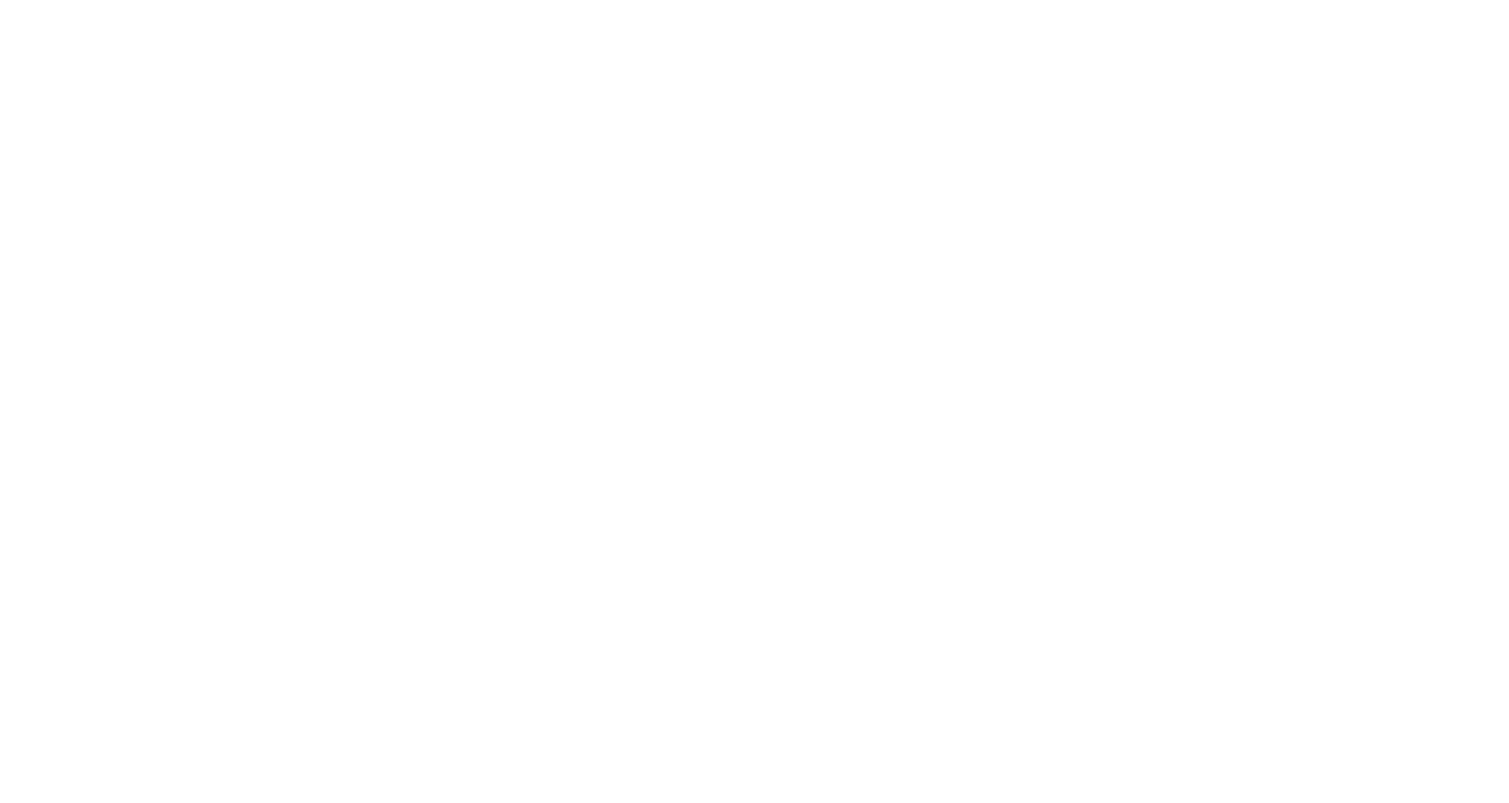 scroll, scrollTop: 0, scrollLeft: 0, axis: both 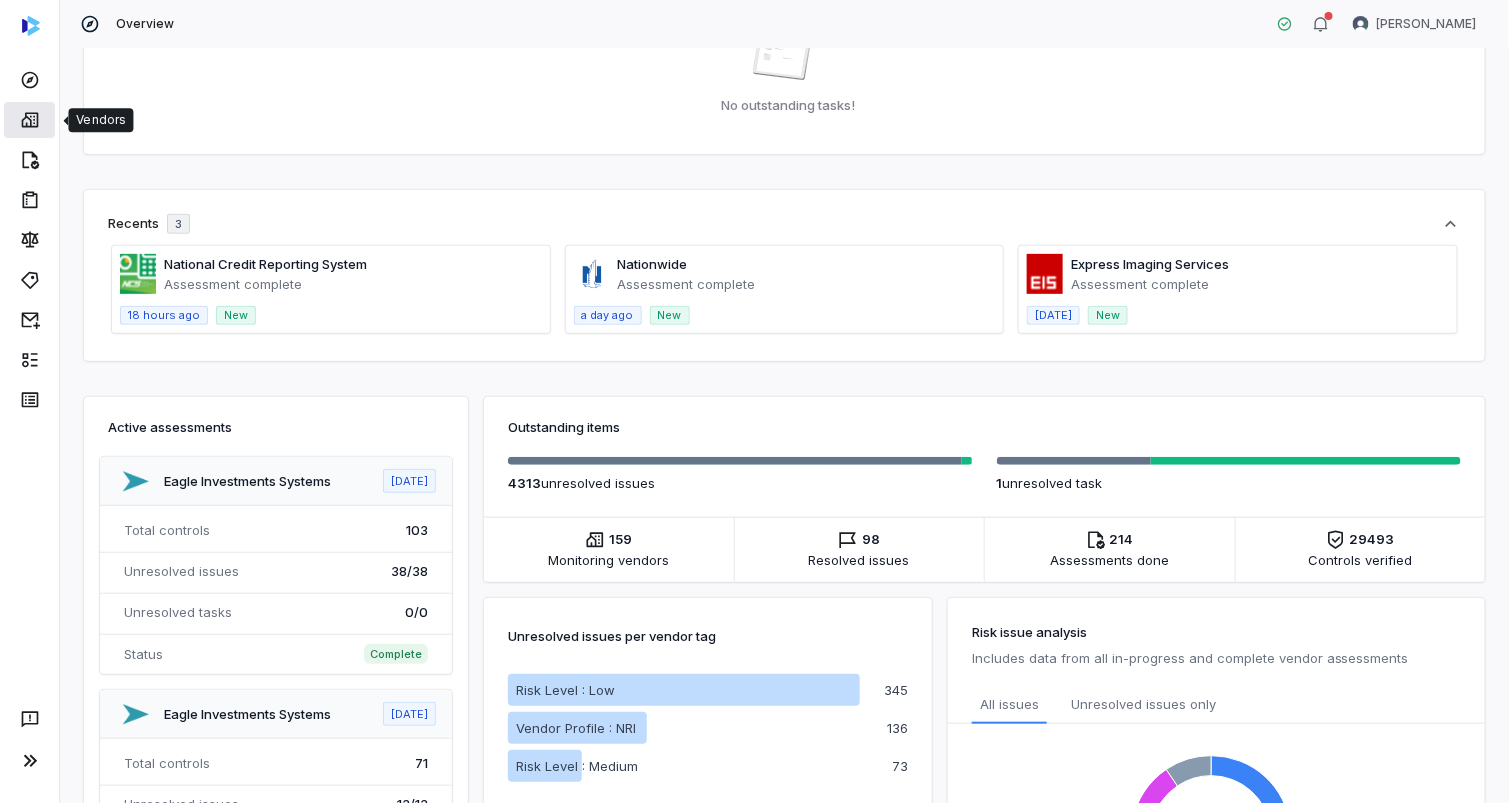 click 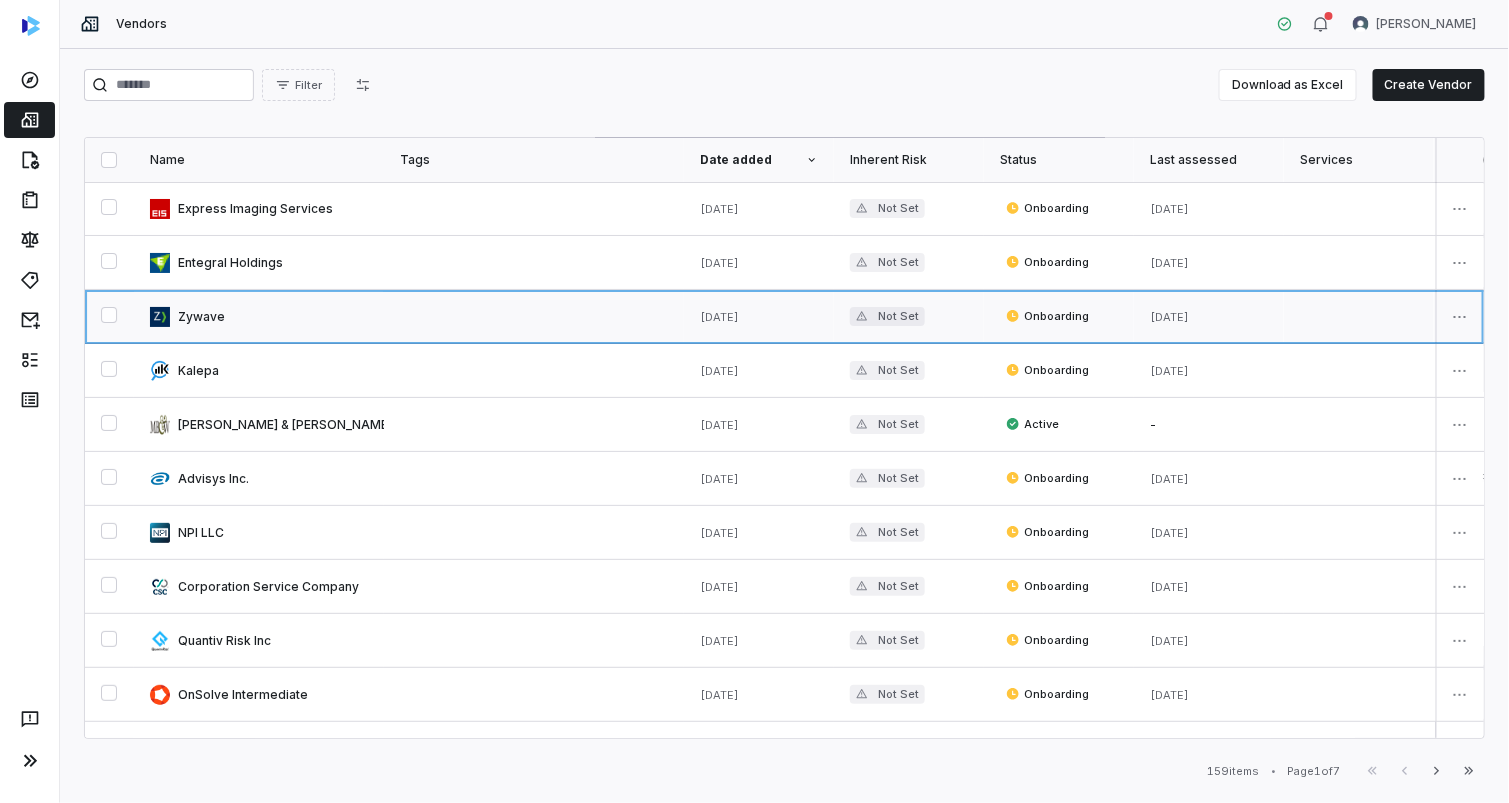 click at bounding box center [259, 316] 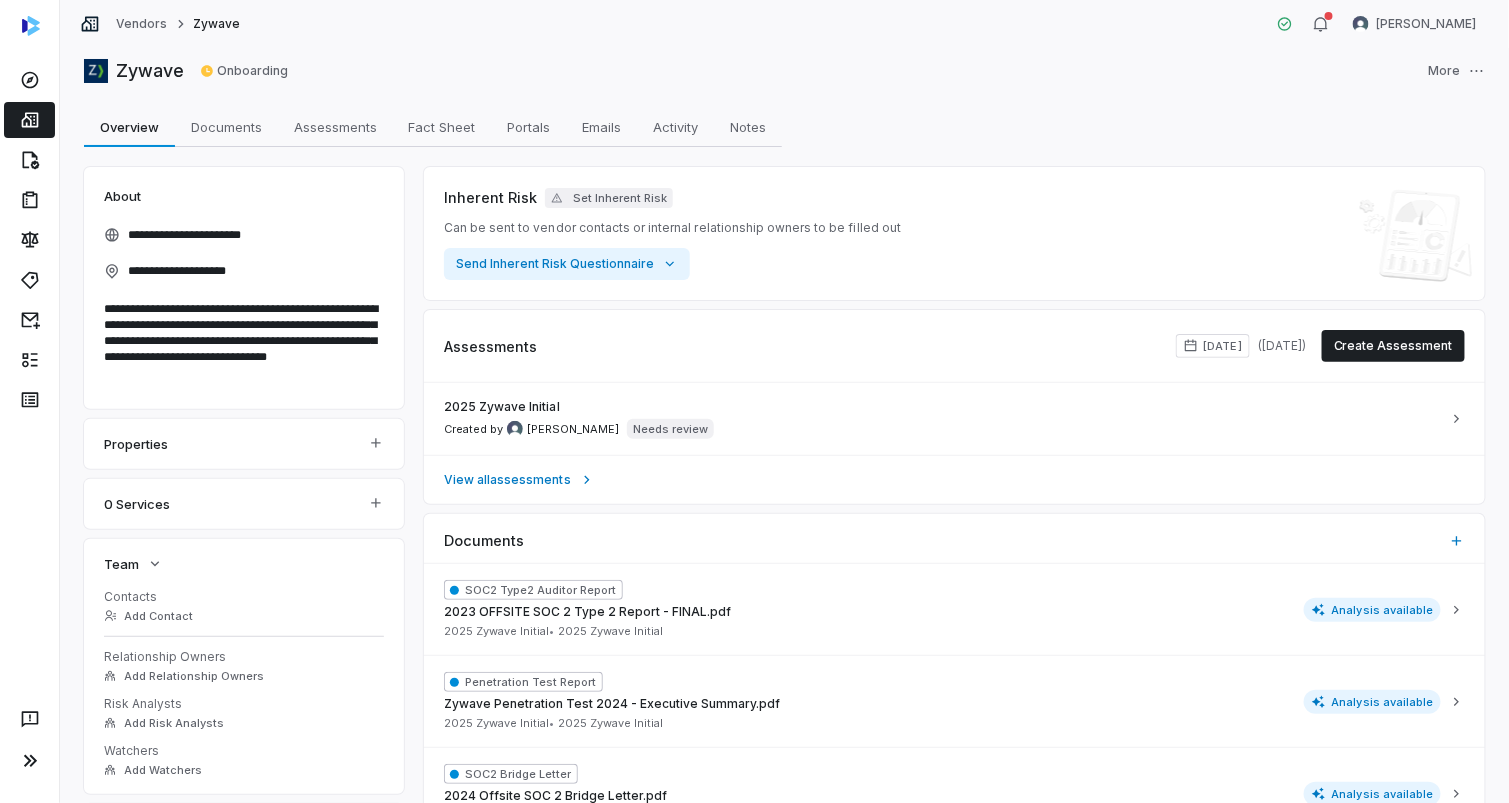 scroll, scrollTop: 0, scrollLeft: 0, axis: both 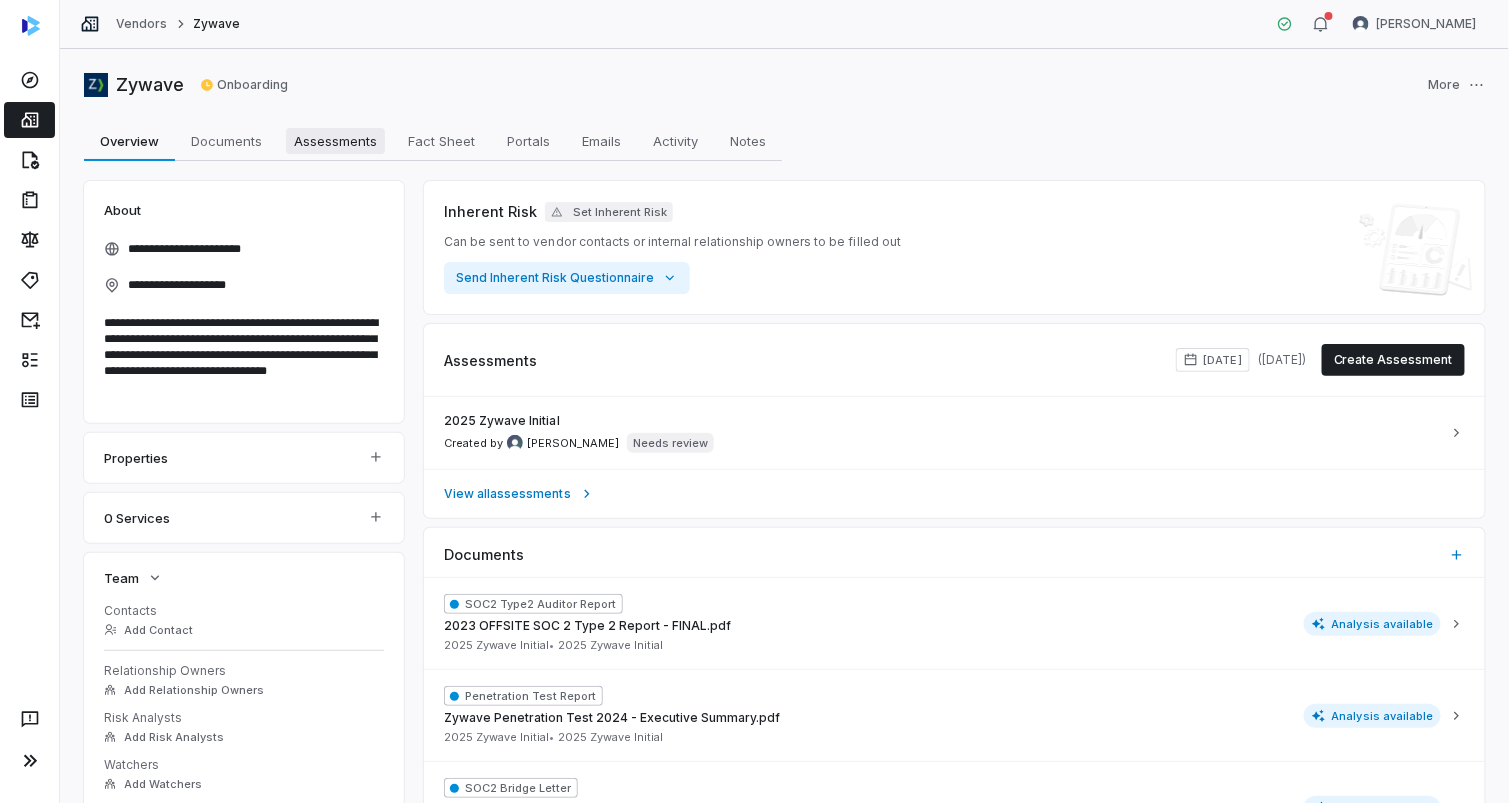 click on "Assessments" at bounding box center [335, 141] 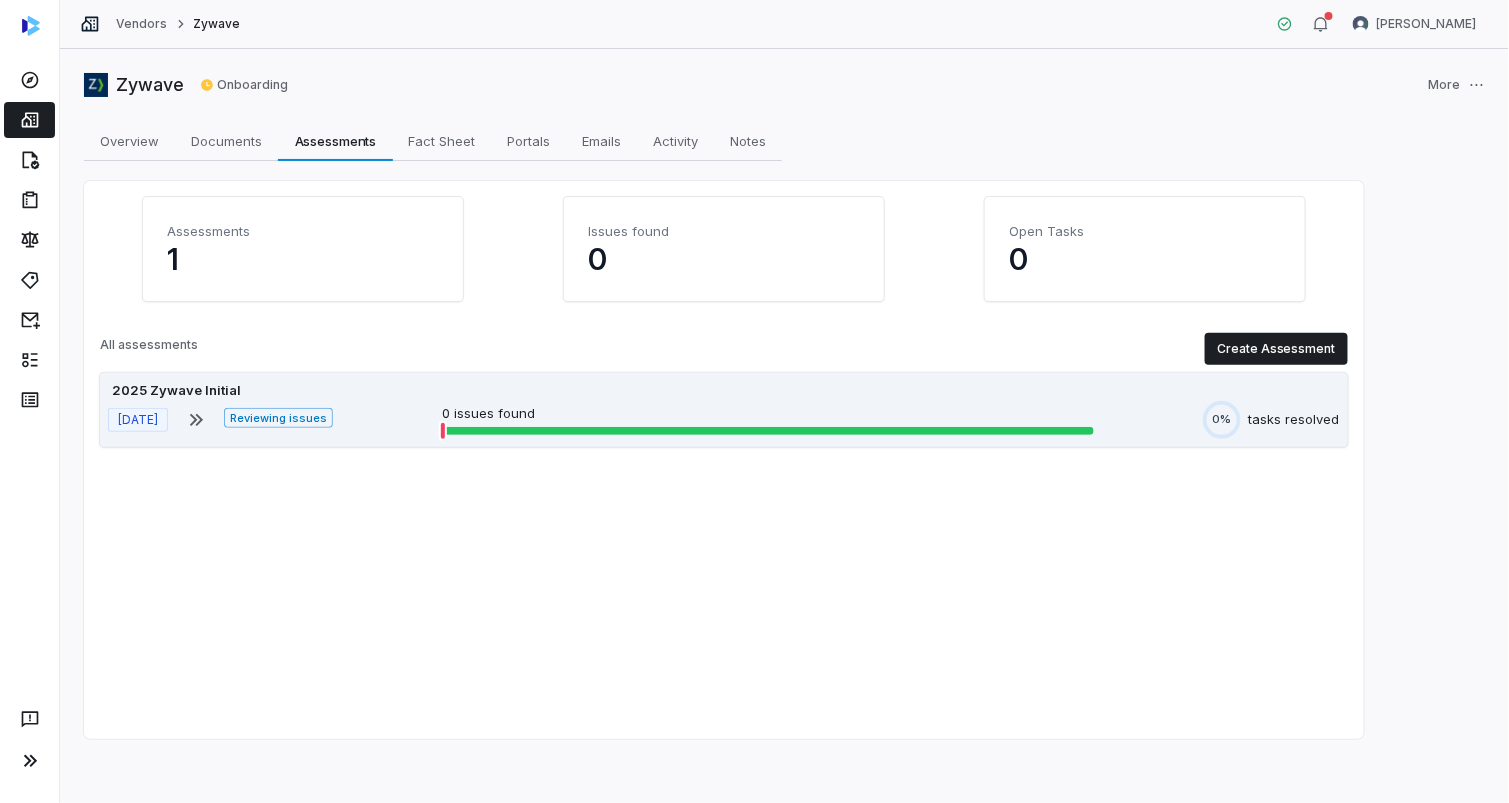 click at bounding box center (768, 431) 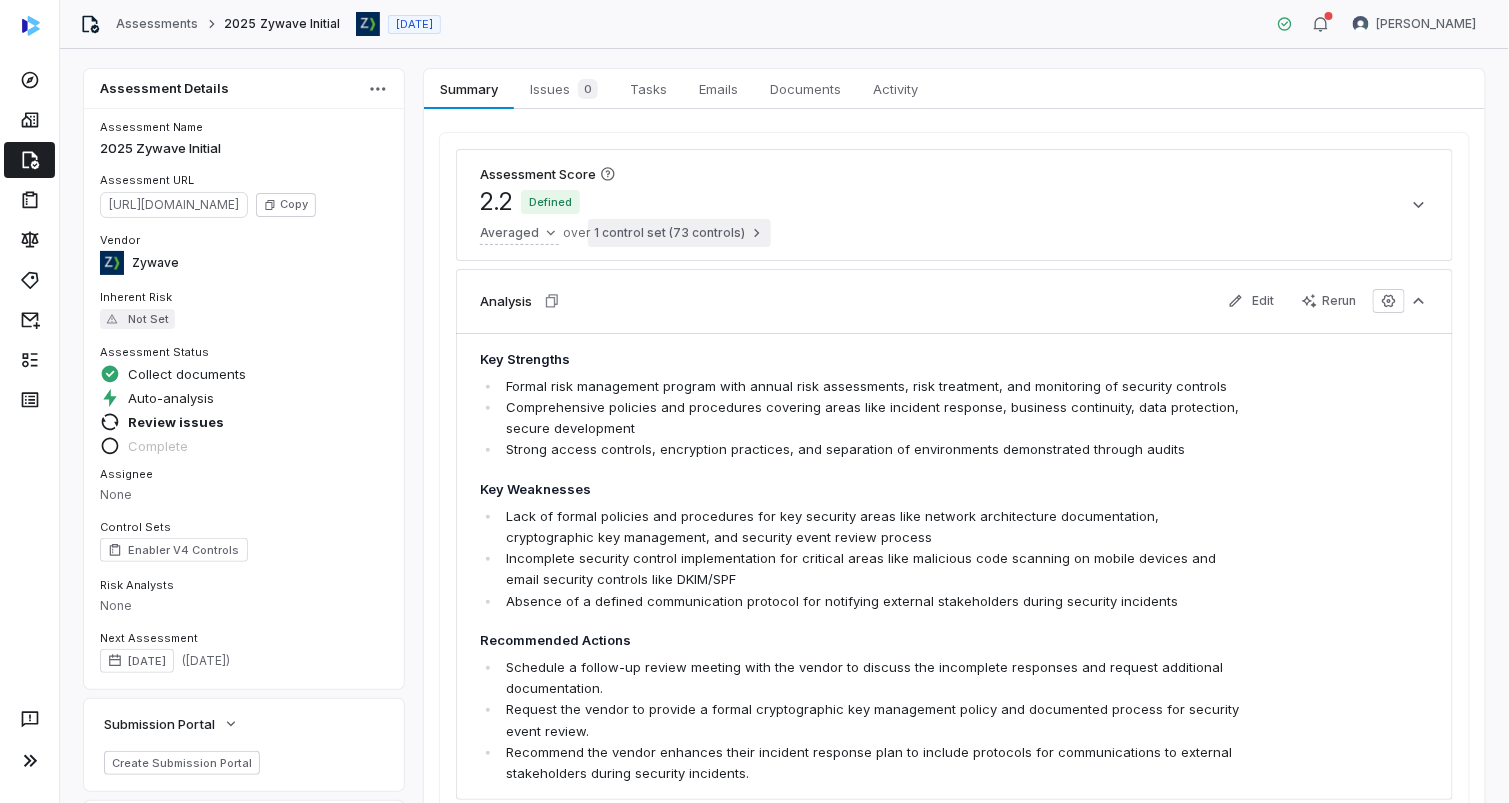 click on "1 control set (73 controls)" at bounding box center (679, 233) 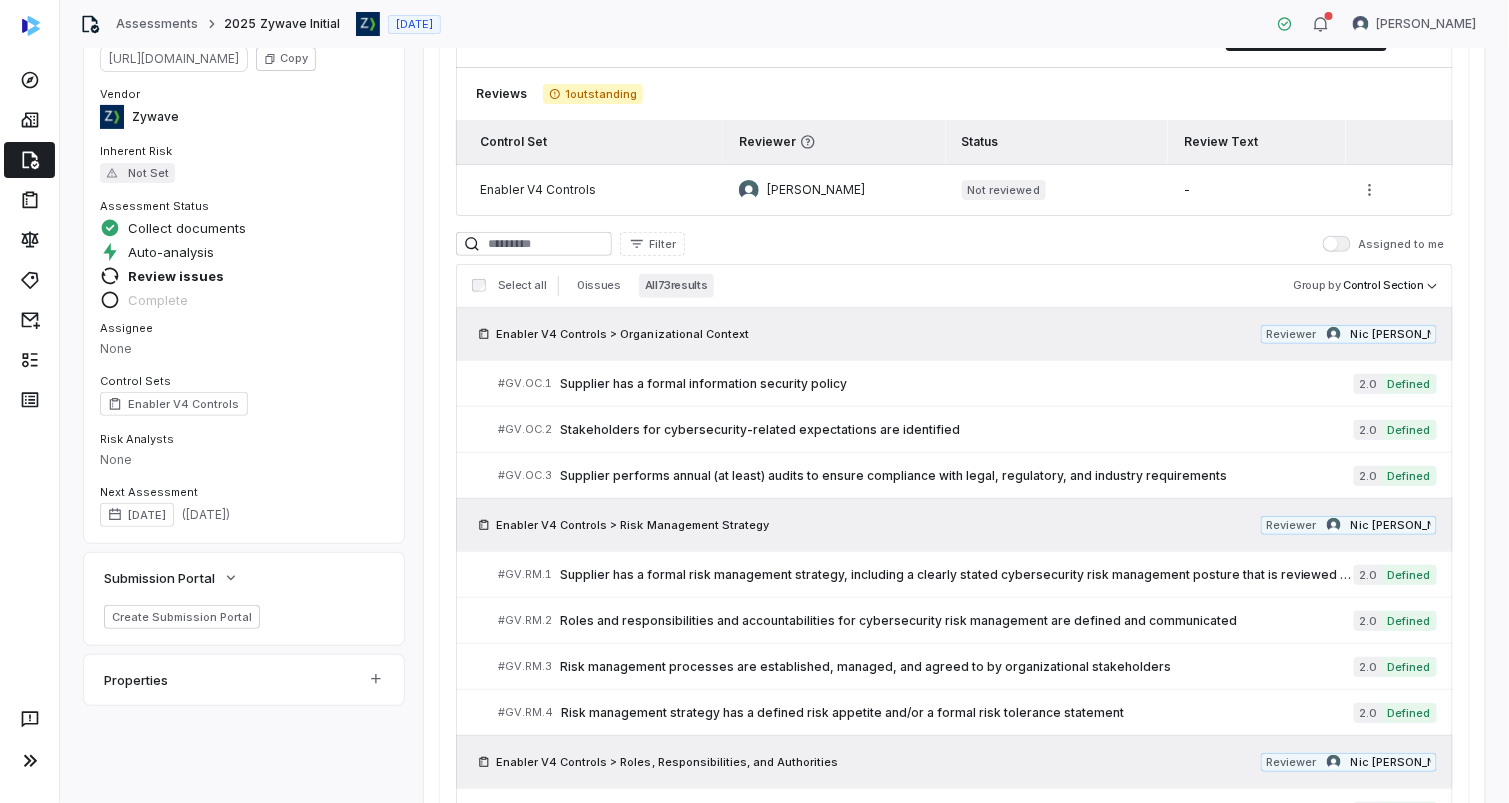 scroll, scrollTop: 0, scrollLeft: 0, axis: both 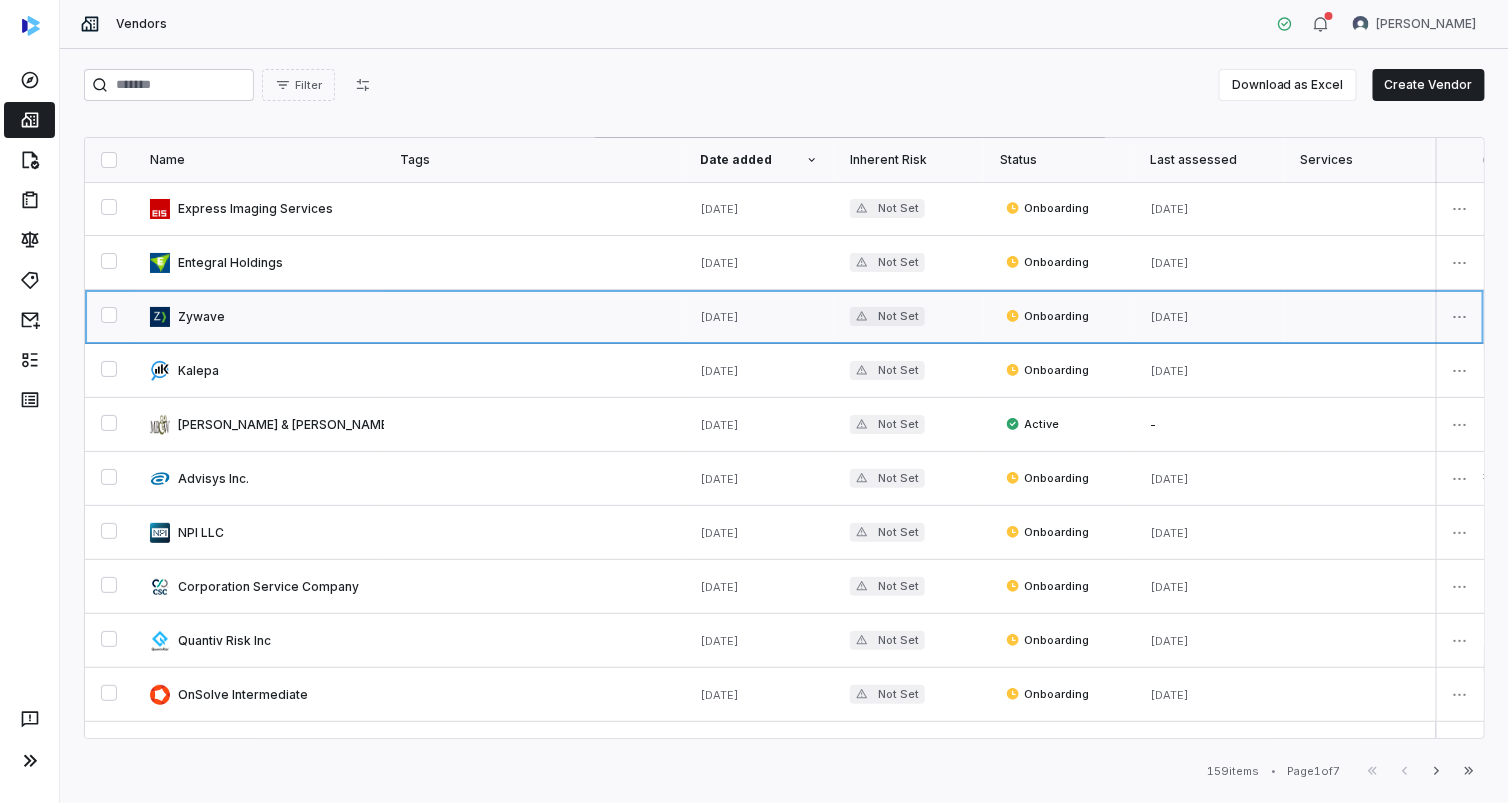 click at bounding box center [259, 316] 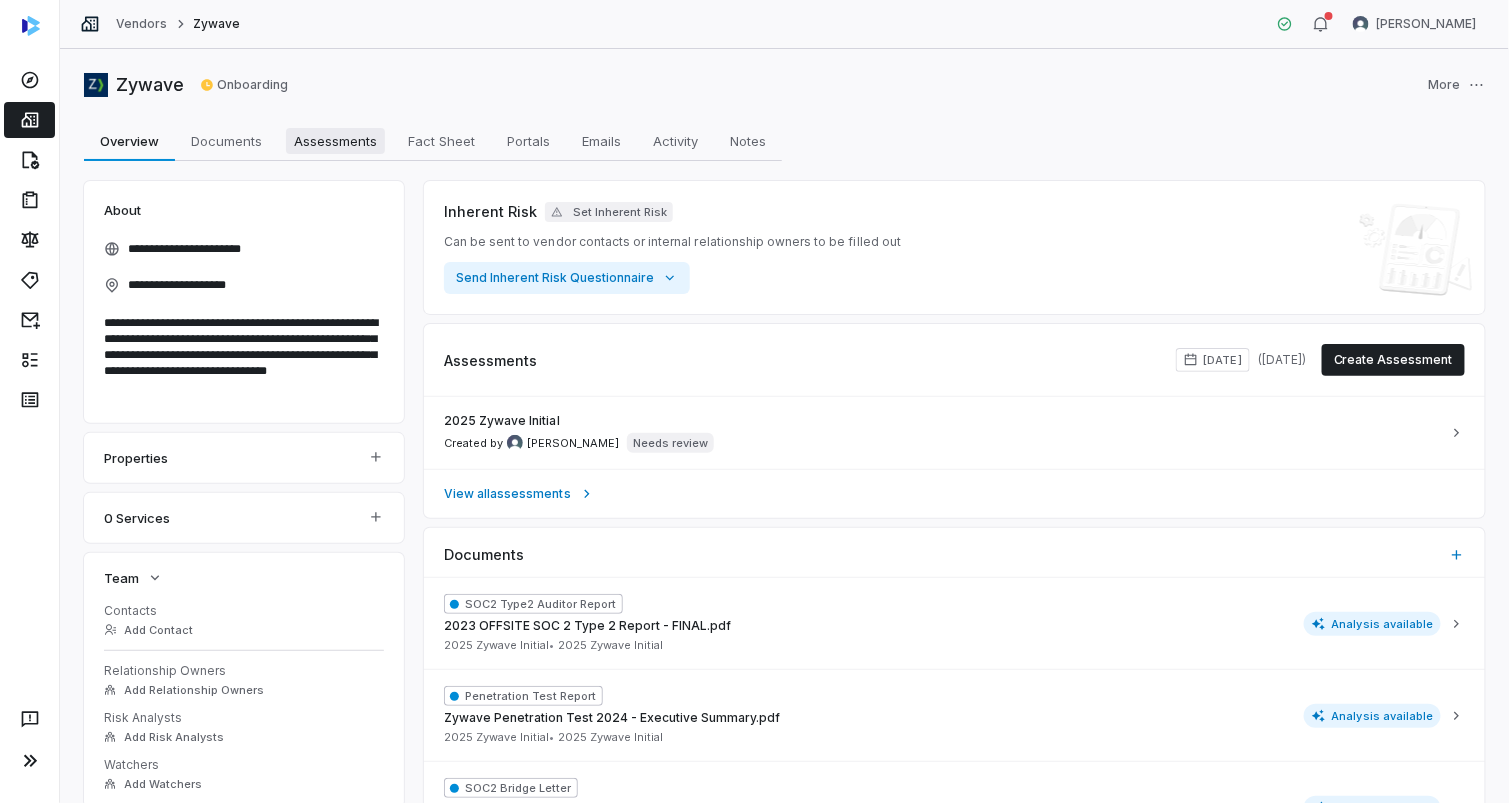 click on "Assessments" at bounding box center [335, 141] 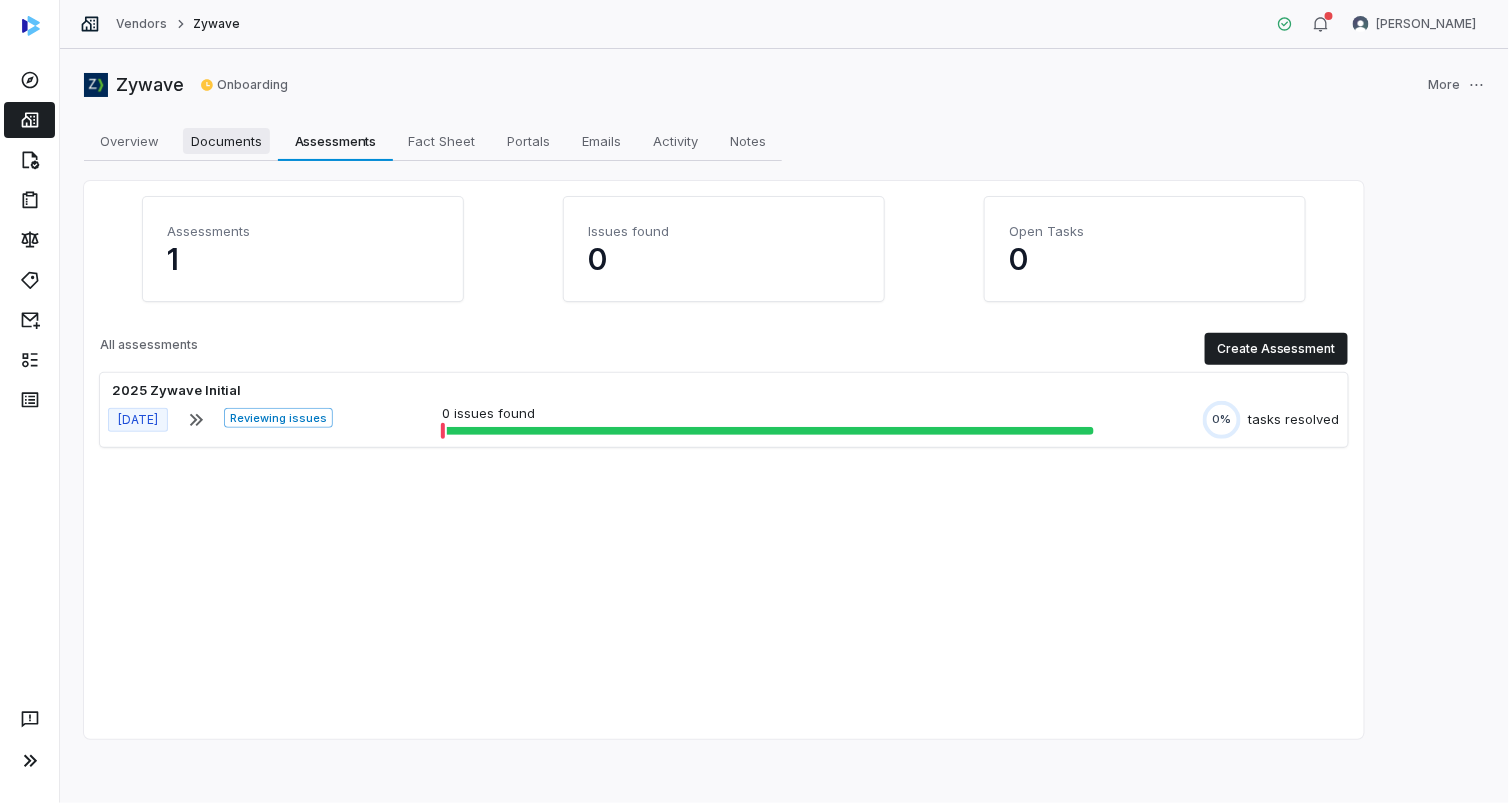 click on "Documents" at bounding box center [226, 141] 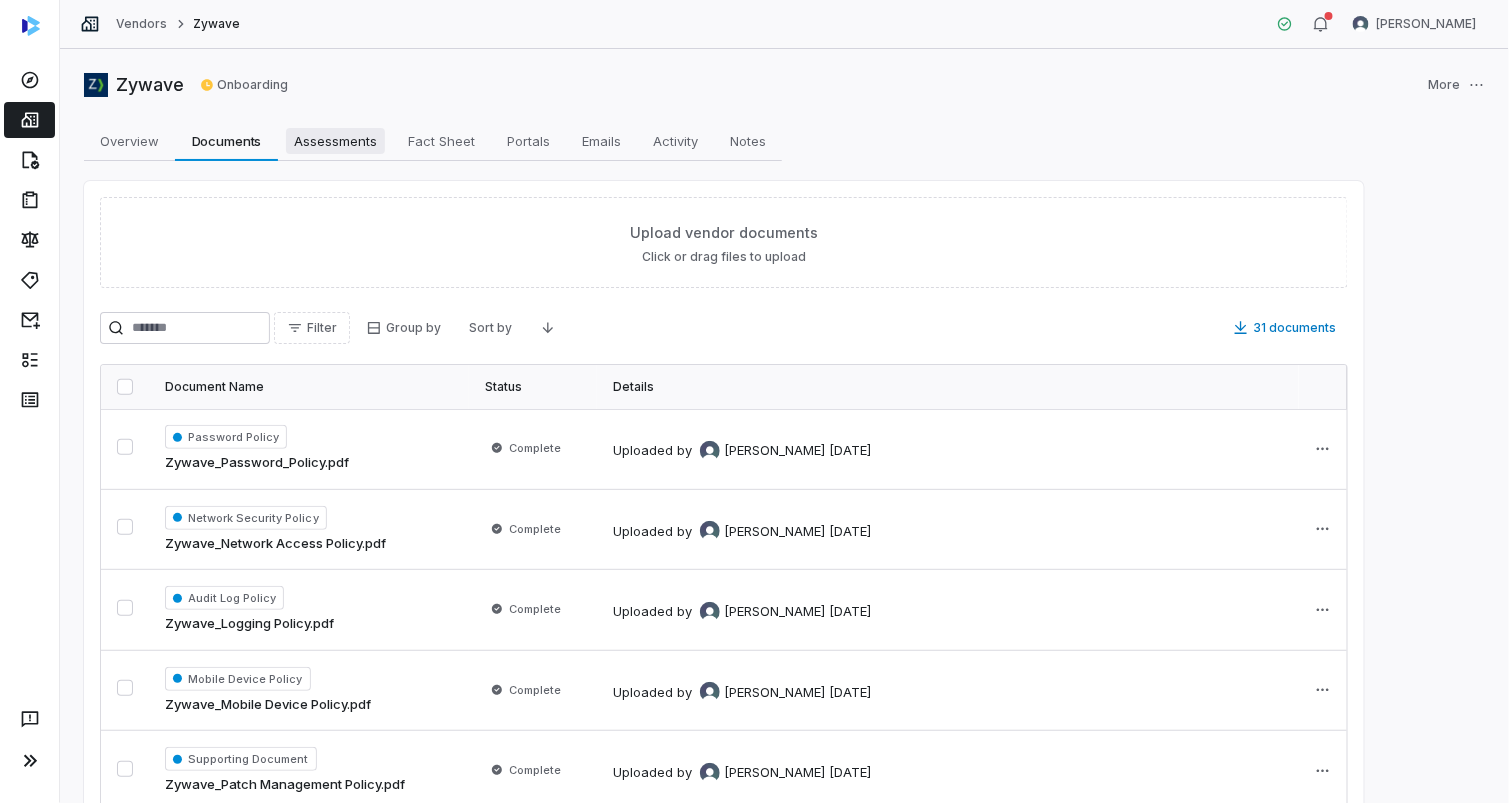 click on "Assessments" at bounding box center [335, 141] 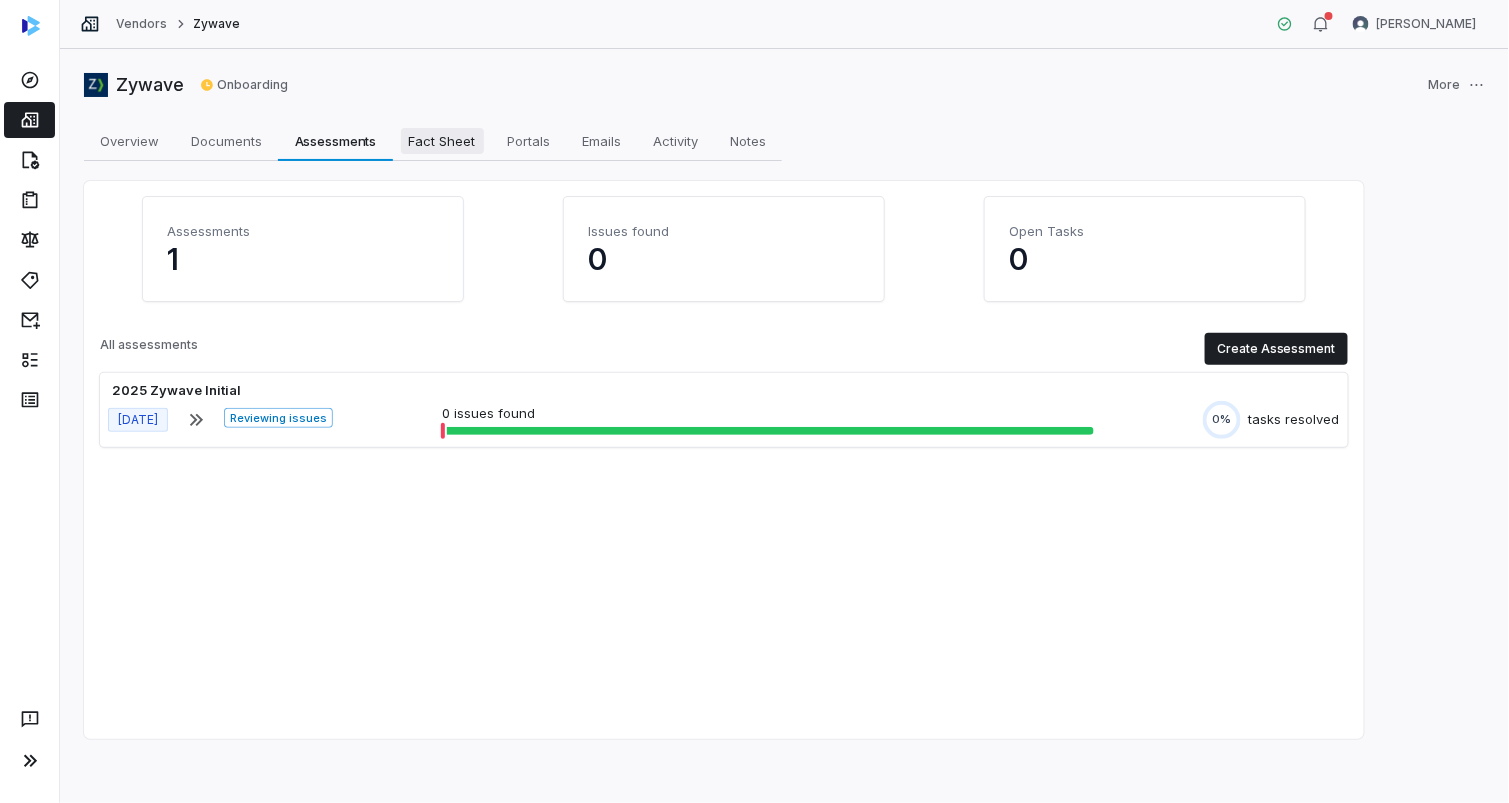 click on "Fact Sheet" at bounding box center [442, 141] 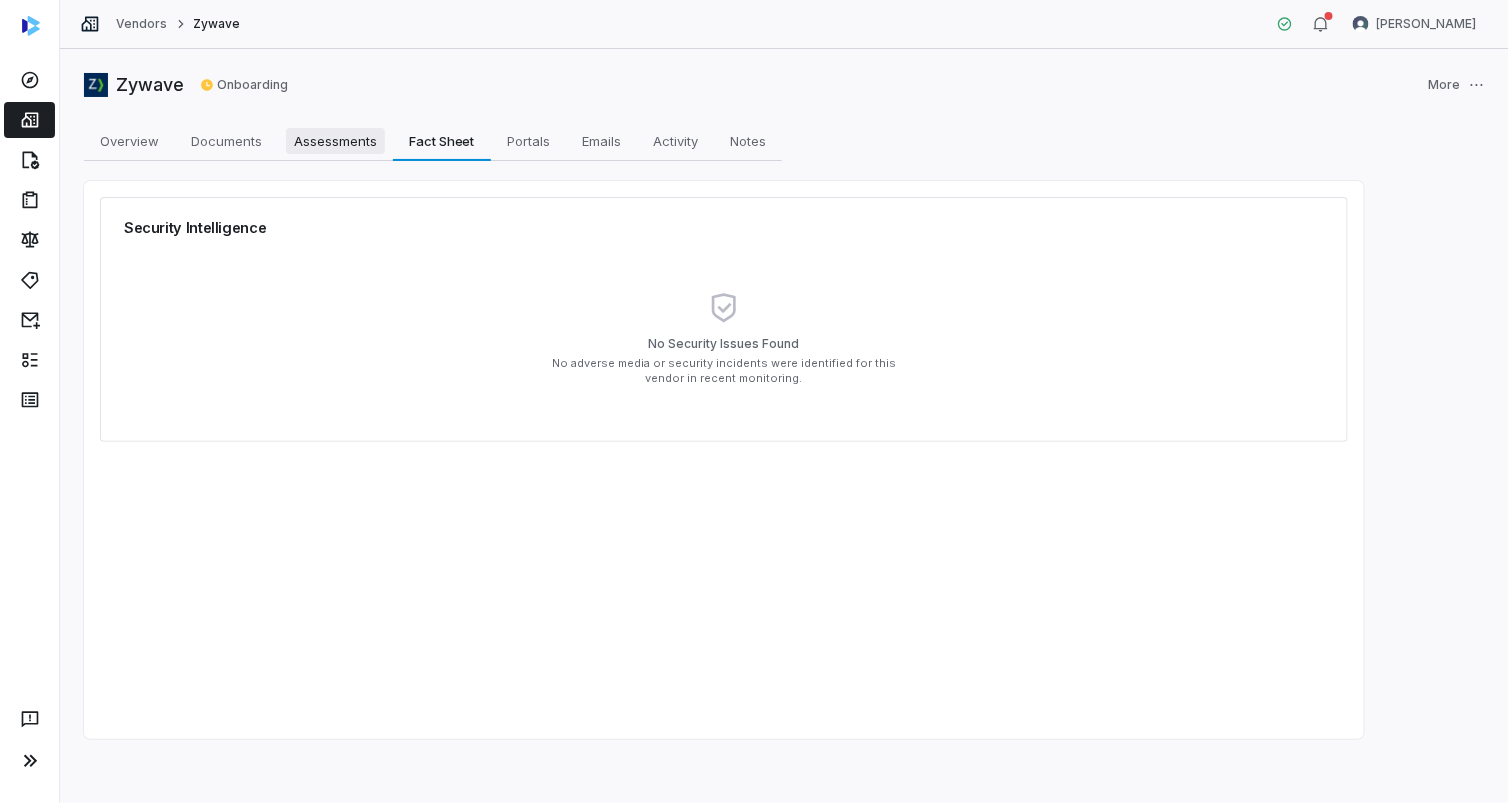 click on "Assessments" at bounding box center [335, 141] 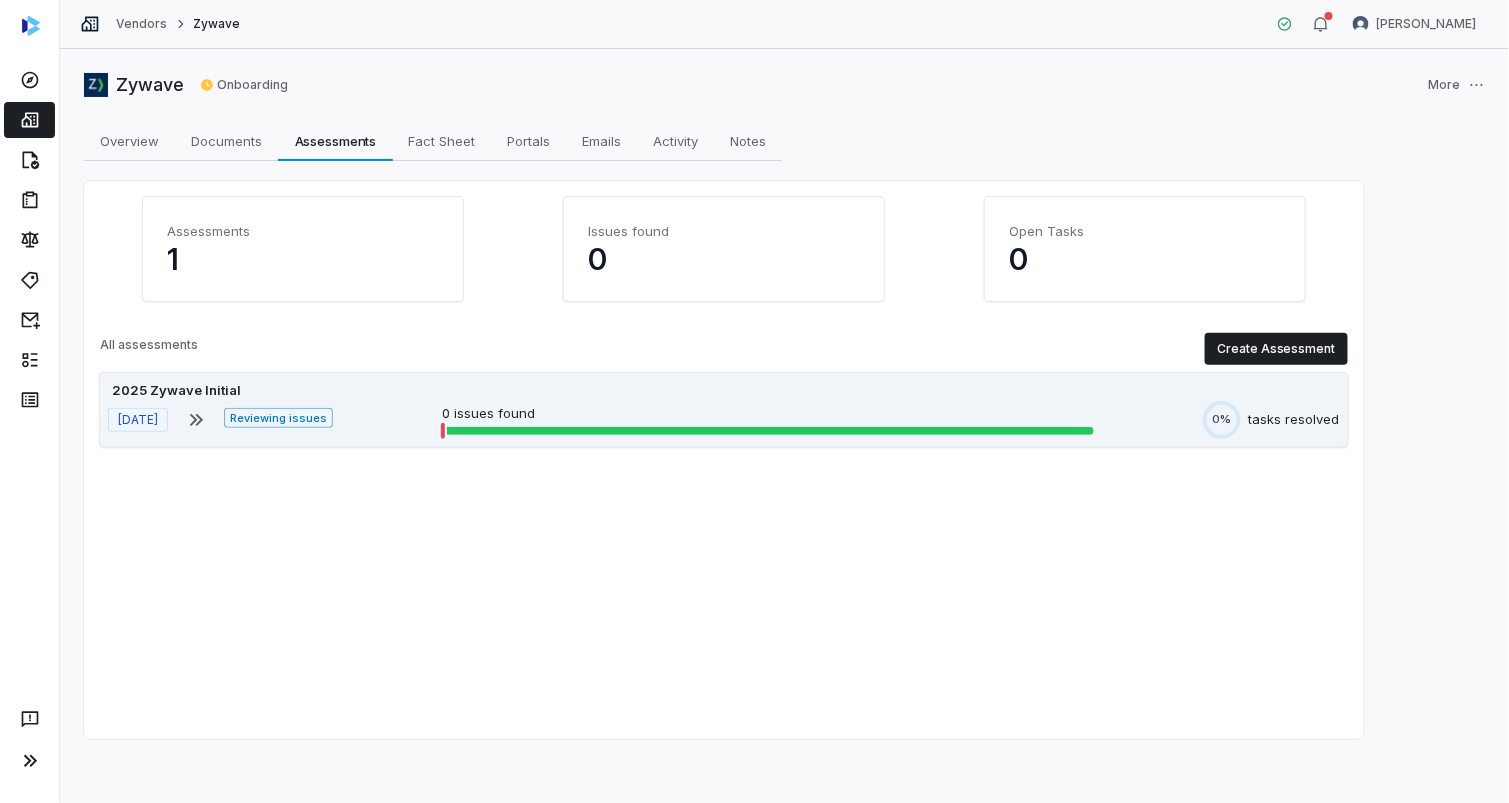 click at bounding box center [768, 431] 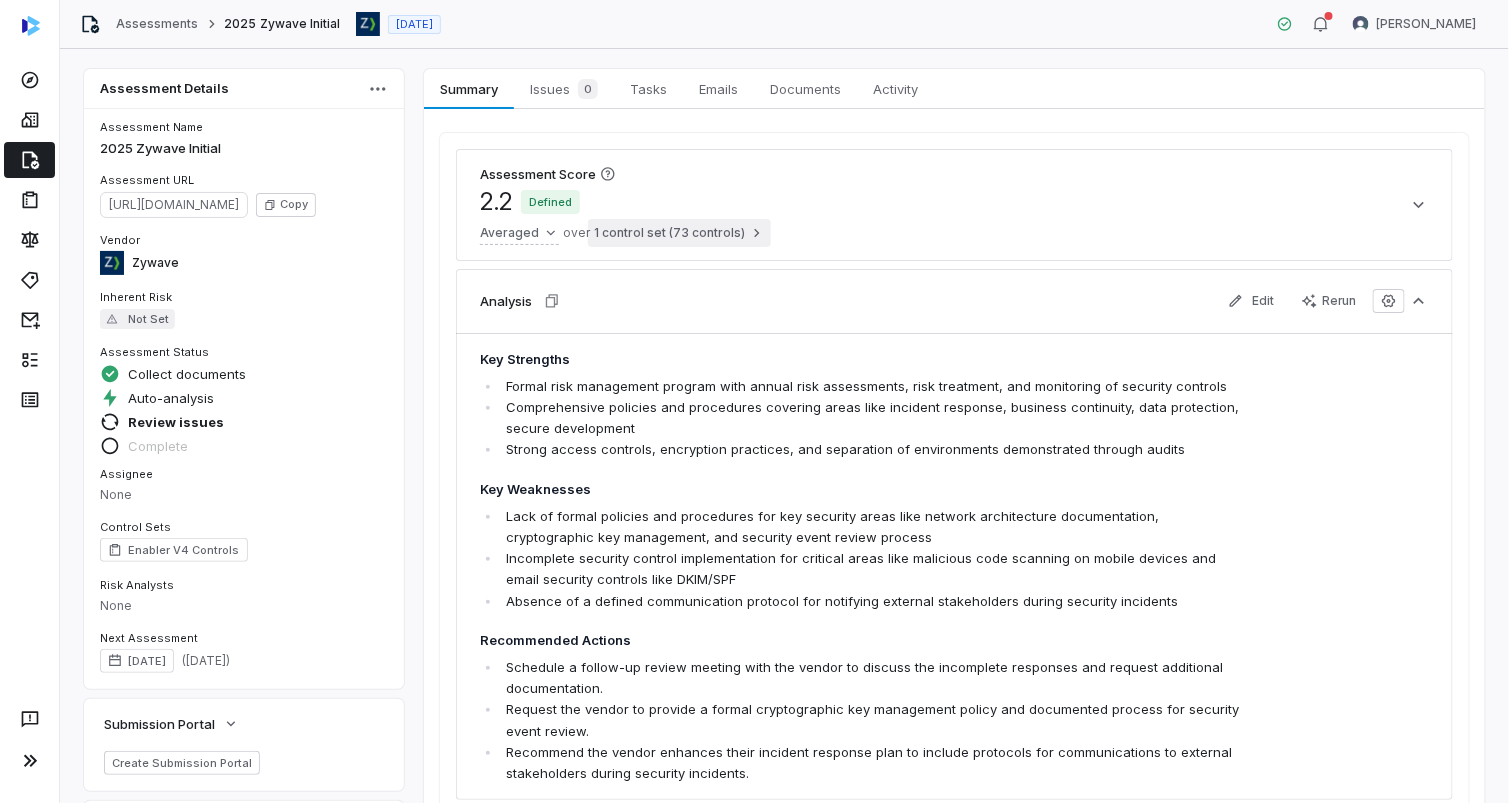 click on "1 control set (73 controls)" at bounding box center [679, 233] 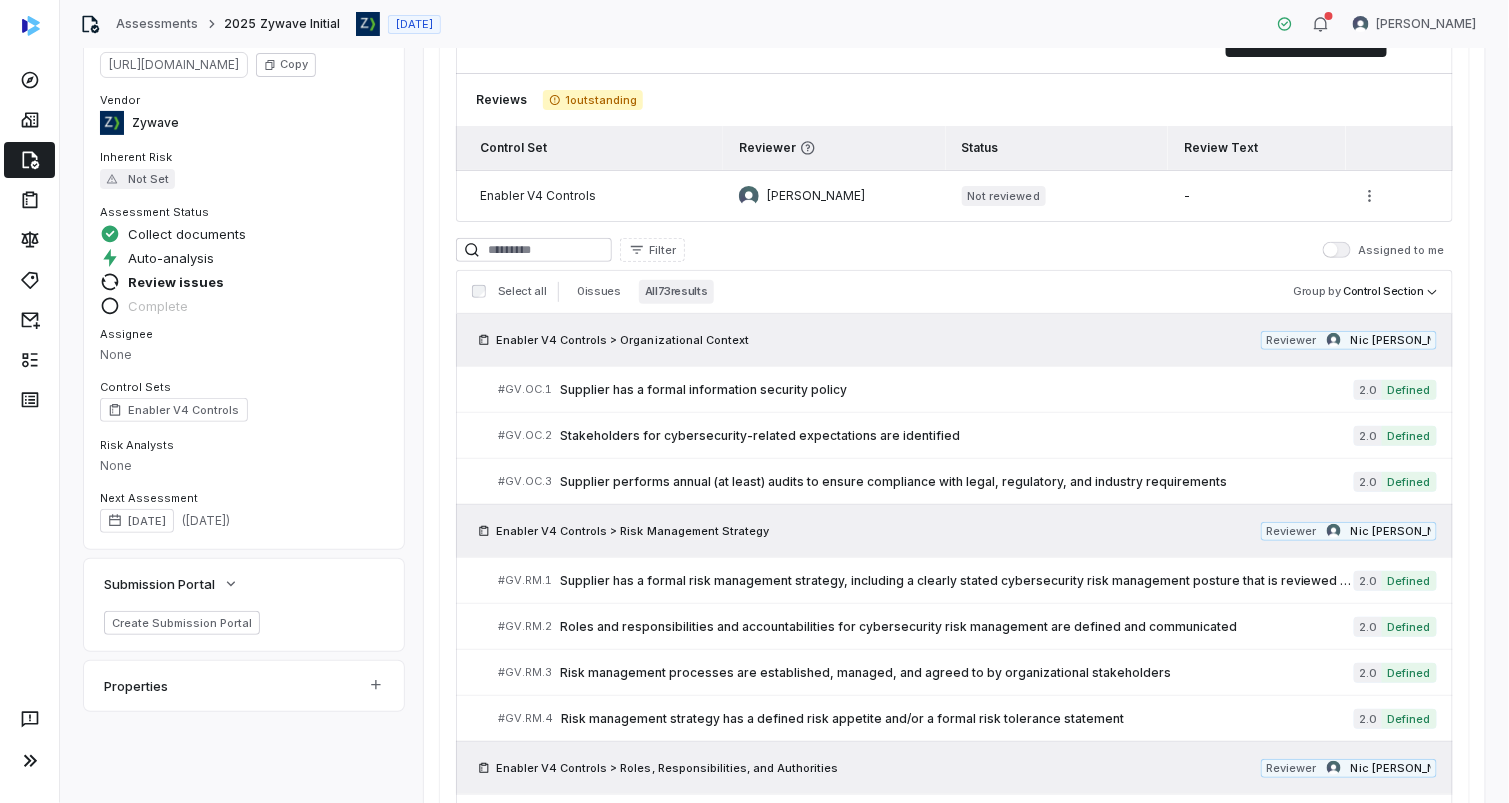 scroll, scrollTop: 200, scrollLeft: 0, axis: vertical 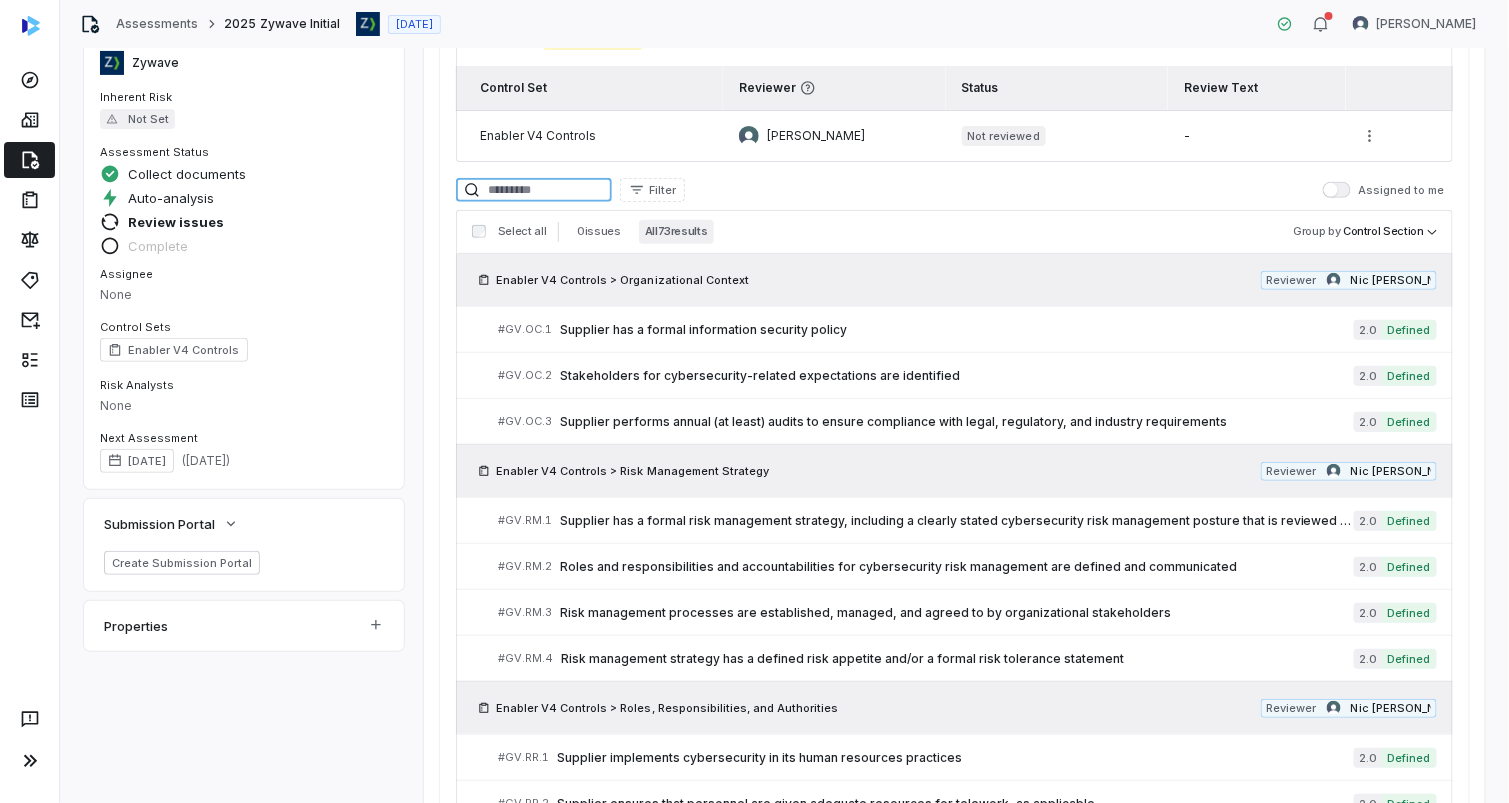 click at bounding box center [534, 190] 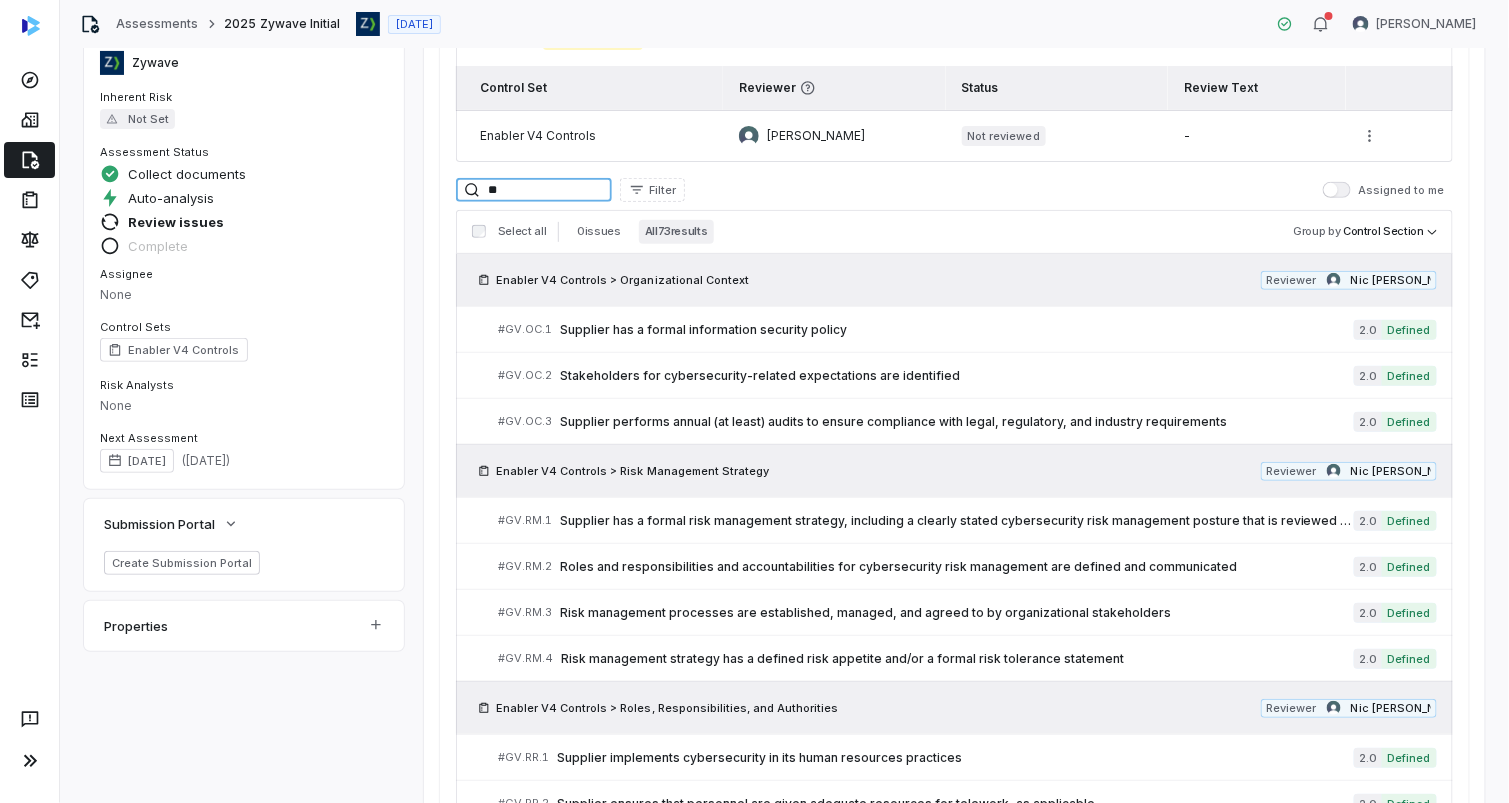 scroll, scrollTop: 67, scrollLeft: 0, axis: vertical 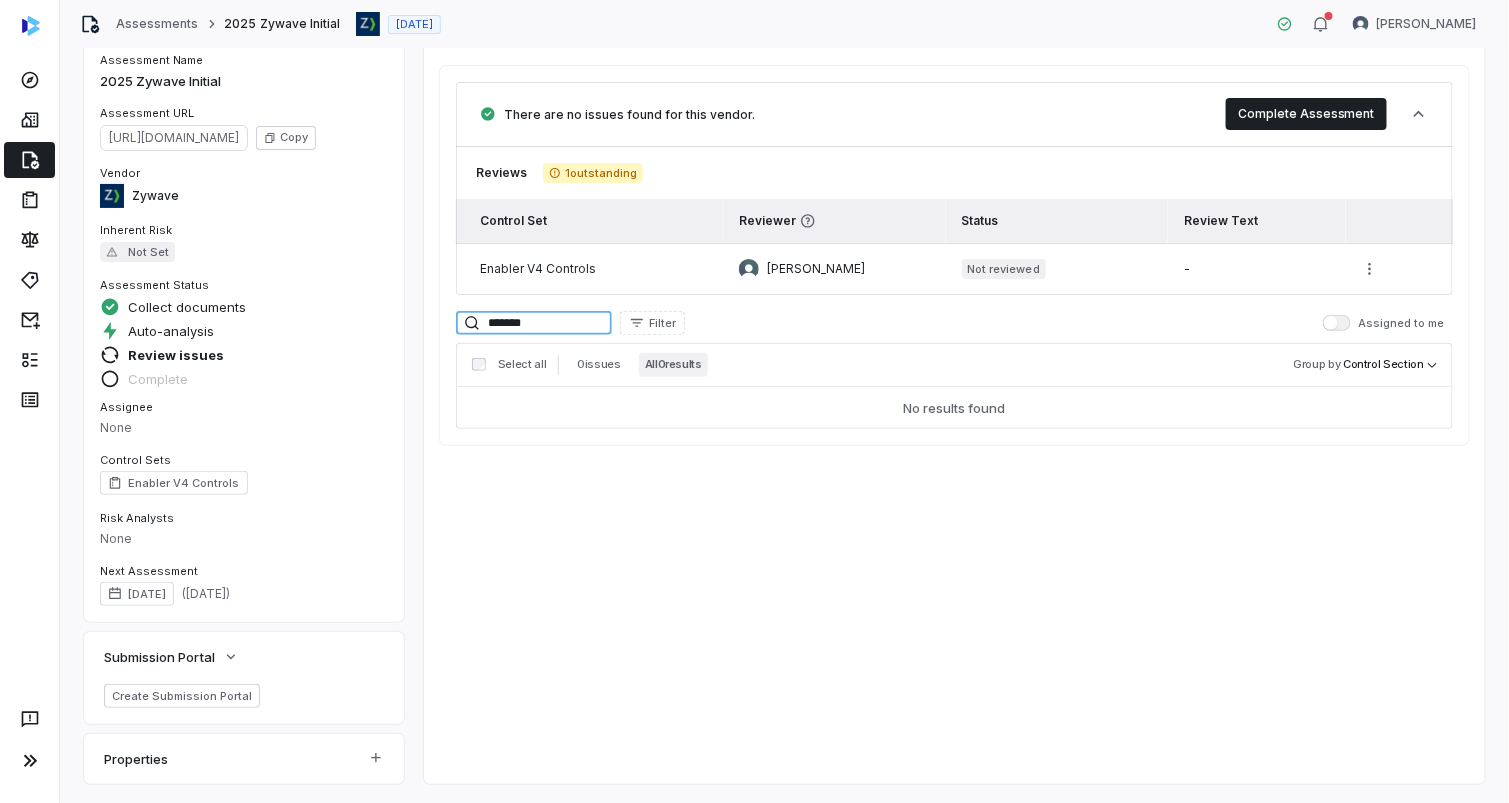 type on "*******" 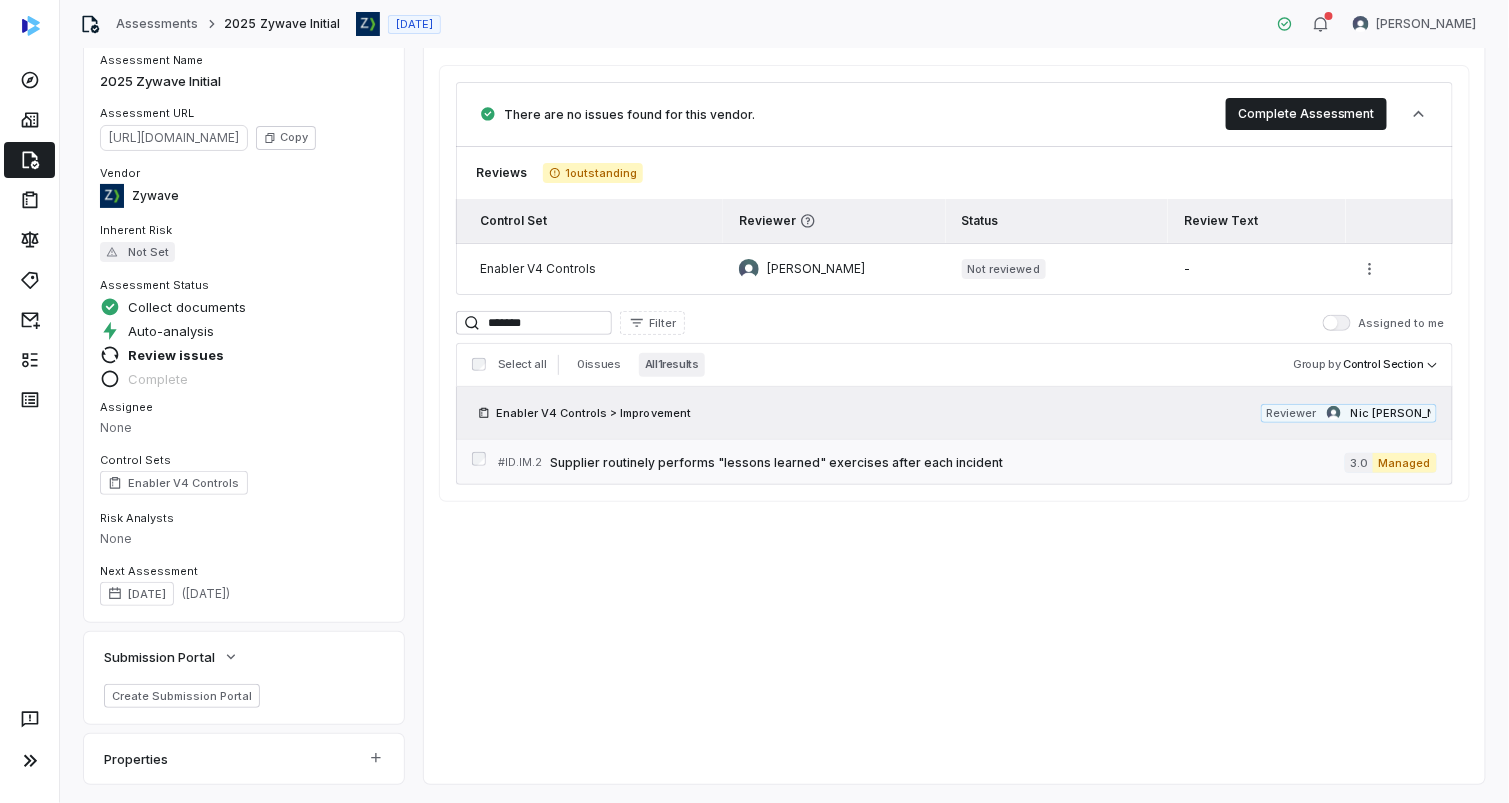 click on "Supplier routinely performs "lessons learned" exercises after each incident" at bounding box center (947, 463) 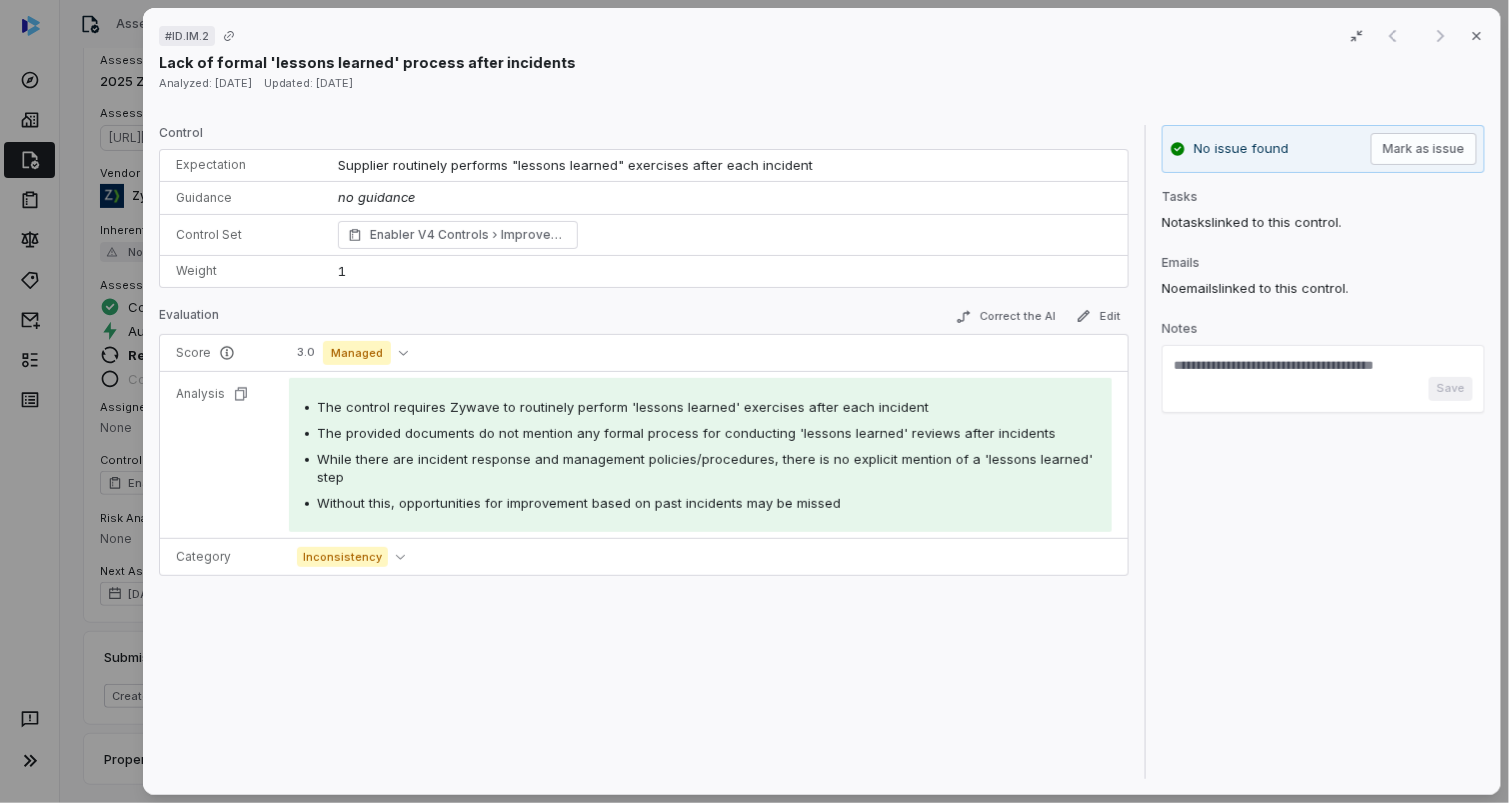 click on "No issue found" at bounding box center (1241, 149) 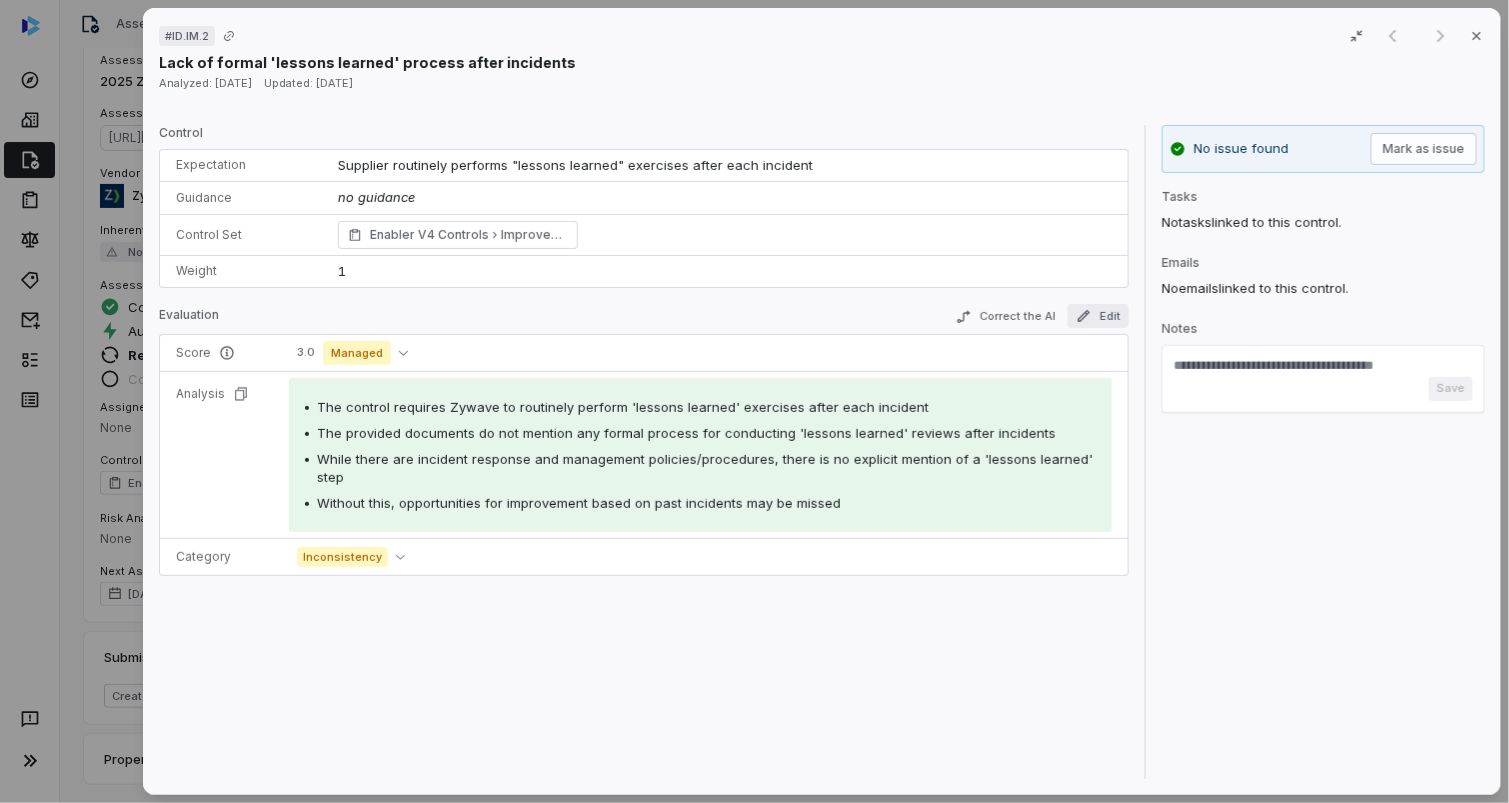 click on "Edit" at bounding box center (1098, 316) 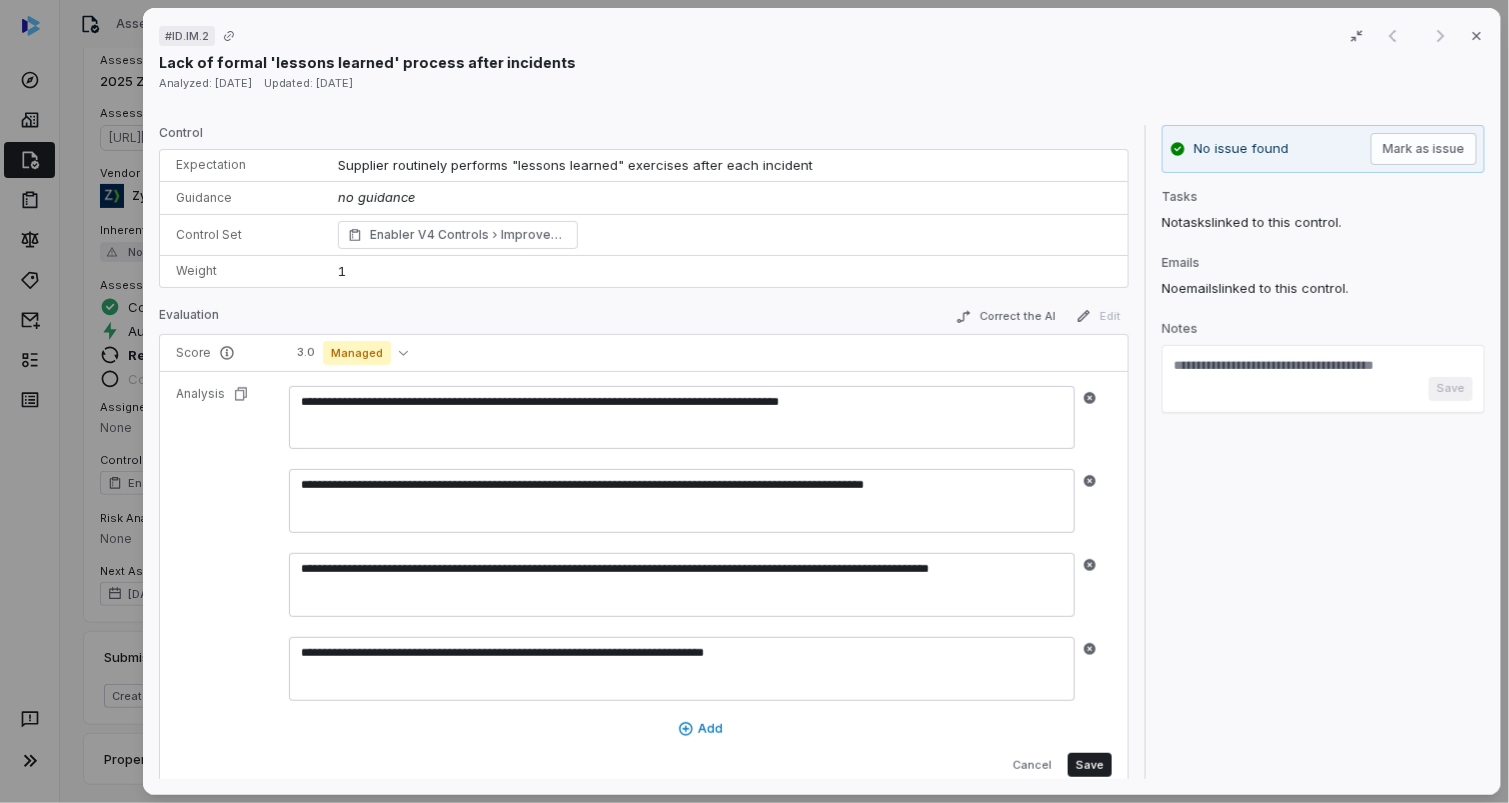 drag, startPoint x: 298, startPoint y: 481, endPoint x: 1011, endPoint y: 471, distance: 713.0701 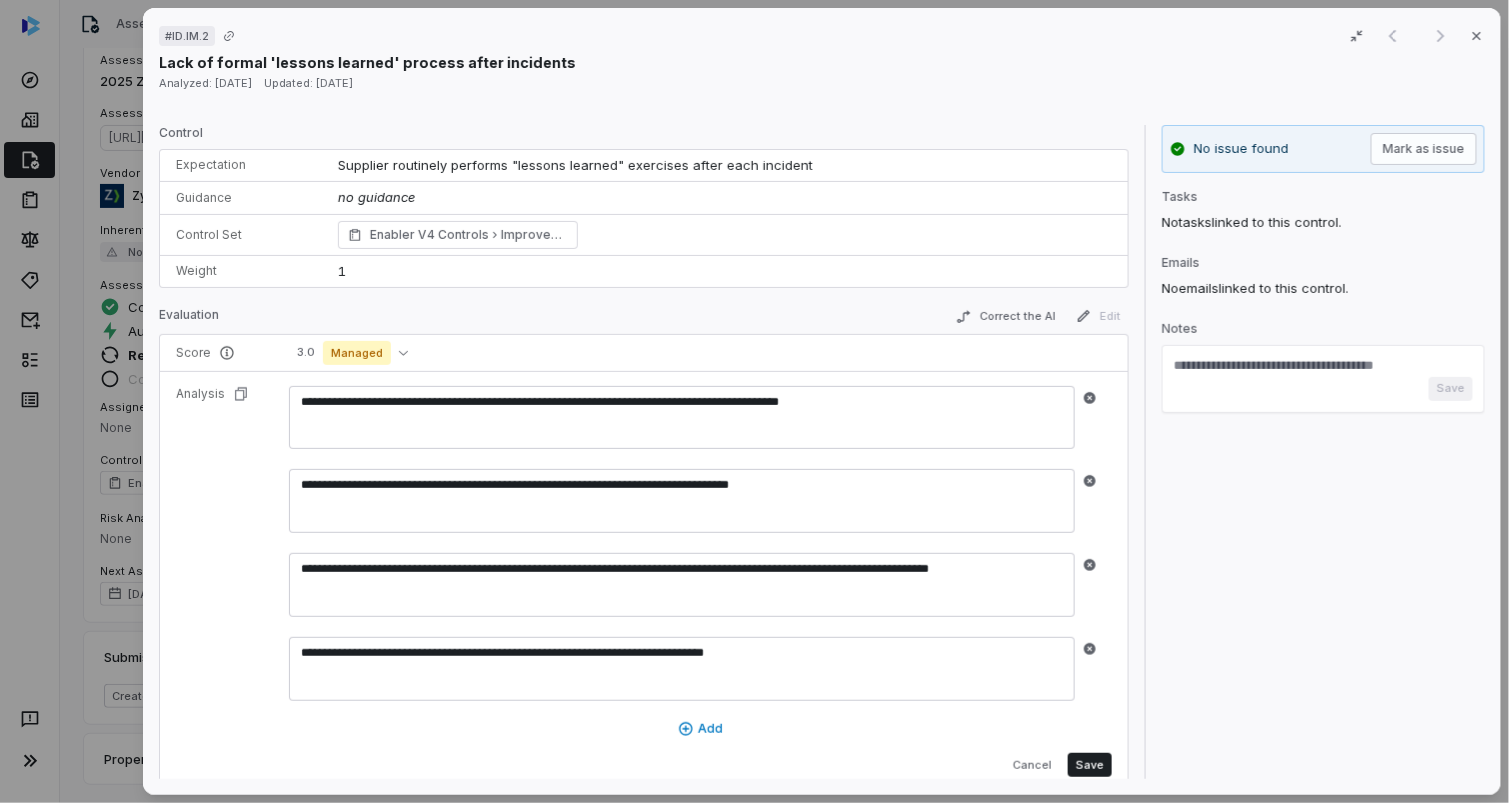 click on "**********" at bounding box center [682, 501] 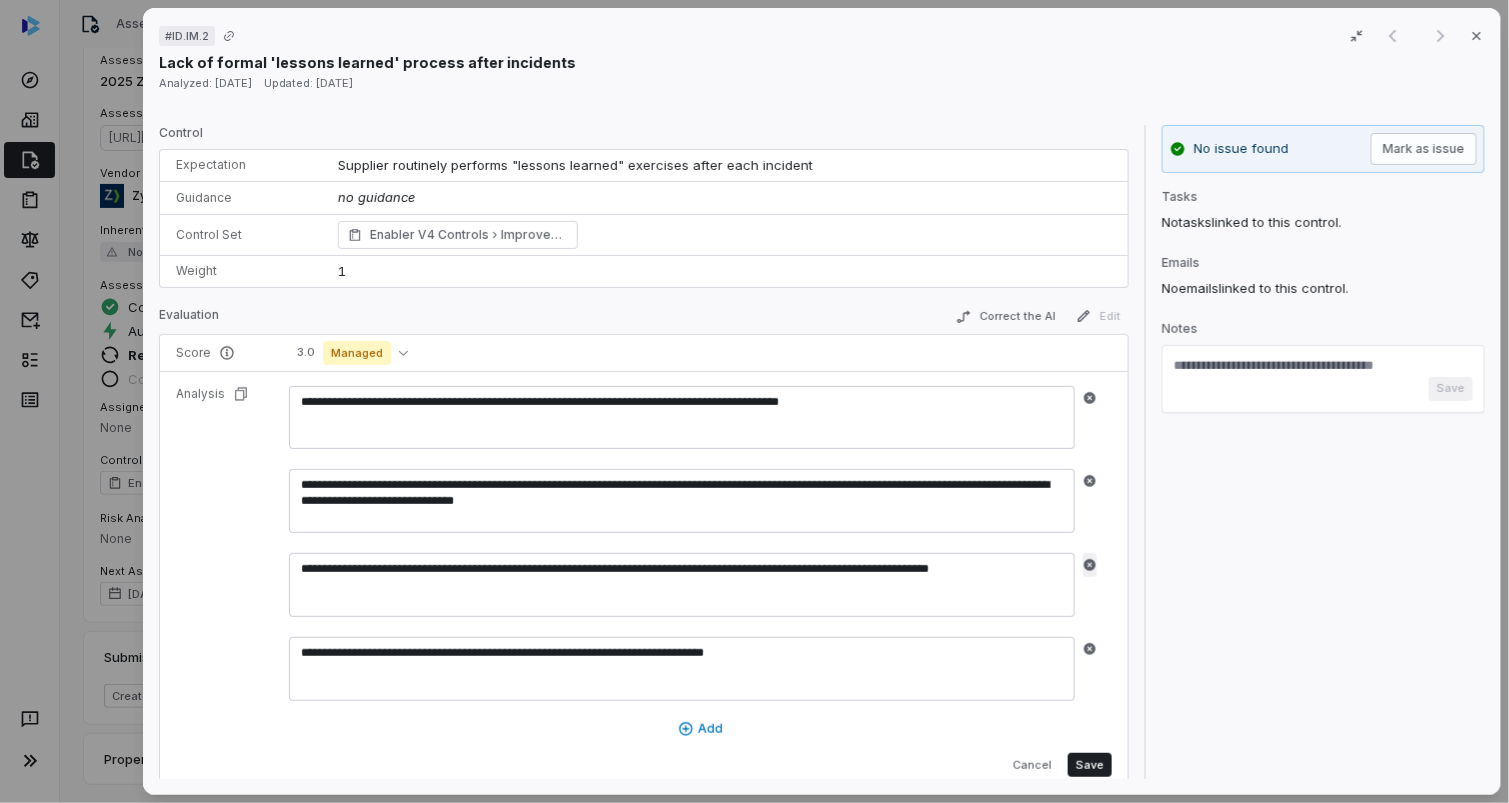 type on "**********" 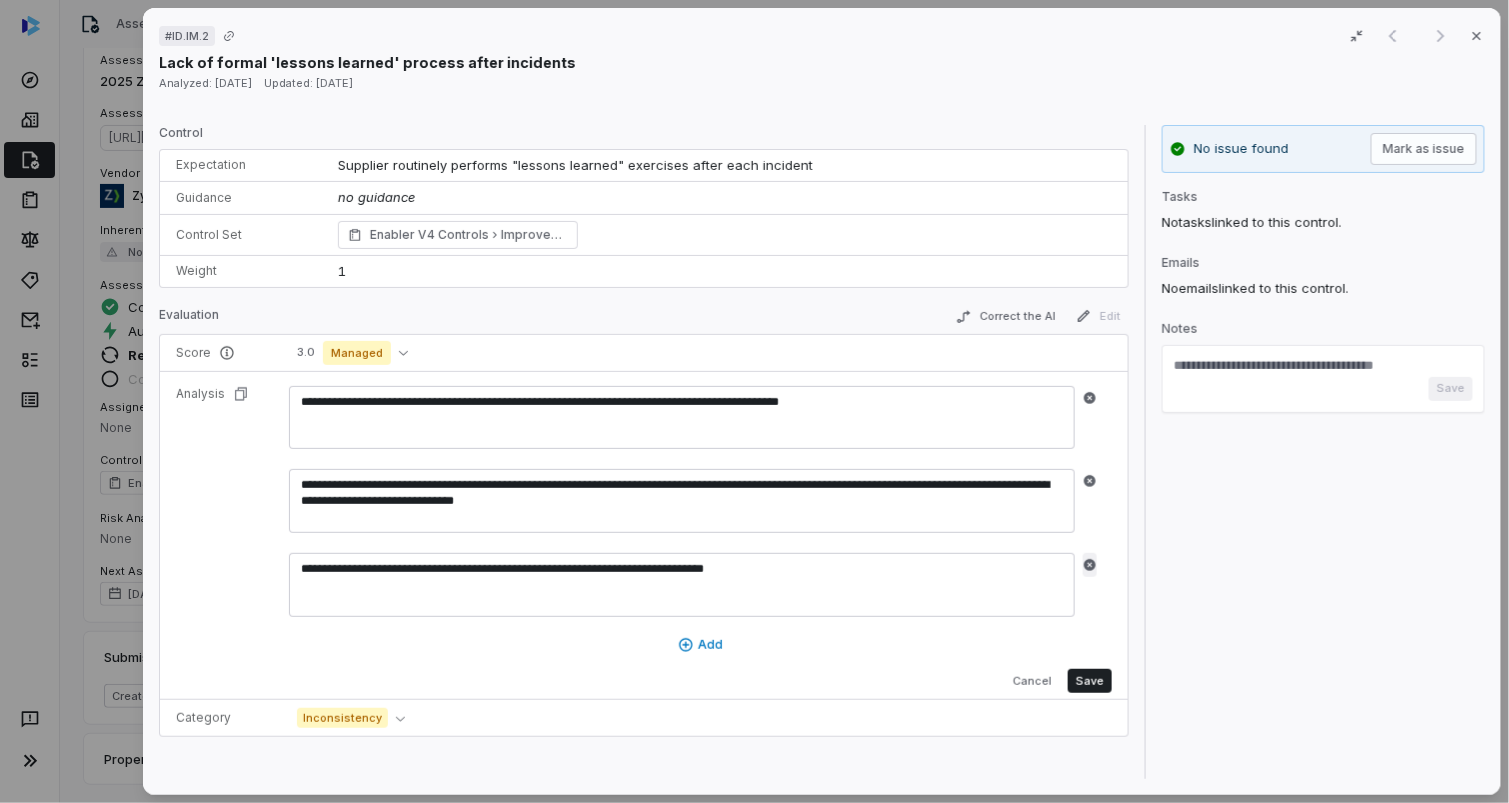 click 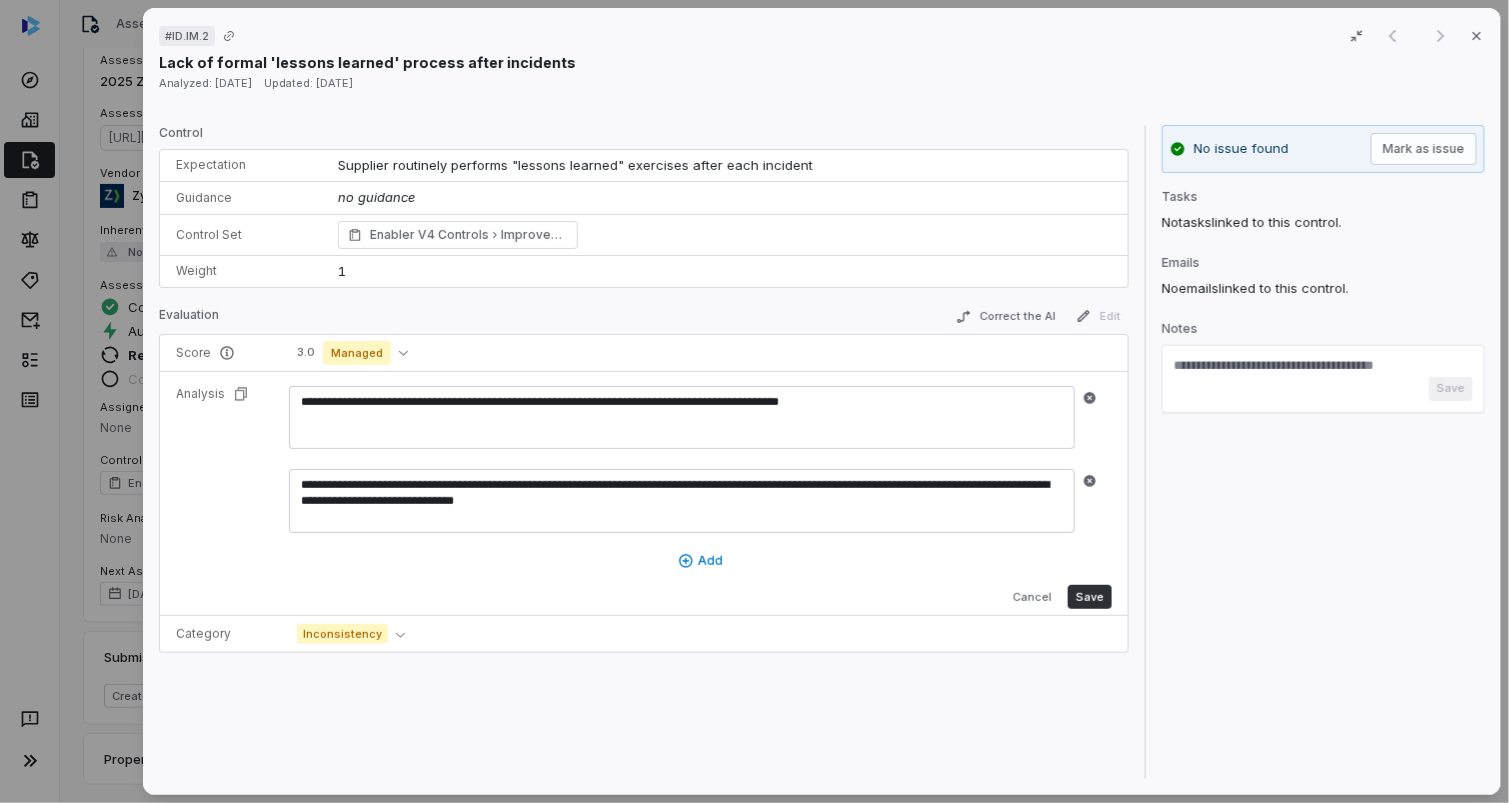 click on "Save" at bounding box center [1090, 597] 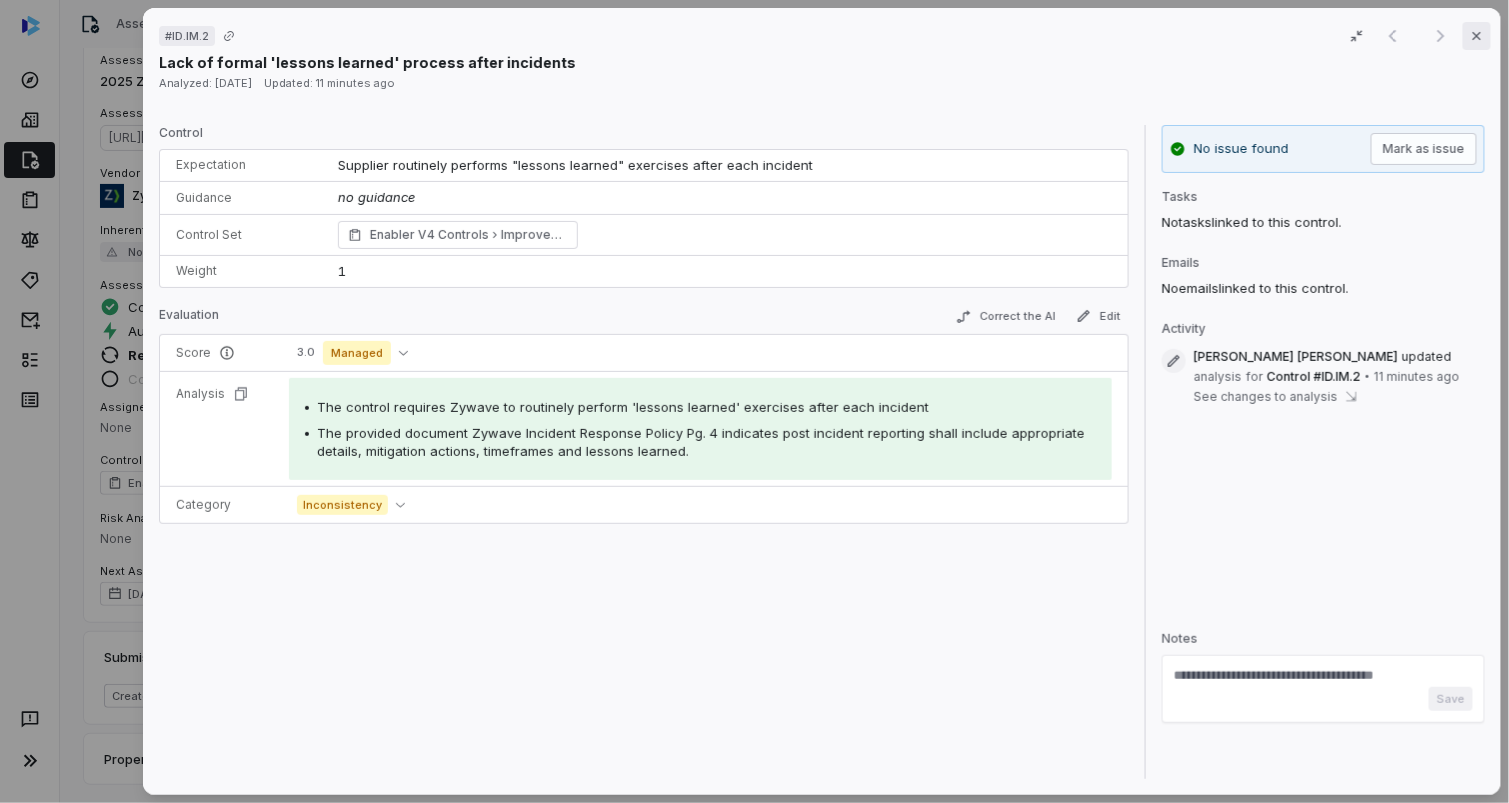 click 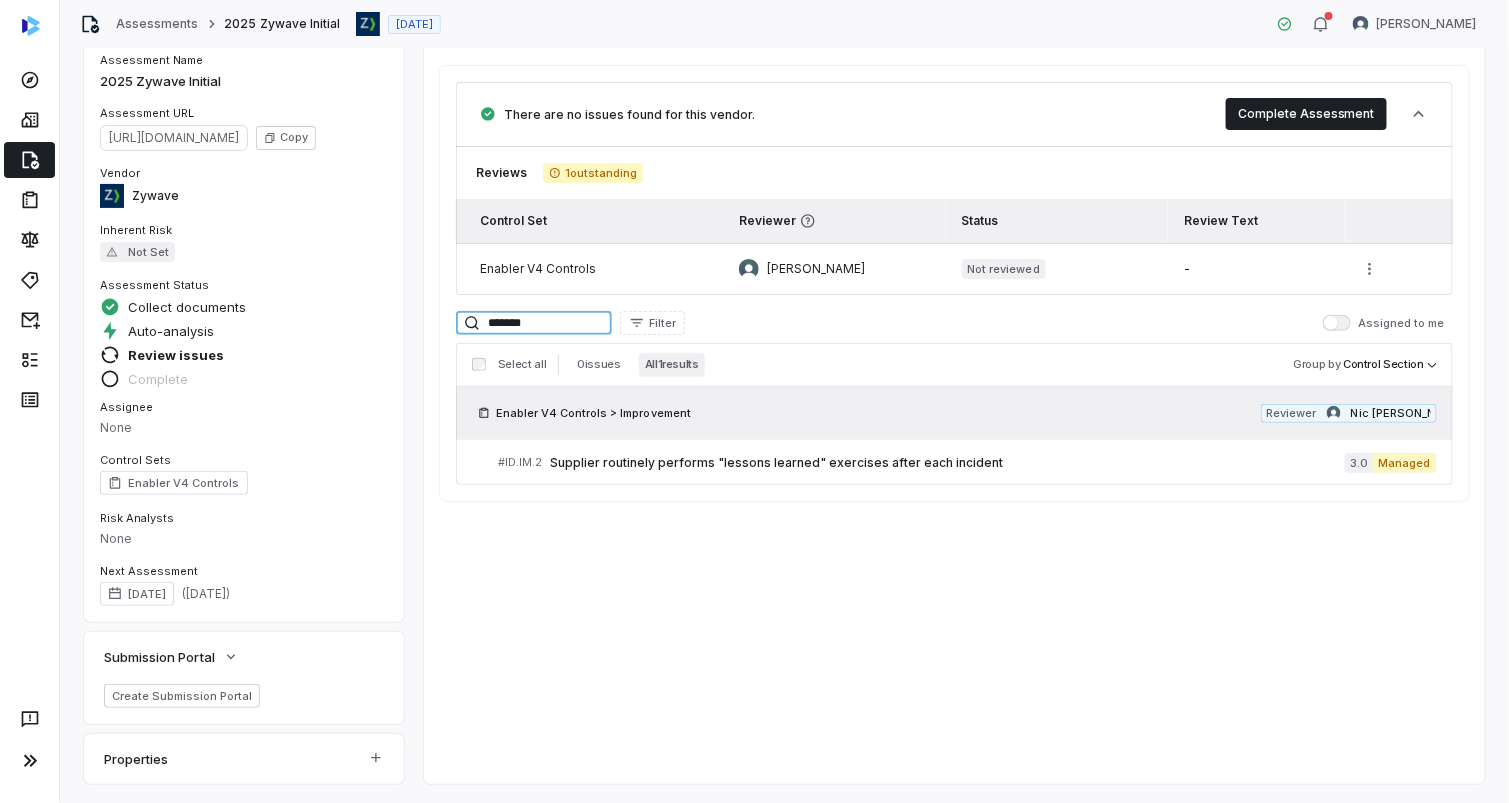 click on "*******" at bounding box center (534, 323) 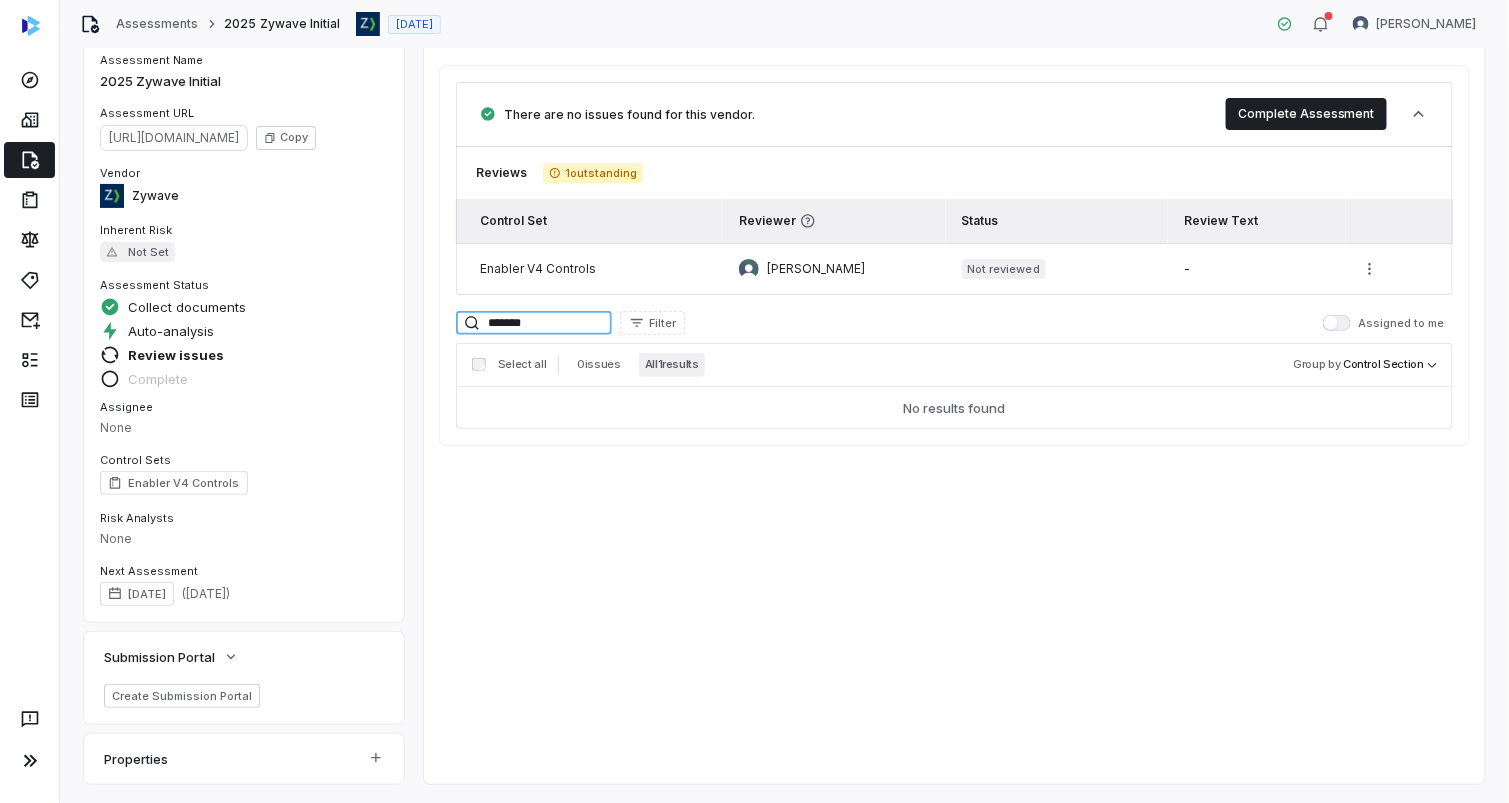 type on "*******" 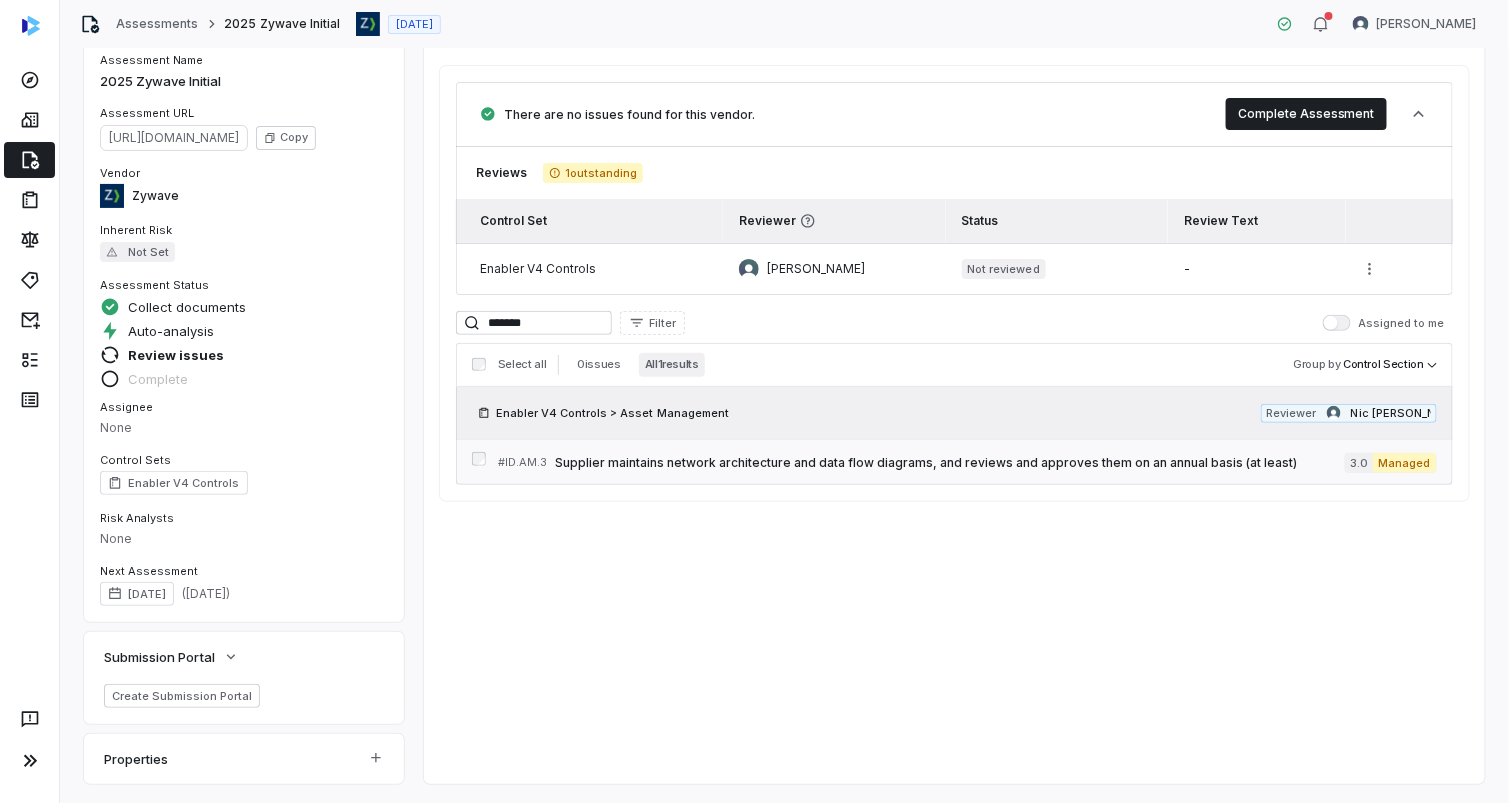 click on "Supplier maintains network architecture and data flow diagrams, and reviews and approves them on an annual basis (at least)" at bounding box center (950, 463) 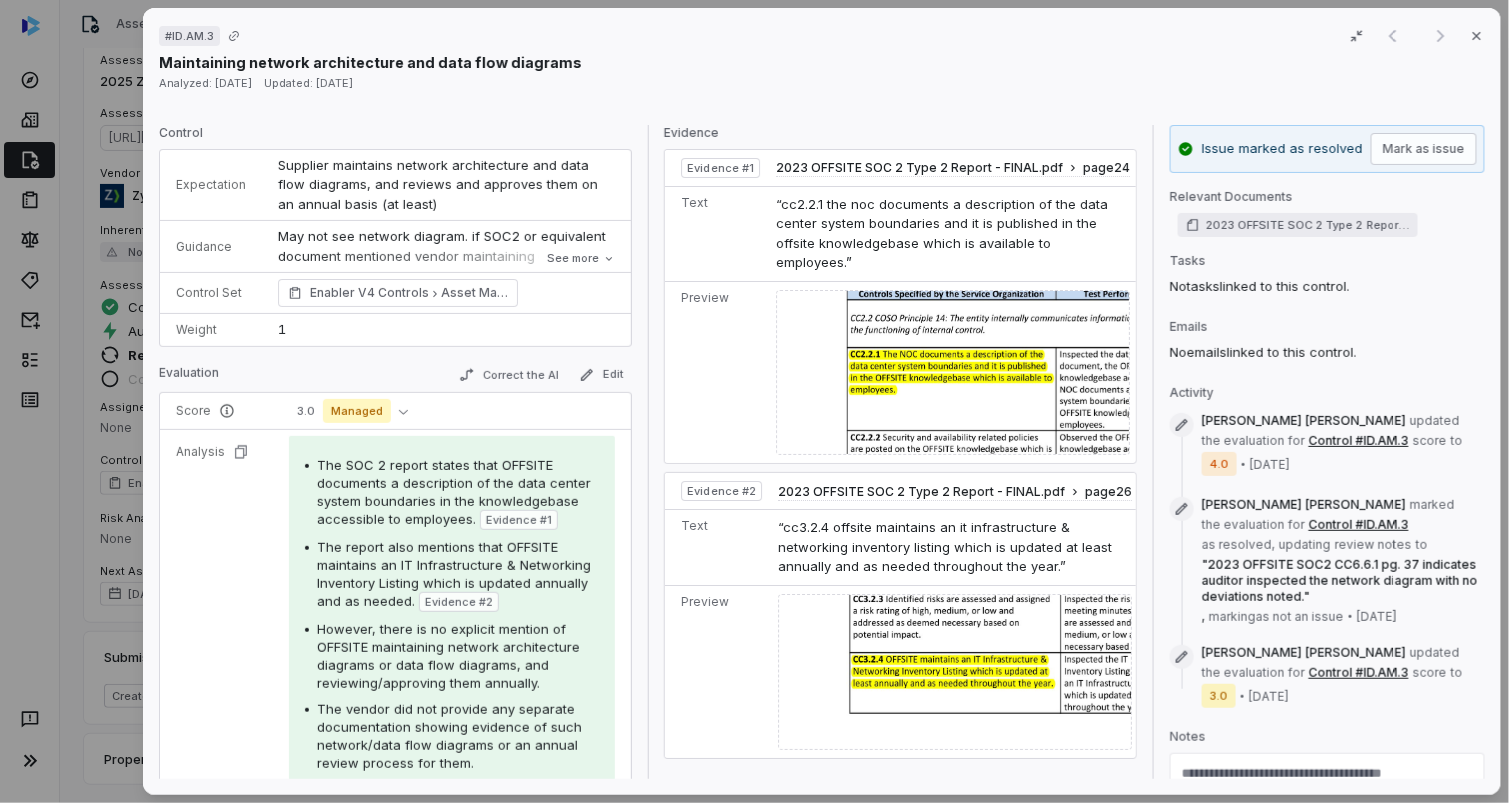 scroll, scrollTop: 54, scrollLeft: 0, axis: vertical 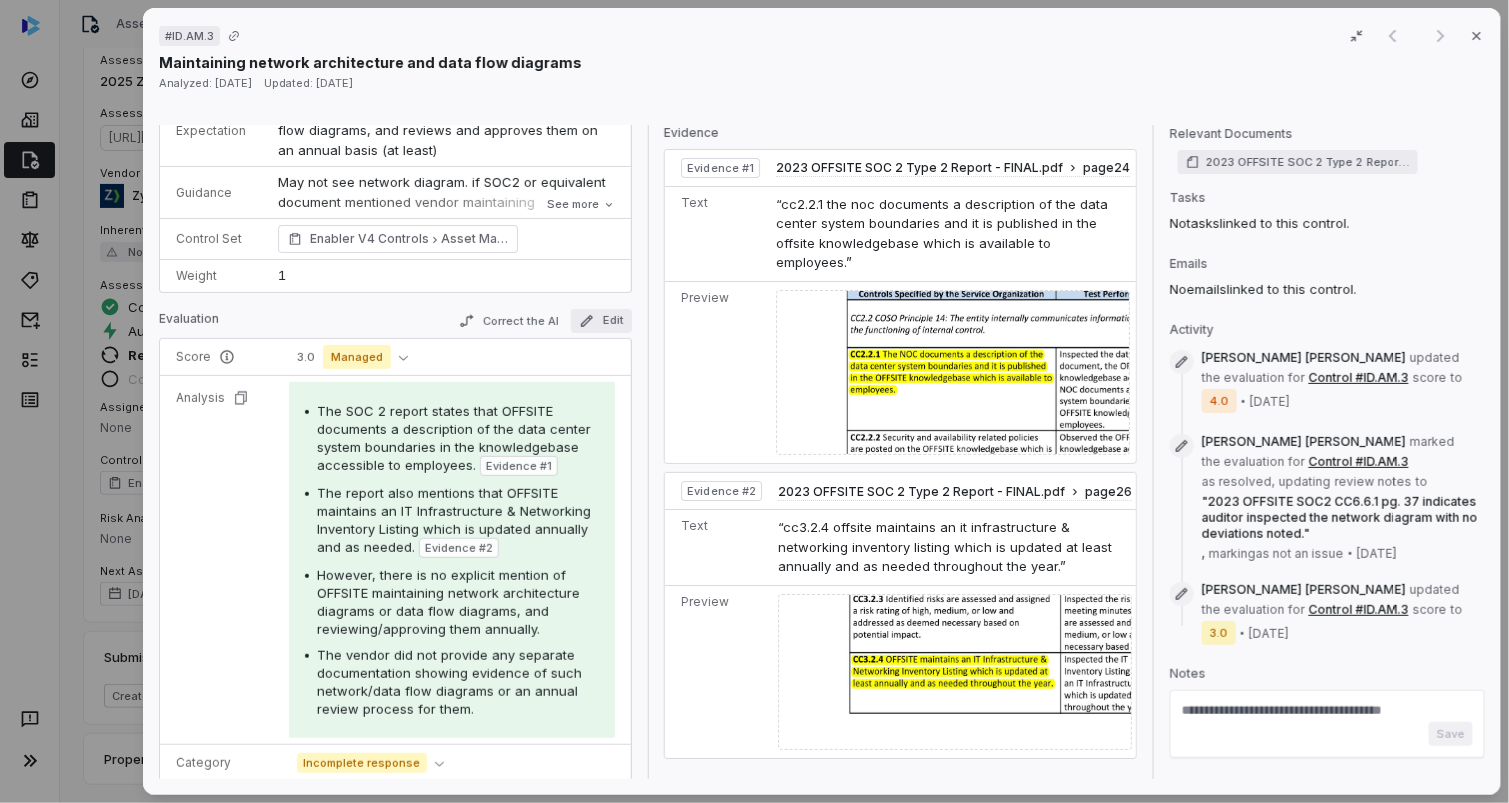 click on "Edit" at bounding box center [601, 321] 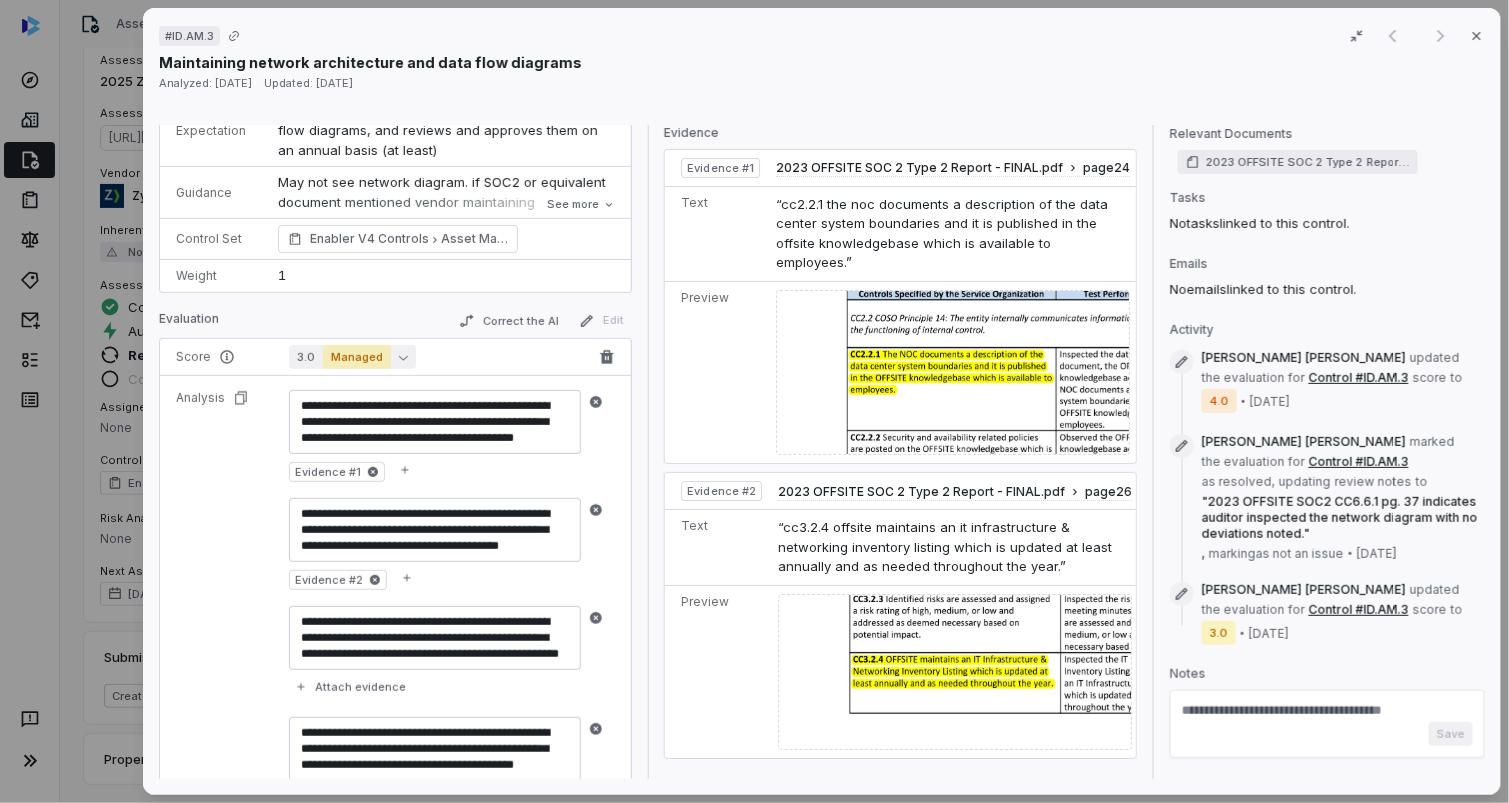 click 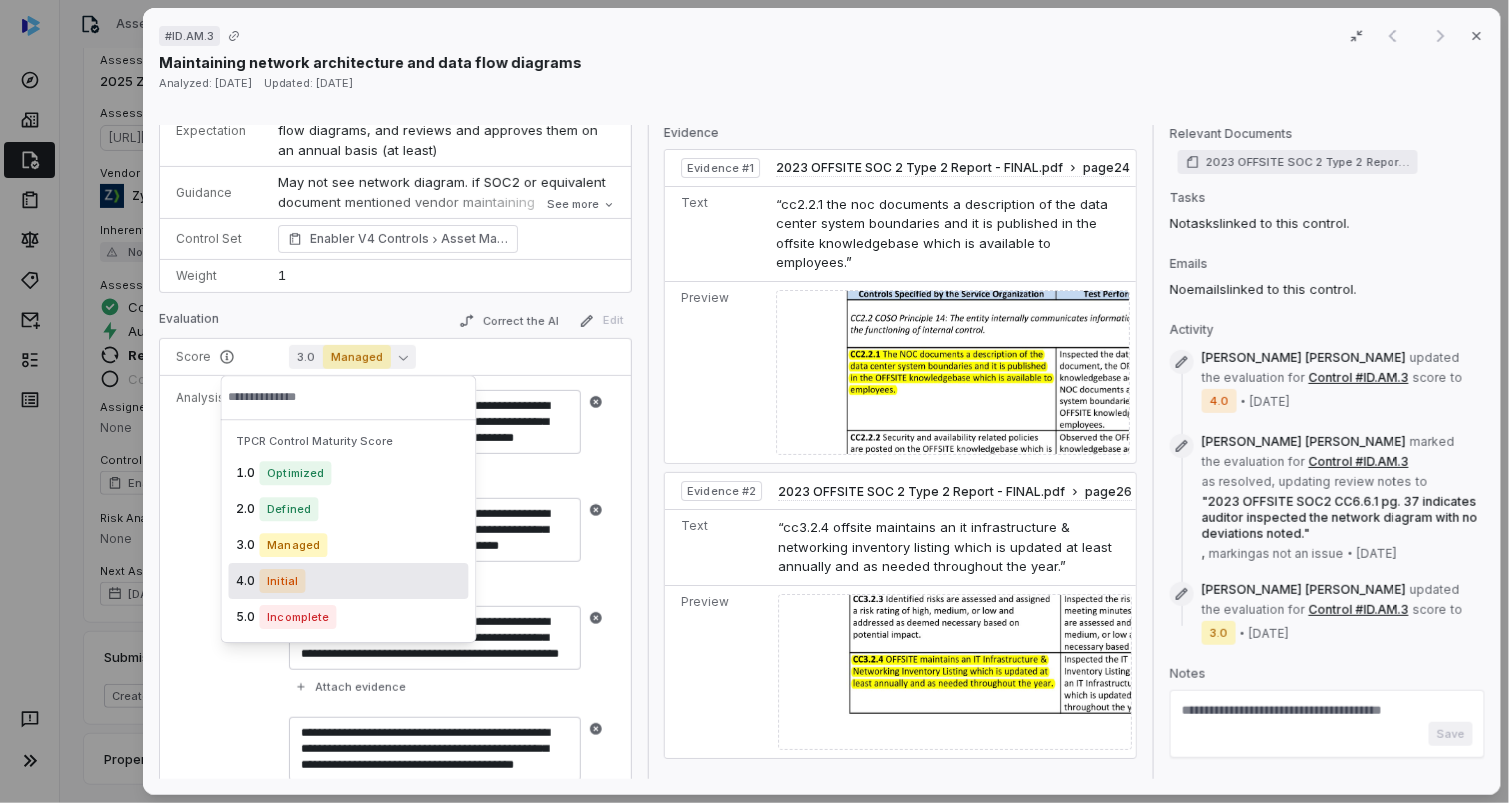 click on "Initial" at bounding box center [283, 581] 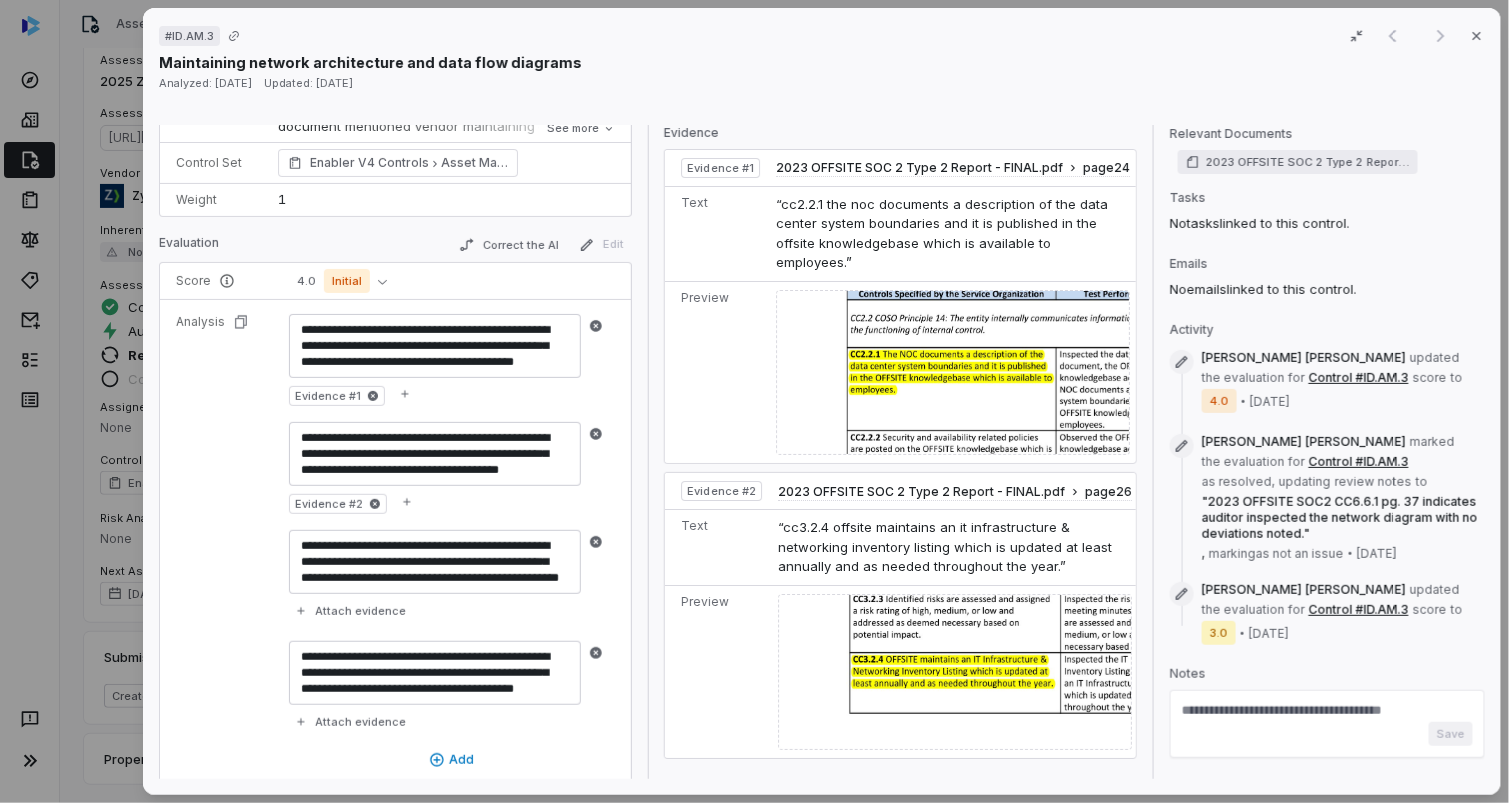 scroll, scrollTop: 199, scrollLeft: 0, axis: vertical 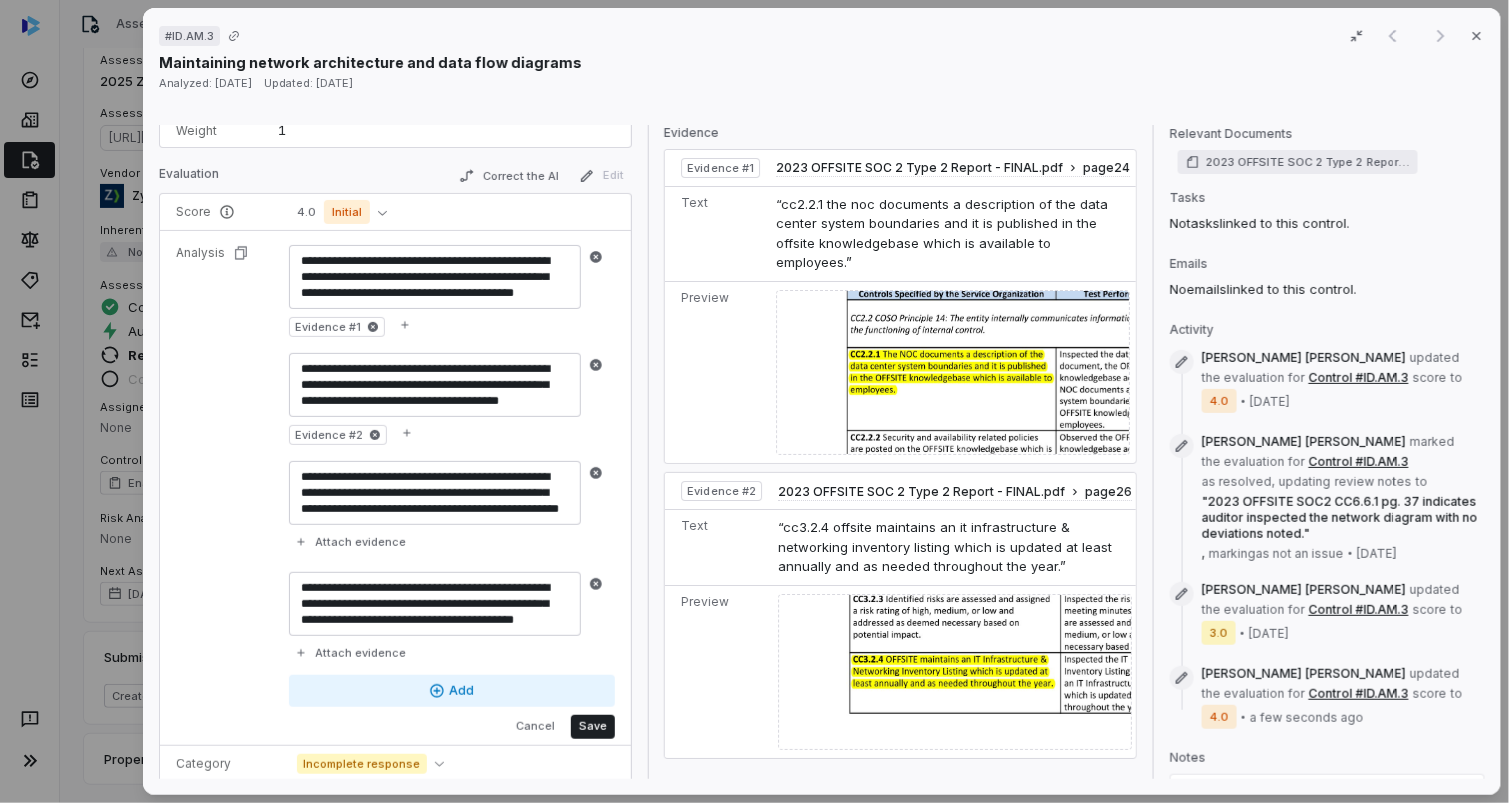 click on "Add" at bounding box center (452, 691) 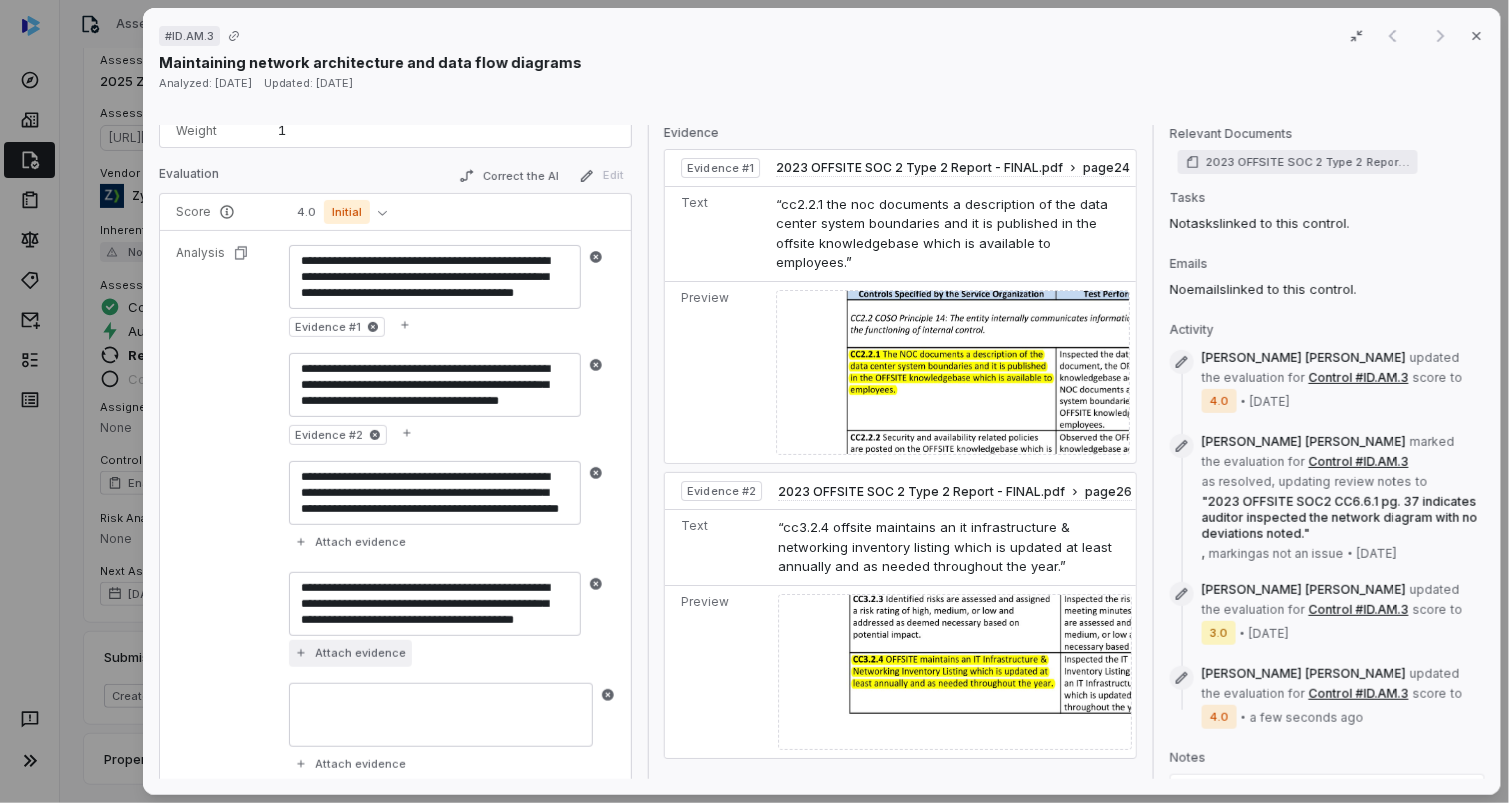 drag, startPoint x: 348, startPoint y: 695, endPoint x: 352, endPoint y: 653, distance: 42.190044 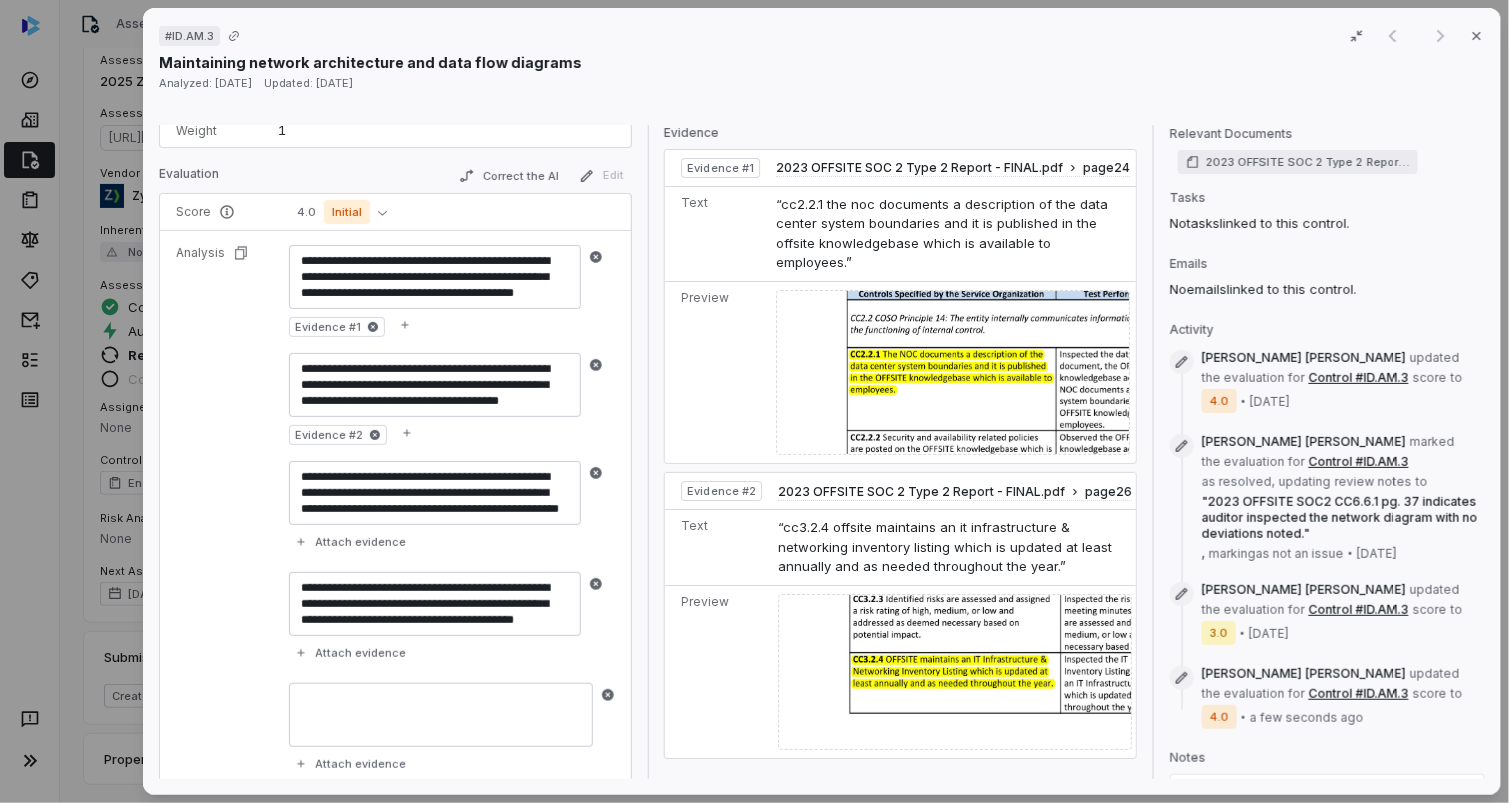 scroll, scrollTop: 0, scrollLeft: 0, axis: both 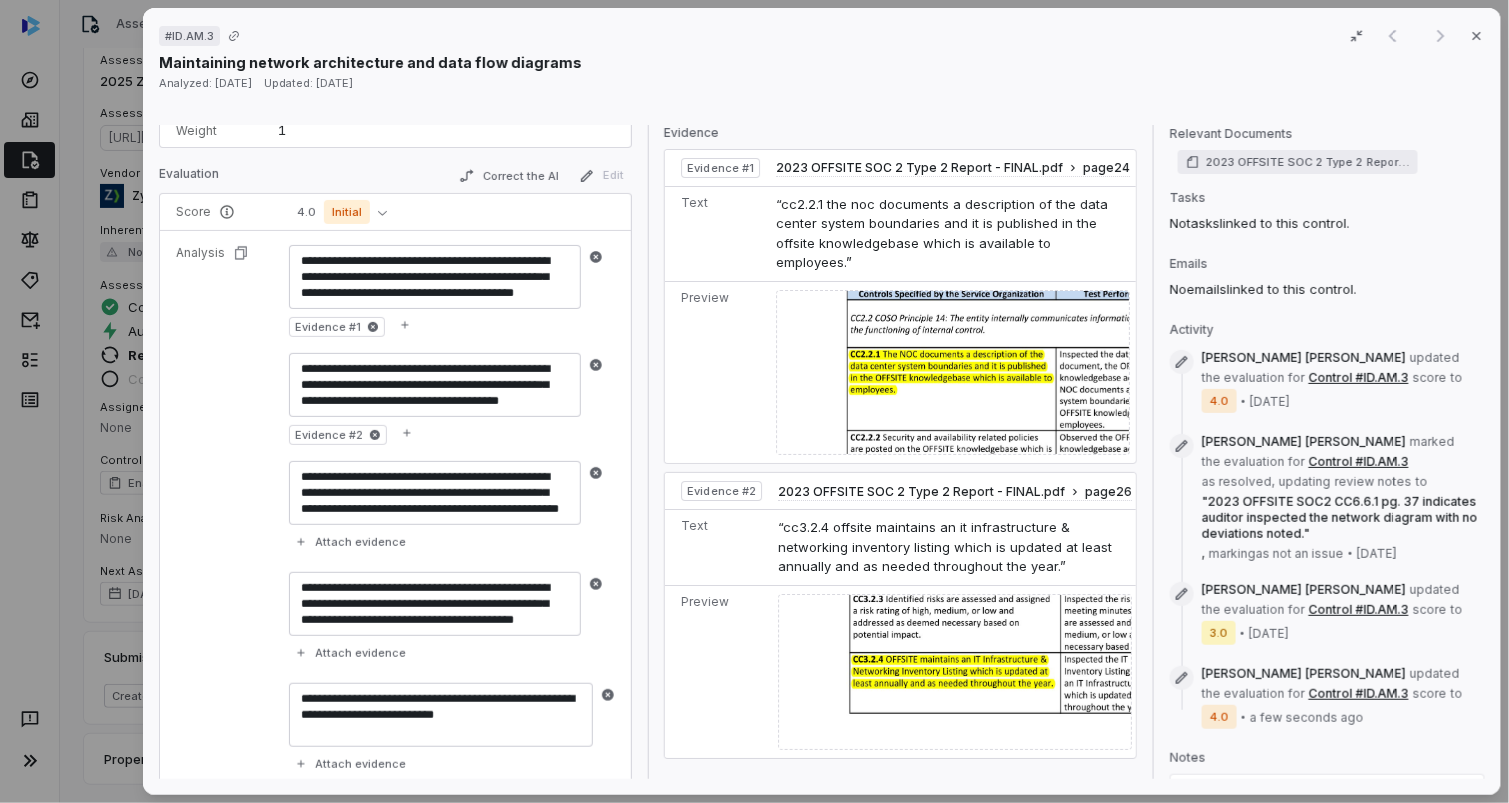 click on "**********" at bounding box center [435, 277] 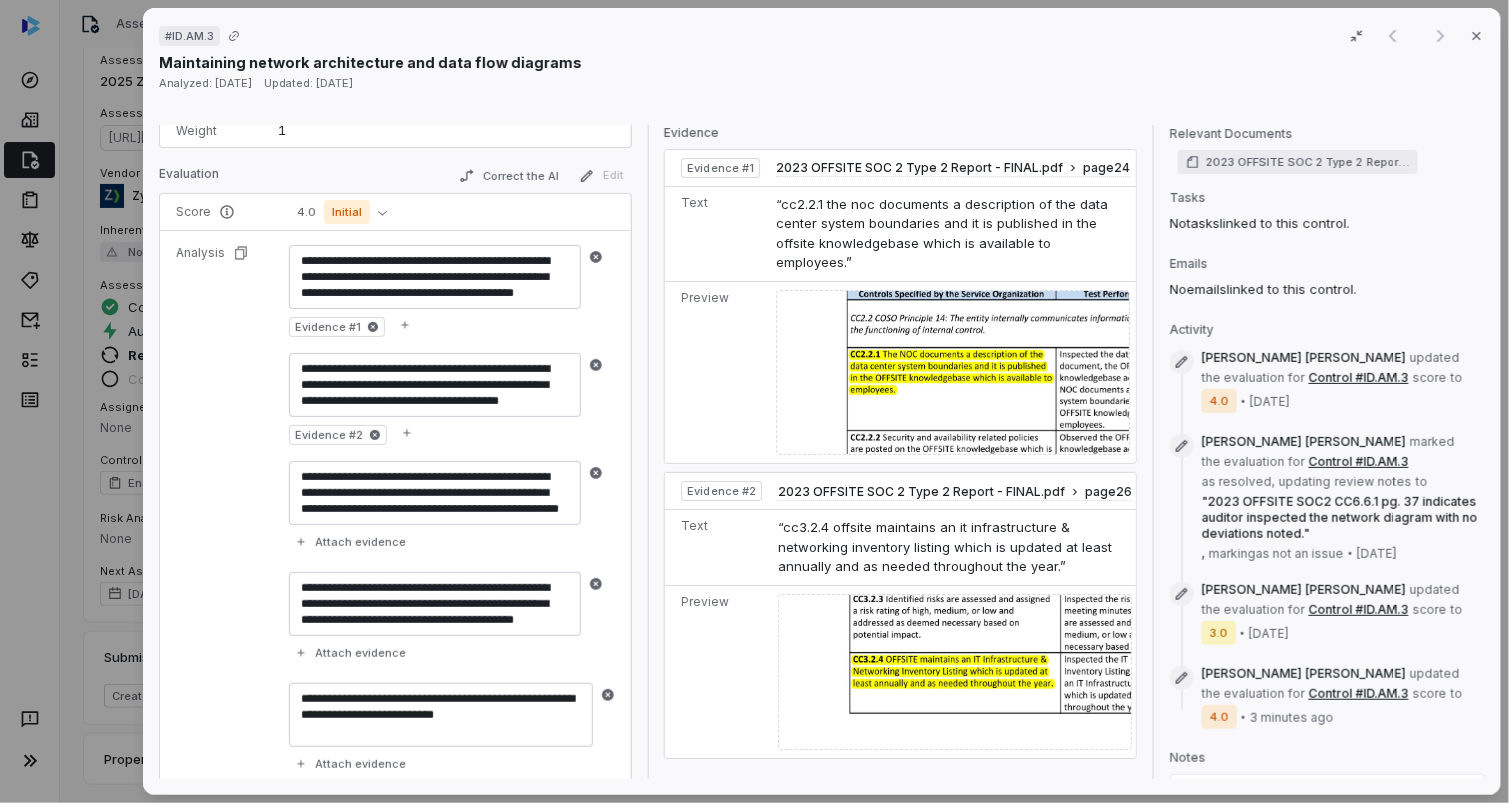 click on "**********" at bounding box center [441, 715] 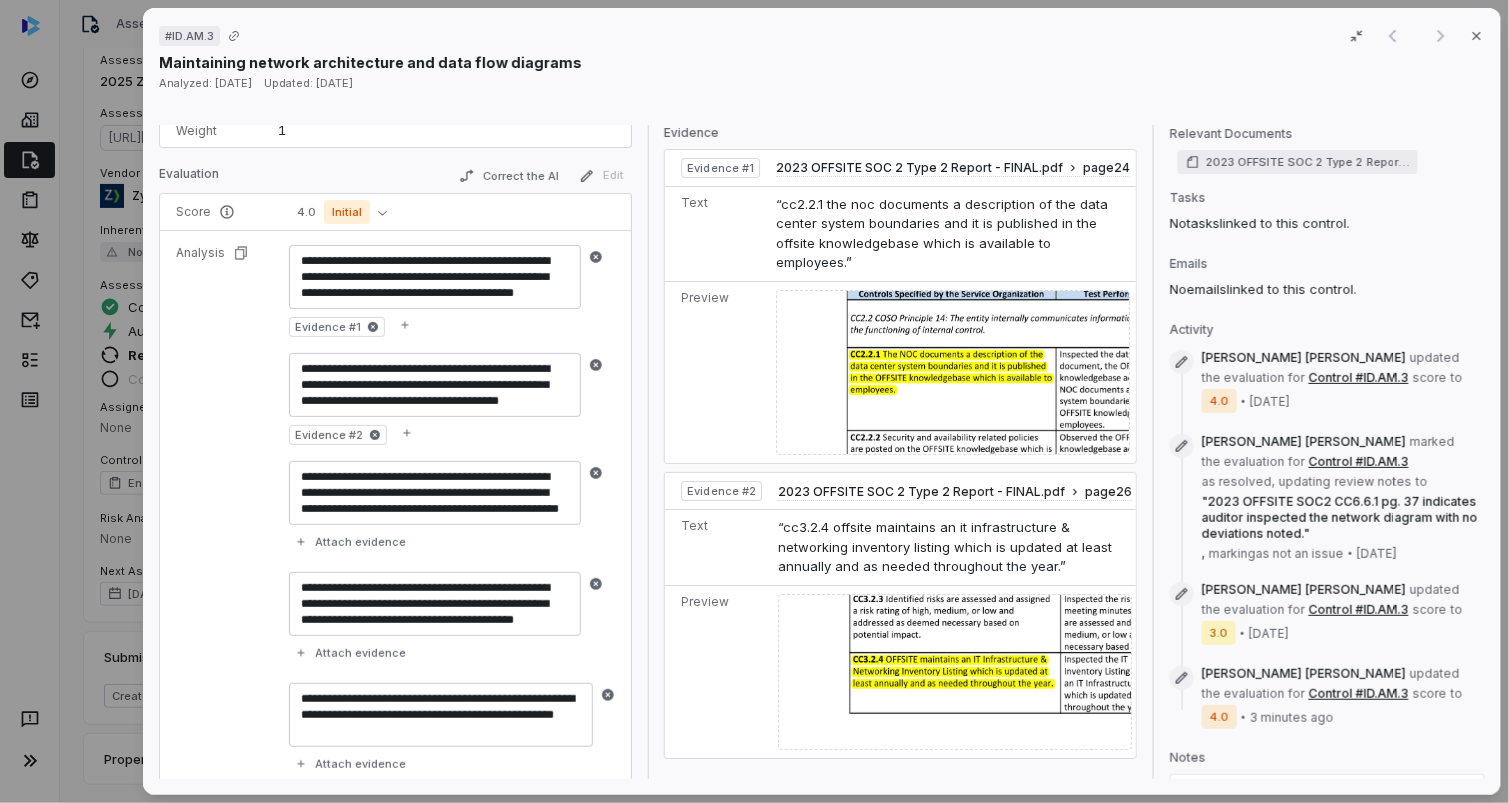 click on "**********" at bounding box center [441, 715] 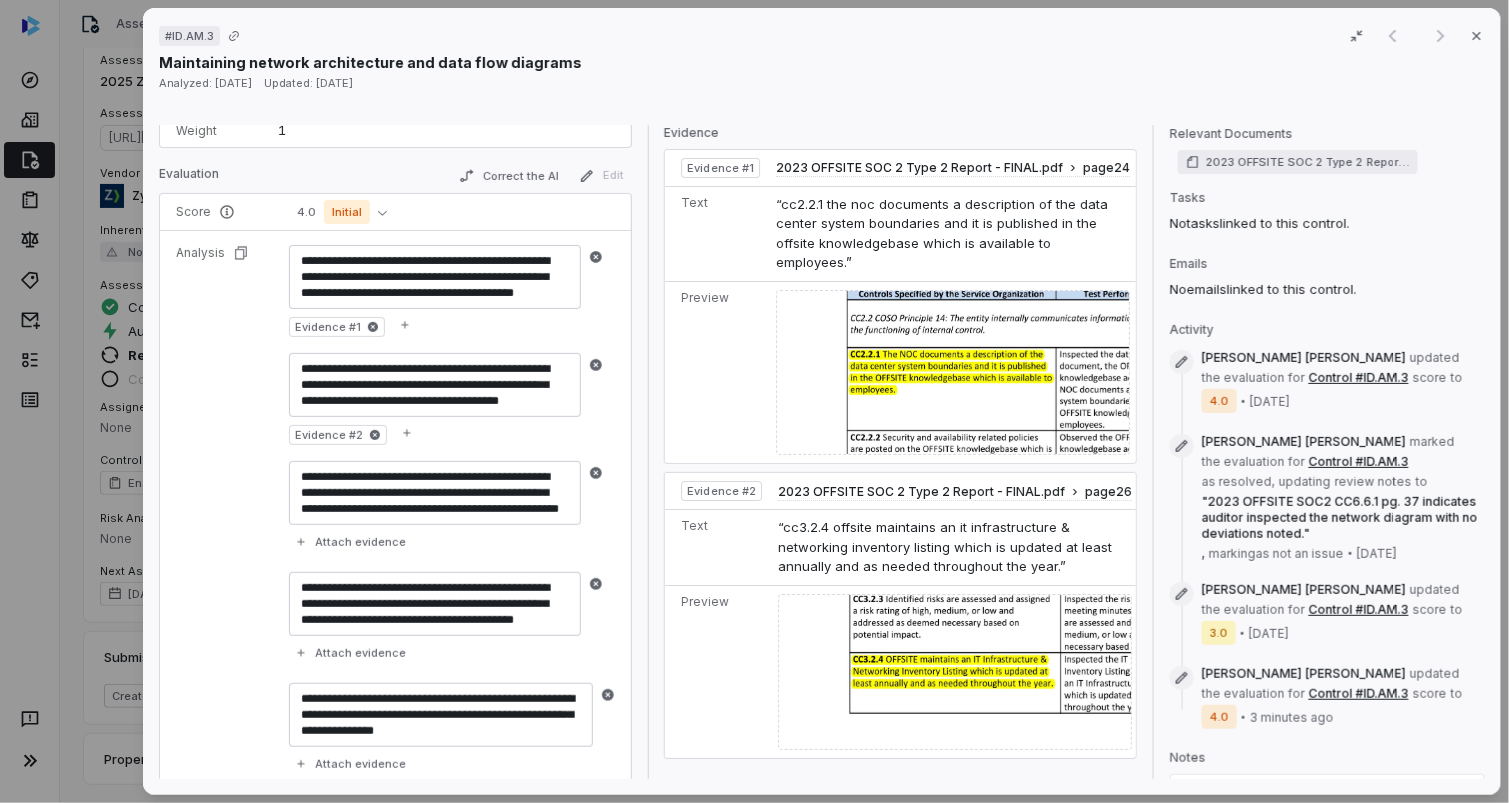 scroll, scrollTop: 7, scrollLeft: 0, axis: vertical 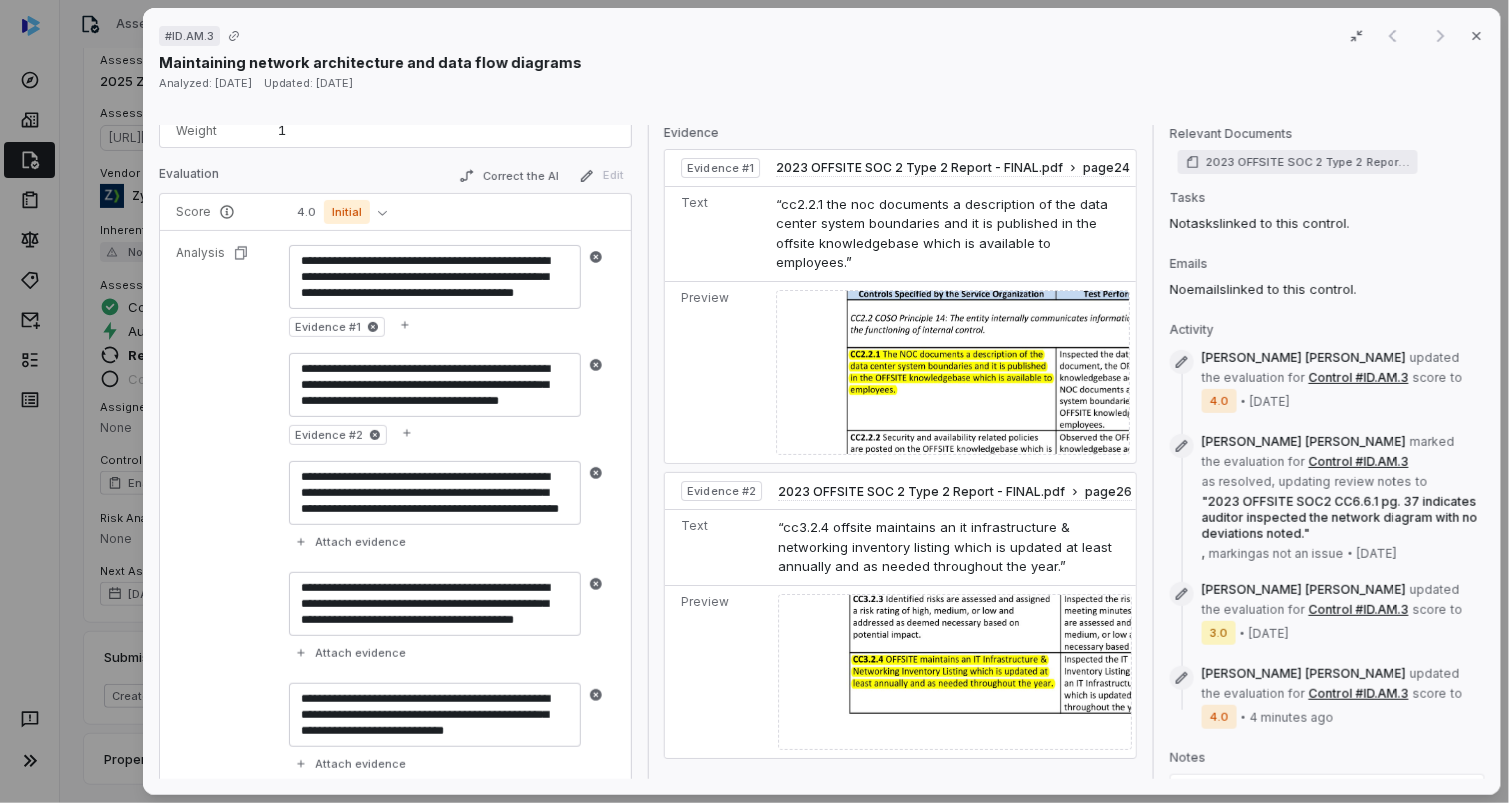 click on "**********" at bounding box center (435, 715) 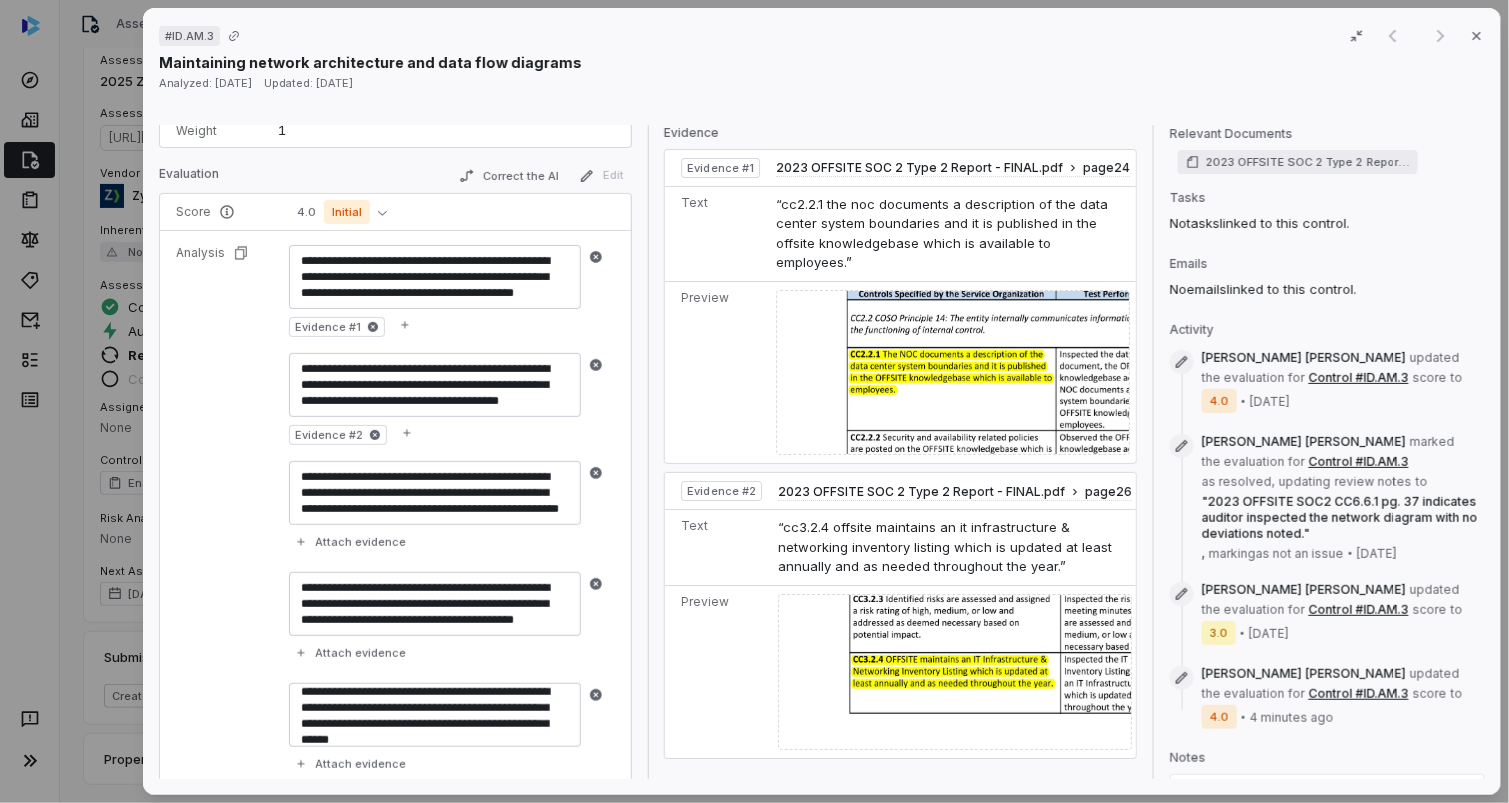 click on "**********" at bounding box center [435, 715] 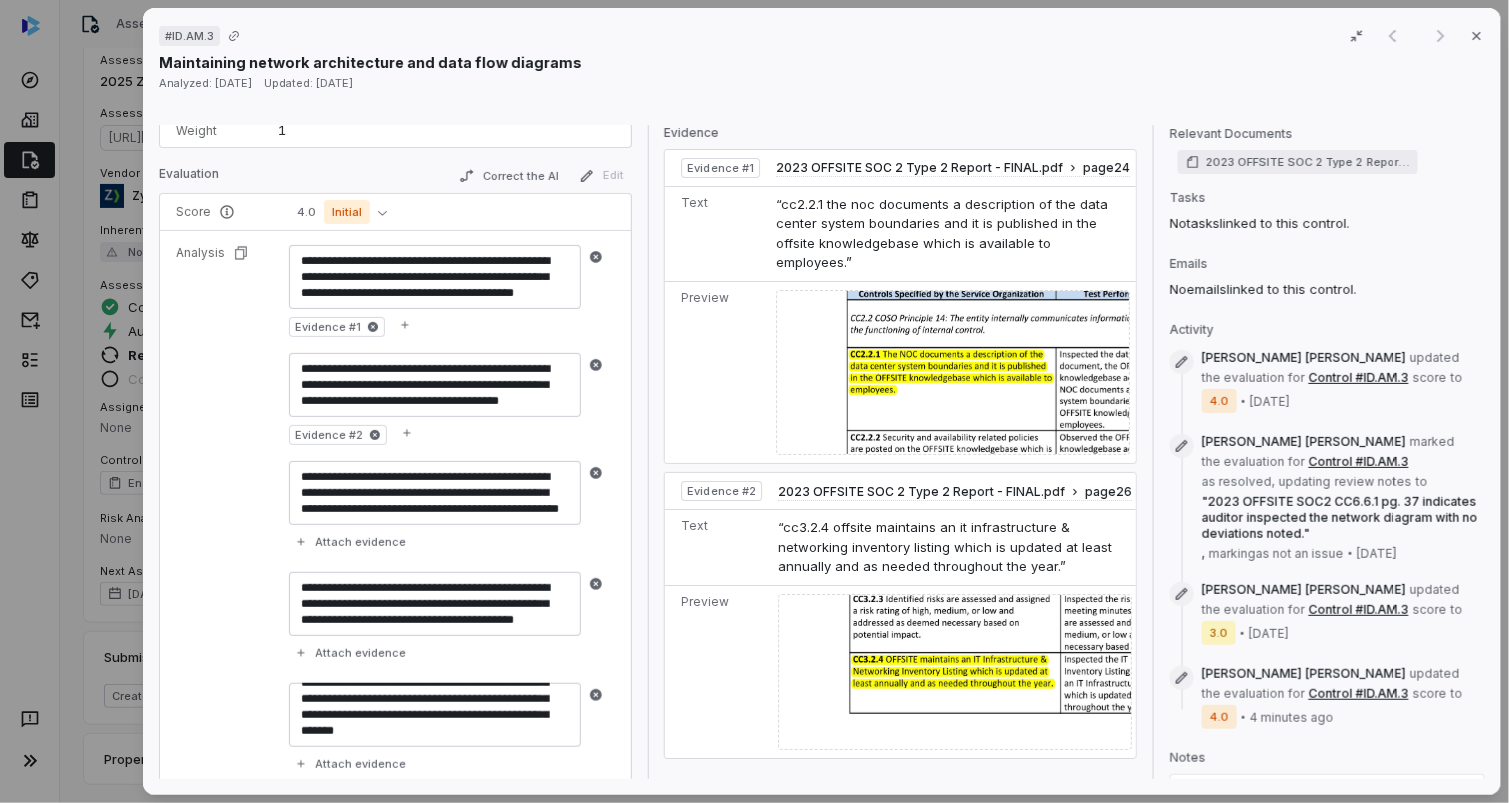 scroll, scrollTop: 47, scrollLeft: 0, axis: vertical 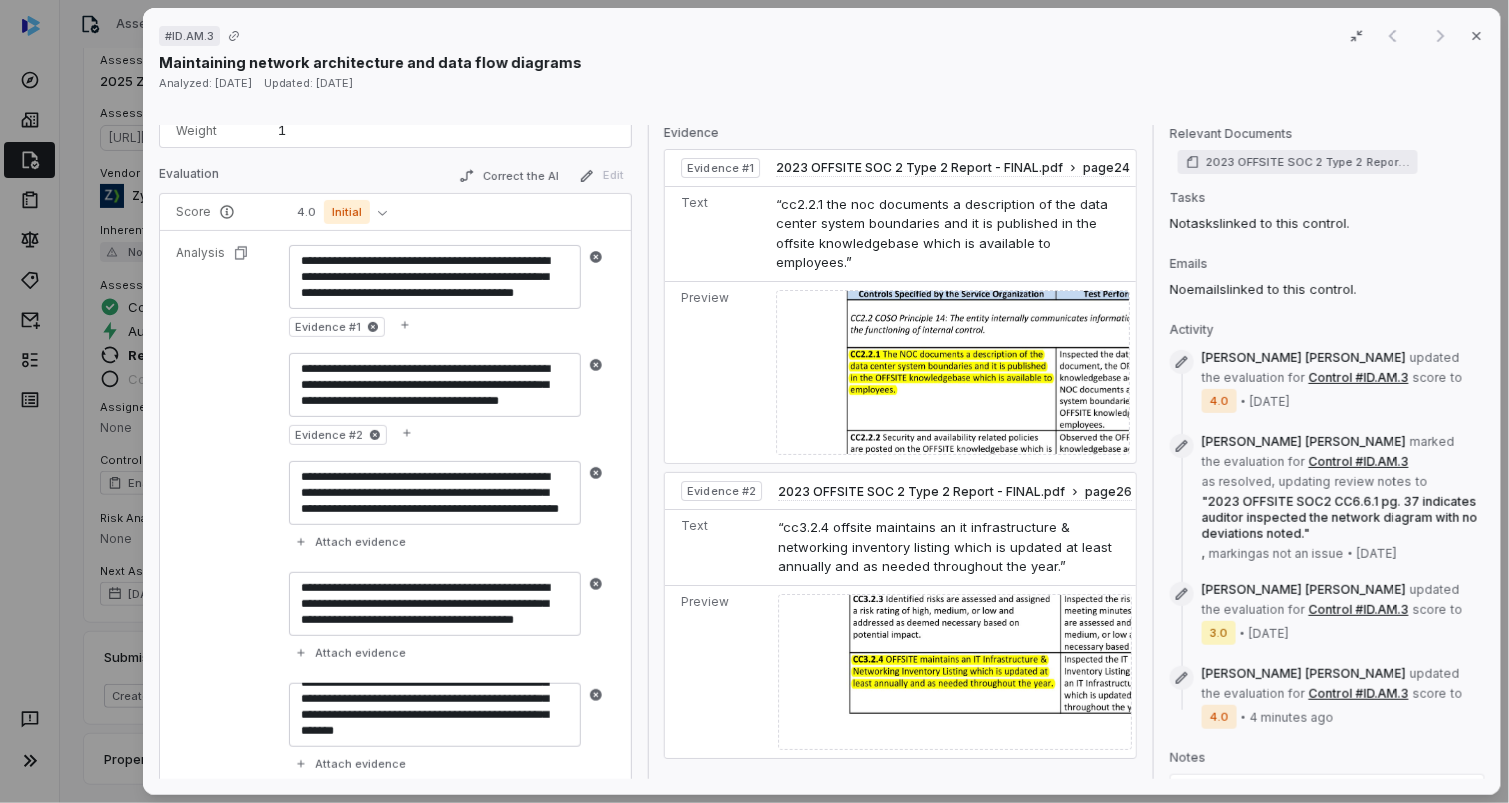 click on "**********" at bounding box center (435, 715) 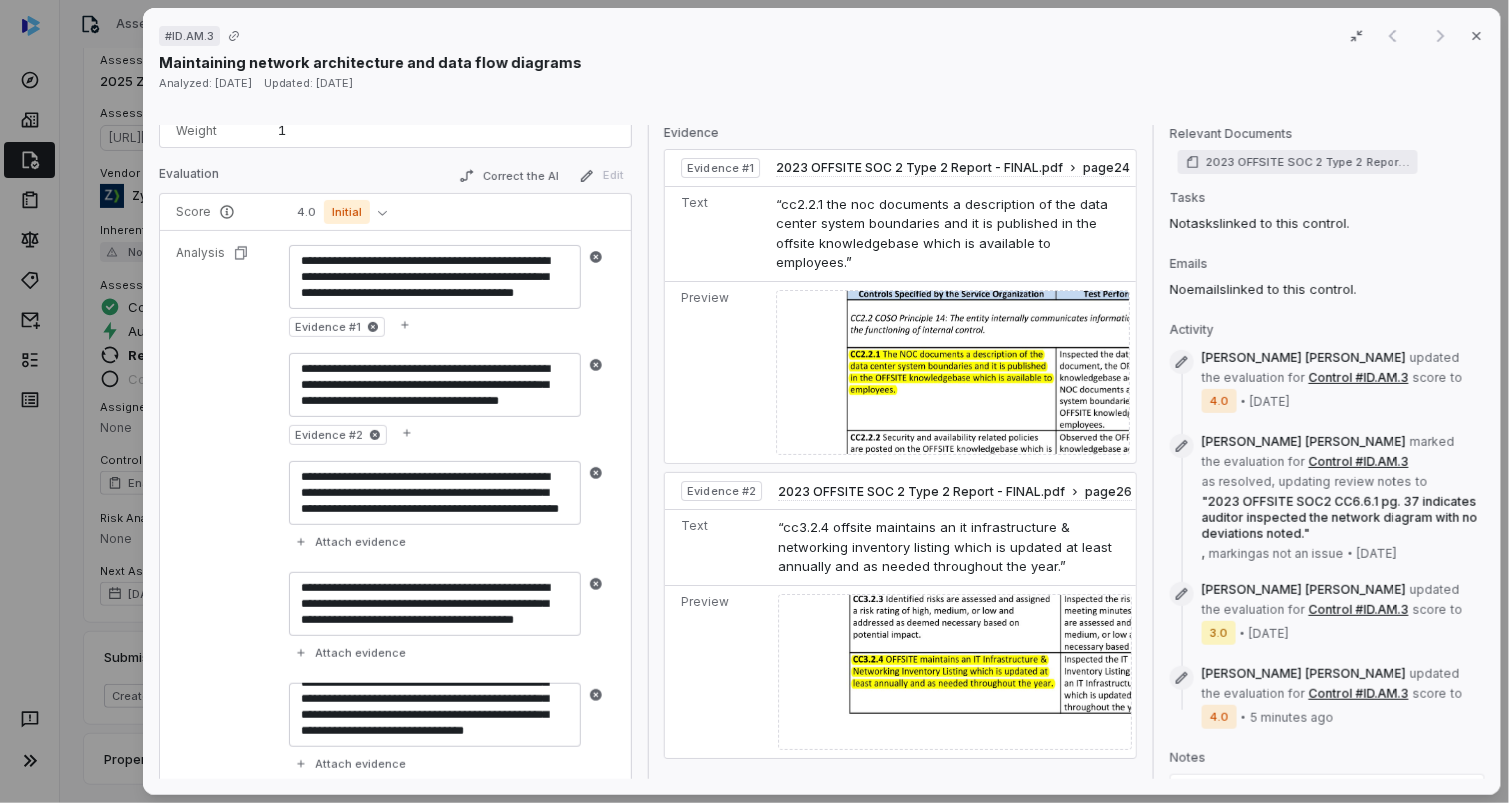 scroll, scrollTop: 64, scrollLeft: 0, axis: vertical 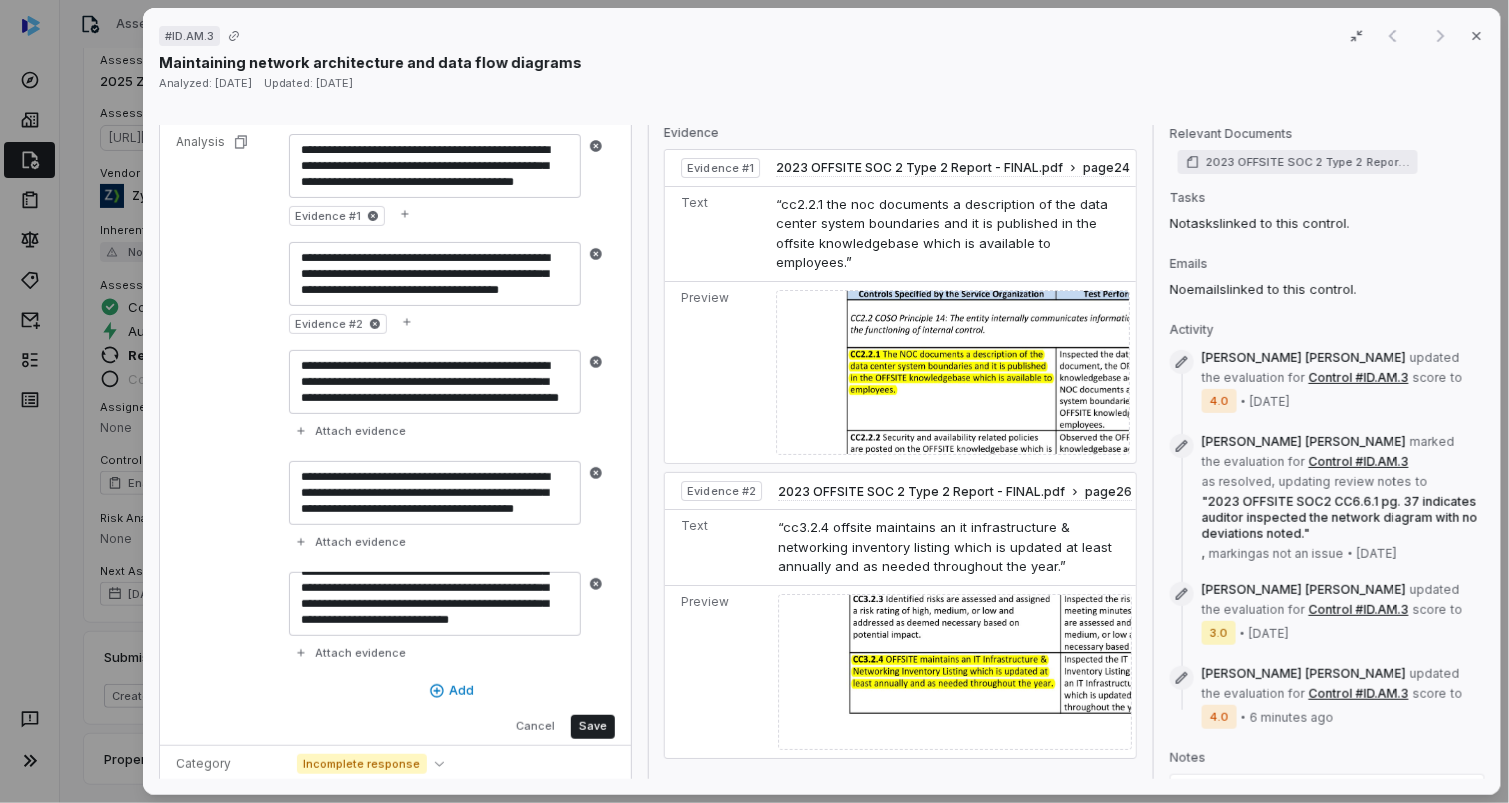 drag, startPoint x: 357, startPoint y: 613, endPoint x: 539, endPoint y: 637, distance: 183.57559 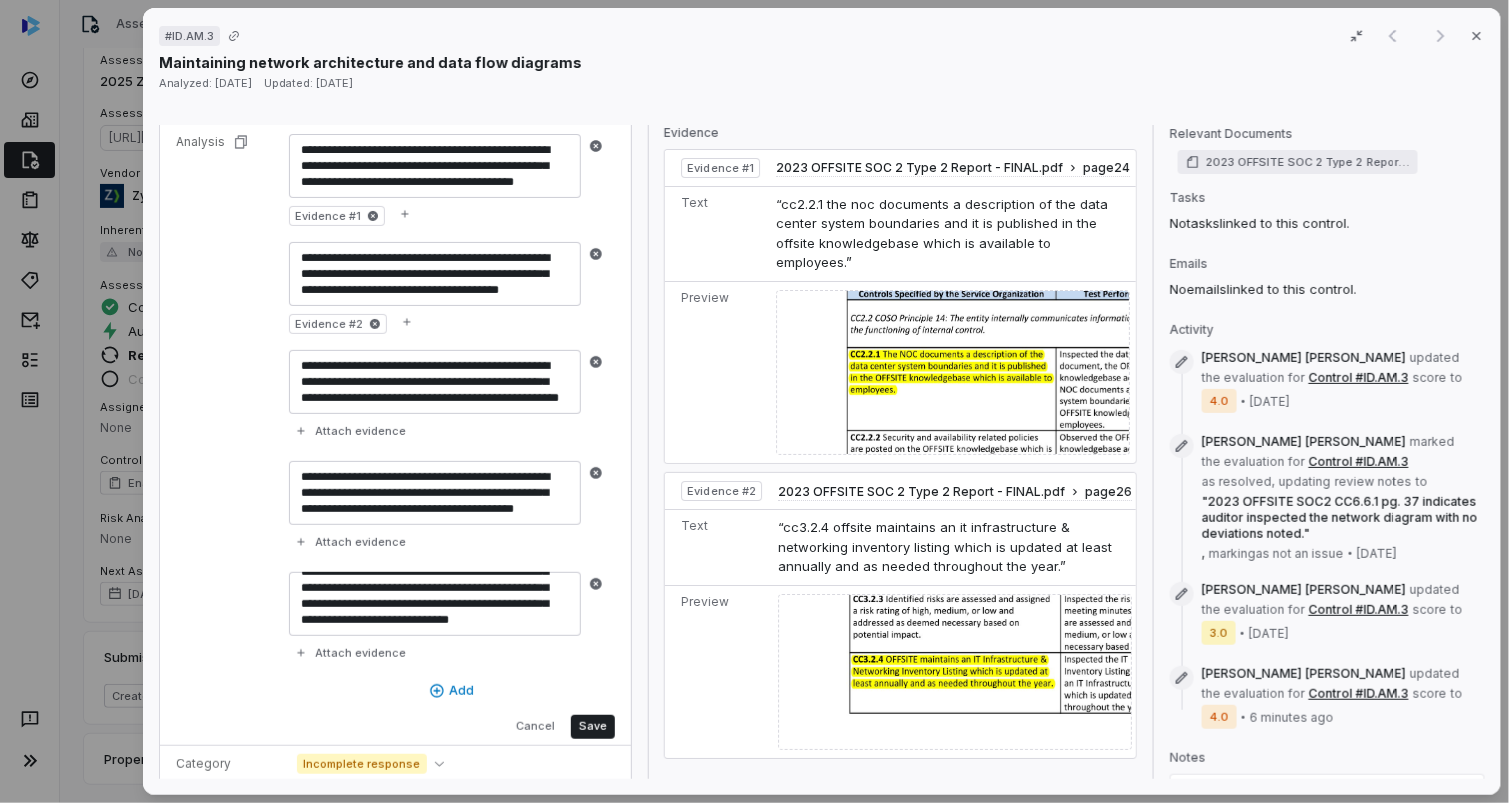click on "**********" at bounding box center [452, 619] 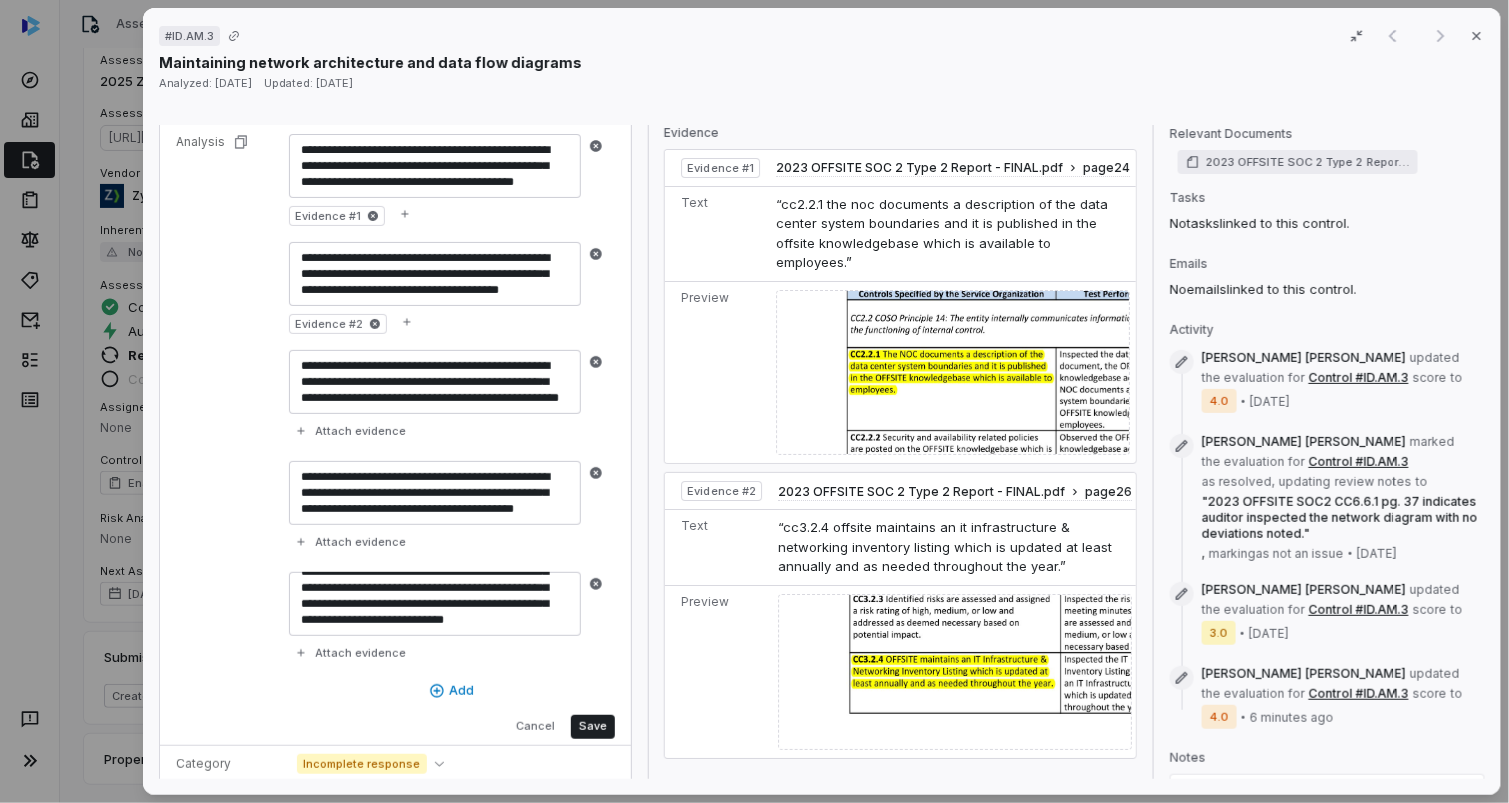 type on "**********" 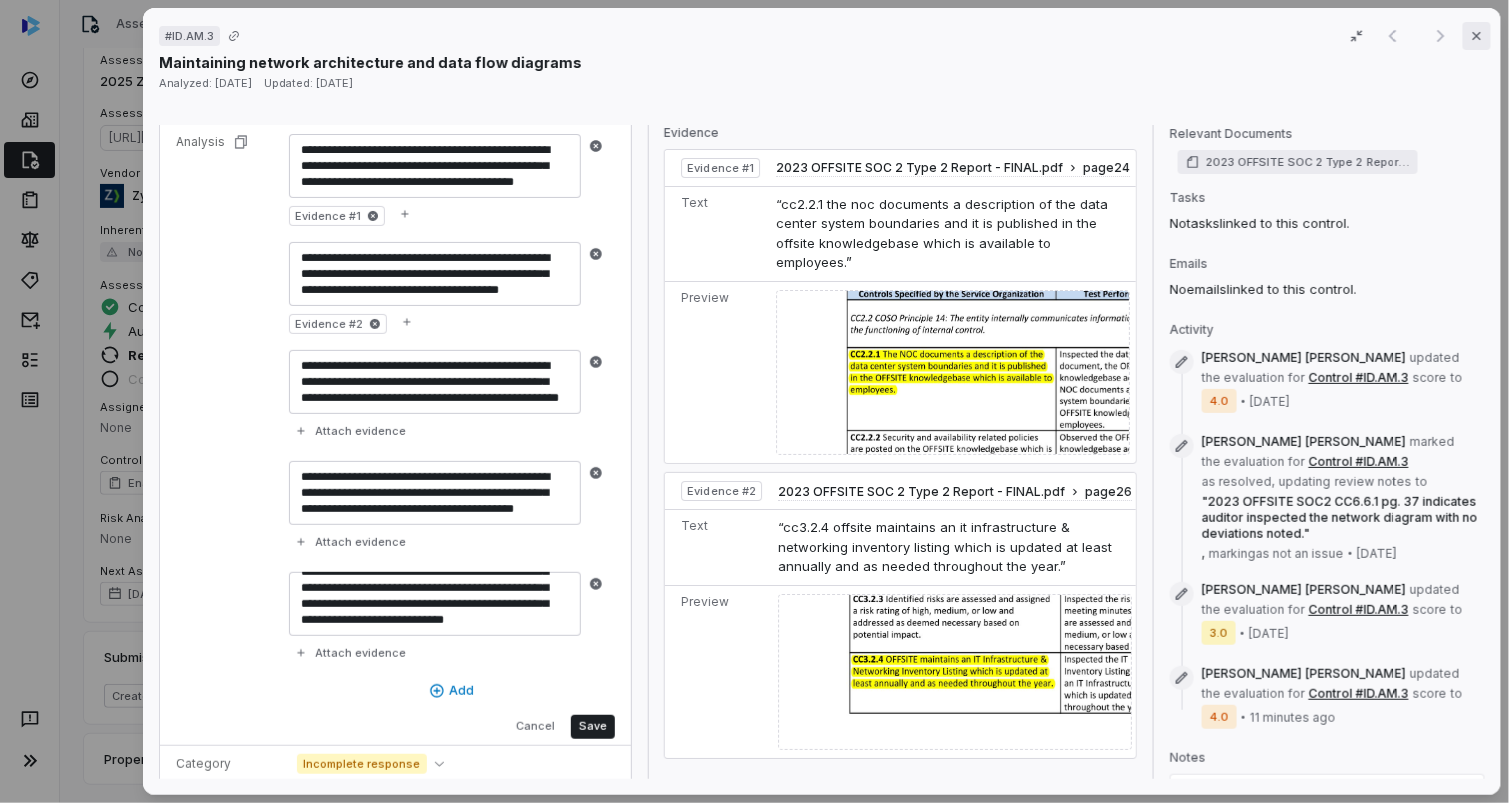click 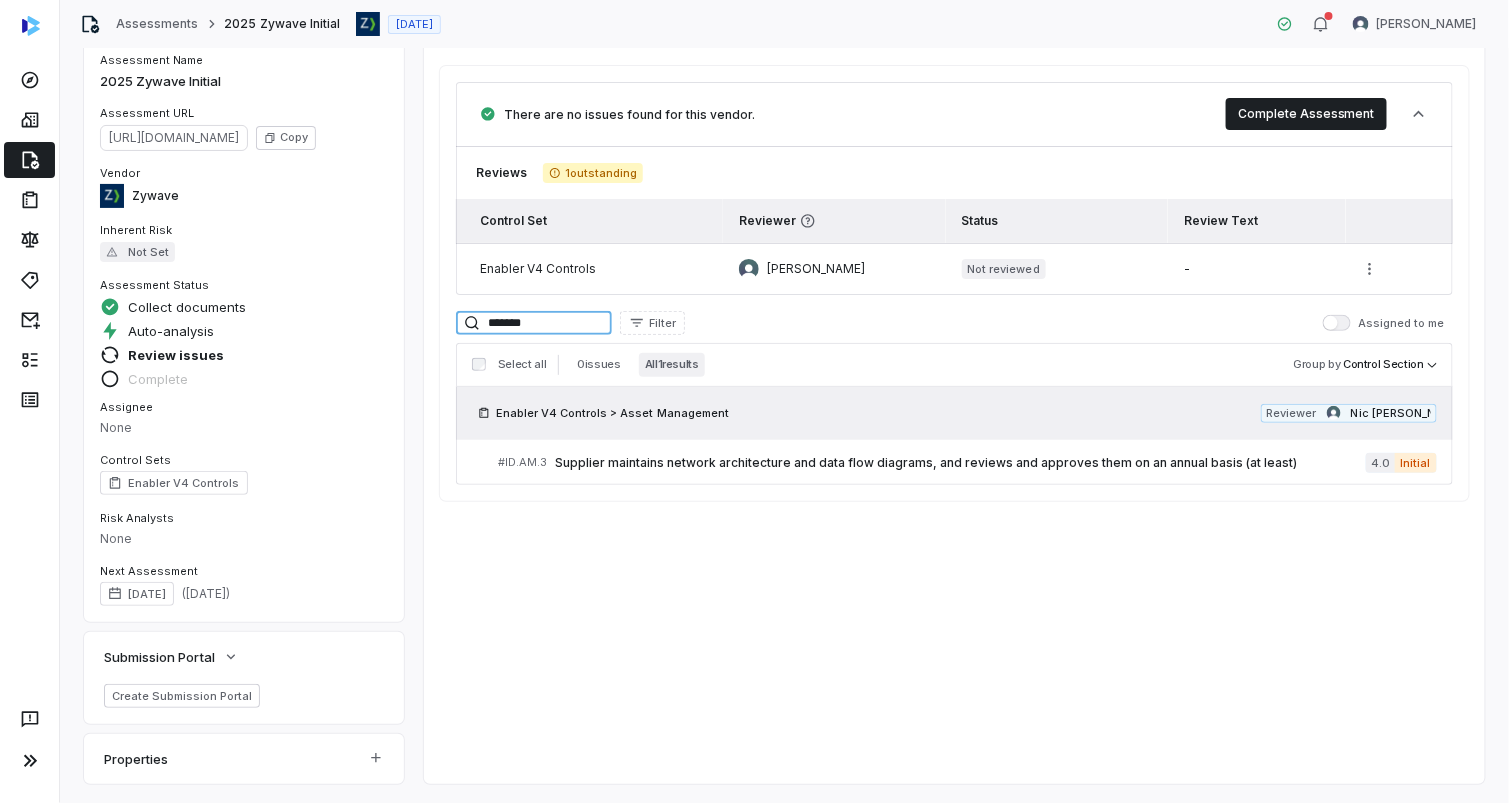 drag, startPoint x: 545, startPoint y: 321, endPoint x: 477, endPoint y: 317, distance: 68.117546 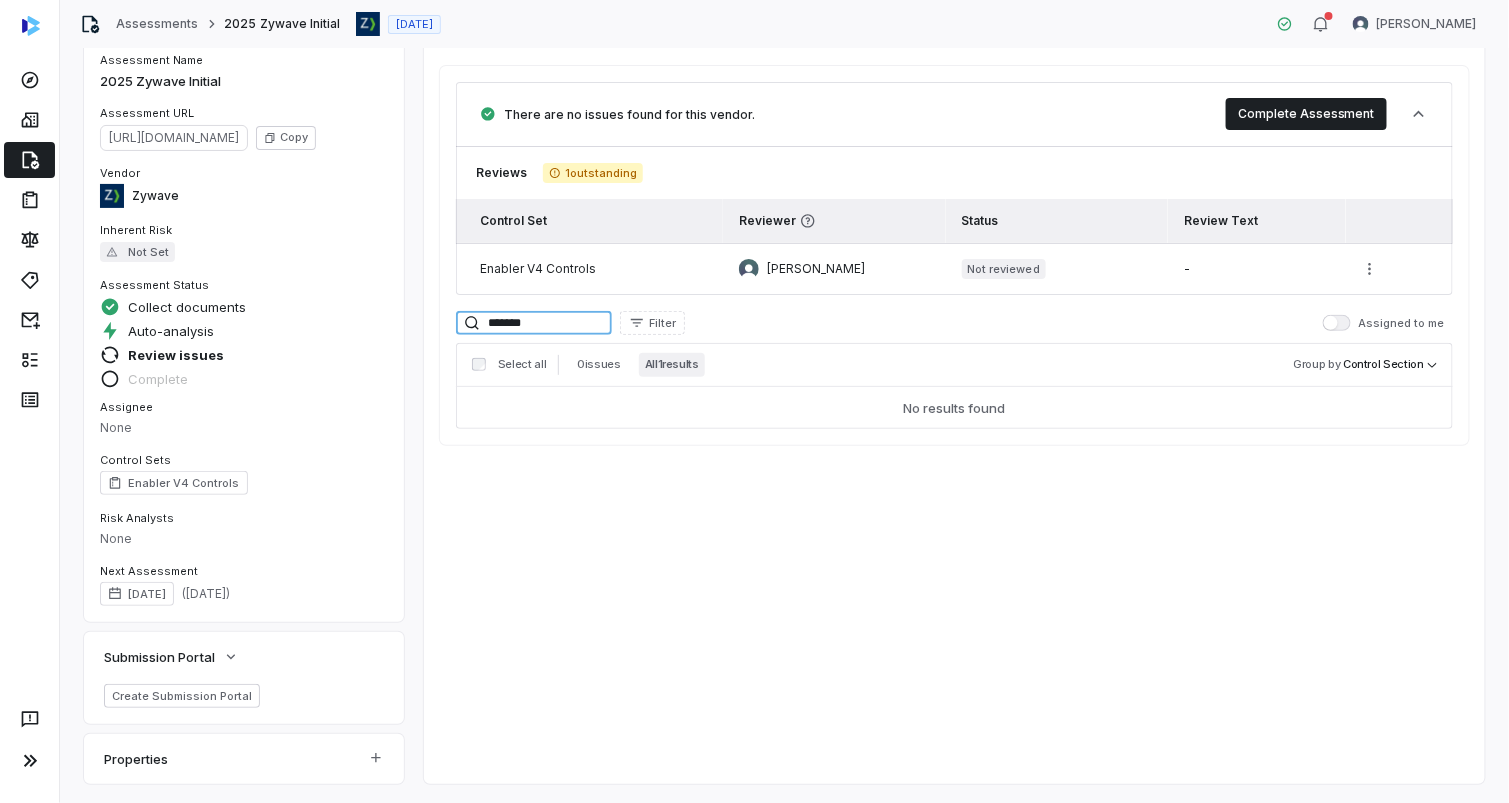 type on "*******" 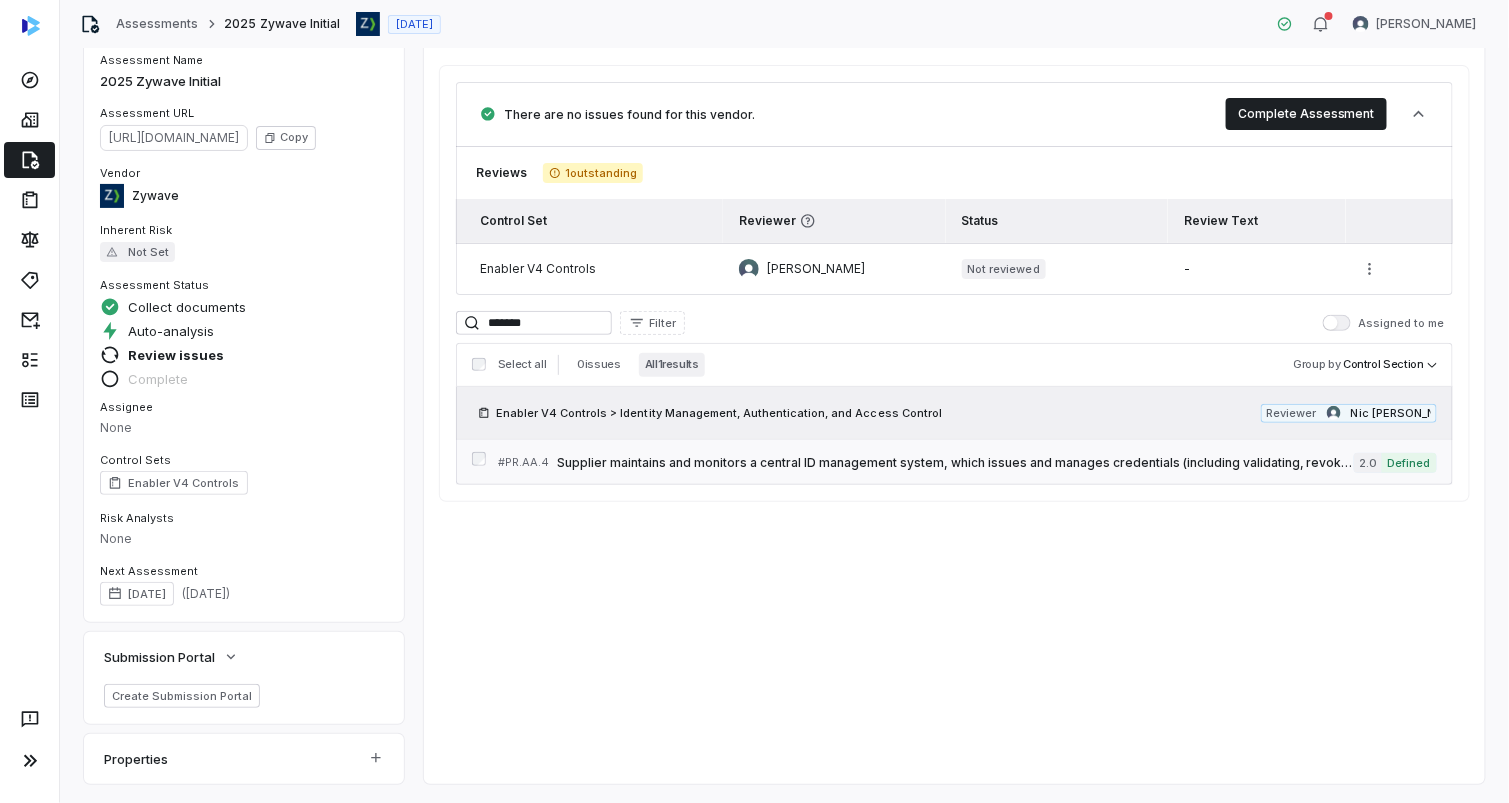click on "Supplier maintains and monitors a central ID management system, which issues and manages credentials (including validating, revoking, and auditing) for authorized devices, users, systems, processes" at bounding box center [955, 463] 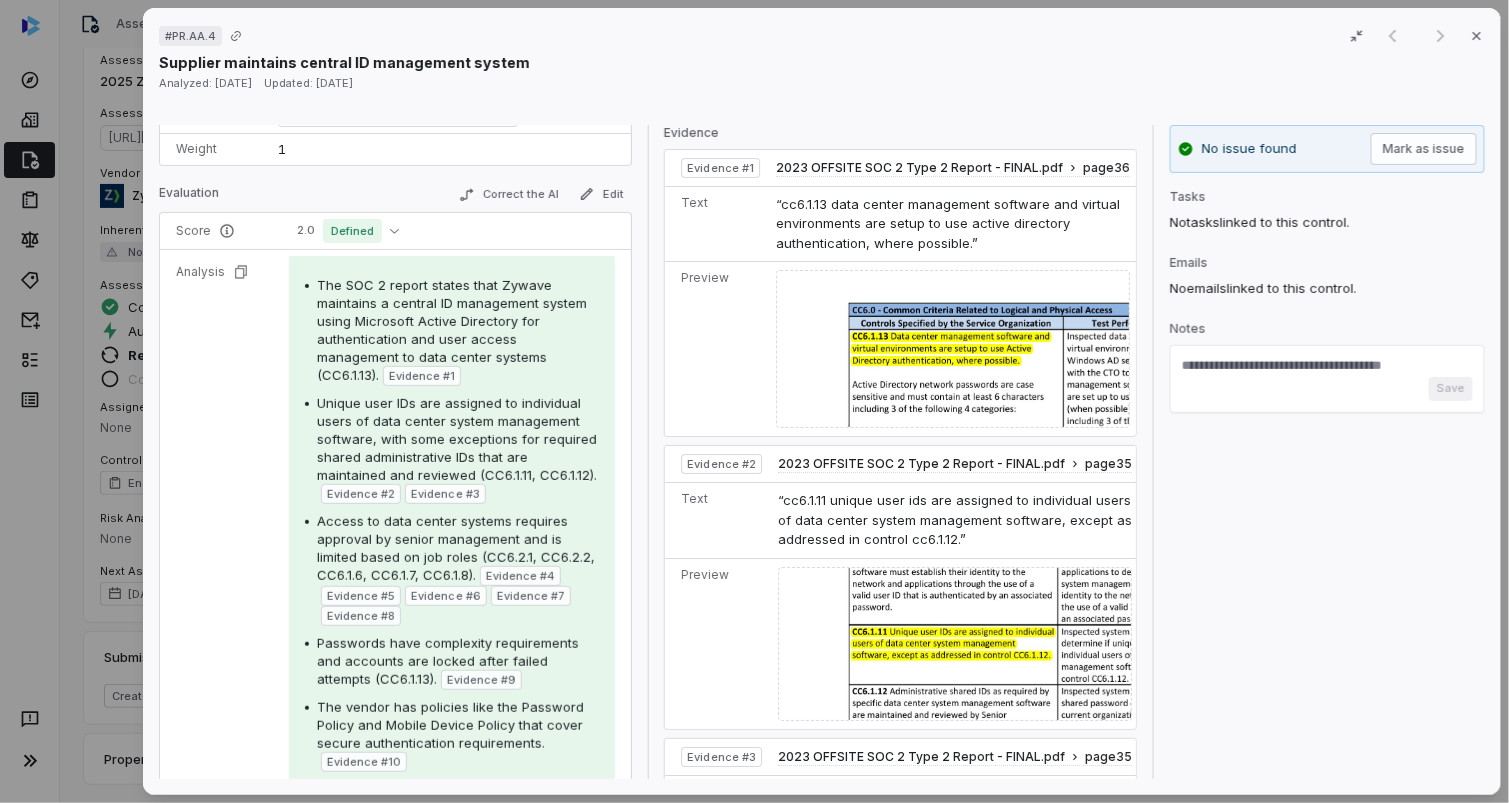 scroll, scrollTop: 214, scrollLeft: 0, axis: vertical 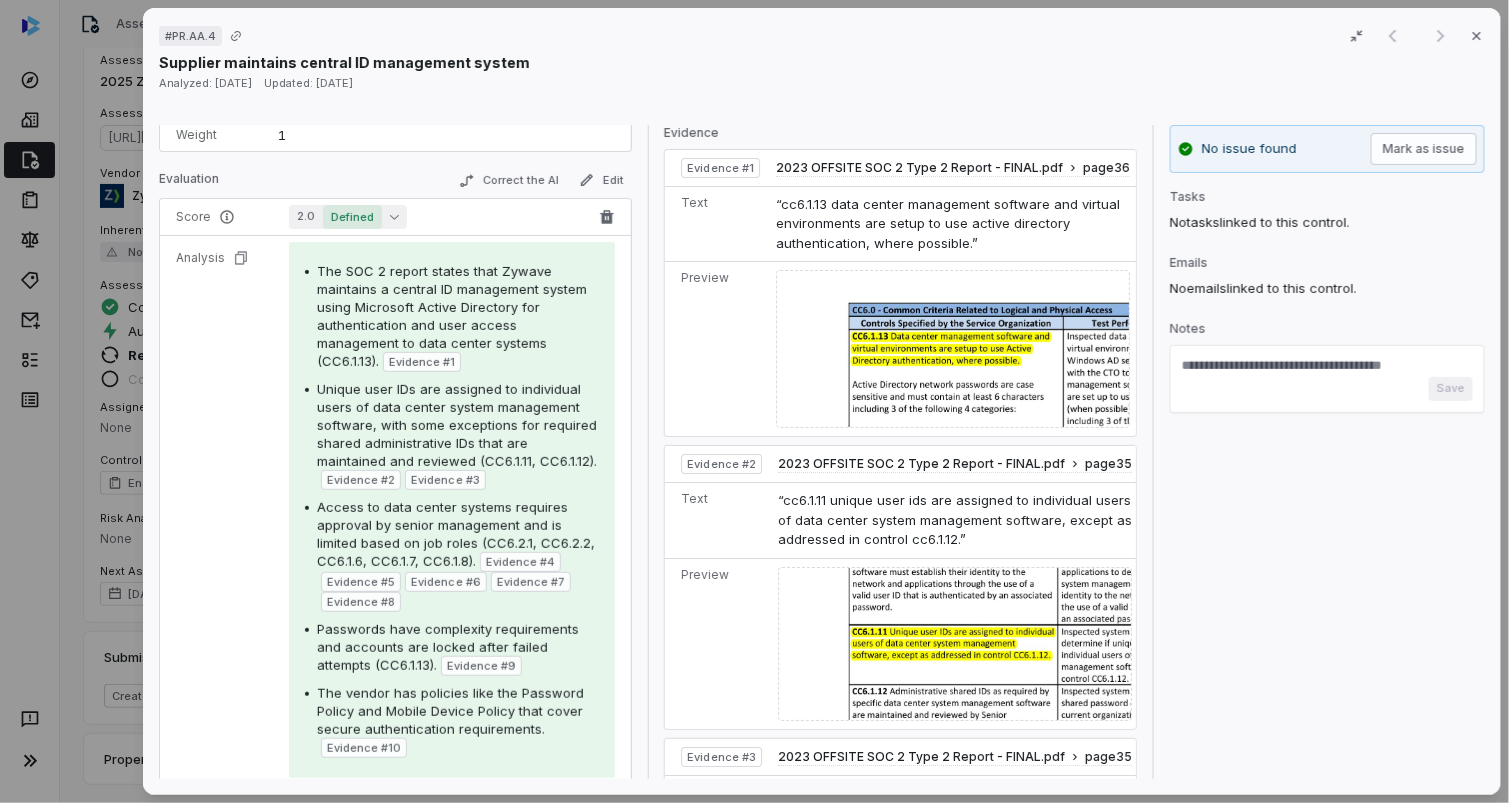 click 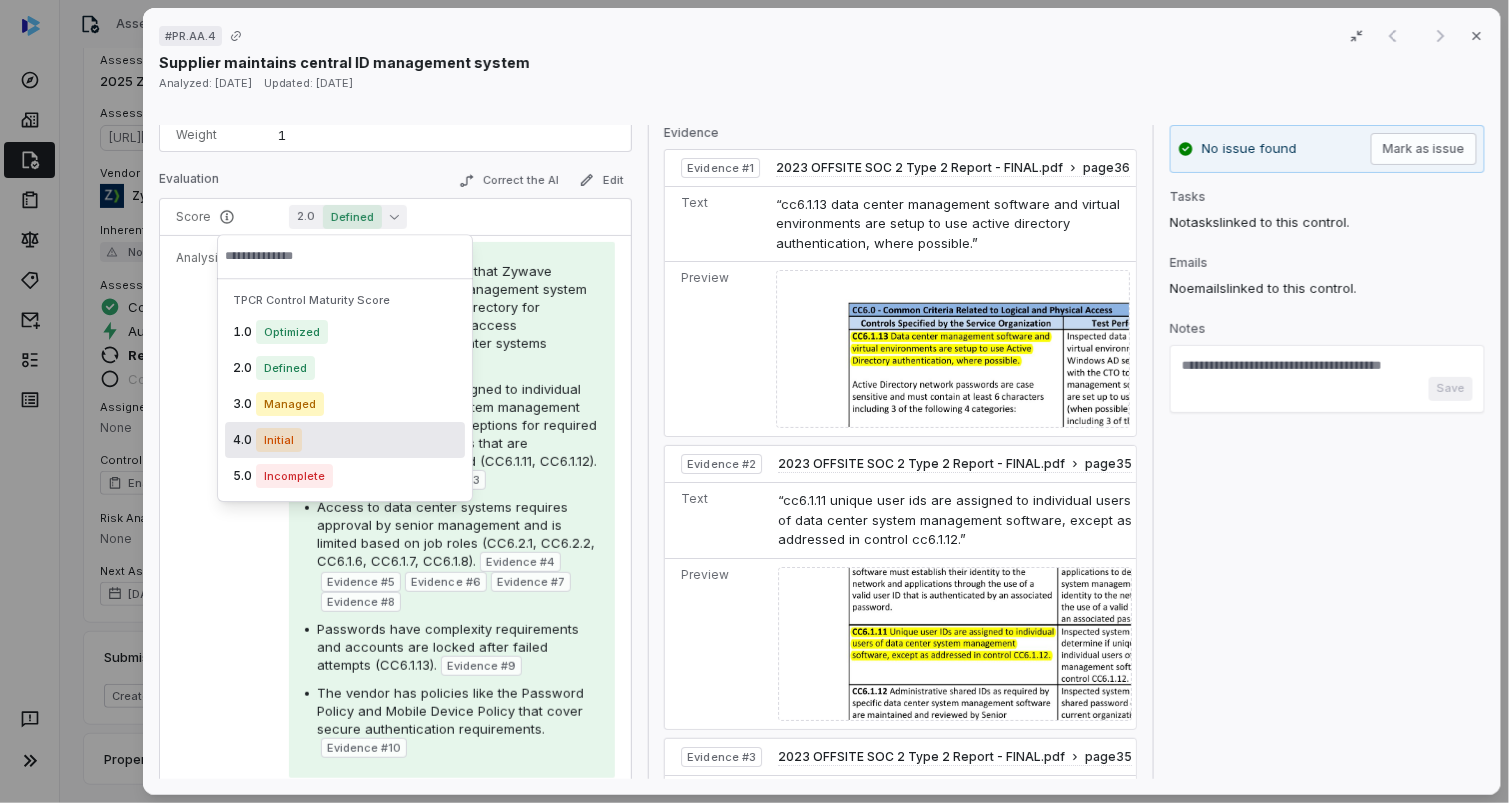 click on "Initial" at bounding box center (279, 440) 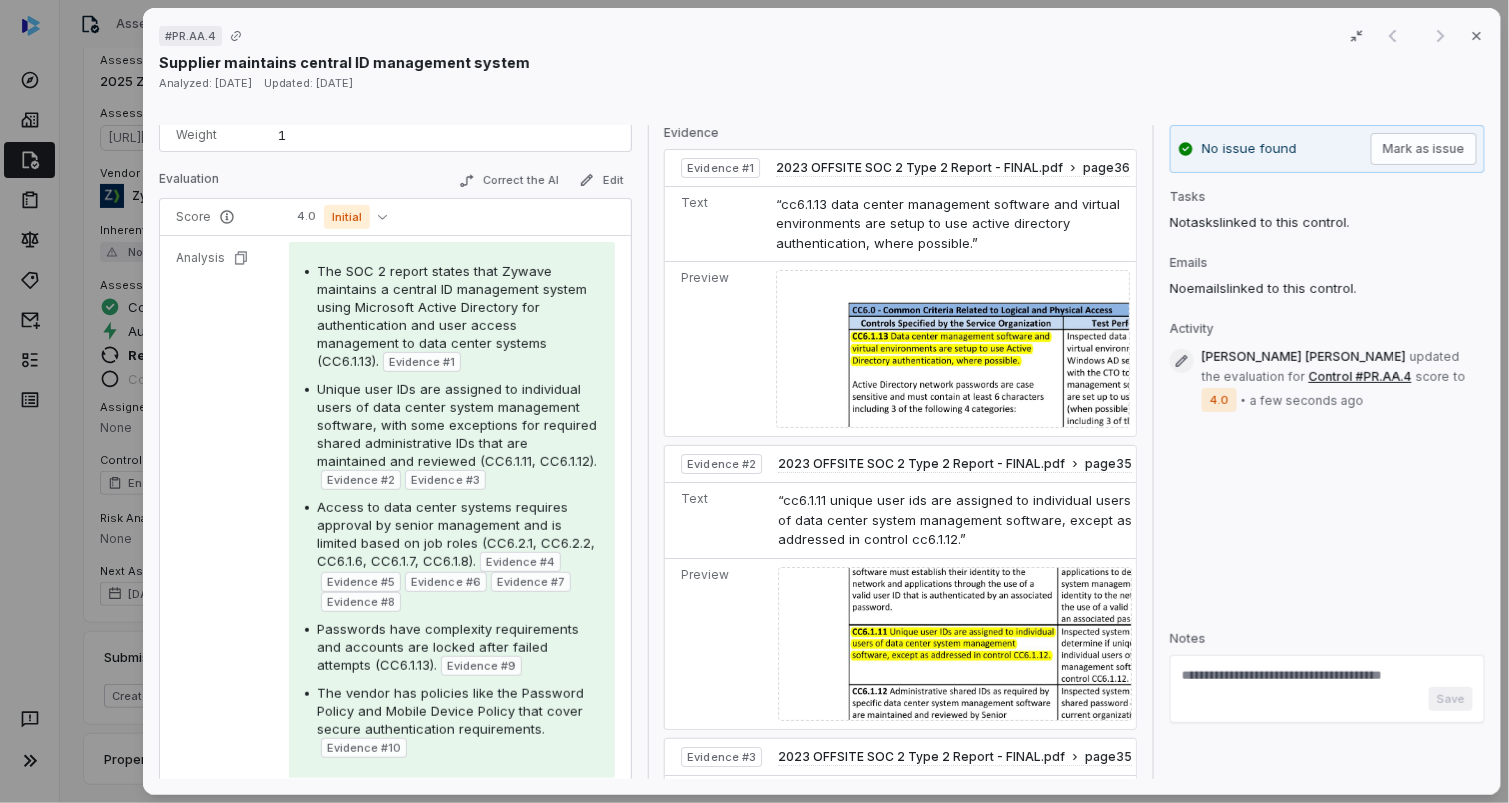 click on "Evidence # 9" at bounding box center (481, 666) 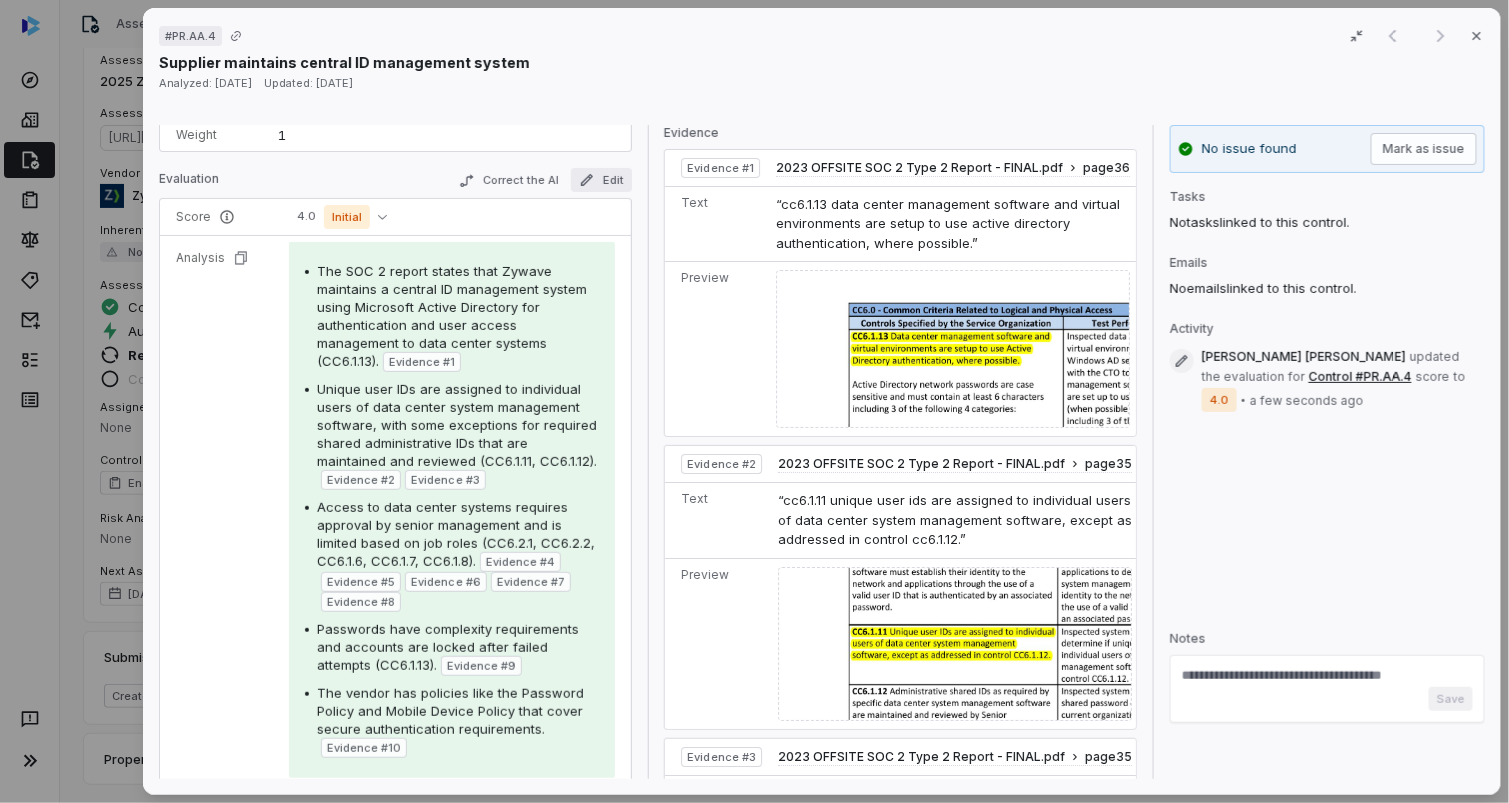 click on "Edit" at bounding box center (601, 180) 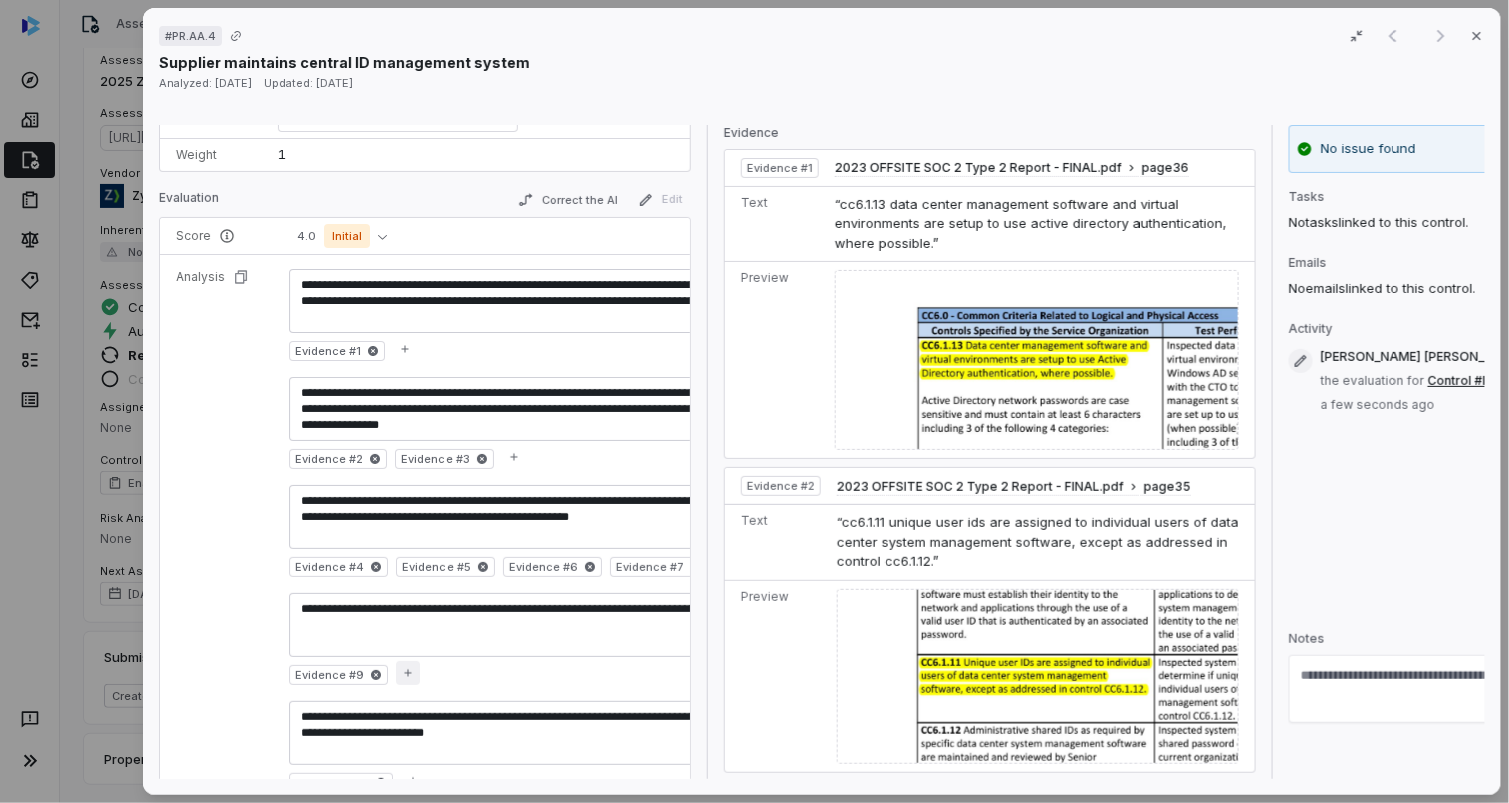 scroll, scrollTop: 275, scrollLeft: 0, axis: vertical 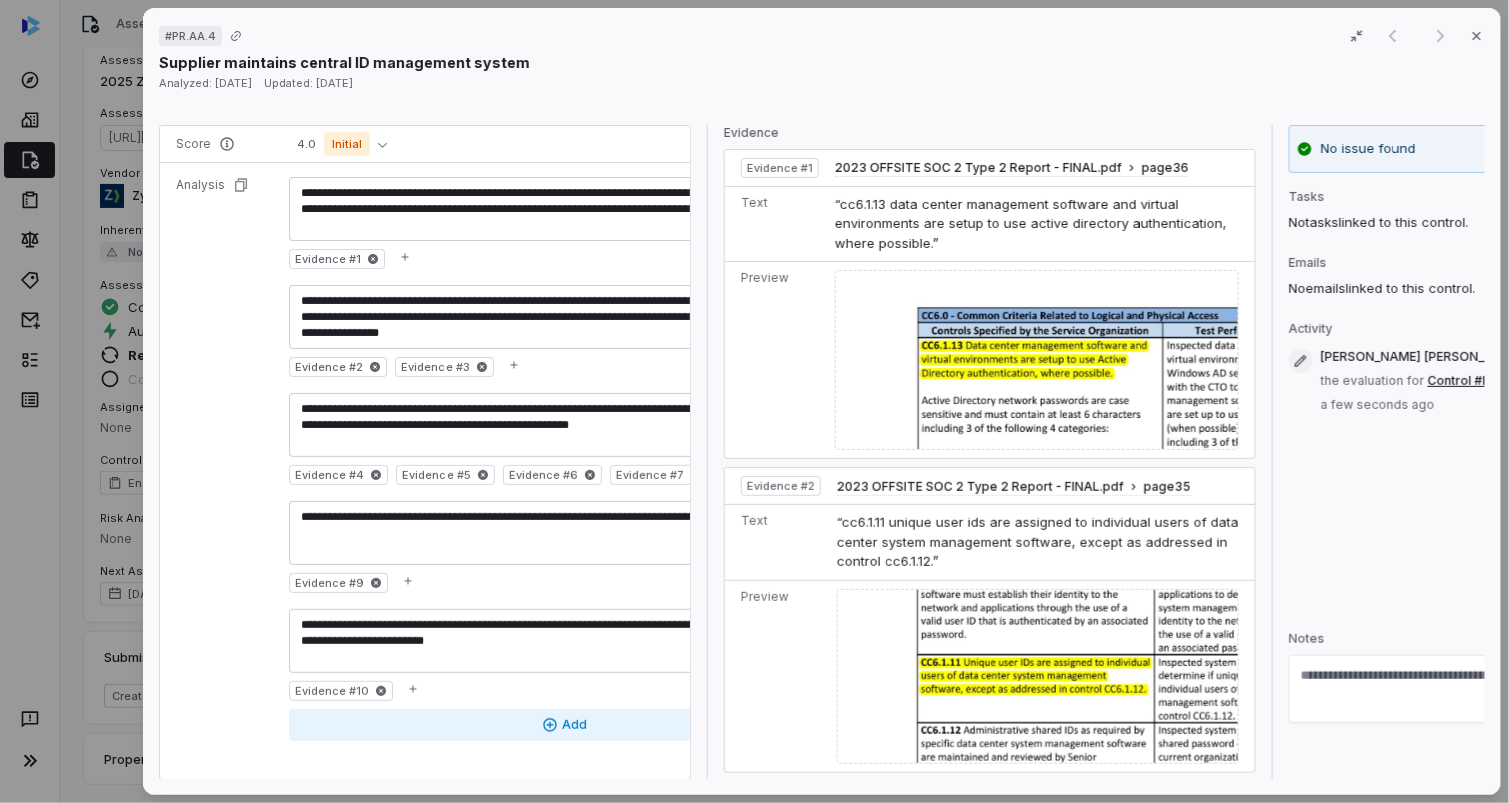 click 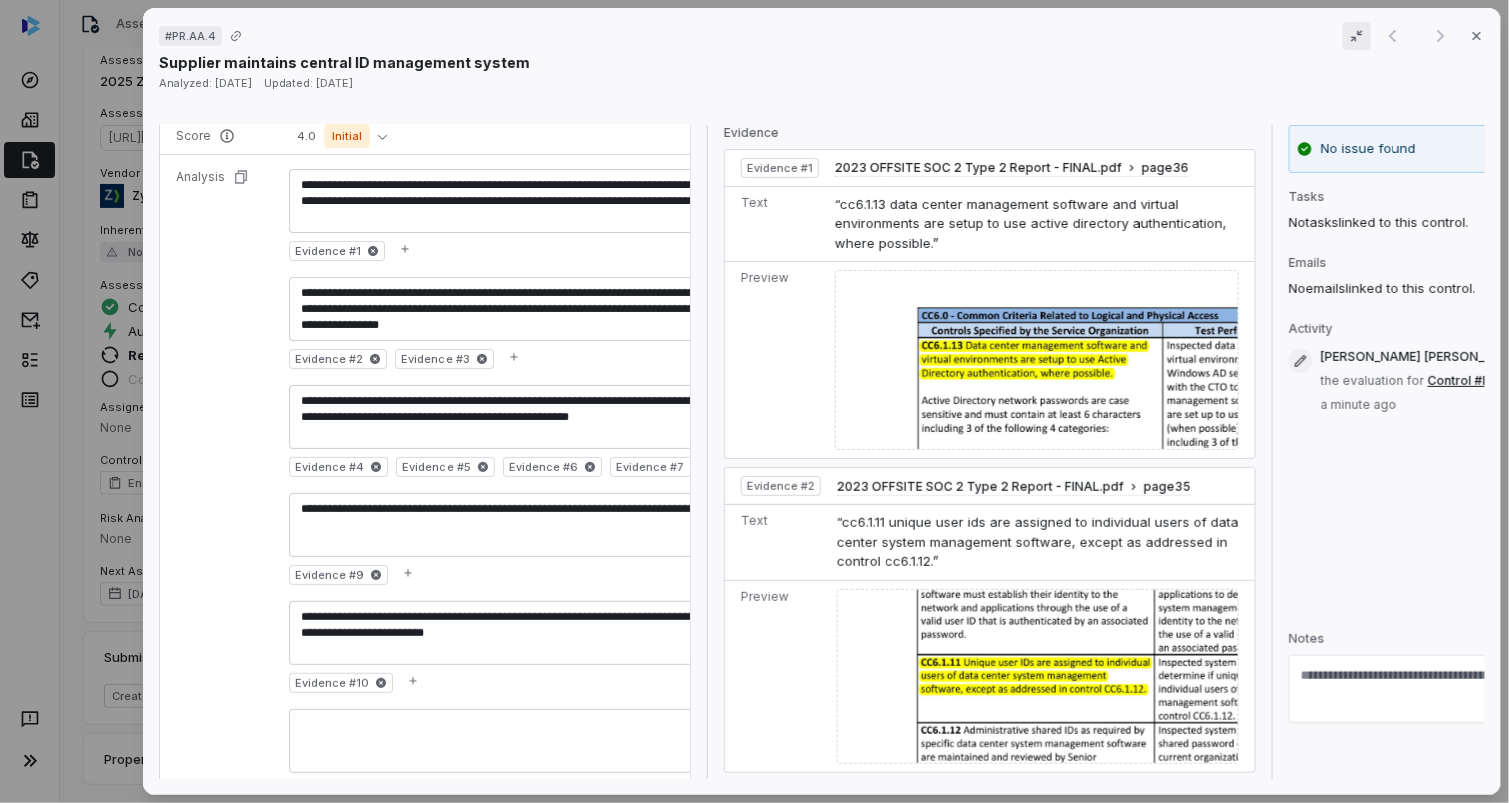 click 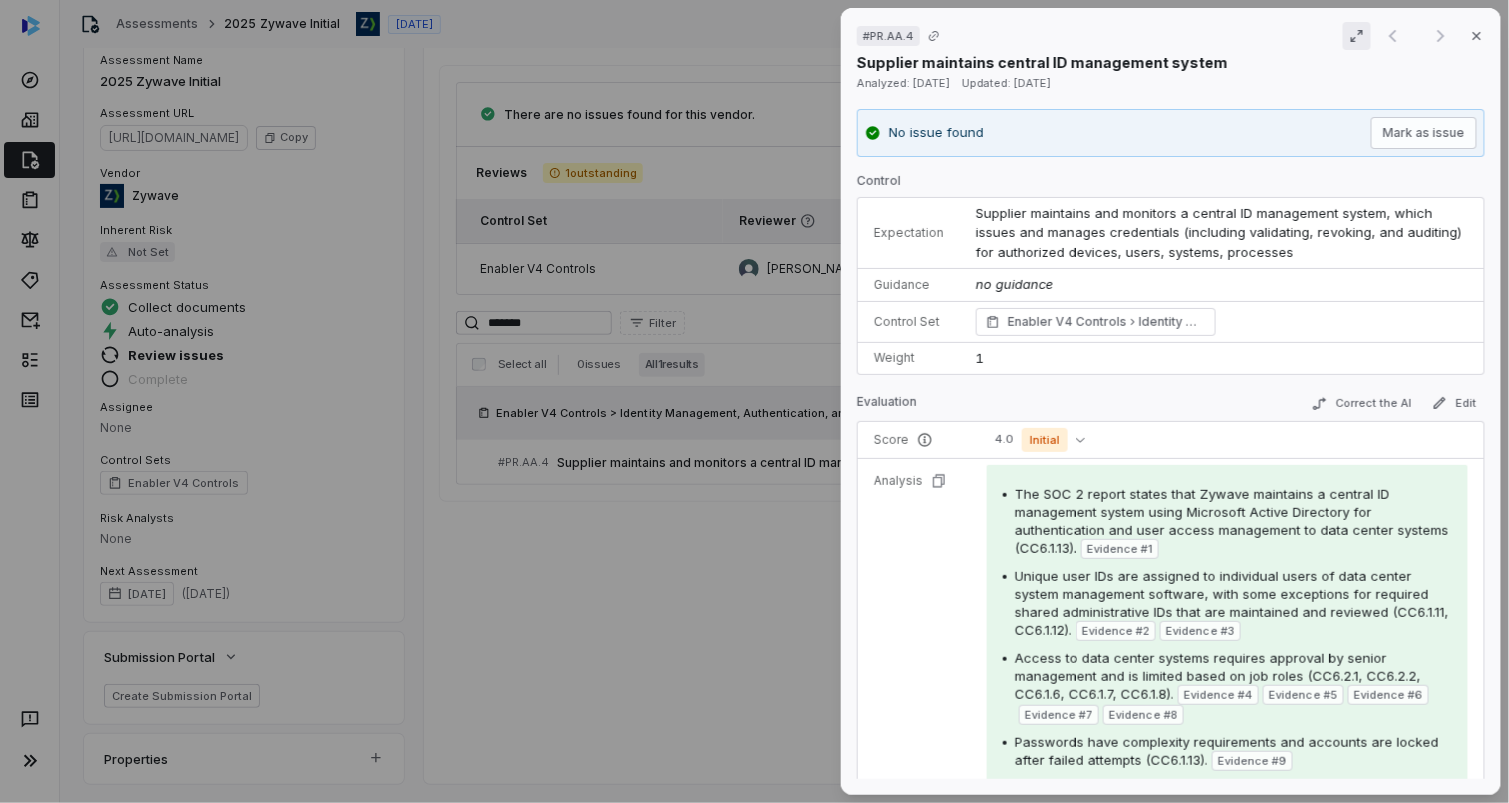 click 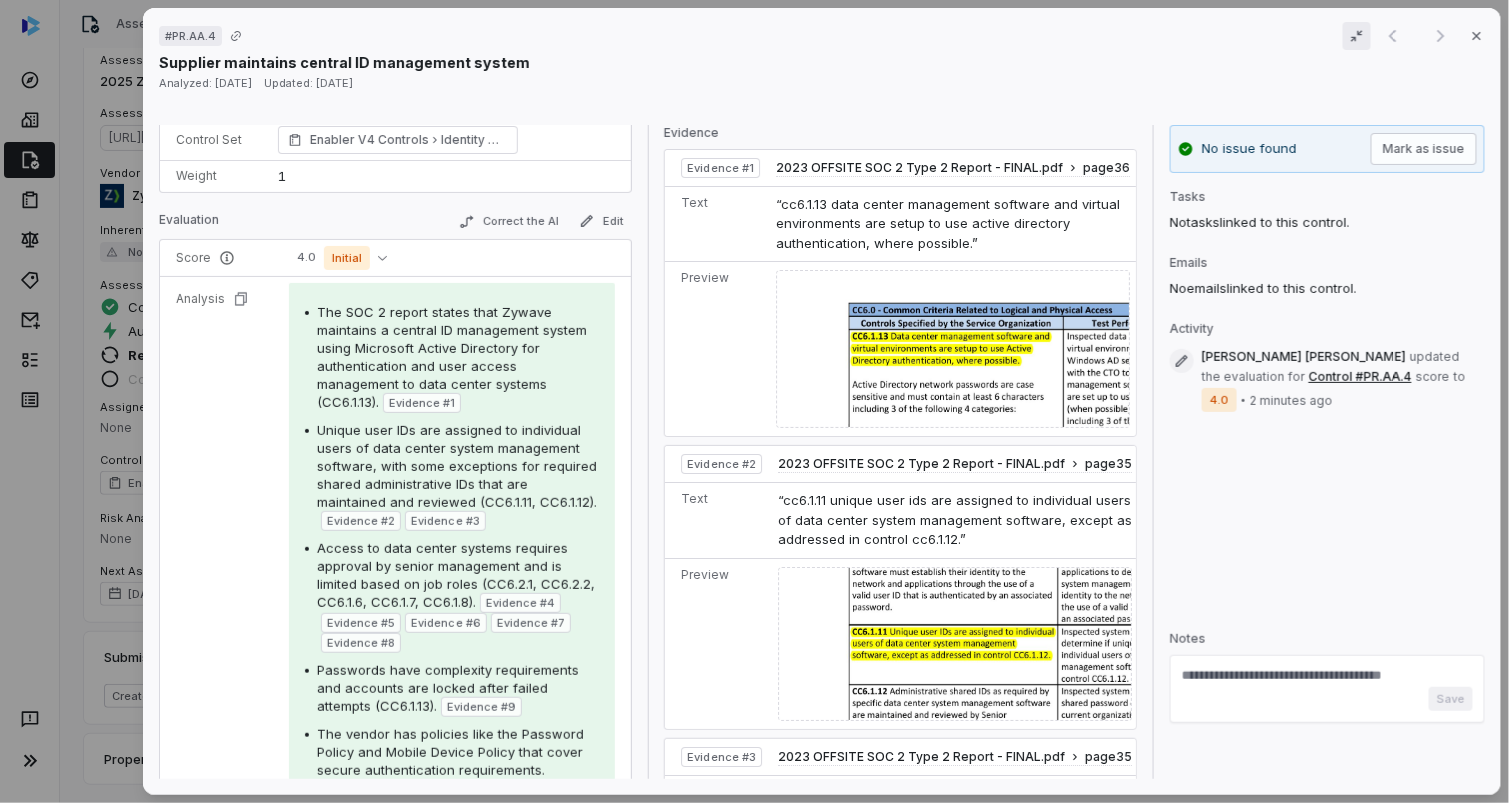 scroll, scrollTop: 214, scrollLeft: 0, axis: vertical 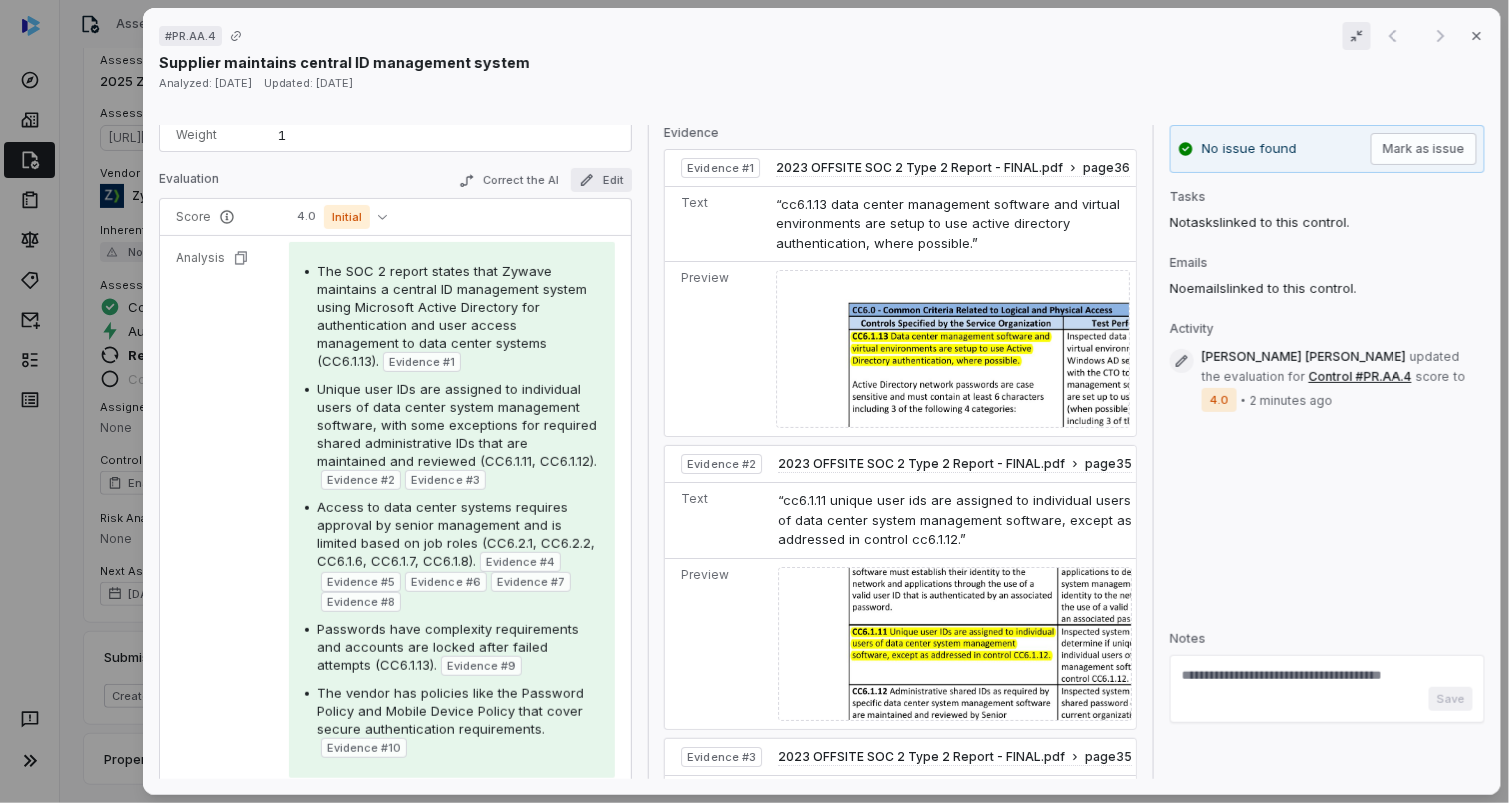 click on "Edit" at bounding box center [601, 180] 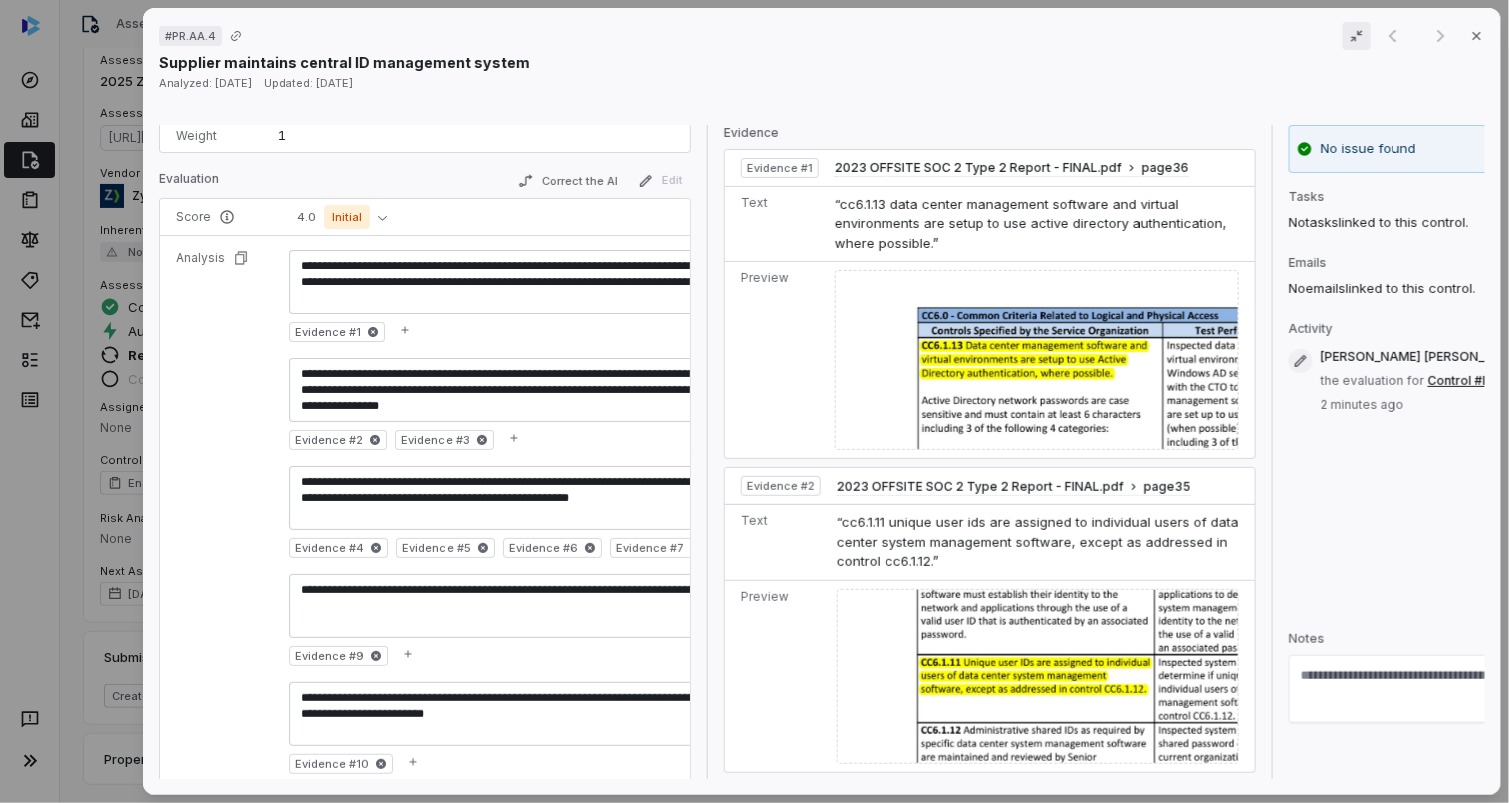 drag, startPoint x: 297, startPoint y: 584, endPoint x: 347, endPoint y: 600, distance: 52.49762 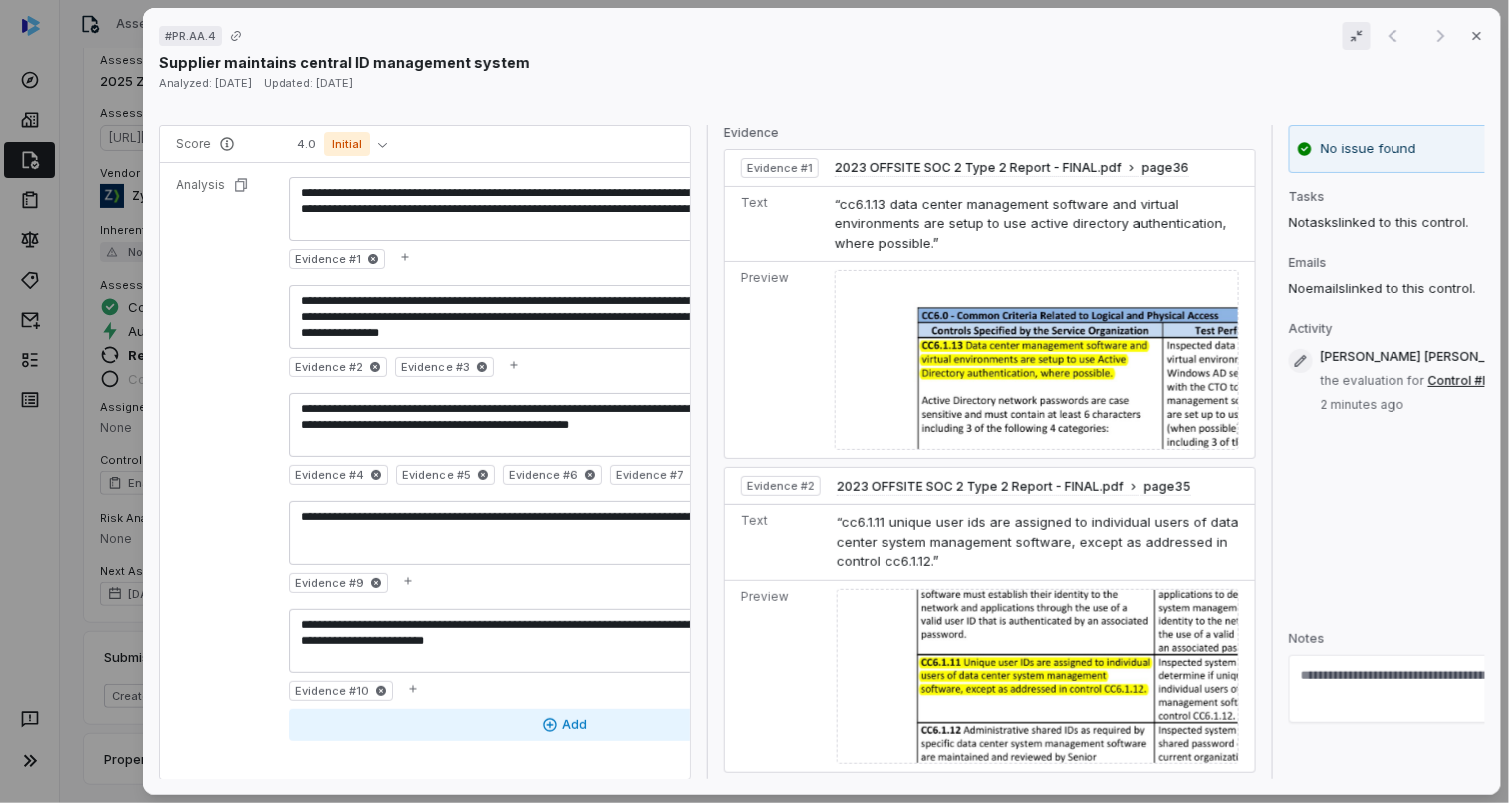 click on "Add" at bounding box center (565, 725) 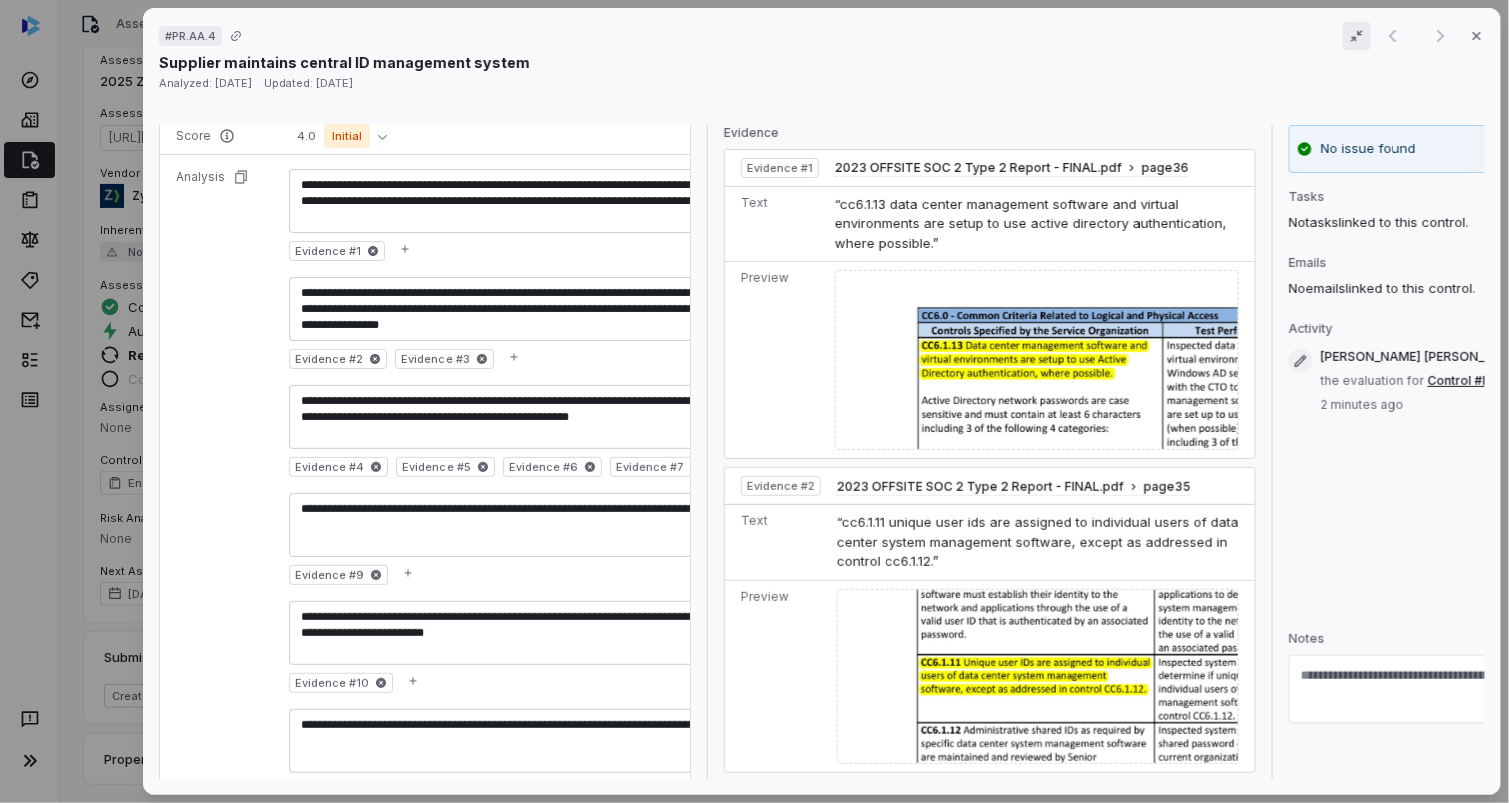 click on "**********" at bounding box center [554, 741] 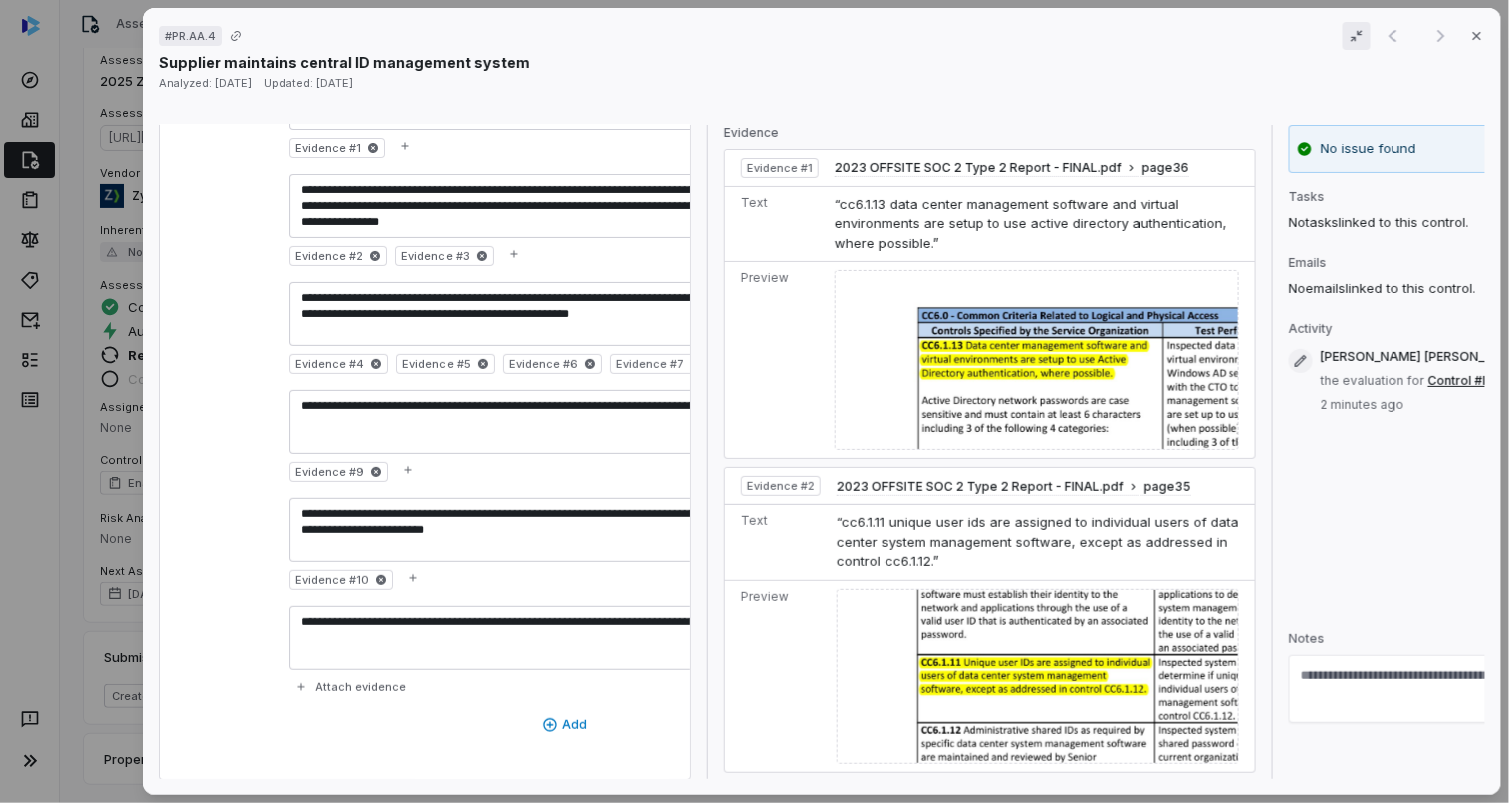 scroll, scrollTop: 386, scrollLeft: 0, axis: vertical 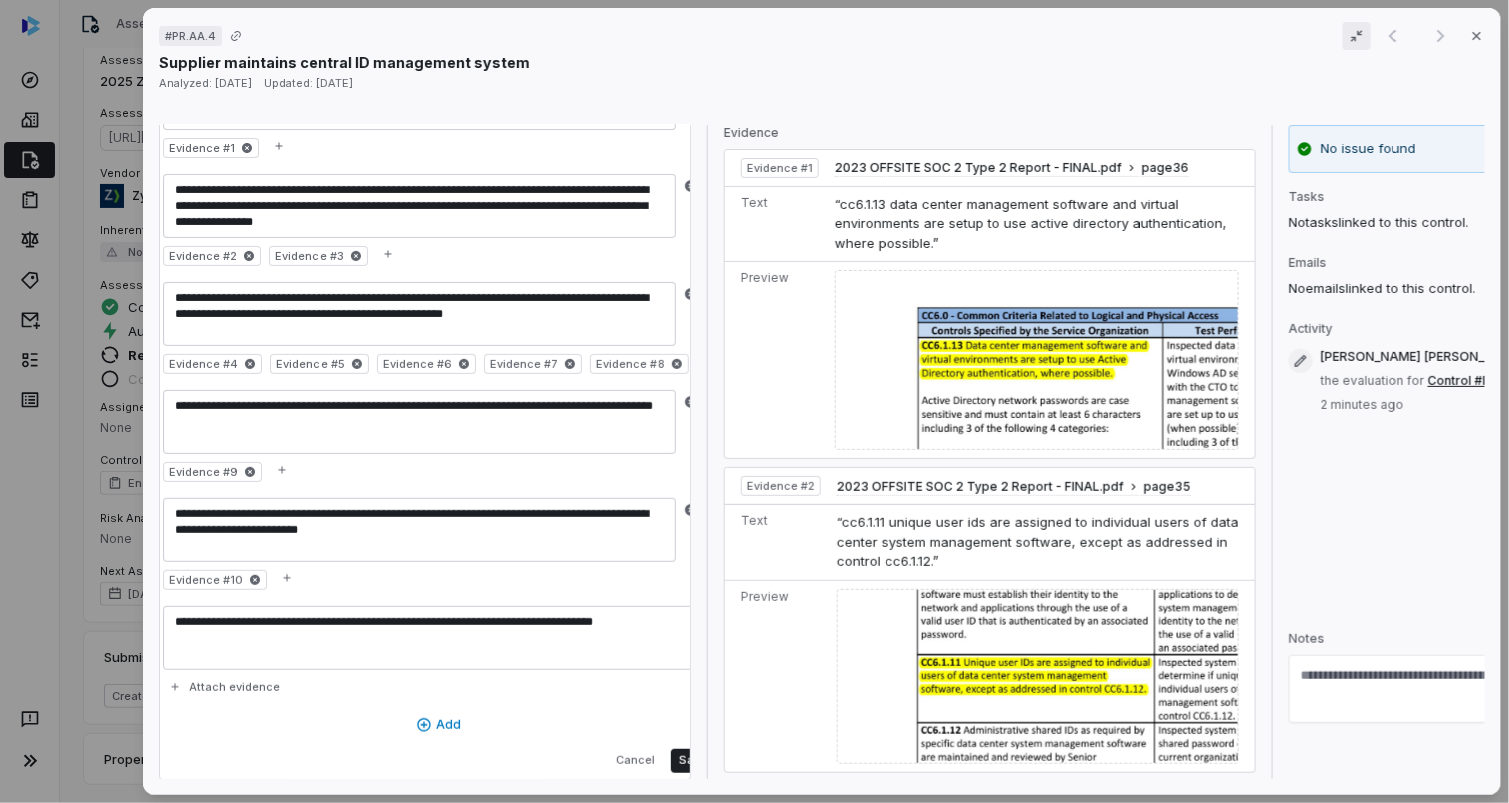 click on "**********" at bounding box center [428, 638] 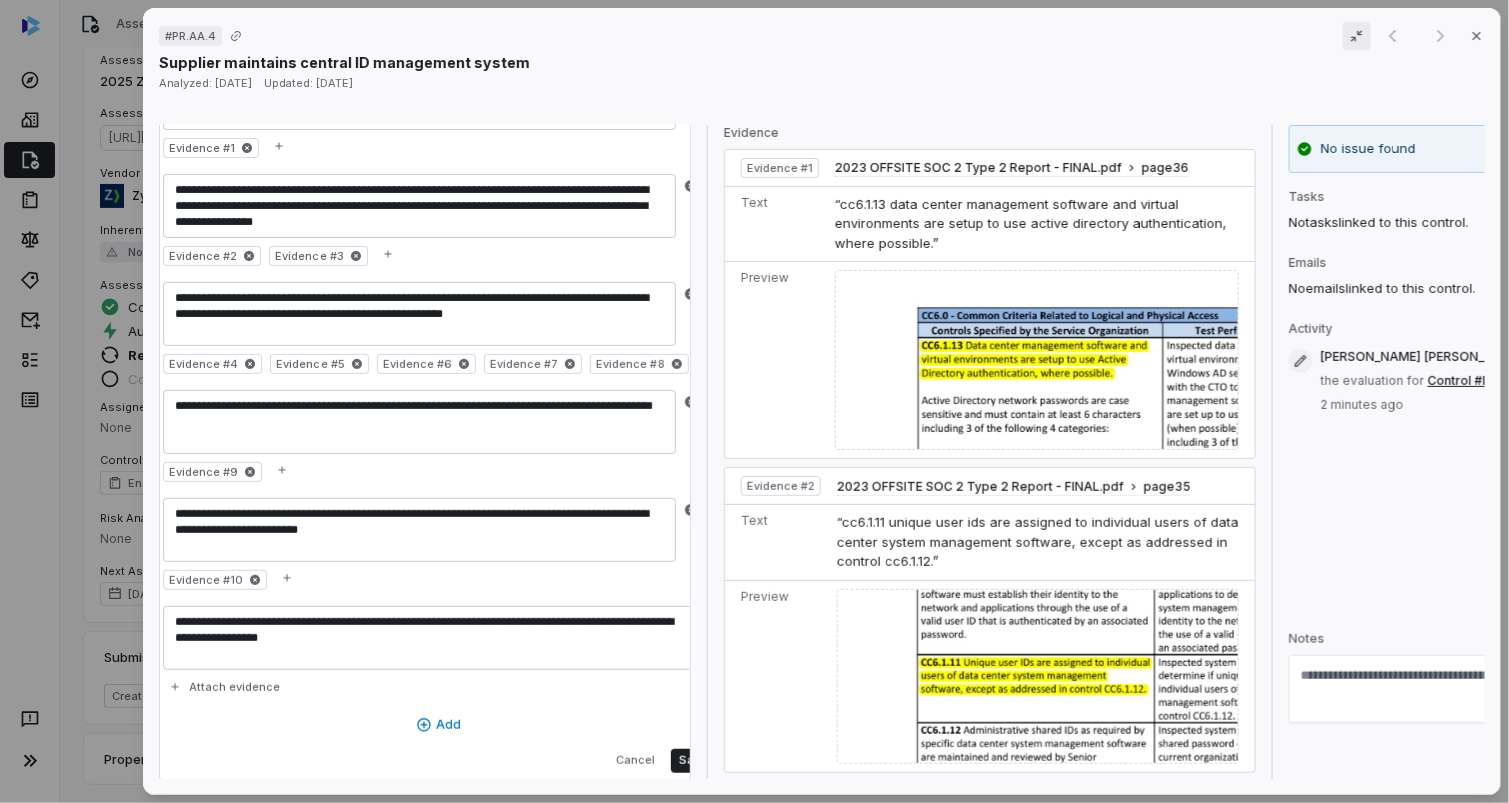 click on "**********" at bounding box center [428, 638] 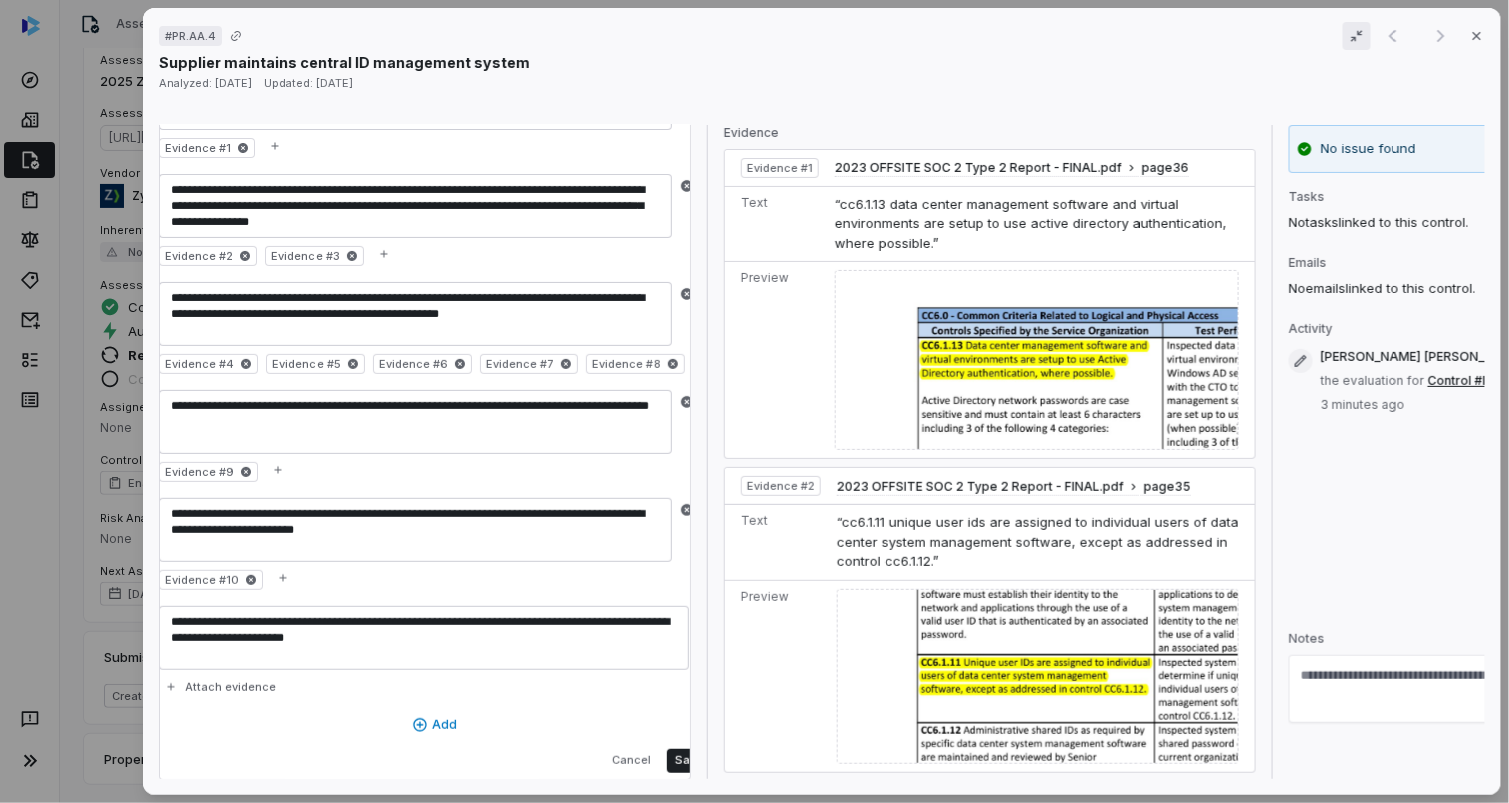 scroll, scrollTop: 0, scrollLeft: 134, axis: horizontal 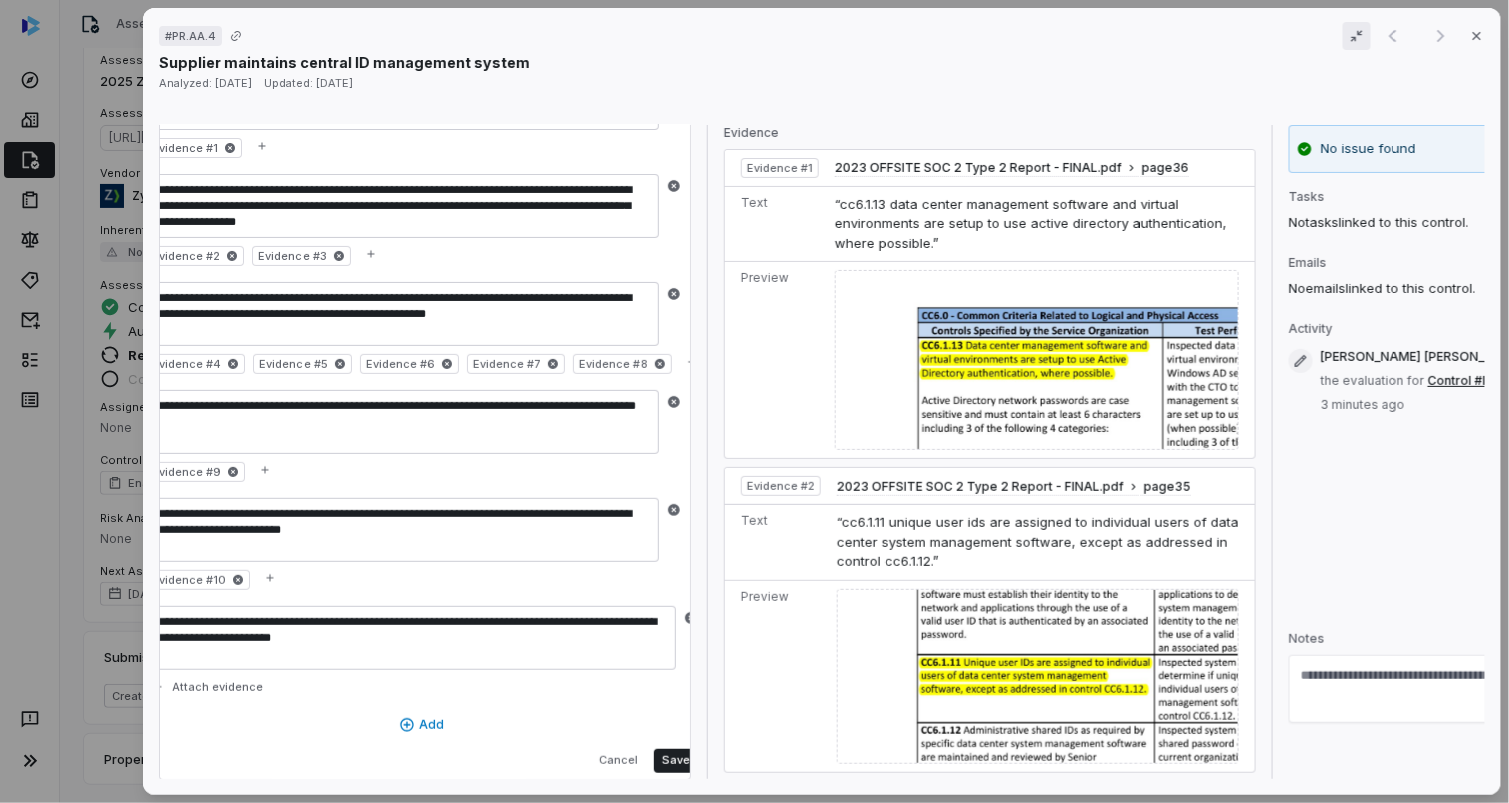 click on "**********" at bounding box center [411, 638] 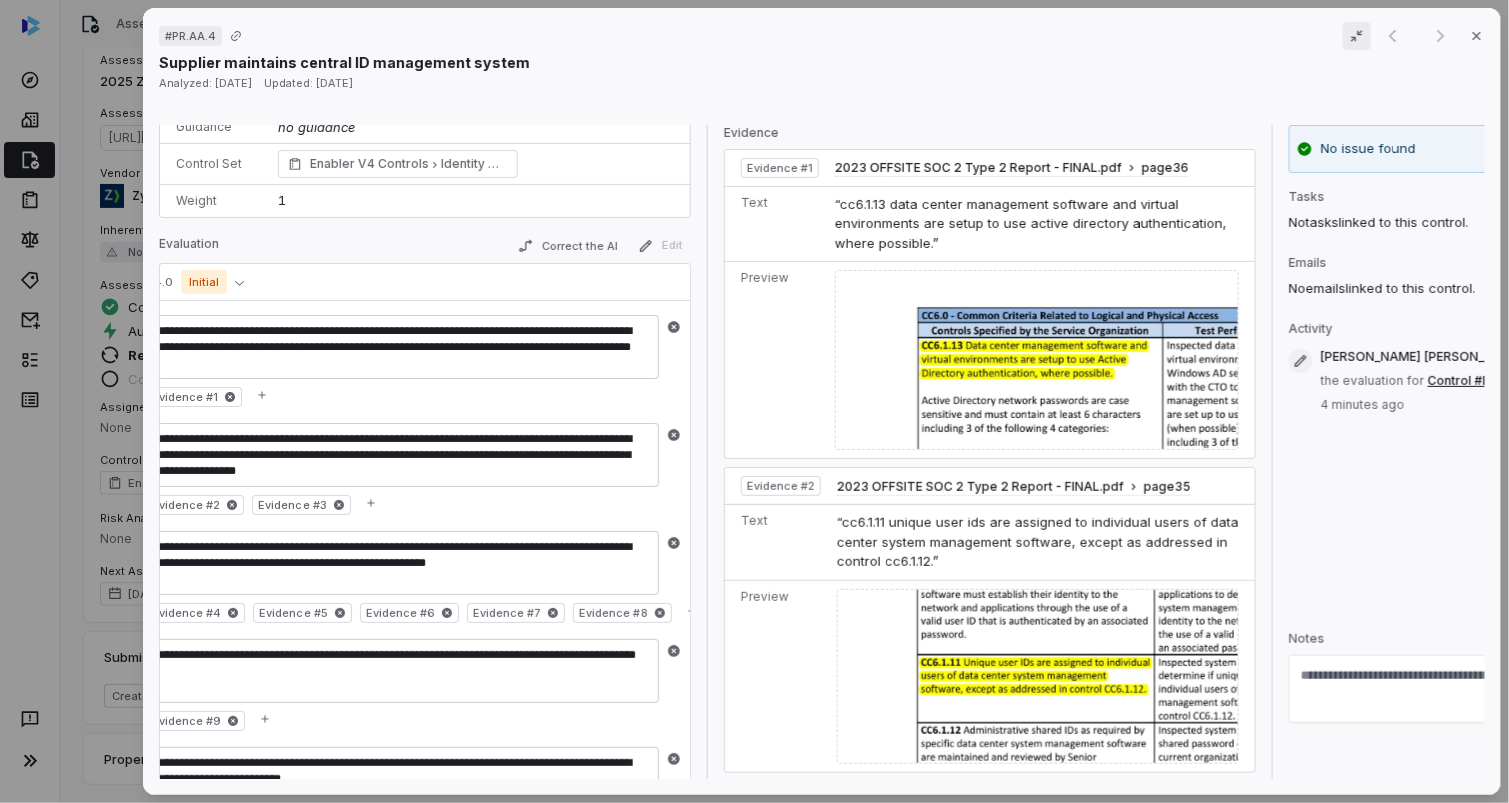 scroll, scrollTop: 386, scrollLeft: 0, axis: vertical 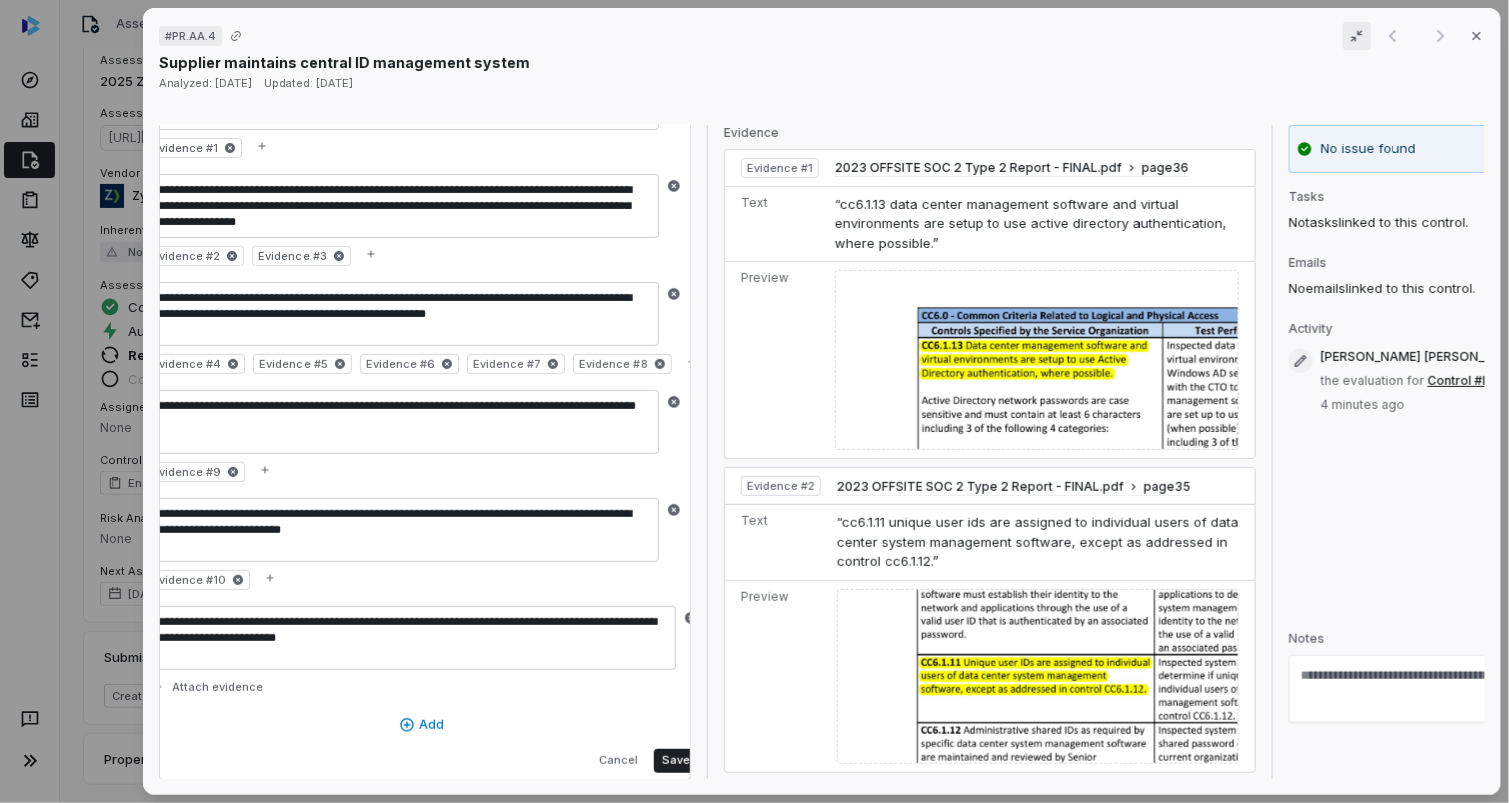 type on "**********" 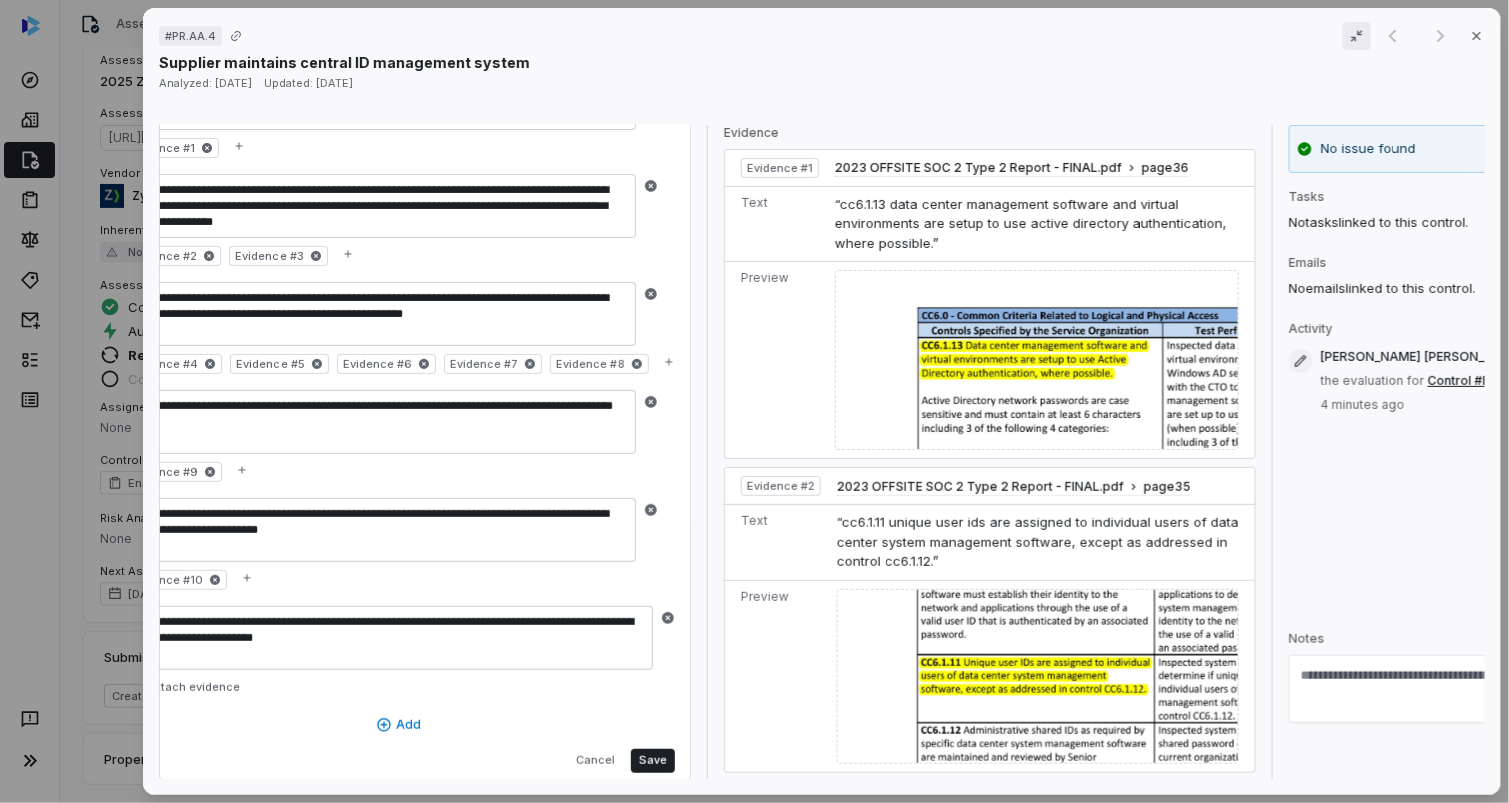scroll, scrollTop: 0, scrollLeft: 202, axis: horizontal 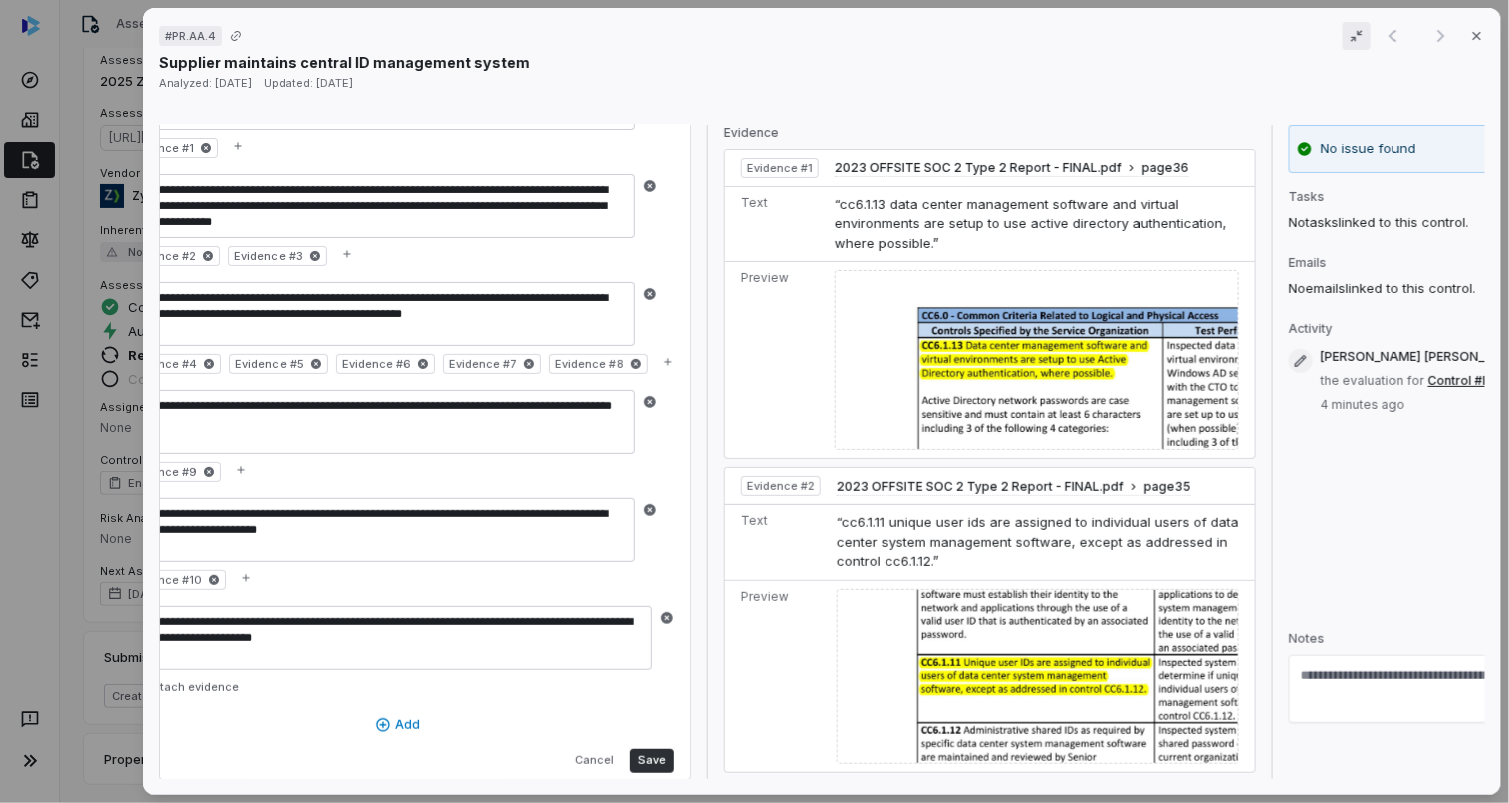 click on "Save" at bounding box center [651, 761] 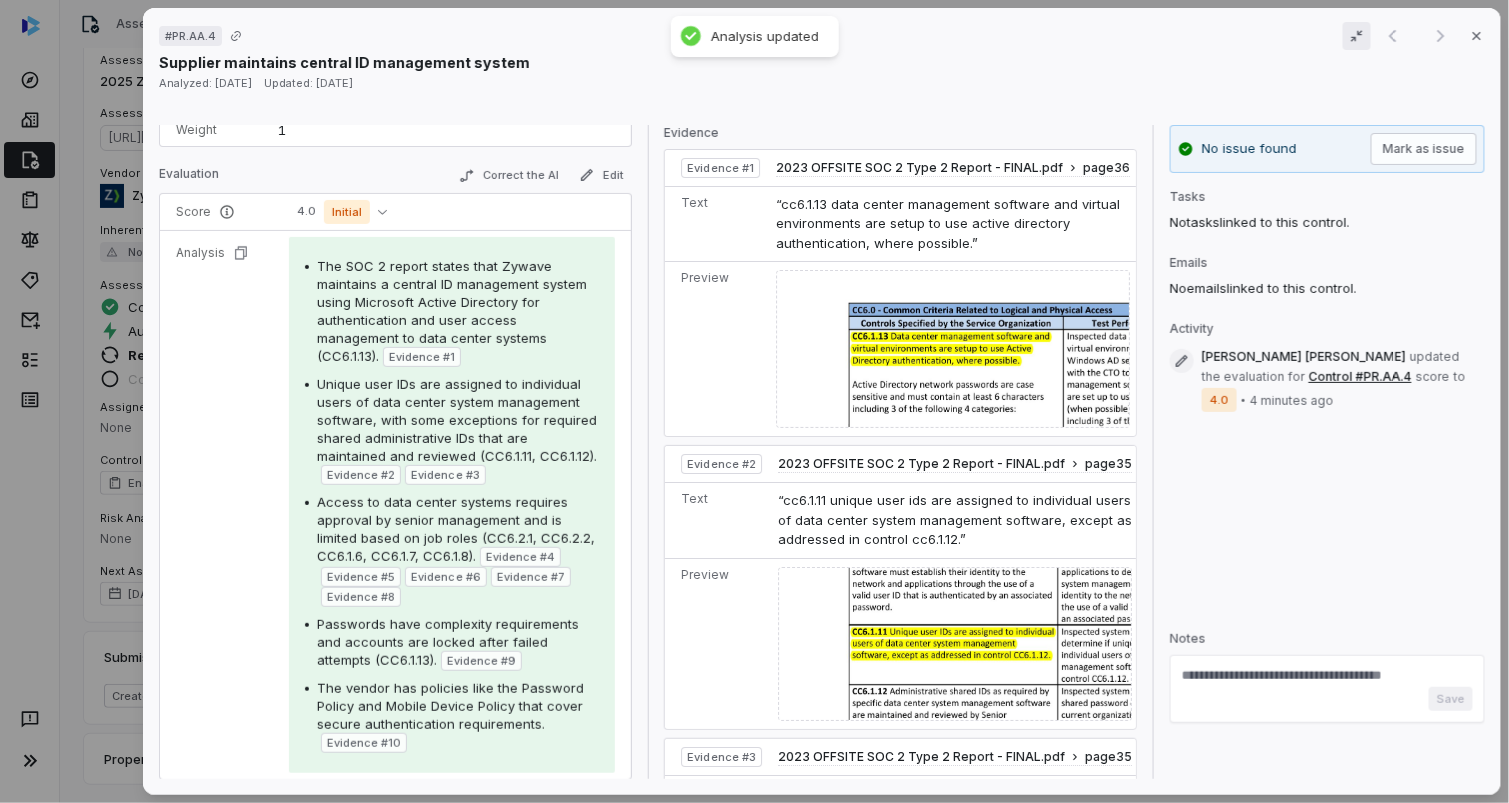 scroll, scrollTop: 0, scrollLeft: 0, axis: both 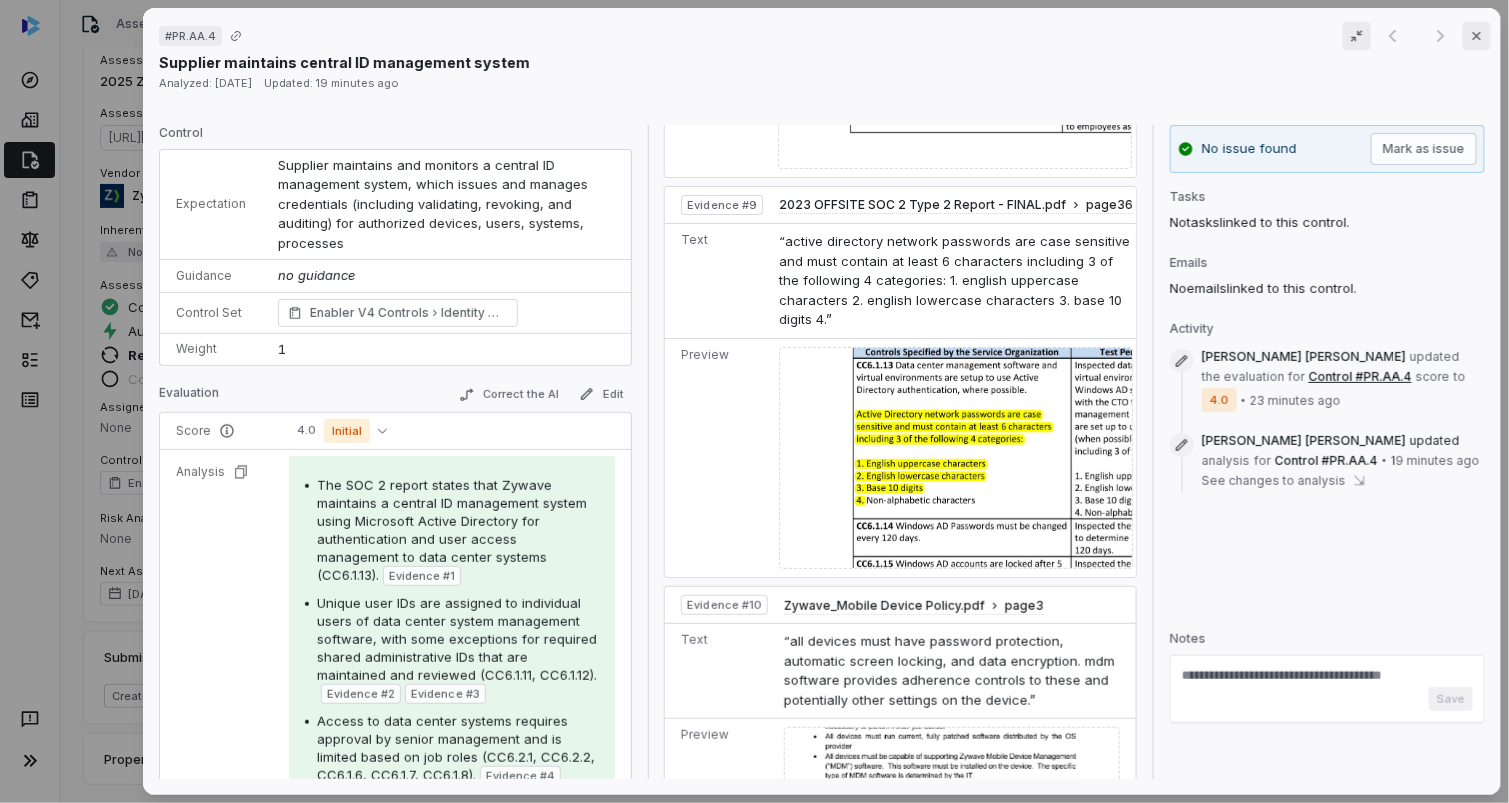 click 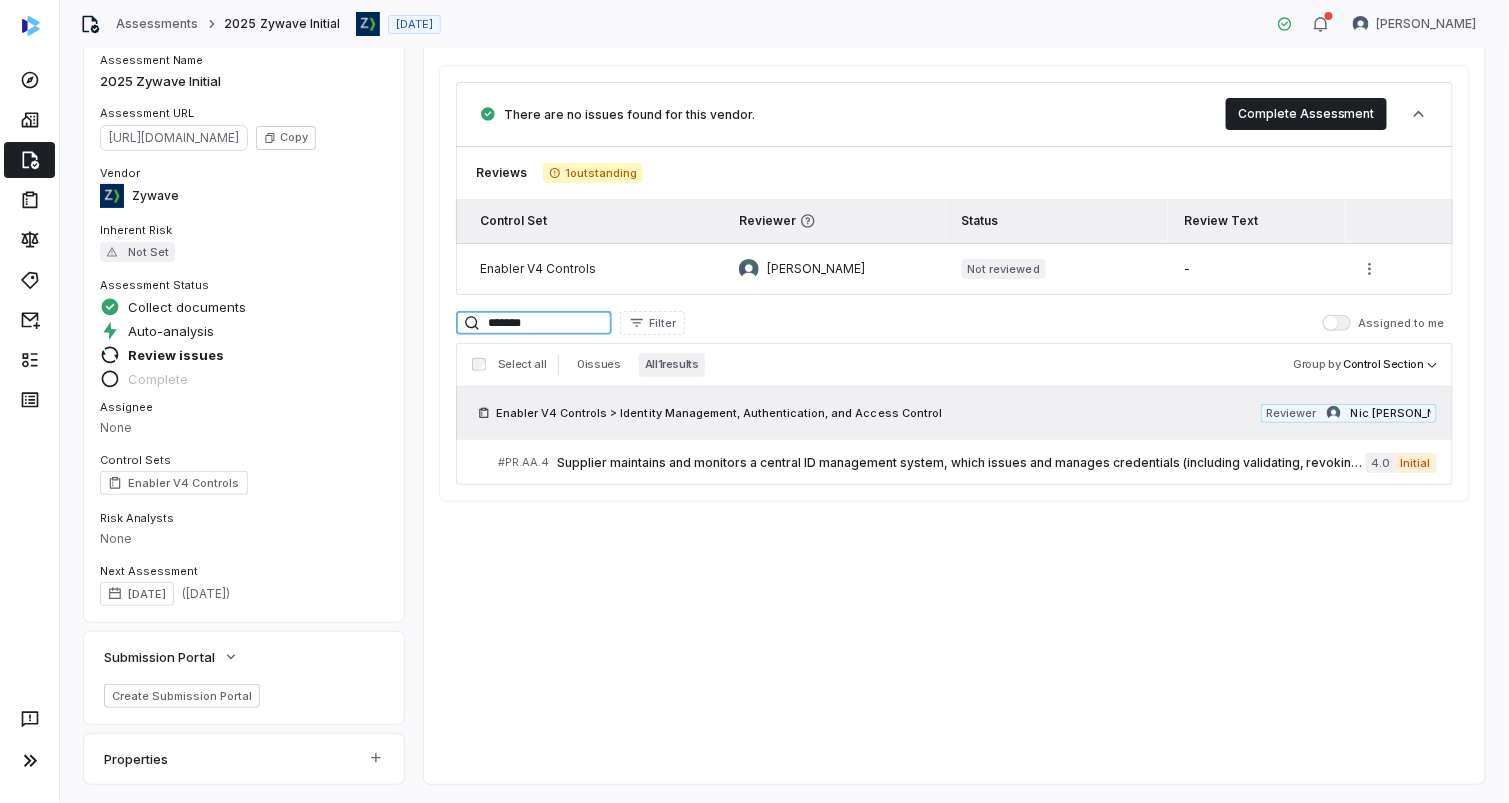 click on "*******" at bounding box center (534, 323) 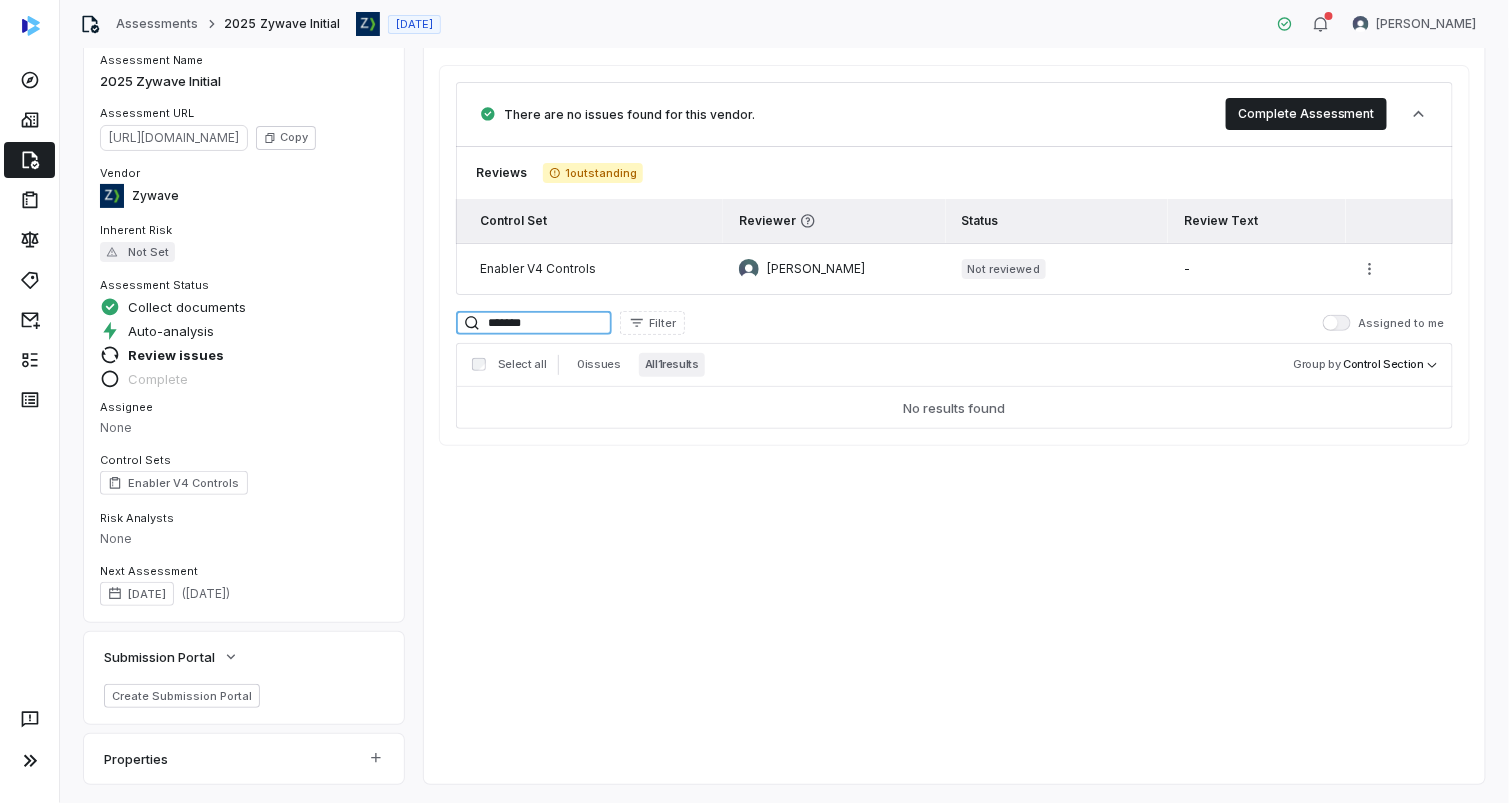 type on "*******" 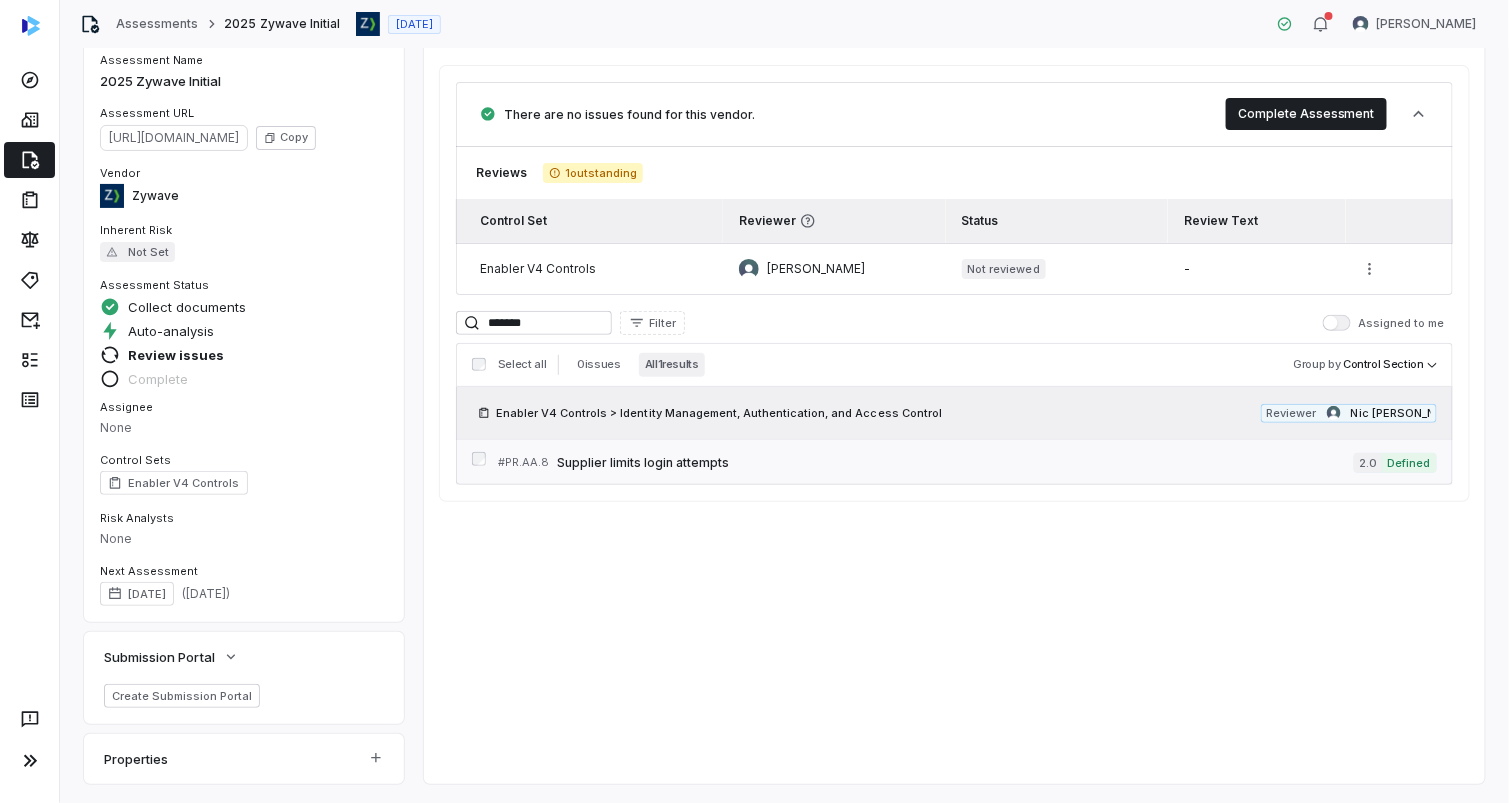 click on "# PR.AA.8 Supplier limits login attempts" at bounding box center [926, 462] 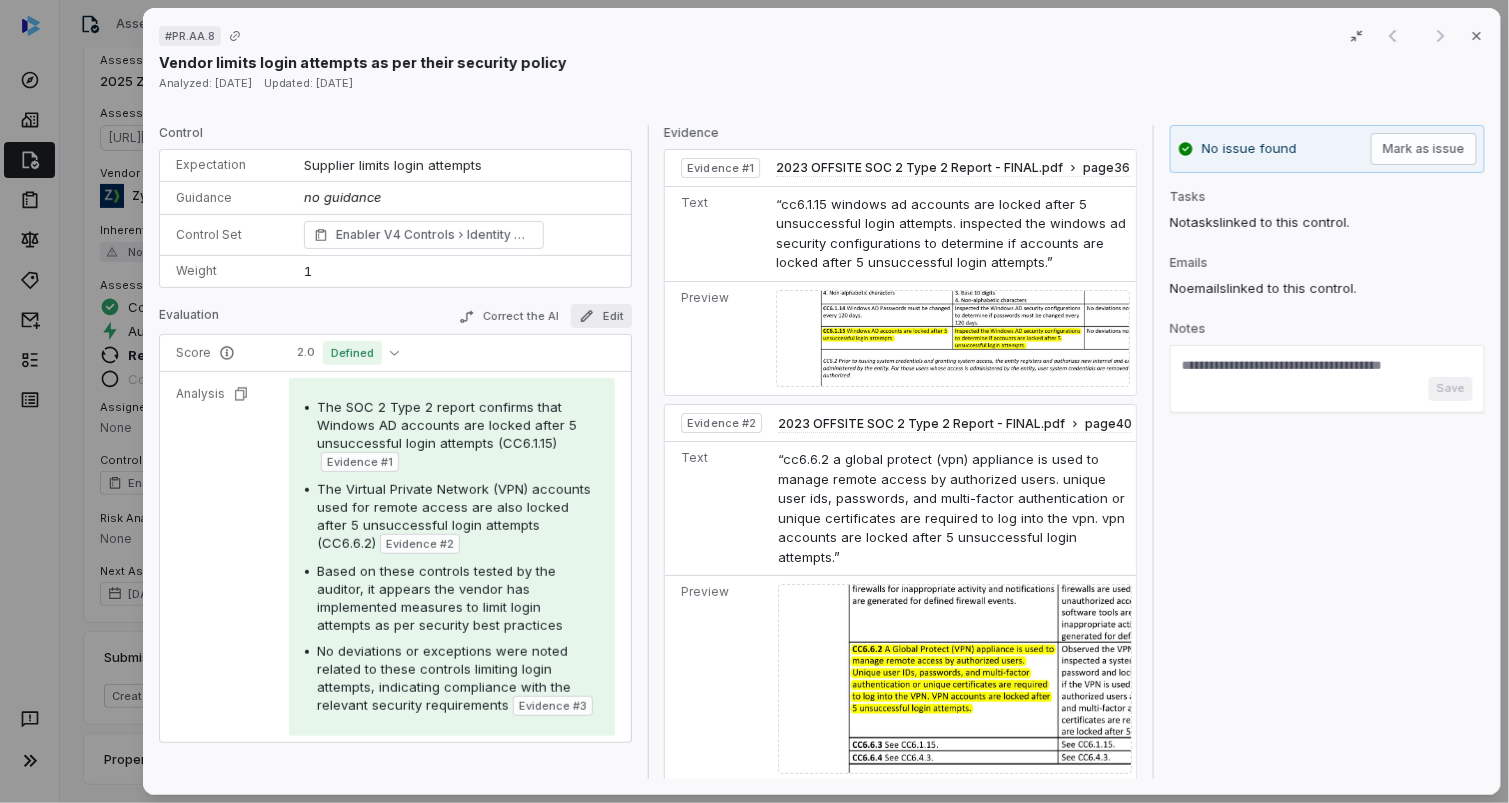 click on "Edit" at bounding box center (601, 316) 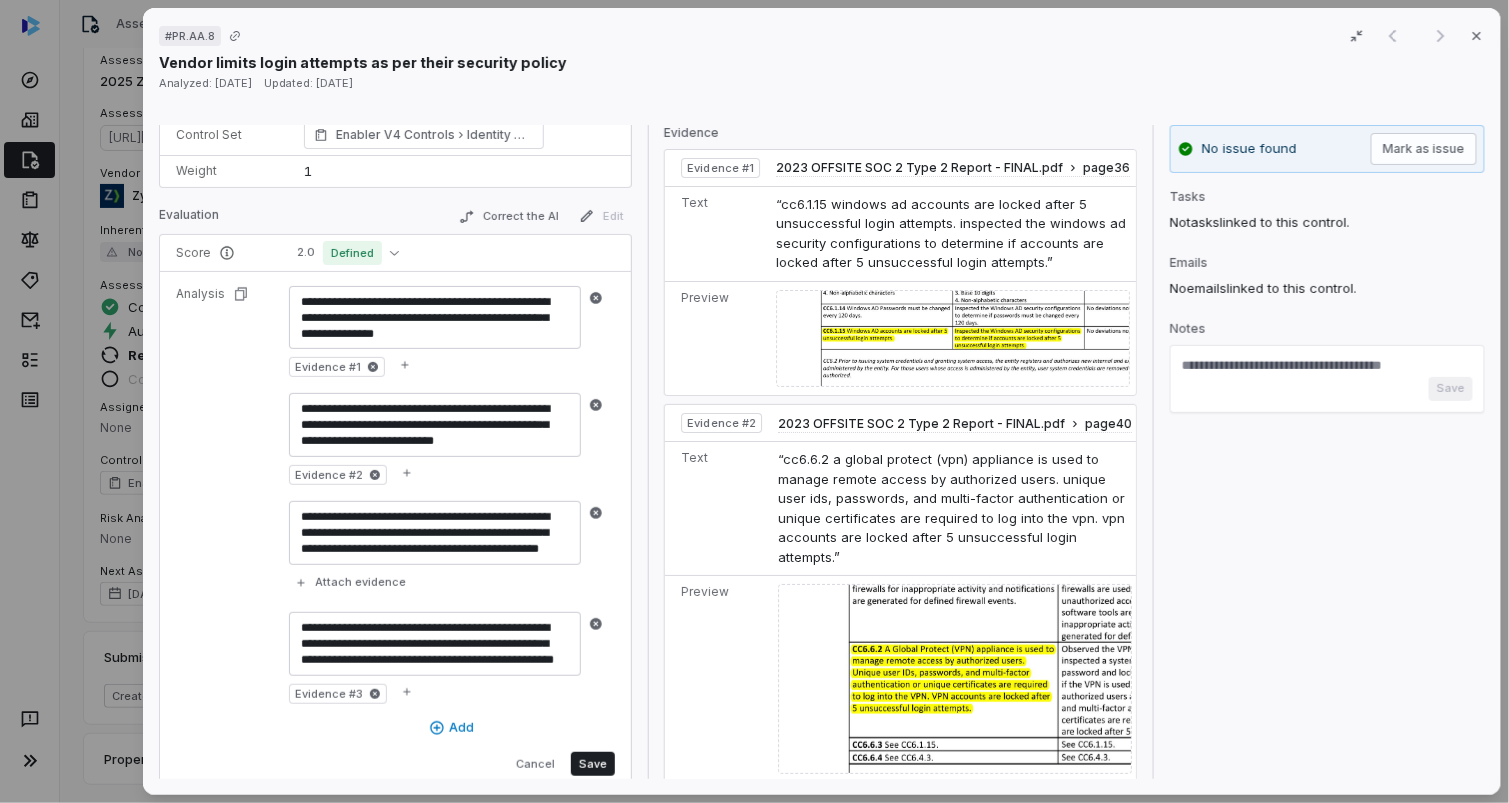 scroll, scrollTop: 101, scrollLeft: 0, axis: vertical 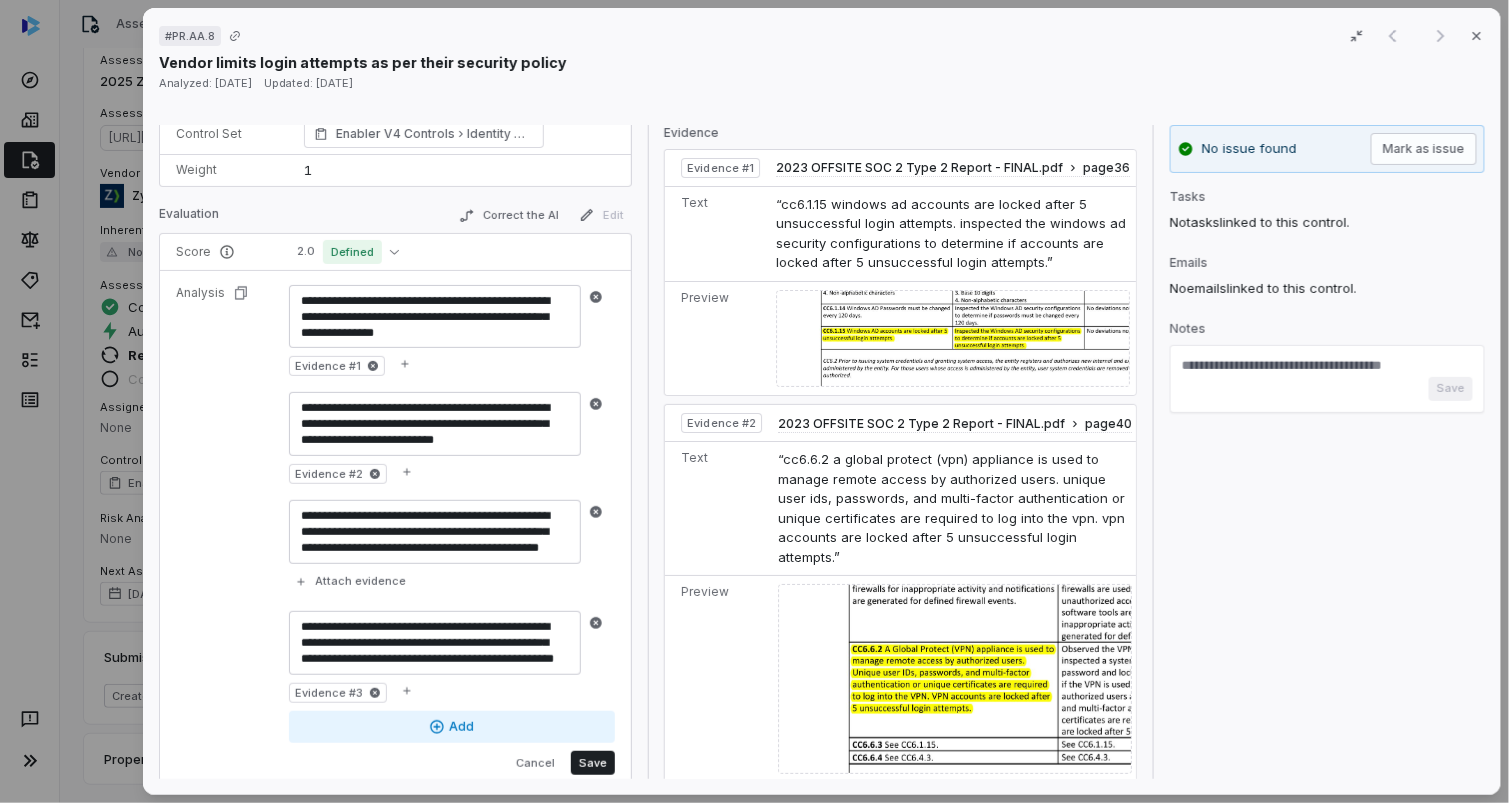 click on "Add" at bounding box center (452, 727) 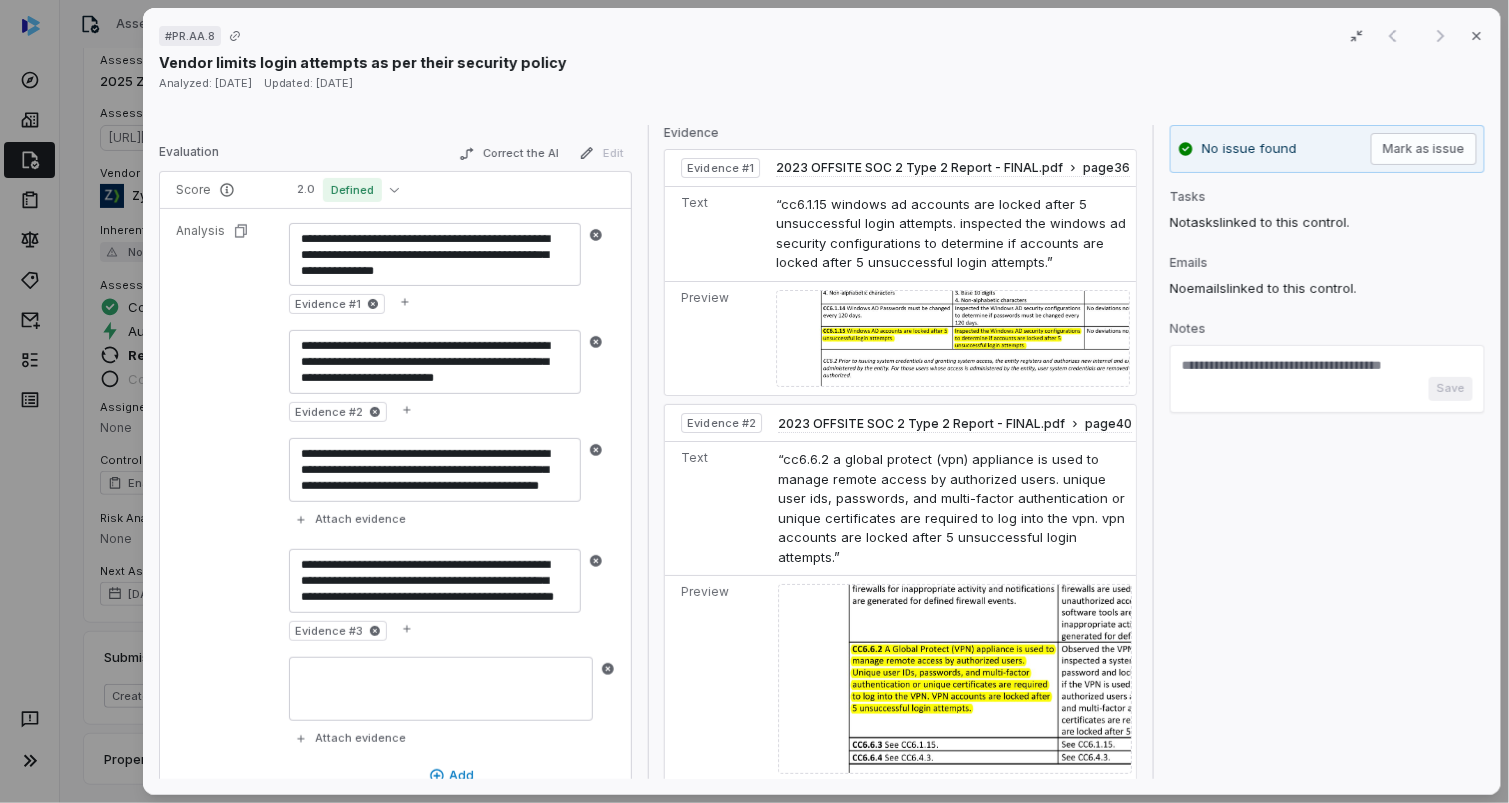 scroll, scrollTop: 212, scrollLeft: 0, axis: vertical 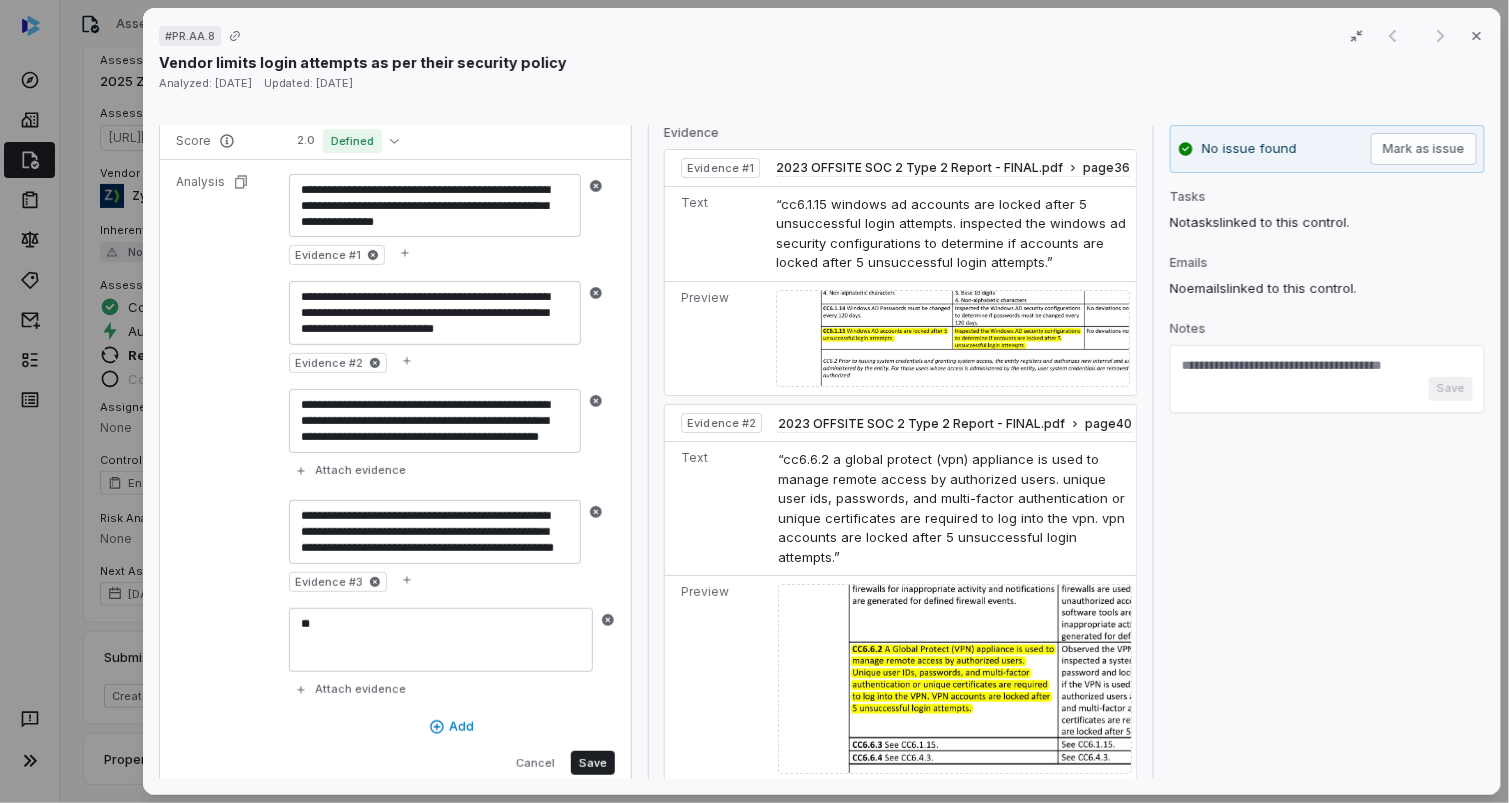 type on "*" 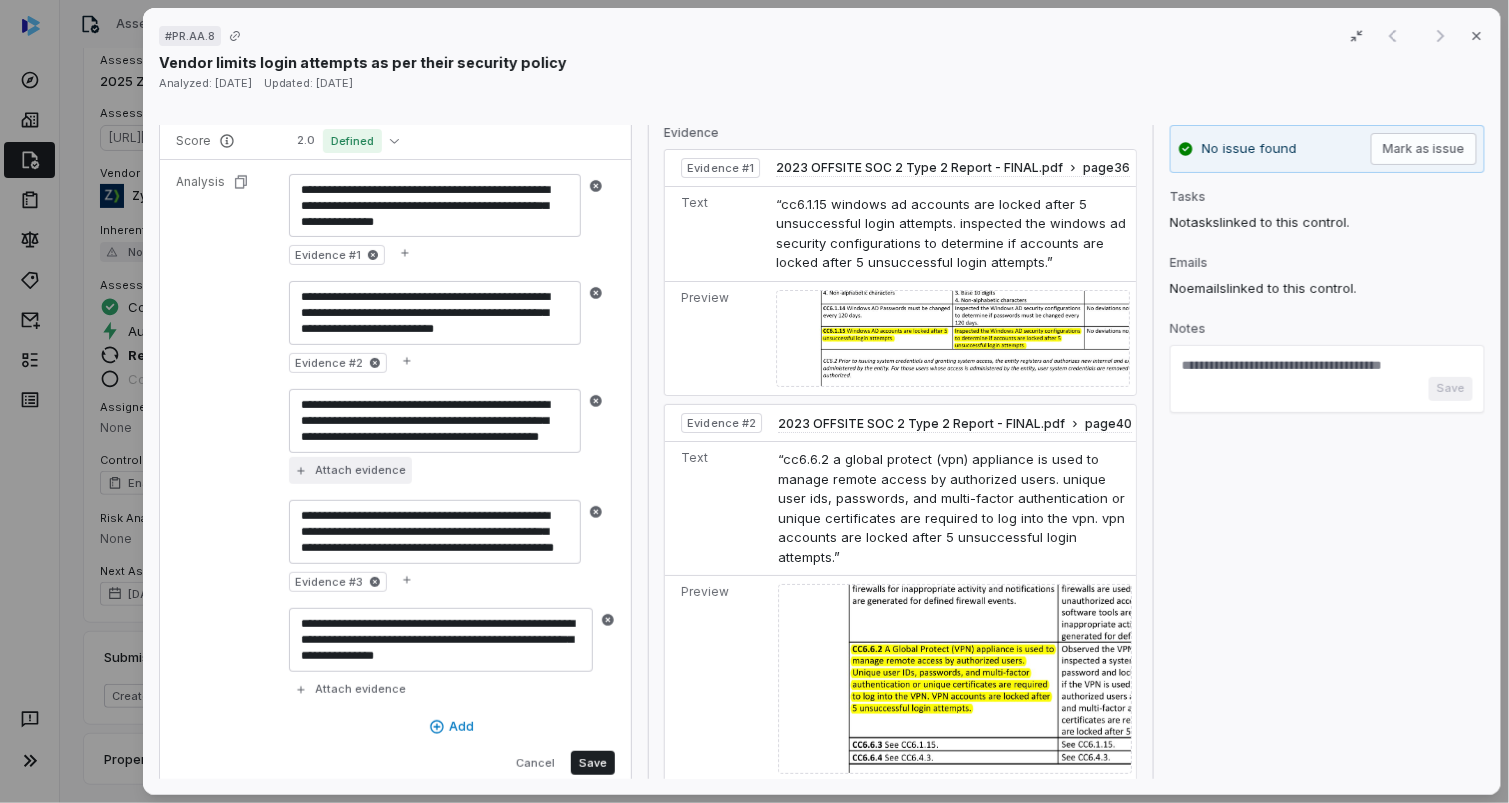 scroll, scrollTop: 7, scrollLeft: 0, axis: vertical 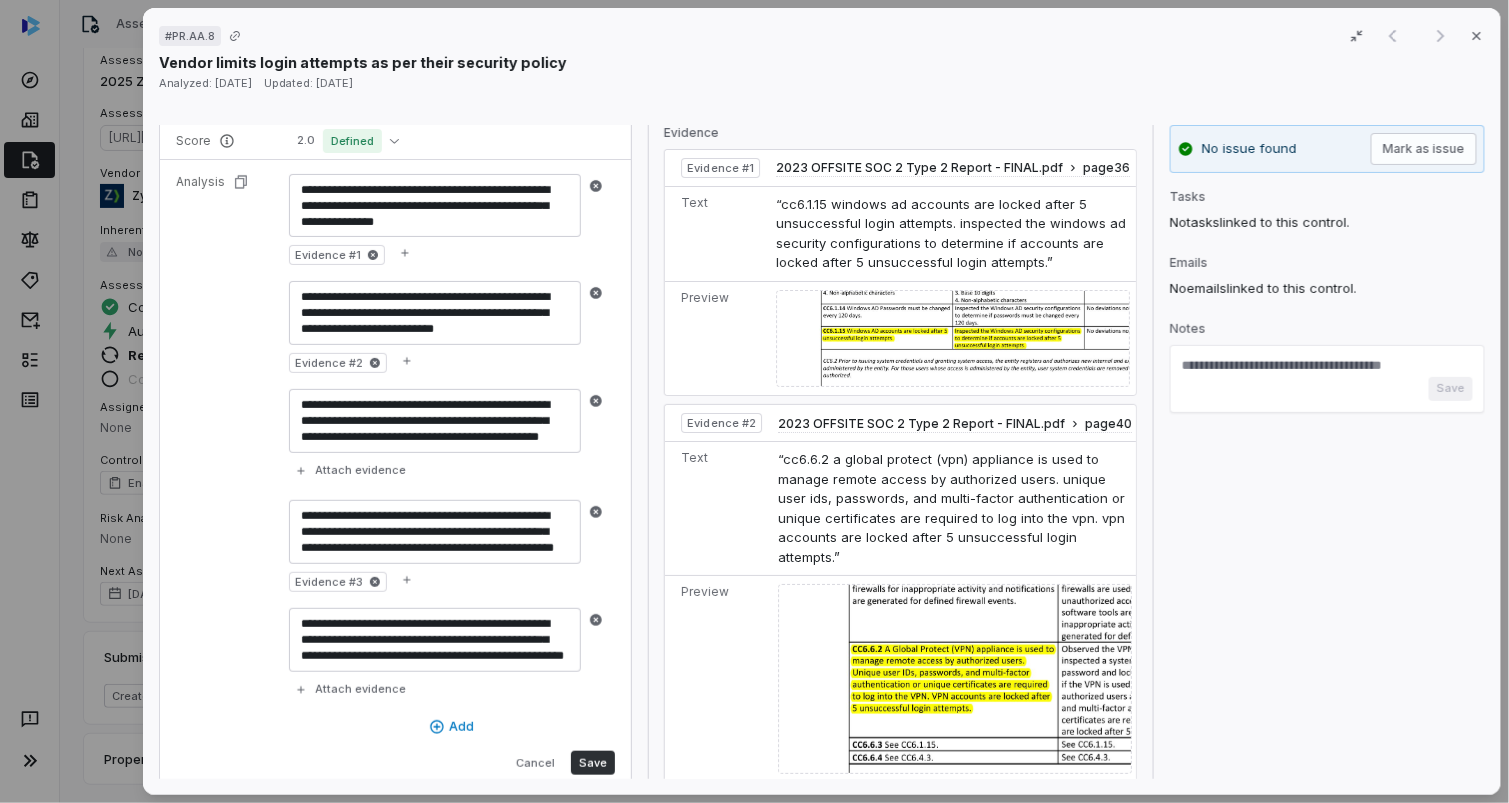 type on "**********" 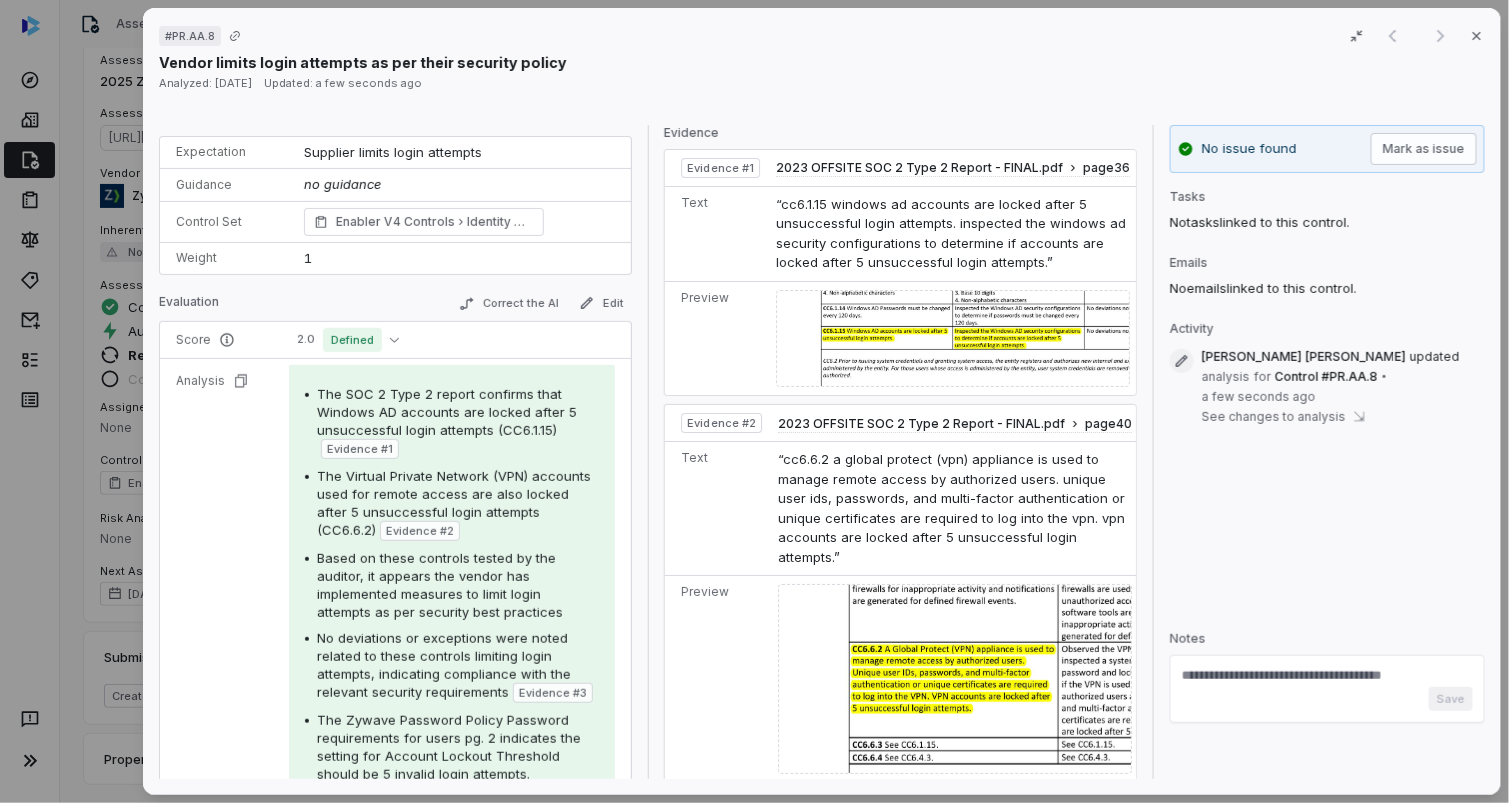 scroll, scrollTop: 0, scrollLeft: 0, axis: both 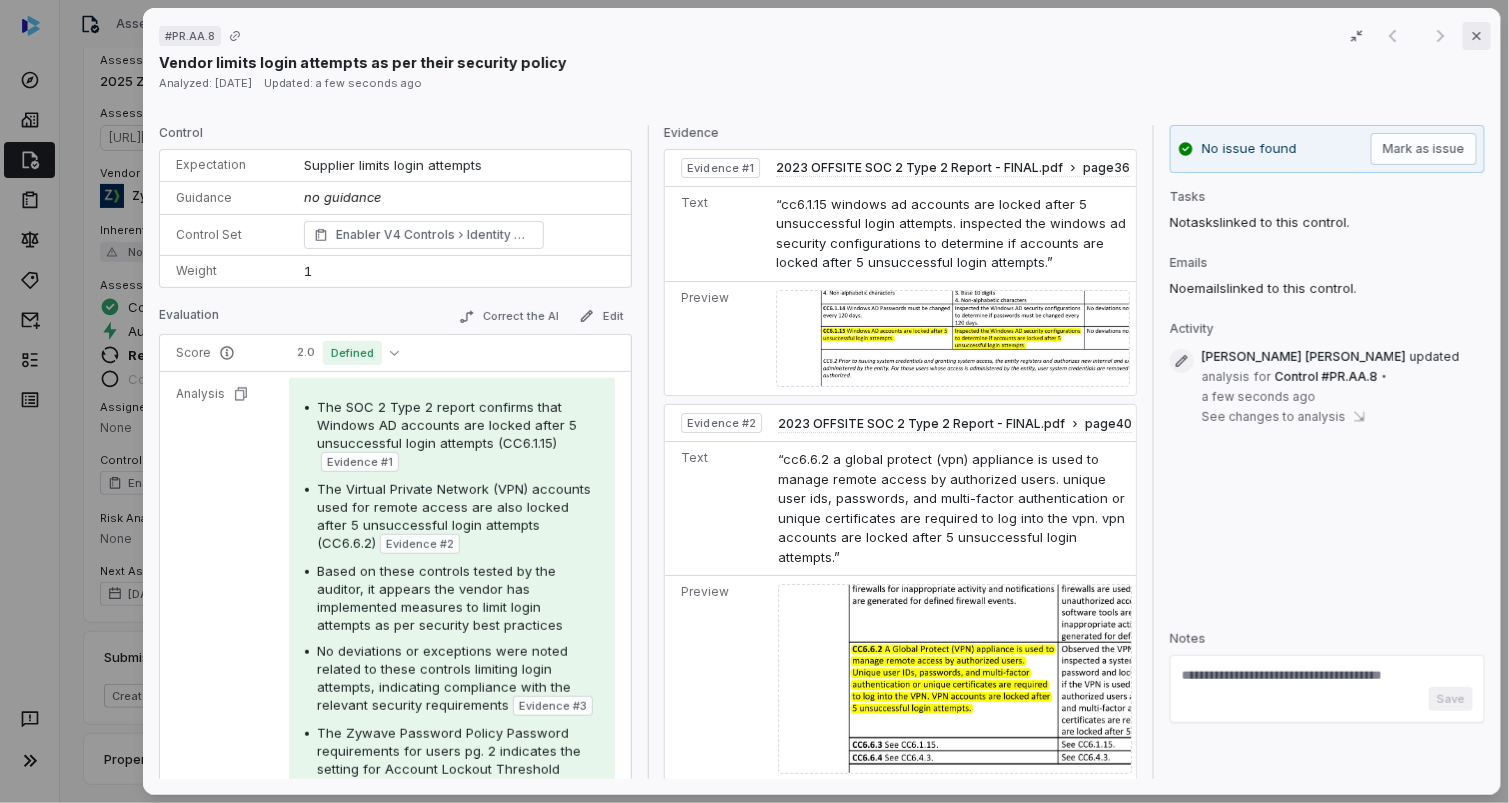 click 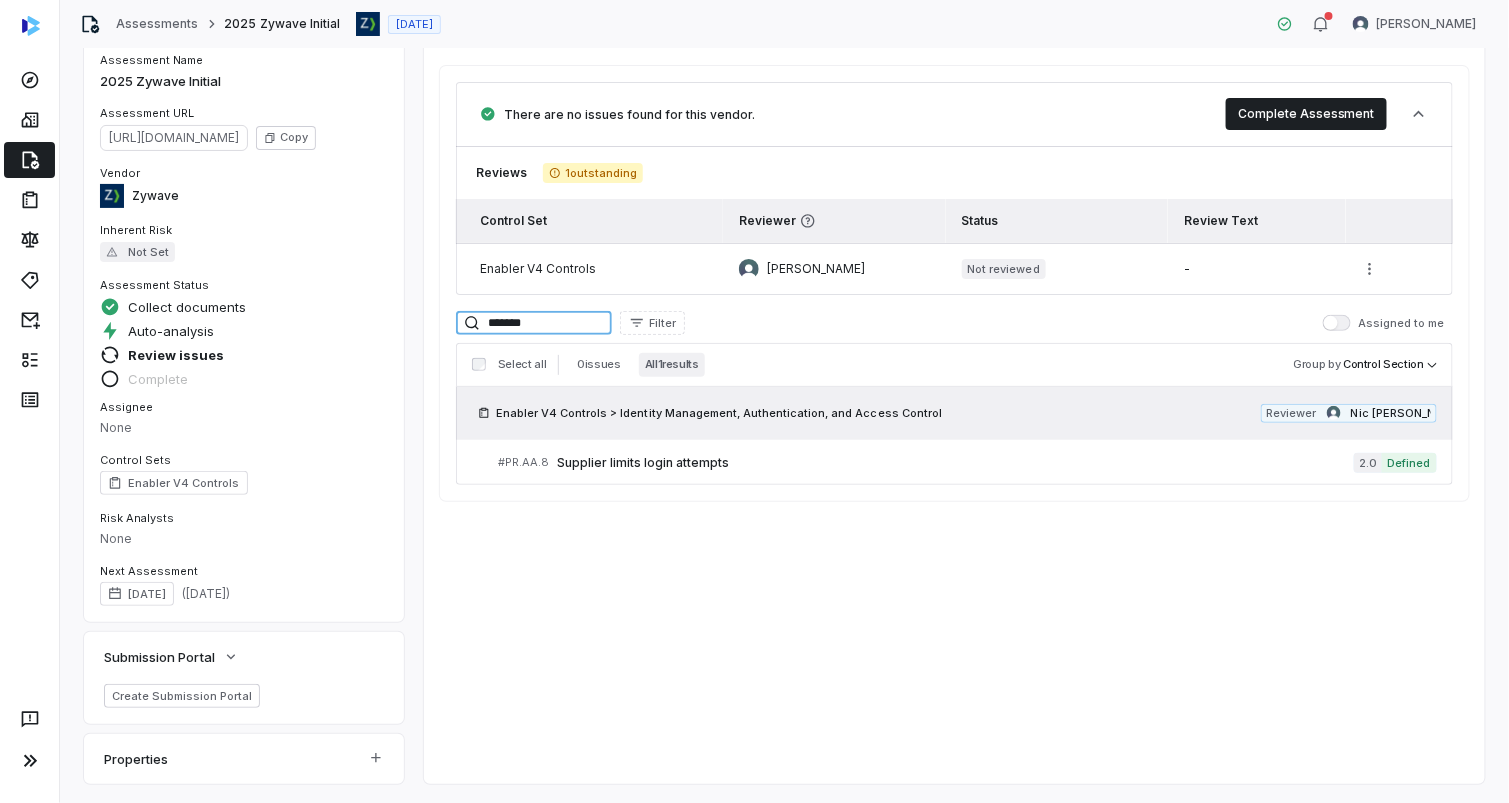 drag, startPoint x: 533, startPoint y: 319, endPoint x: 464, endPoint y: 317, distance: 69.02898 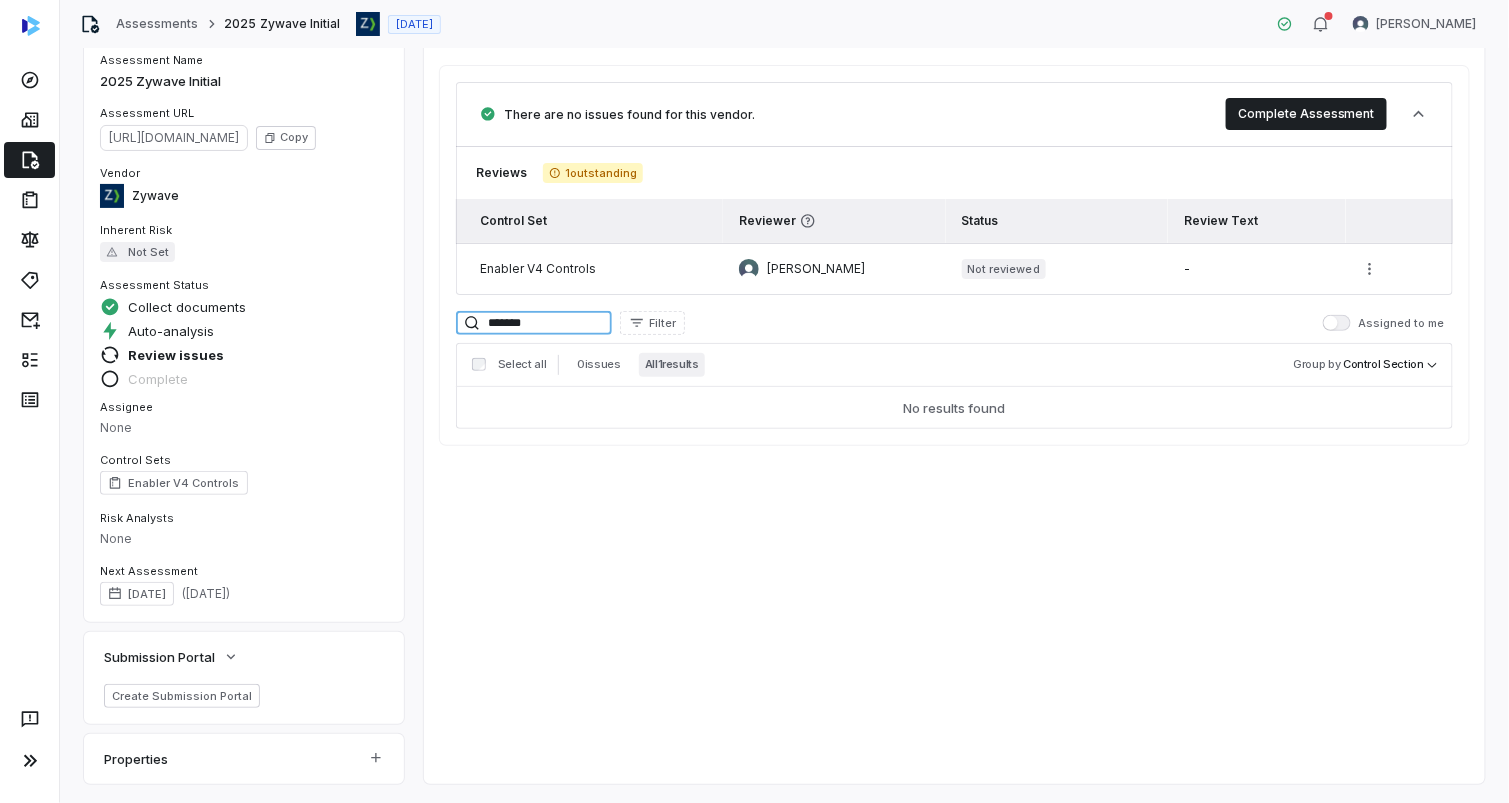type on "*******" 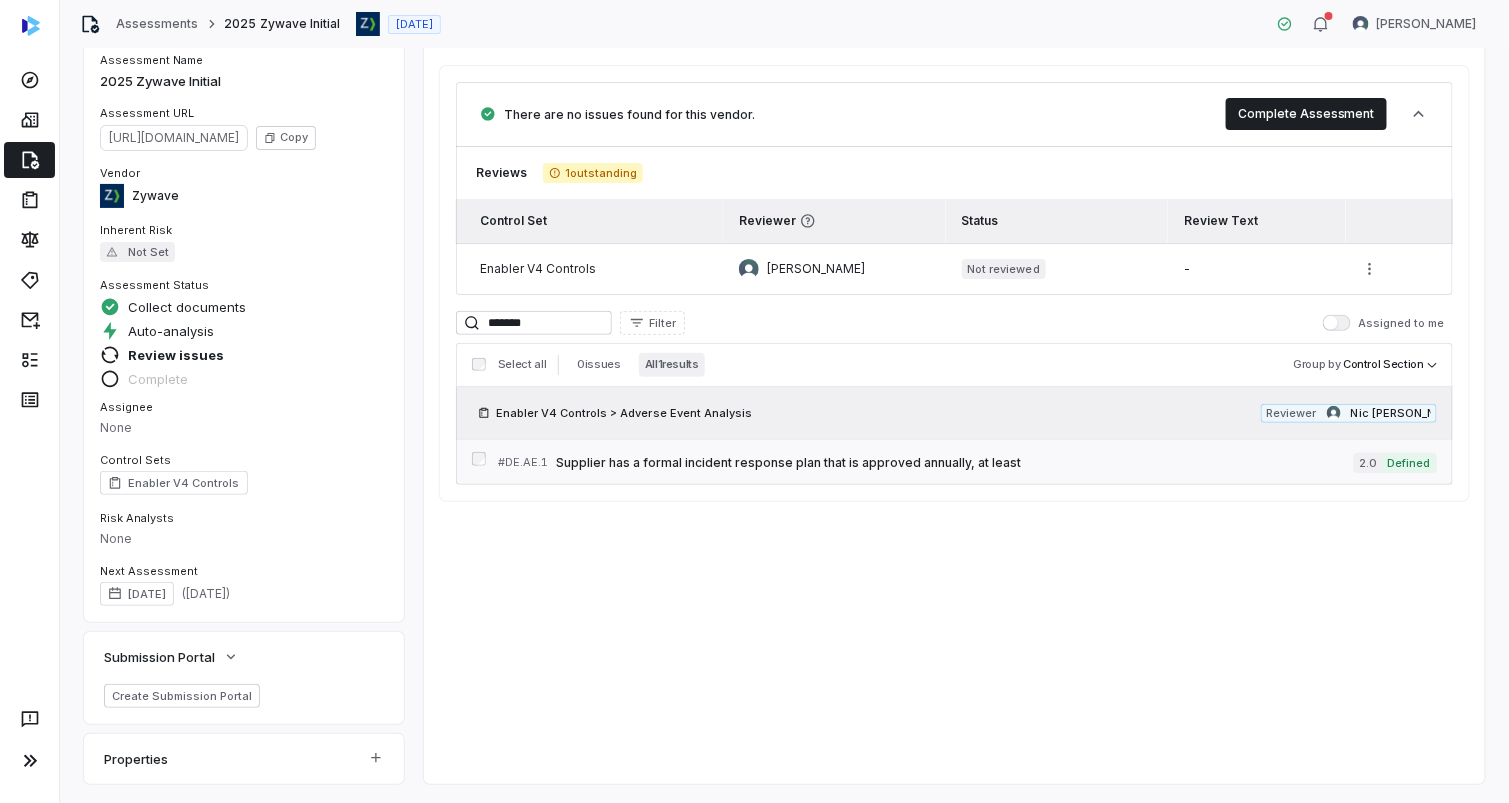 click on "Supplier has a formal incident response plan that is approved annually, at least" at bounding box center (955, 463) 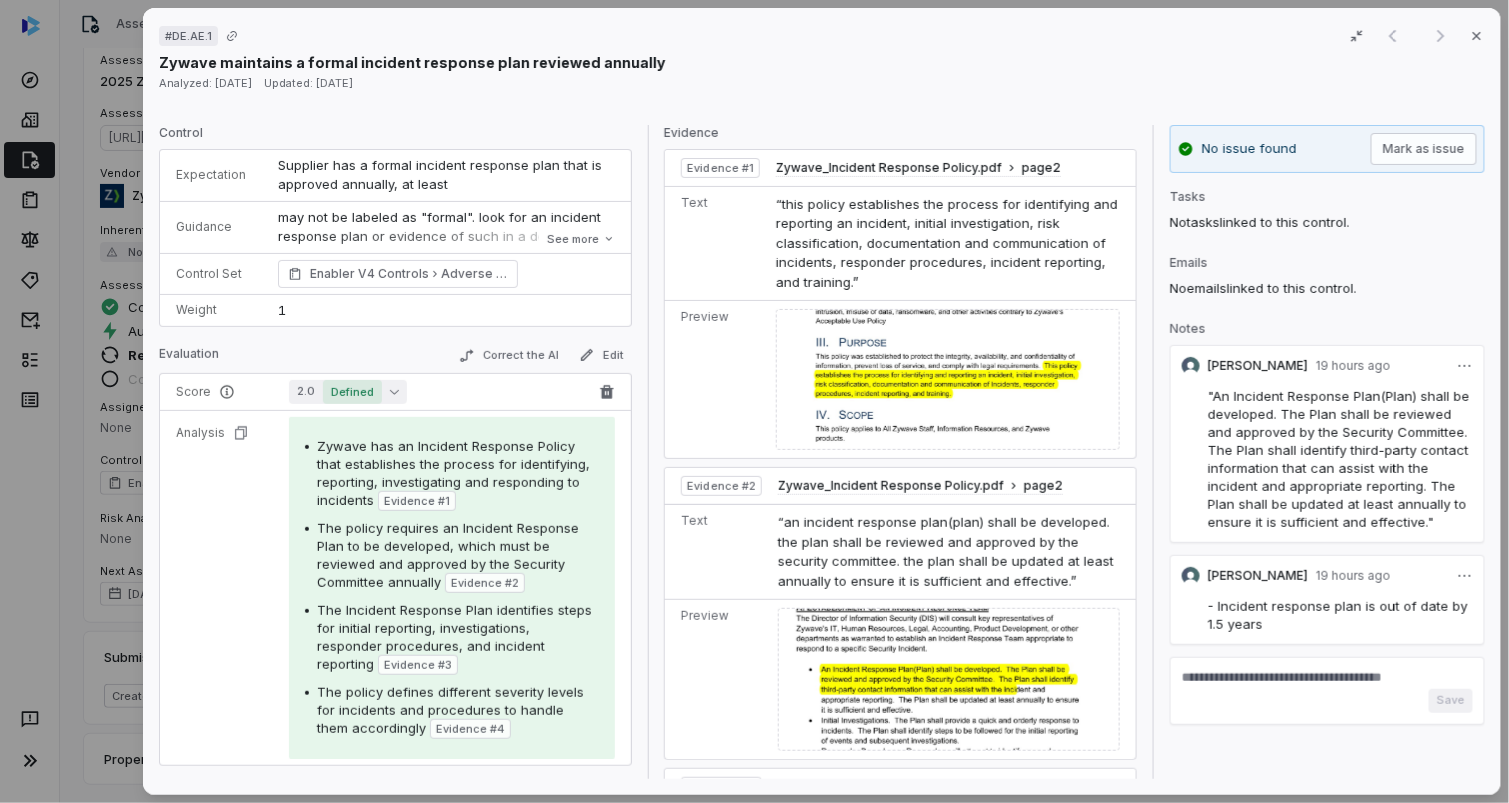 click on "2.0 Defined" at bounding box center (348, 392) 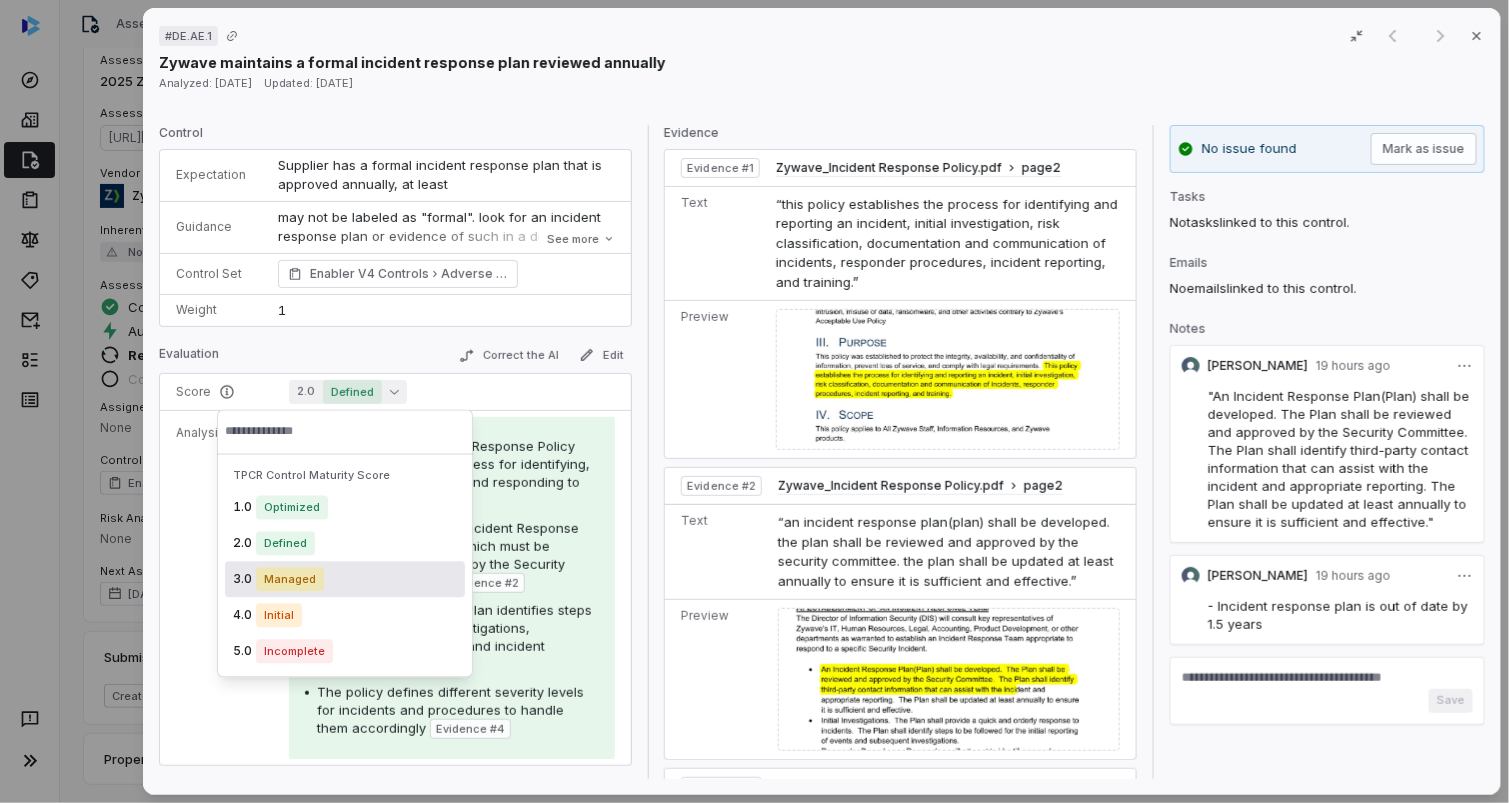 click on "Managed" at bounding box center (290, 580) 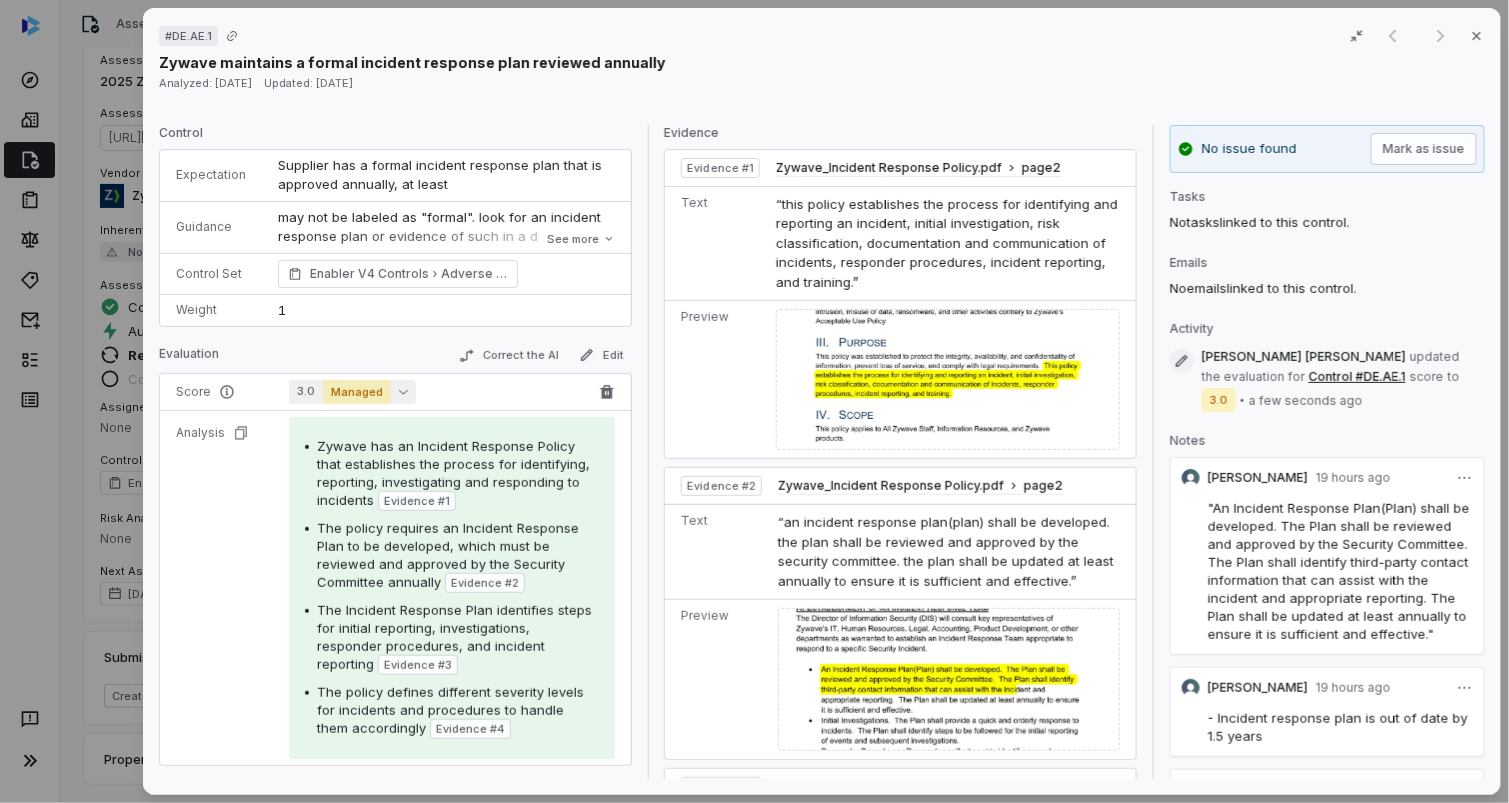 click on "3.0 Managed" at bounding box center [352, 392] 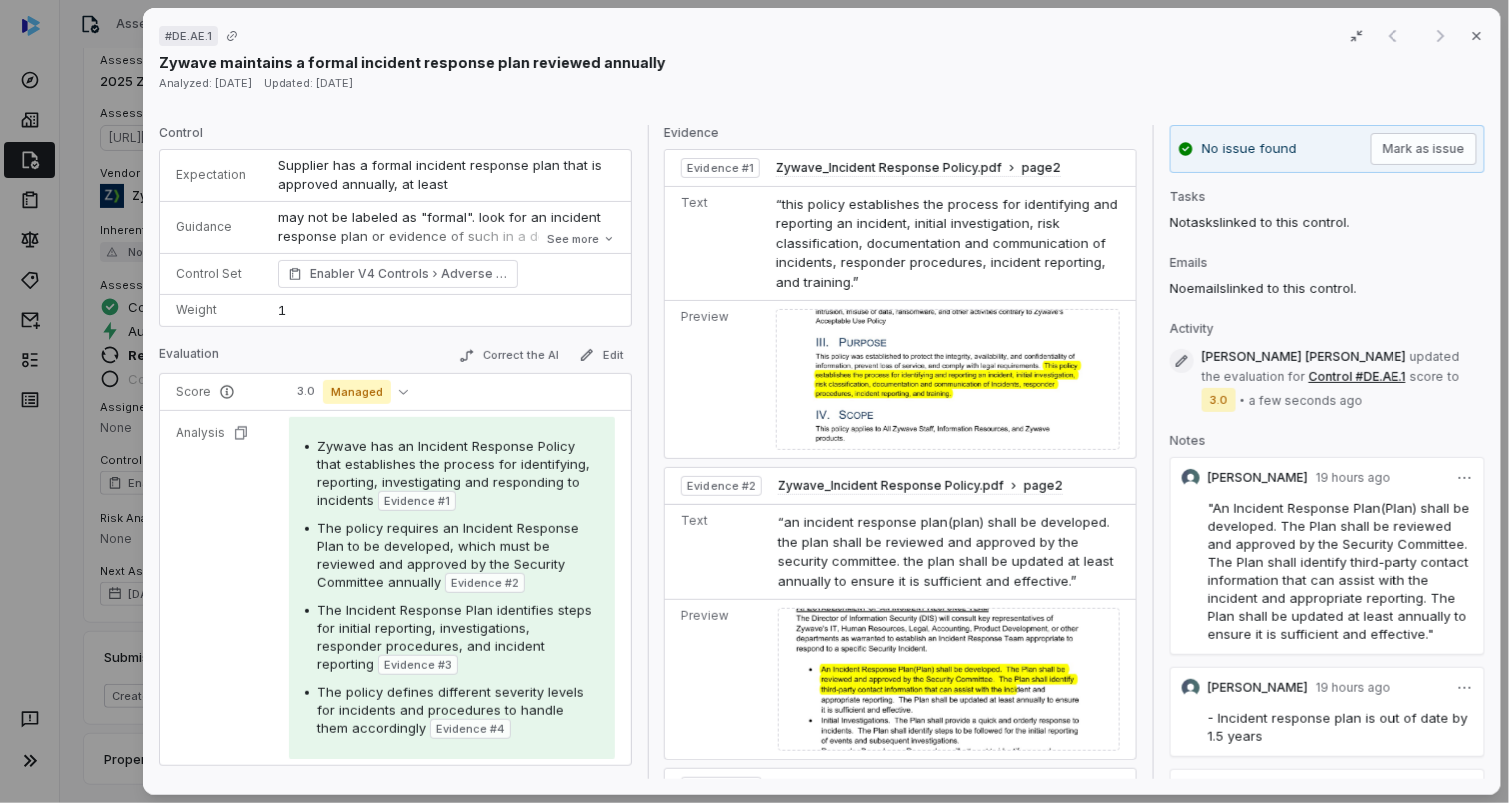 click on "Expectation Supplier has a formal incident response plan that is approved annually, at least Guidance may not be labeled as "formal". look for an incident response plan or evidence of such in a document which shows versioning that's updated at least yearly. may not be labeled as "formal". look for an incident response plan or evidence of such in a document which shows versioning that's updated at least yearly. See more Control Set Enabler V4 Controls Adverse Event Analysis  Weight 1" at bounding box center [395, 238] 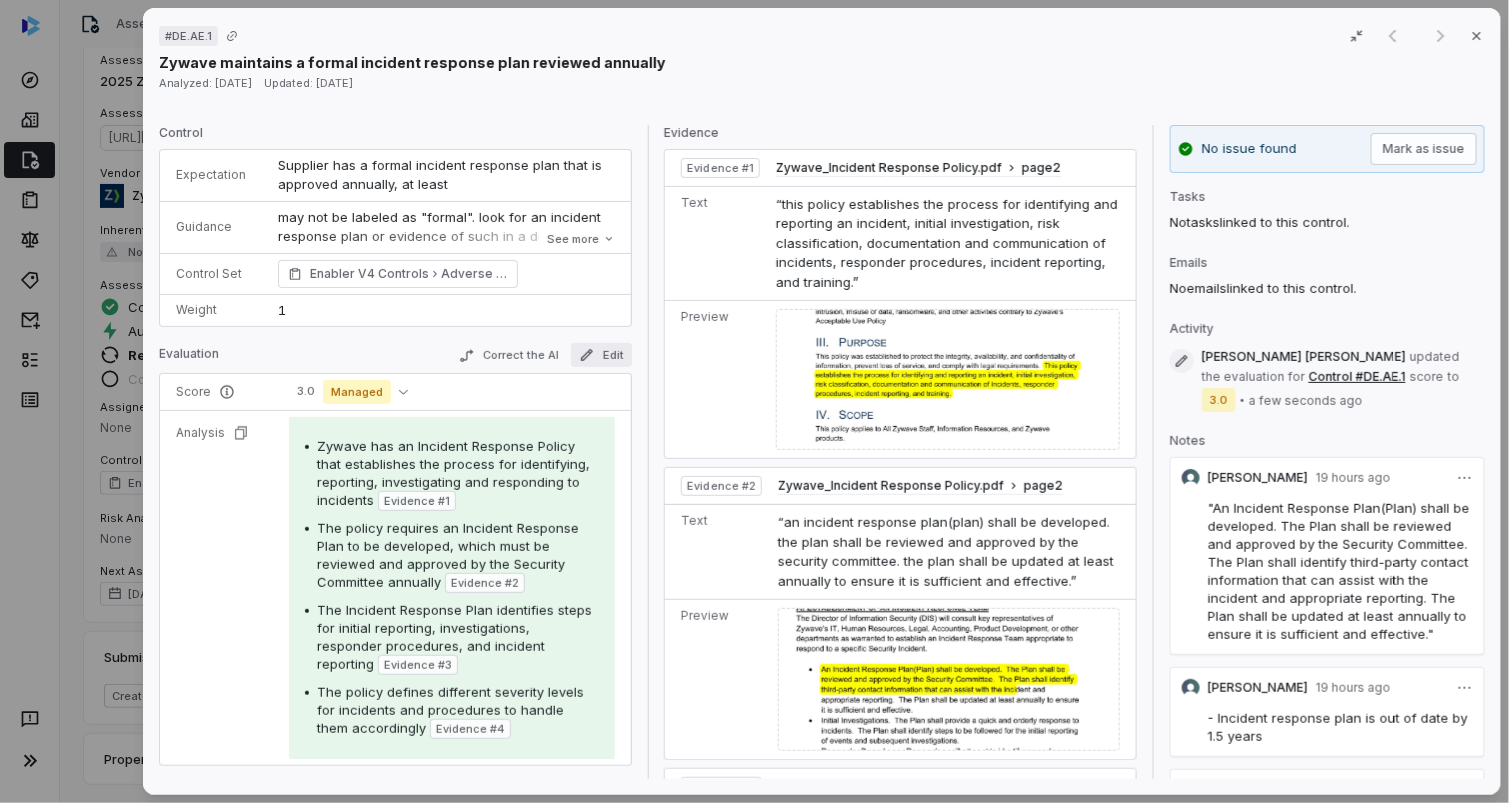 click on "Edit" at bounding box center [601, 355] 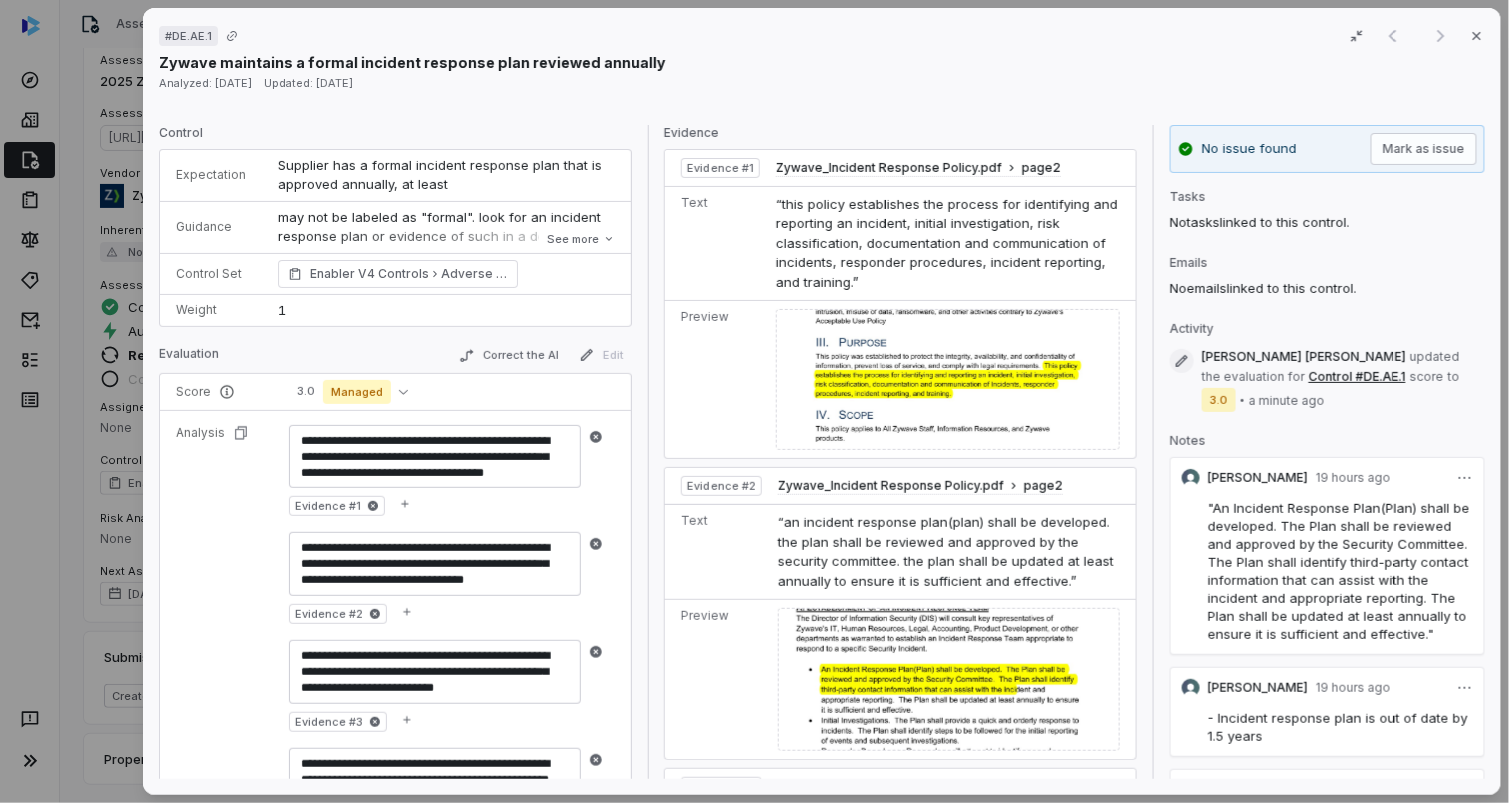 scroll, scrollTop: 110, scrollLeft: 0, axis: vertical 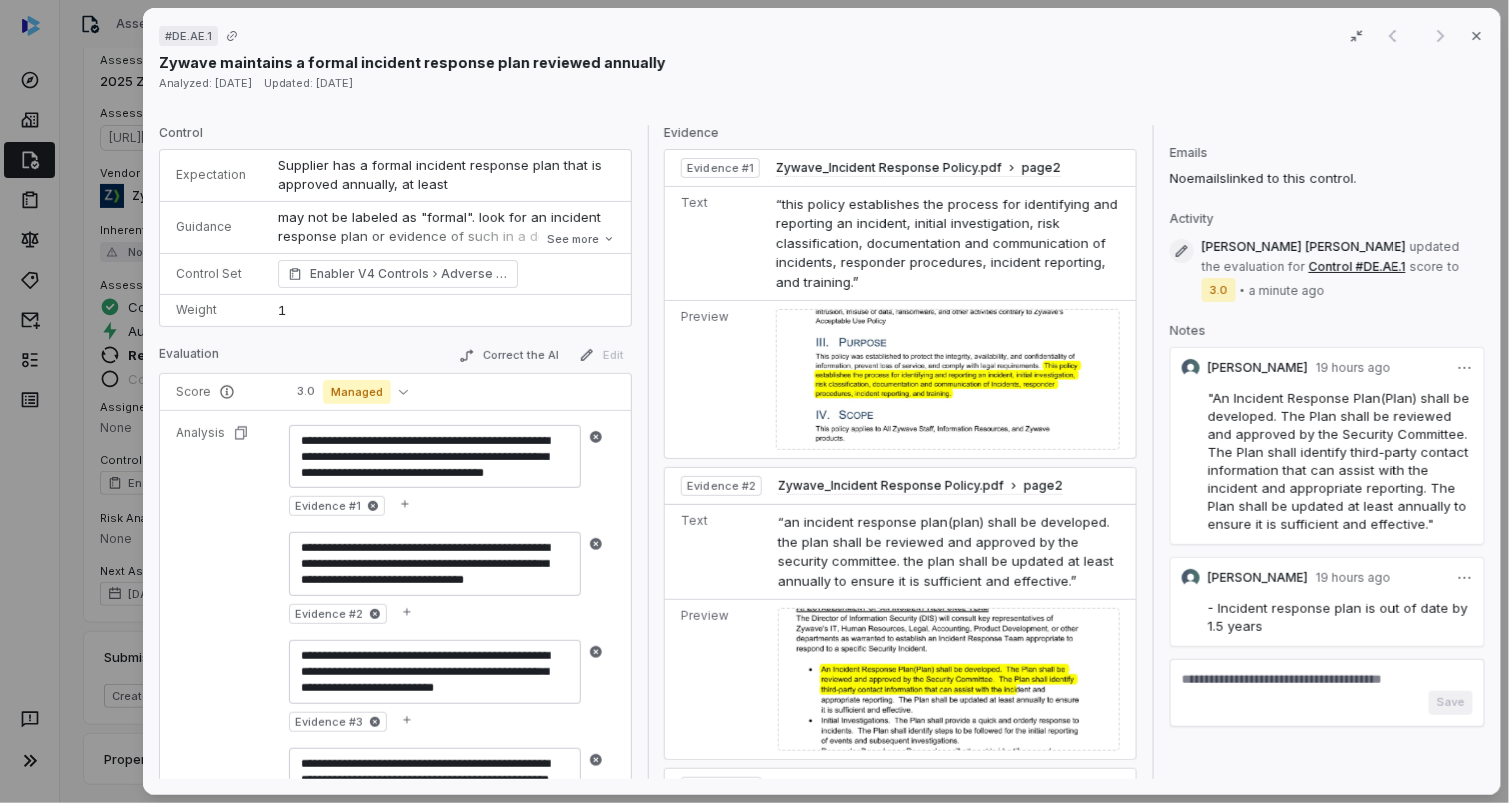 click at bounding box center (1327, 681) 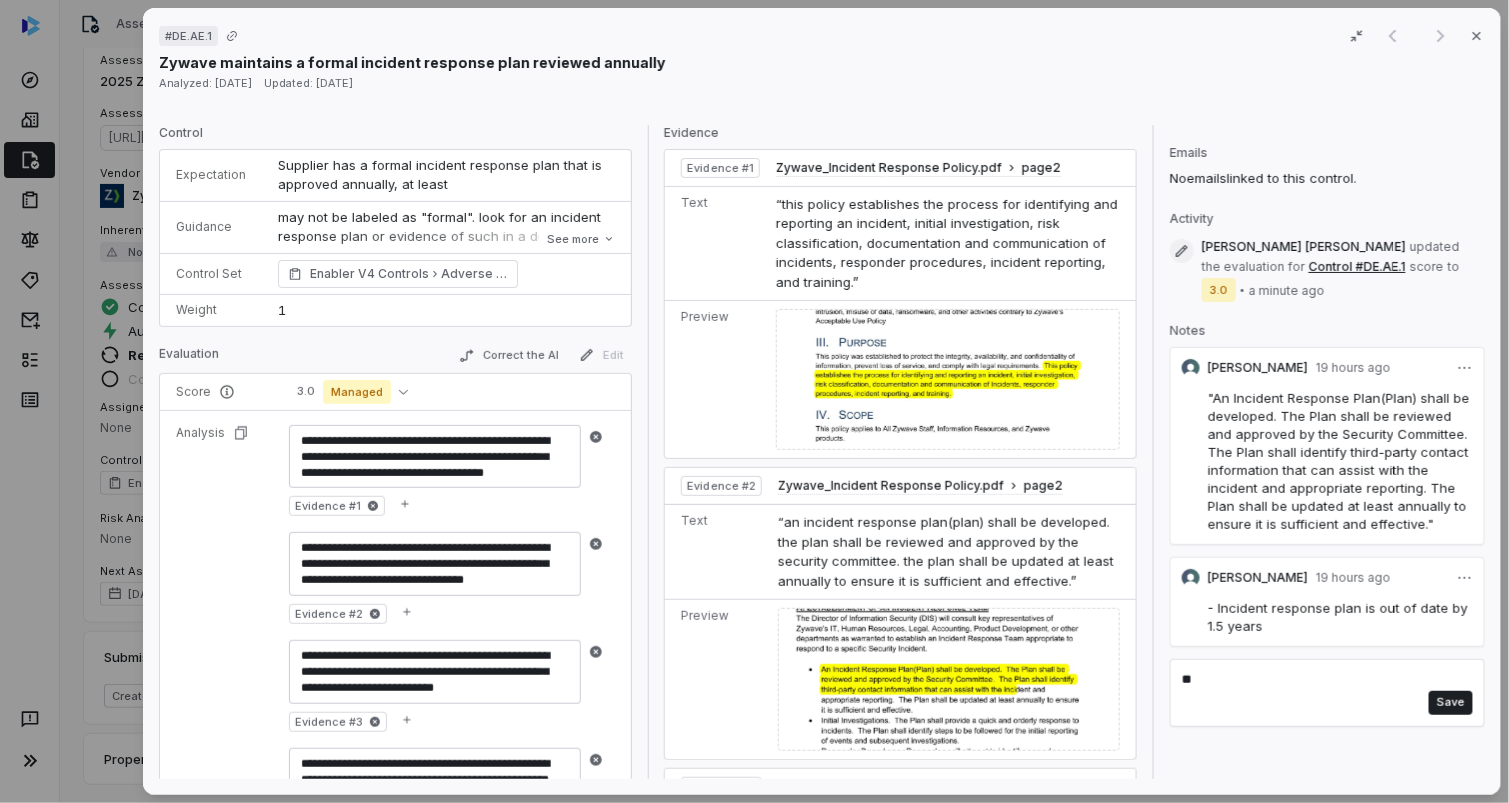 type on "*" 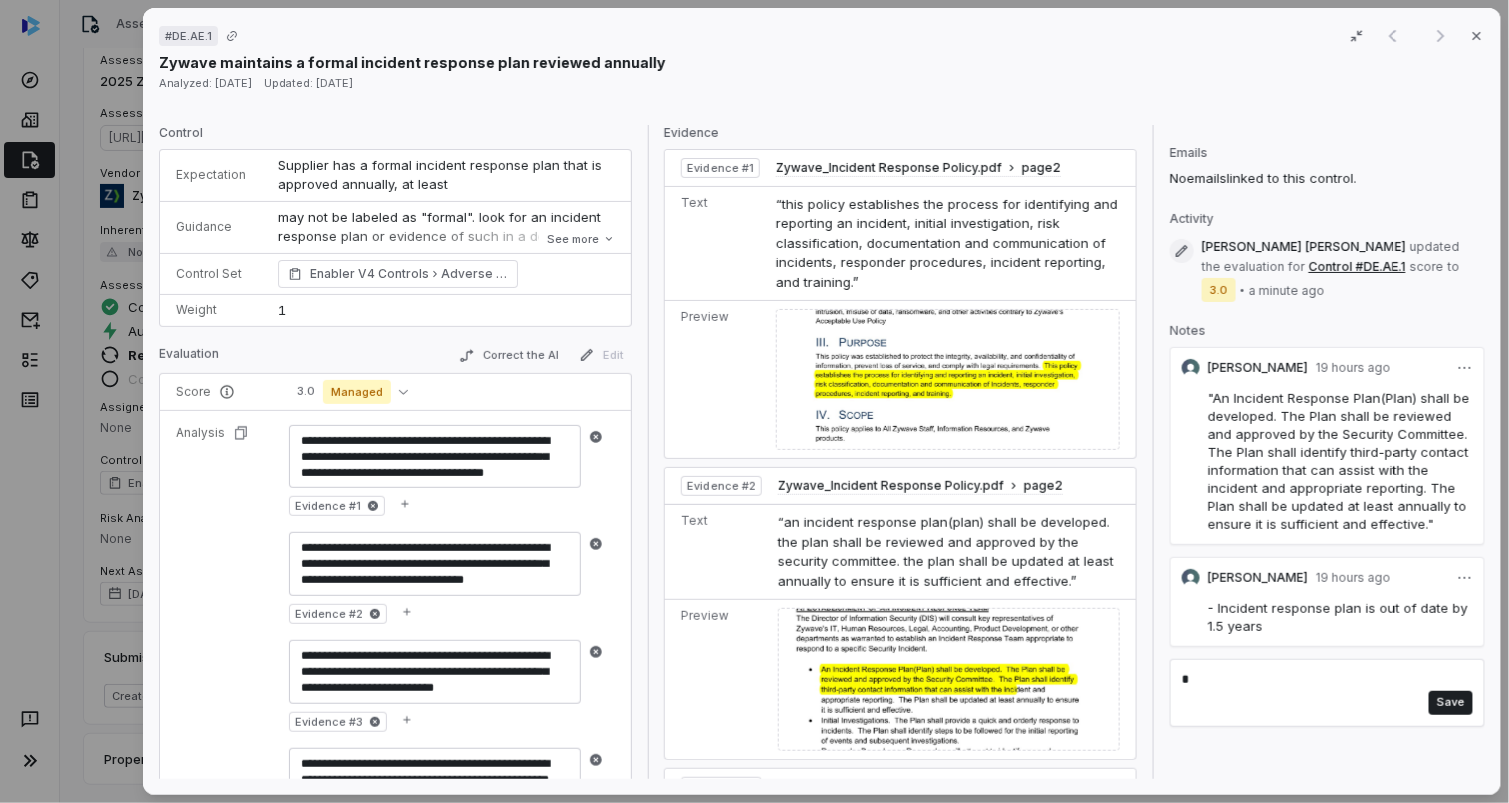 type 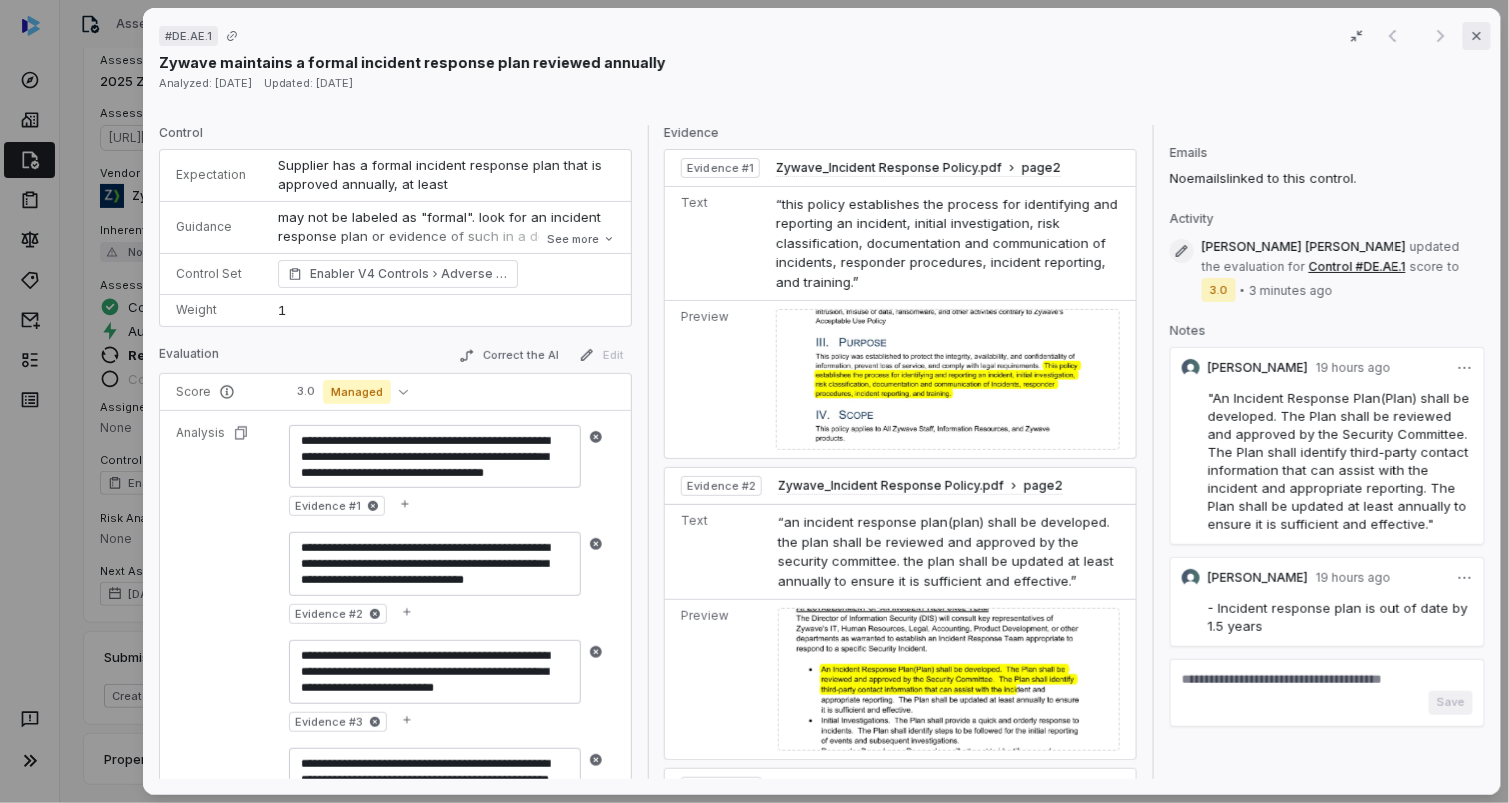 click on "Close" at bounding box center (1477, 36) 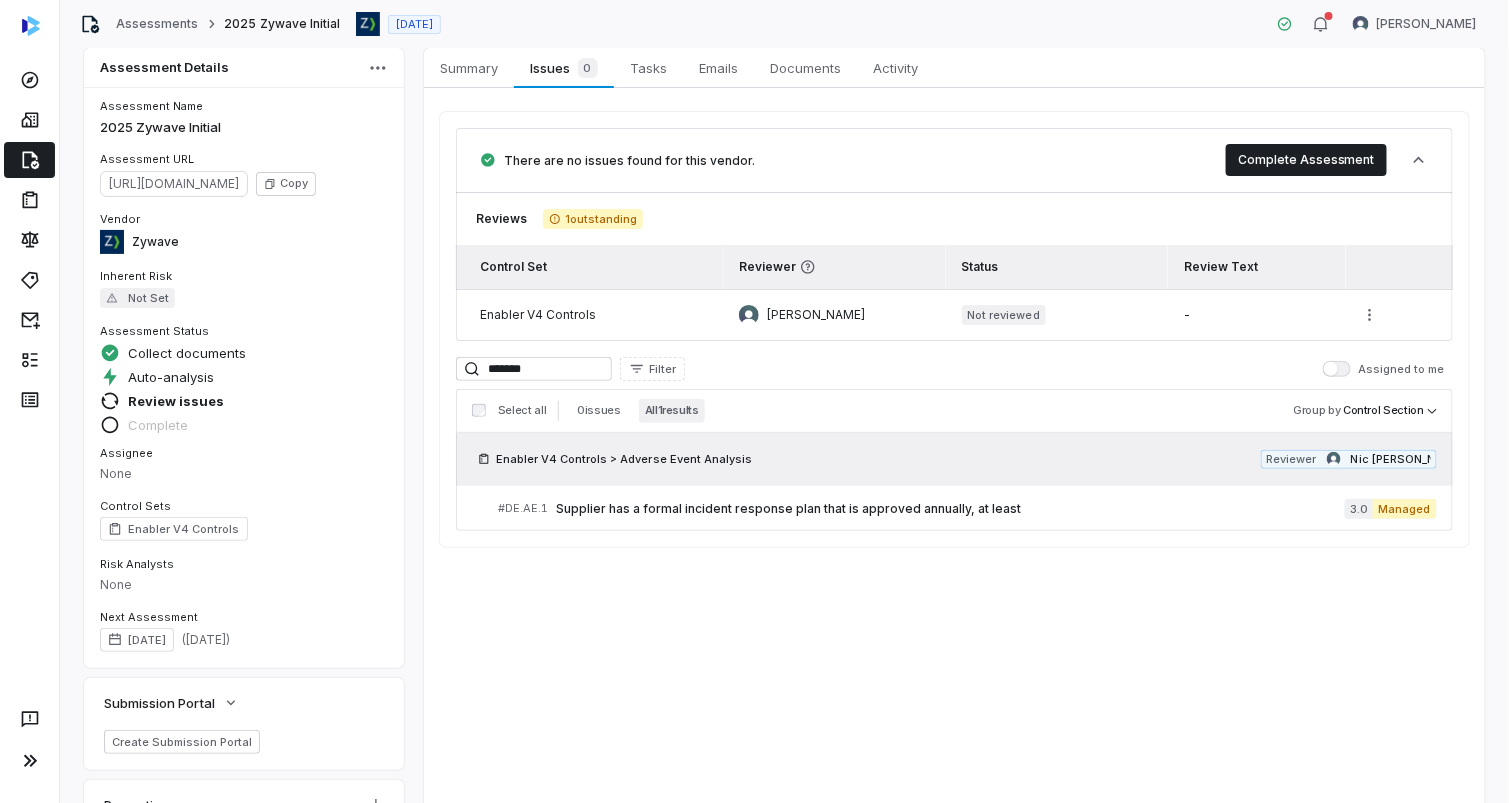 scroll, scrollTop: 0, scrollLeft: 0, axis: both 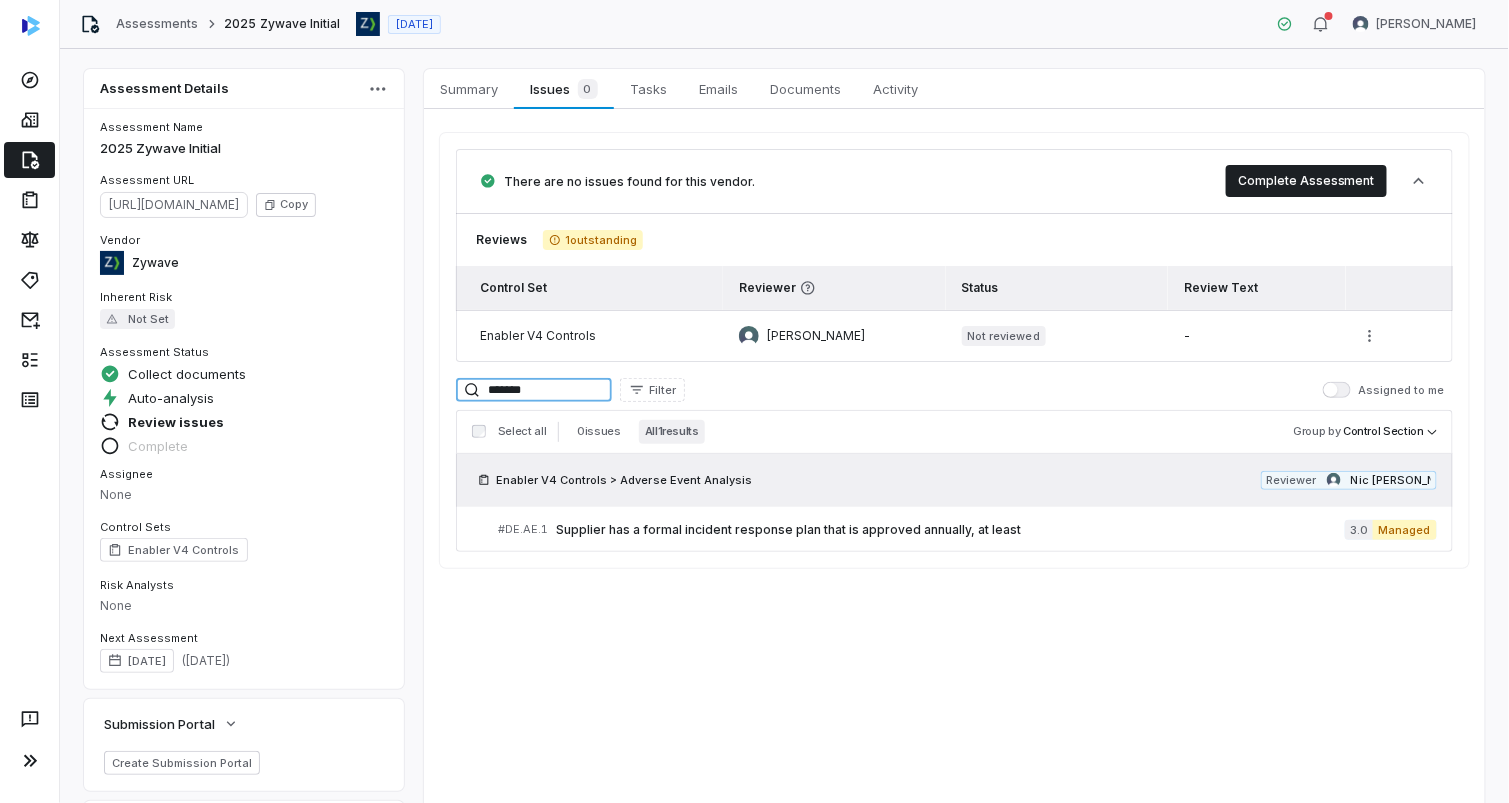 drag, startPoint x: 561, startPoint y: 388, endPoint x: 479, endPoint y: 387, distance: 82.006096 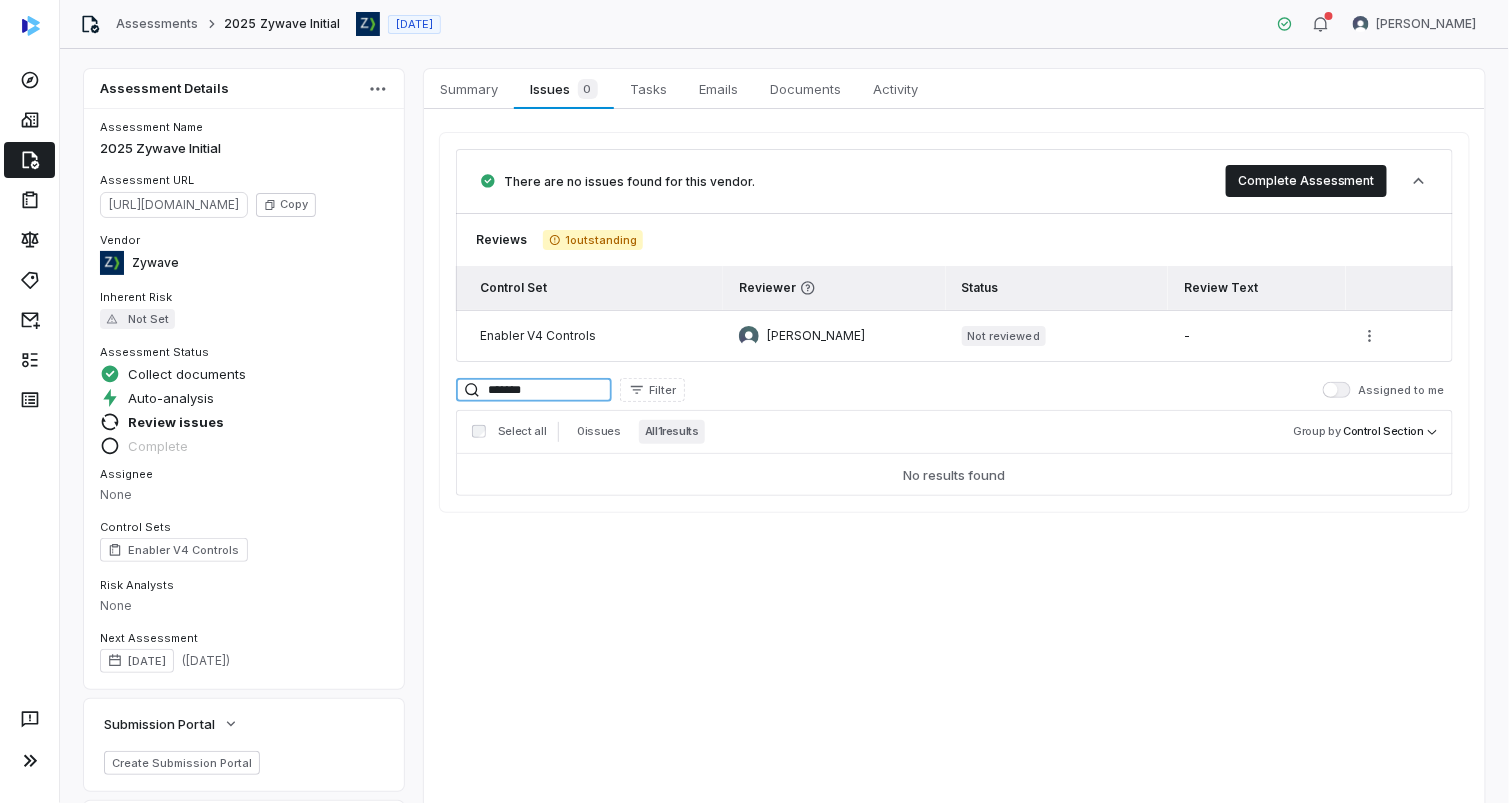 type on "*******" 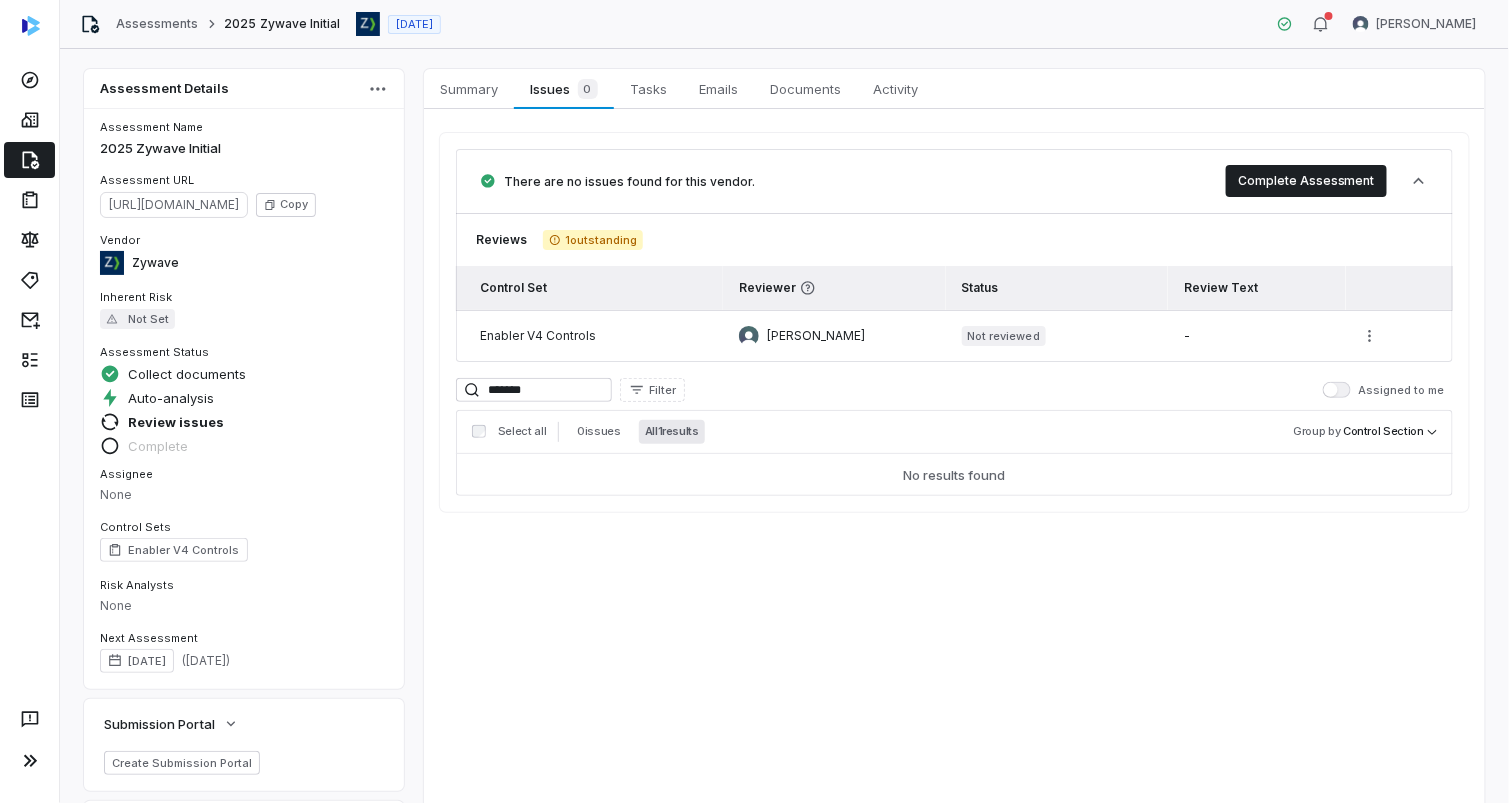 click on "All  1  results" at bounding box center (672, 432) 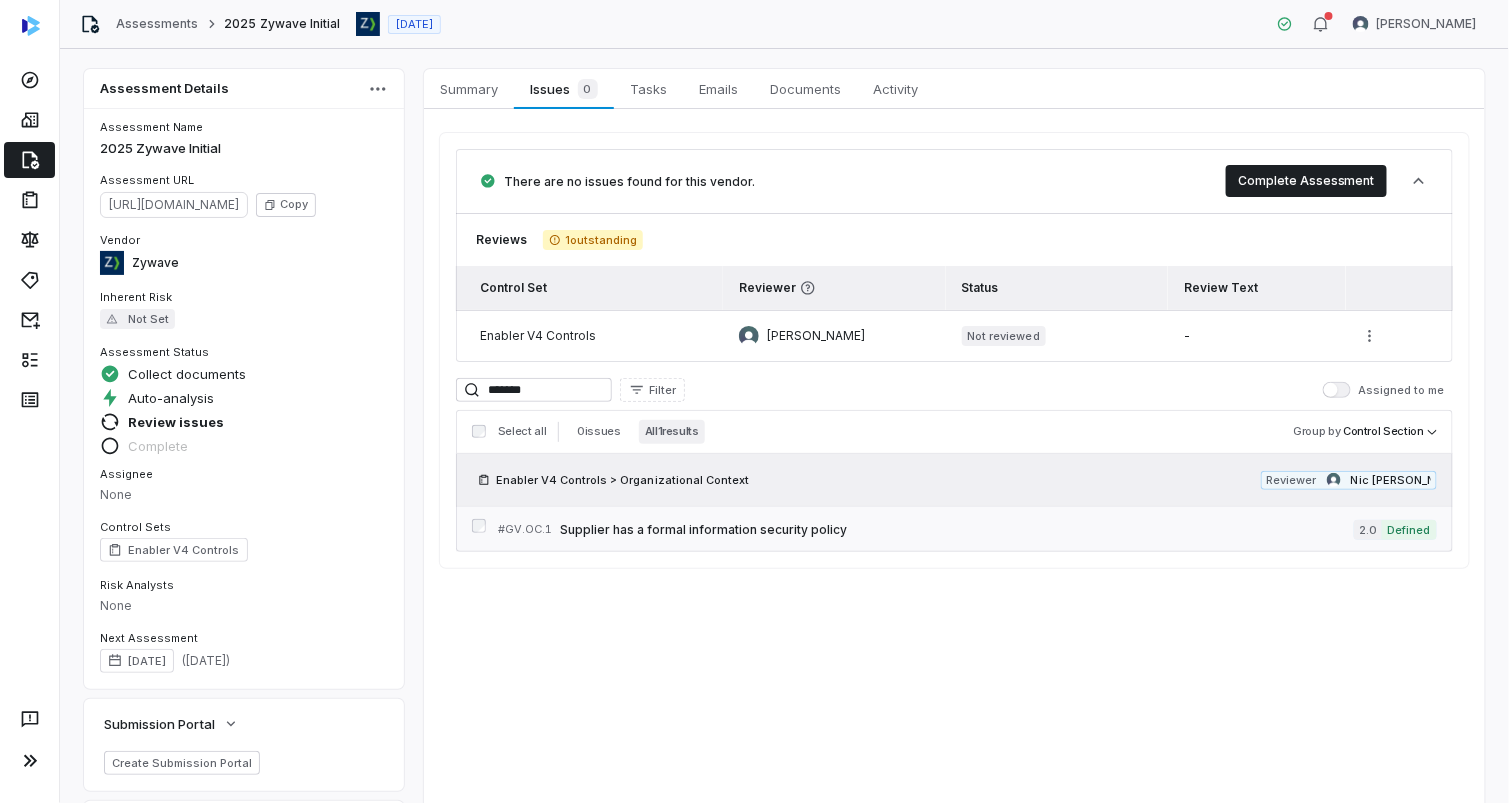 click on "Supplier has a formal information security policy" at bounding box center [957, 530] 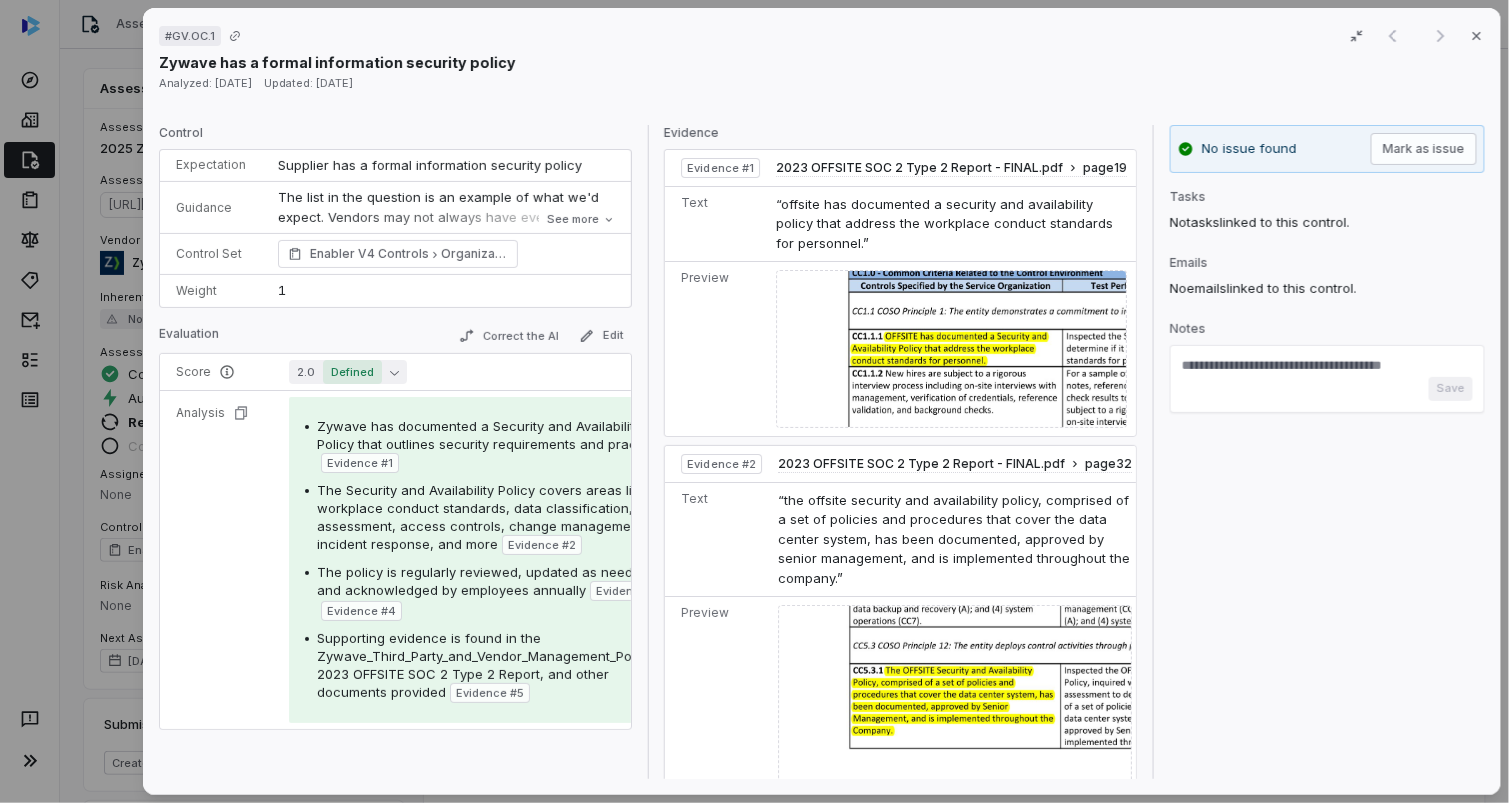 click 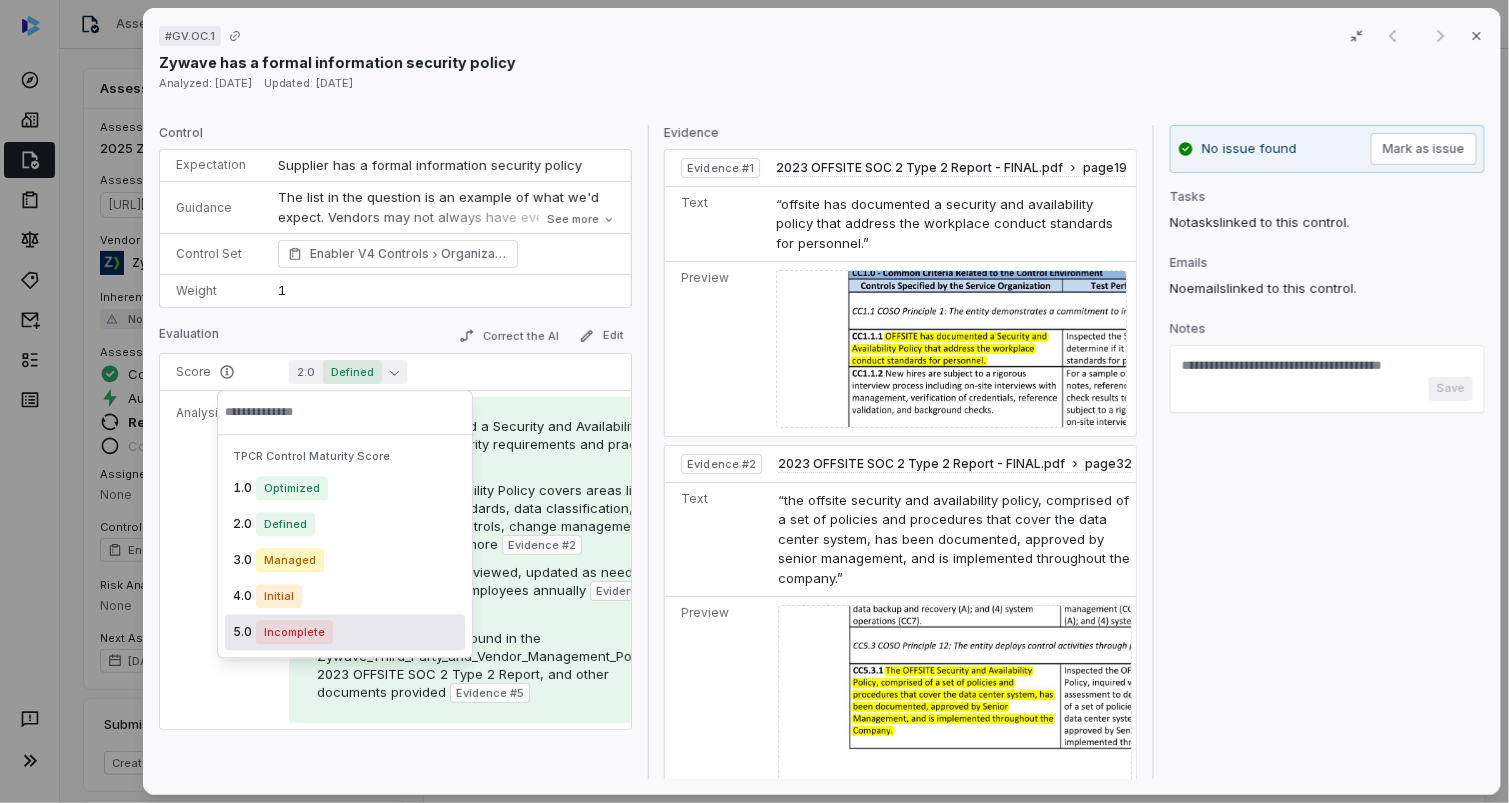 click on "Incomplete" at bounding box center [294, 632] 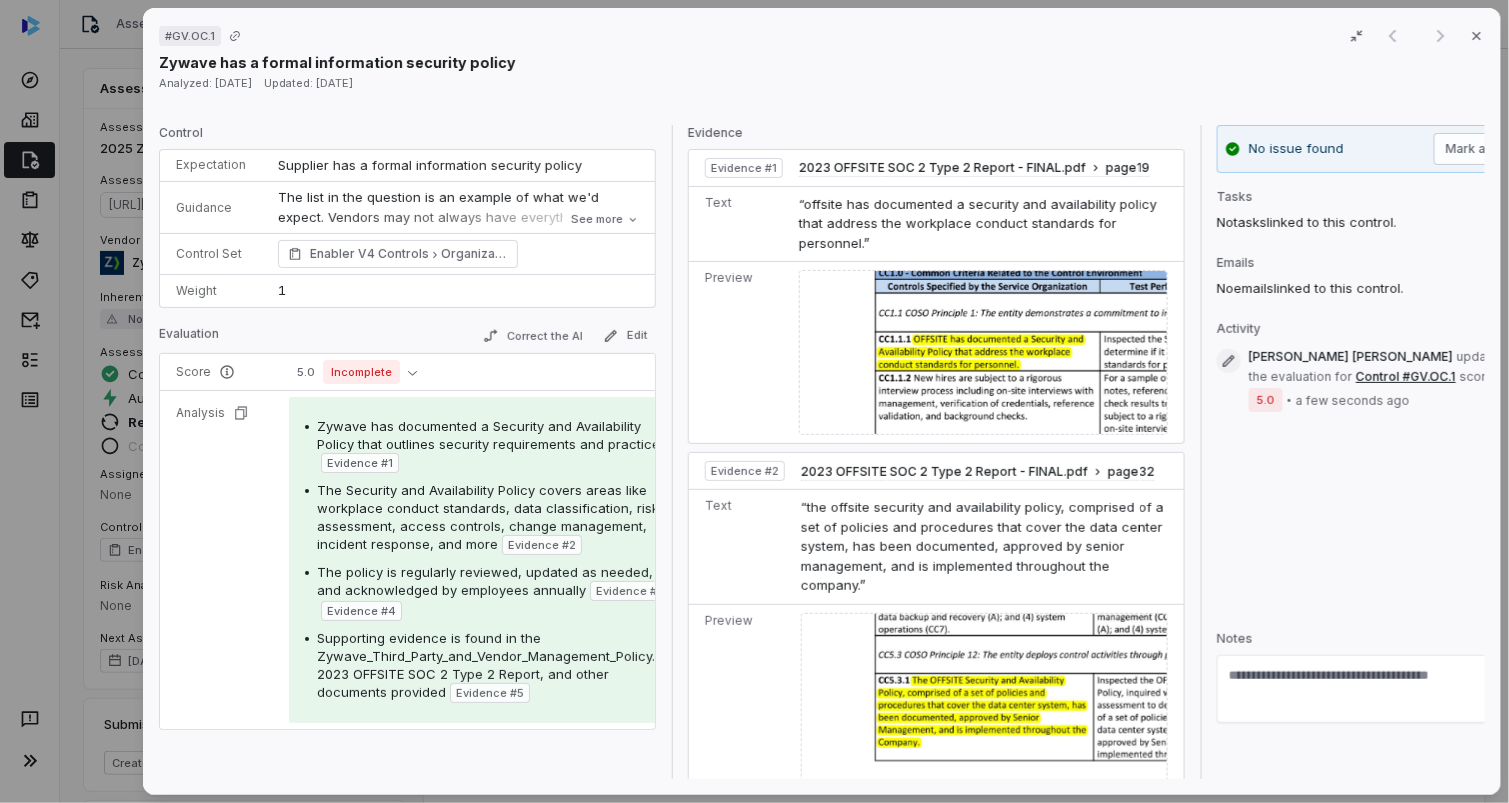 click on "The list in the question is an example of what we'd expect. Vendors may not always have everything in their docs. May be across multiple docs" at bounding box center [458, 217] 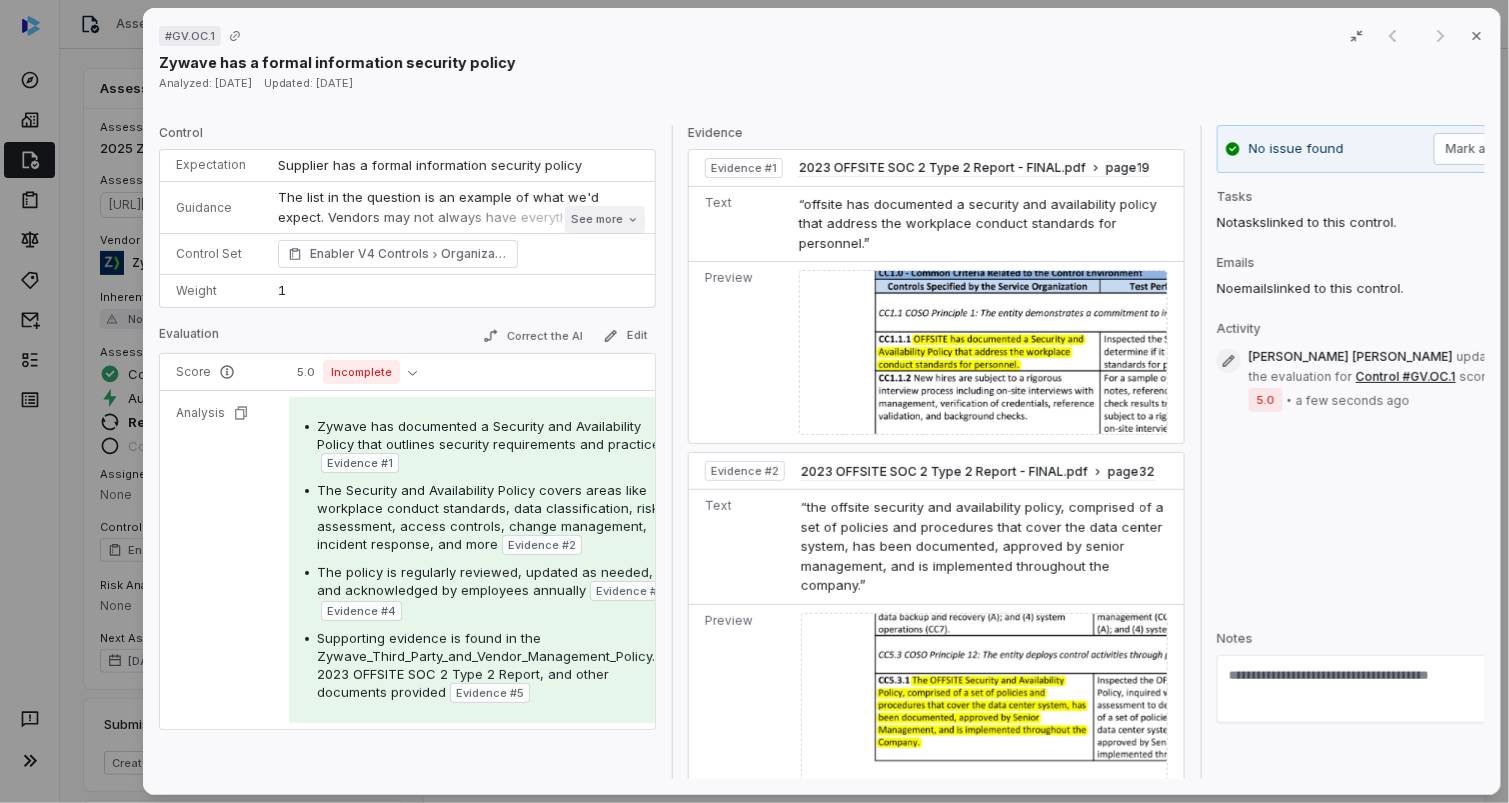 click on "See more" at bounding box center [605, 219] 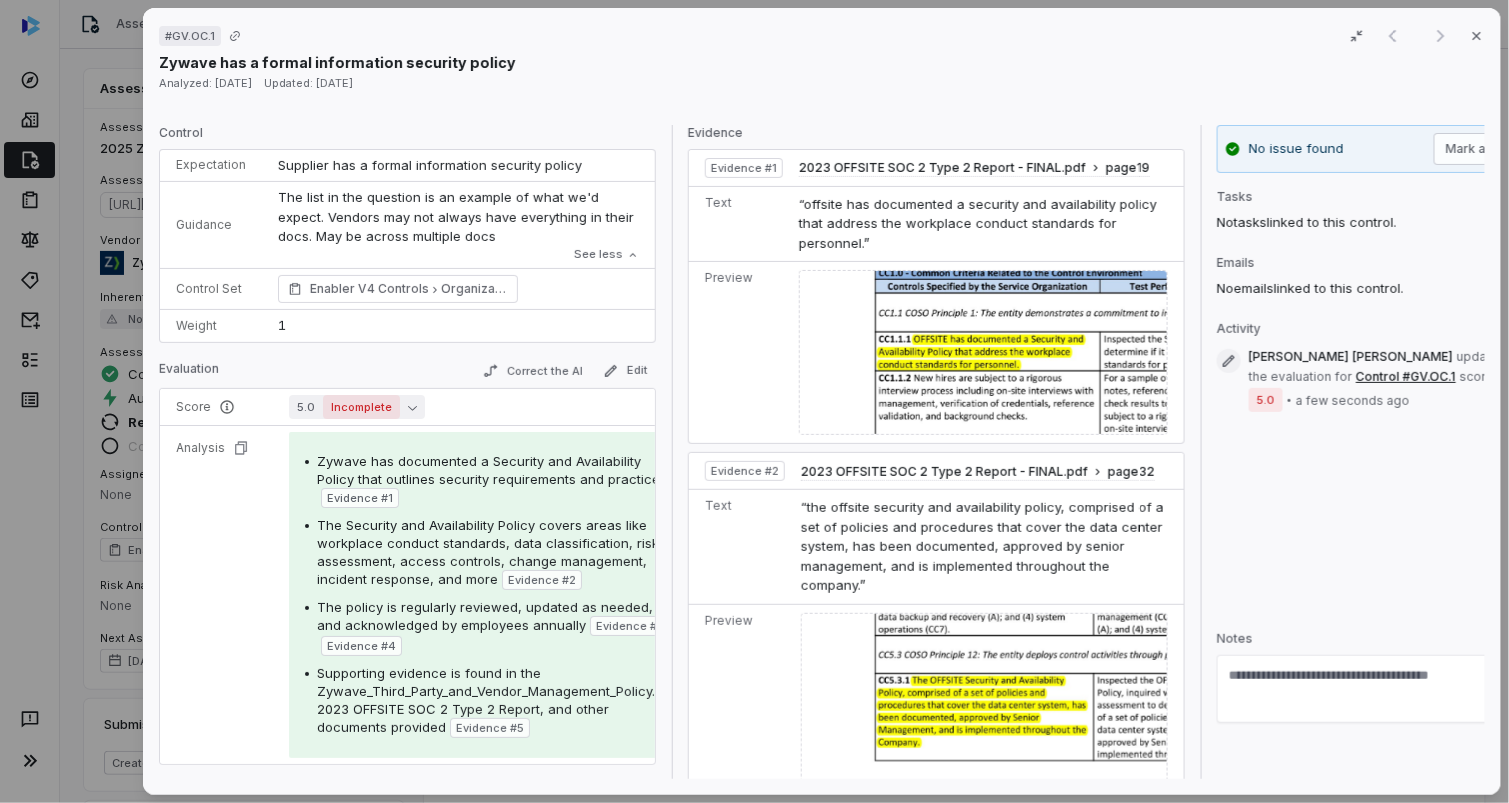 click on "5.0 Incomplete" at bounding box center [357, 407] 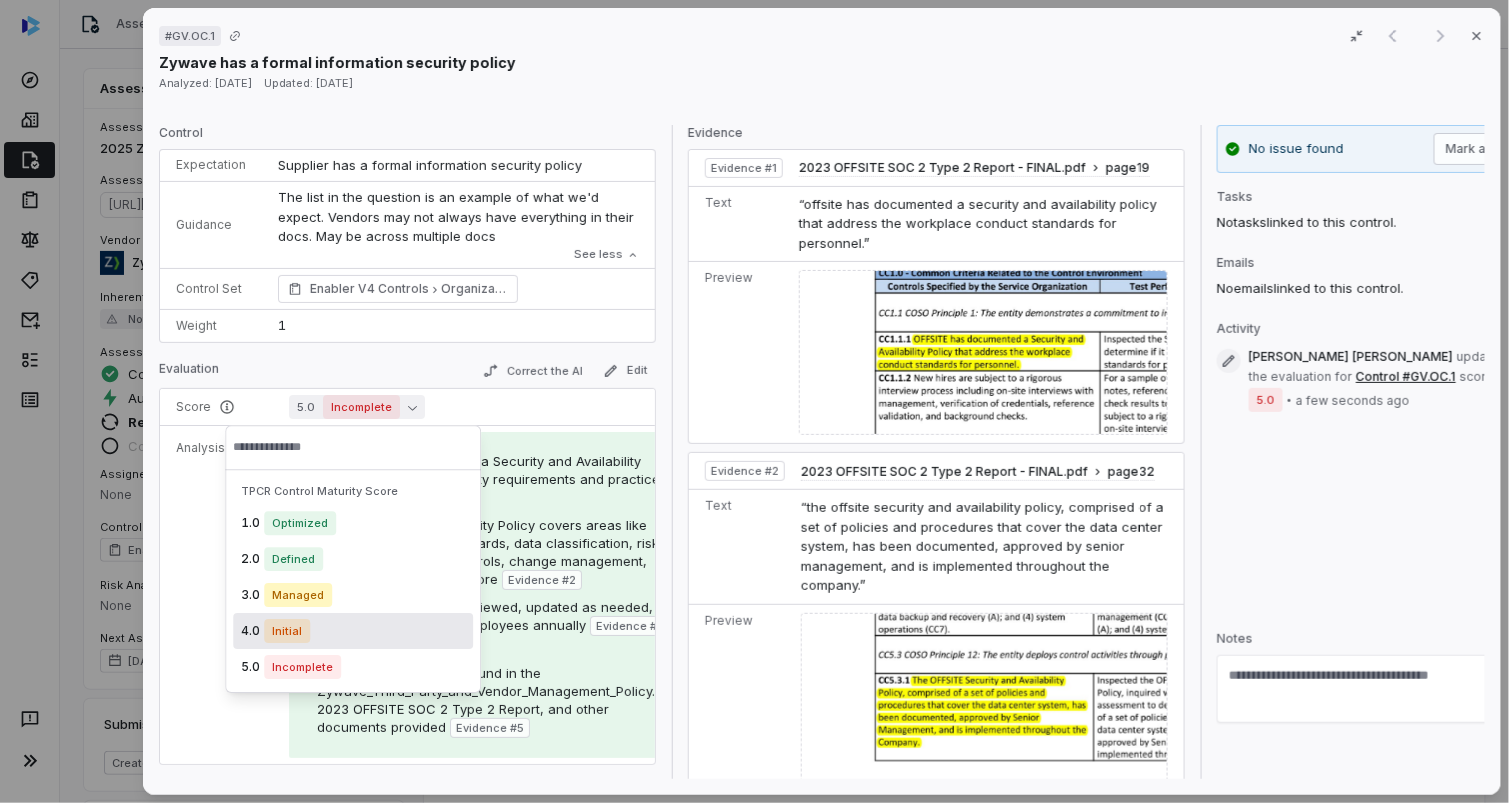 click on "Initial" at bounding box center [287, 631] 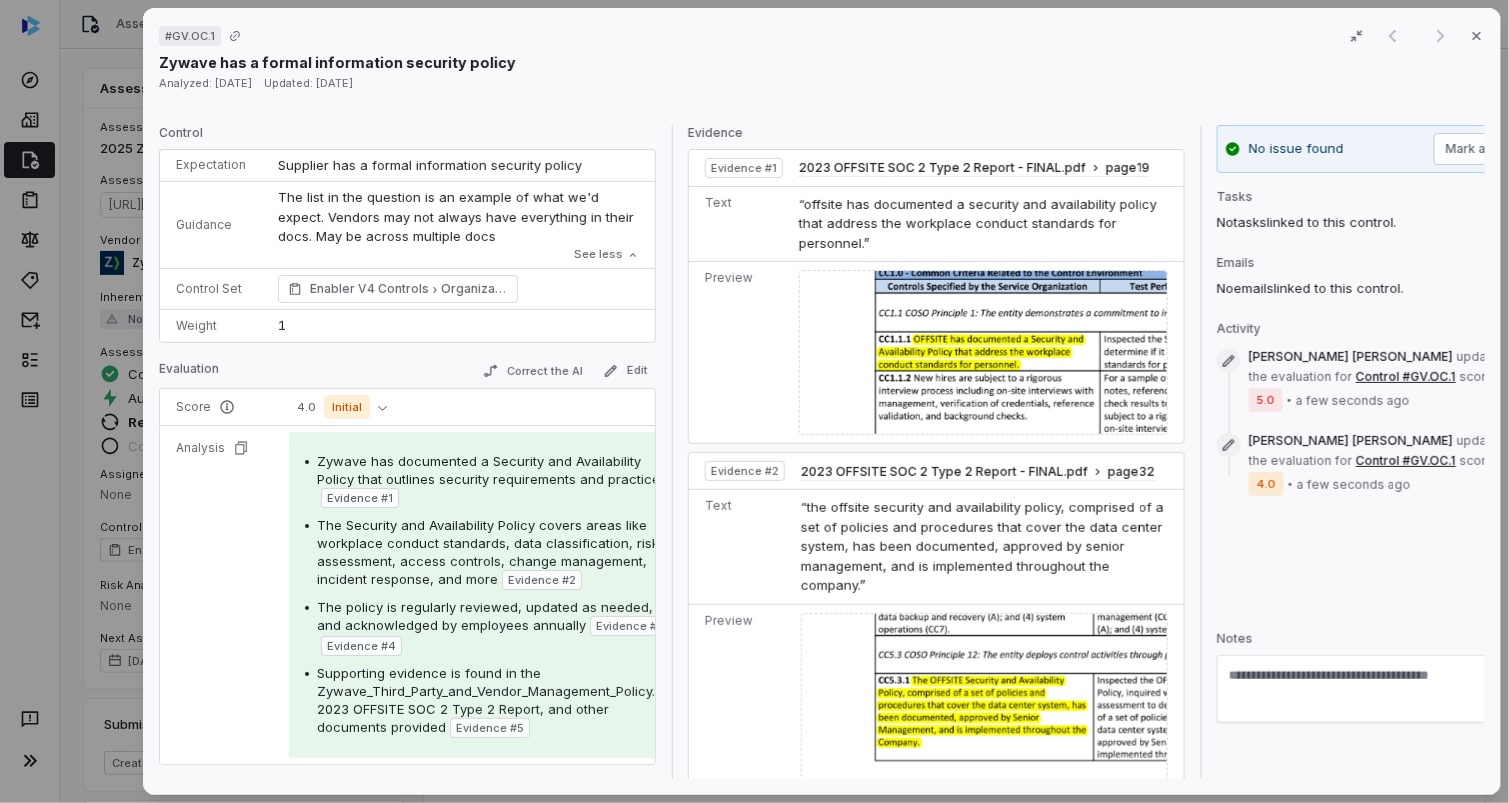 click at bounding box center [1382, 677] 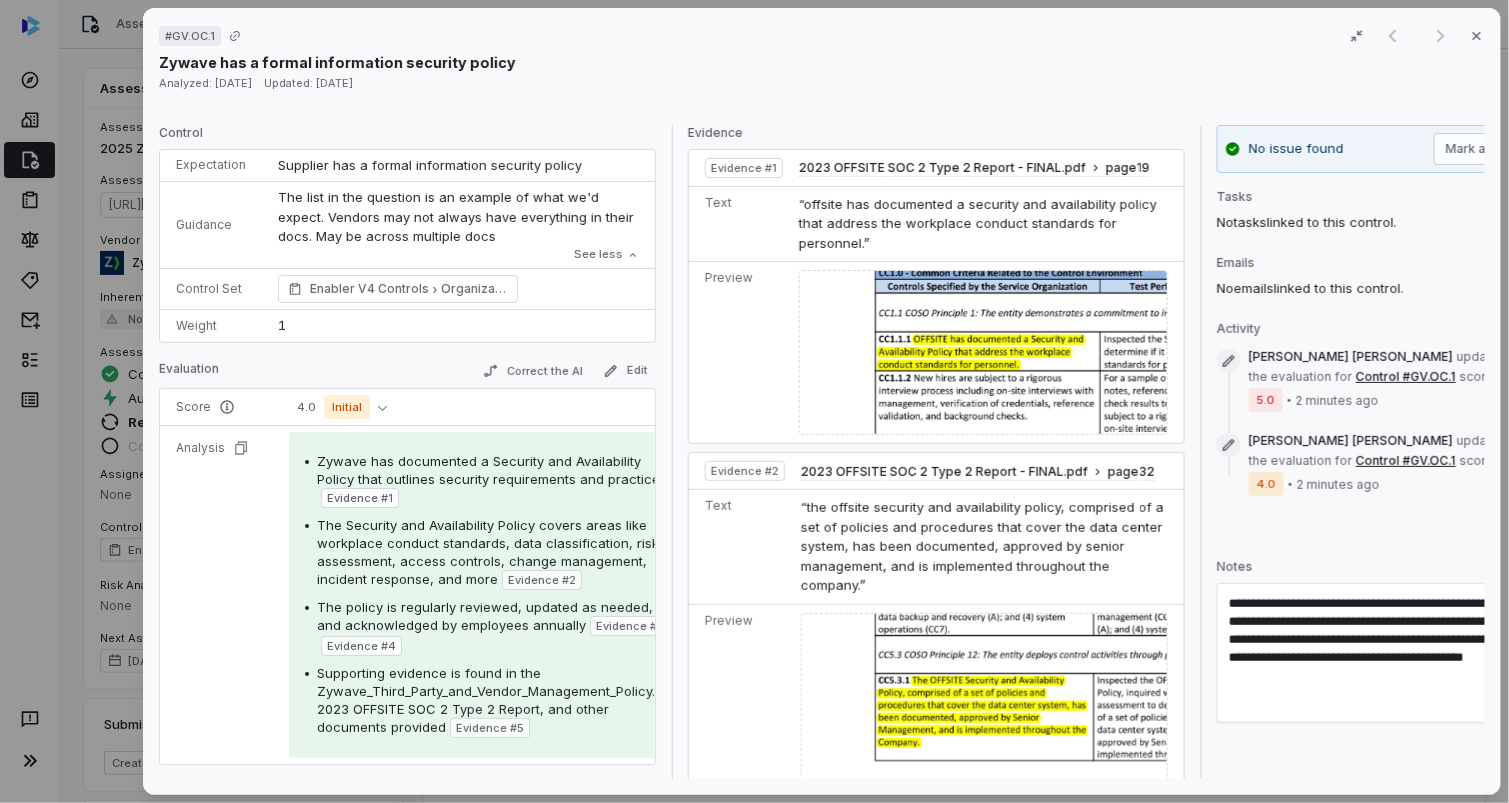 click on "**********" at bounding box center [1368, 640] 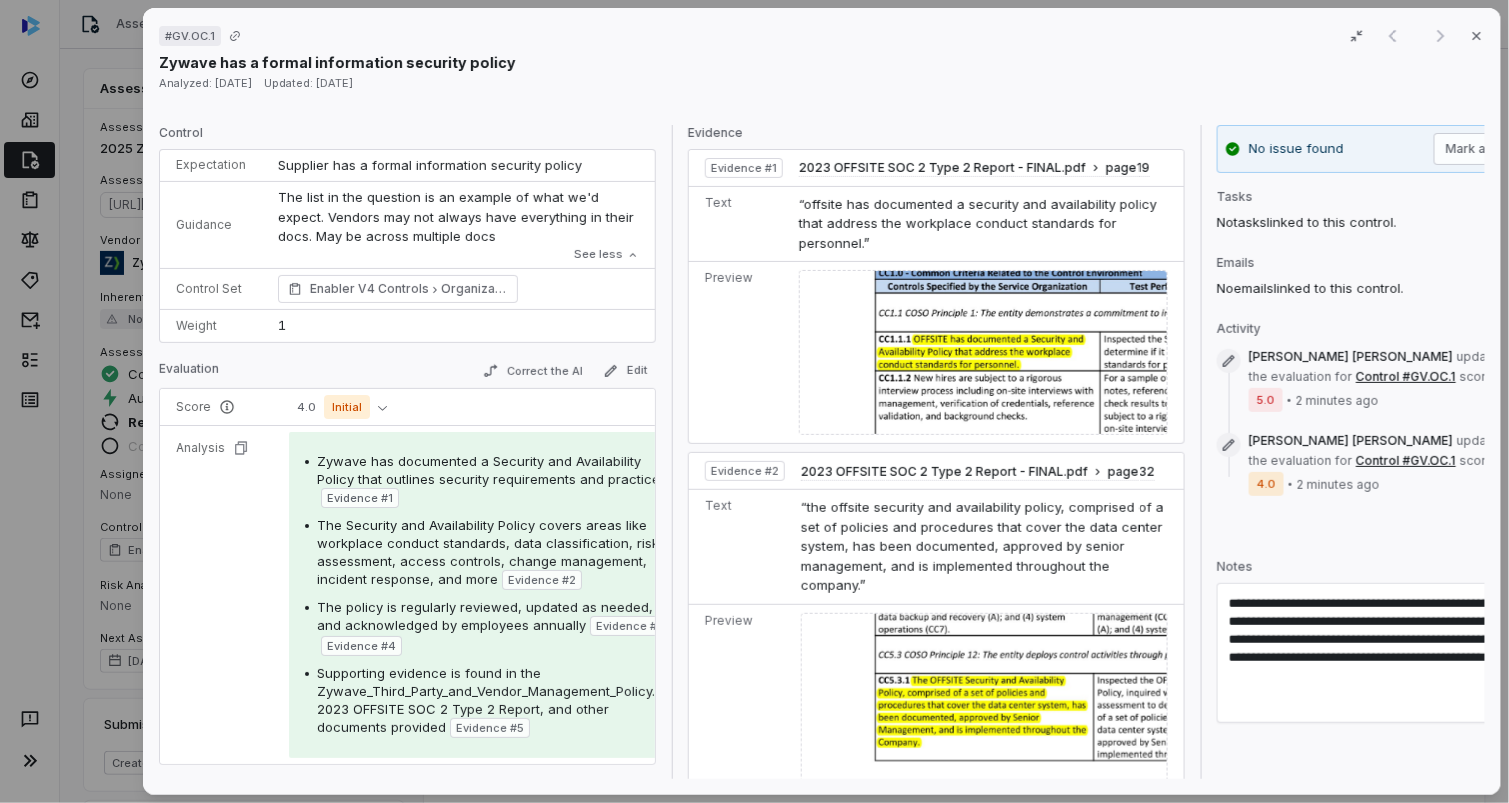 type on "**********" 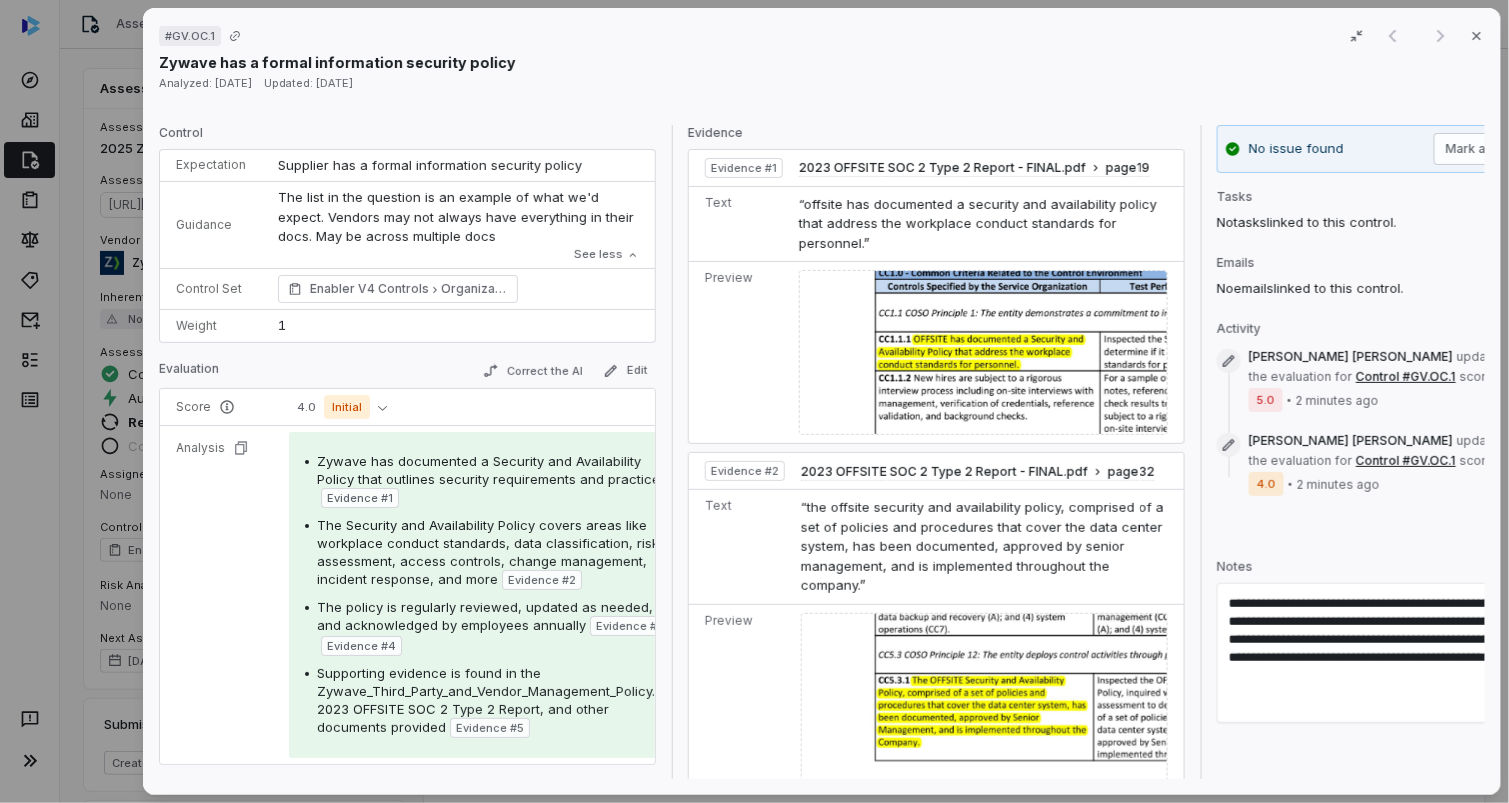click on "Save" at bounding box center [1514, 699] 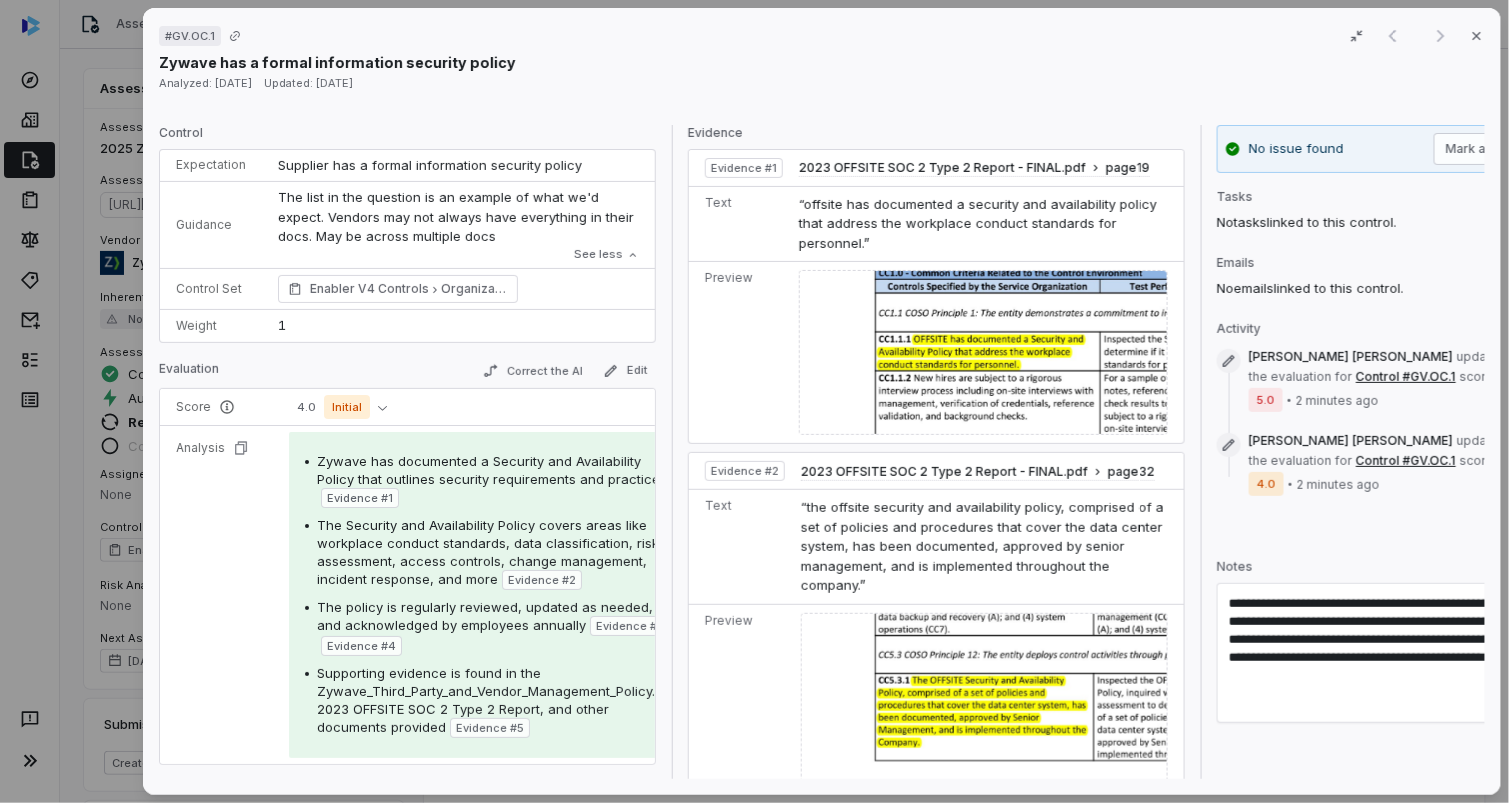 type 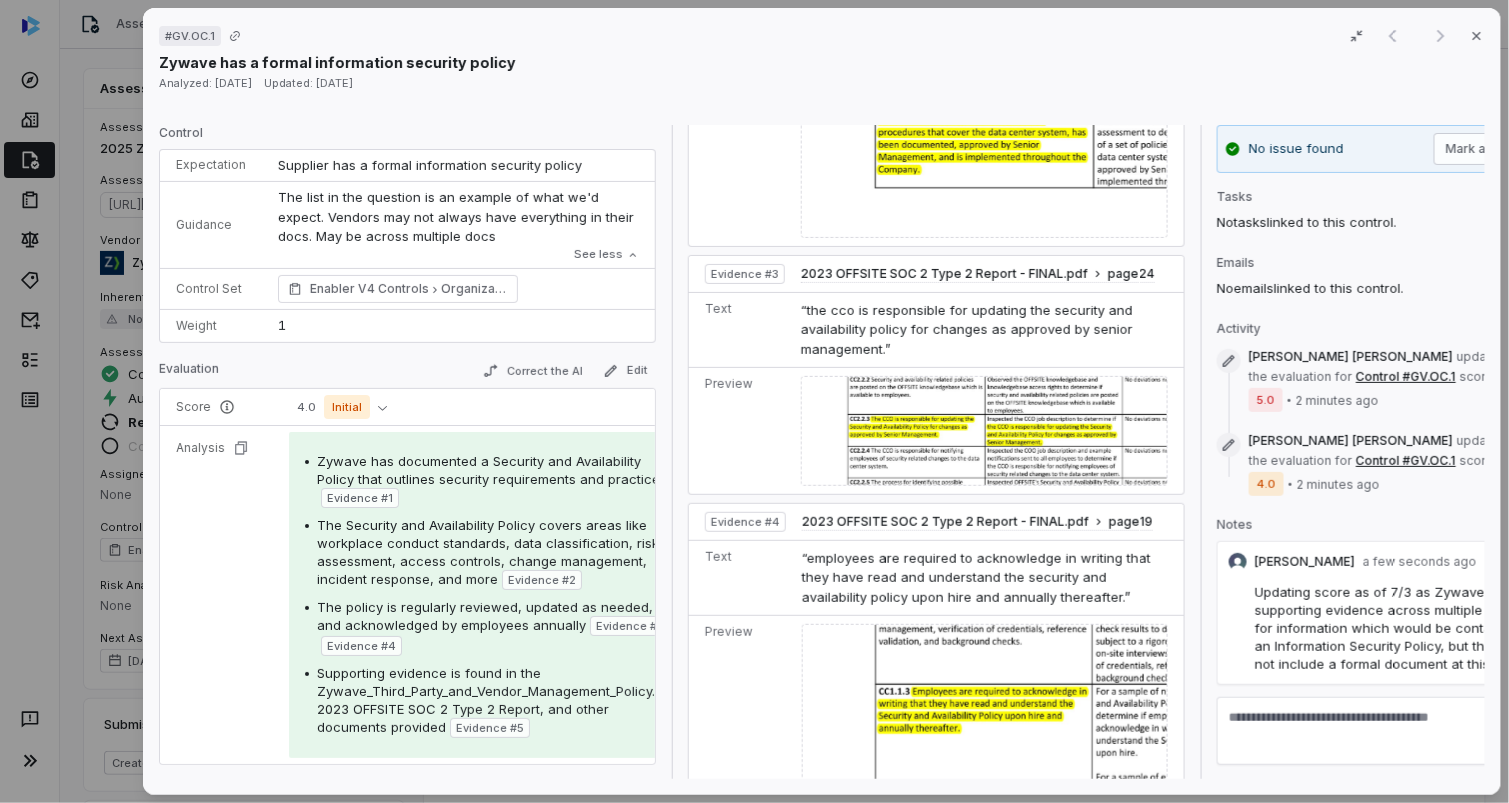 scroll, scrollTop: 600, scrollLeft: 0, axis: vertical 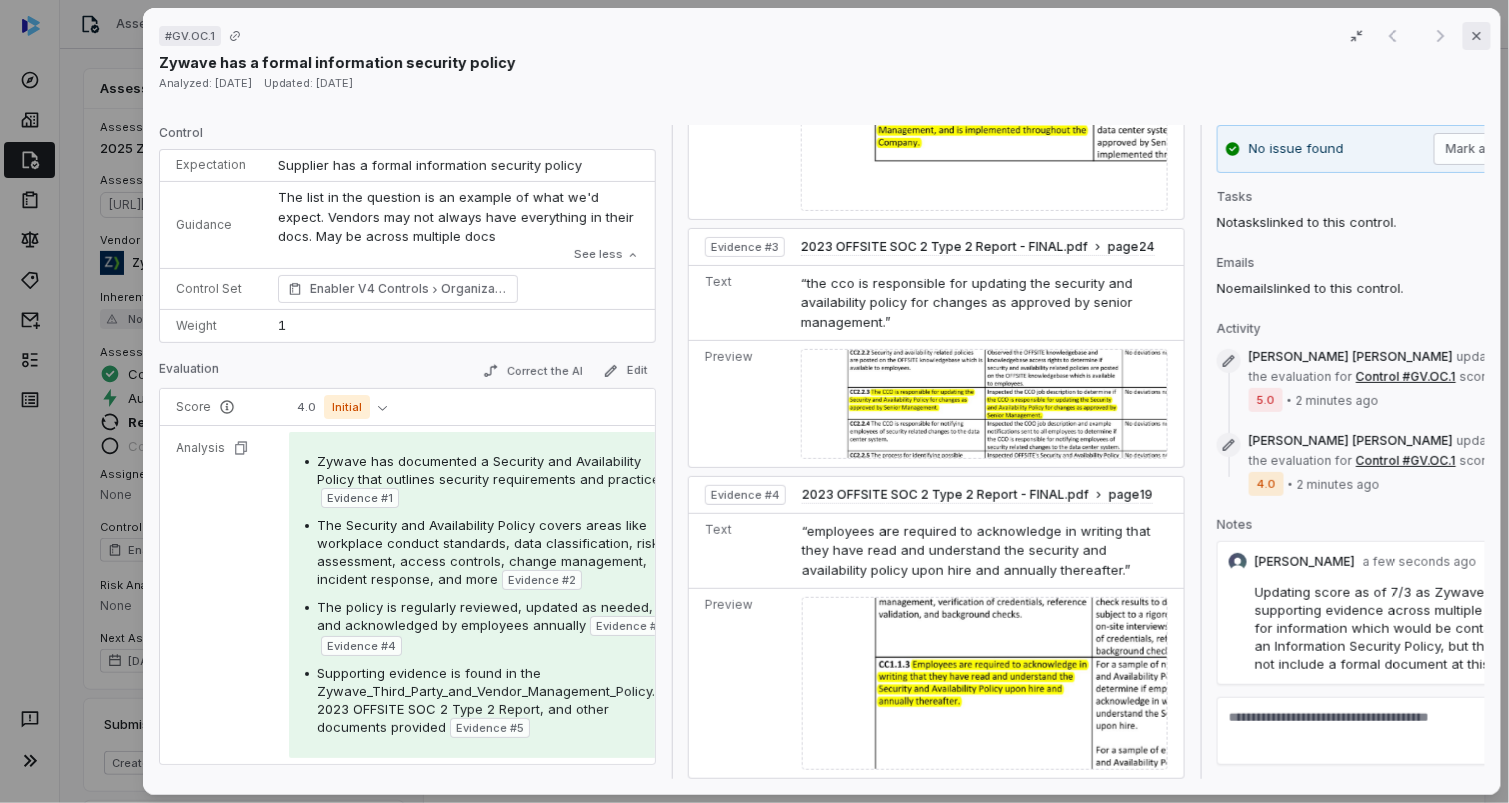 click 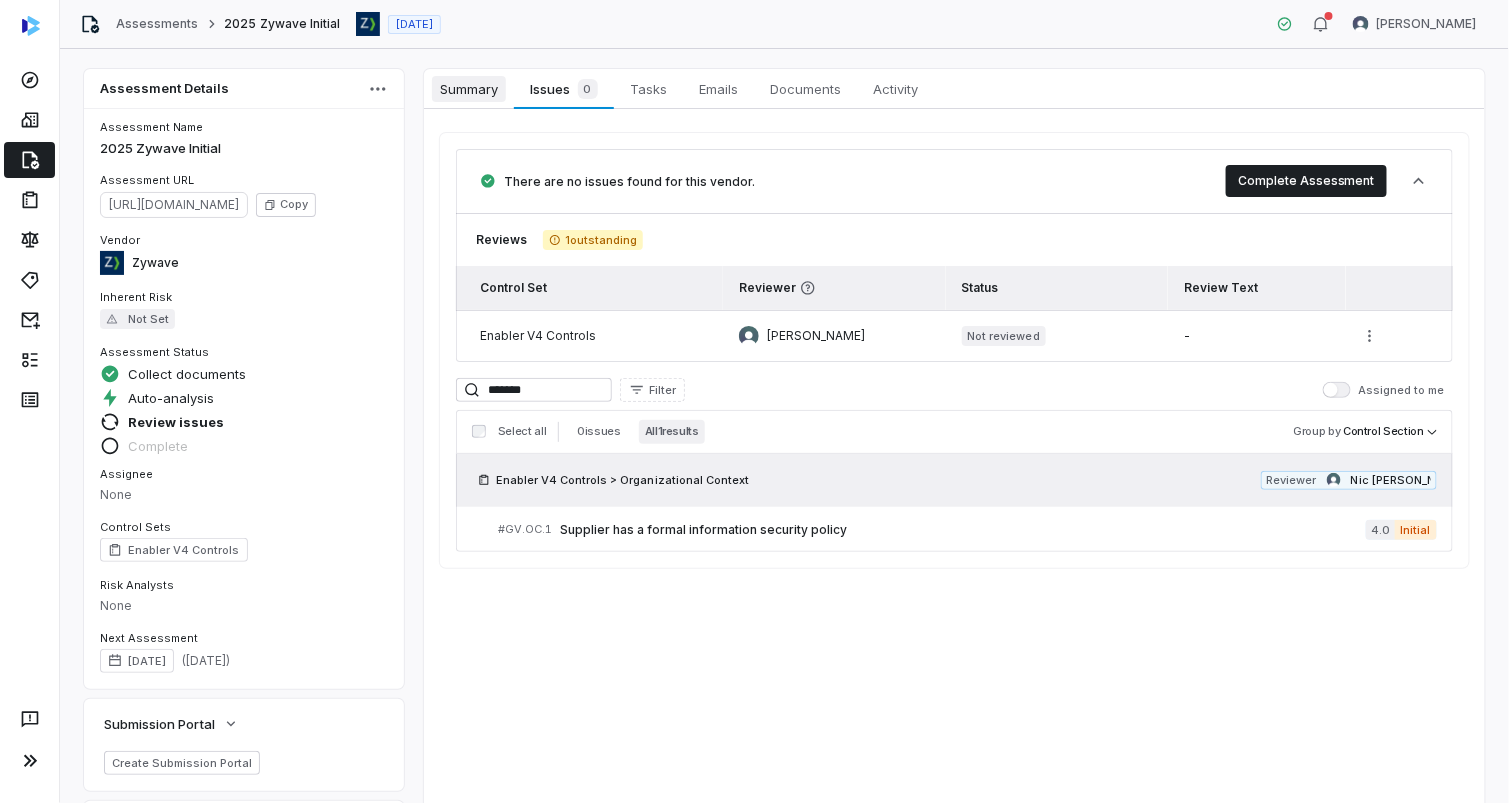 click on "Summary" at bounding box center [469, 89] 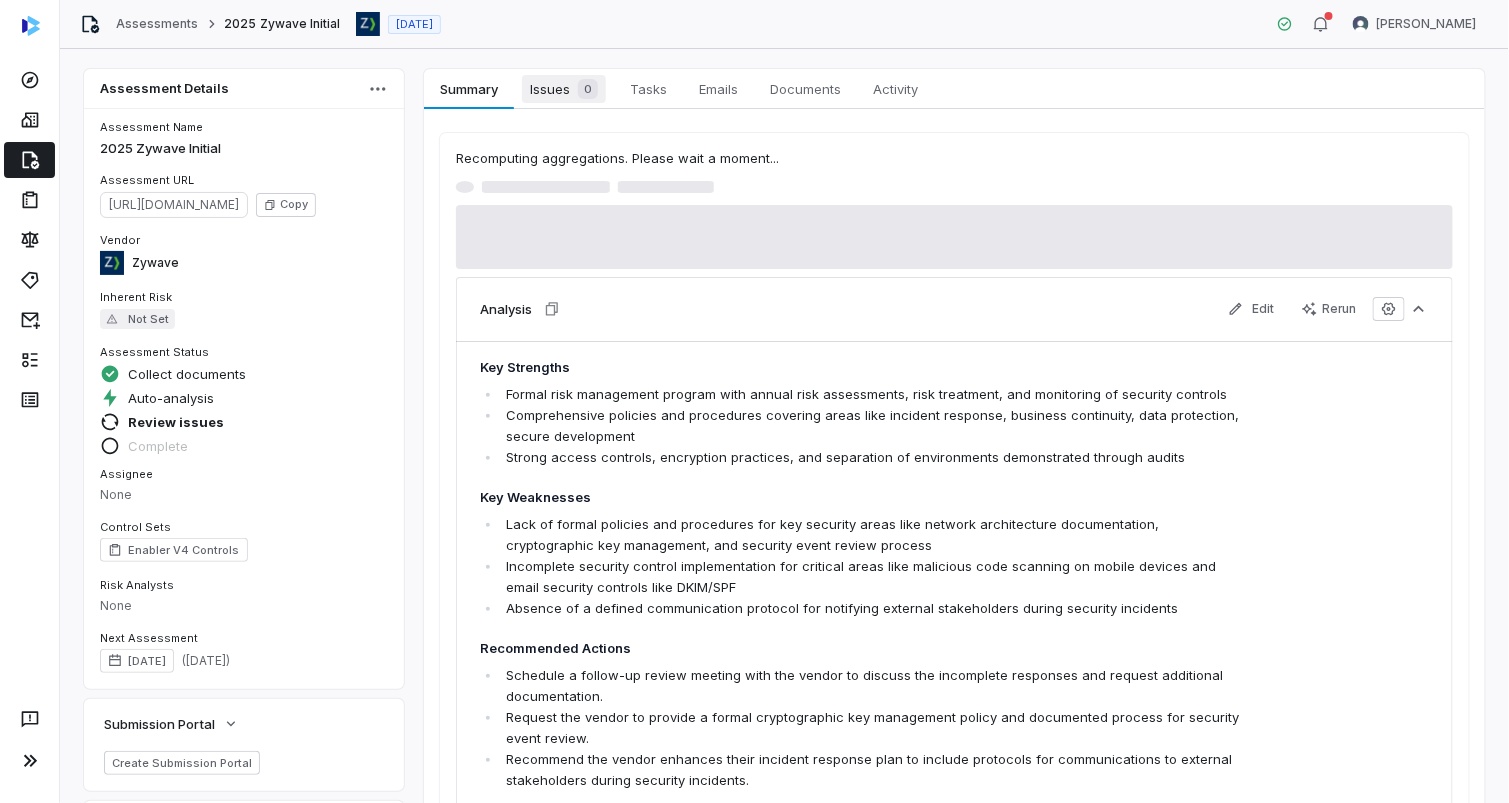 click on "Issues 0" at bounding box center (564, 89) 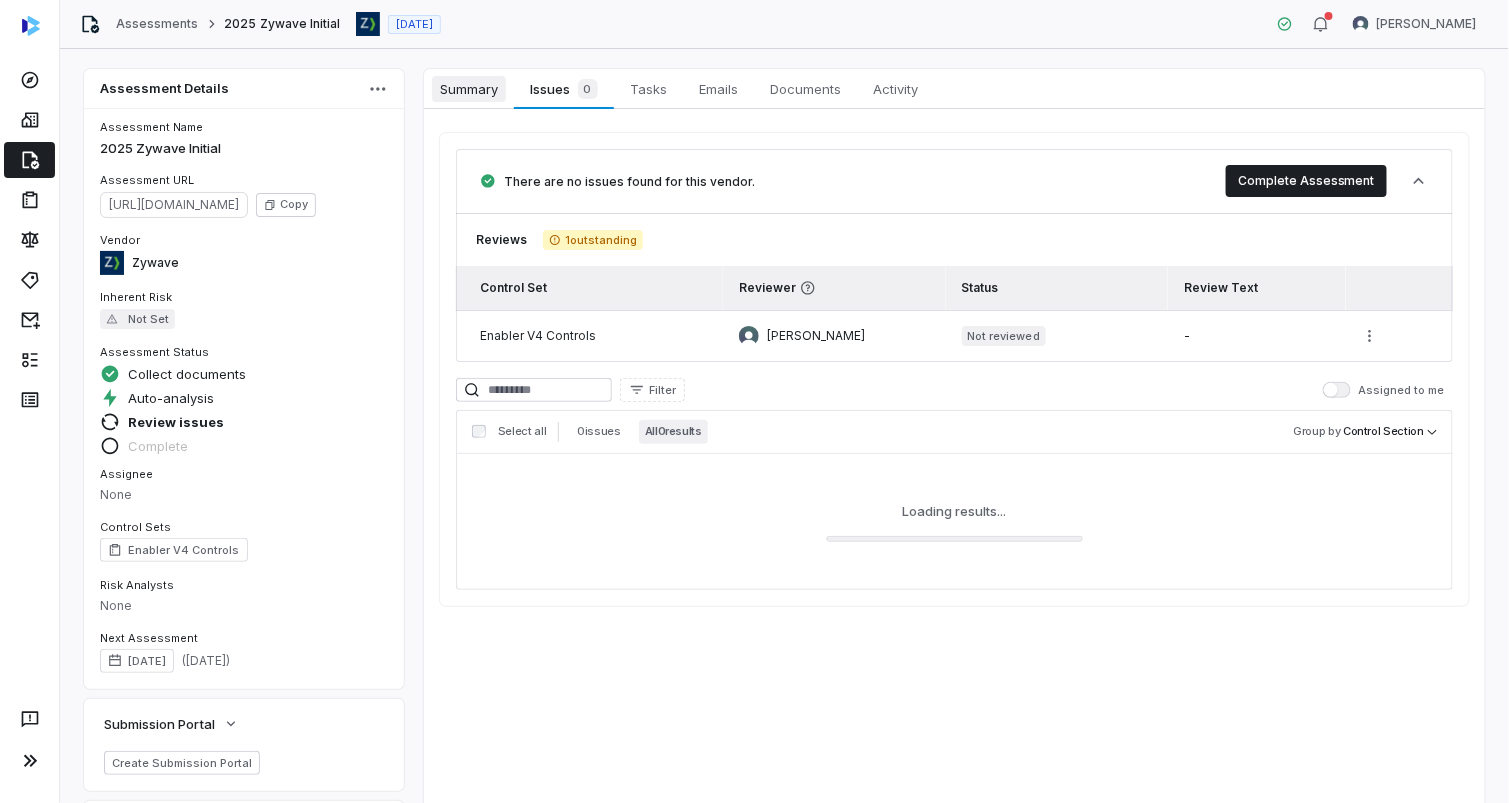 click on "Summary" at bounding box center [469, 89] 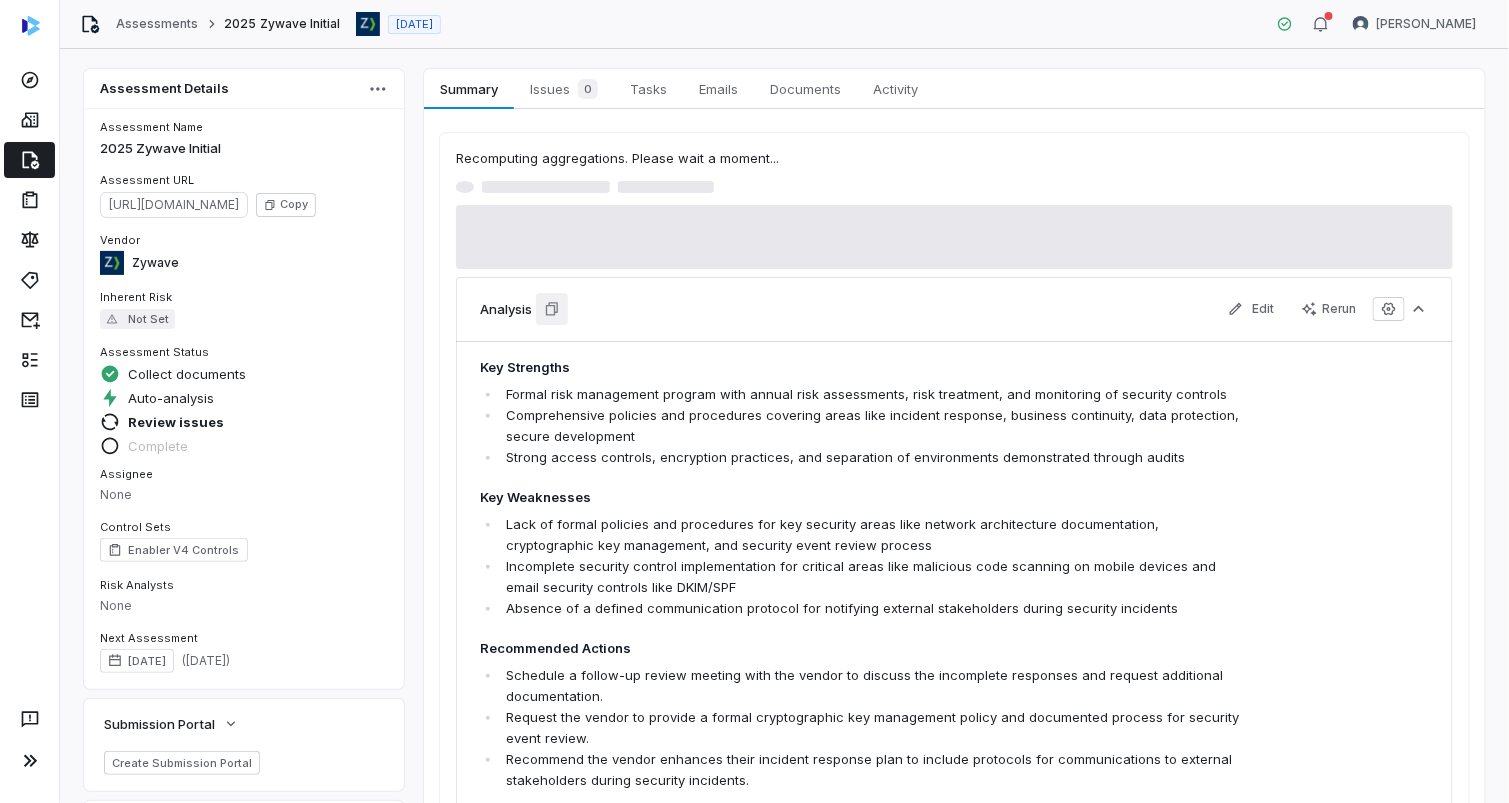 click at bounding box center (552, 309) 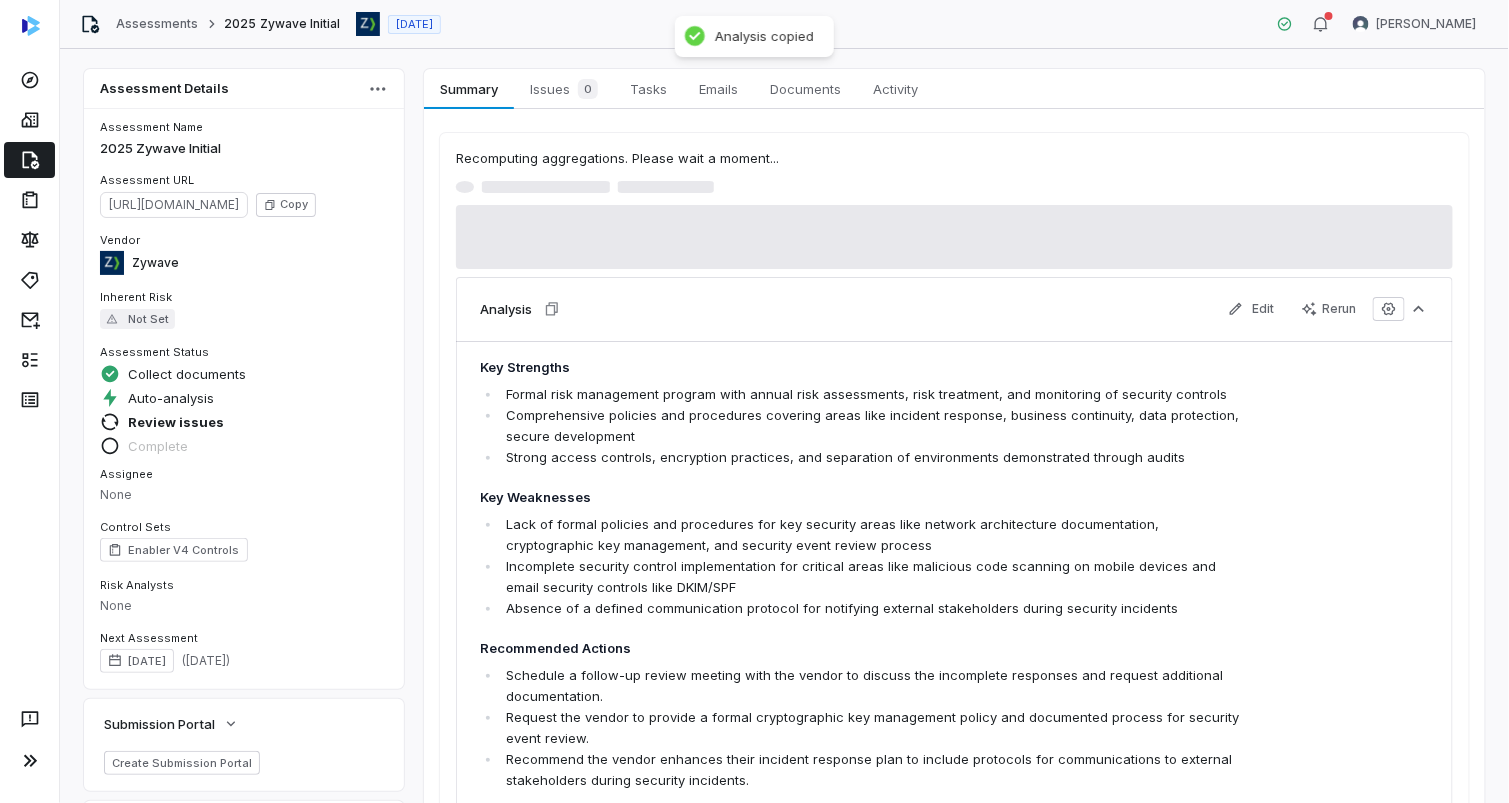 click at bounding box center [954, 237] 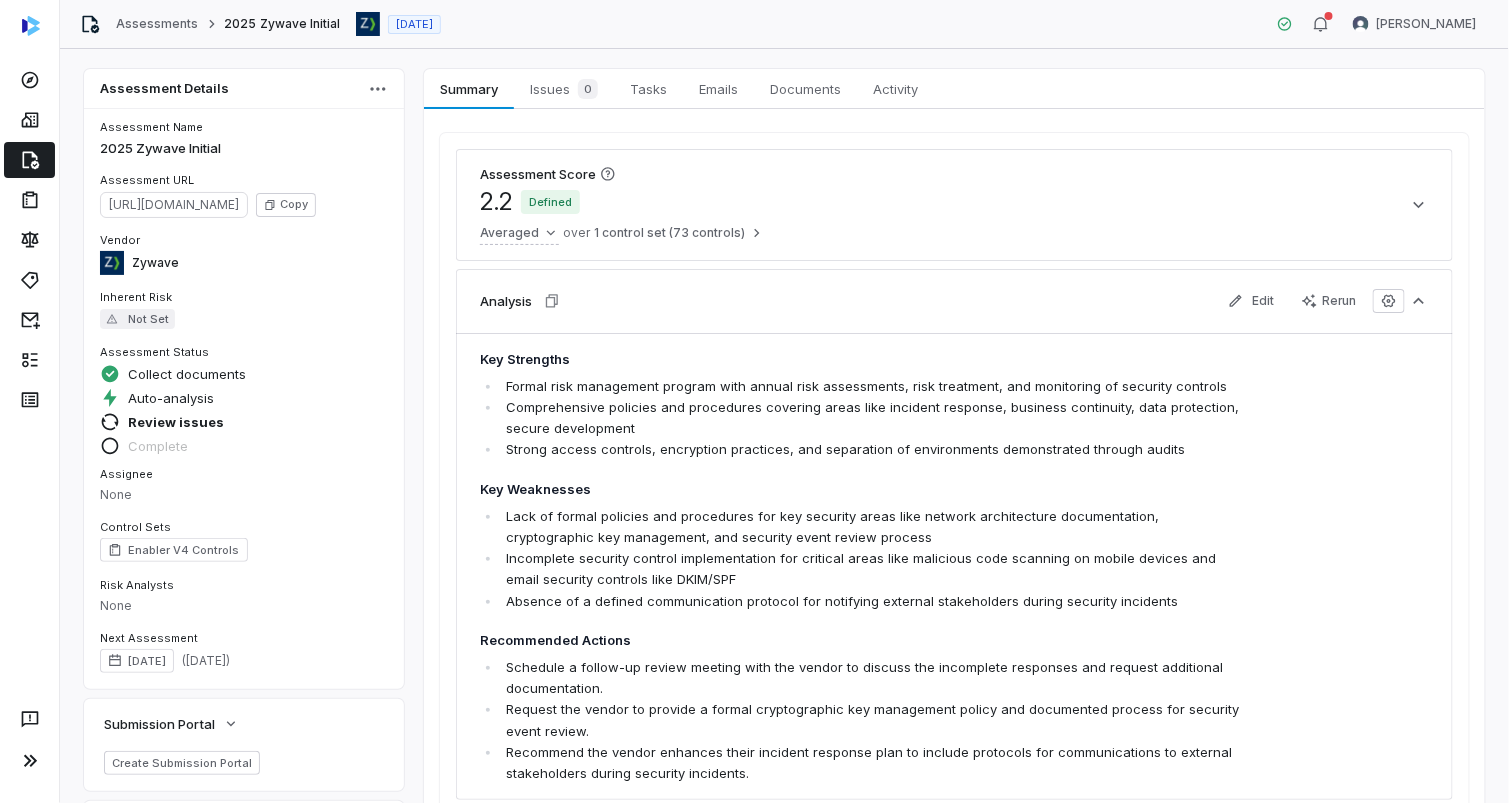 click on "Assessment Score 2.2 Defined Averaged over 1 control set (73 controls)" at bounding box center [954, 205] 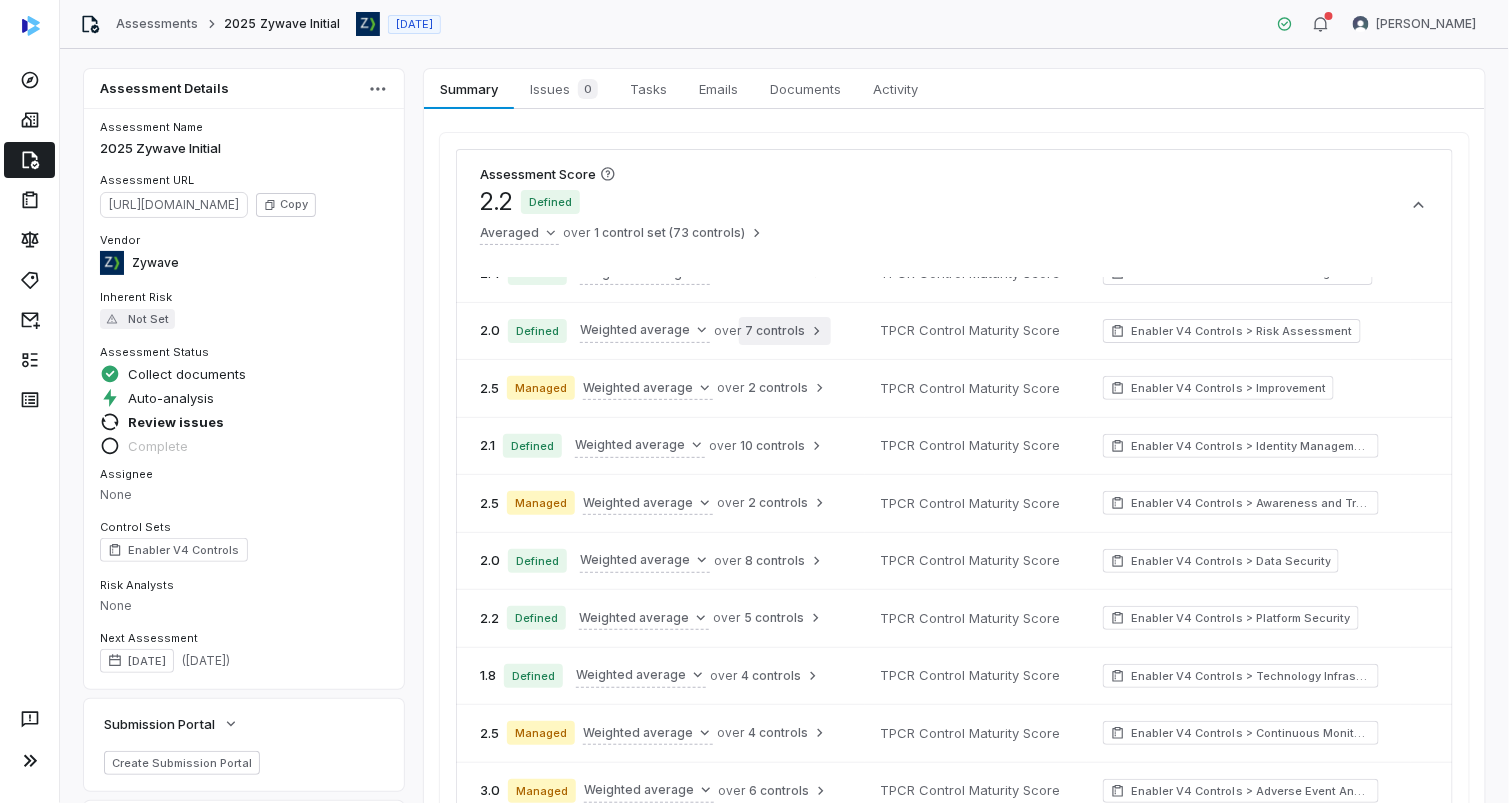scroll, scrollTop: 426, scrollLeft: 0, axis: vertical 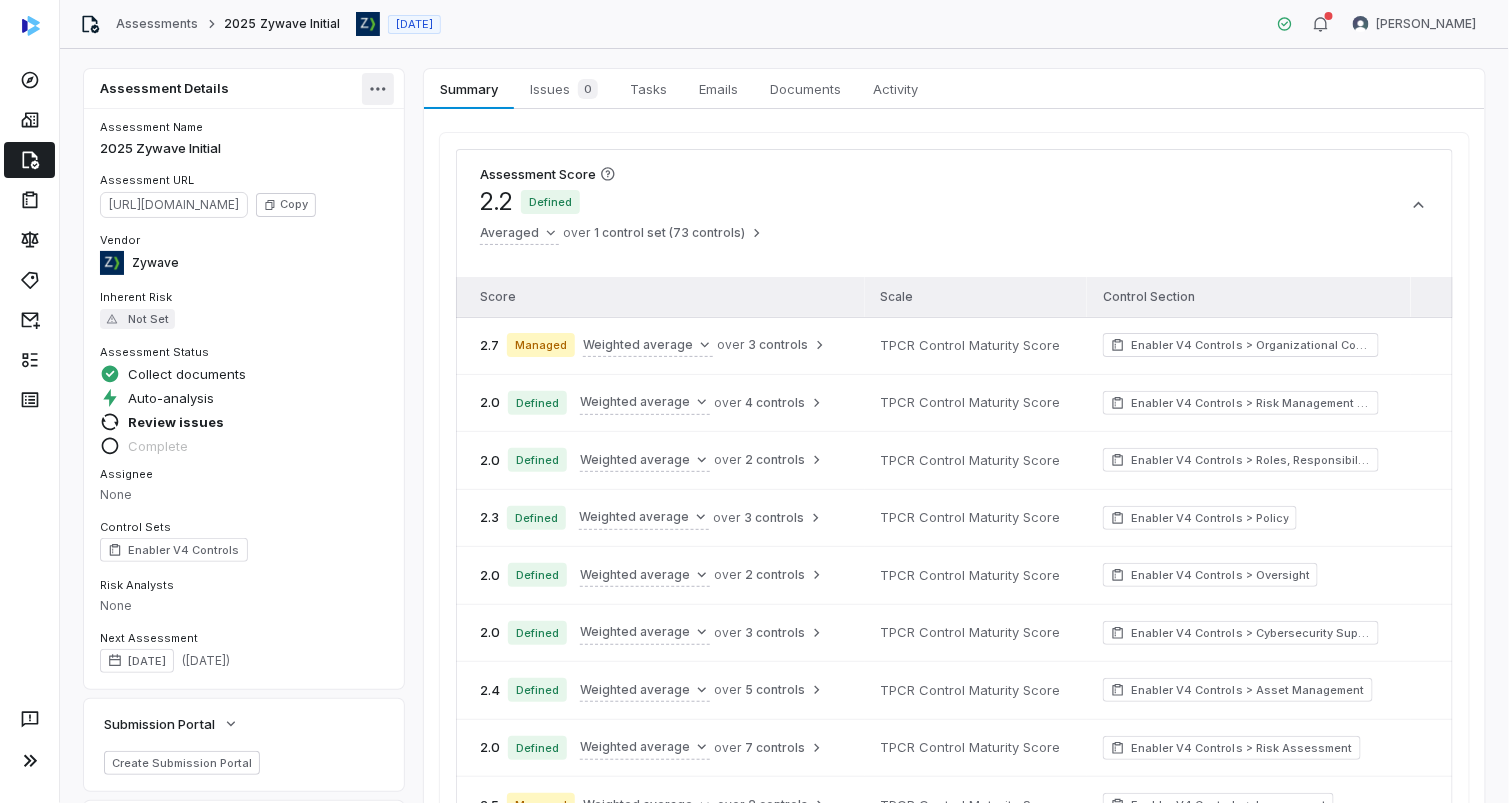 click on "Assessments 2025 Zywave Initial [DATE] [PERSON_NAME] Assessment Details Assessment Name 2025 Zywave Initial Assessment URL  [URL][DOMAIN_NAME] Copy Vendor Zywave Inherent Risk Not Set Assessment Status Collect documents Auto-analysis Review issues Complete Assignee None Control Sets Enabler V4 Controls Risk Analysts None Next Assessment [DATE] ( [DATE] ) Submission Portal Create Submission Portal Properties Summary Summary Issues 0 Issues 0 Tasks Tasks Emails Emails Documents Documents Activity Activity Assessment Score 2.2 Defined Averaged over 1 control set (73 controls) Score Scale Control Section 2.7 Managed Weighted average over 3 controls TPCR Control Maturity Score Enabler V4 Controls > Organizational Context  2.0 Defined Weighted average over 4 controls TPCR Control Maturity Score Enabler V4 Controls > Risk Management Strategy  2.0 Defined Weighted average over 2 controls TPCR Control Maturity Score 2.3 2.0" at bounding box center [754, 401] 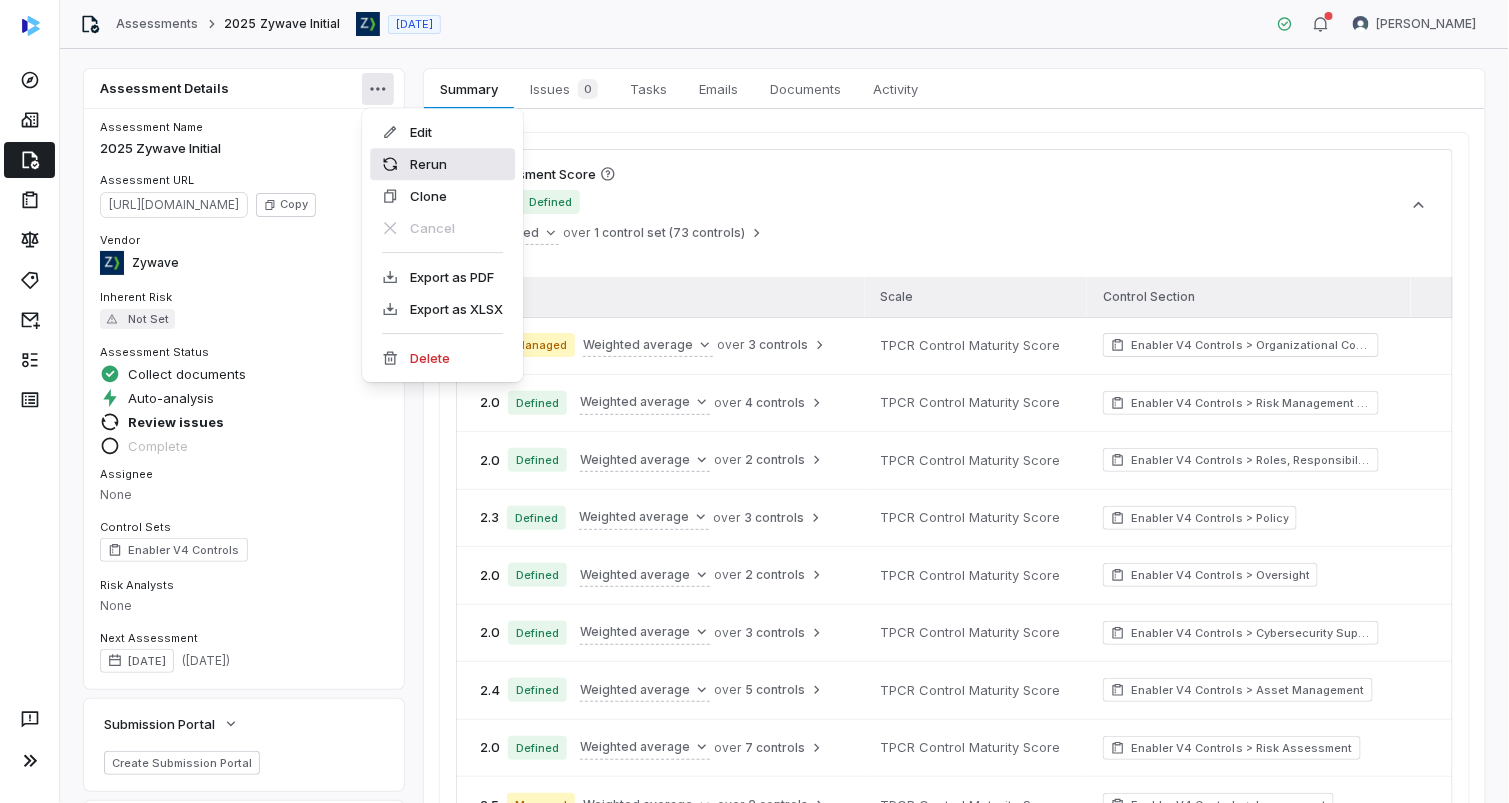 click on "Rerun" at bounding box center (442, 164) 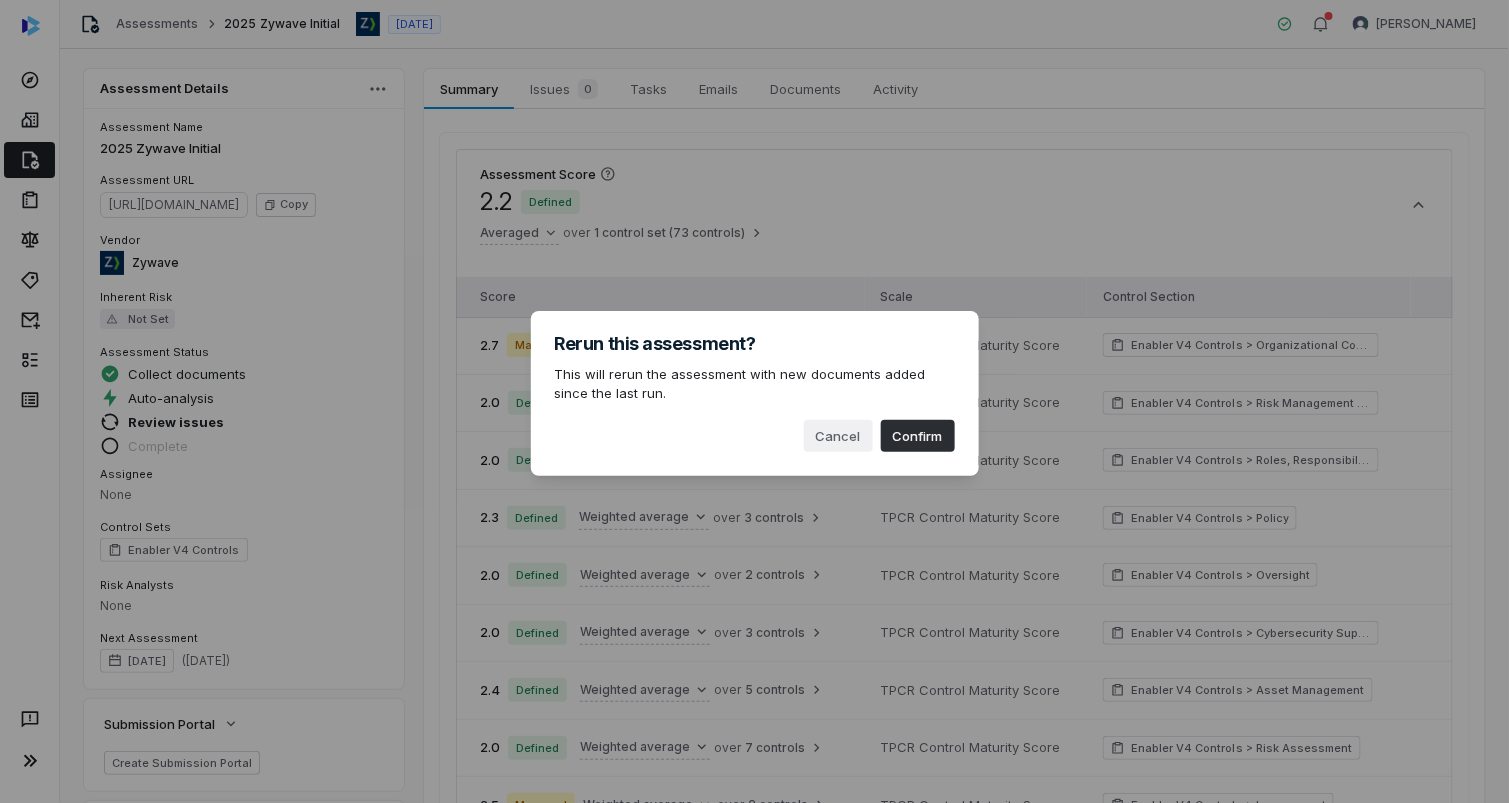 click on "Confirm" at bounding box center (918, 436) 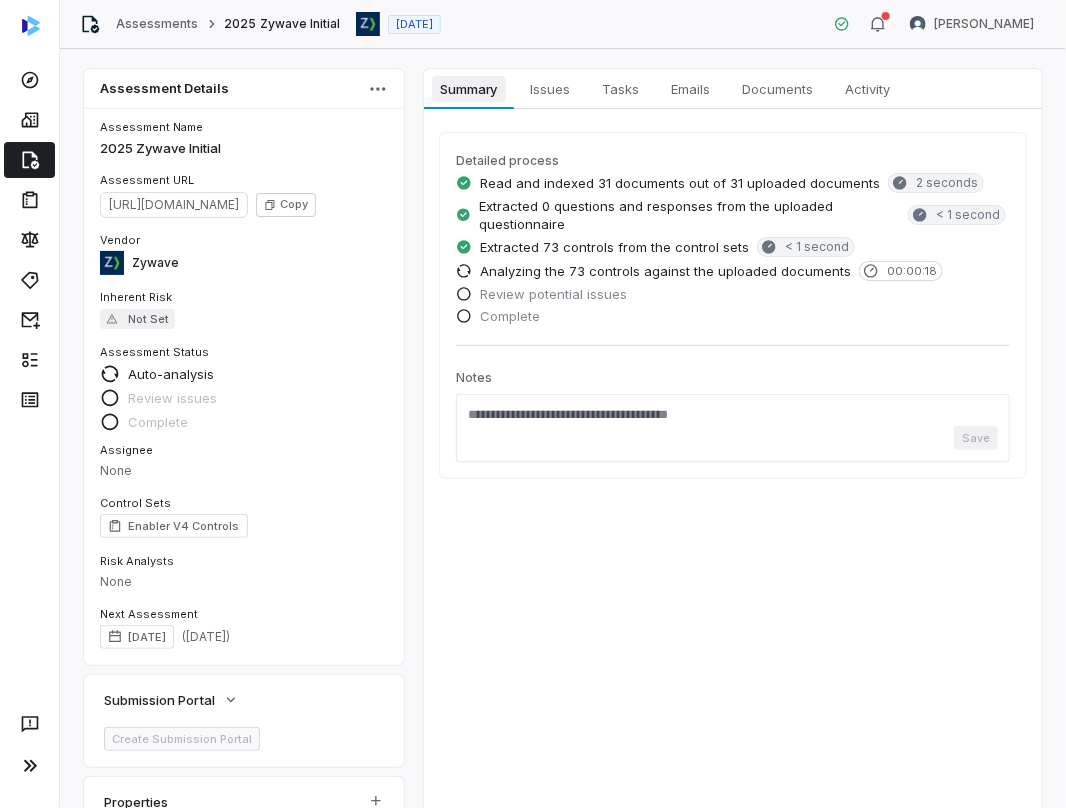 click on "Summary" at bounding box center (468, 89) 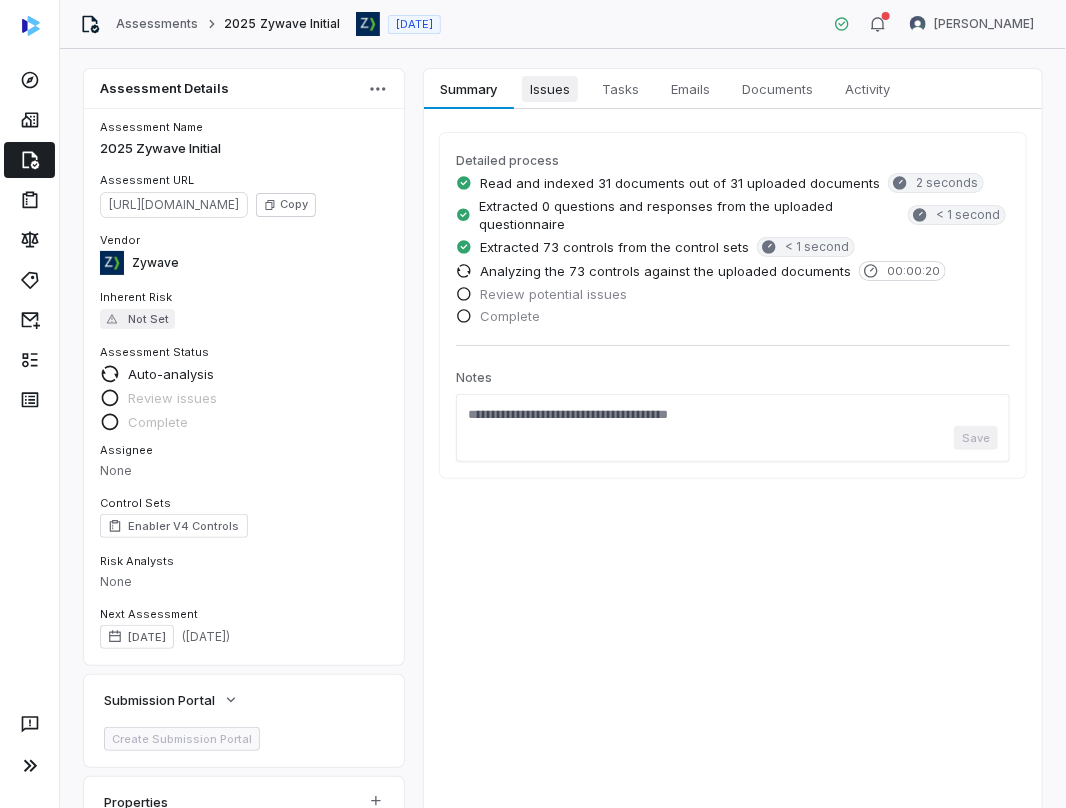 click on "Issues" at bounding box center (550, 89) 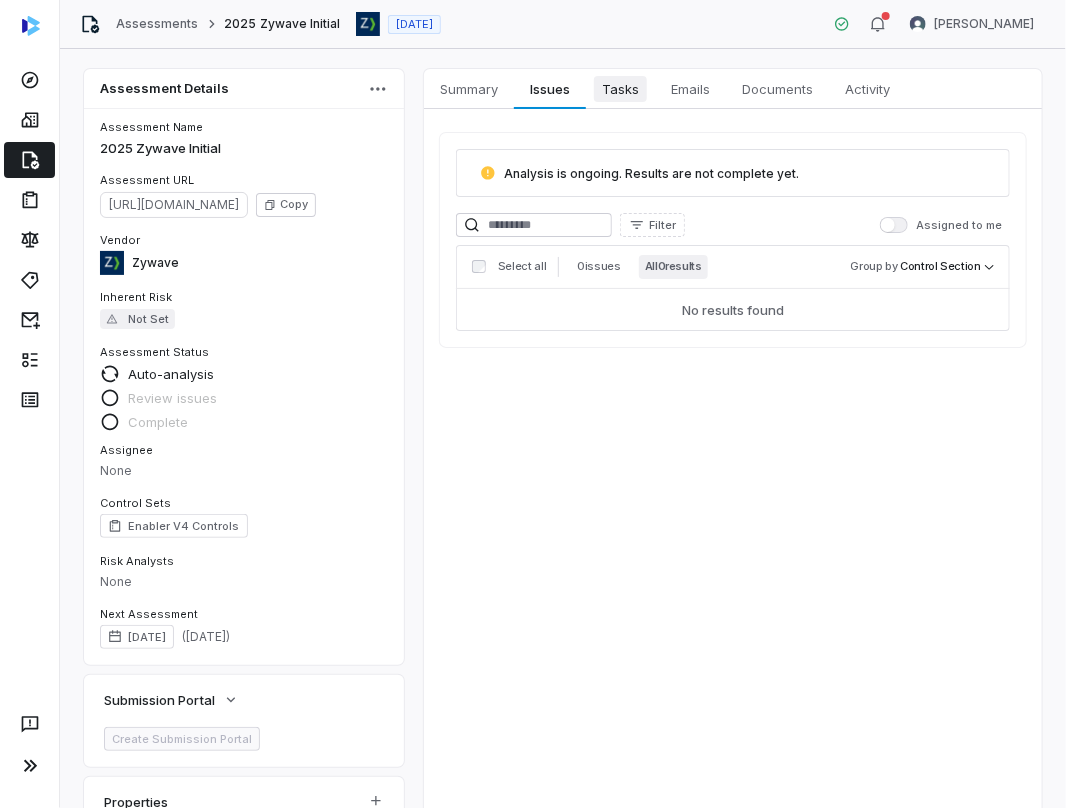 click on "Tasks" at bounding box center [620, 89] 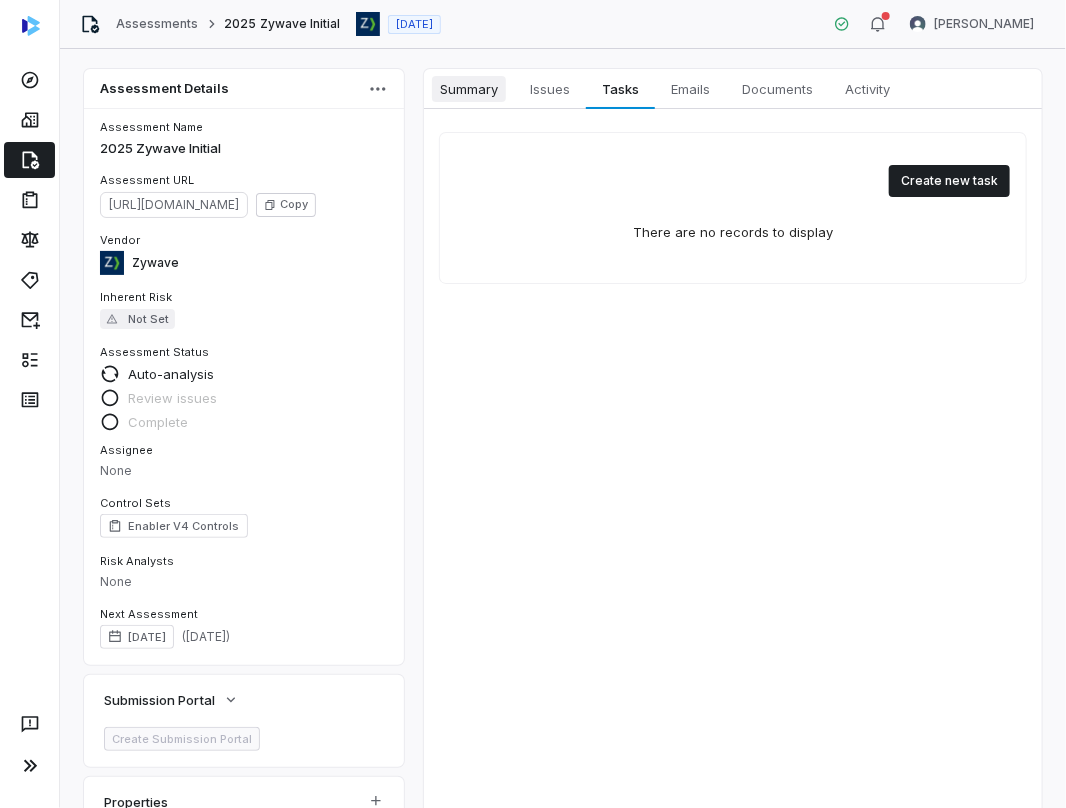 click on "Summary" at bounding box center (469, 89) 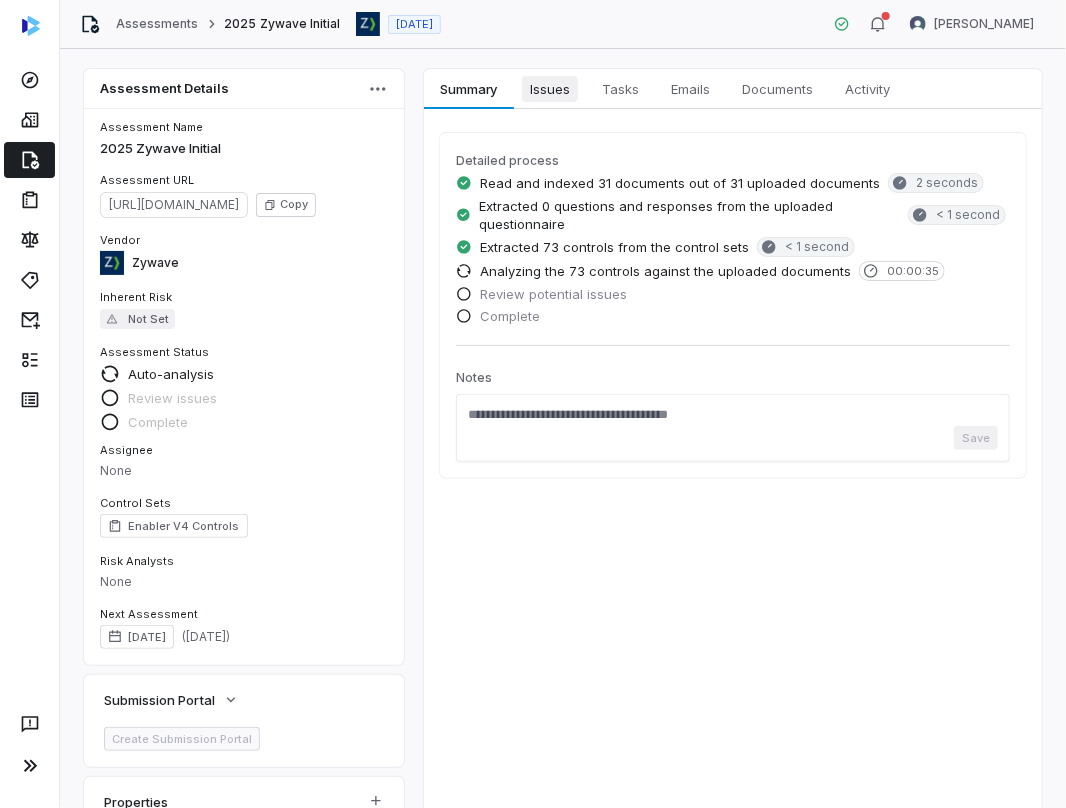click on "Issues" at bounding box center [550, 89] 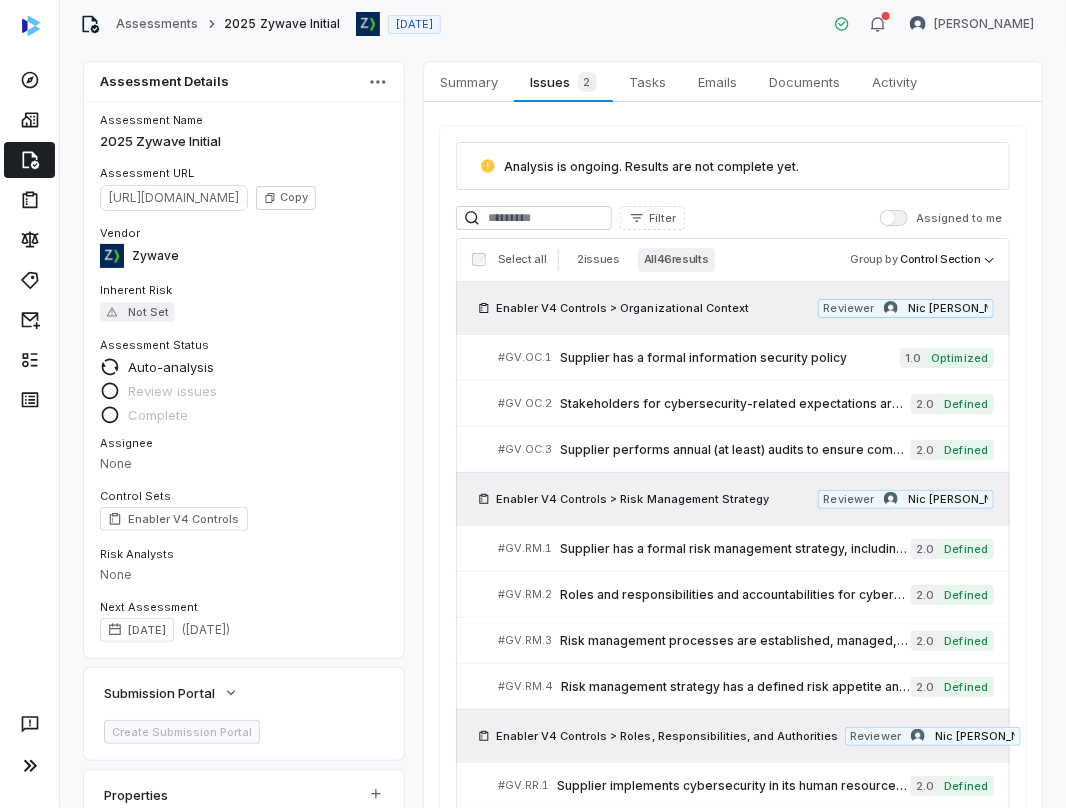 scroll, scrollTop: 0, scrollLeft: 0, axis: both 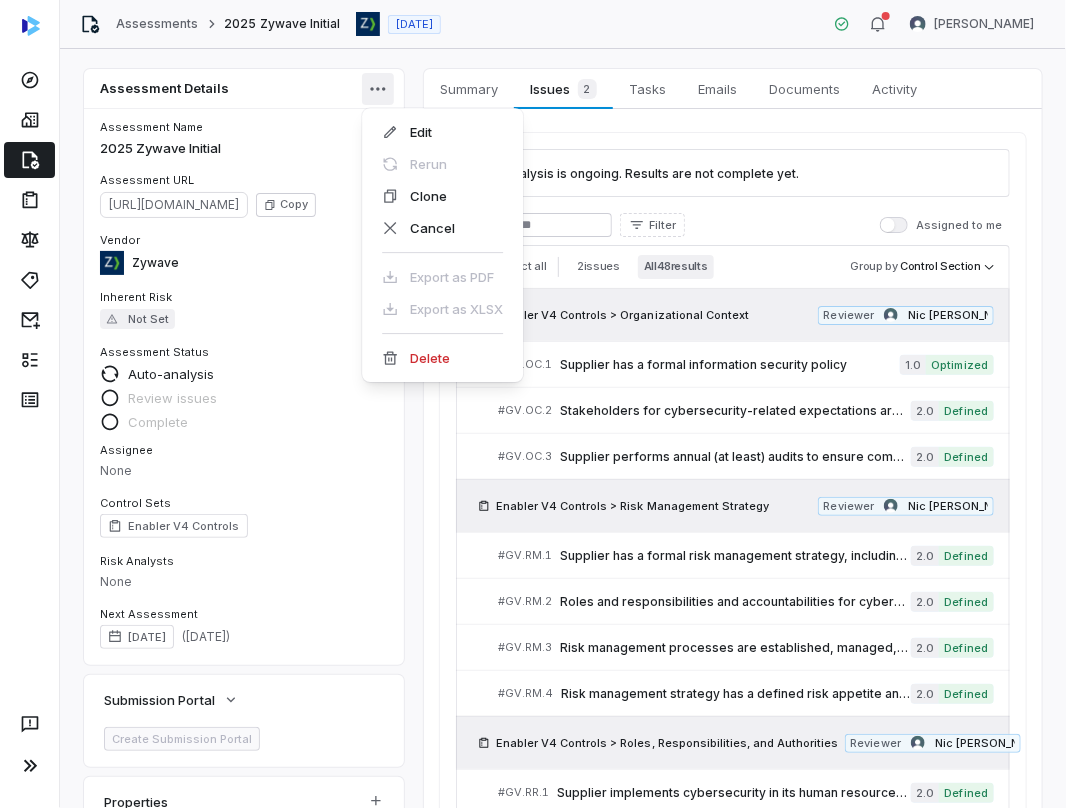 click on "Assessments 2025 Zywave Initial [DATE] [PERSON_NAME] Assessment Details Assessment Name 2025 Zywave Initial Assessment URL  [URL][DOMAIN_NAME] Copy Vendor Zywave Inherent Risk Not Set Assessment Status Auto-analysis Review issues Complete Assignee None Control Sets Enabler V4 Controls Risk Analysts None Next Assessment [DATE] ( [DATE] ) Submission Portal Create Submission Portal Properties Summary Summary Issues 2 Issues 2 Tasks Tasks Emails Emails Documents Documents Activity Activity Analysis is ongoing. Results are not complete yet. Filter Assigned to me Select all 2  issues All  48  results Group by   Control Section Enabler V4 Controls    > Organizational Context  Reviewer [PERSON_NAME] # GV.OC.1 Supplier has a formal information security policy 1.0 Optimized # GV.OC.2 Stakeholders for cybersecurity-related expectations are identified 2.0 Defined # GV.OC.3 2.0 Defined Enabler V4 Controls   Reviewer Nic   #" at bounding box center (533, 404) 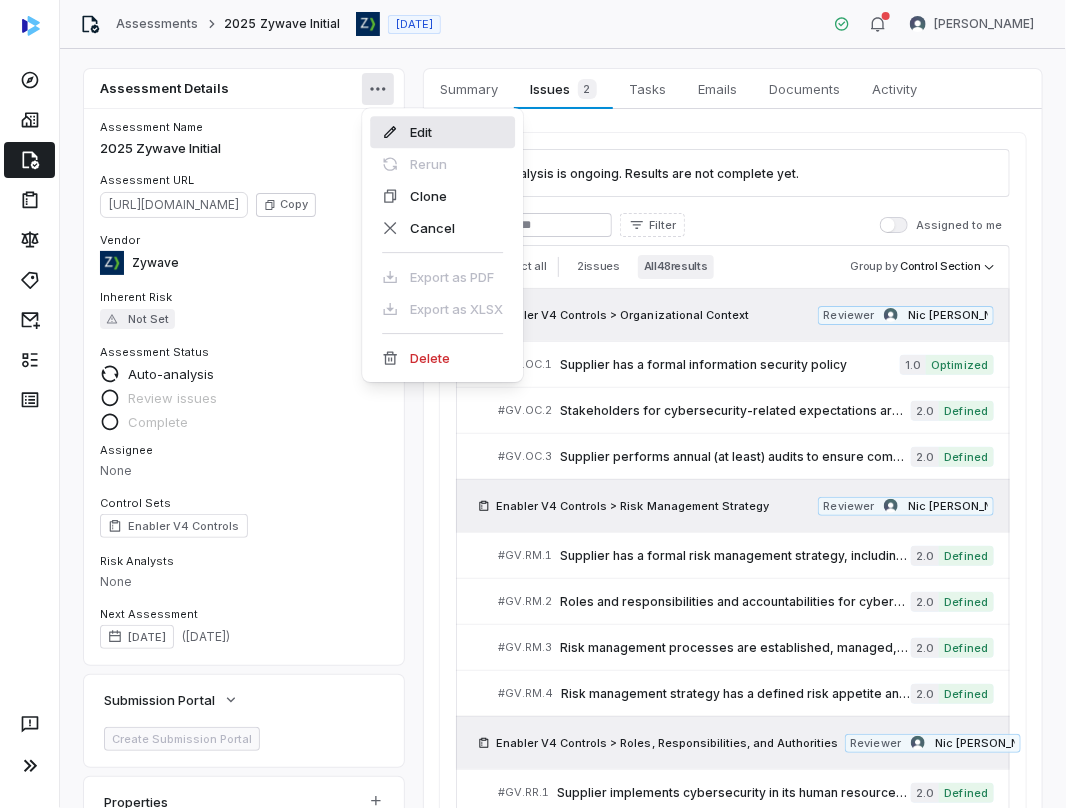 click on "Edit" at bounding box center (442, 132) 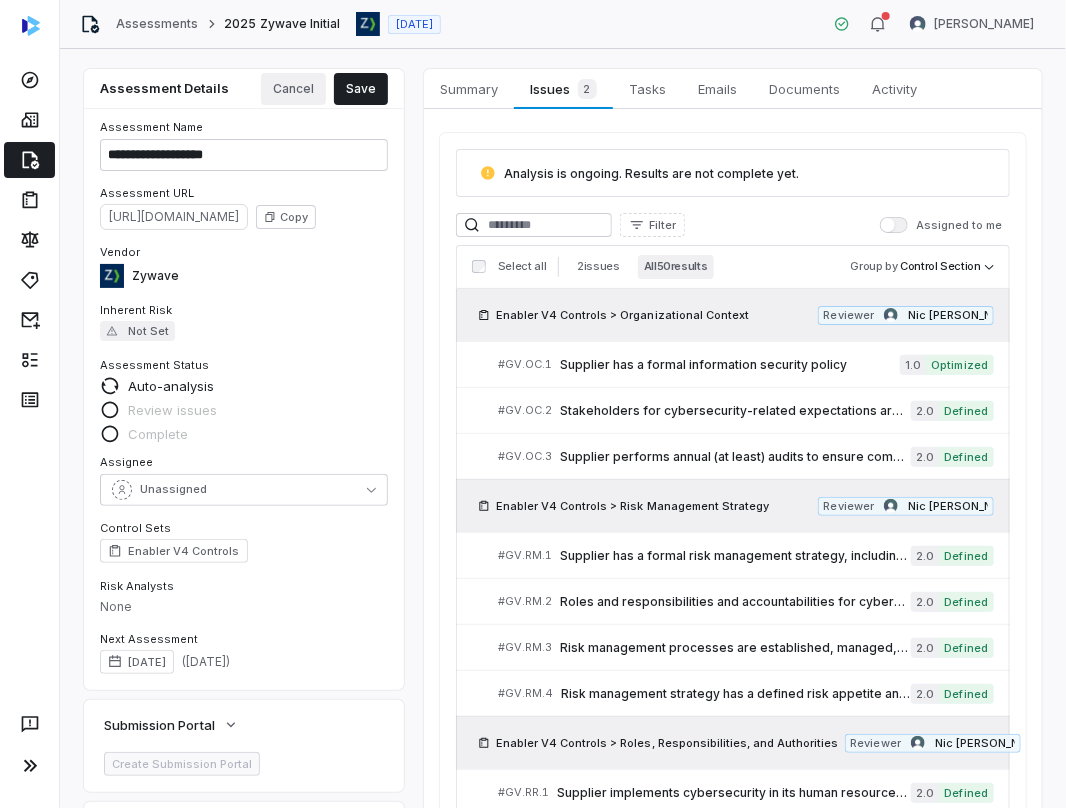 click on "Cancel" at bounding box center [293, 89] 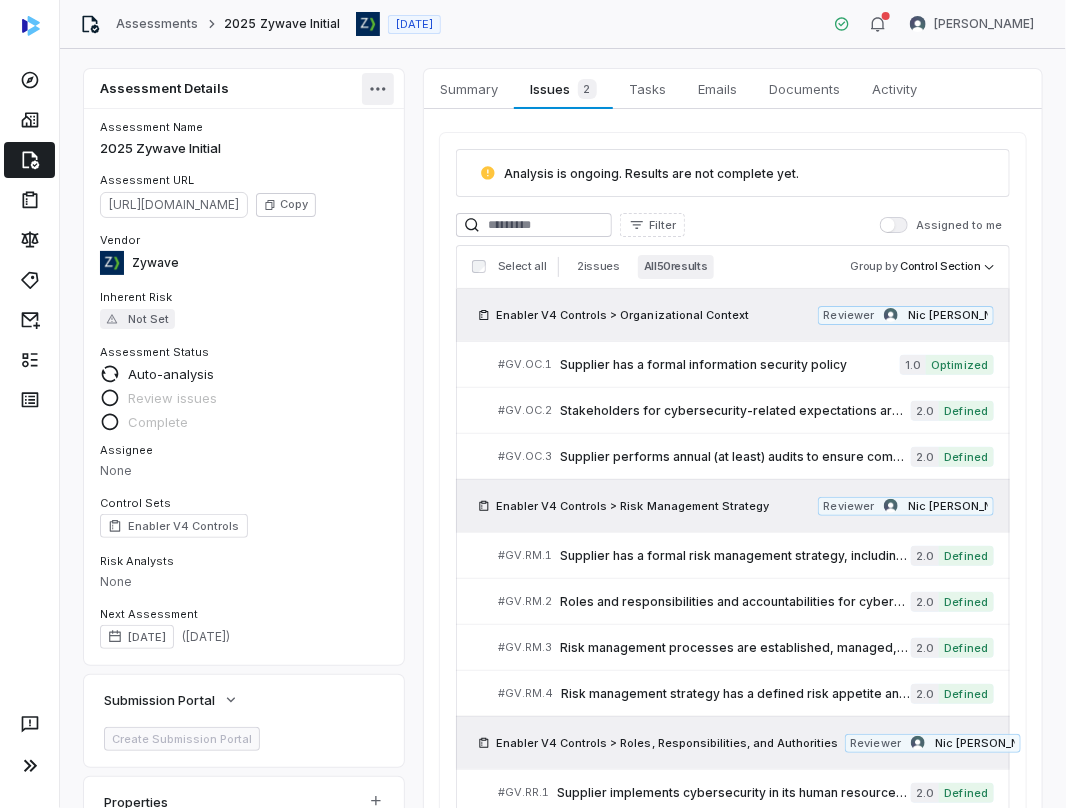 click on "Assessments 2025 Zywave Initial [DATE] [PERSON_NAME] Assessment Details Assessment Name 2025 Zywave Initial Assessment URL  [URL][DOMAIN_NAME] Copy Vendor Zywave Inherent Risk Not Set Assessment Status Auto-analysis Review issues Complete Assignee None Control Sets Enabler V4 Controls Risk Analysts None Next Assessment [DATE] ( [DATE] ) Submission Portal Create Submission Portal Properties Summary Summary Issues 2 Issues 2 Tasks Tasks Emails Emails Documents Documents Activity Activity Analysis is ongoing. Results are not complete yet. Filter Assigned to me Select all 2  issues All  50  results Group by   Control Section Enabler V4 Controls    > Organizational Context  Reviewer [PERSON_NAME] # GV.OC.1 Supplier has a formal information security policy 1.0 Optimized # GV.OC.2 Stakeholders for cybersecurity-related expectations are identified 2.0 Defined # GV.OC.3 2.0 Defined Enabler V4 Controls   Reviewer Nic   #" at bounding box center (533, 404) 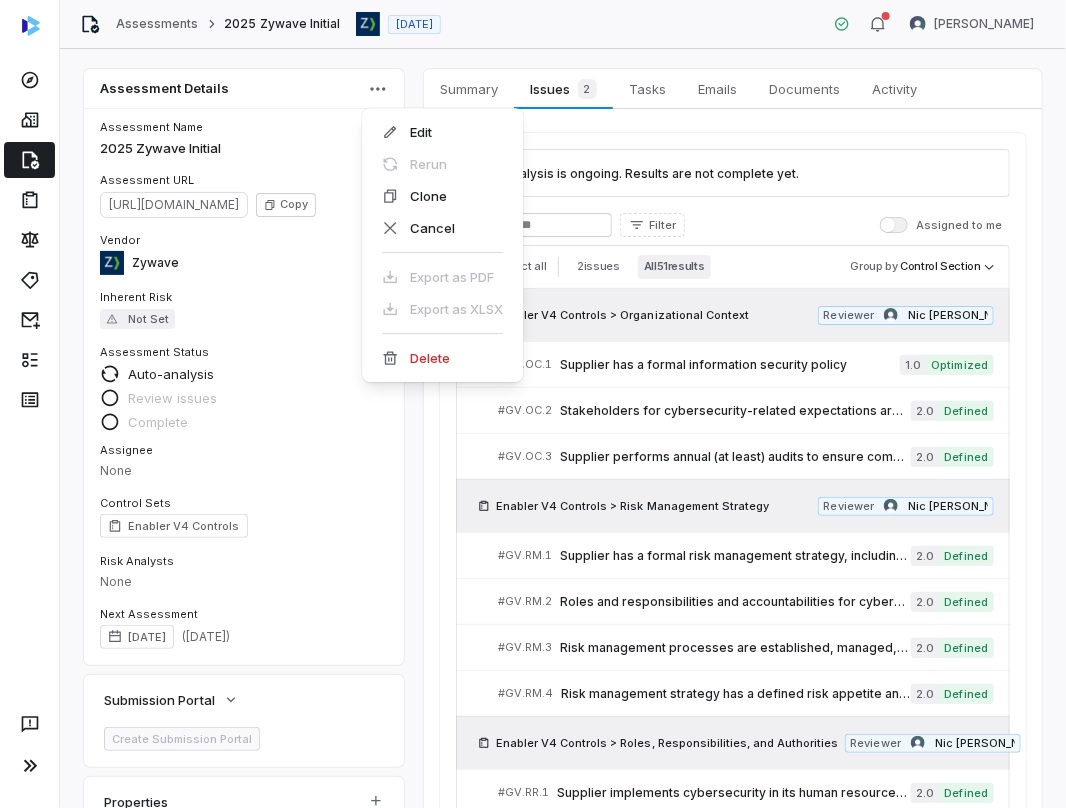 click on "Assessments 2025 Zywave Initial [DATE] [PERSON_NAME] Assessment Details Assessment Name 2025 Zywave Initial Assessment URL  [URL][DOMAIN_NAME] Copy Vendor Zywave Inherent Risk Not Set Assessment Status Auto-analysis Review issues Complete Assignee None Control Sets Enabler V4 Controls Risk Analysts None Next Assessment [DATE] ( [DATE] ) Submission Portal Create Submission Portal Properties Summary Summary Issues 2 Issues 2 Tasks Tasks Emails Emails Documents Documents Activity Activity Analysis is ongoing. Results are not complete yet. Filter Assigned to me Select all 2  issues All  51  results Group by   Control Section Enabler V4 Controls    > Organizational Context  Reviewer [PERSON_NAME] # GV.OC.1 Supplier has a formal information security policy 1.0 Optimized # GV.OC.2 Stakeholders for cybersecurity-related expectations are identified 2.0 Defined # GV.OC.3 2.0 Defined Enabler V4 Controls   Reviewer Nic   #" at bounding box center (533, 404) 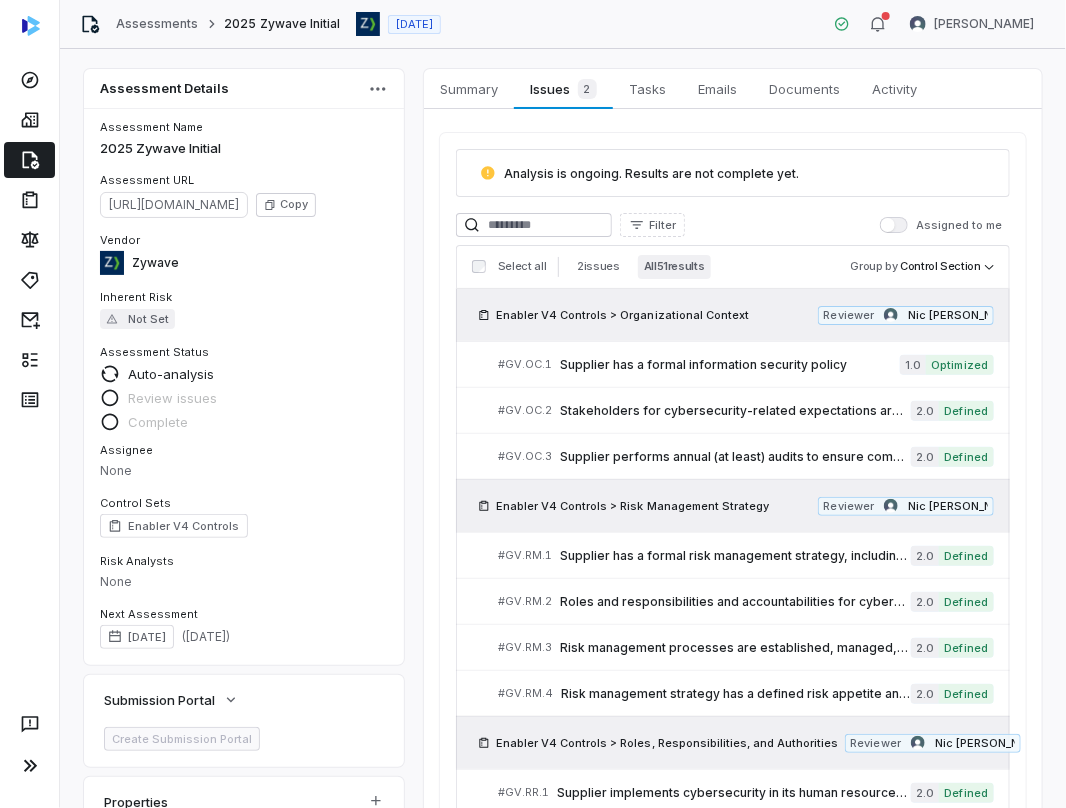click on "Enabler V4 Controls" at bounding box center (244, 526) 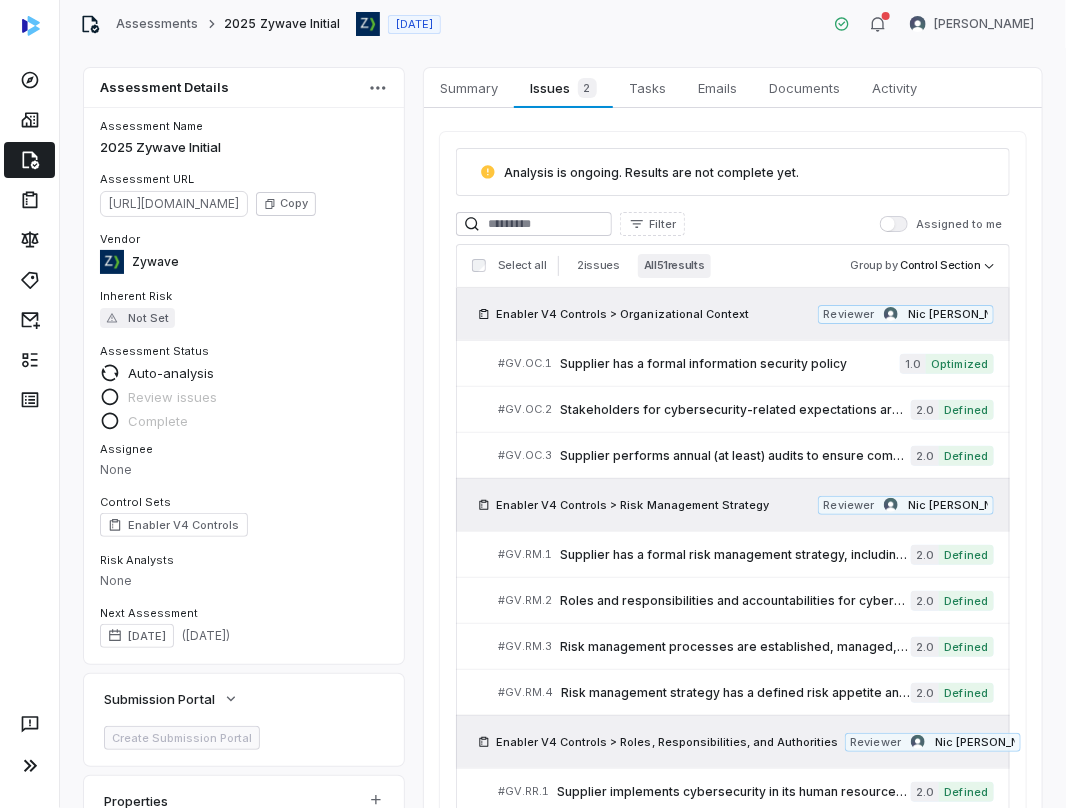 scroll, scrollTop: 0, scrollLeft: 0, axis: both 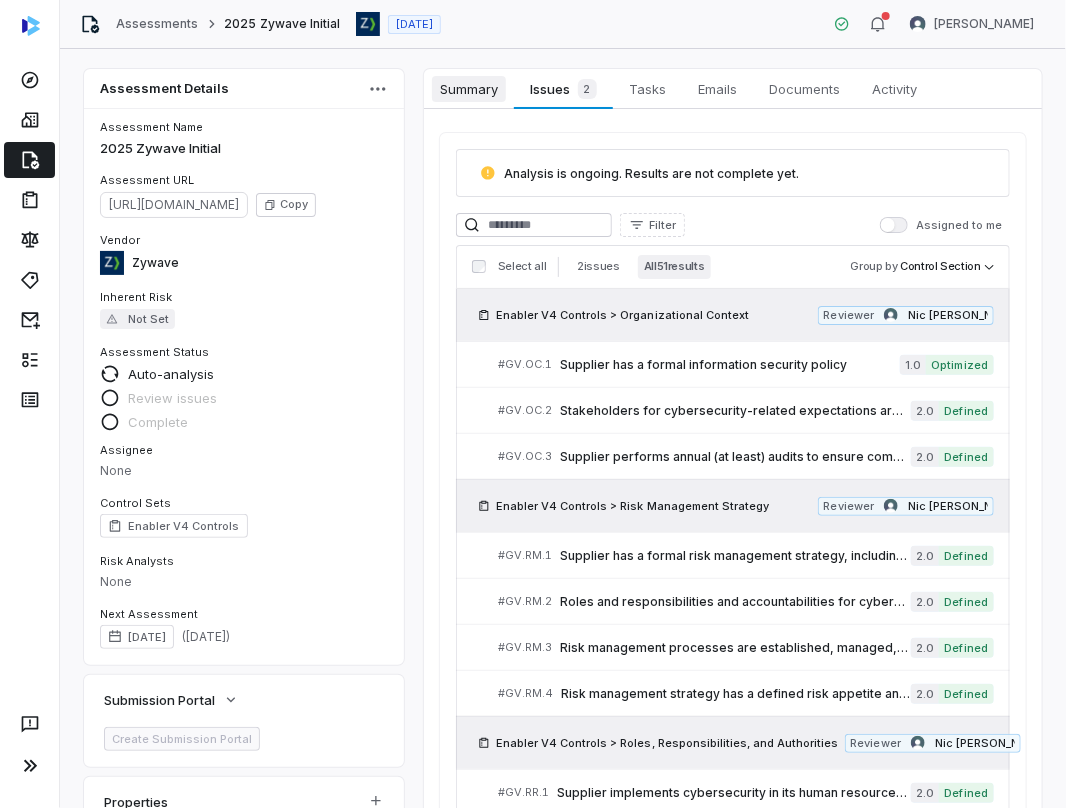 click on "Summary" at bounding box center (469, 89) 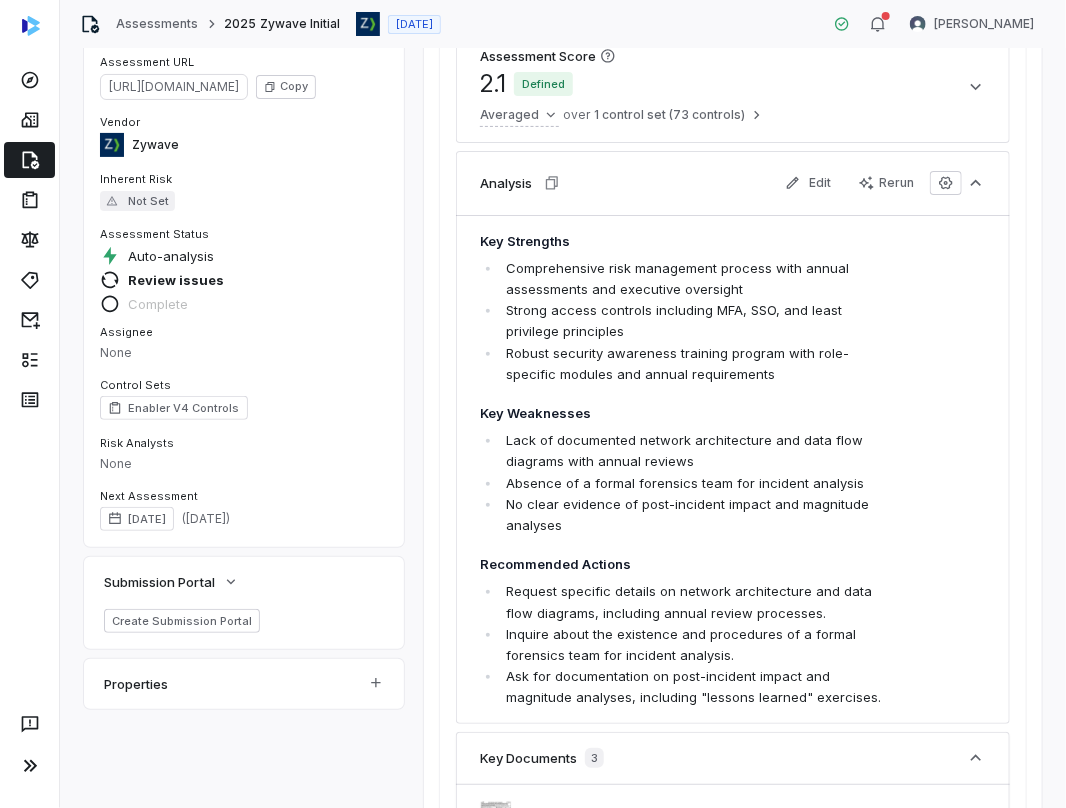 scroll, scrollTop: 0, scrollLeft: 0, axis: both 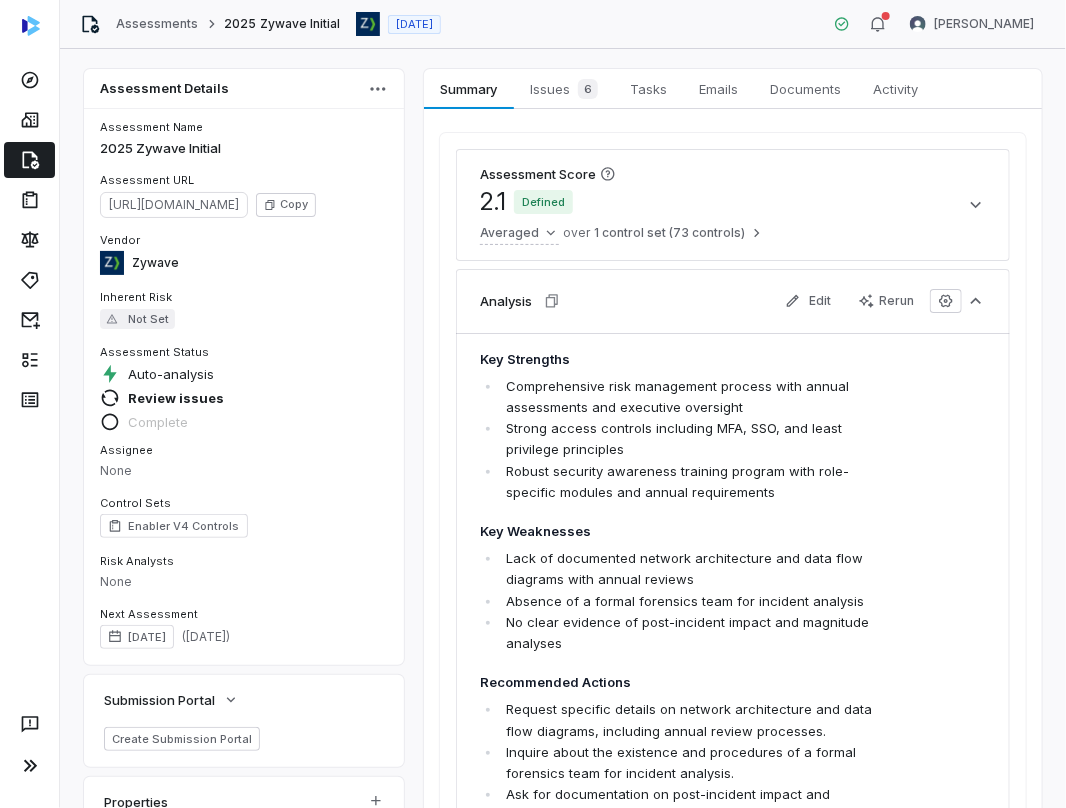 click on "Assessments" at bounding box center [157, 24] 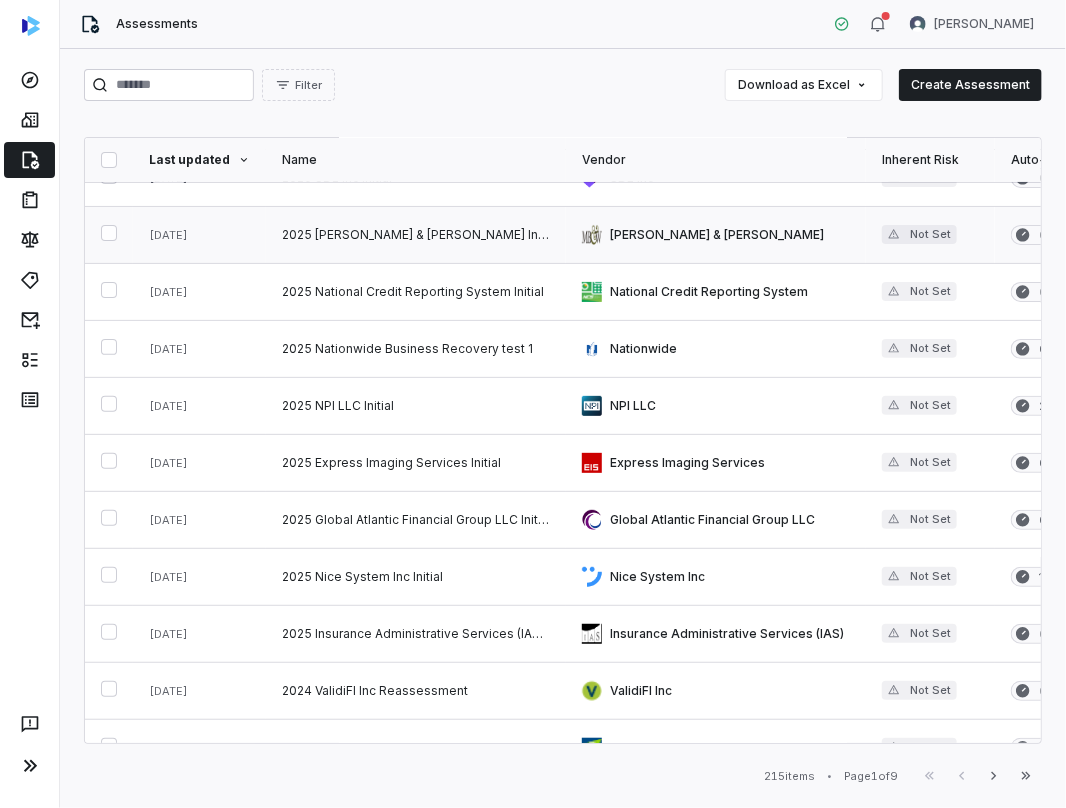scroll, scrollTop: 0, scrollLeft: 0, axis: both 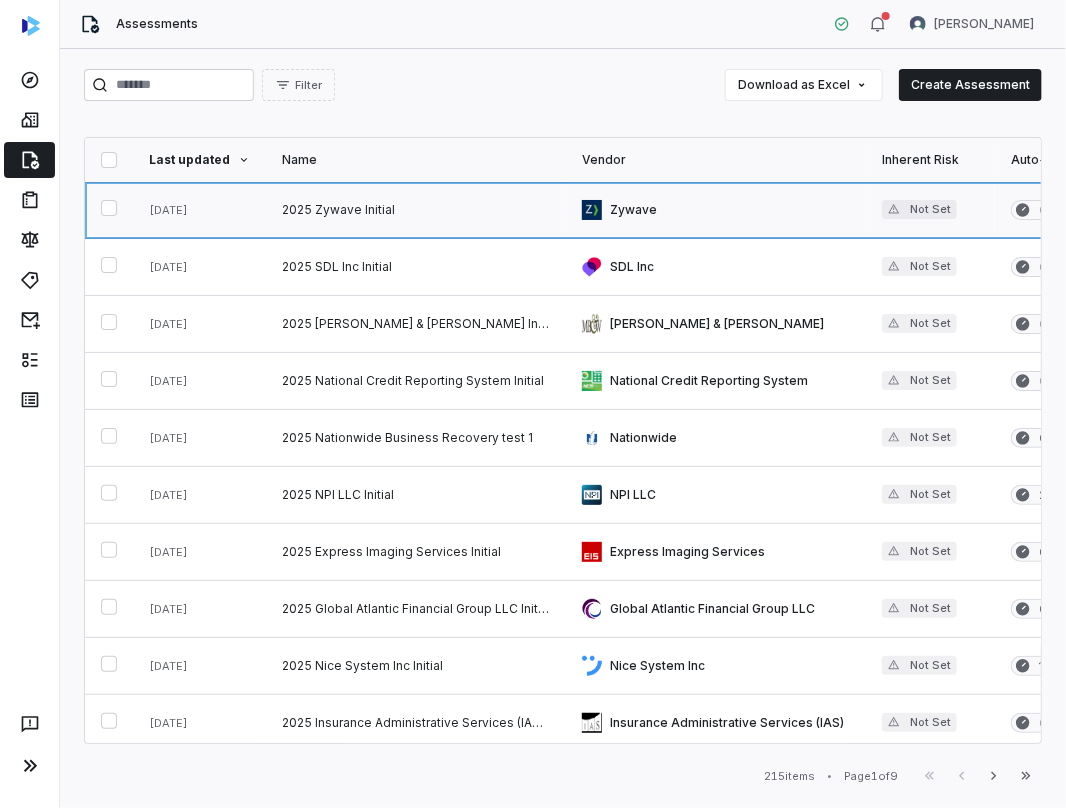 click at bounding box center [716, 210] 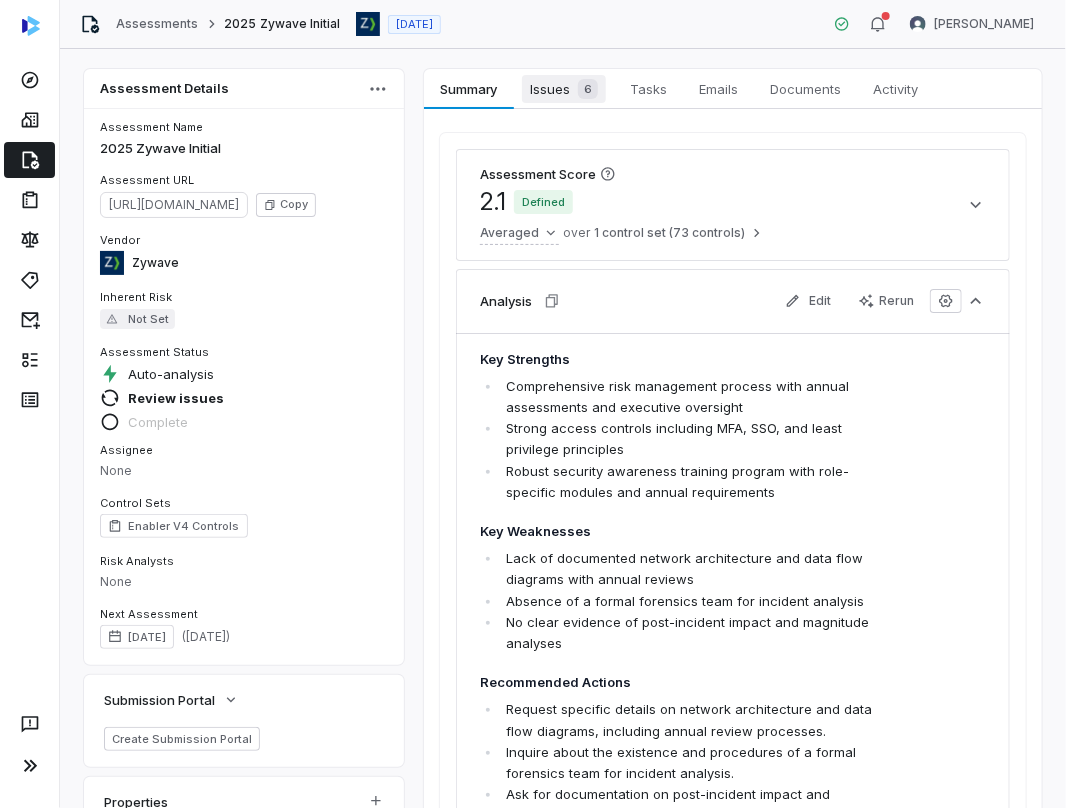 click on "Issues 6" at bounding box center [564, 89] 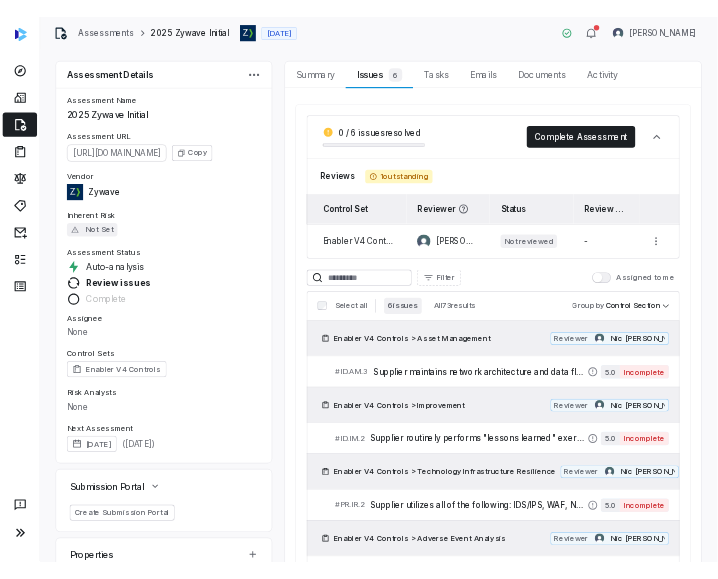 scroll, scrollTop: 0, scrollLeft: 0, axis: both 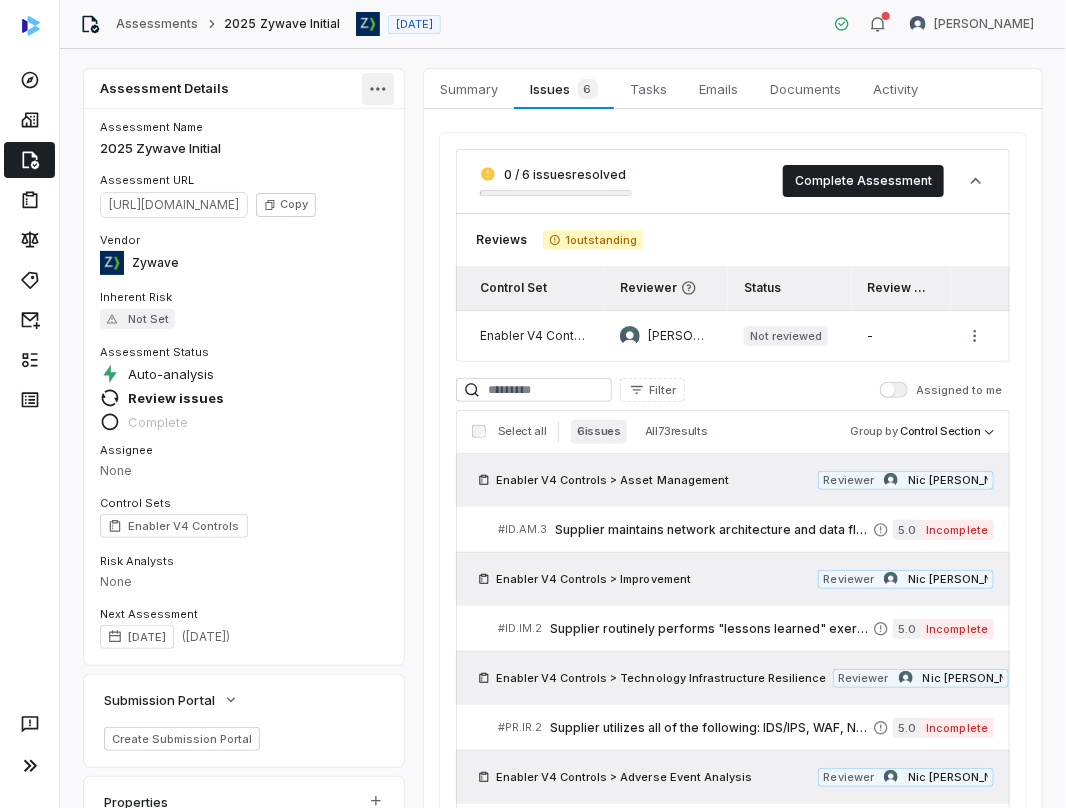 click on "Assessments 2025 Zywave Initial [DATE] [PERSON_NAME] Assessment Details Assessment Name 2025 Zywave Initial Assessment URL  [URL][DOMAIN_NAME] Copy Vendor Zywave Inherent Risk Not Set Assessment Status Auto-analysis Review issues Complete Assignee None Control Sets Enabler V4 Controls Risk Analysts None Next Assessment [DATE] ( [DATE] ) Submission Portal Create Submission Portal Properties Summary Summary Issues 6 Issues 6 Tasks Tasks Emails Emails Documents Documents Activity Activity 0 / 6   issues  resolved Complete Assessment Reviews 1  outstanding Control Set Reviewer  Status Review Text Enabler V4 Controls [PERSON_NAME] Not reviewed - Filter Assigned to me Select all 6  issues All  73  results Group by   Control Section Enabler V4 Controls    > Asset Management  Reviewer [PERSON_NAME] # ID.AM.3 5.0 Incomplete Enabler V4 Controls    > Improvement  Reviewer [PERSON_NAME] # ID.IM.2 5.0 Incomplete   Nic" at bounding box center [533, 404] 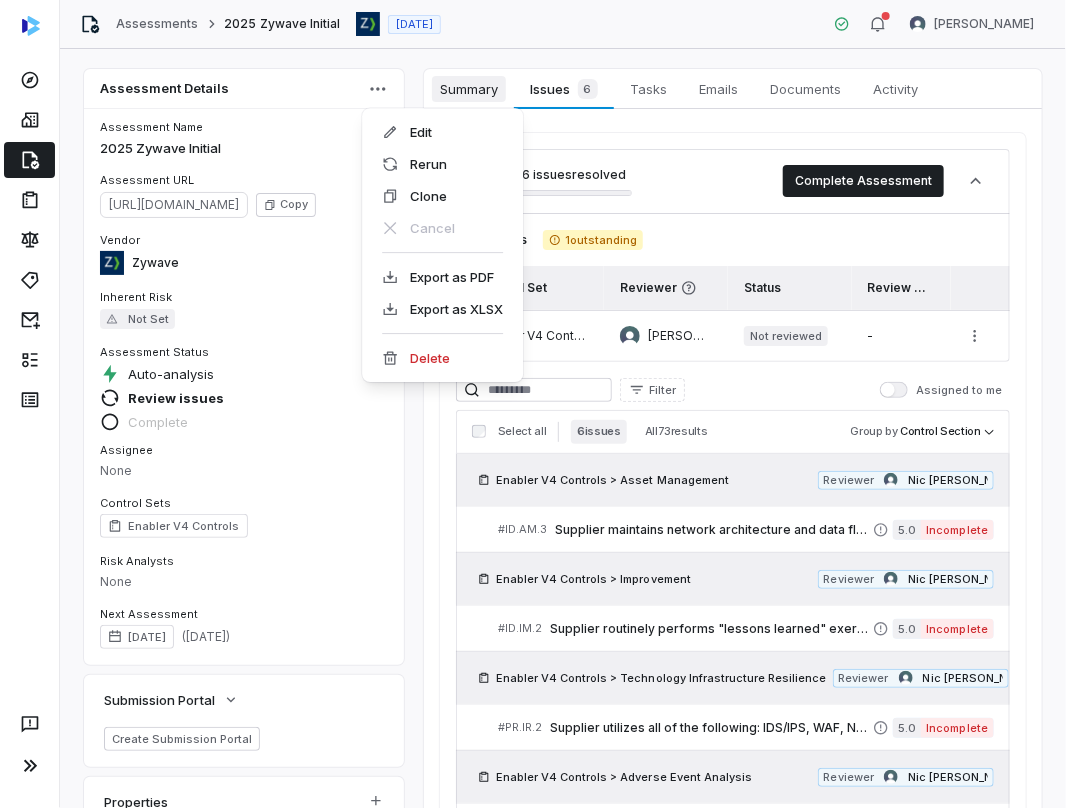 click on "Assessments 2025 Zywave Initial [DATE] [PERSON_NAME] Assessment Details Assessment Name 2025 Zywave Initial Assessment URL  [URL][DOMAIN_NAME] Copy Vendor Zywave Inherent Risk Not Set Assessment Status Auto-analysis Review issues Complete Assignee None Control Sets Enabler V4 Controls Risk Analysts None Next Assessment [DATE] ( [DATE] ) Submission Portal Create Submission Portal Properties Summary Summary Issues 6 Issues 6 Tasks Tasks Emails Emails Documents Documents Activity Activity 0 / 6   issues  resolved Complete Assessment Reviews 1  outstanding Control Set Reviewer  Status Review Text Enabler V4 Controls [PERSON_NAME] Not reviewed - Filter Assigned to me Select all 6  issues All  73  results Group by   Control Section Enabler V4 Controls    > Asset Management  Reviewer [PERSON_NAME] # ID.AM.3 5.0 Incomplete Enabler V4 Controls    > Improvement  Reviewer [PERSON_NAME] # ID.IM.2 5.0 Incomplete   Nic" at bounding box center [533, 404] 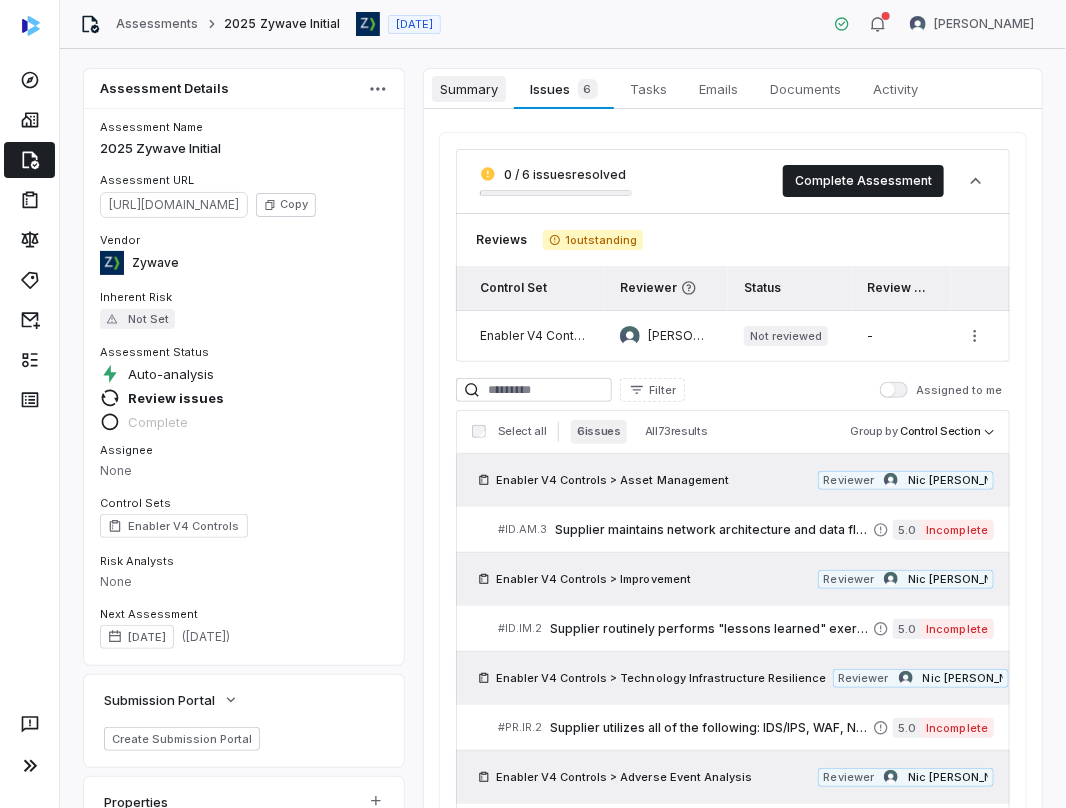 click on "Summary" at bounding box center [469, 89] 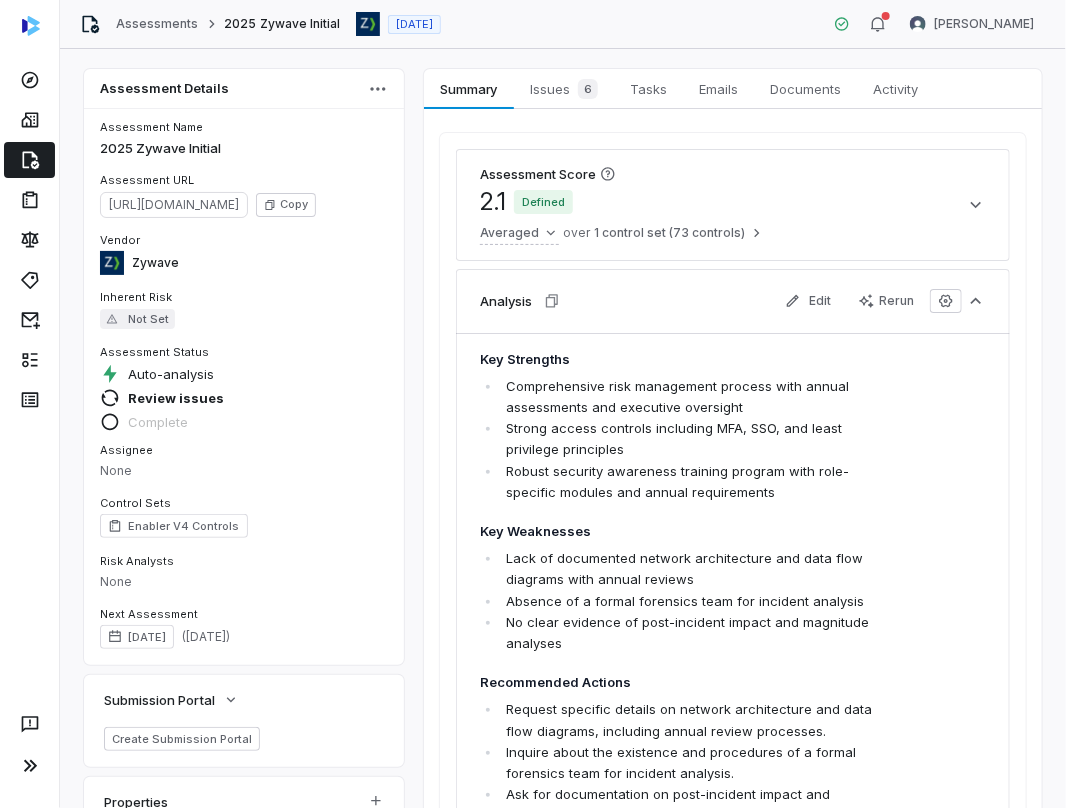 click on "2.1 Defined" at bounding box center [622, 202] 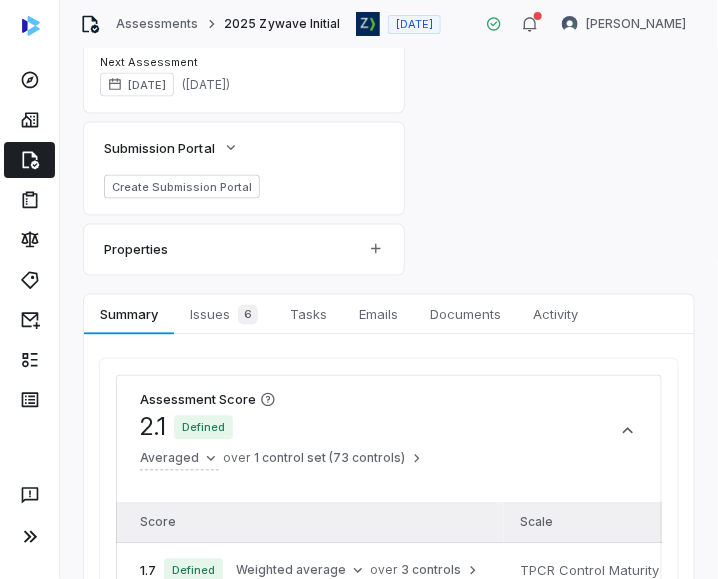 scroll, scrollTop: 700, scrollLeft: 0, axis: vertical 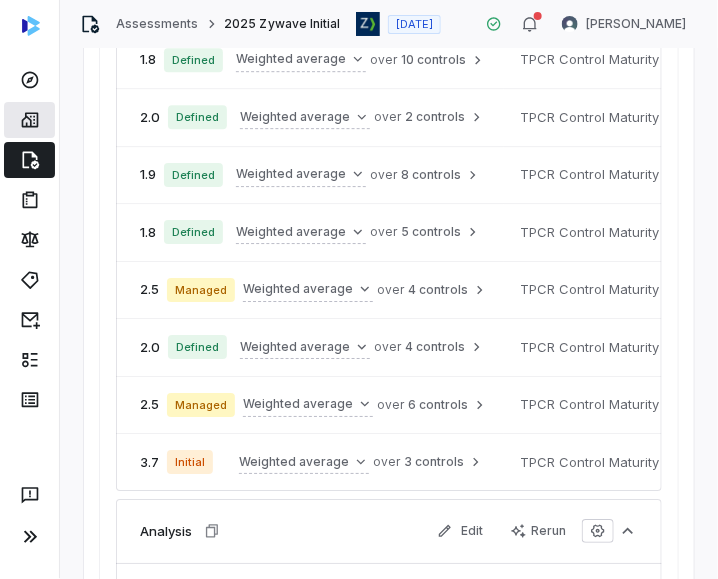 click 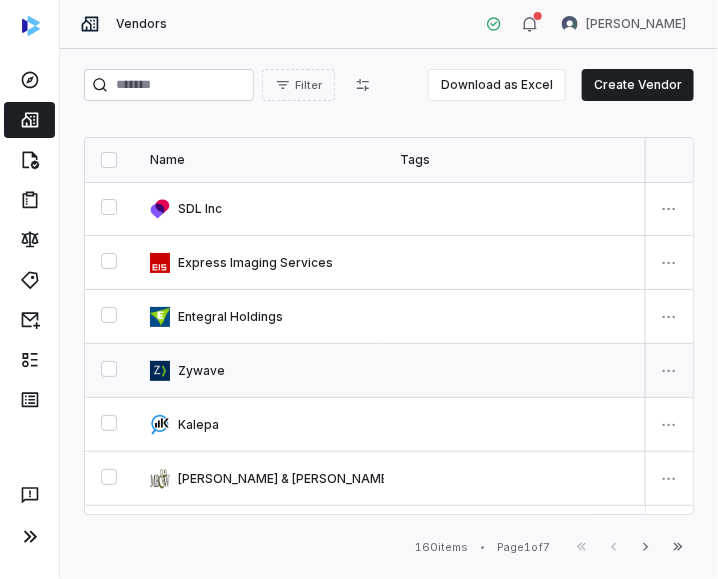 click at bounding box center (259, 370) 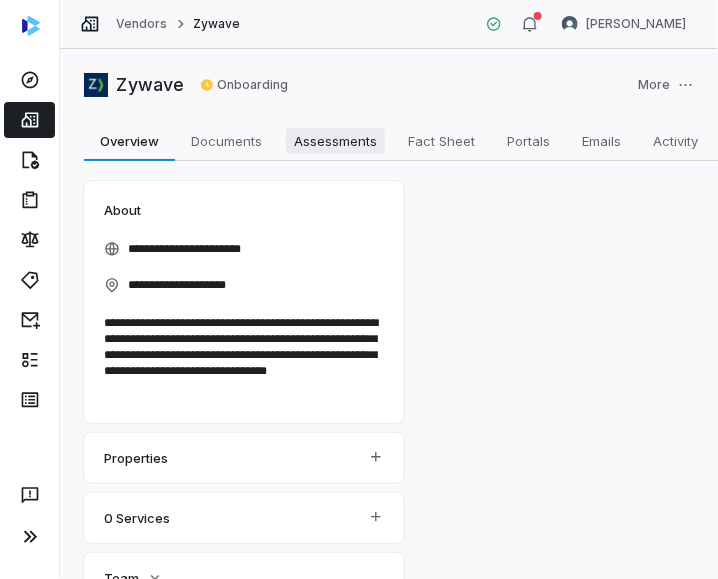 click on "Assessments" at bounding box center (335, 141) 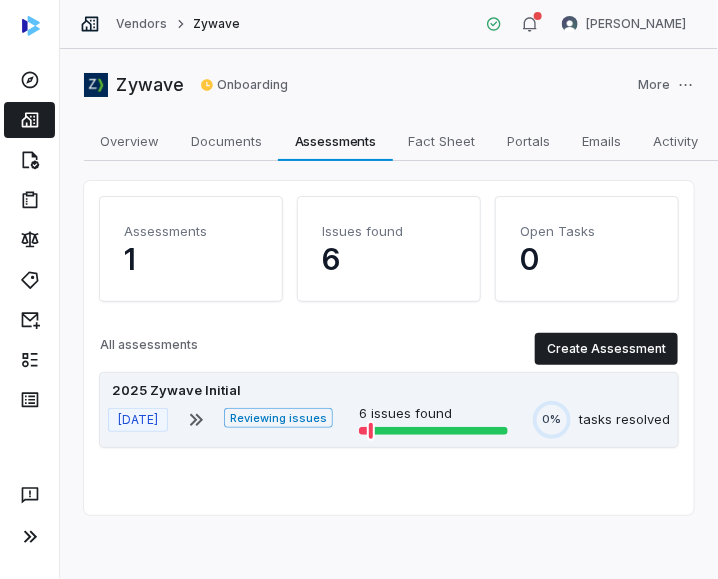 click on "Reviewing issues" at bounding box center [278, 418] 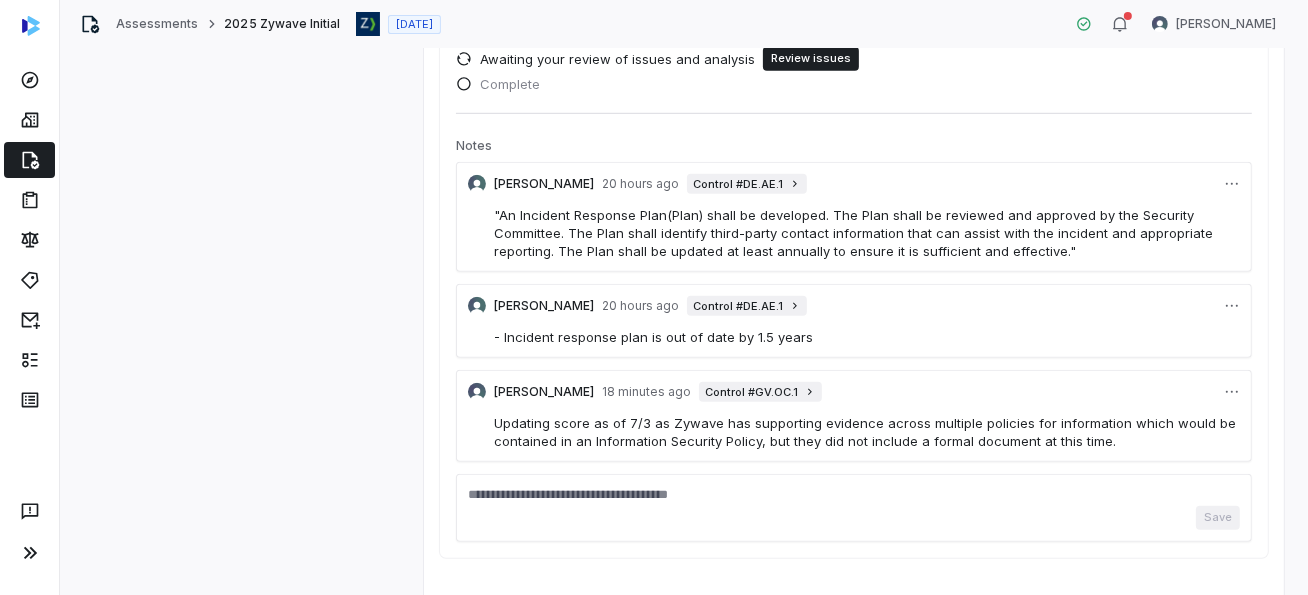 scroll, scrollTop: 1165, scrollLeft: 0, axis: vertical 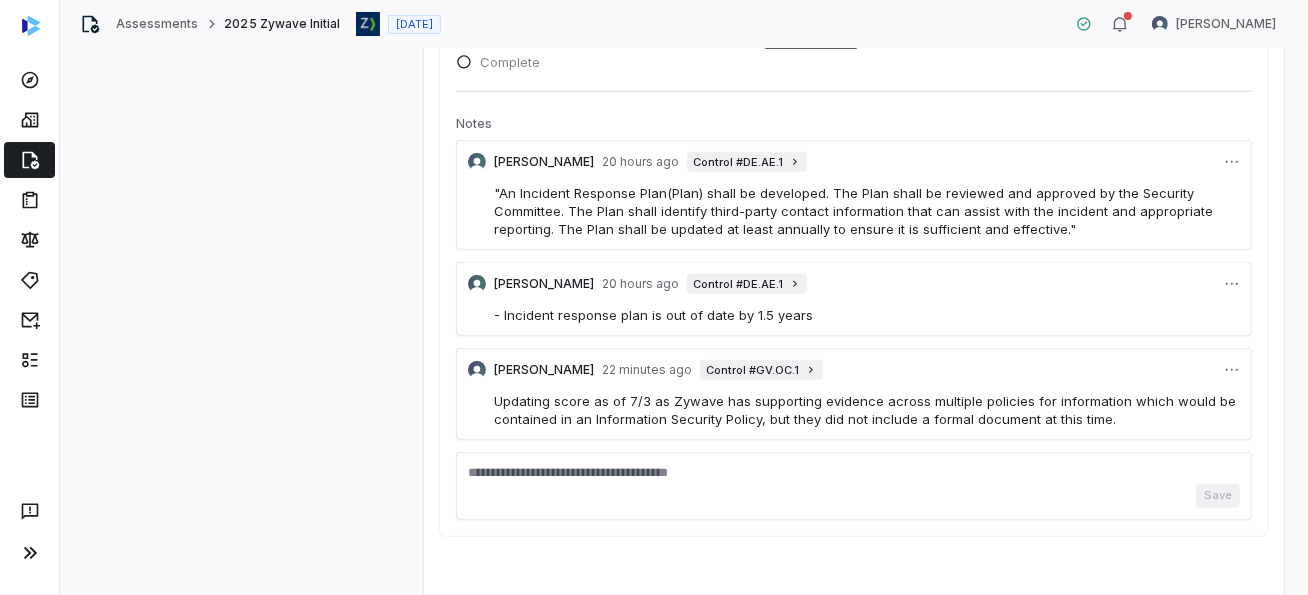 click 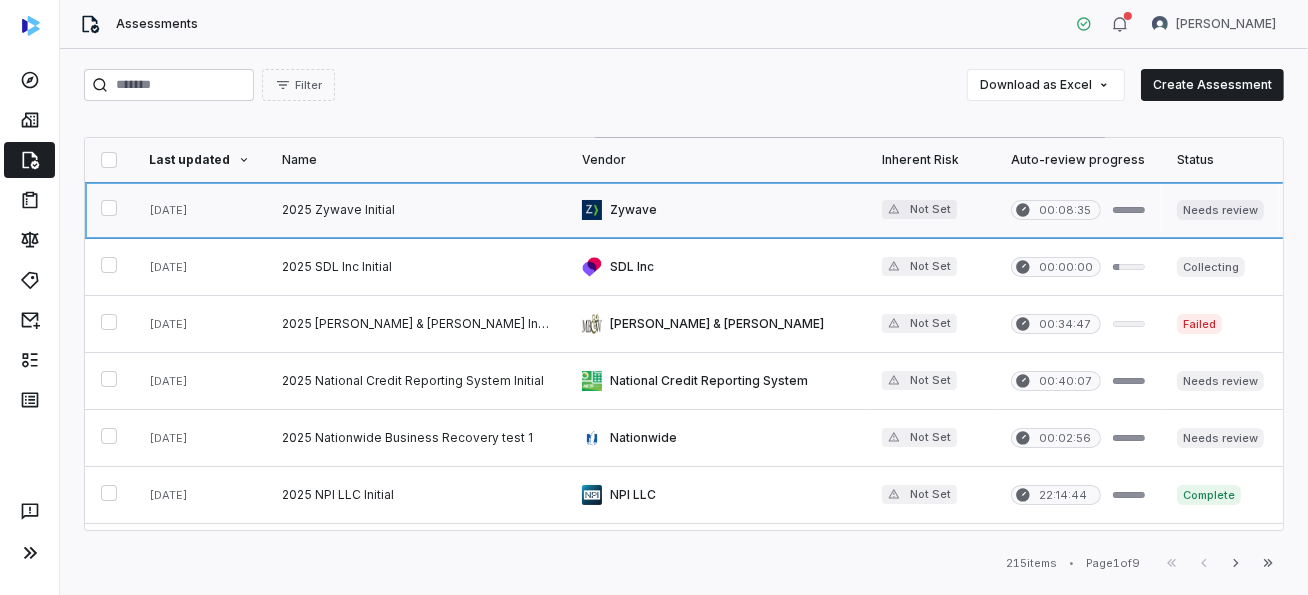 click at bounding box center [1220, 210] 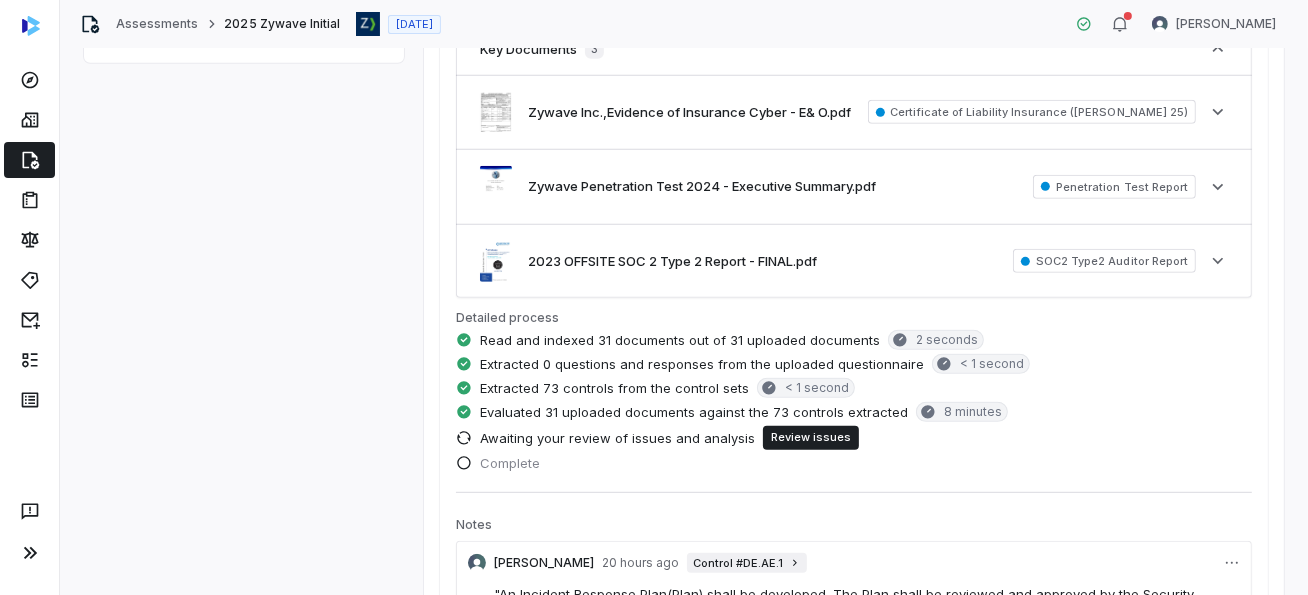 scroll, scrollTop: 800, scrollLeft: 0, axis: vertical 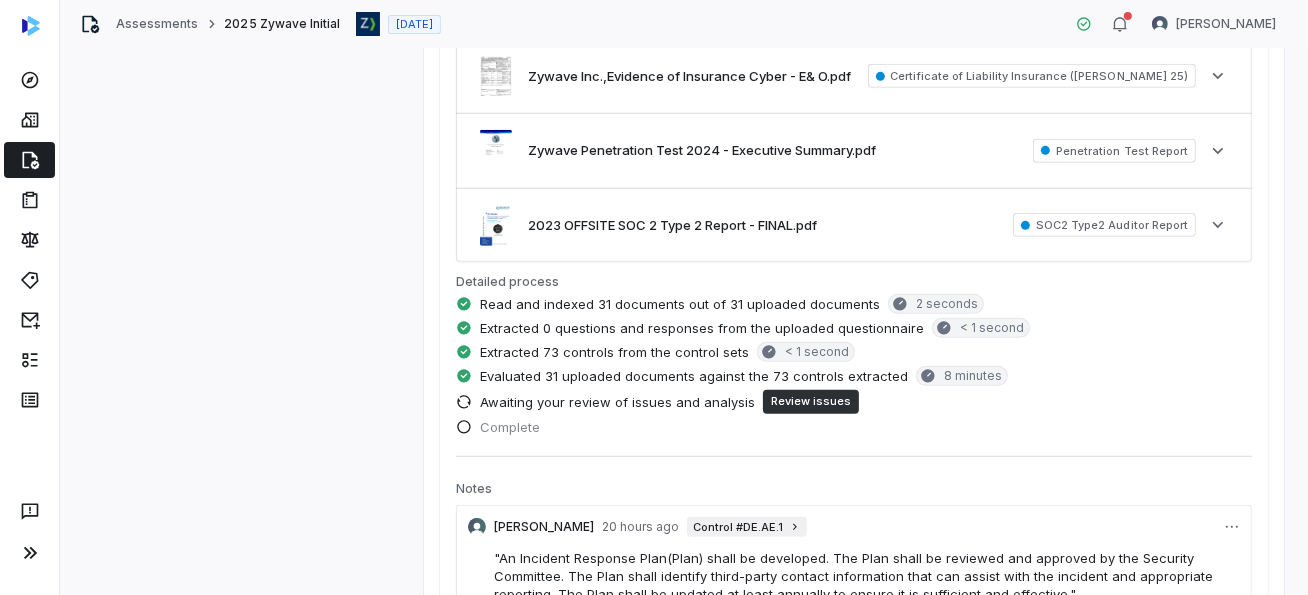click on "Review issues" at bounding box center [811, 402] 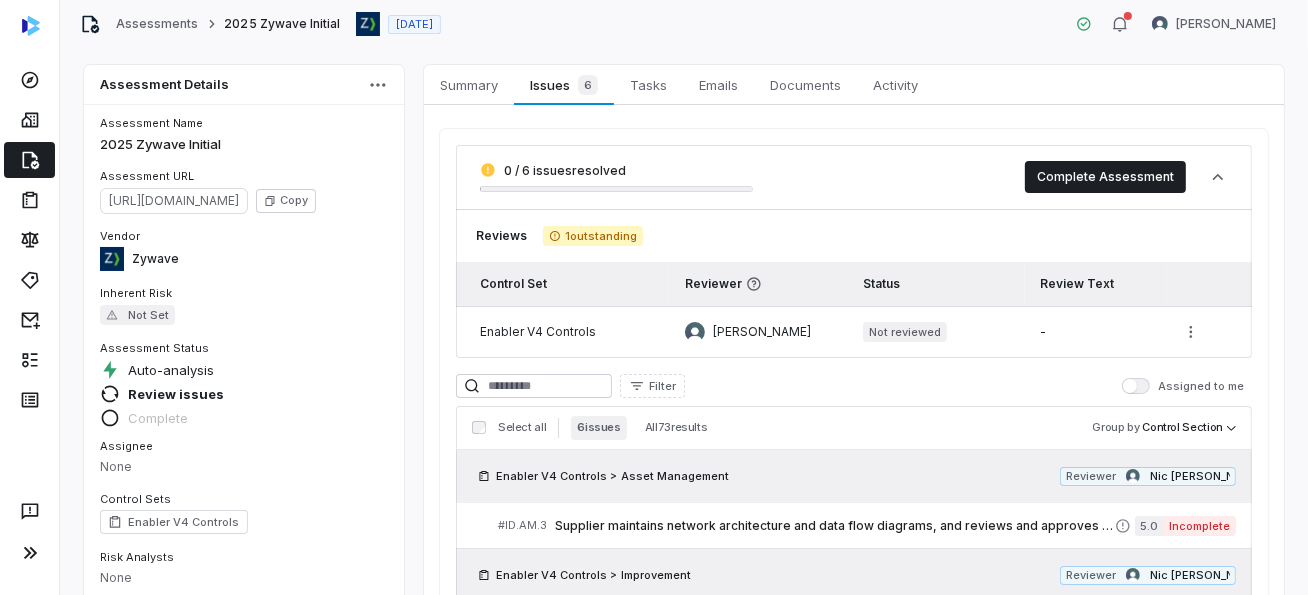 scroll, scrollTop: 0, scrollLeft: 0, axis: both 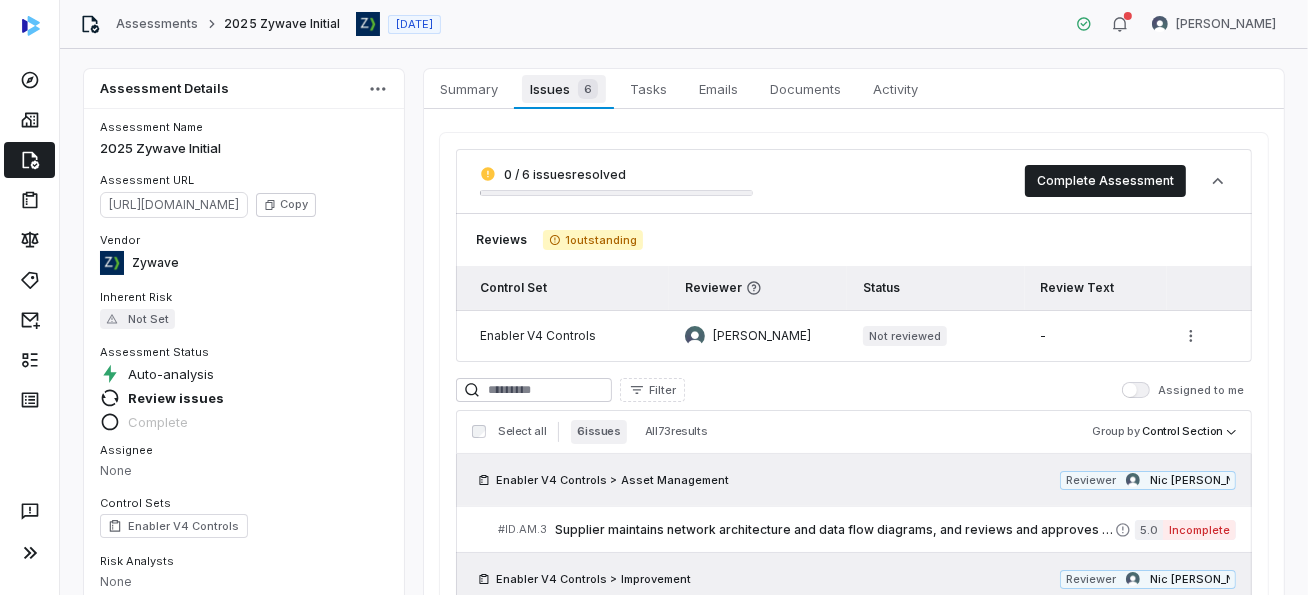 click on "Issues 6" at bounding box center [563, 89] 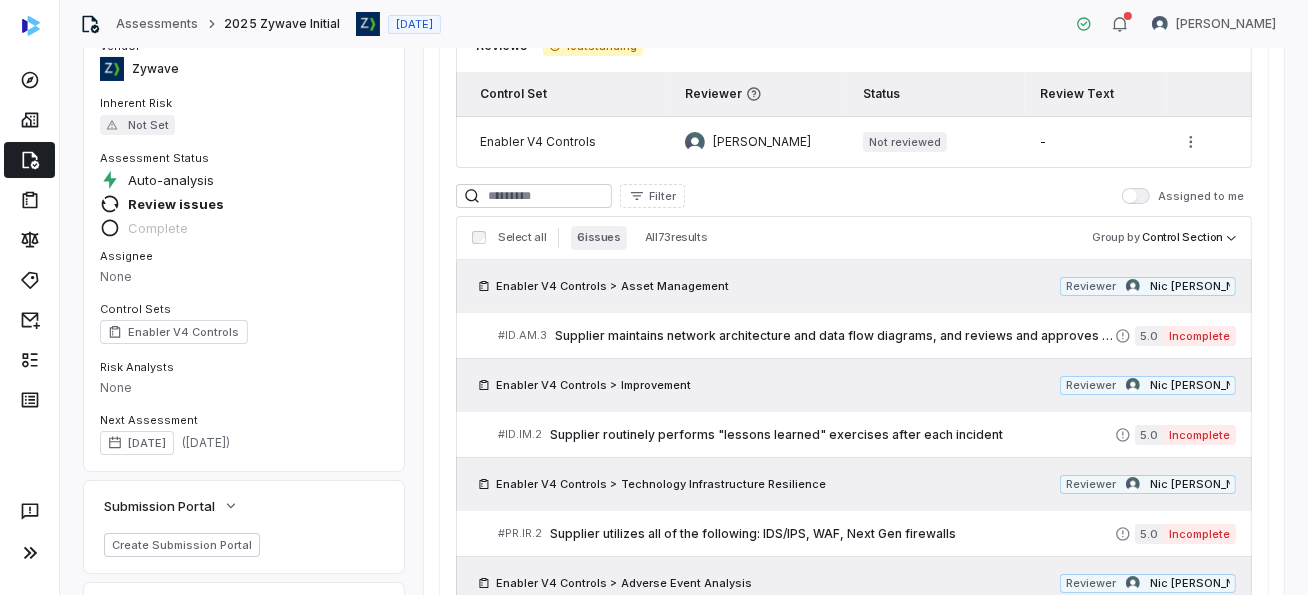 scroll, scrollTop: 154, scrollLeft: 0, axis: vertical 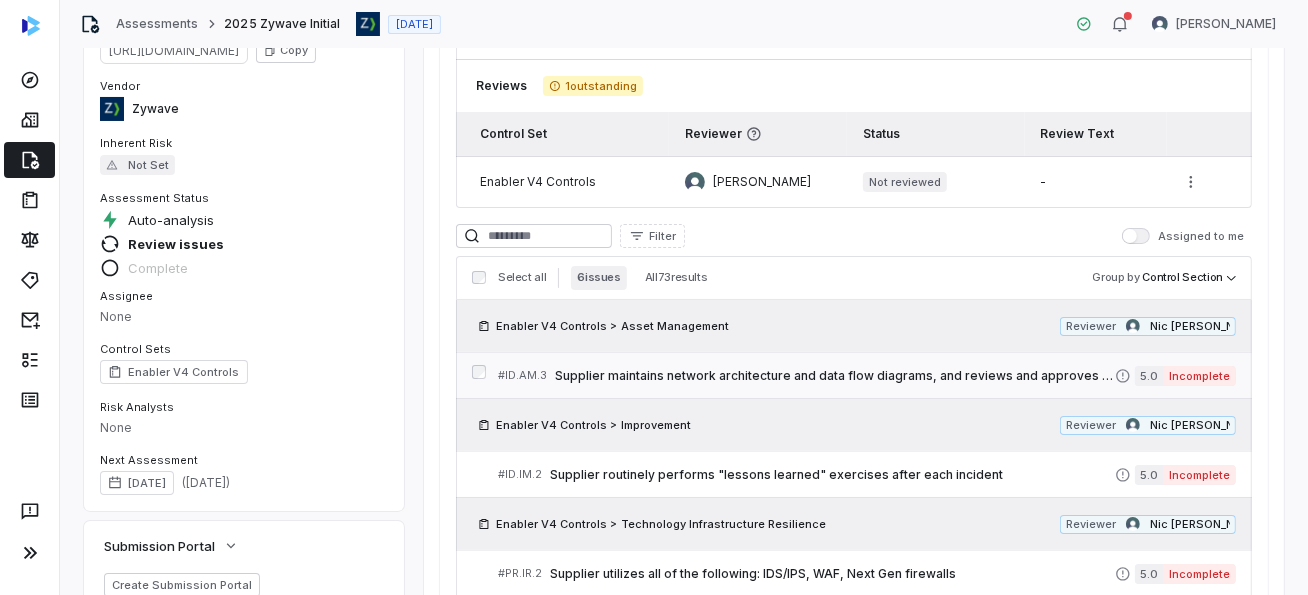 click on "Supplier maintains network architecture and data flow diagrams, and reviews and approves them on an annual basis (at least)" at bounding box center (835, 376) 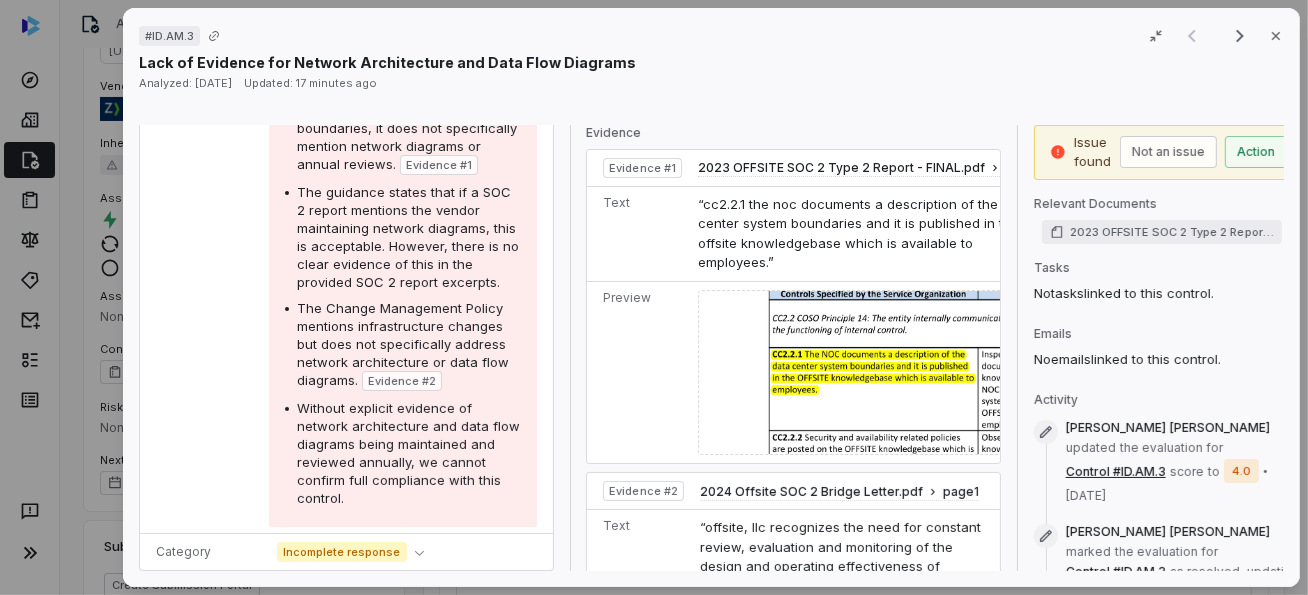 scroll, scrollTop: 504, scrollLeft: 0, axis: vertical 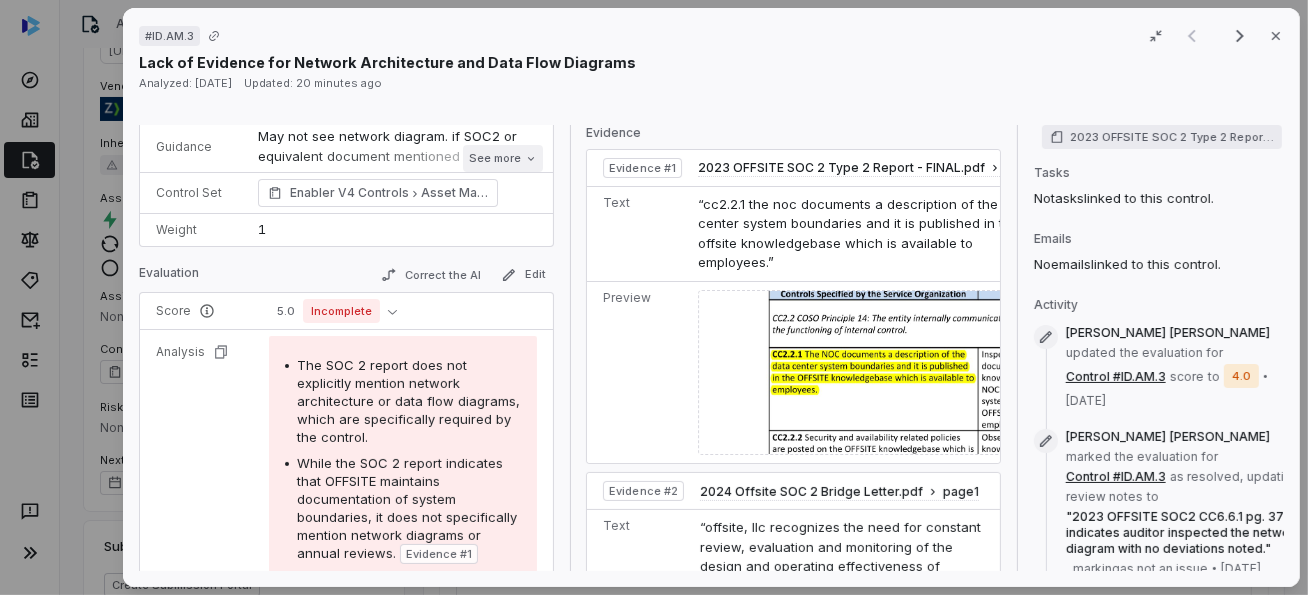 click on "See more" at bounding box center (503, 158) 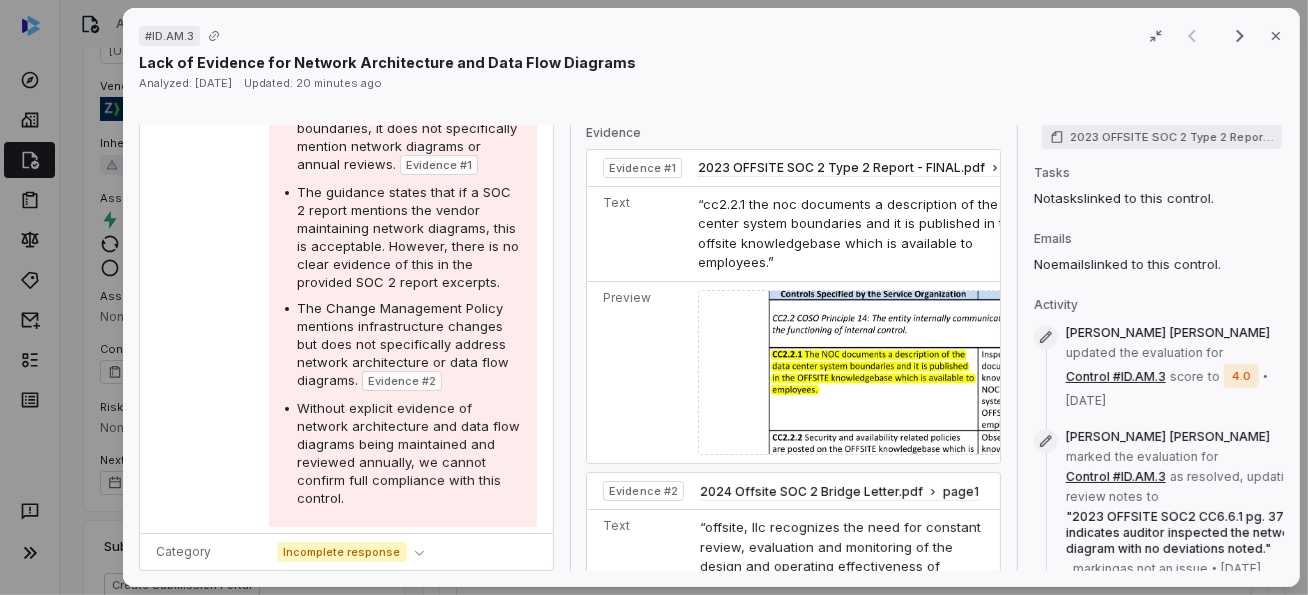 scroll, scrollTop: 539, scrollLeft: 0, axis: vertical 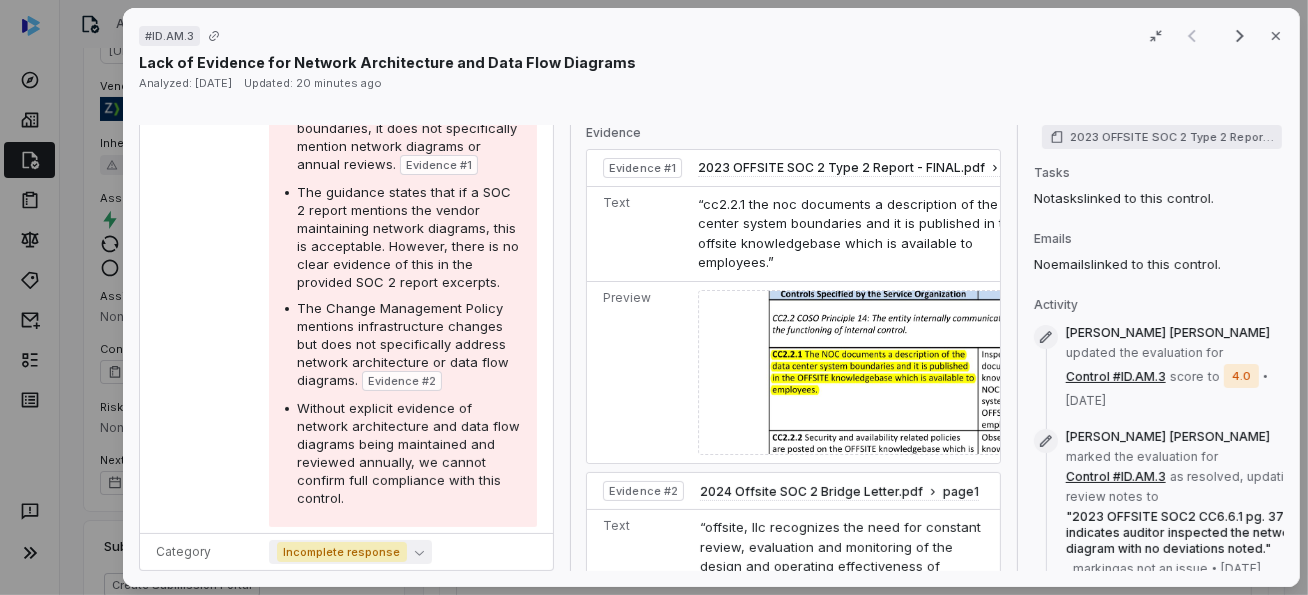 click 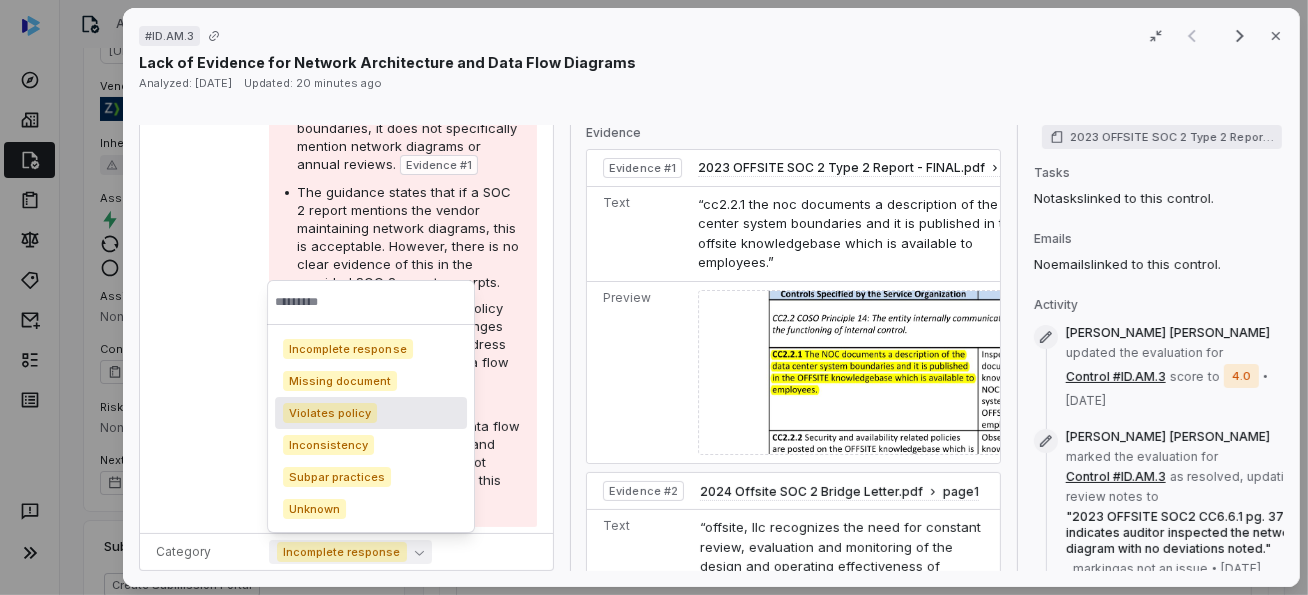 click on "Analysis The SOC 2 report does not explicitly mention network architecture or data flow diagrams, which are specifically required by the control. While the SOC 2 report indicates that OFFSITE maintains documentation of system boundaries, it does not specifically mention network diagrams or annual reviews. Evidence # 1 The guidance states that if a SOC 2 report mentions the vendor maintaining network diagrams, this is acceptable. However, there is no clear evidence of this in the provided SOC 2 report excerpts. The Change Management Policy mentions infrastructure changes but does not specifically address network architecture or data flow diagrams. Evidence # 2 Without explicit evidence of network architecture and data flow diagrams being maintained and reviewed annually, we cannot confirm full compliance with this control." at bounding box center (346, 237) 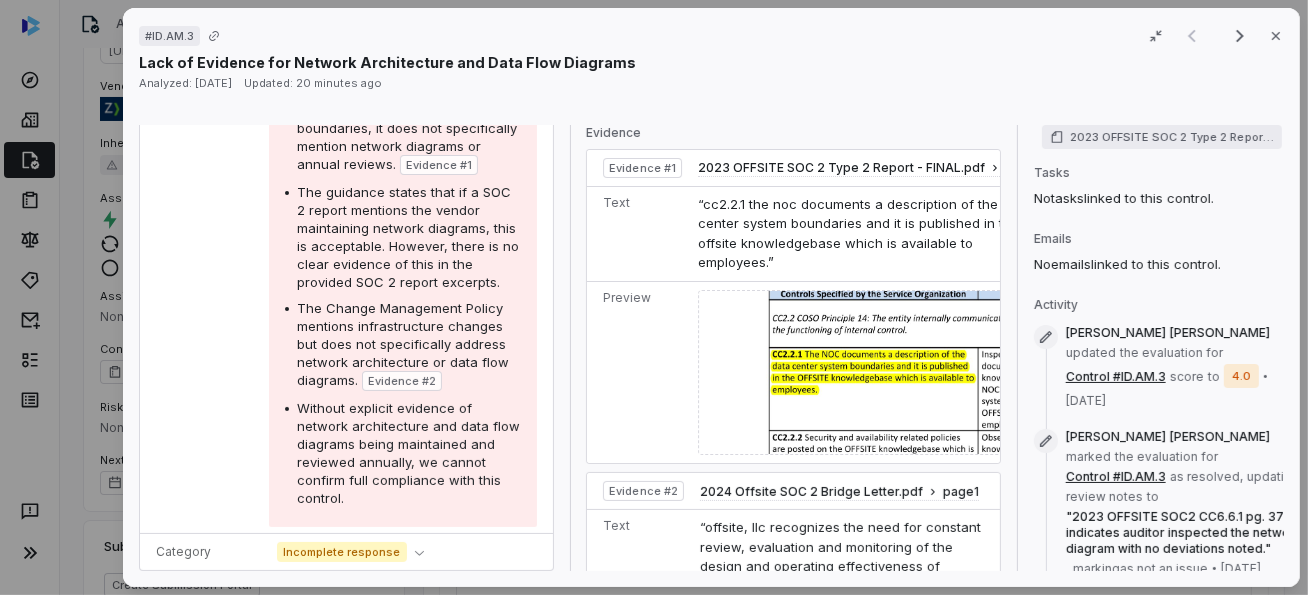 scroll, scrollTop: 539, scrollLeft: 0, axis: vertical 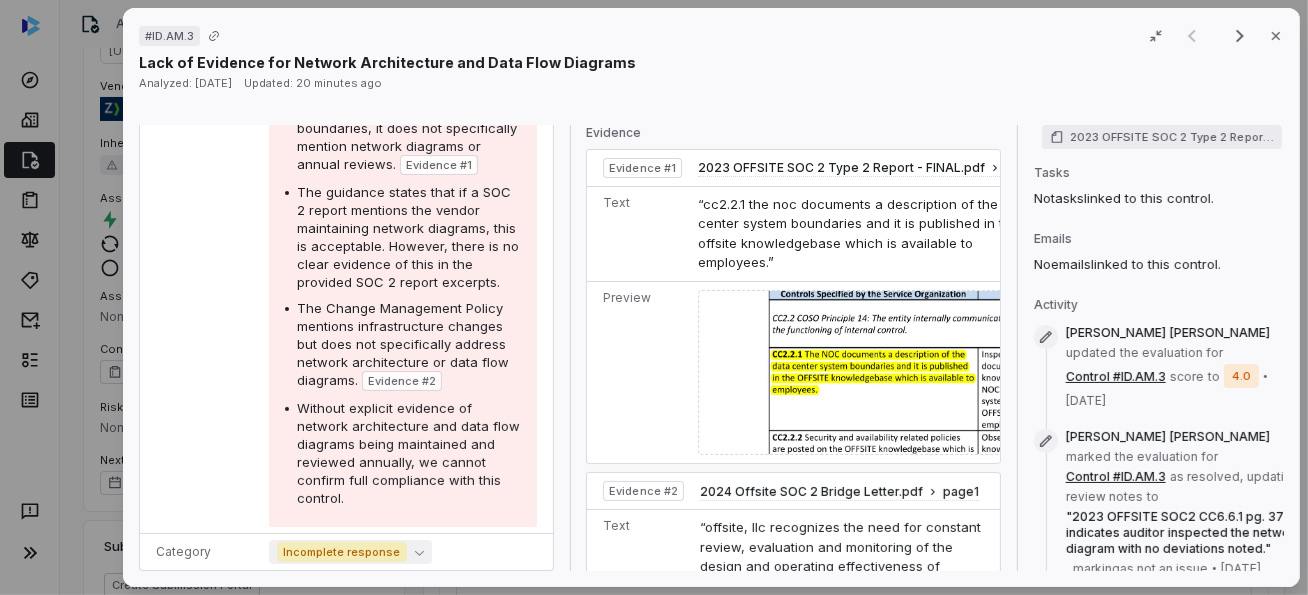 click 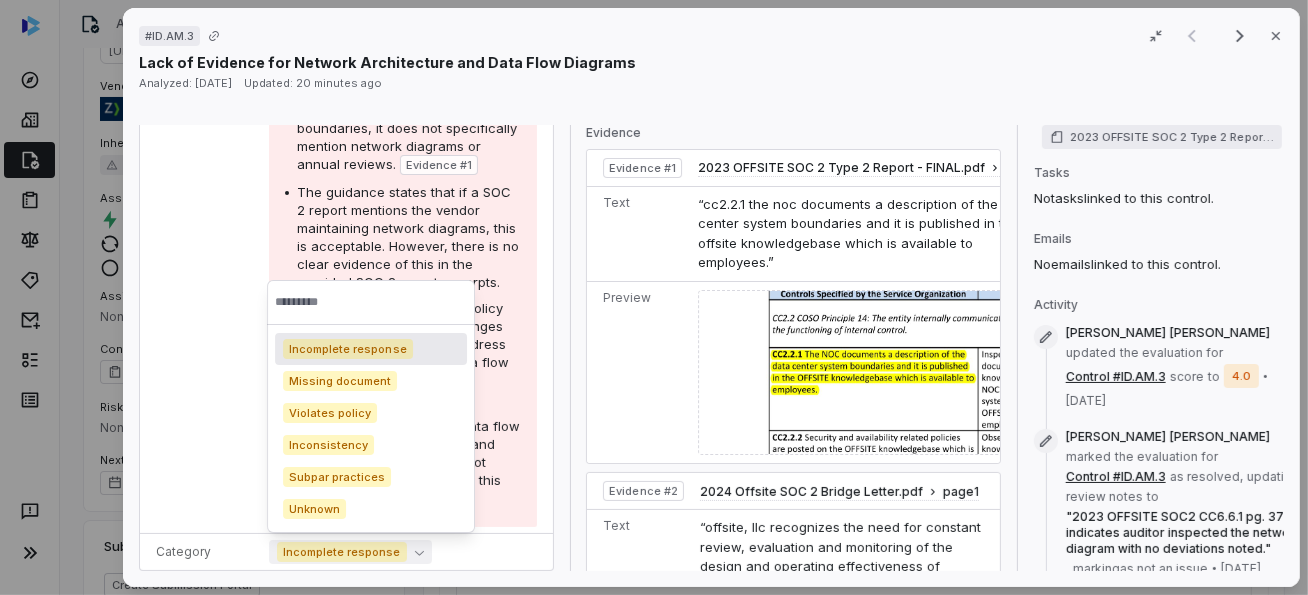 click 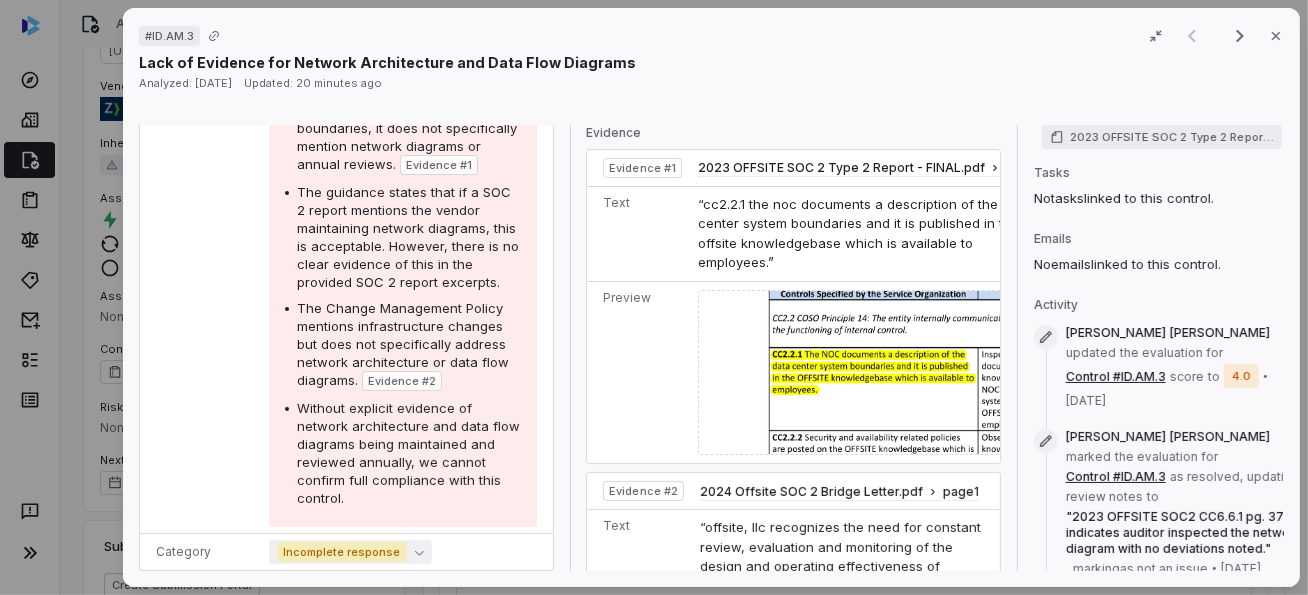 click 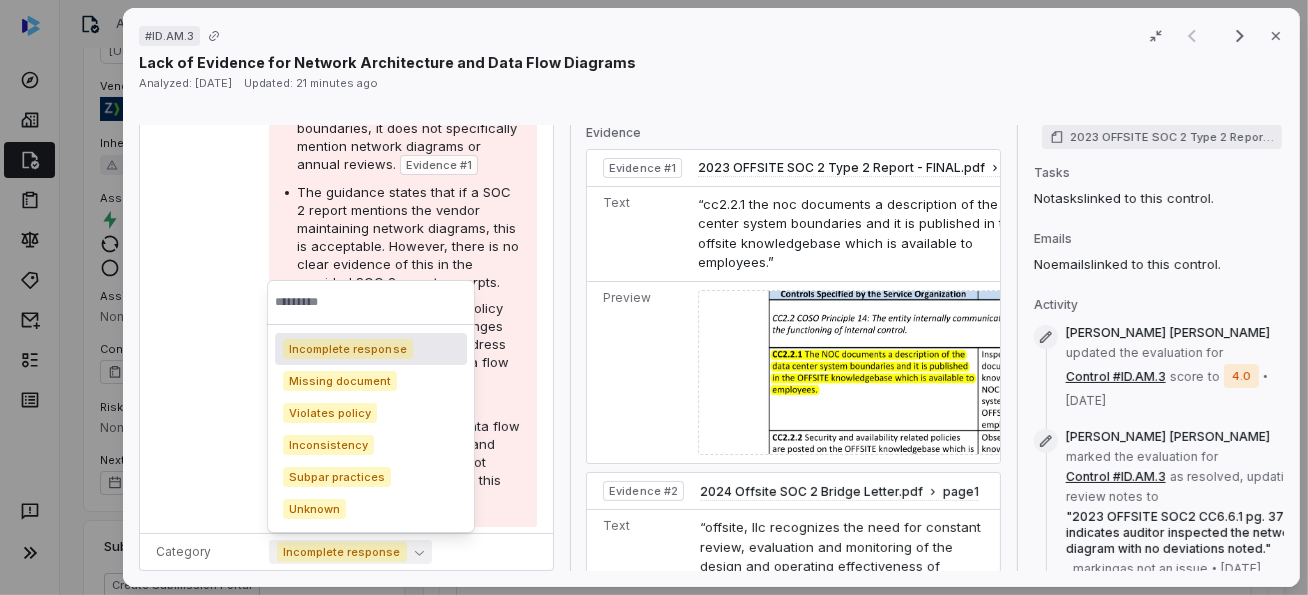 scroll, scrollTop: 395, scrollLeft: 0, axis: vertical 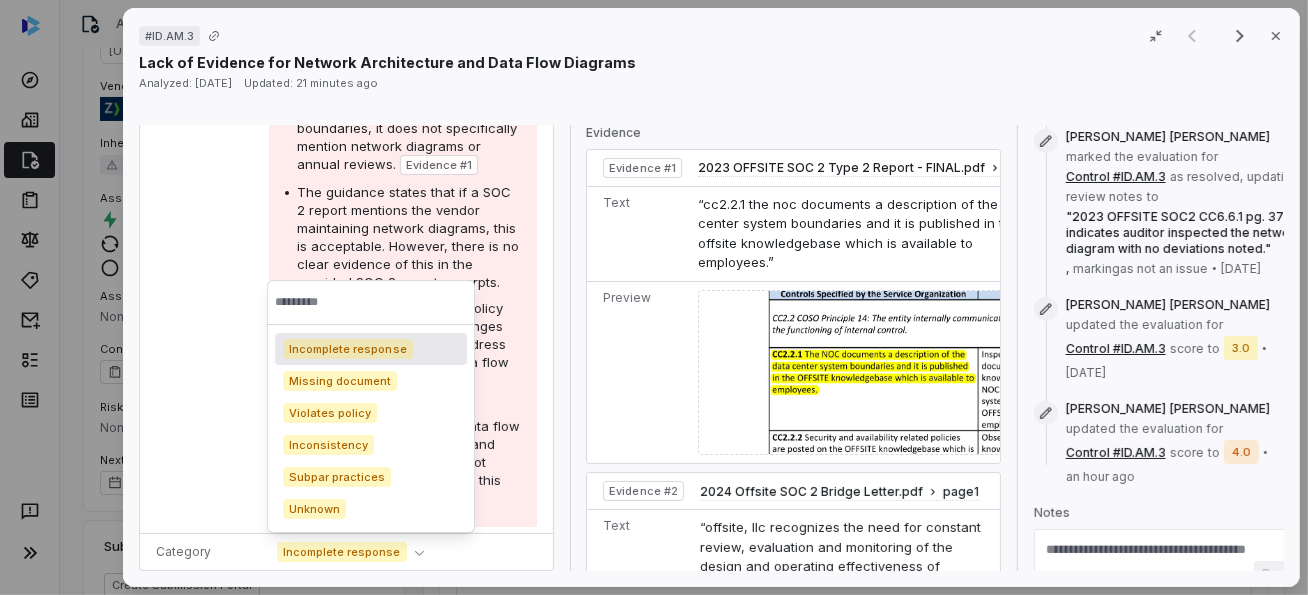 click on "Control #ID.AM.3" at bounding box center [1116, 453] 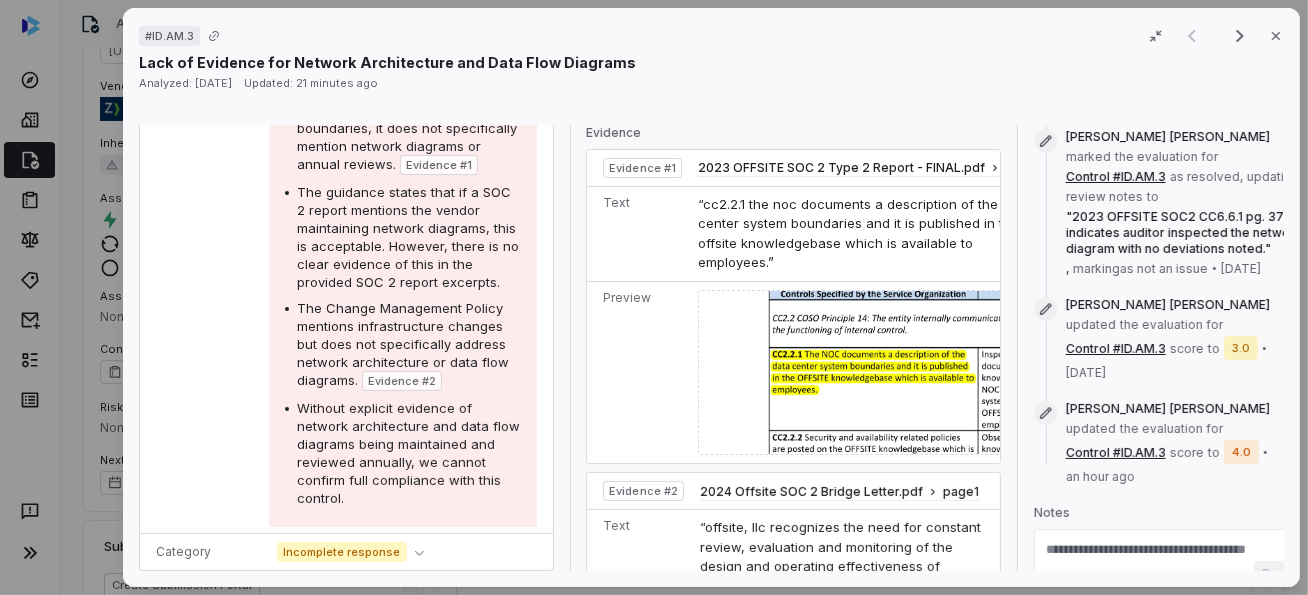 click on "Control #ID.AM.3" at bounding box center (1116, 453) 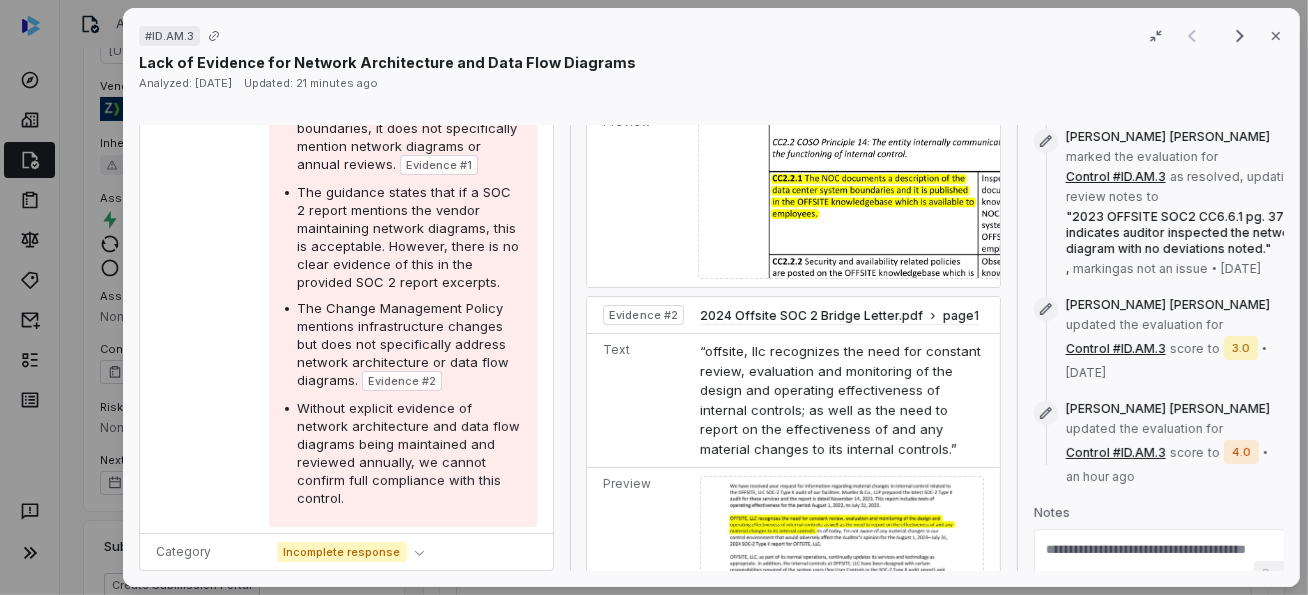 scroll, scrollTop: 0, scrollLeft: 0, axis: both 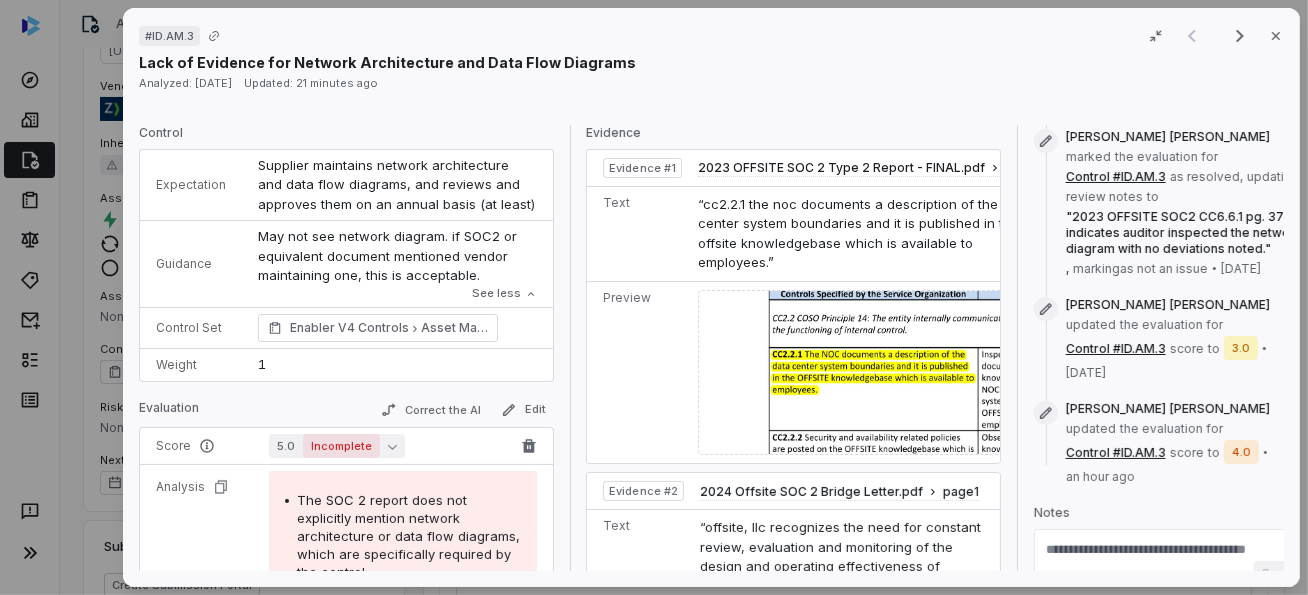 click 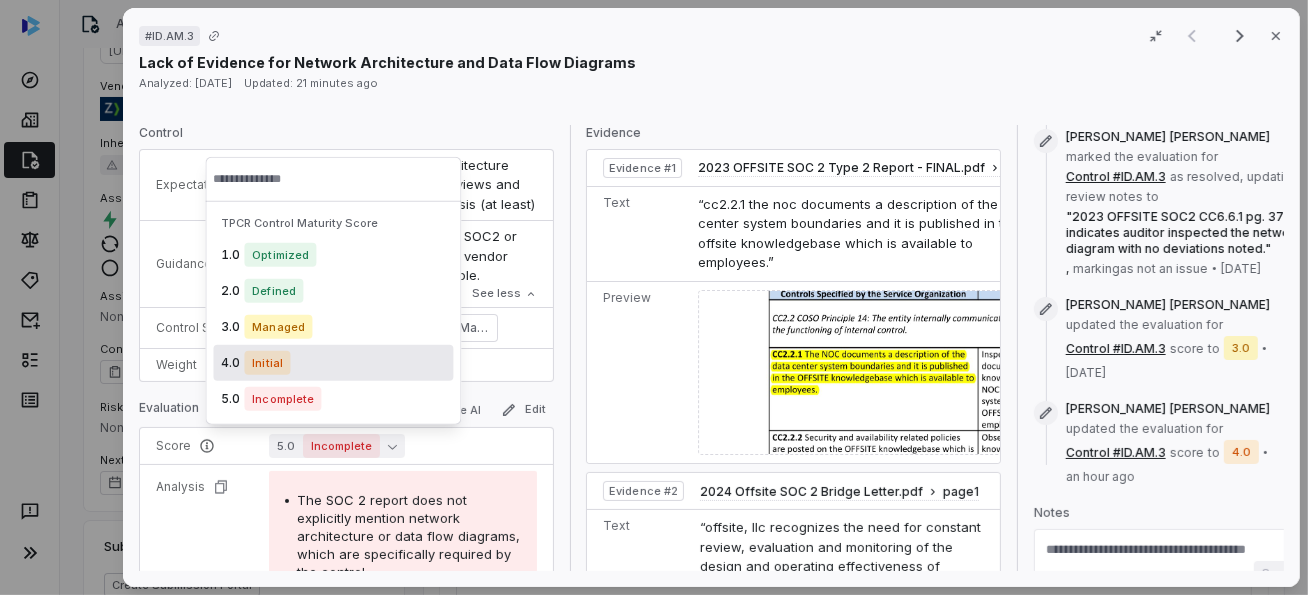 click on "Initial" at bounding box center [267, 363] 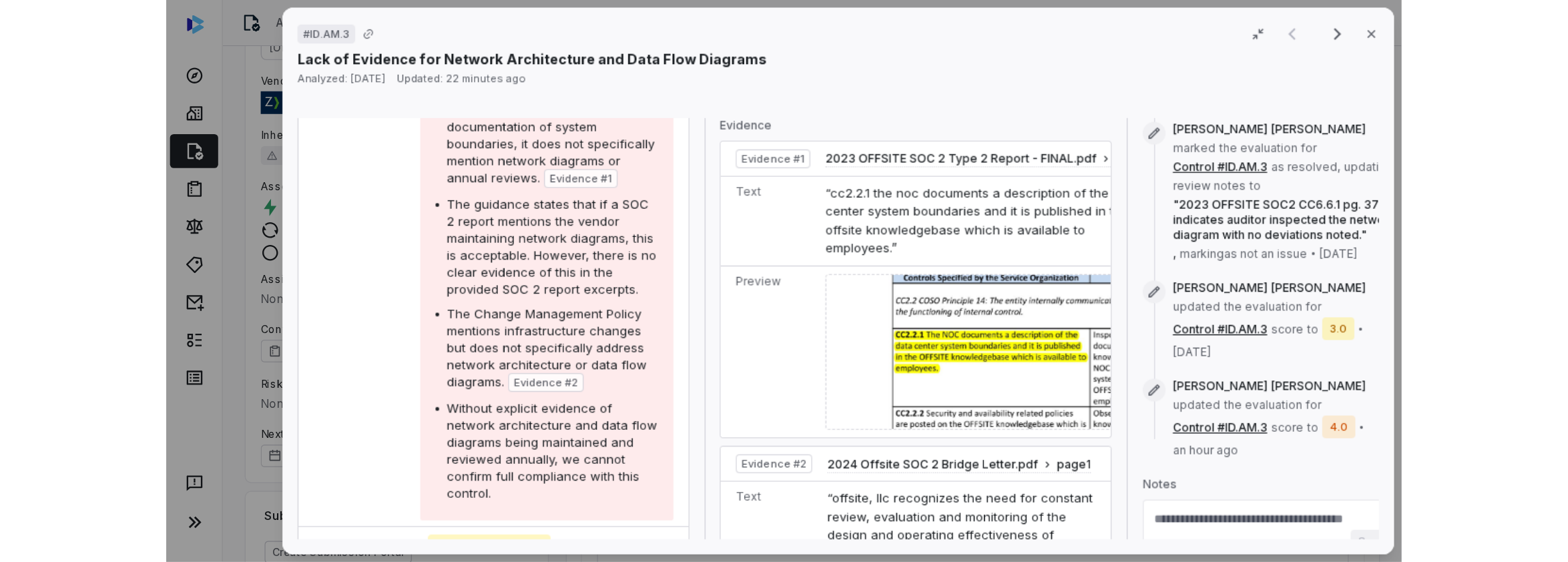 scroll, scrollTop: 360, scrollLeft: 0, axis: vertical 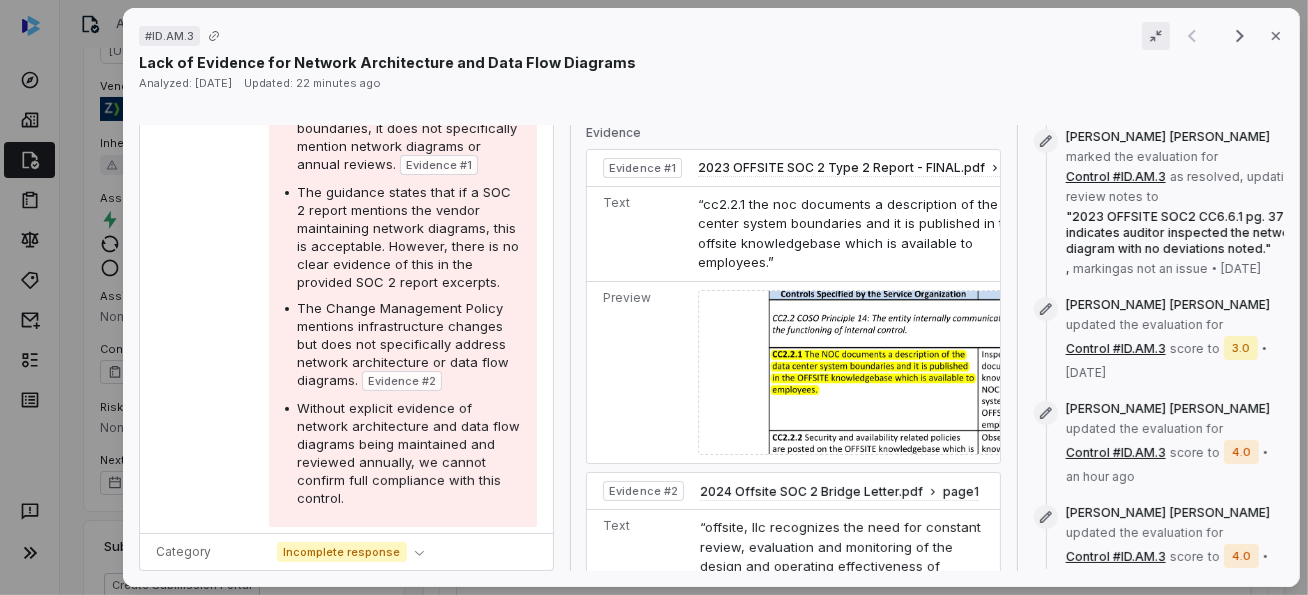 click 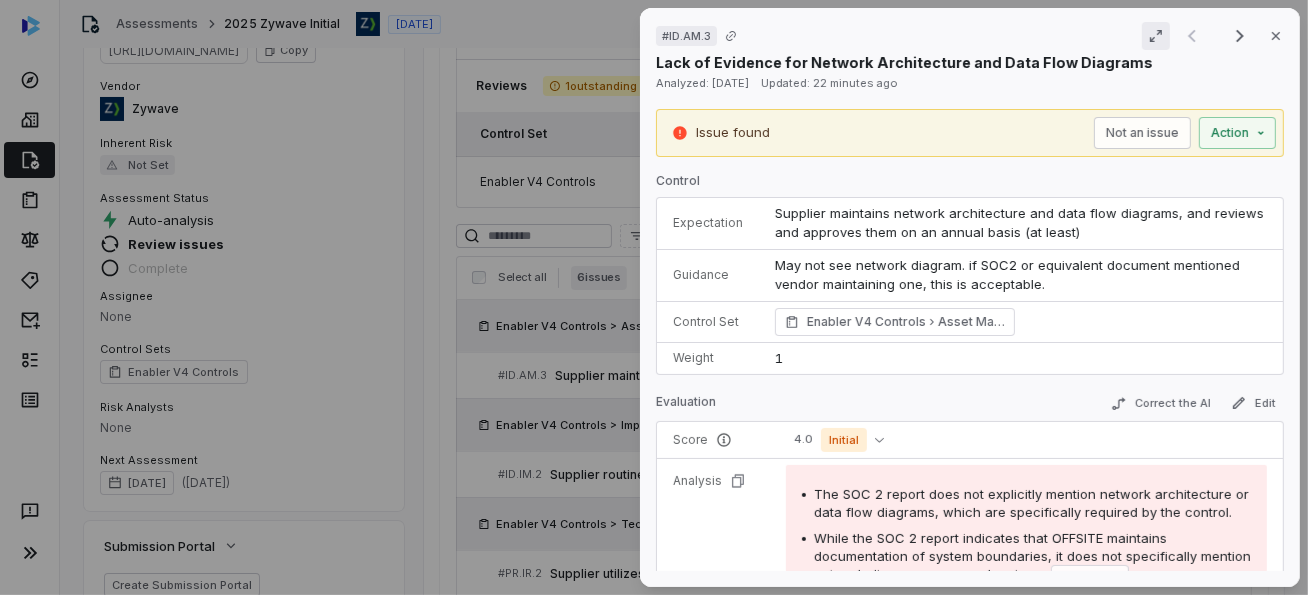 click 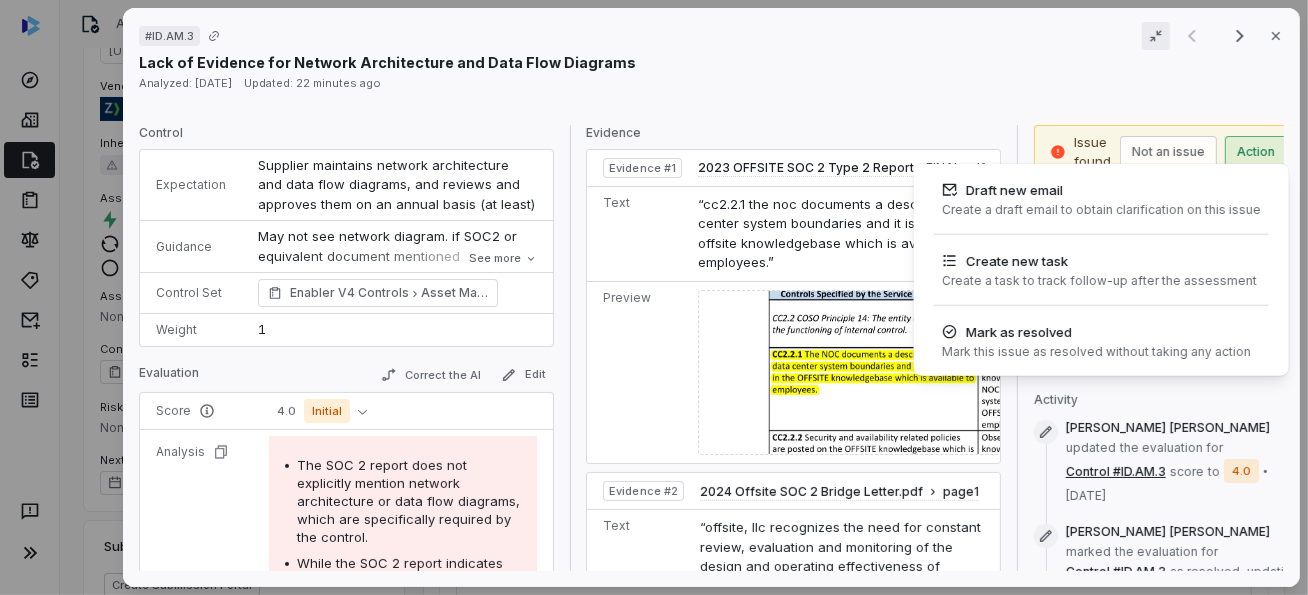 click on "# ID.AM.3 Result 1 of 6 Close Lack of Evidence for Network Architecture and Data Flow Diagrams Analyzed: [DATE] Updated: 22 minutes ago Control Expectation Supplier maintains network architecture and data flow diagrams, and reviews and approves them on an annual basis (at least) Guidance May not see network diagram. if SOC2 or equivalent document mentioned vendor maintaining one, this is acceptable.  May not see network diagram. if SOC2 or equivalent document mentioned vendor maintaining one, this is acceptable.  See more Control Set Enabler V4 Controls Asset Management  Weight 1 Evaluation Correct the AI Edit   Score 4.0 Initial Analysis The SOC 2 report does not explicitly mention network architecture or data flow diagrams, which are specifically required by the control. While the SOC 2 report indicates that OFFSITE maintains documentation of system boundaries, it does not specifically mention network diagrams or annual reviews. Evidence # 1 Evidence # 2 Category Incomplete response Evidence Evidence #" at bounding box center [654, 297] 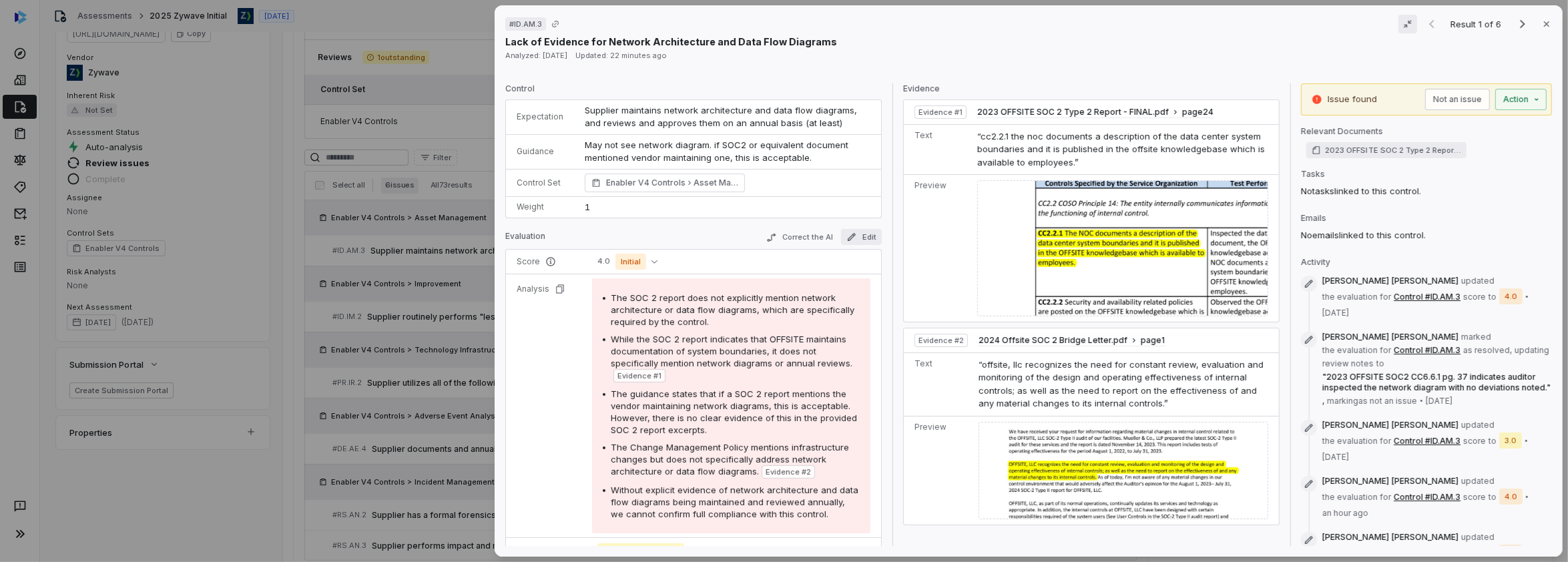 click on "Edit" at bounding box center (861, 237) 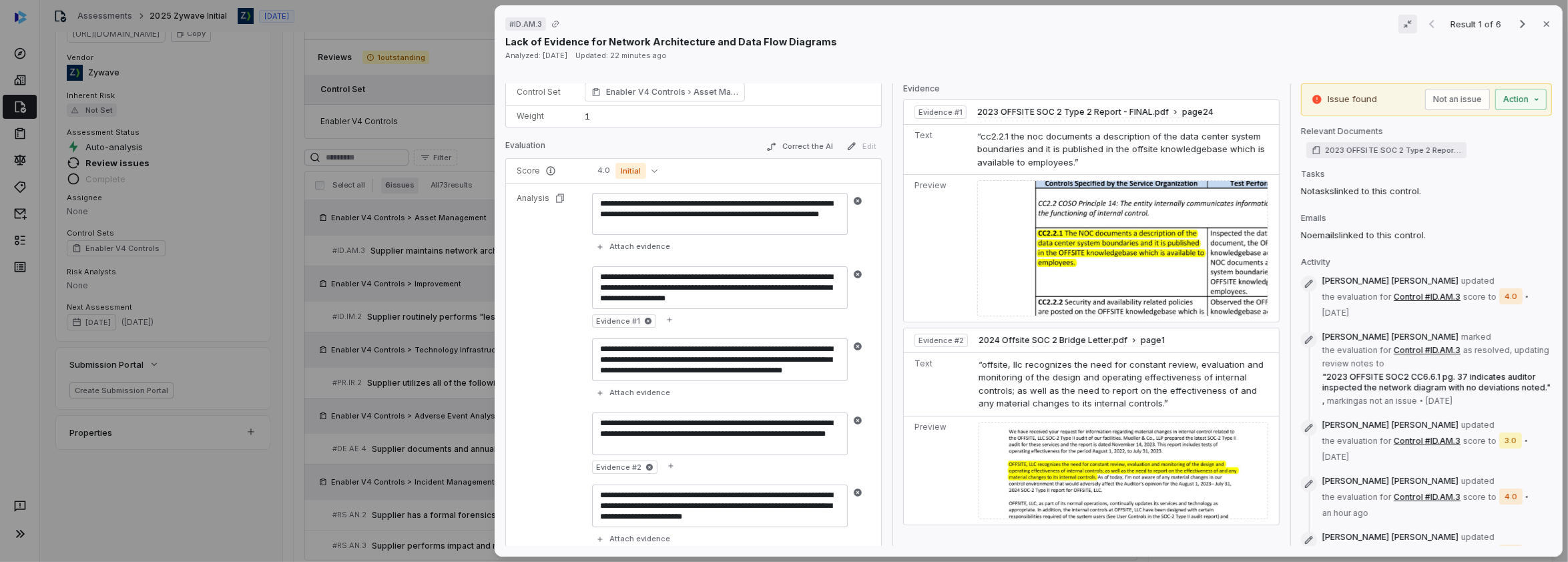 scroll, scrollTop: 35, scrollLeft: 0, axis: vertical 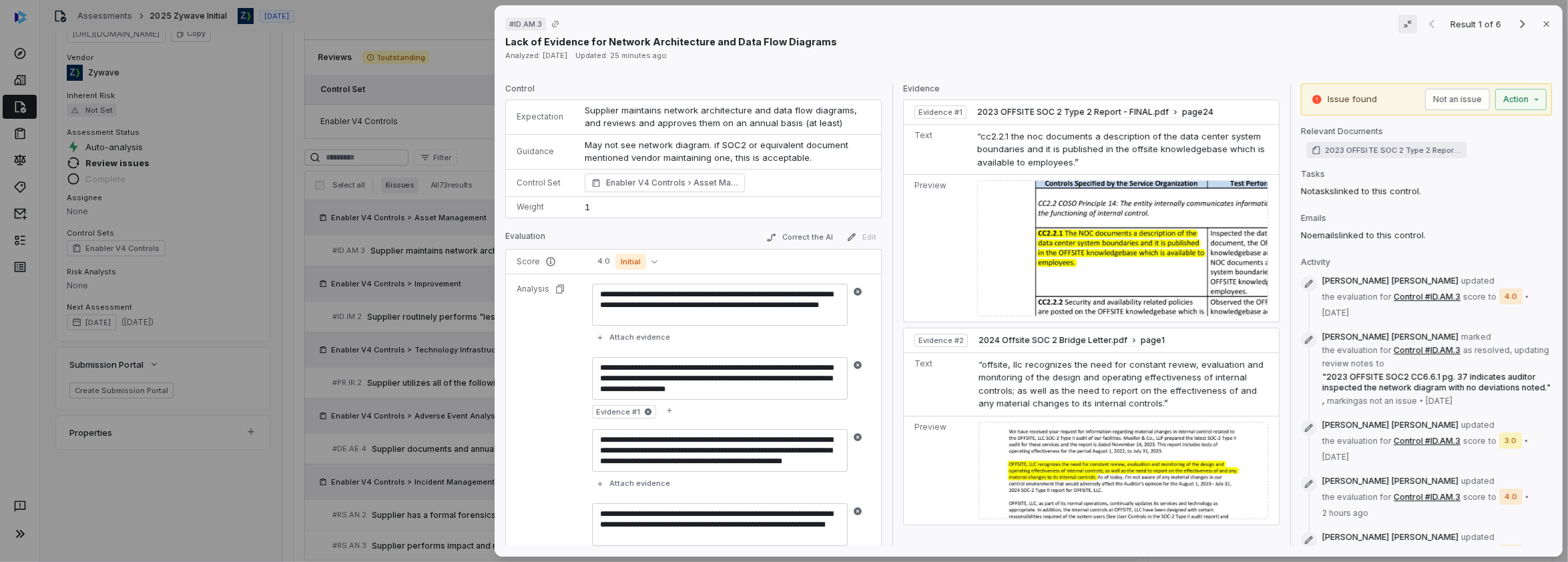 click on "May not see network diagram. if SOC2 or equivalent document mentioned vendor maintaining one, this is acceptable." at bounding box center [728, 152] 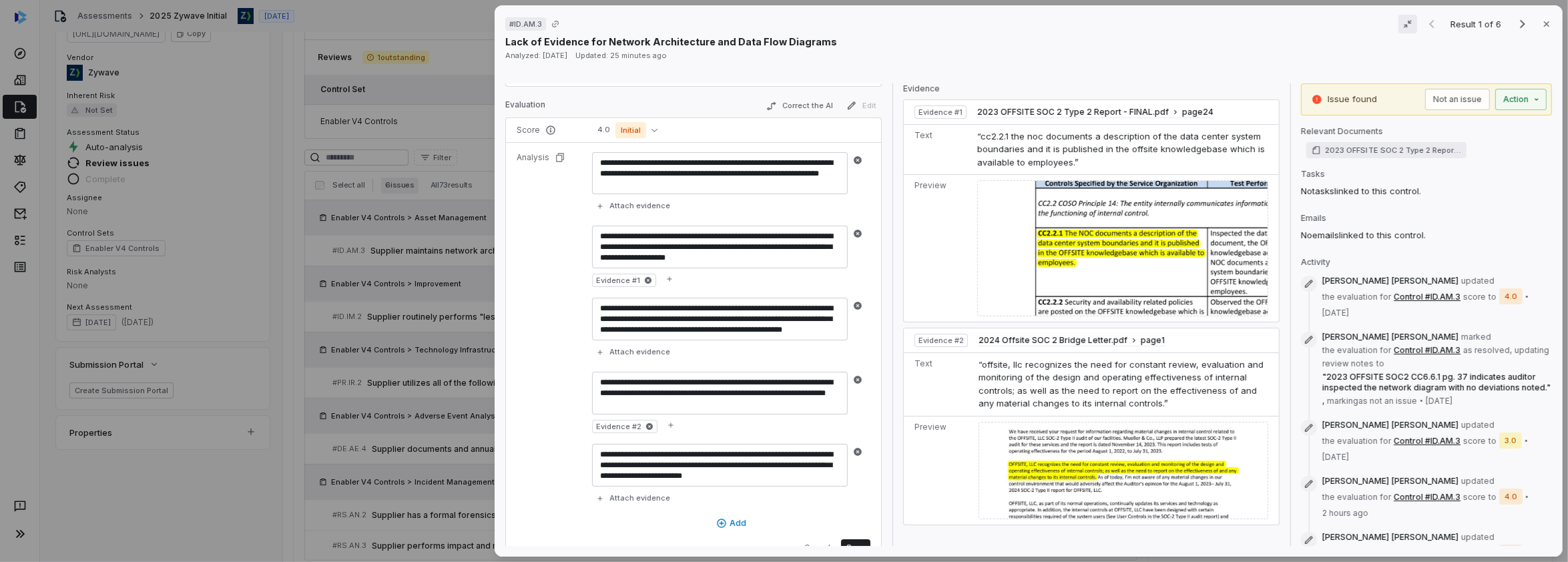 scroll, scrollTop: 133, scrollLeft: 0, axis: vertical 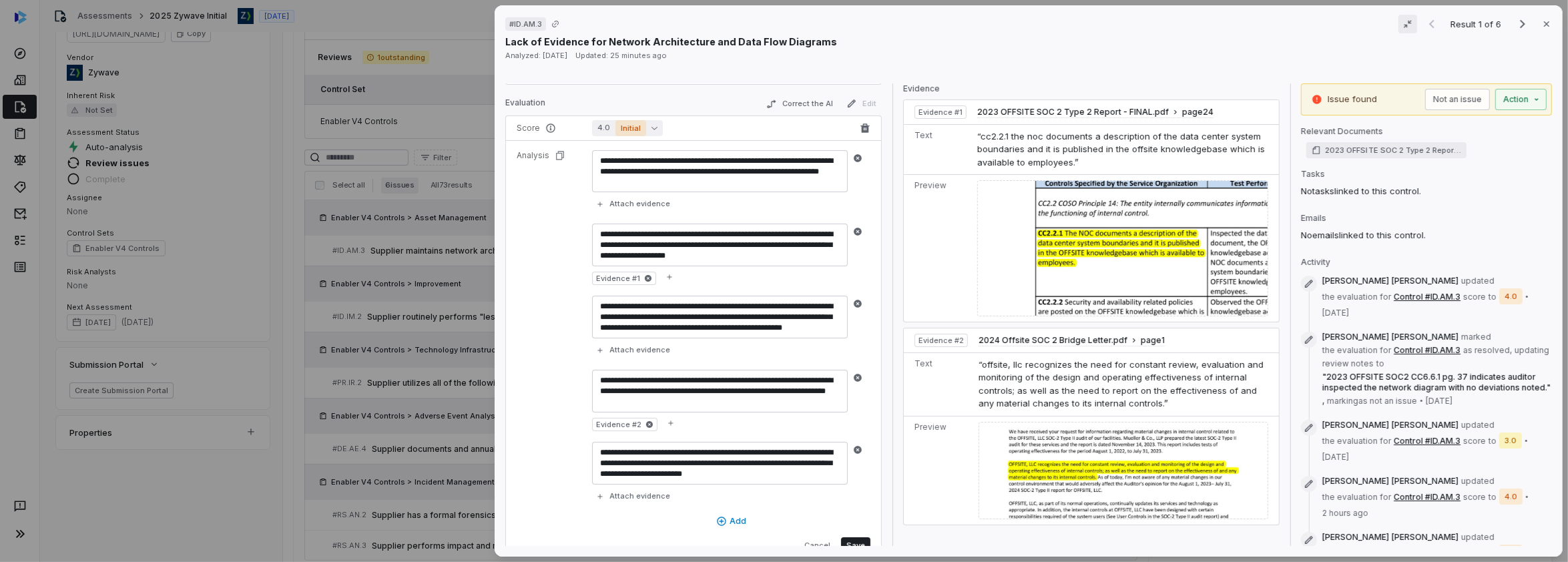 click 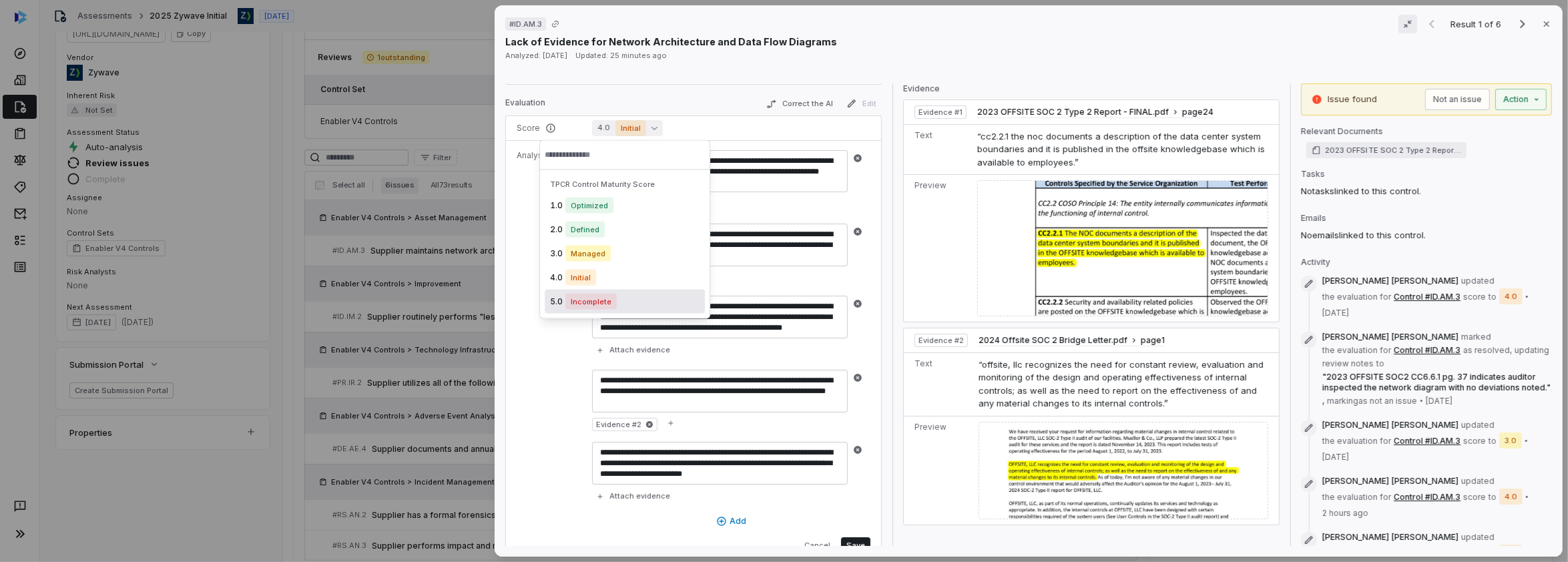 click on "Incomplete" at bounding box center (591, 302) 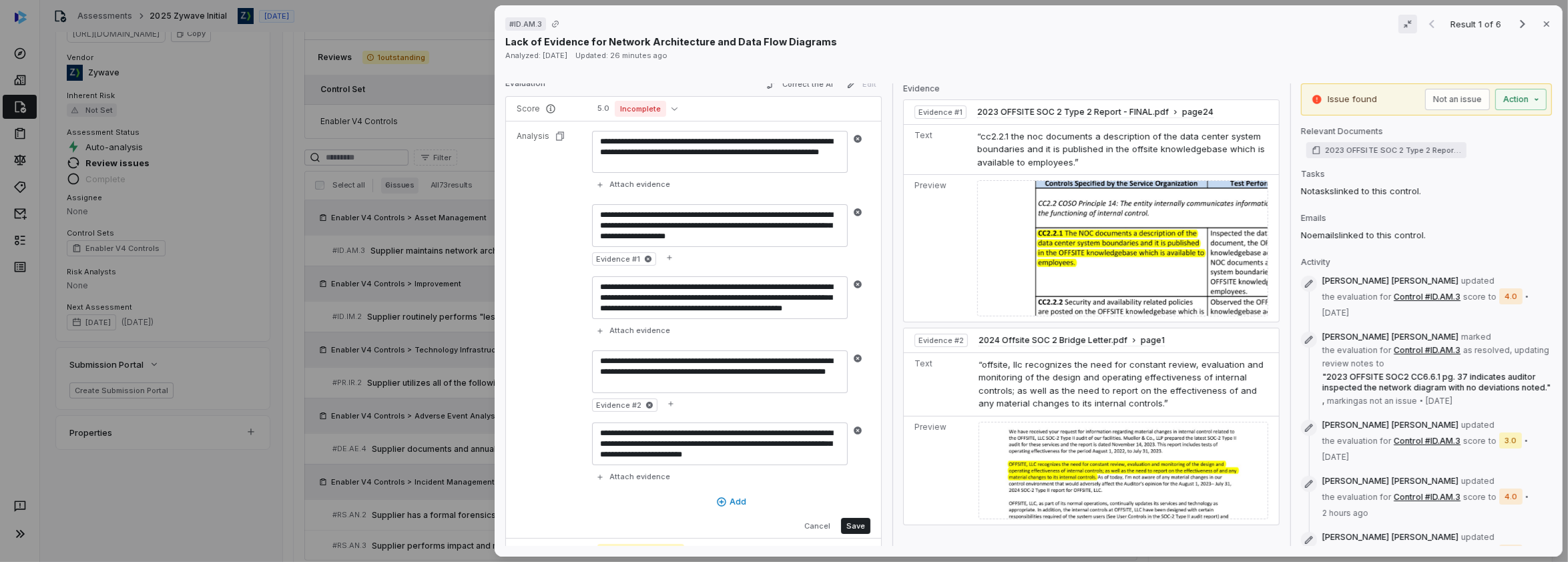scroll, scrollTop: 168, scrollLeft: 0, axis: vertical 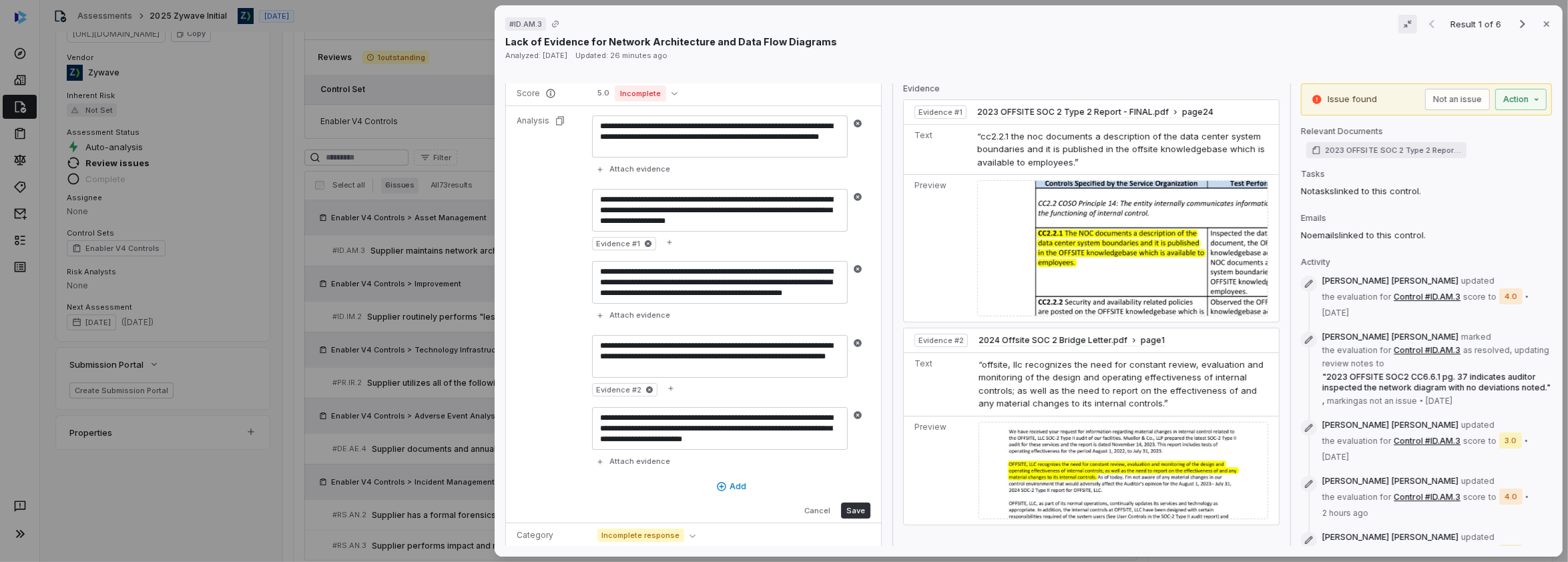 click on "Save" at bounding box center [856, 511] 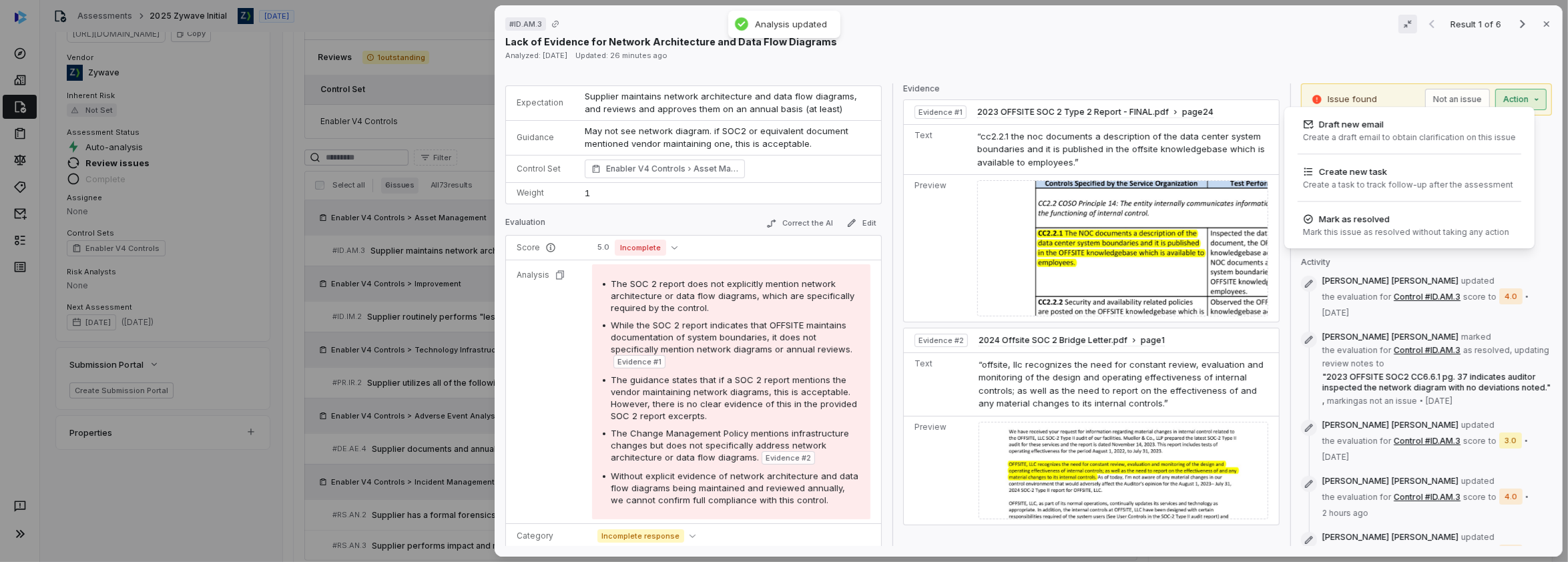 click on "# ID.AM.3 Result 1 of 6 Close Lack of Evidence for Network Architecture and Data Flow Diagrams Analyzed: [DATE] Updated: 26 minutes ago Control Expectation Supplier maintains network architecture and data flow diagrams, and reviews and approves them on an annual basis (at least) Guidance May not see network diagram. if SOC2 or equivalent document mentioned vendor maintaining one, this is acceptable.  May not see network diagram. if SOC2 or equivalent document mentioned vendor maintaining one, this is acceptable.  Control Set Enabler V4 Controls Asset Management  Weight 1 Evaluation Correct the AI Edit   Score 5.0 Incomplete Analysis The SOC 2 report does not explicitly mention network architecture or data flow diagrams, which are specifically required by the control. While the SOC 2 report indicates that OFFSITE maintains documentation of system boundaries, it does not specifically mention network diagrams or annual reviews. Evidence # 1 Evidence # 2 Category Incomplete response Evidence Evidence # 1 24 2" at bounding box center (784, 281) 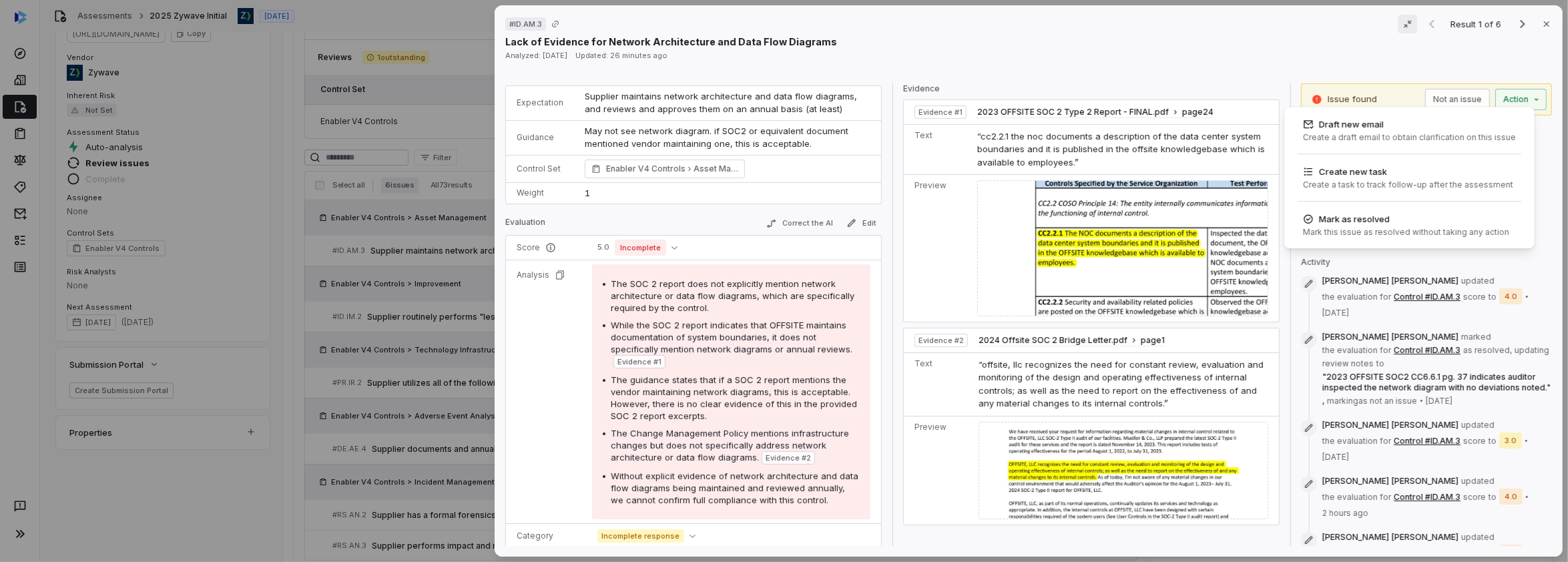 click on "# ID.AM.3 Result 1 of 6 Close Lack of Evidence for Network Architecture and Data Flow Diagrams Analyzed: [DATE] Updated: 26 minutes ago Control Expectation Supplier maintains network architecture and data flow diagrams, and reviews and approves them on an annual basis (at least) Guidance May not see network diagram. if SOC2 or equivalent document mentioned vendor maintaining one, this is acceptable.  May not see network diagram. if SOC2 or equivalent document mentioned vendor maintaining one, this is acceptable.  Control Set Enabler V4 Controls Asset Management  Weight 1 Evaluation Correct the AI Edit   Score 5.0 Incomplete Analysis The SOC 2 report does not explicitly mention network architecture or data flow diagrams, which are specifically required by the control. While the SOC 2 report indicates that OFFSITE maintains documentation of system boundaries, it does not specifically mention network diagrams or annual reviews. Evidence # 1 Evidence # 2 Category Incomplete response Evidence Evidence # 1 24 2" at bounding box center [784, 281] 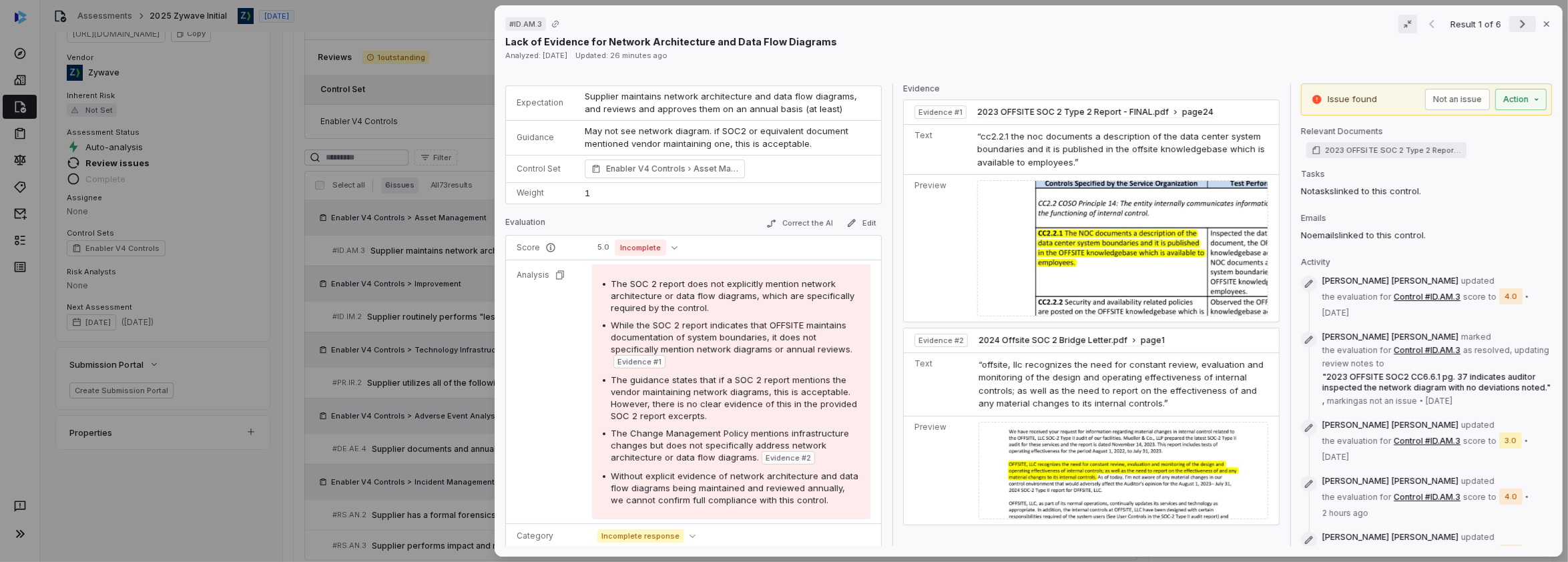 click 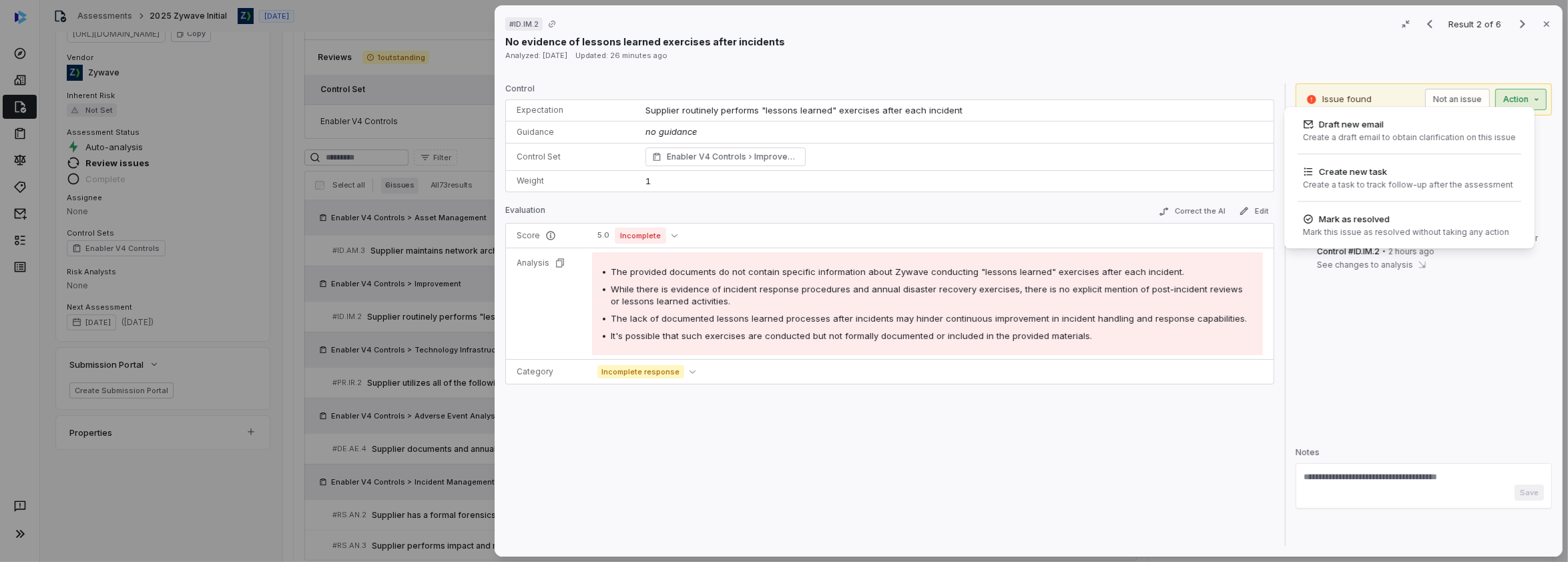 click on "# ID.IM.2 Result 2 of 6 Close No evidence of lessons learned exercises after incidents Analyzed: [DATE] Updated: 26 minutes ago Control Expectation Supplier routinely performs "lessons learned" exercises after each incident Guidance no guidance Control Set Enabler V4 Controls Improvement  Weight 1 Evaluation Correct the AI Edit   Score 5.0 Incomplete Analysis The provided documents do not contain specific information about Zywave conducting "lessons learned" exercises after each incident. While there is evidence of incident response procedures and annual disaster recovery exercises, there is no explicit mention of post-incident reviews or lessons learned activities. The lack of documented lessons learned processes after incidents may hinder continuous improvement in incident handling and response capabilities. It's possible that such exercises are conducted but not formally documented or included in the provided materials. Category Incomplete response Issue found Not an issue Action Draft new email Tasks" at bounding box center (784, 281) 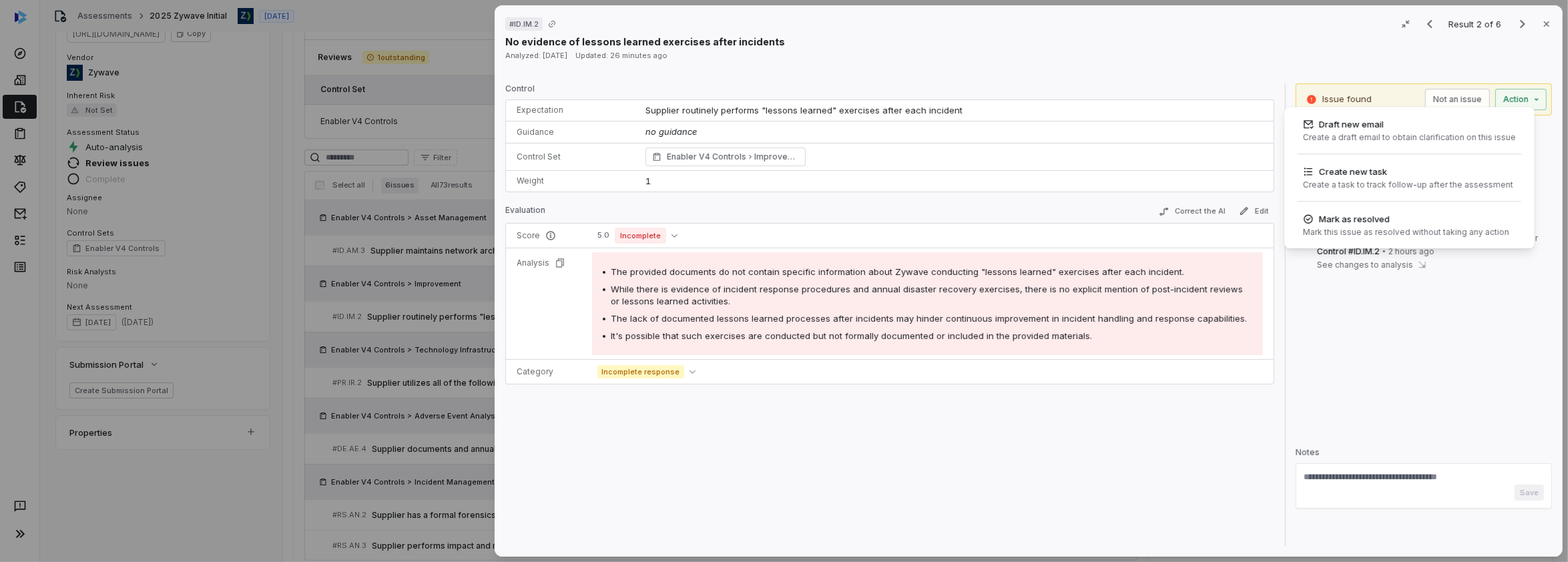 click on "# ID.IM.2 Result 2 of 6 Close No evidence of lessons learned exercises after incidents Analyzed: [DATE] Updated: 26 minutes ago Control Expectation Supplier routinely performs "lessons learned" exercises after each incident Guidance no guidance Control Set Enabler V4 Controls Improvement  Weight 1 Evaluation Correct the AI Edit   Score 5.0 Incomplete Analysis The provided documents do not contain specific information about Zywave conducting "lessons learned" exercises after each incident. While there is evidence of incident response procedures and annual disaster recovery exercises, there is no explicit mention of post-incident reviews or lessons learned activities. The lack of documented lessons learned processes after incidents may hinder continuous improvement in incident handling and response capabilities. It's possible that such exercises are conducted but not formally documented or included in the provided materials. Category Incomplete response Issue found Not an issue Action Draft new email Tasks" at bounding box center (784, 281) 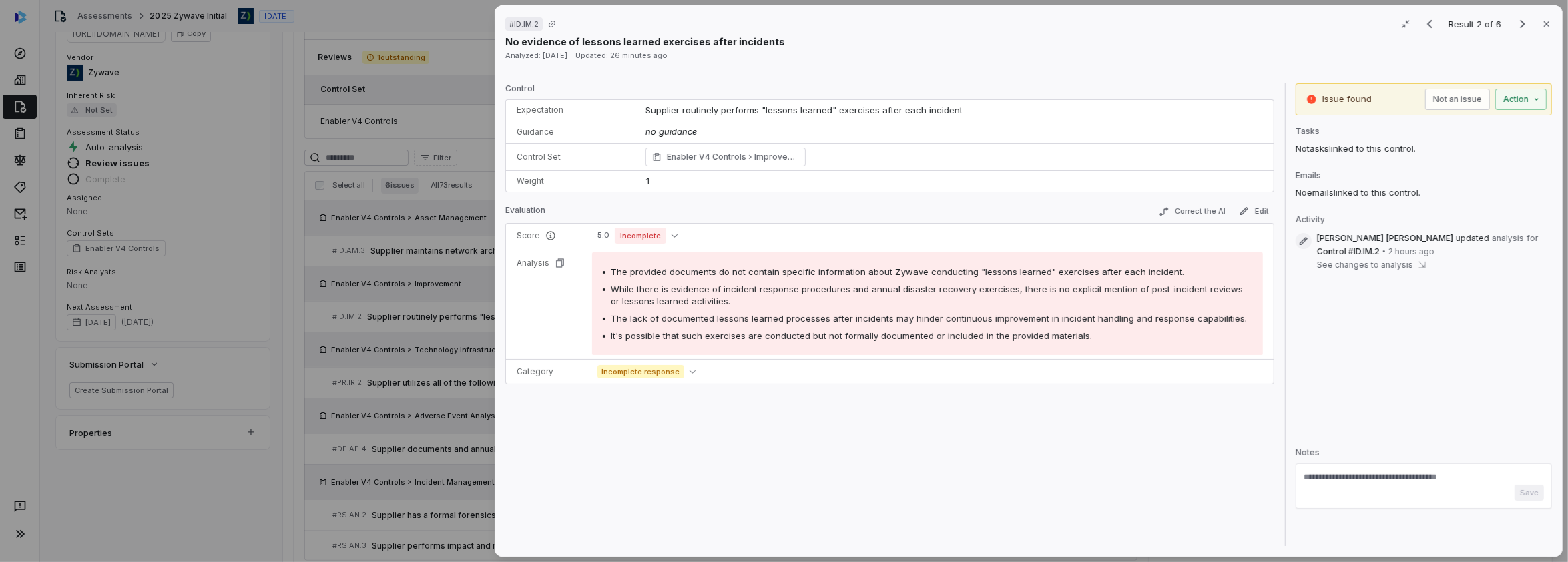 click on "Not an issue" at bounding box center [1457, 99] 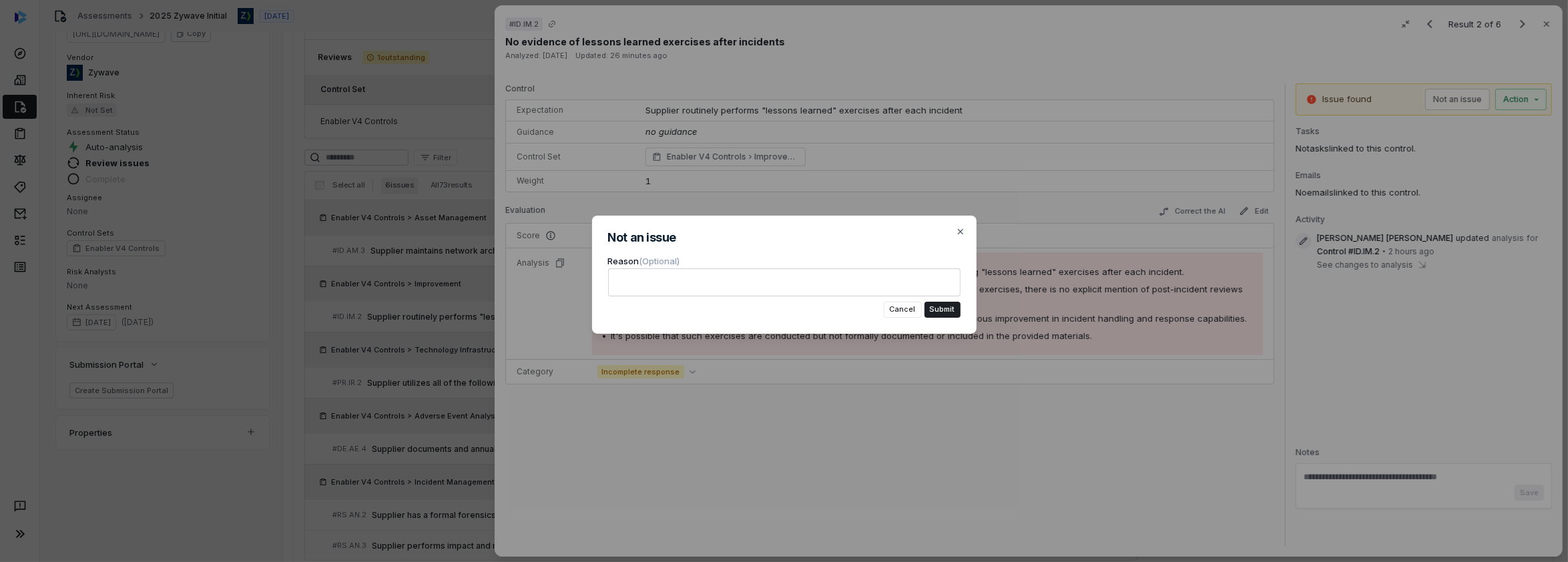 type on "*" 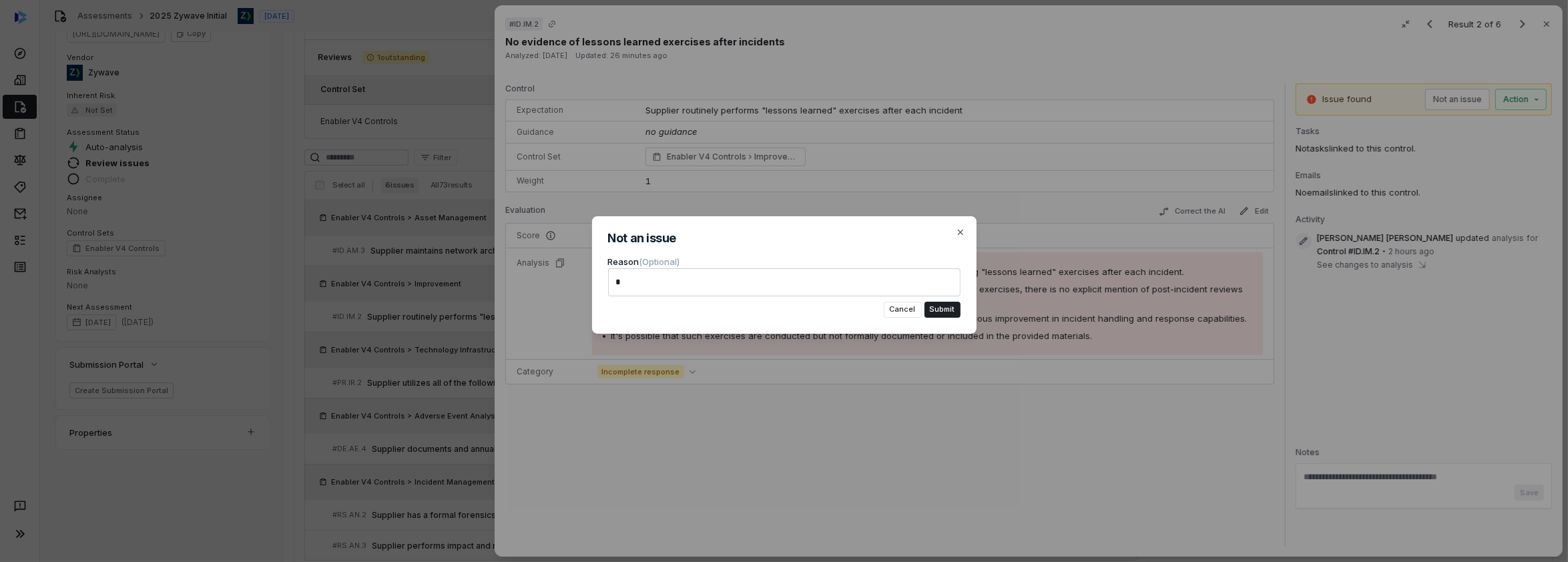 type on "*" 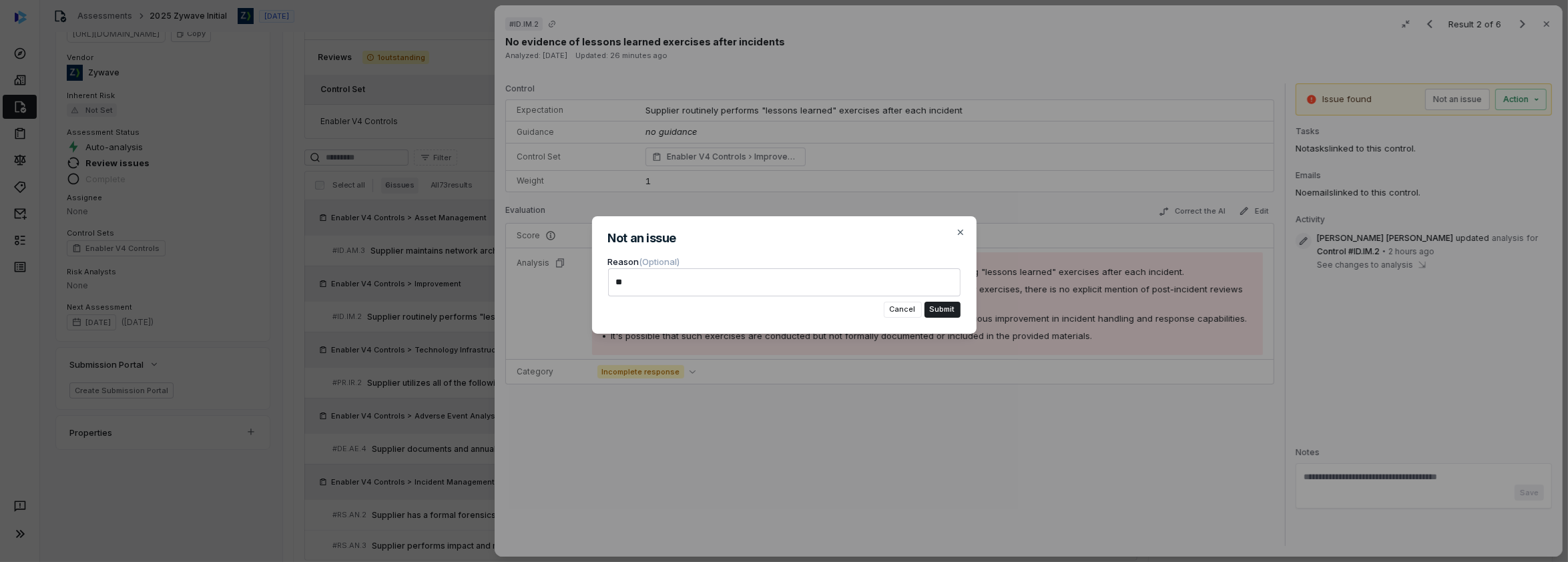 type on "*" 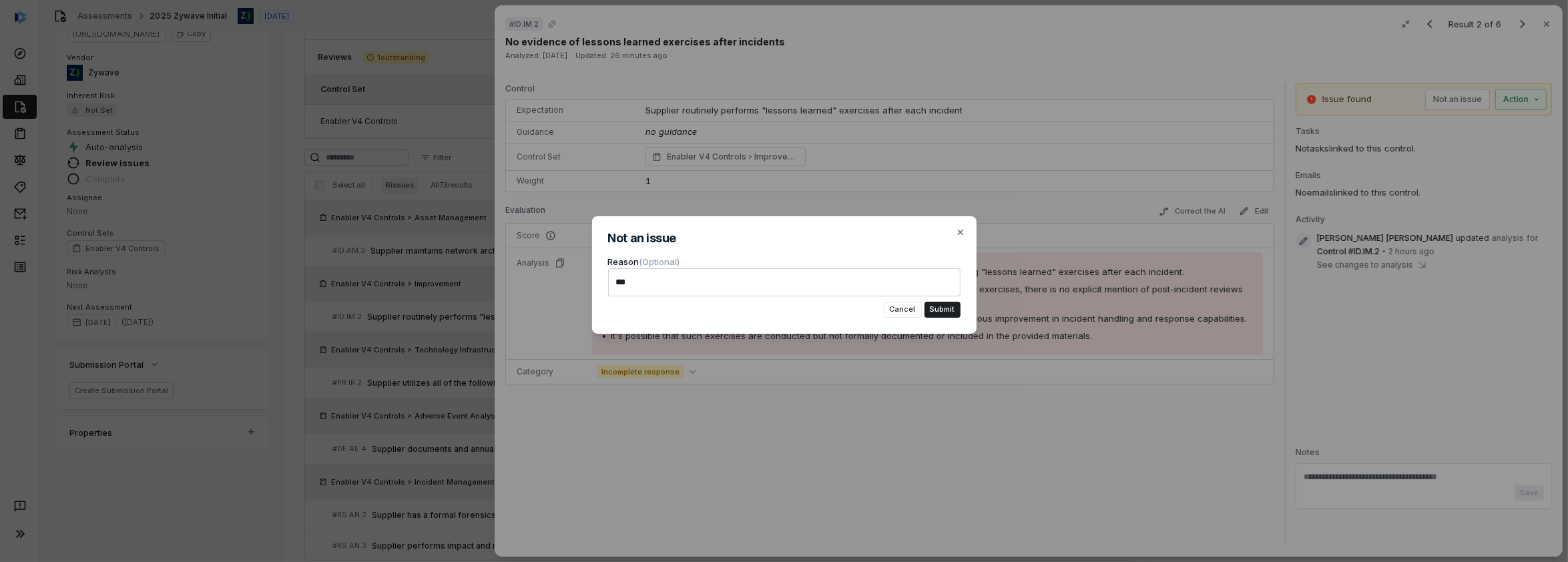 type on "*" 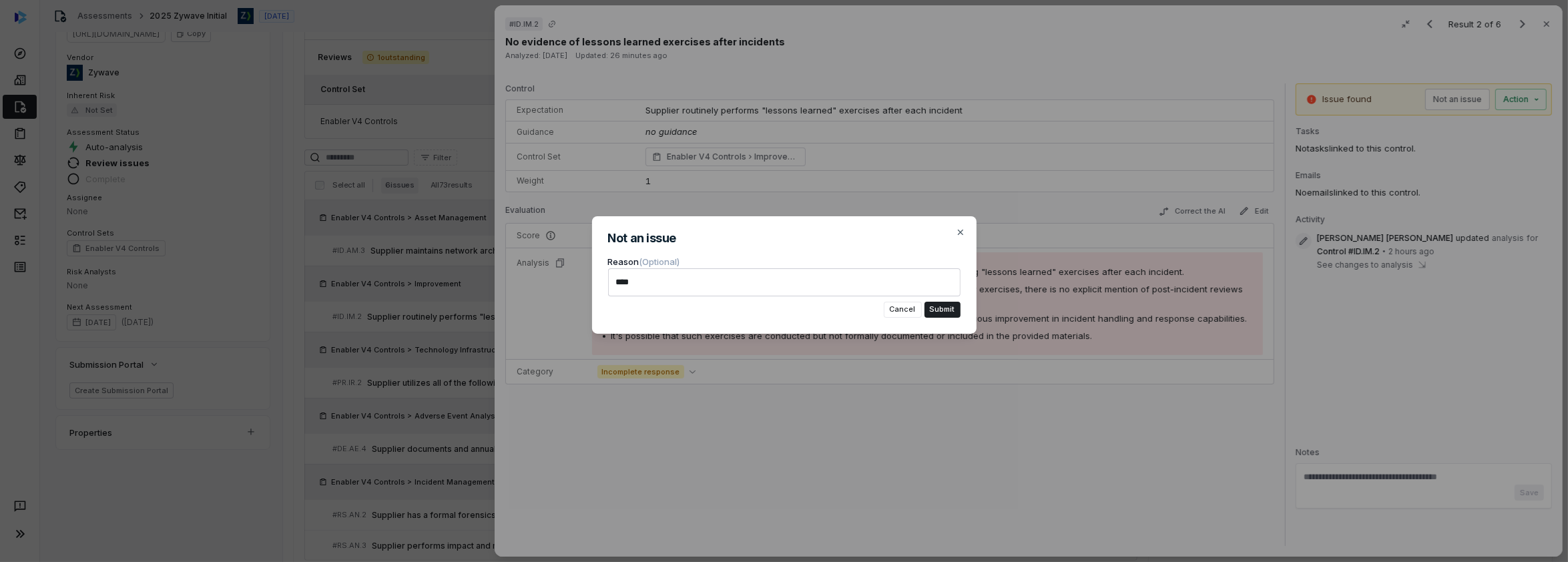 type on "*" 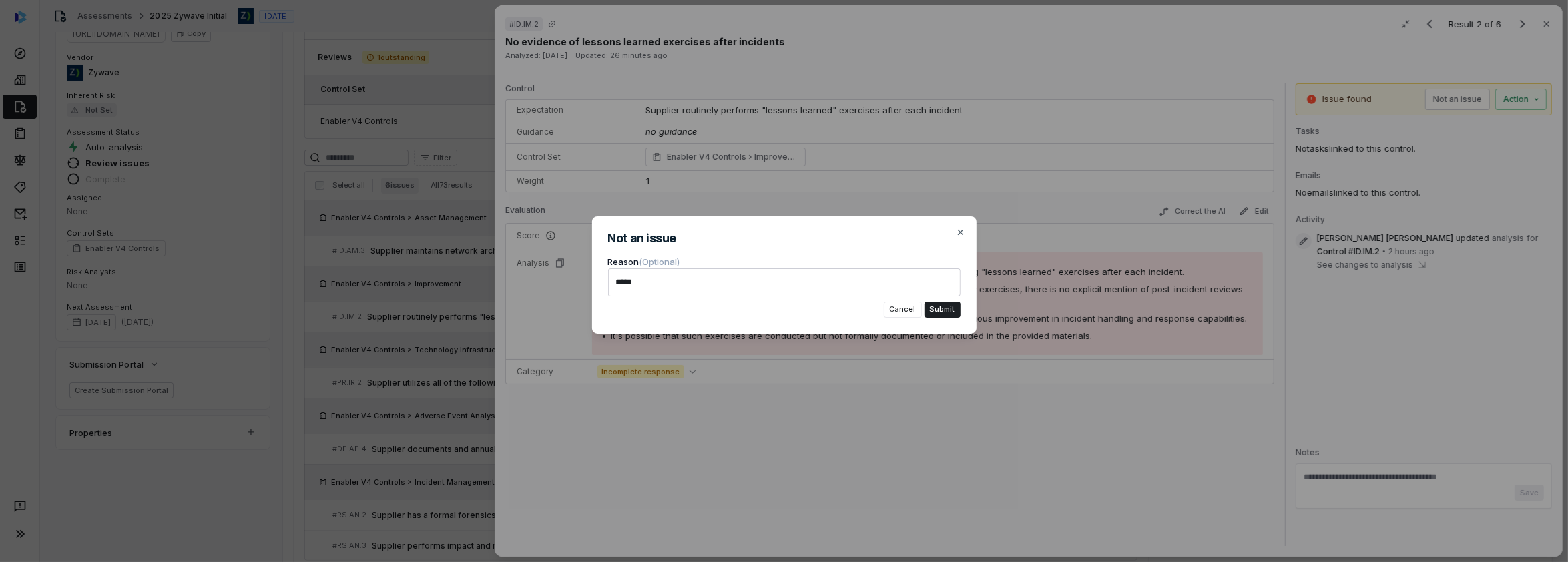 type on "*" 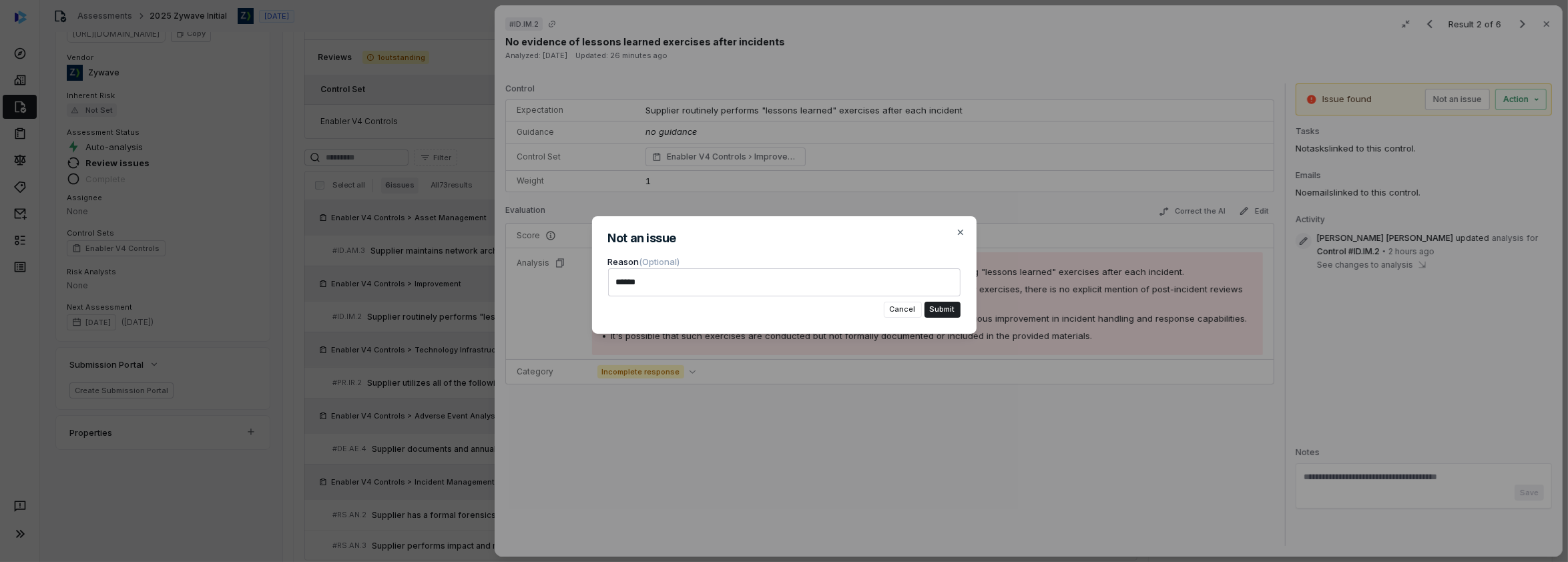 type on "*" 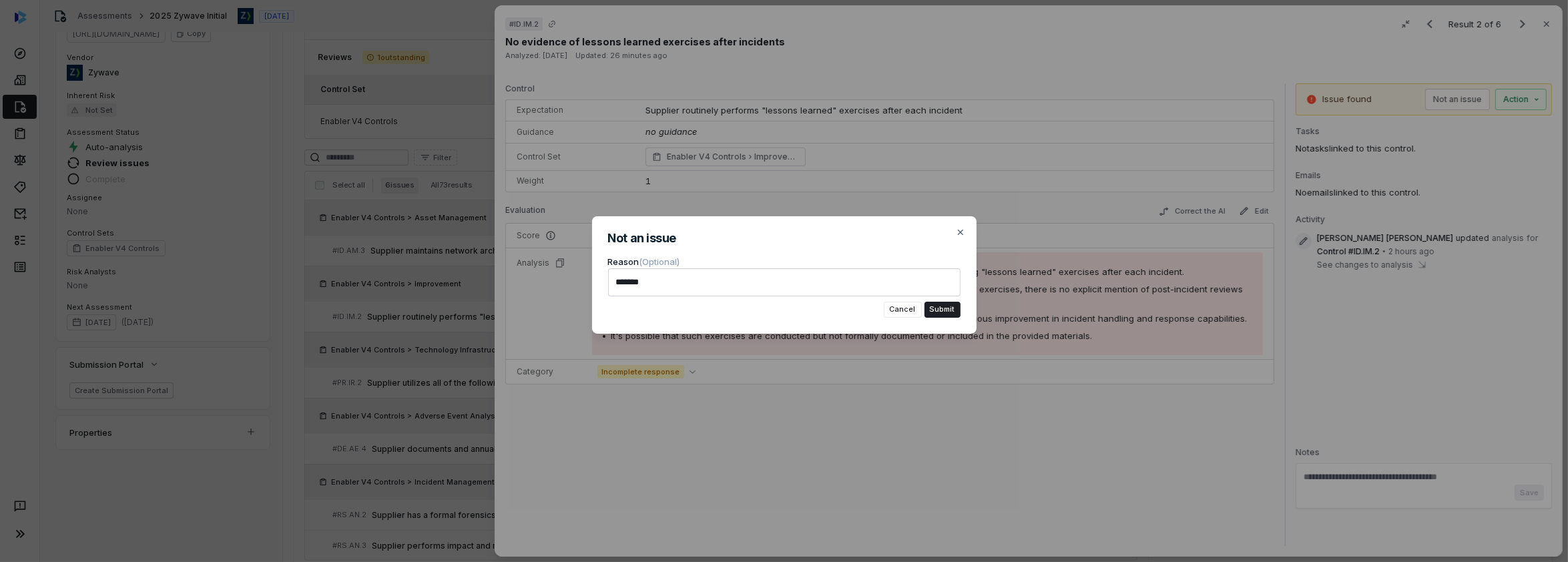 type on "*" 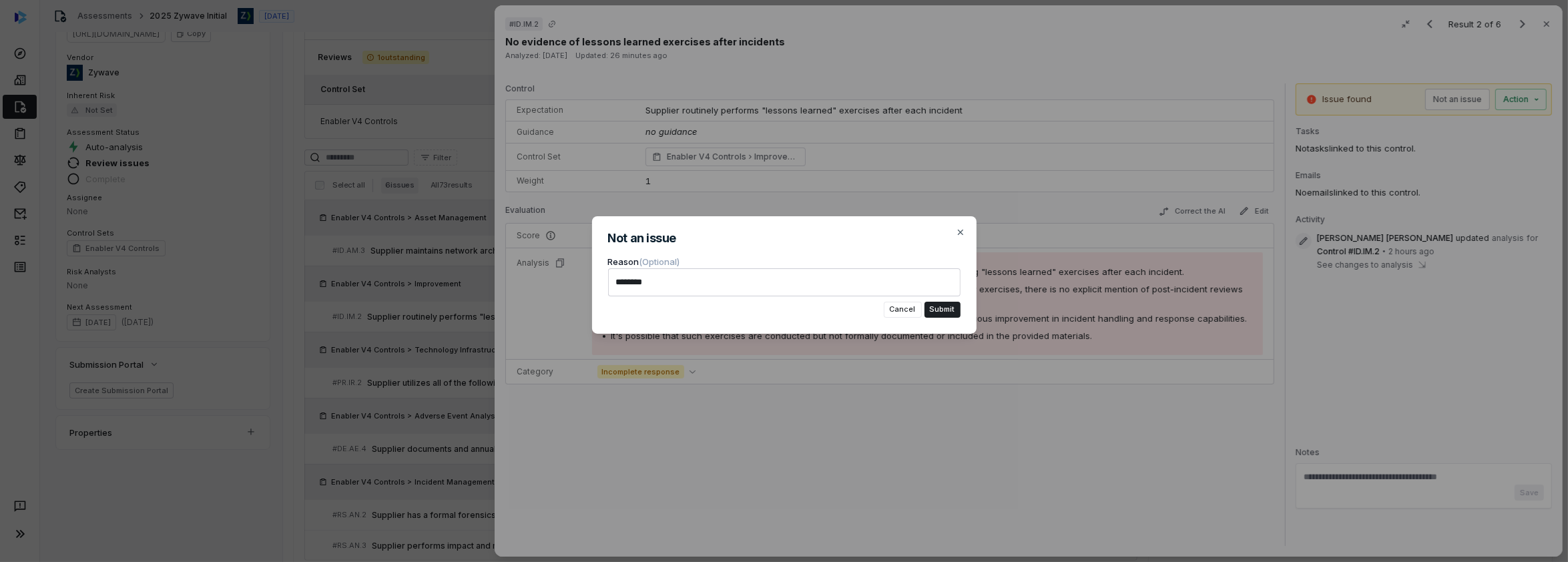 type on "*" 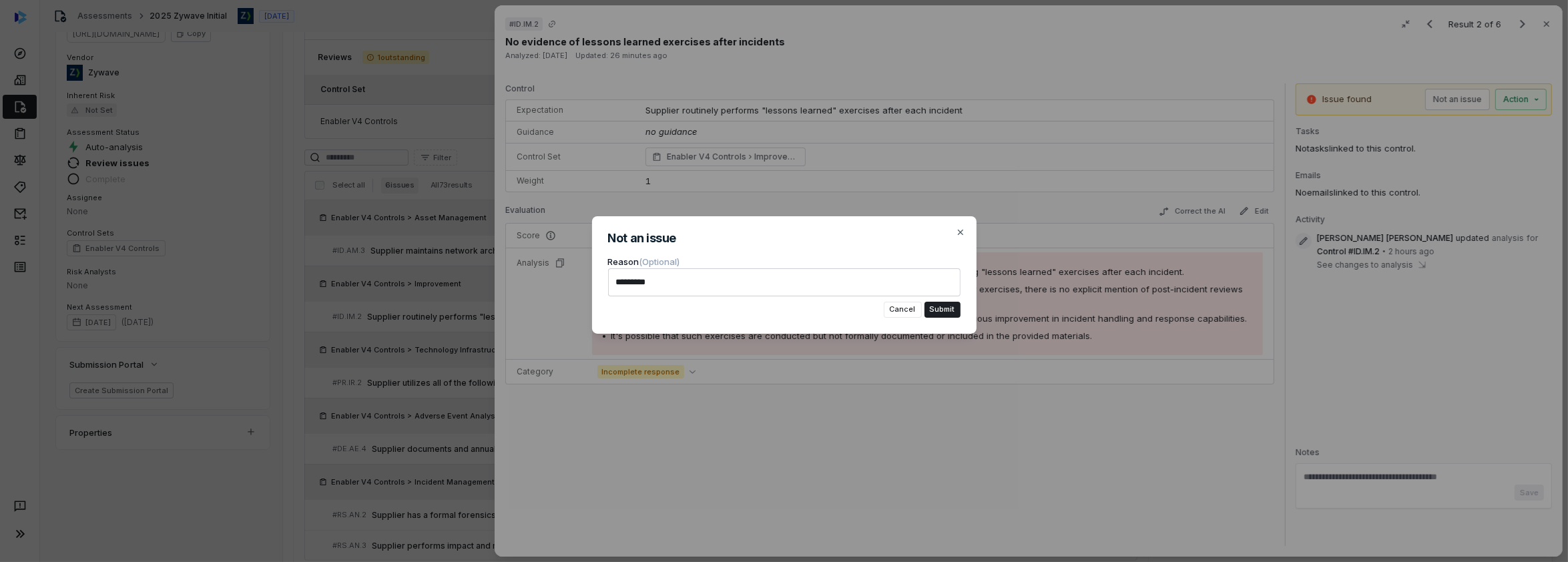 type on "*" 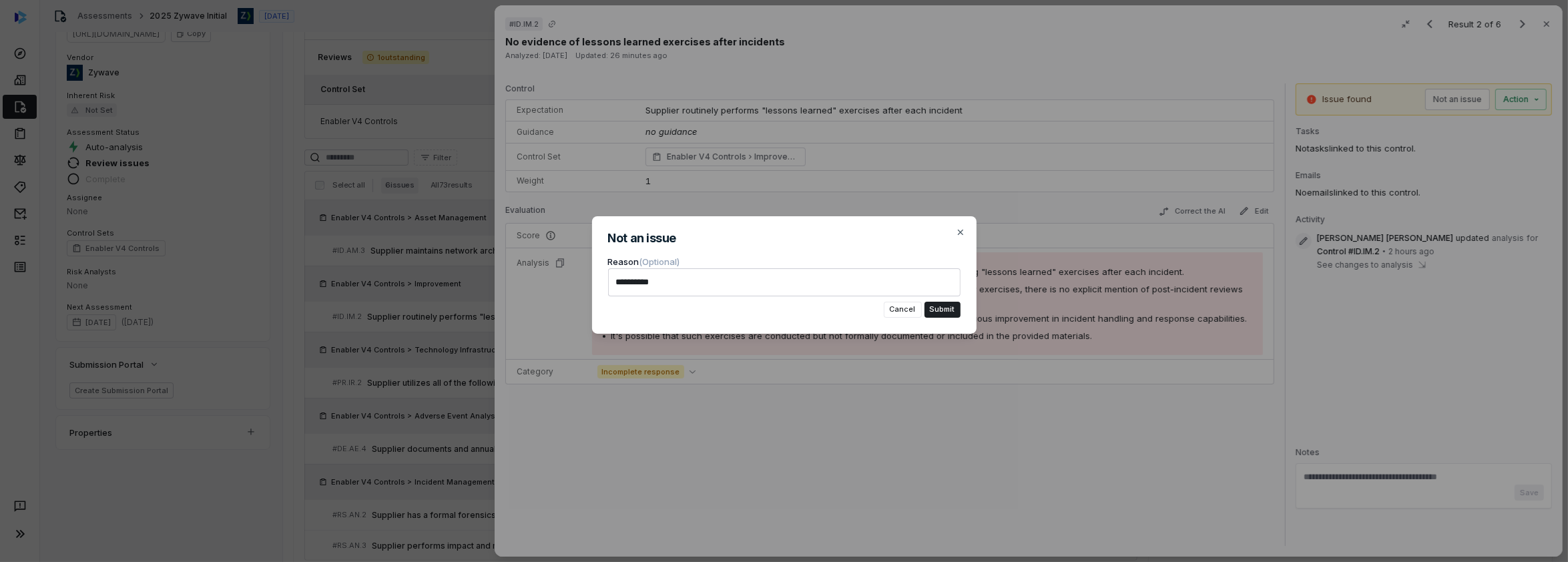 type on "*" 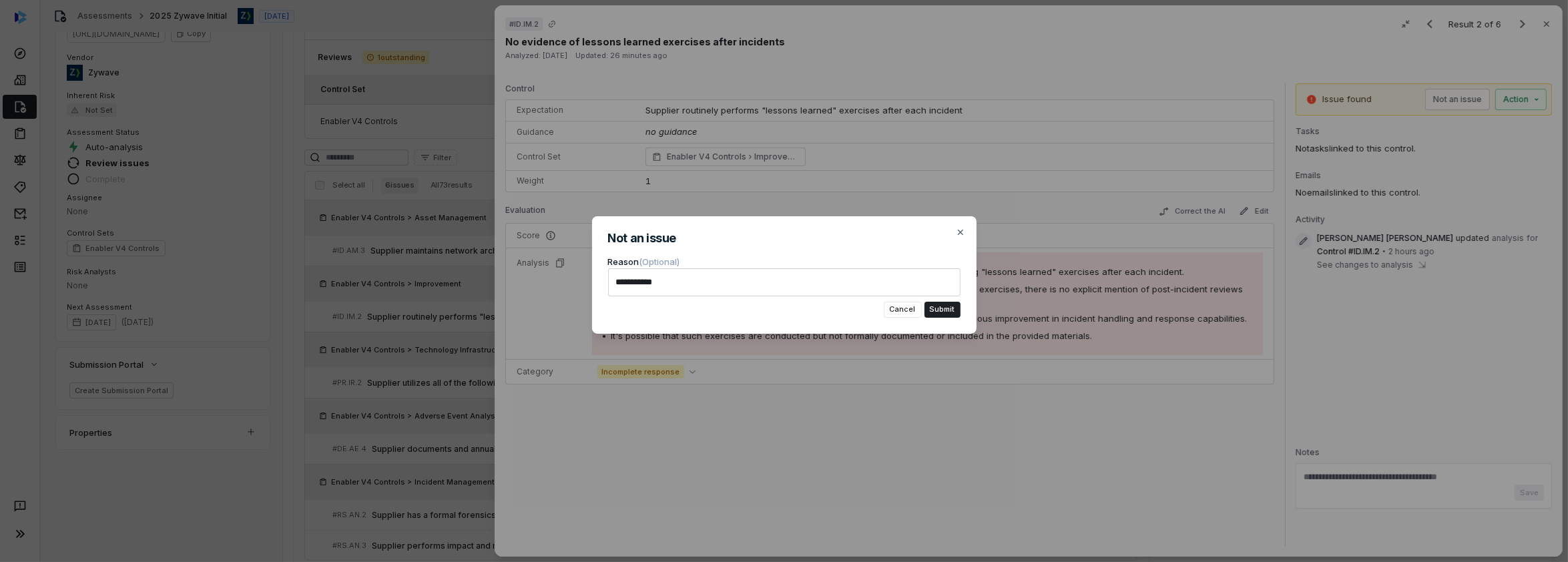 type on "*" 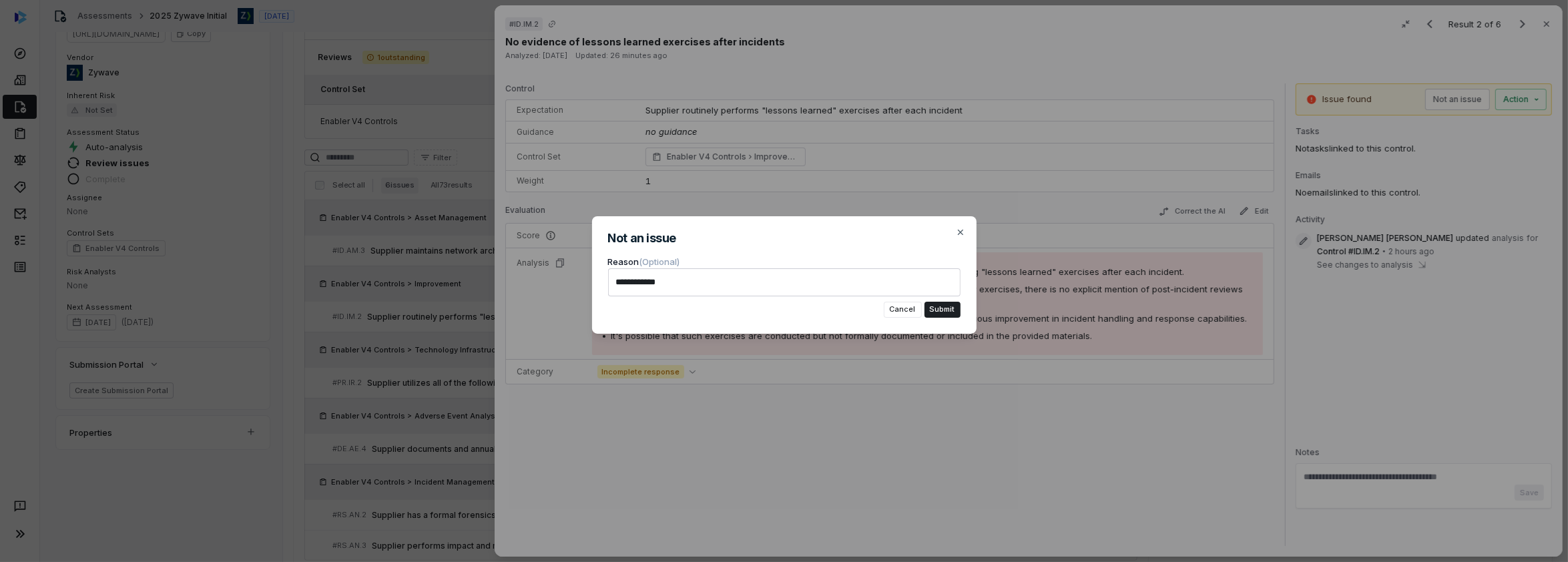type on "*" 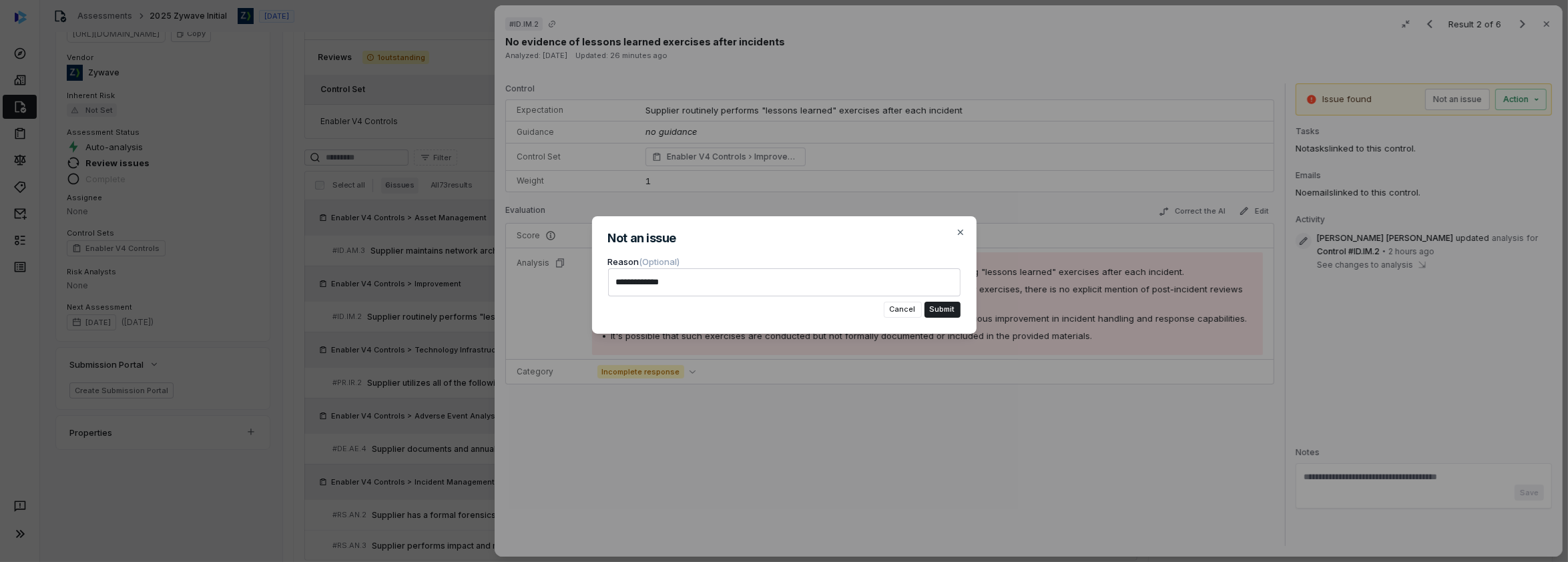 type on "*" 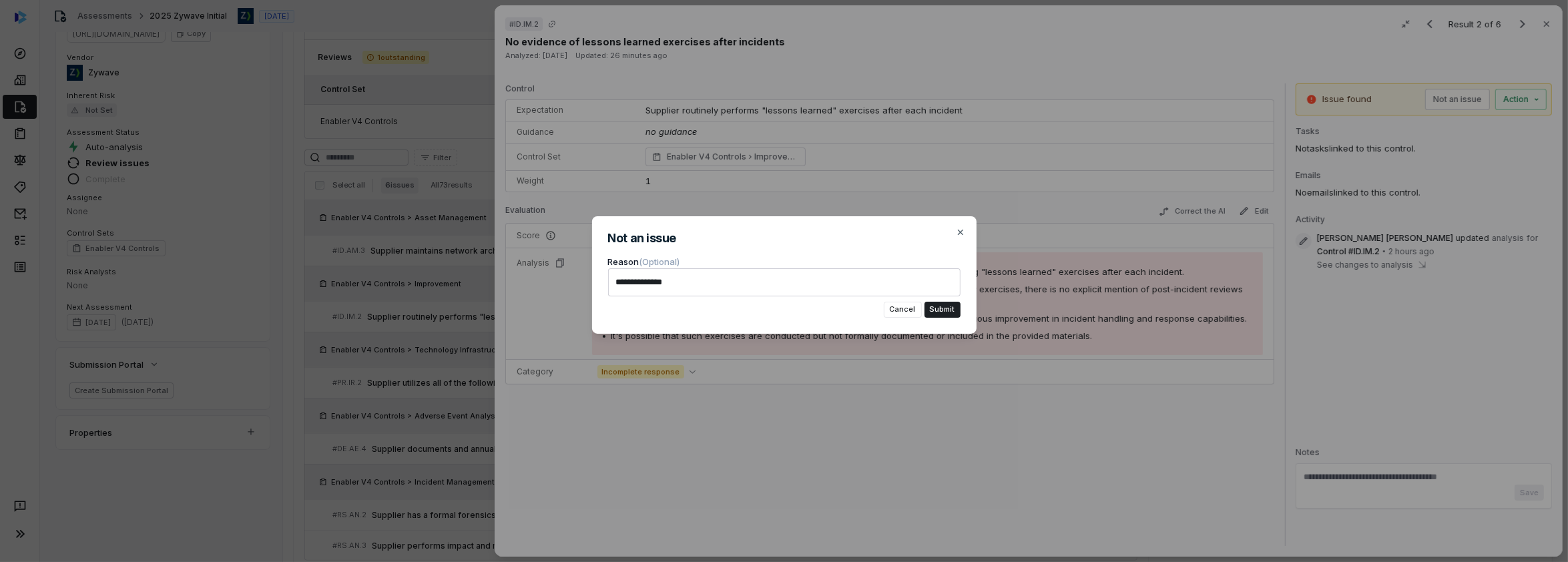 type on "*" 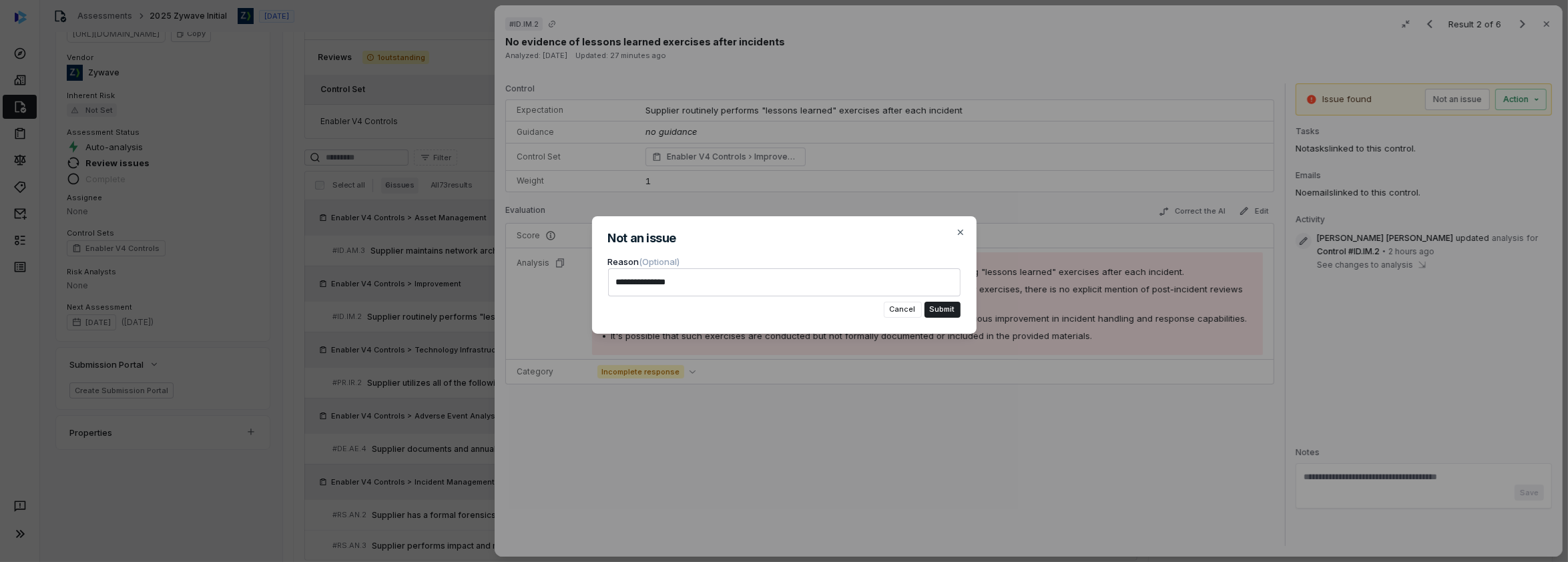 type on "*" 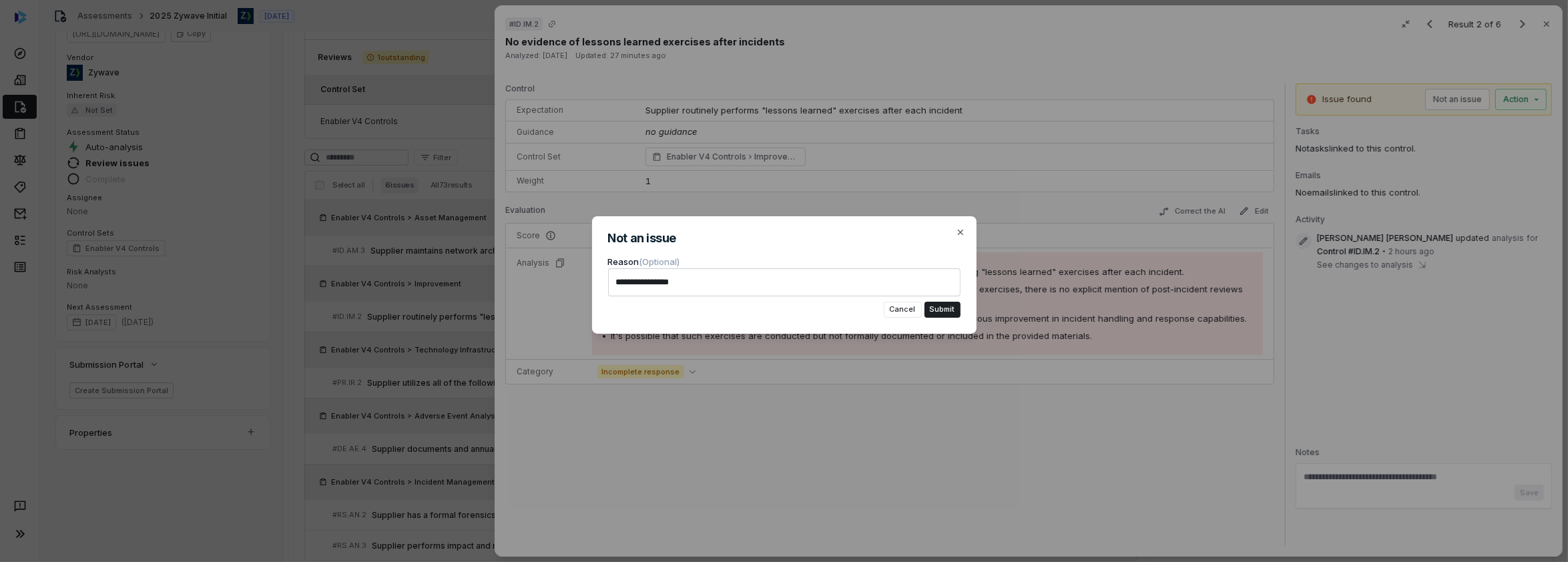 type on "*" 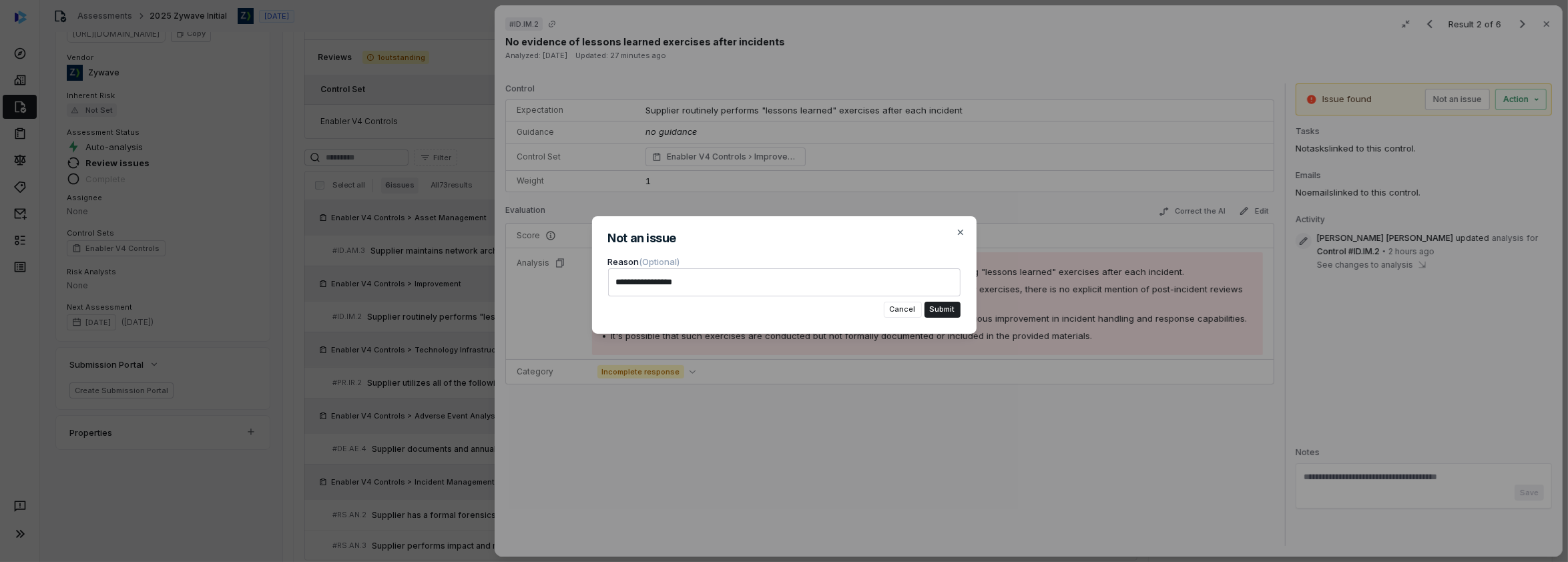 type on "*" 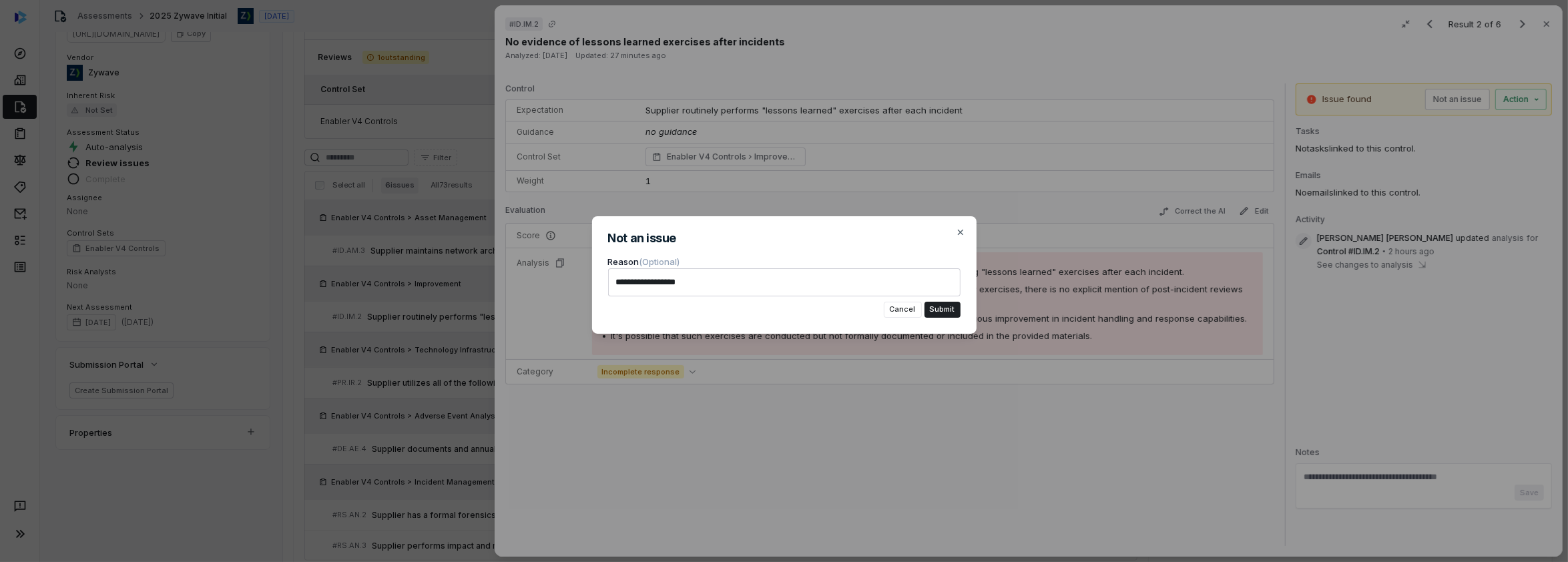 type on "*" 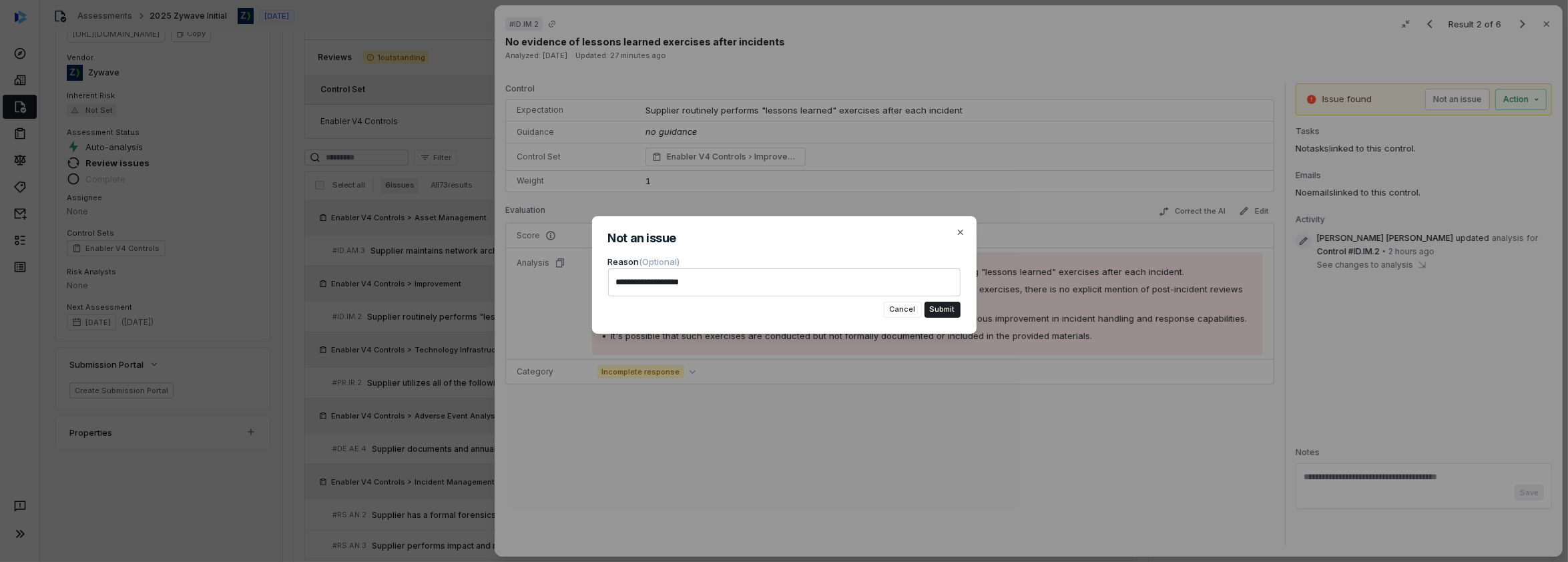 type on "*" 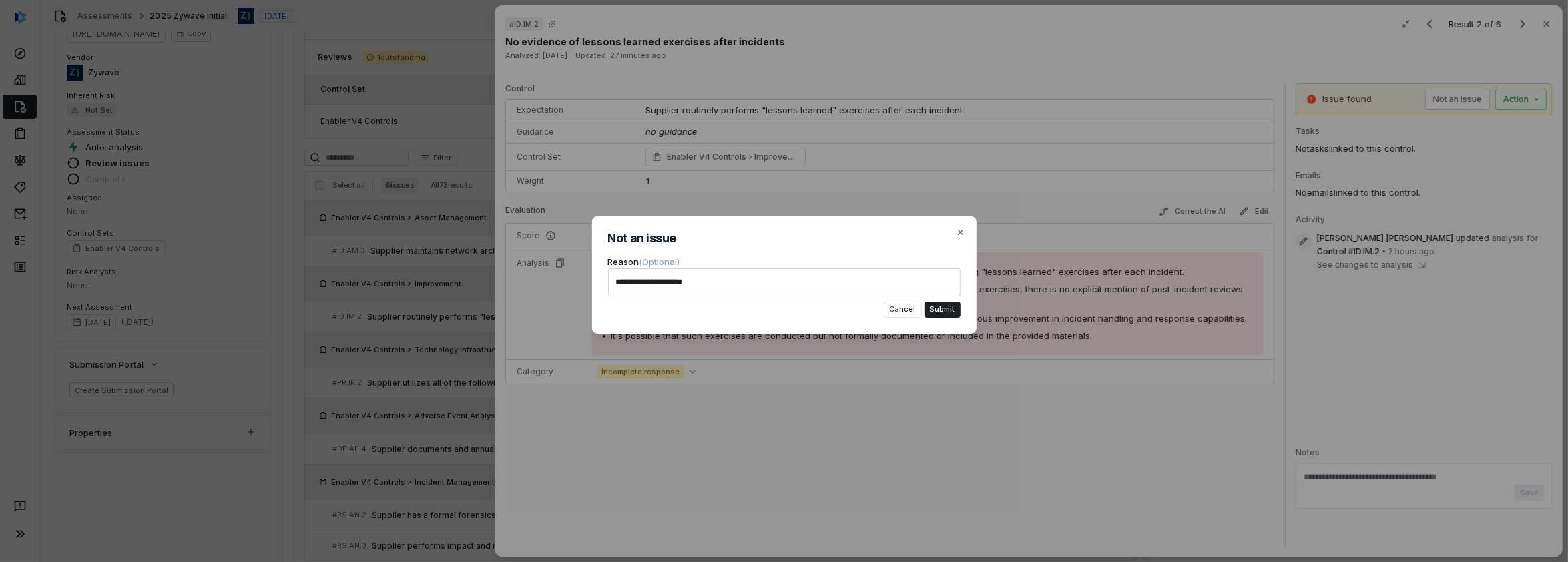 type on "*" 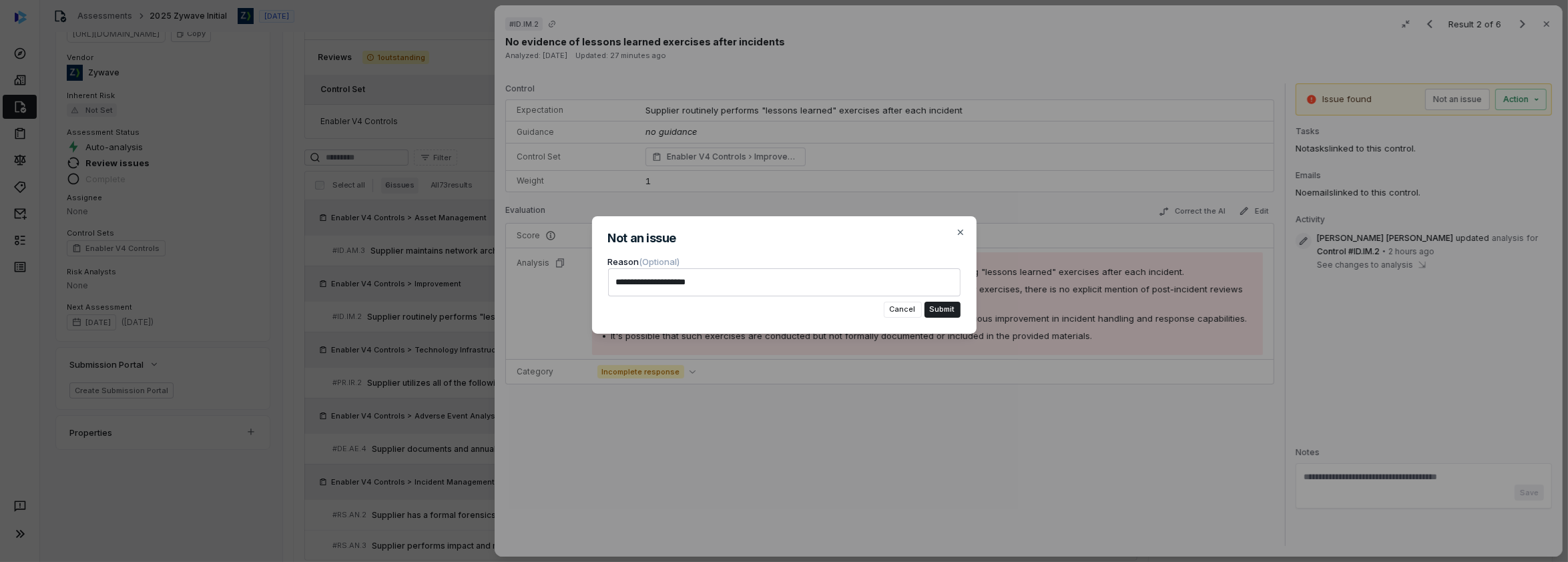 type on "*" 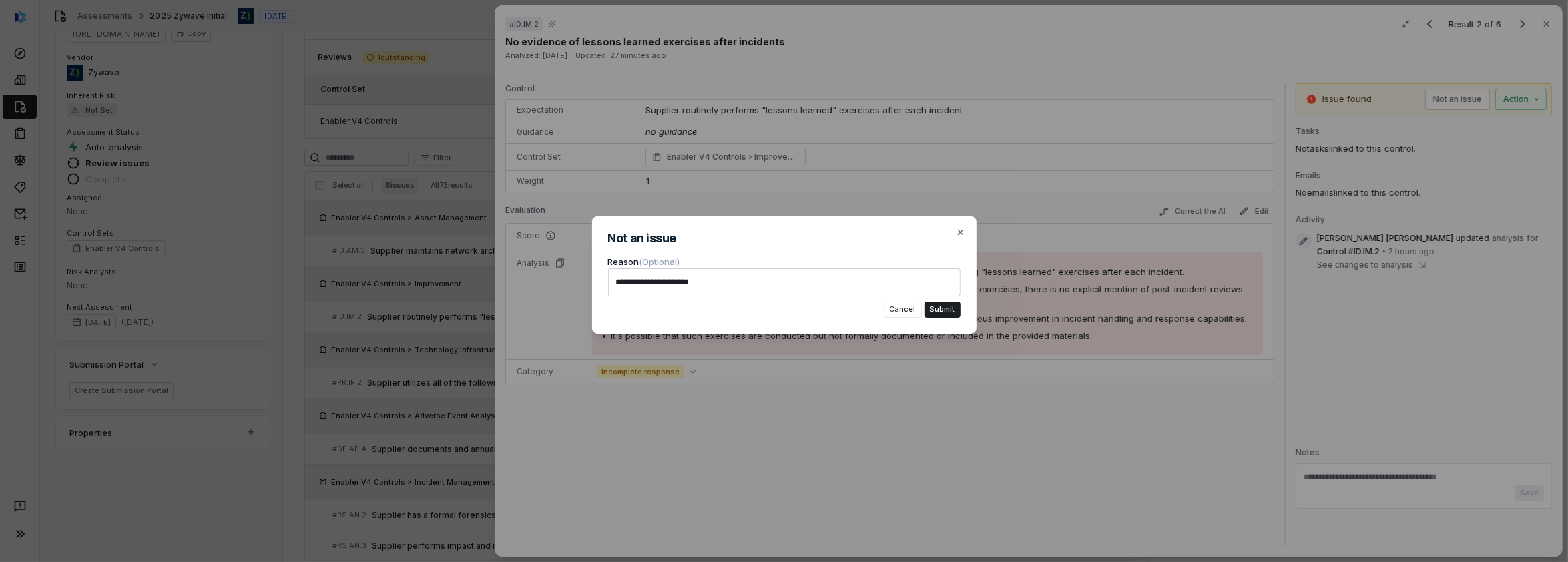 type on "*" 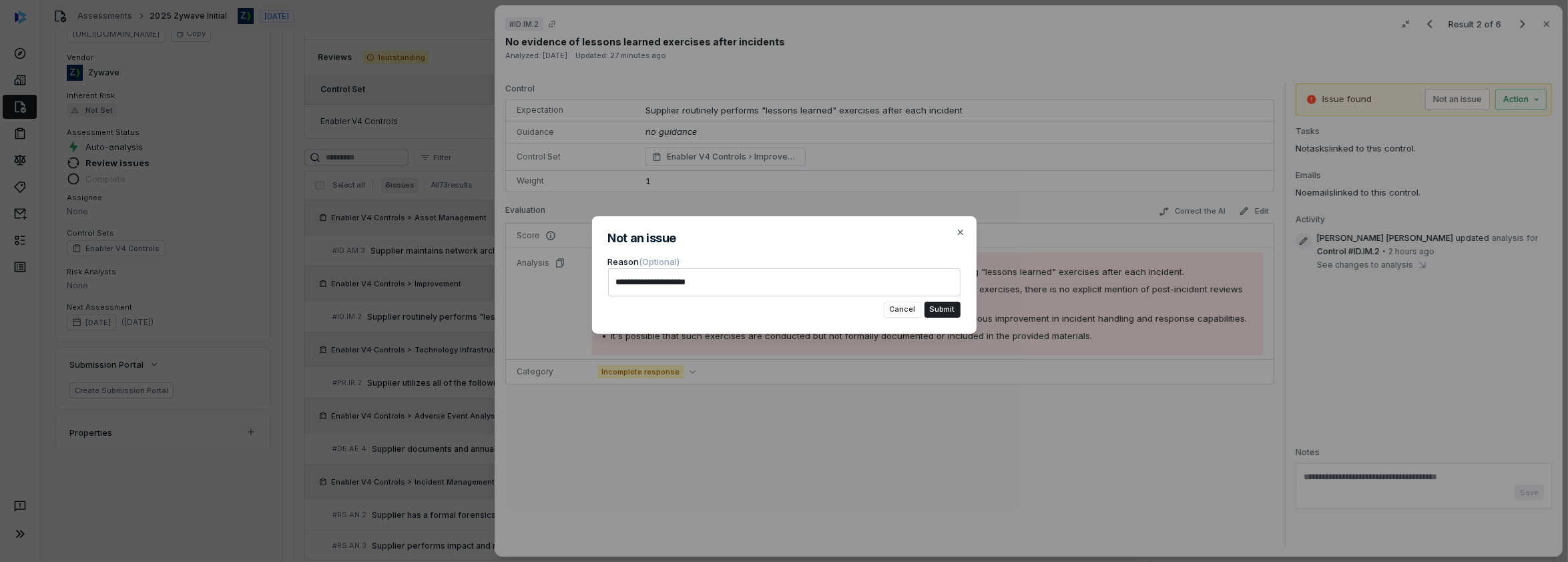 type on "*" 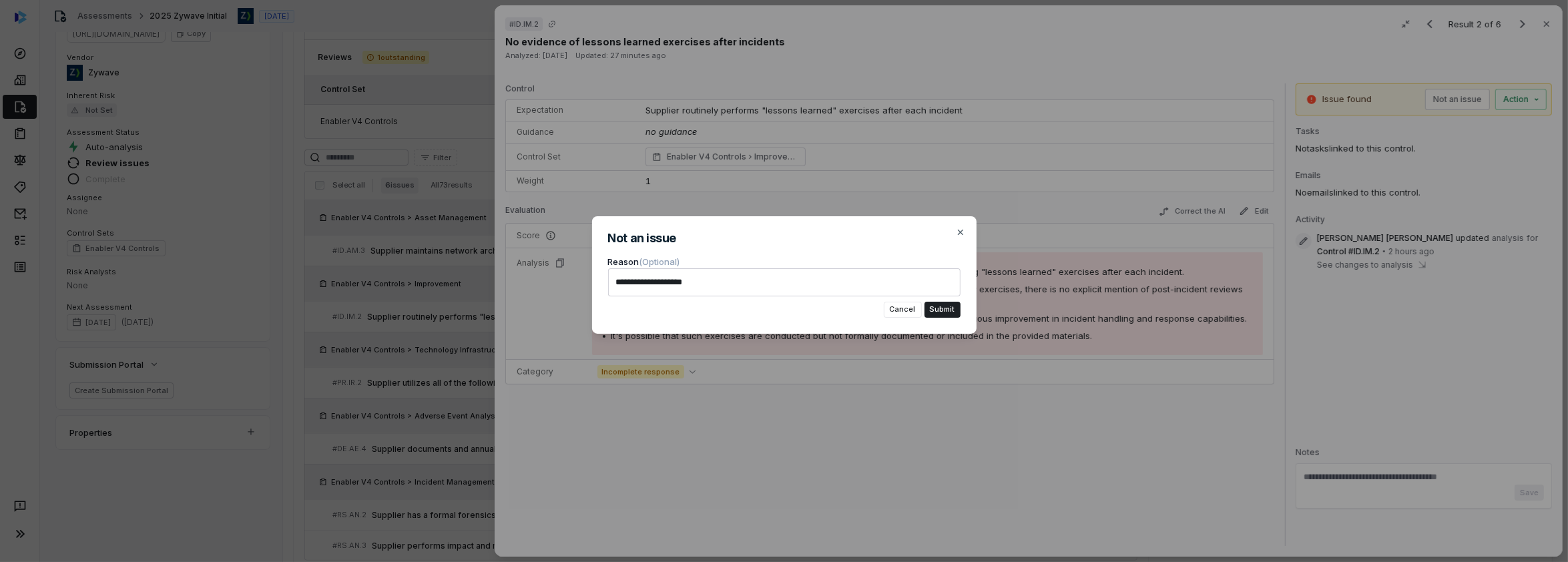 type on "*" 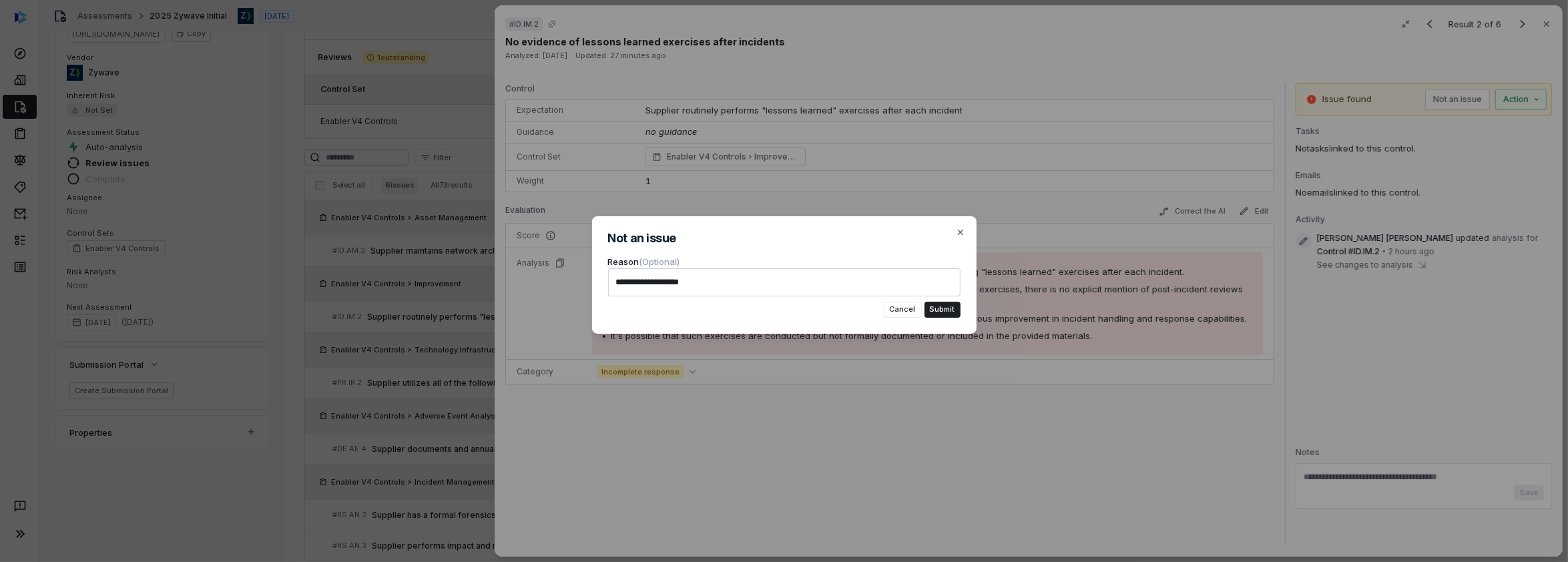 type on "*" 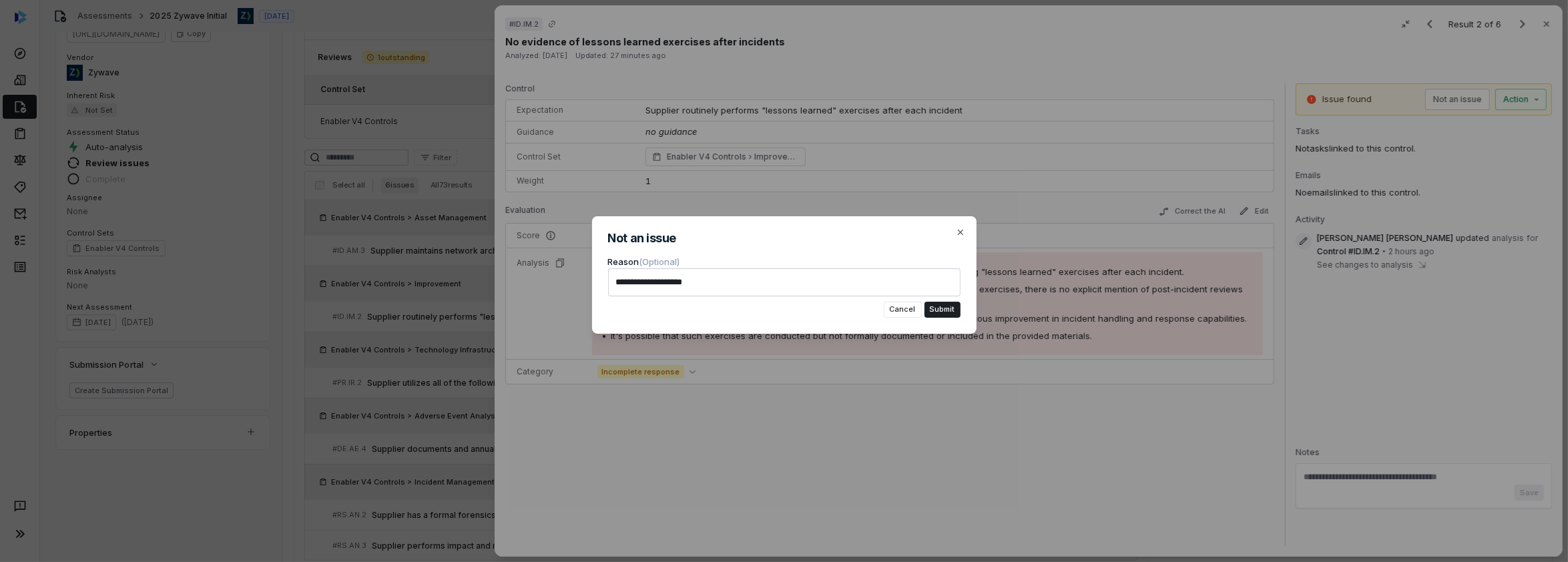 type on "*" 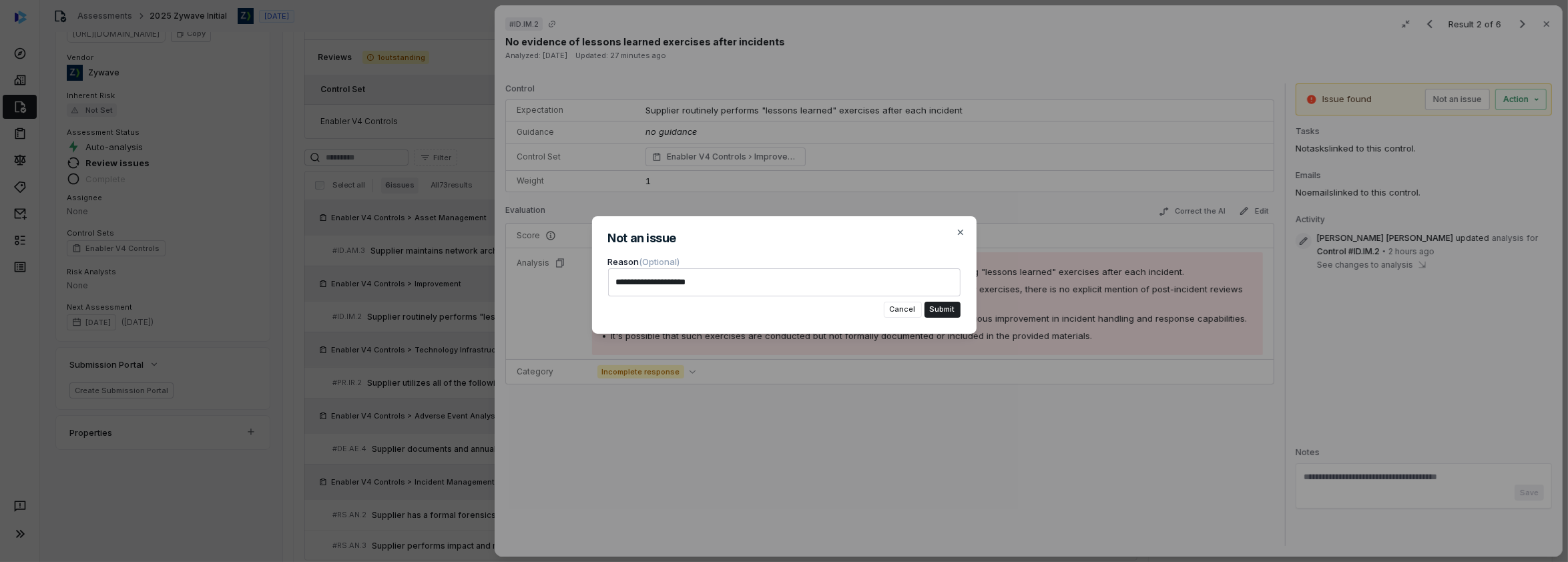 type on "*" 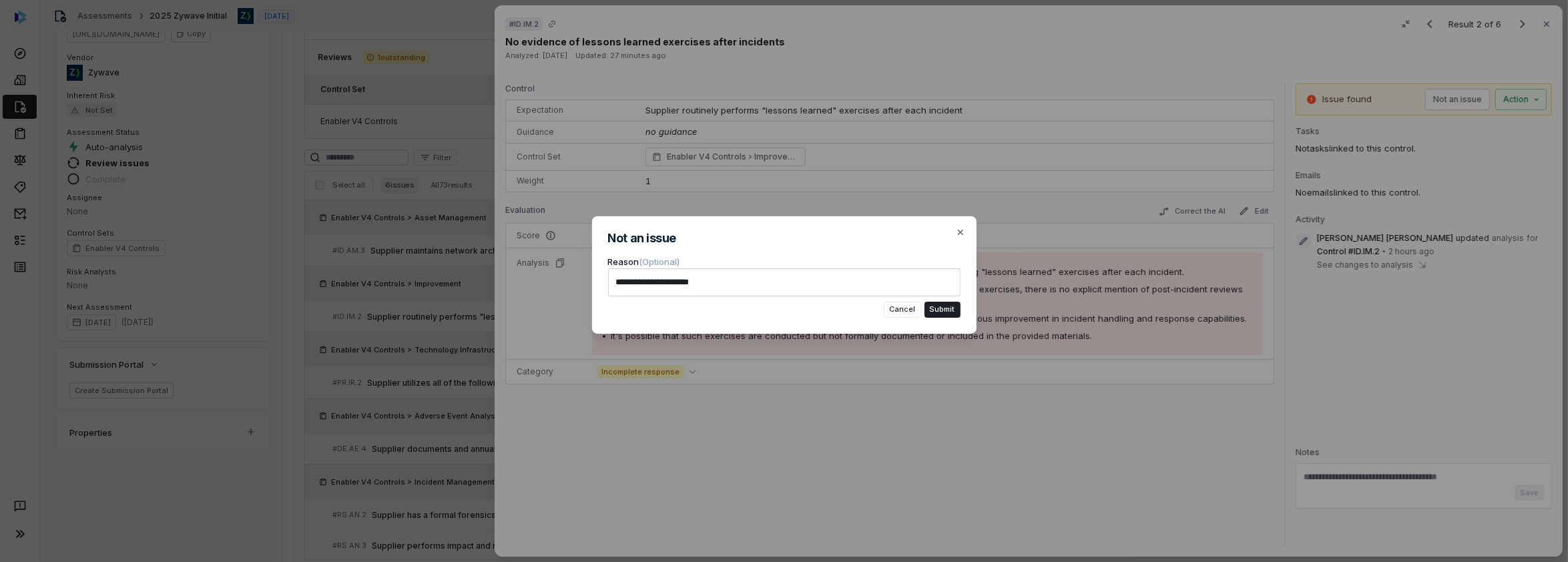 type on "*" 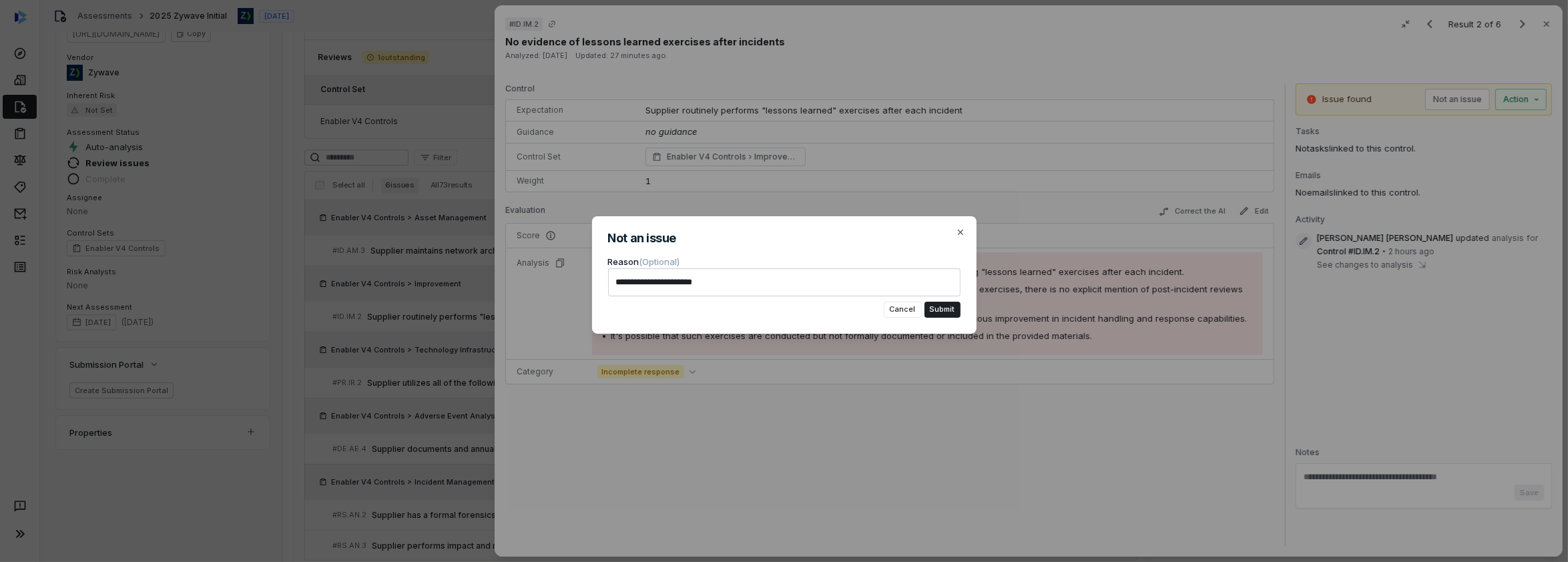 type on "*" 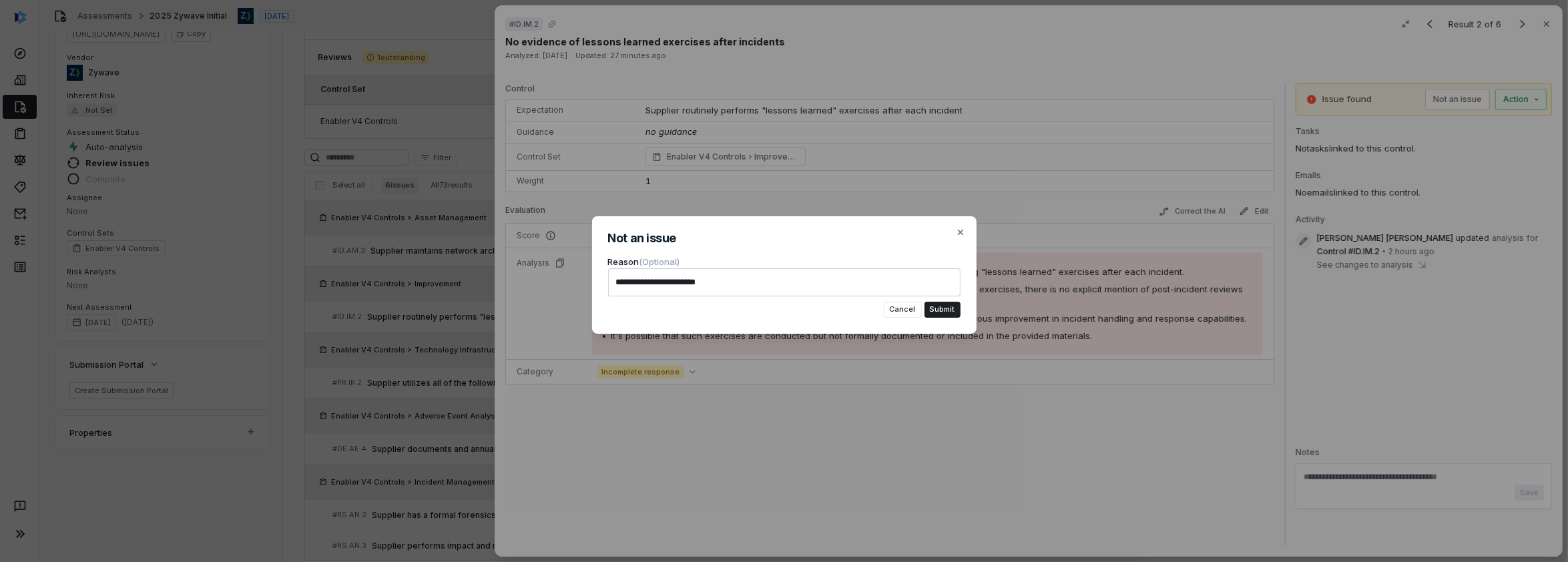 type on "*" 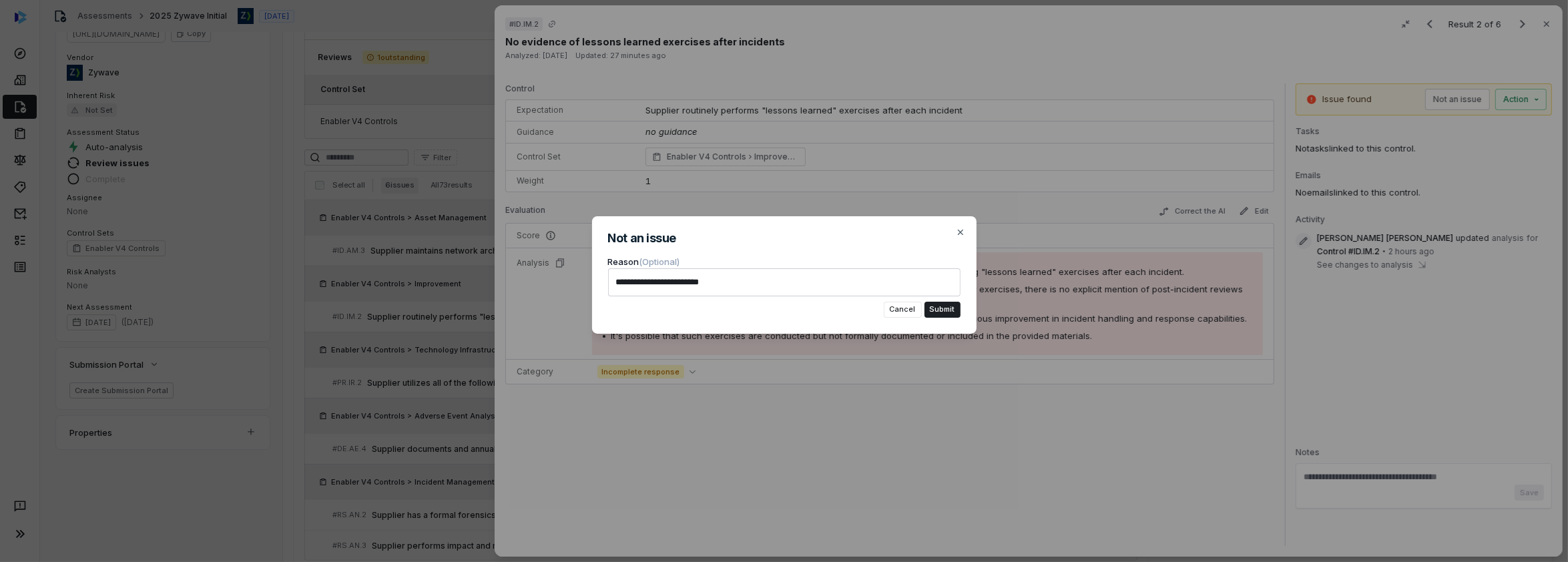 type on "*" 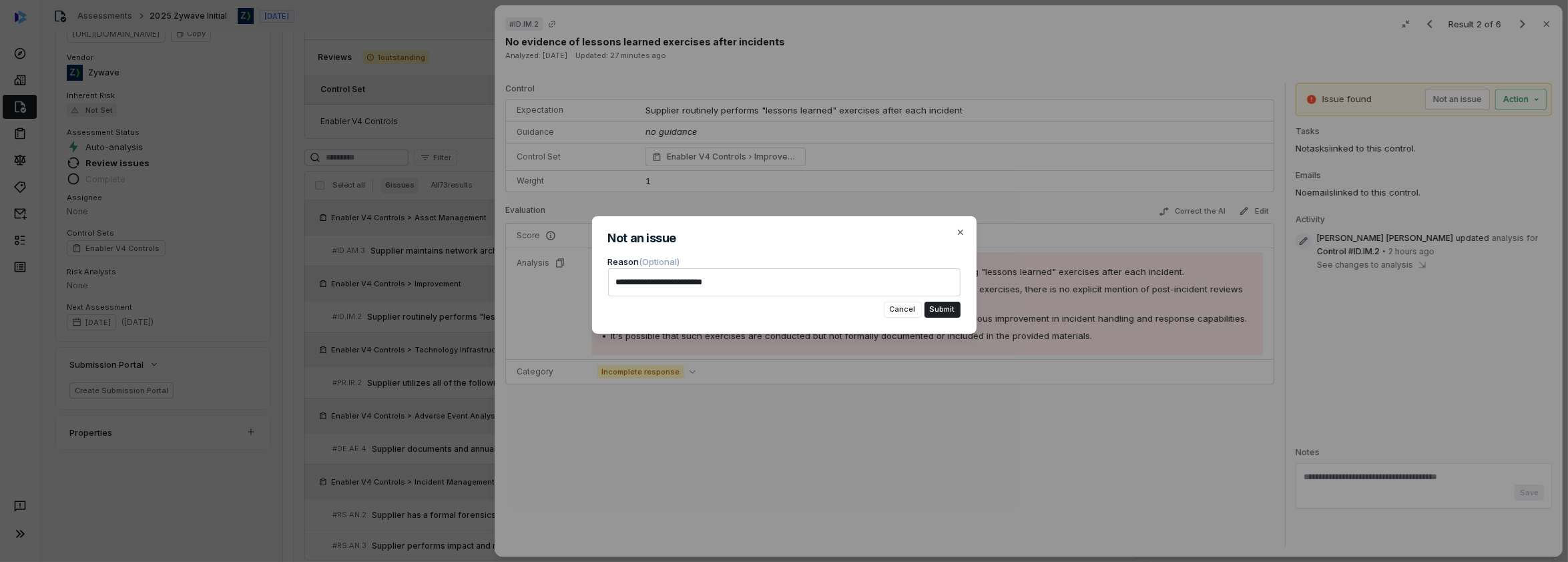 type on "*" 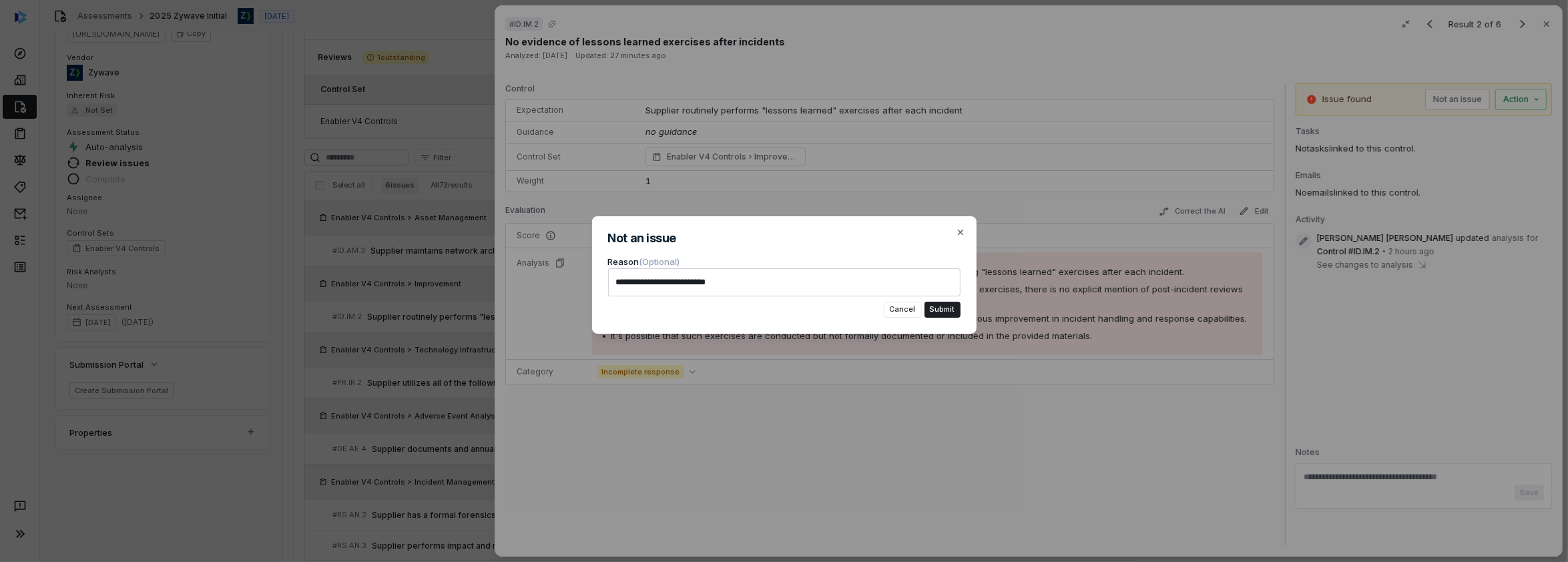 type on "*" 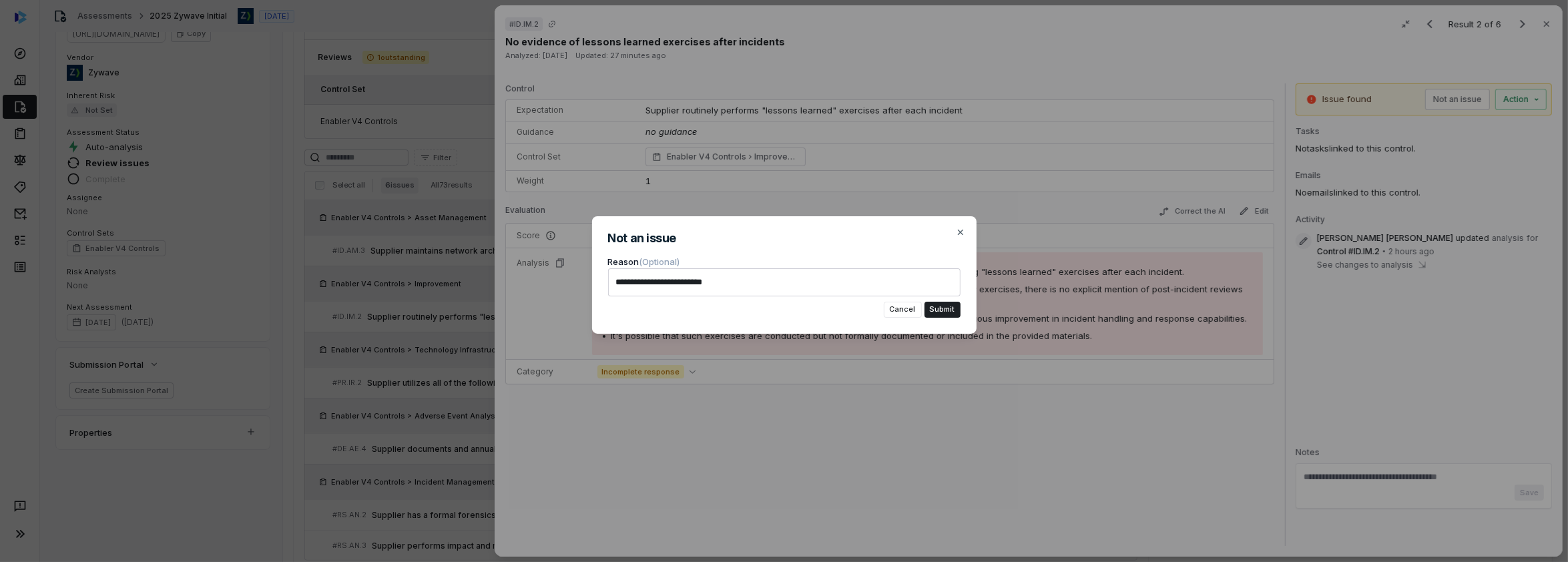 type on "*" 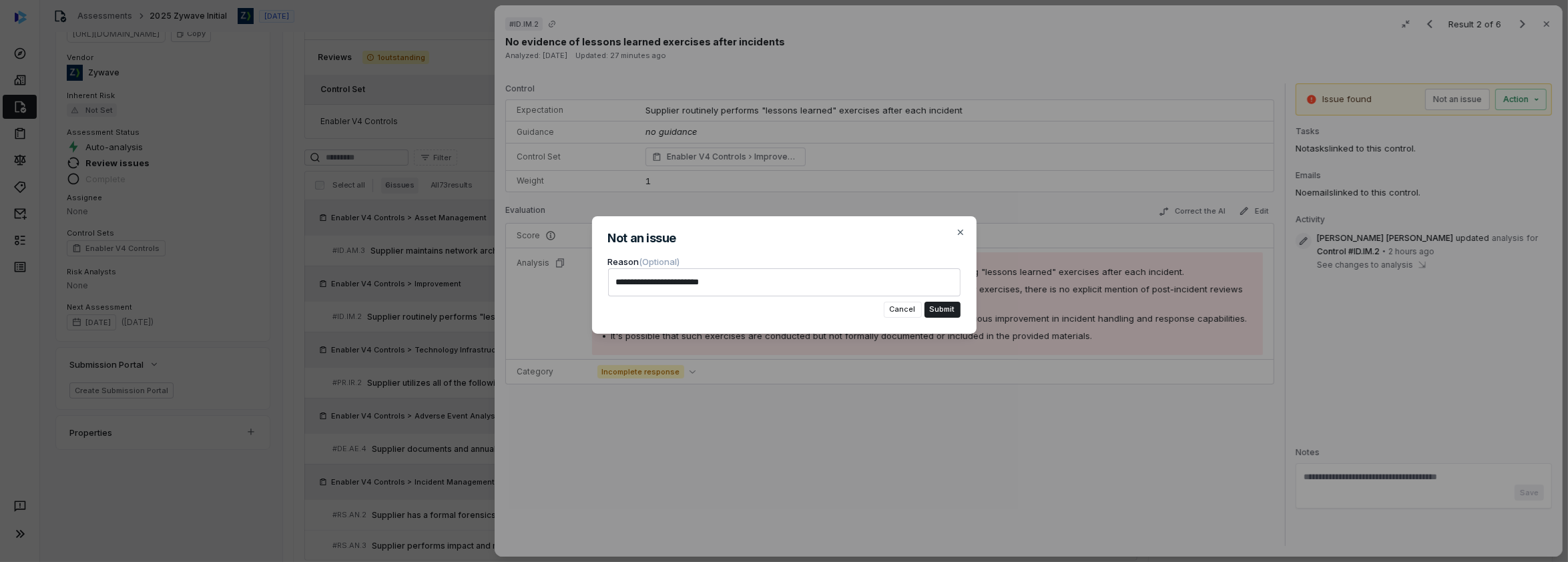 type on "*" 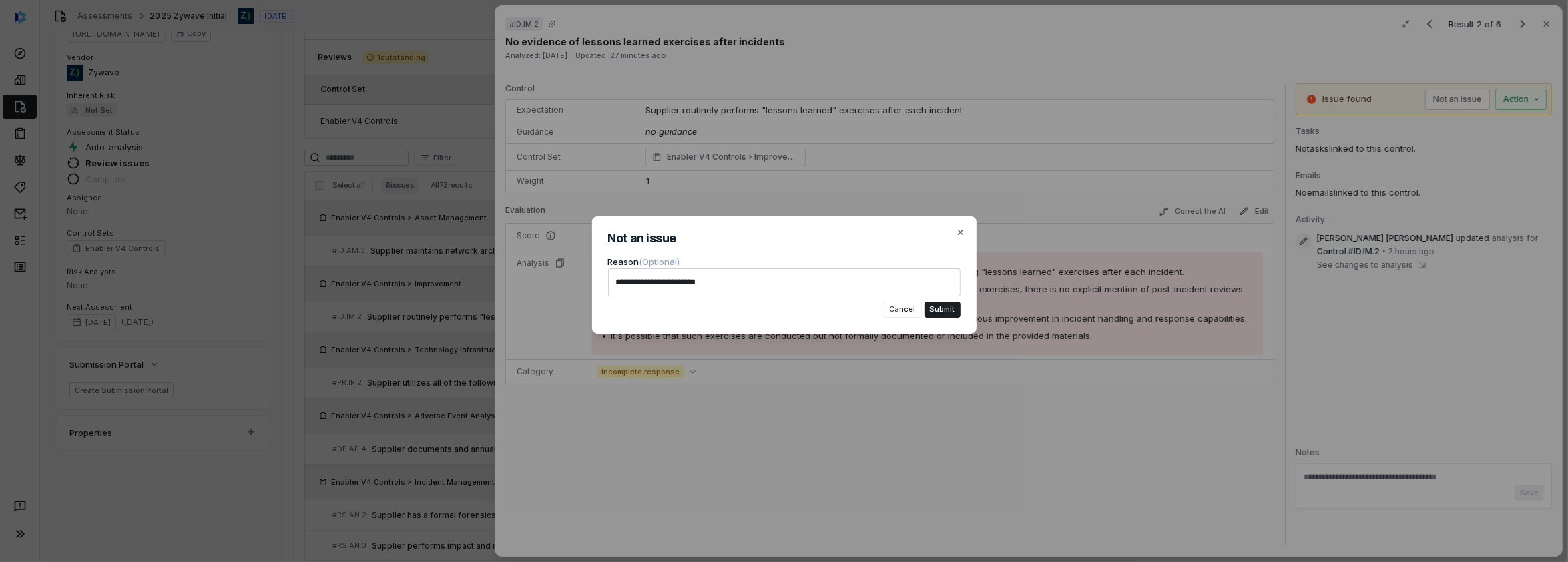 type on "*" 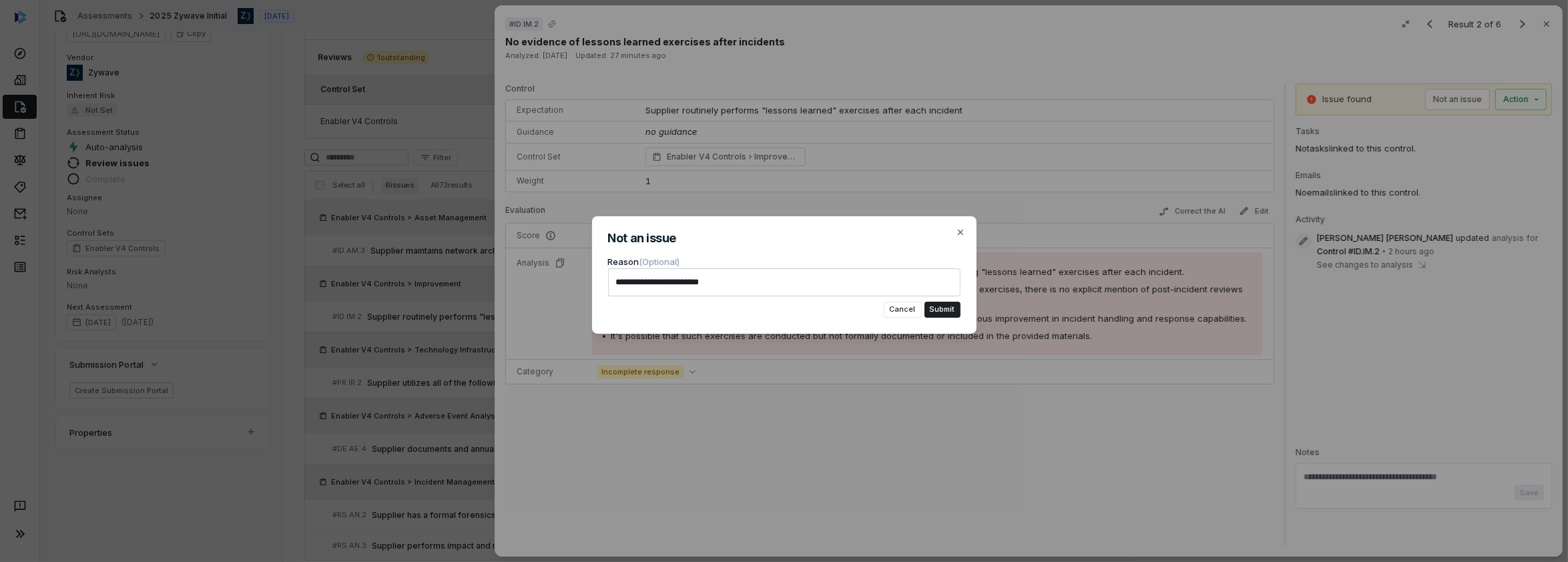 type on "*" 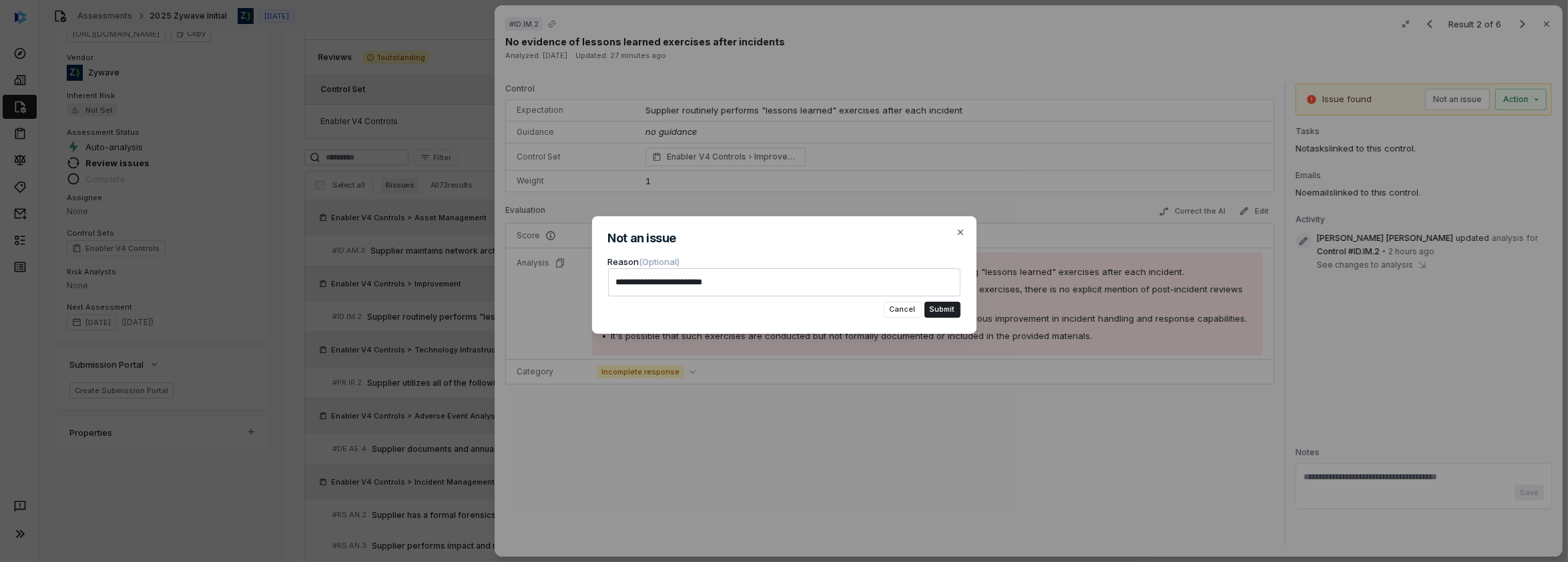 type on "*" 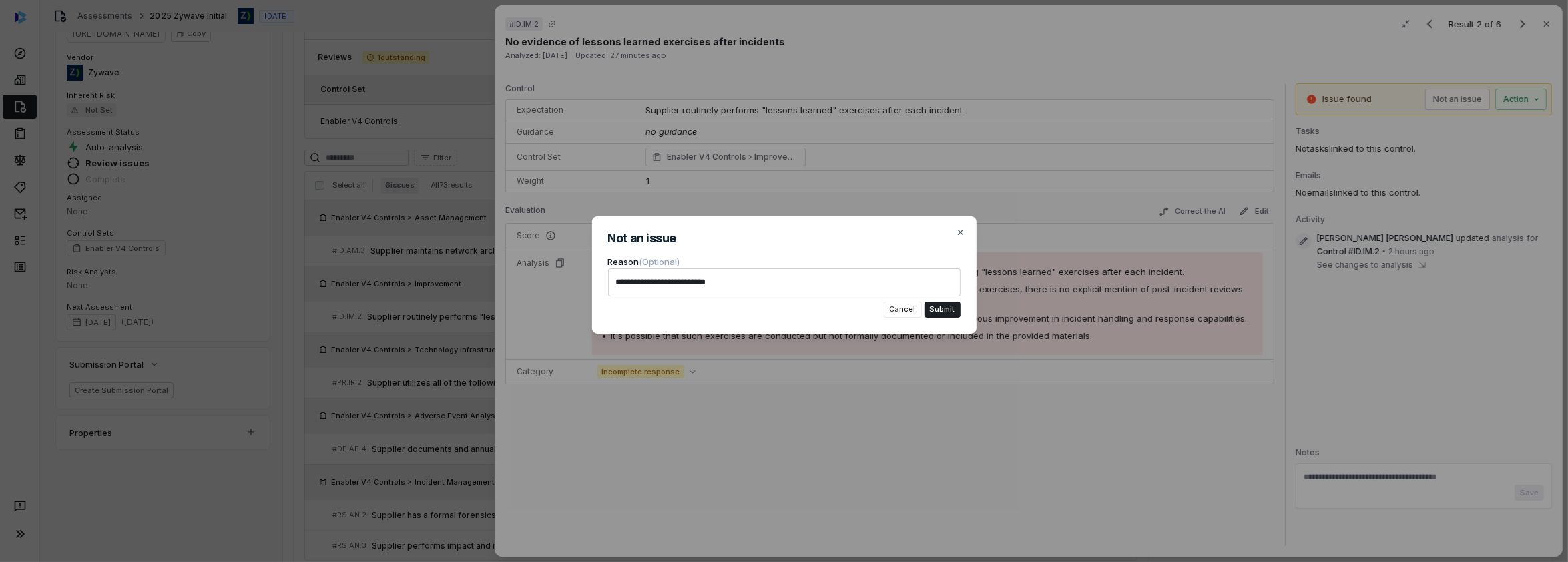 type on "*" 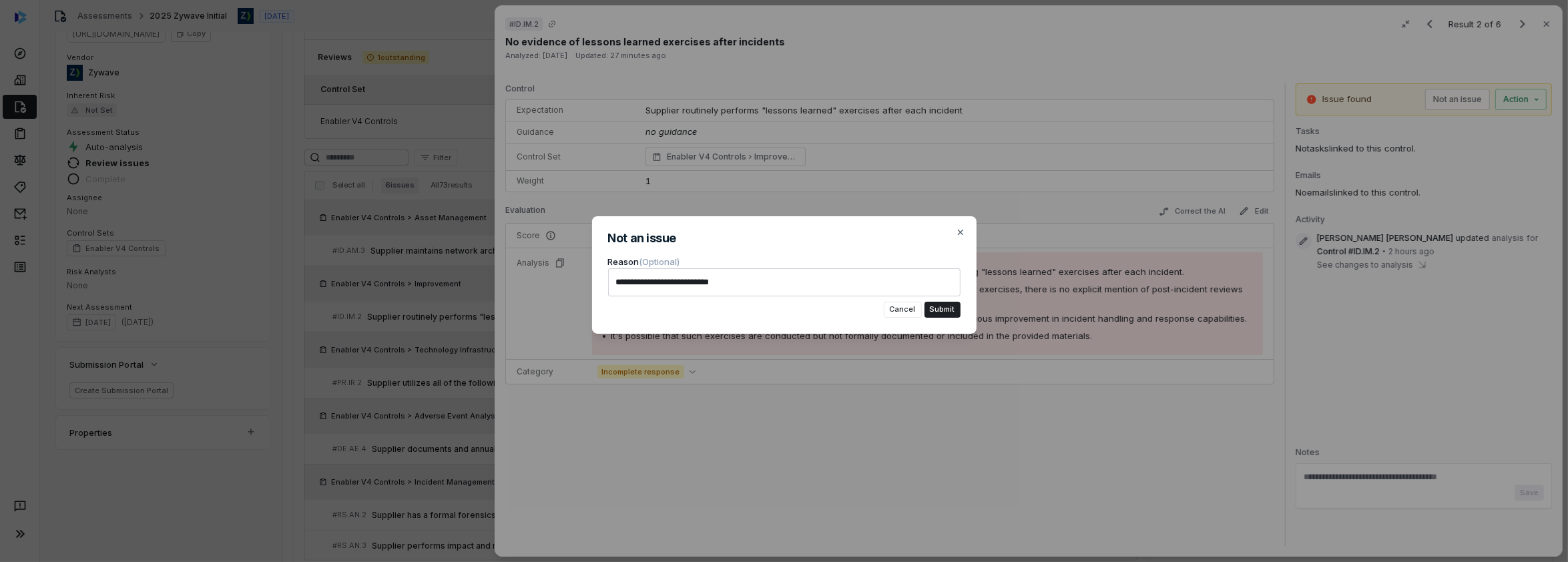 type on "*" 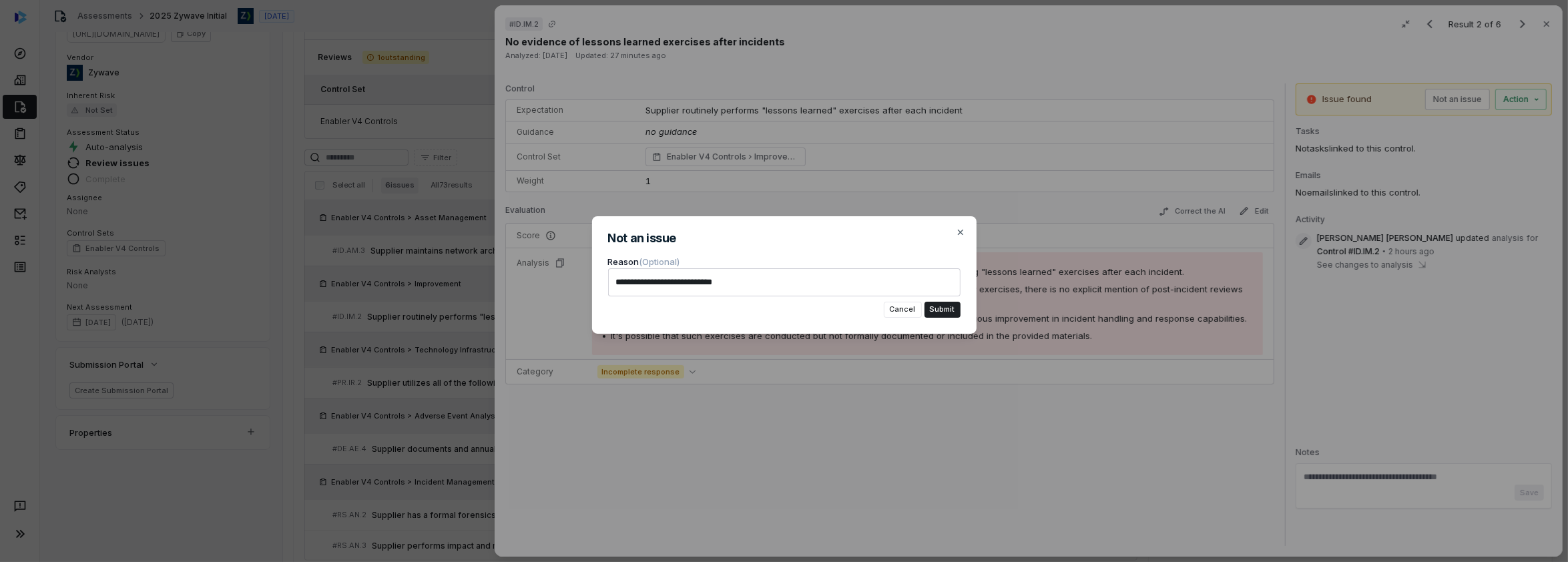 type on "*" 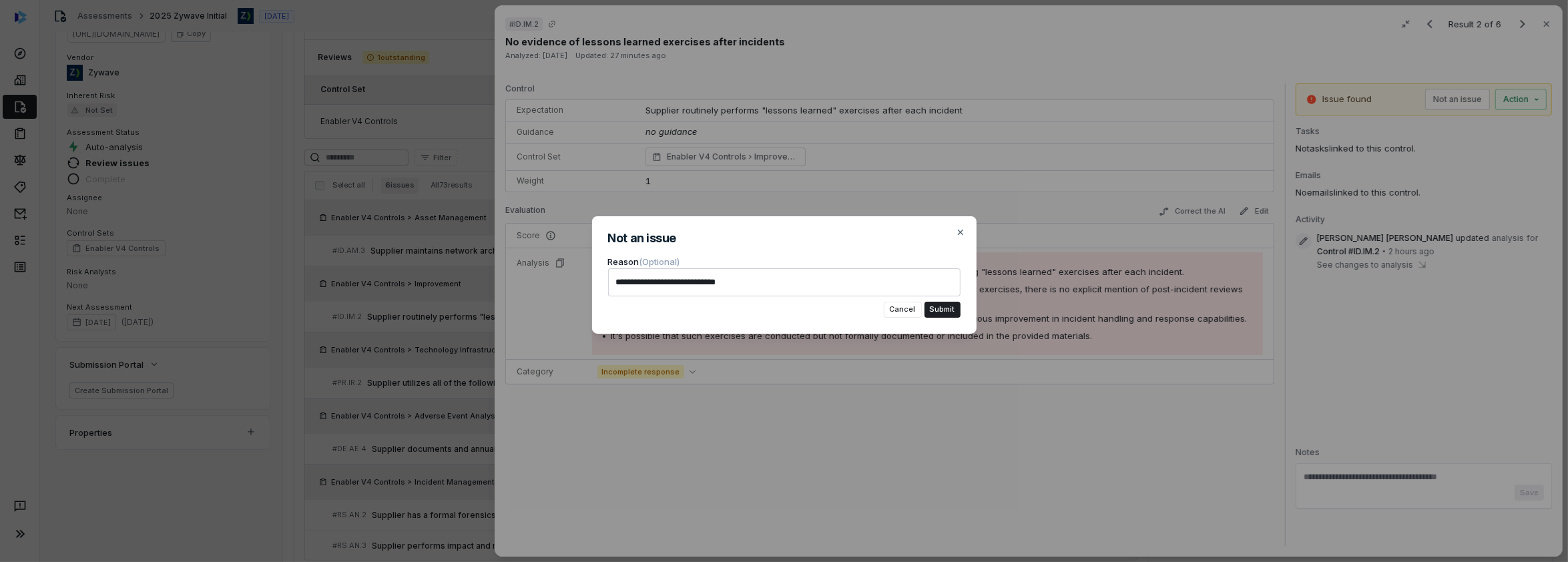 type on "*" 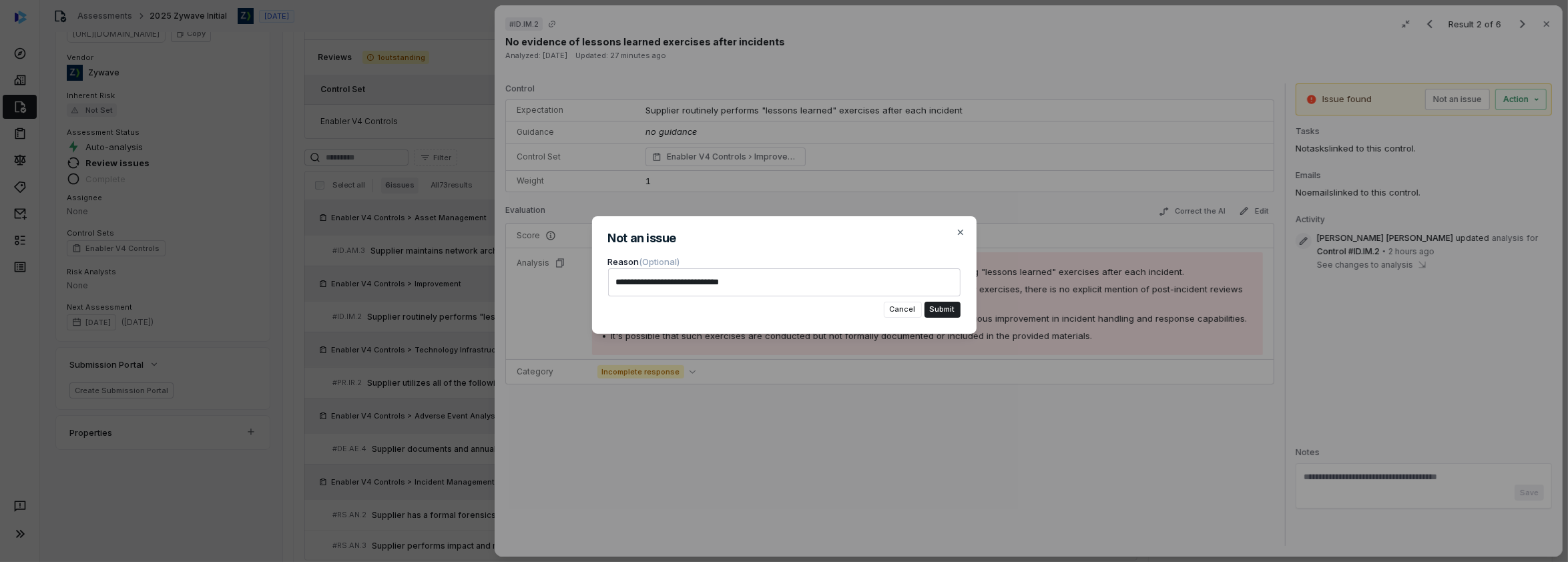 type on "*" 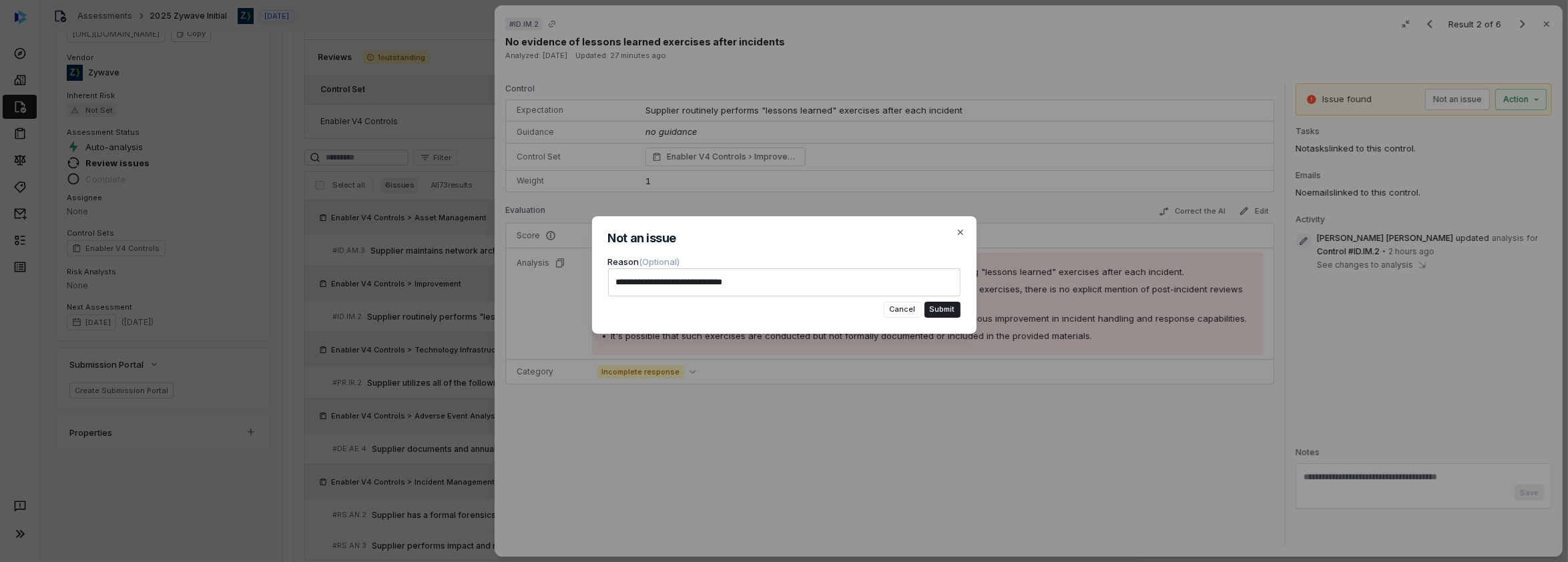 type on "*" 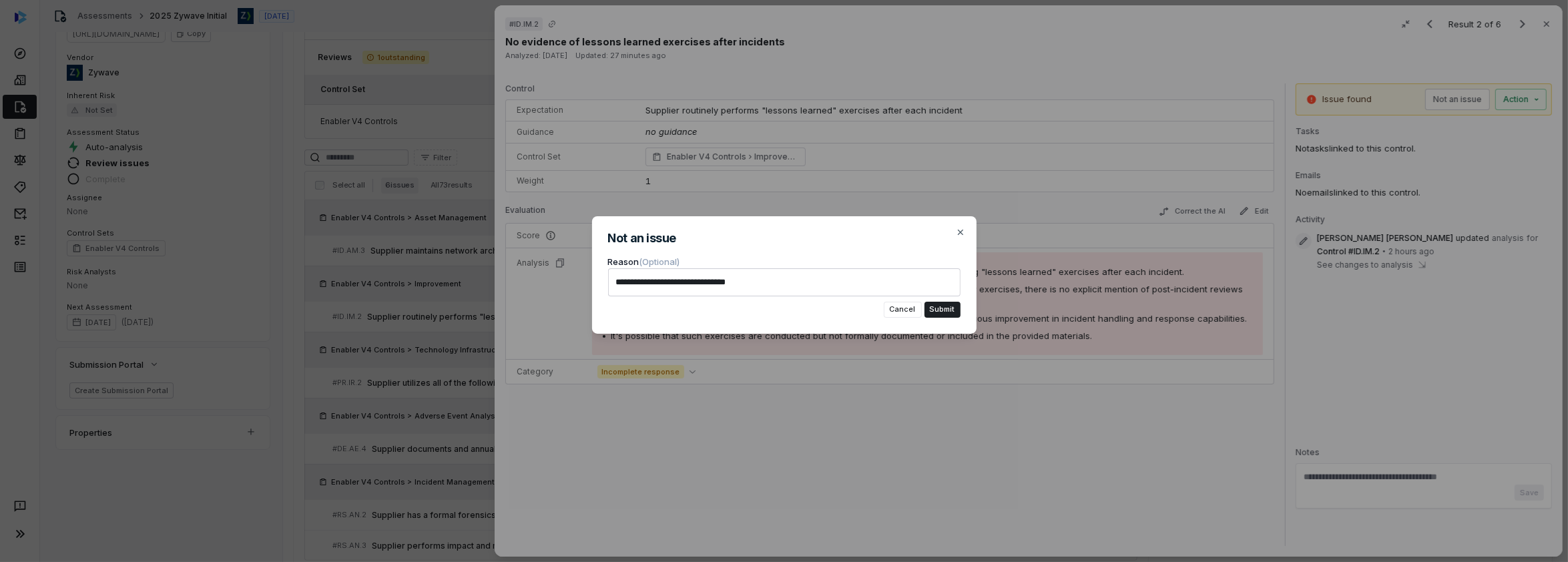 type on "*" 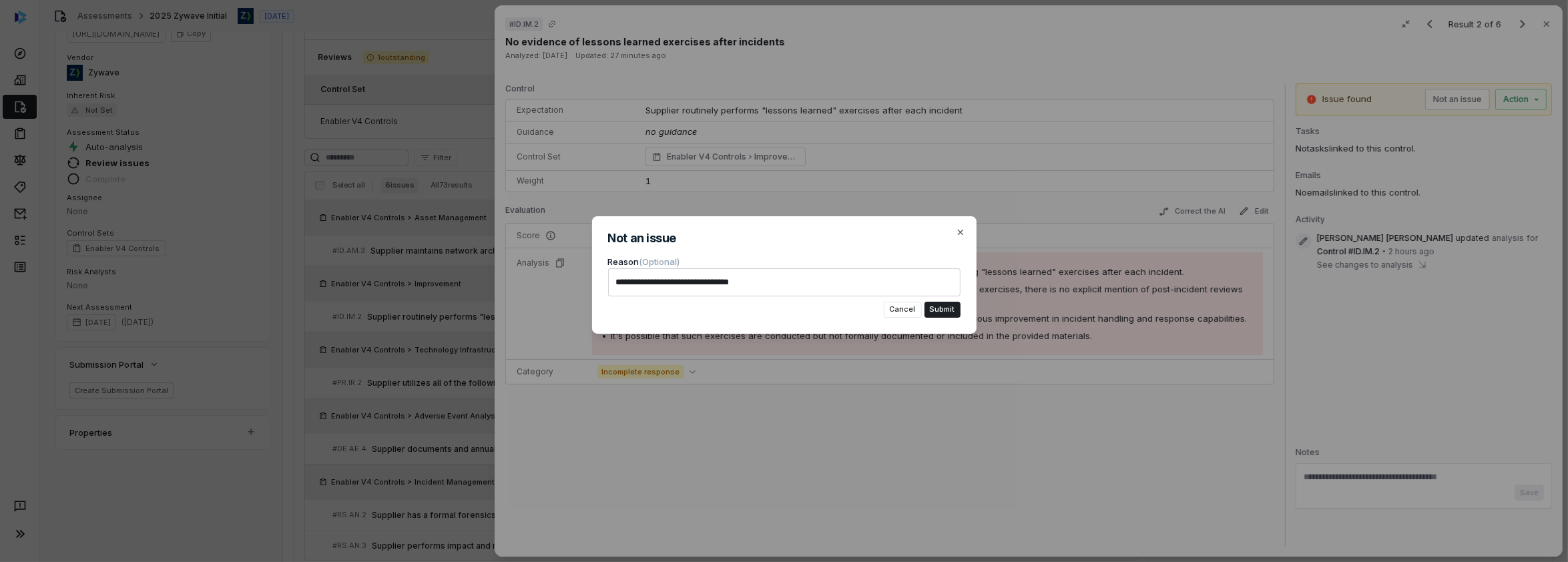 type on "*" 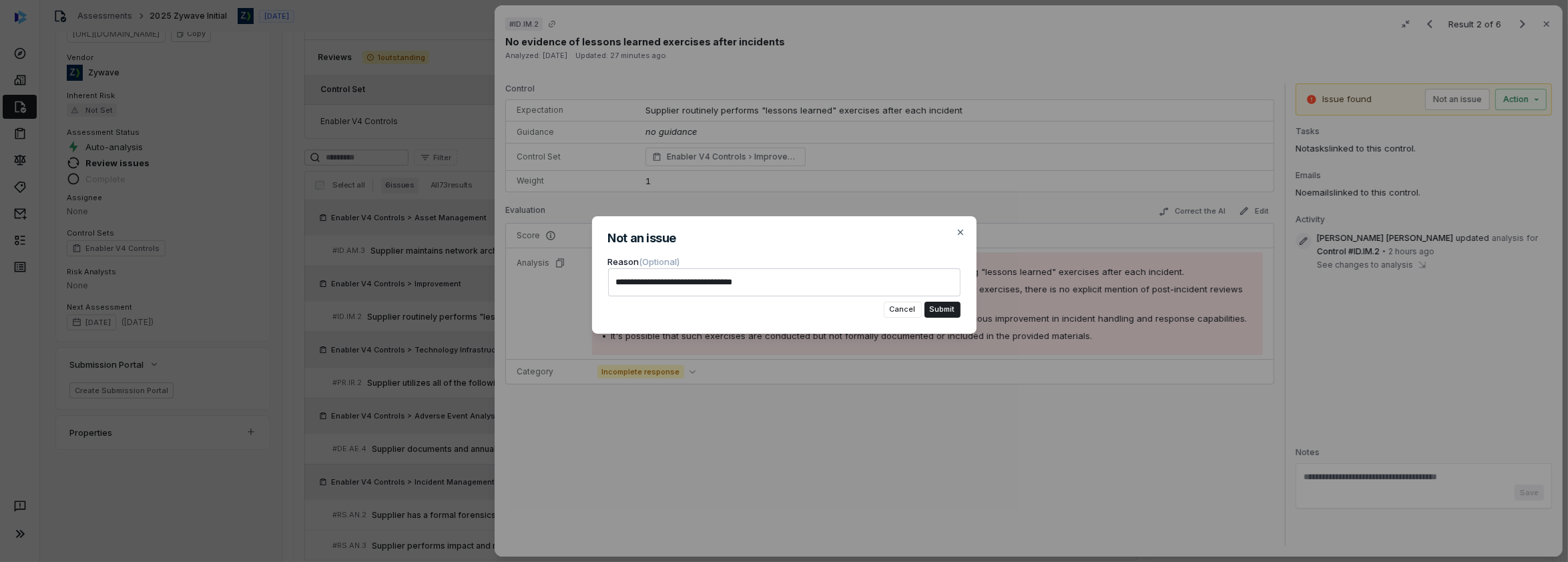 type on "*" 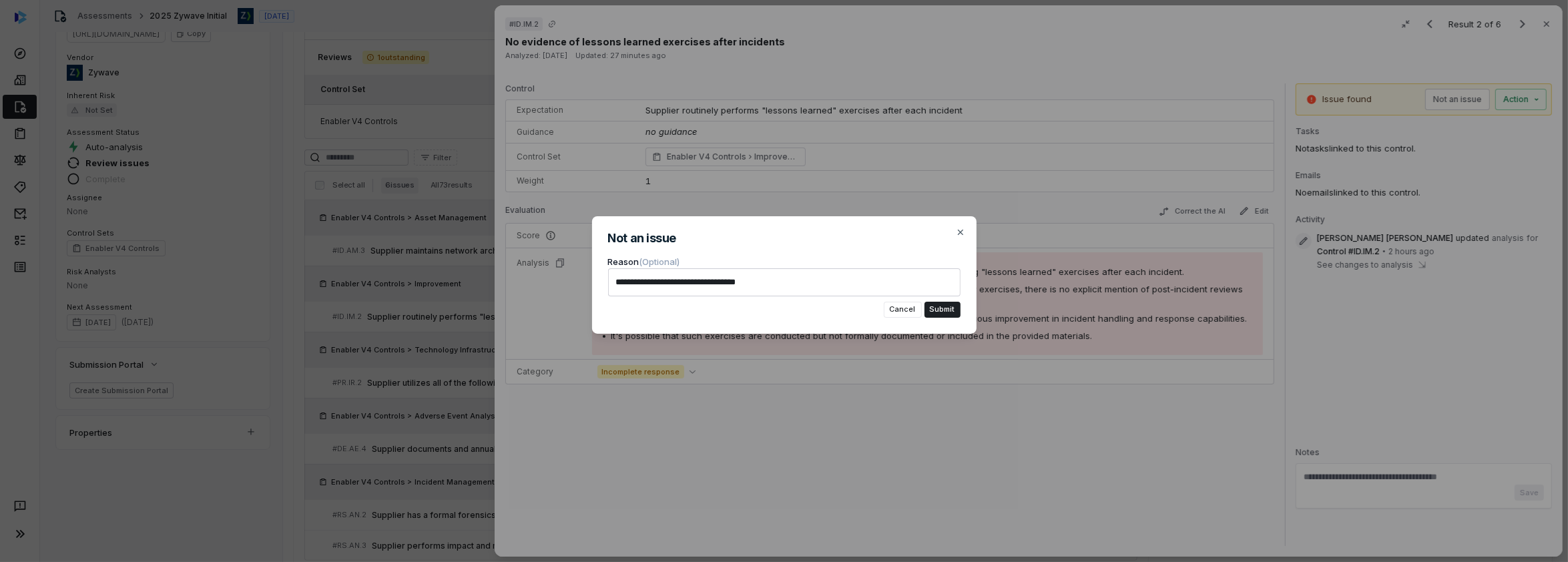 type on "*" 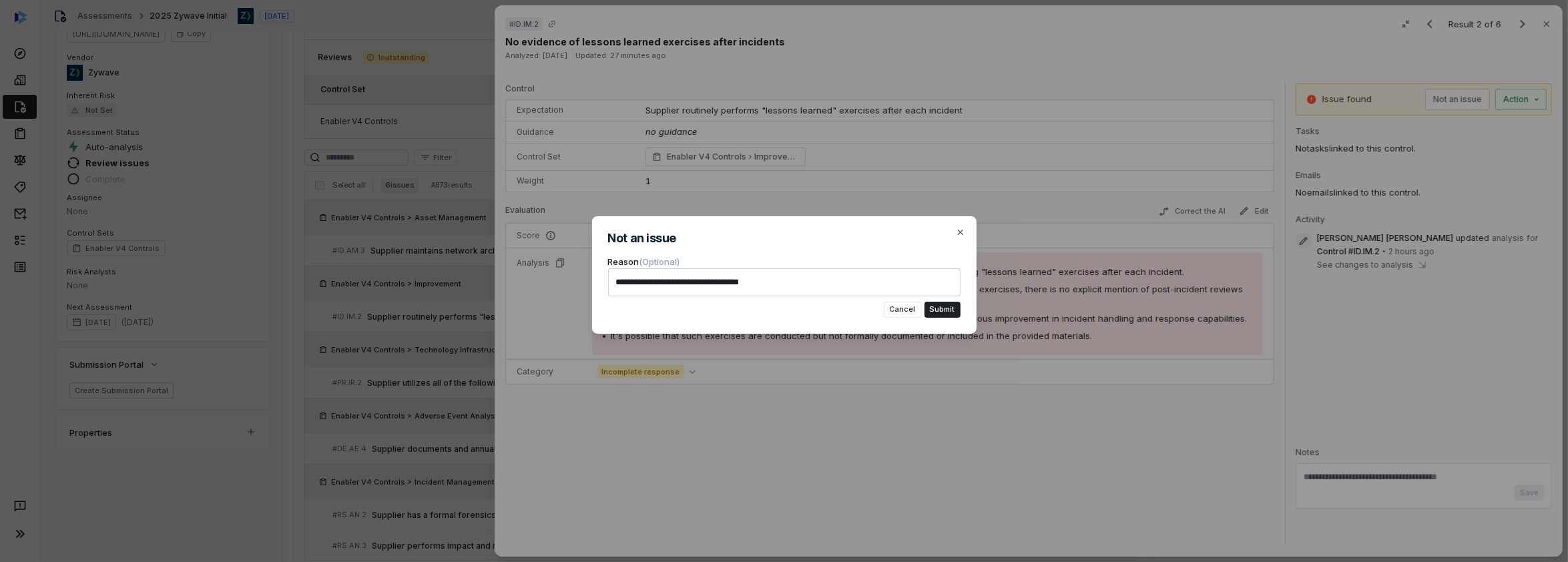 type on "*" 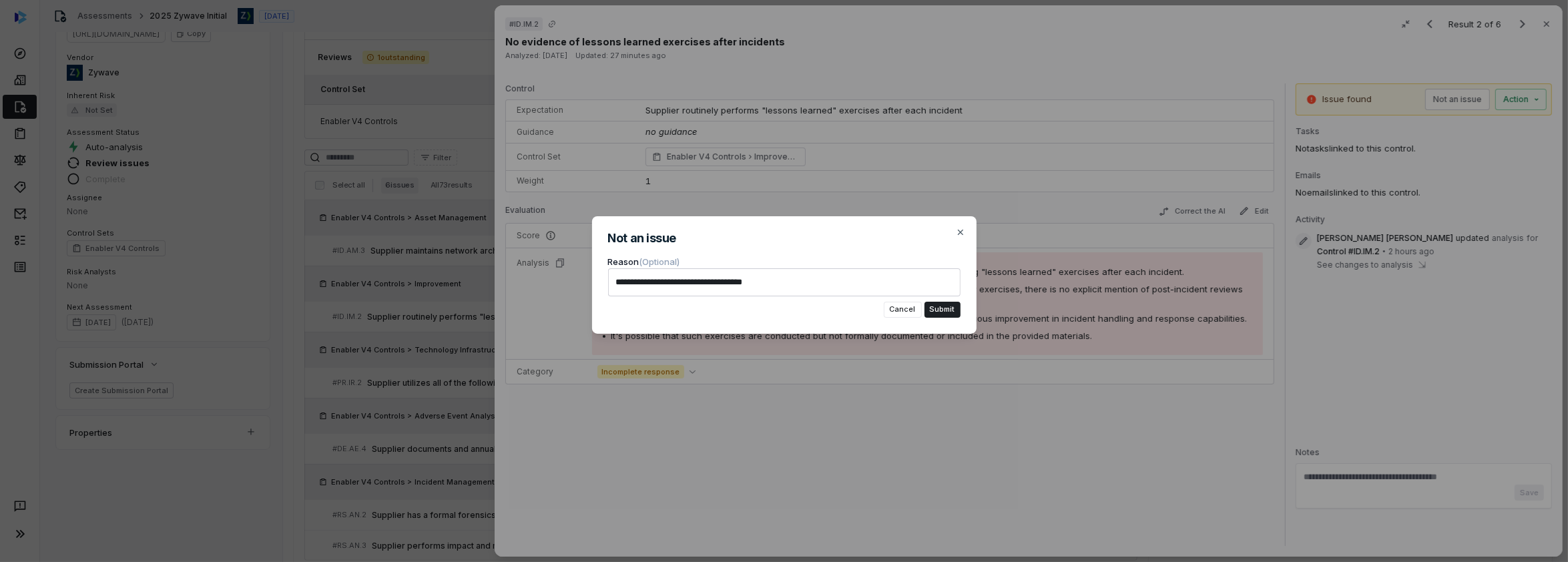 type on "*" 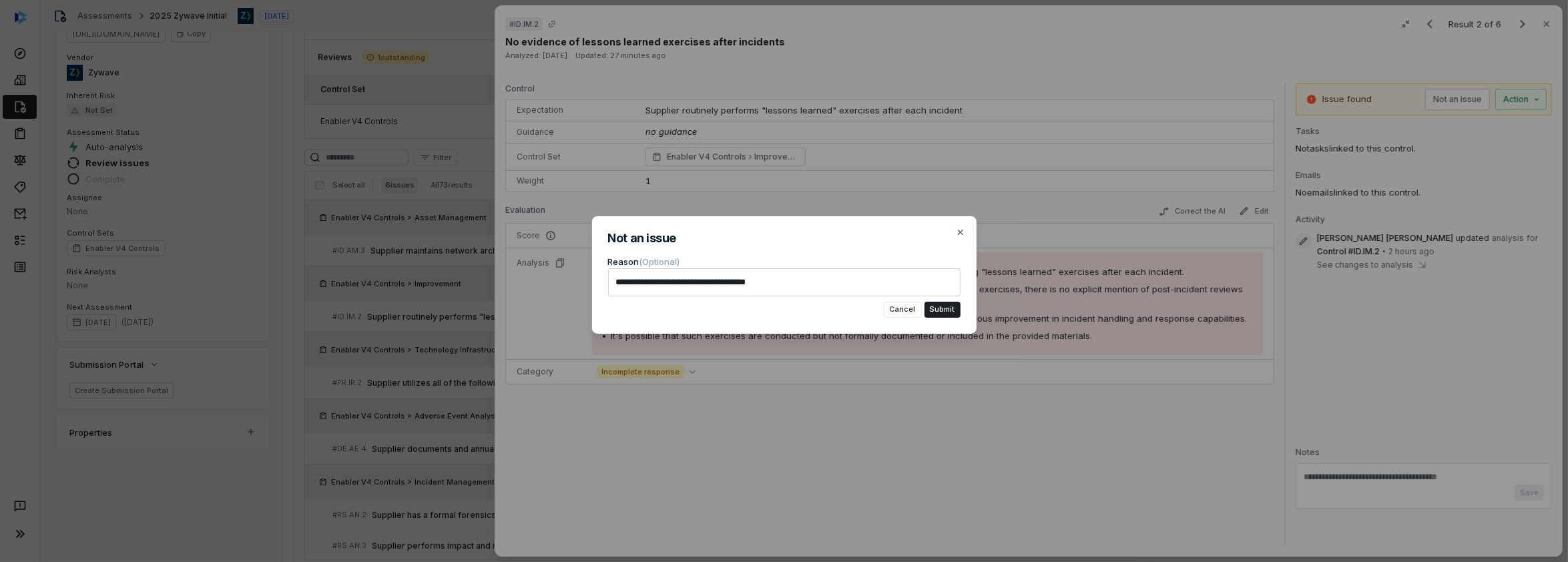 type on "*" 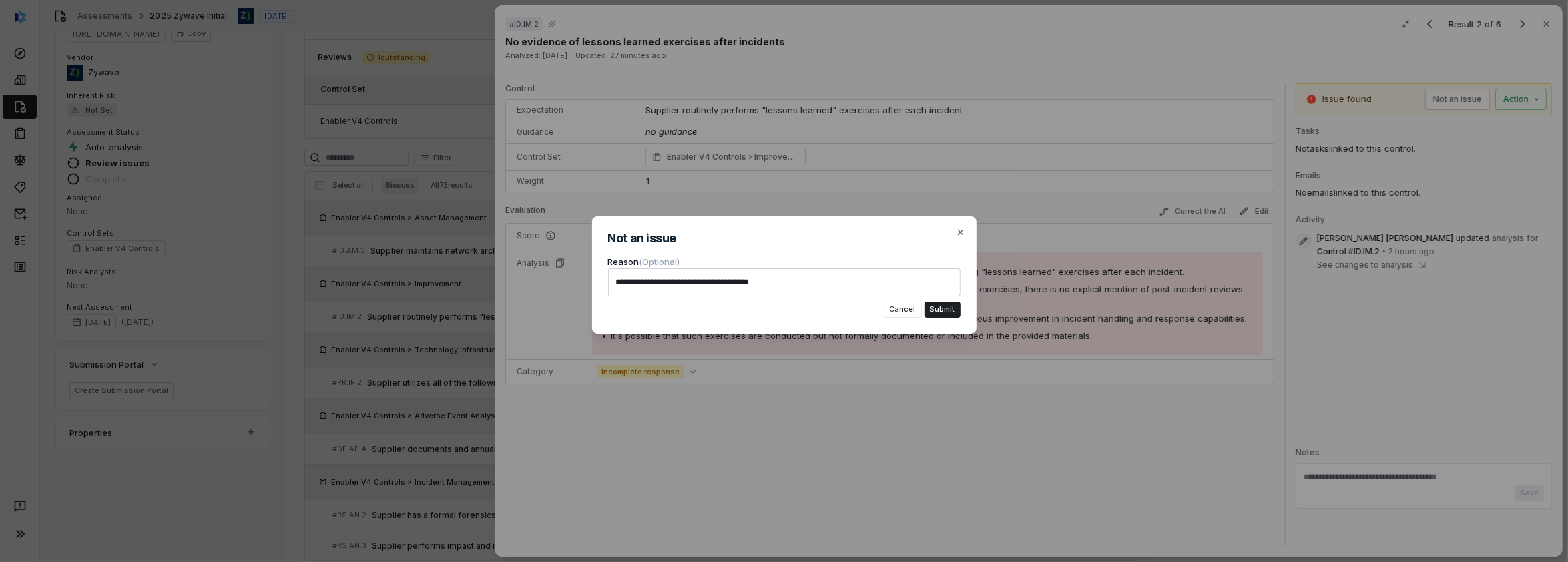 type on "*" 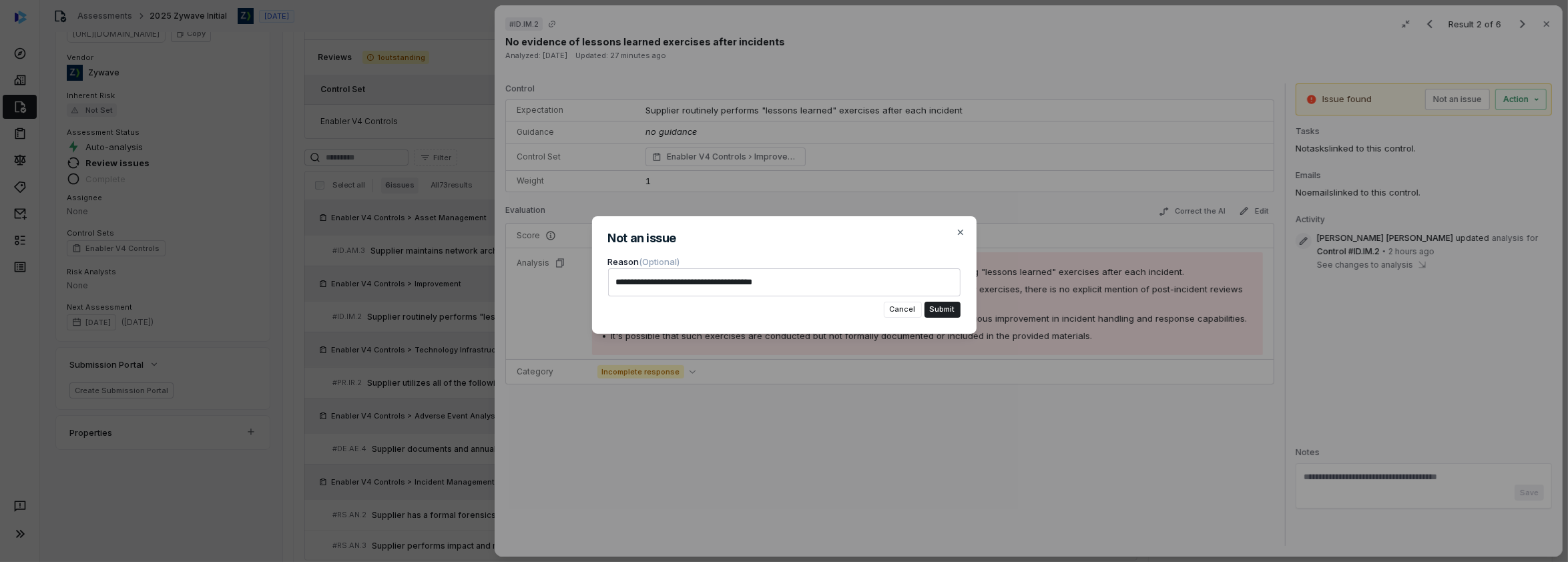 type on "*" 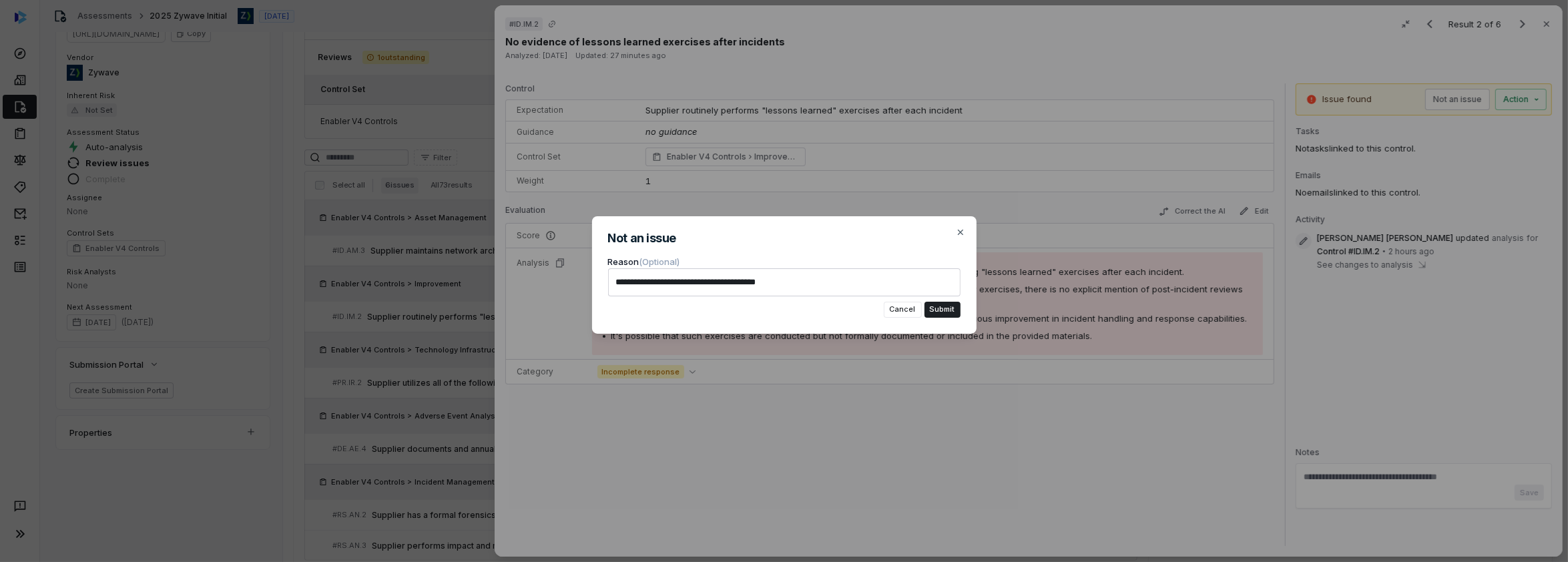 type on "*" 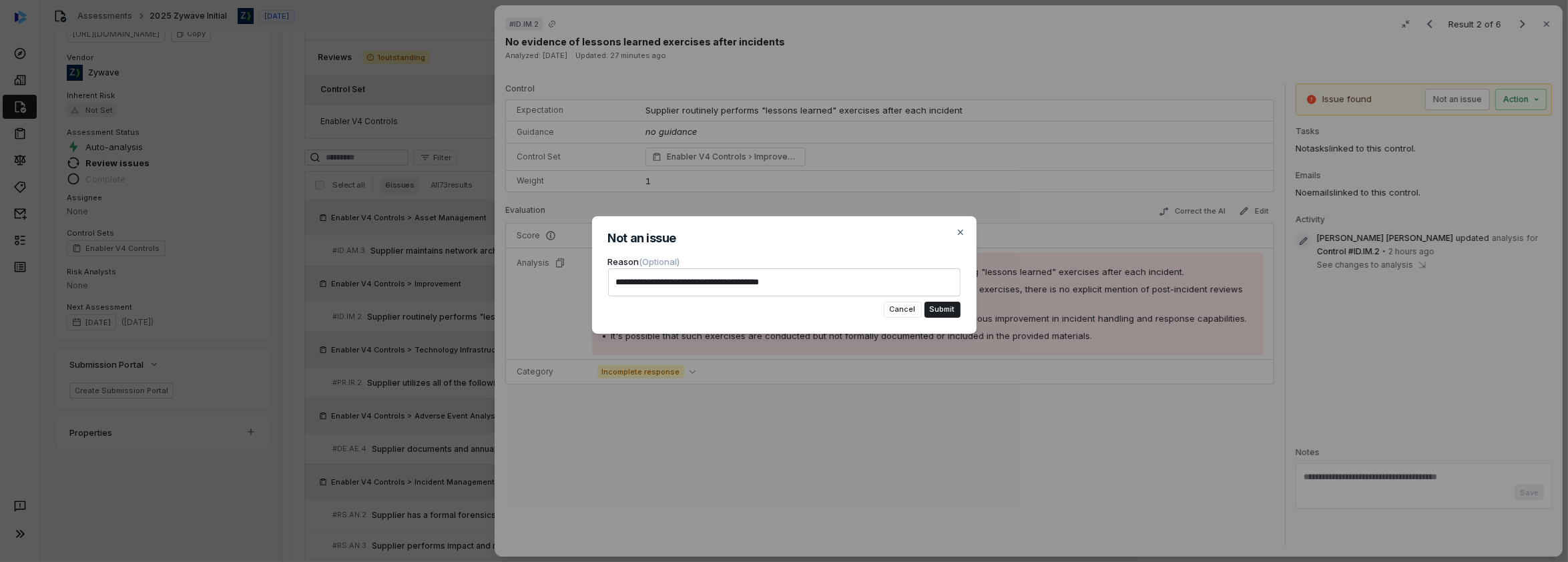 type on "*" 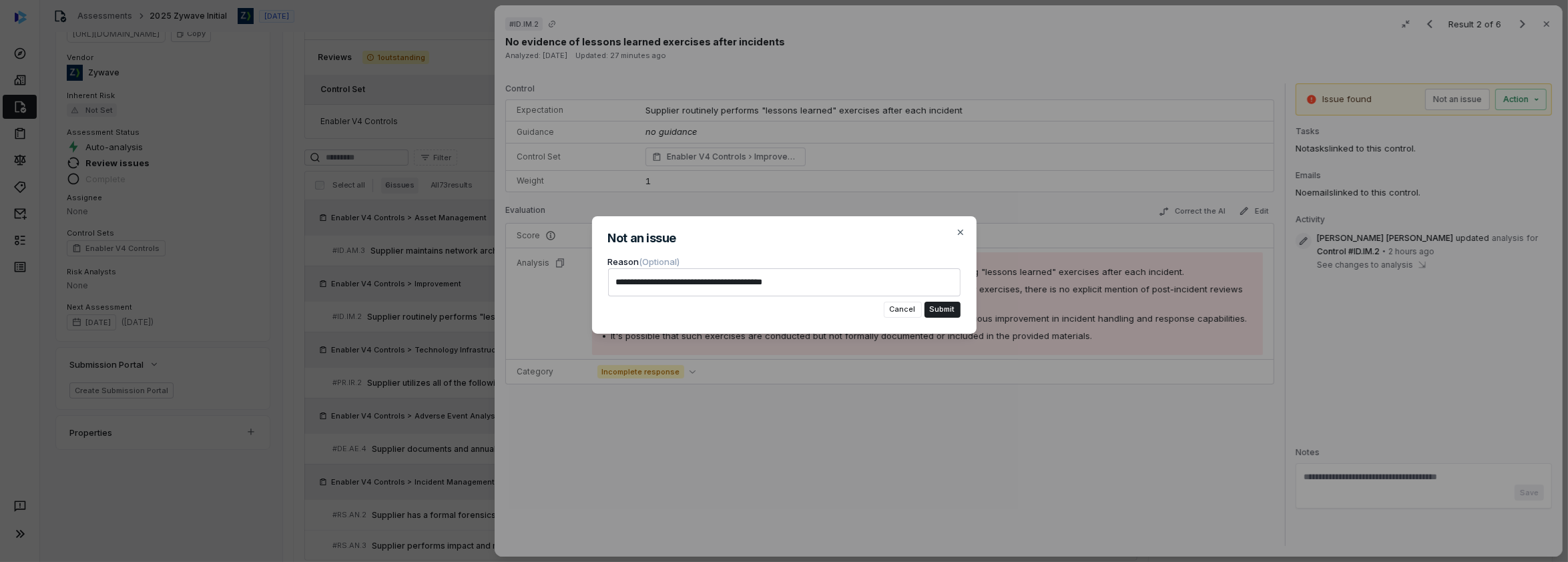 type on "*" 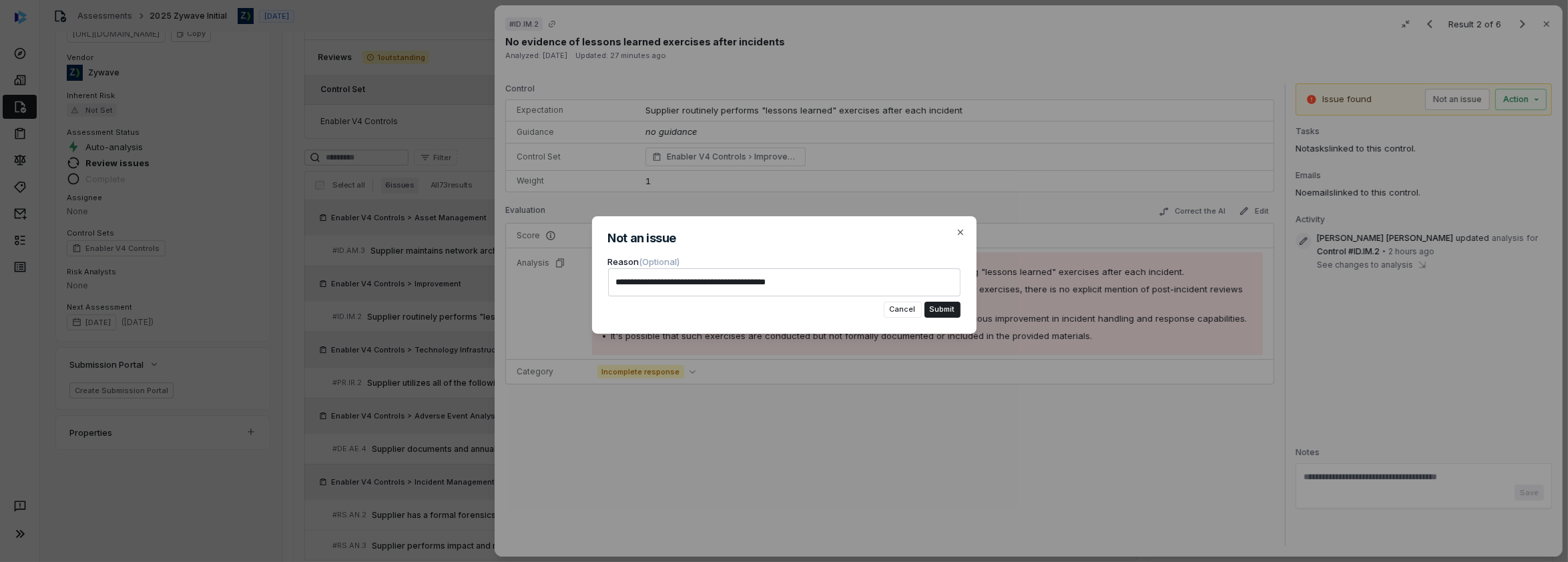 type on "*" 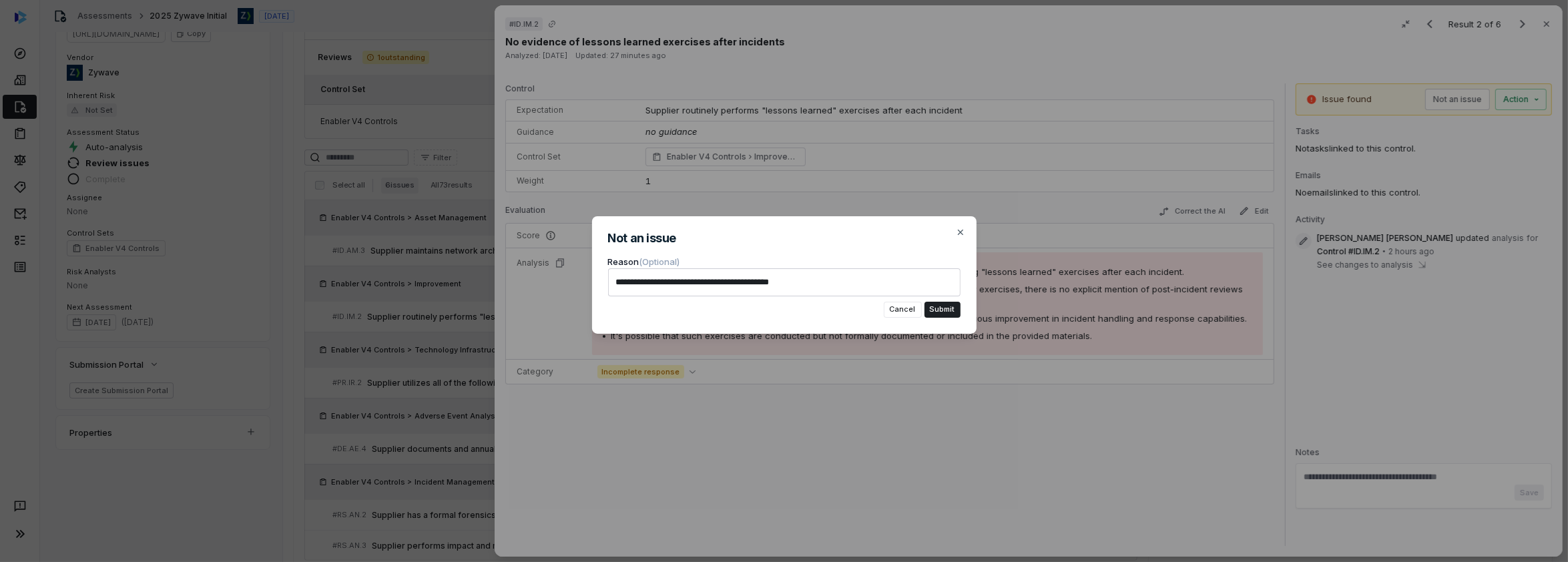 type on "*" 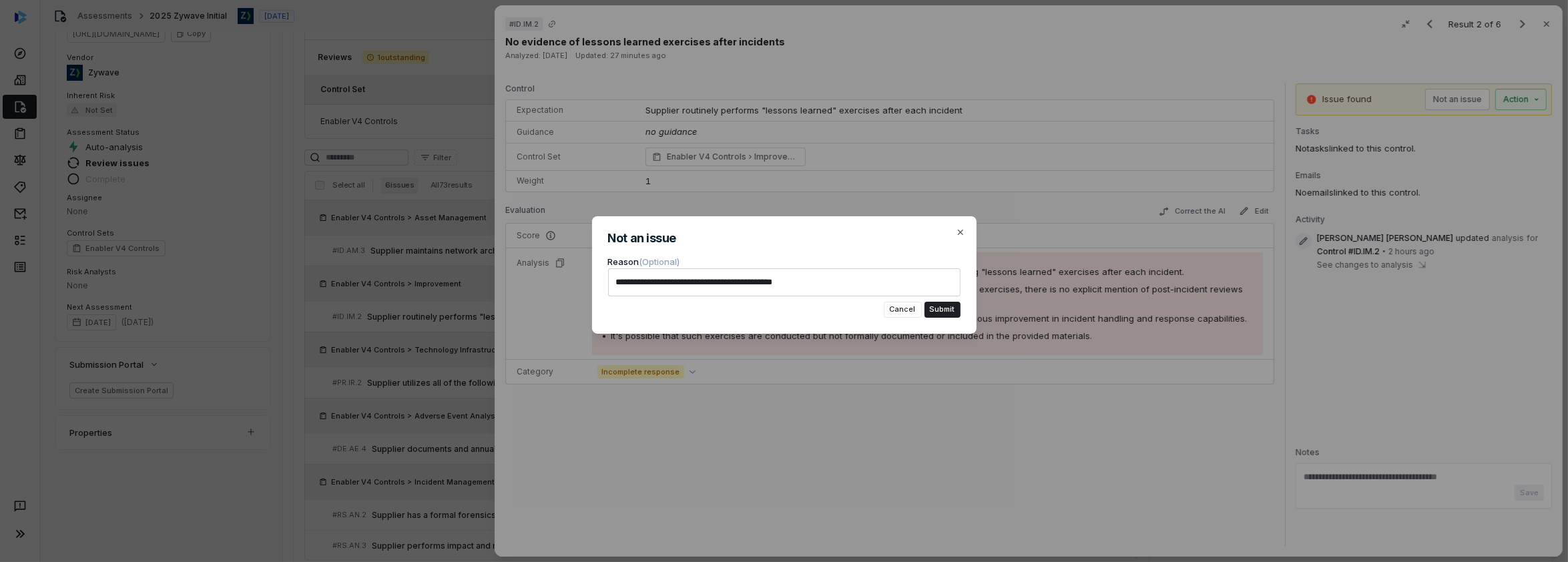 type on "*" 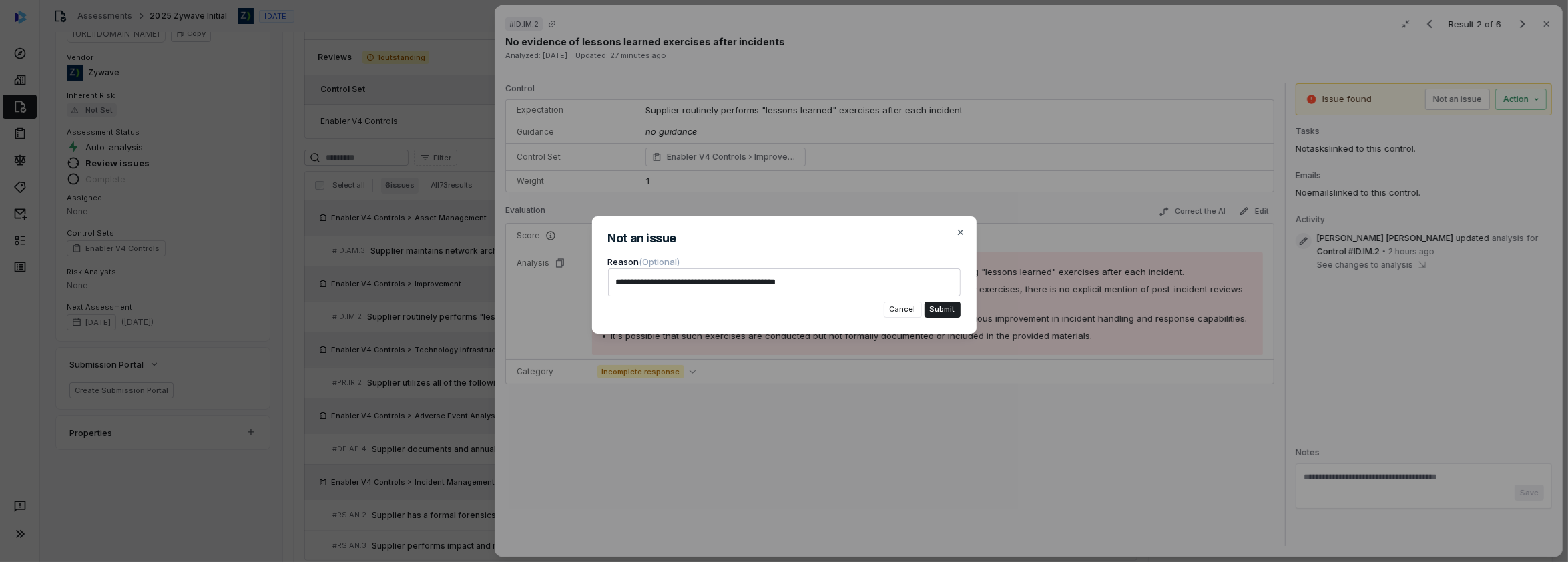 type on "*" 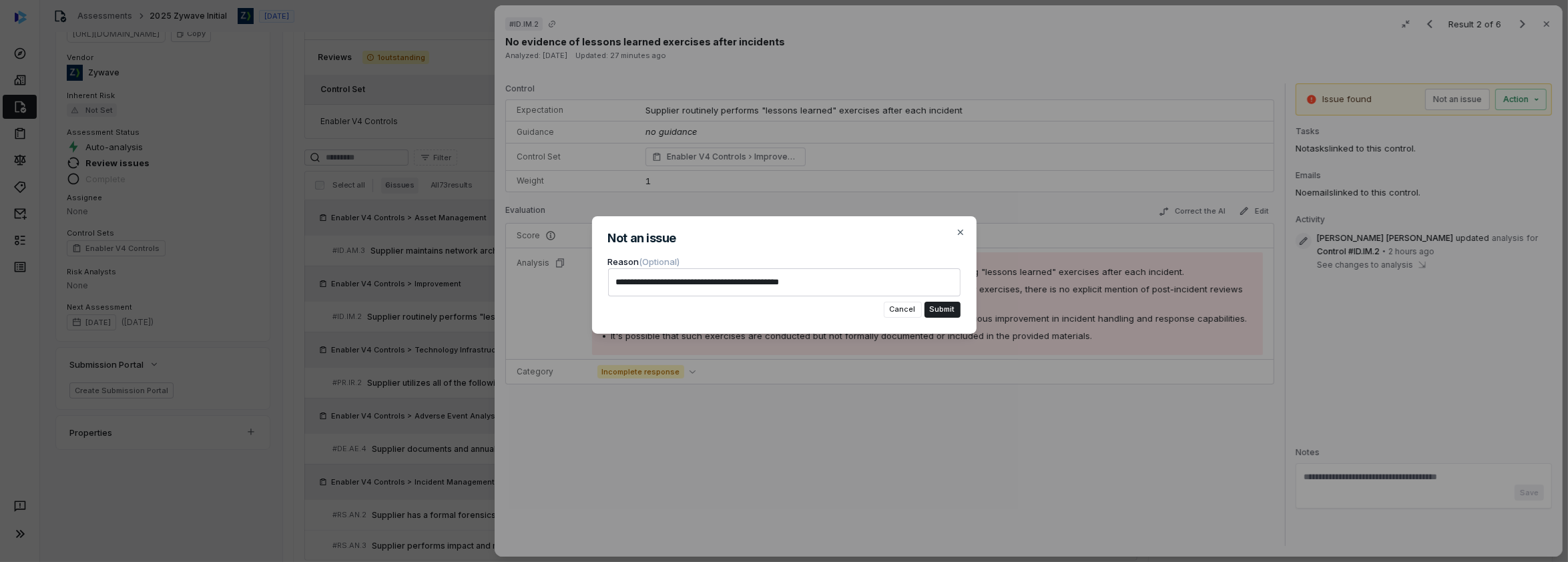 type on "*" 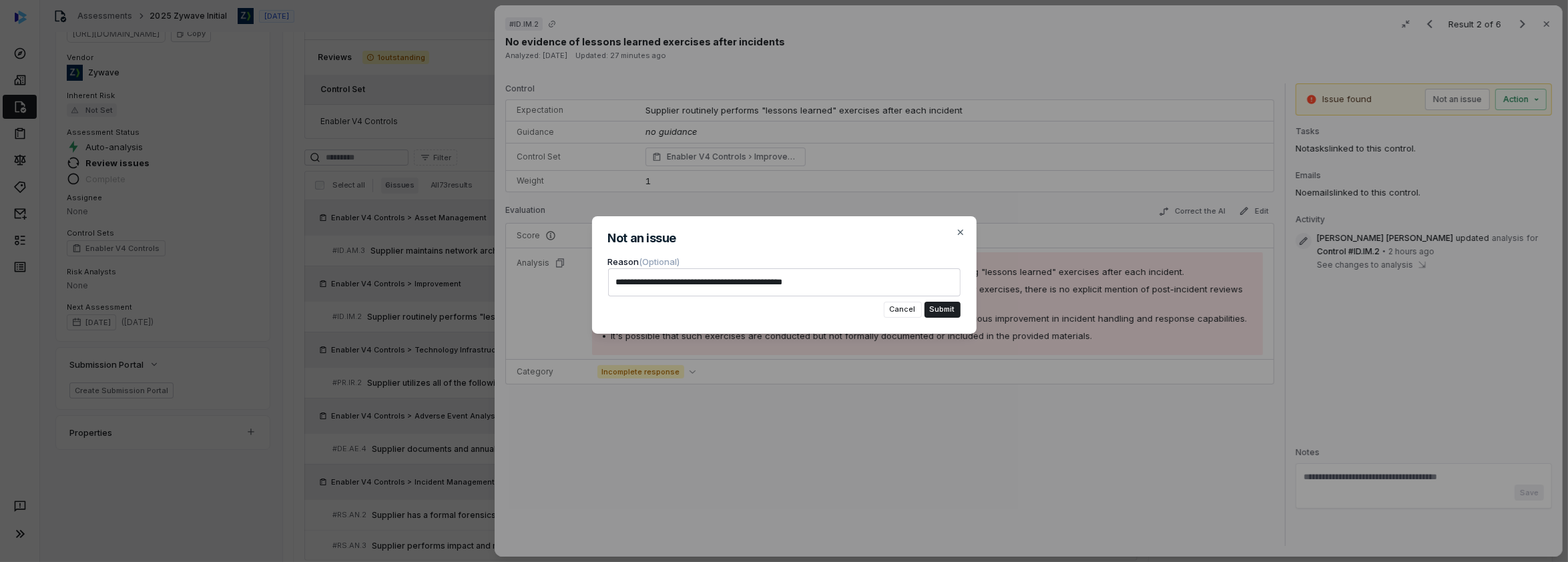 type on "*" 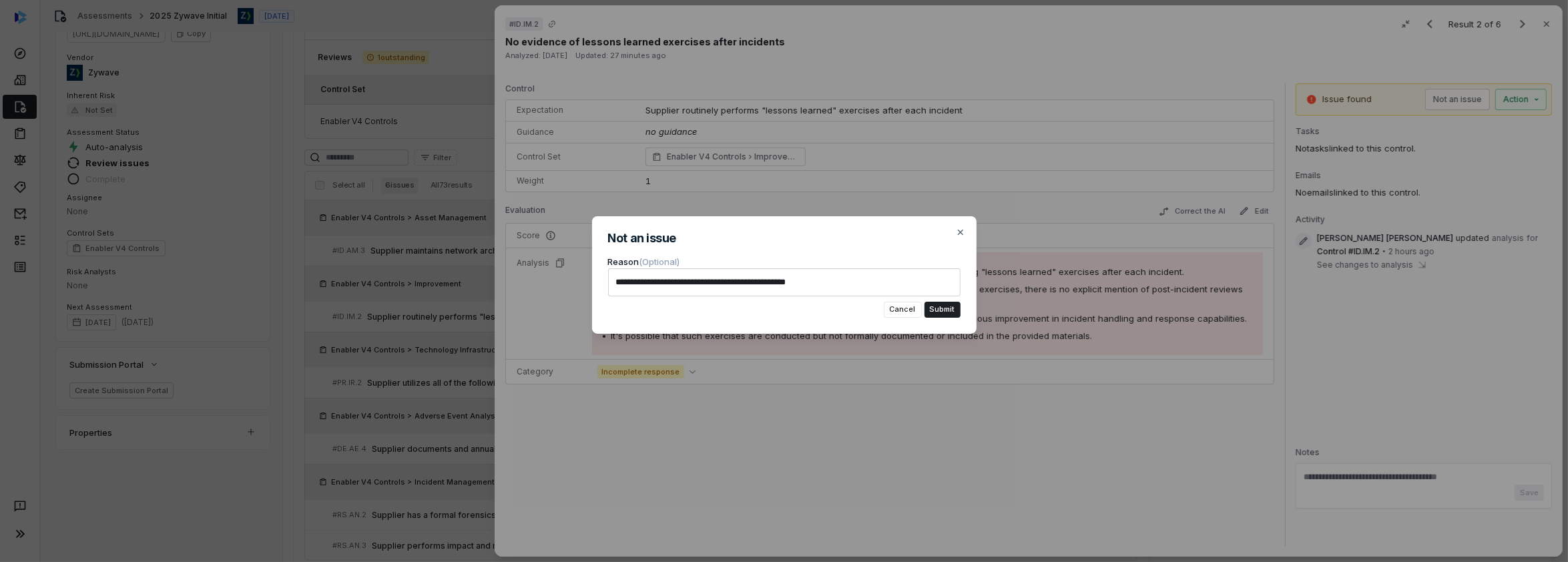 type on "*" 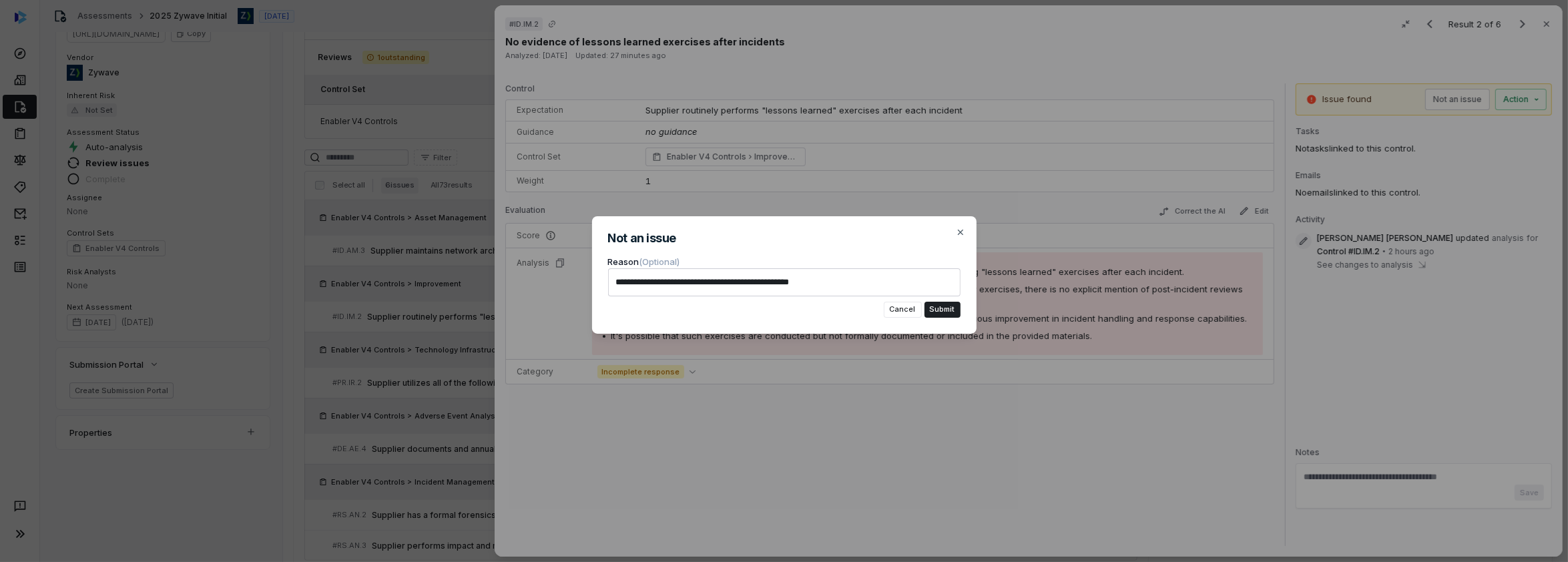 type on "*" 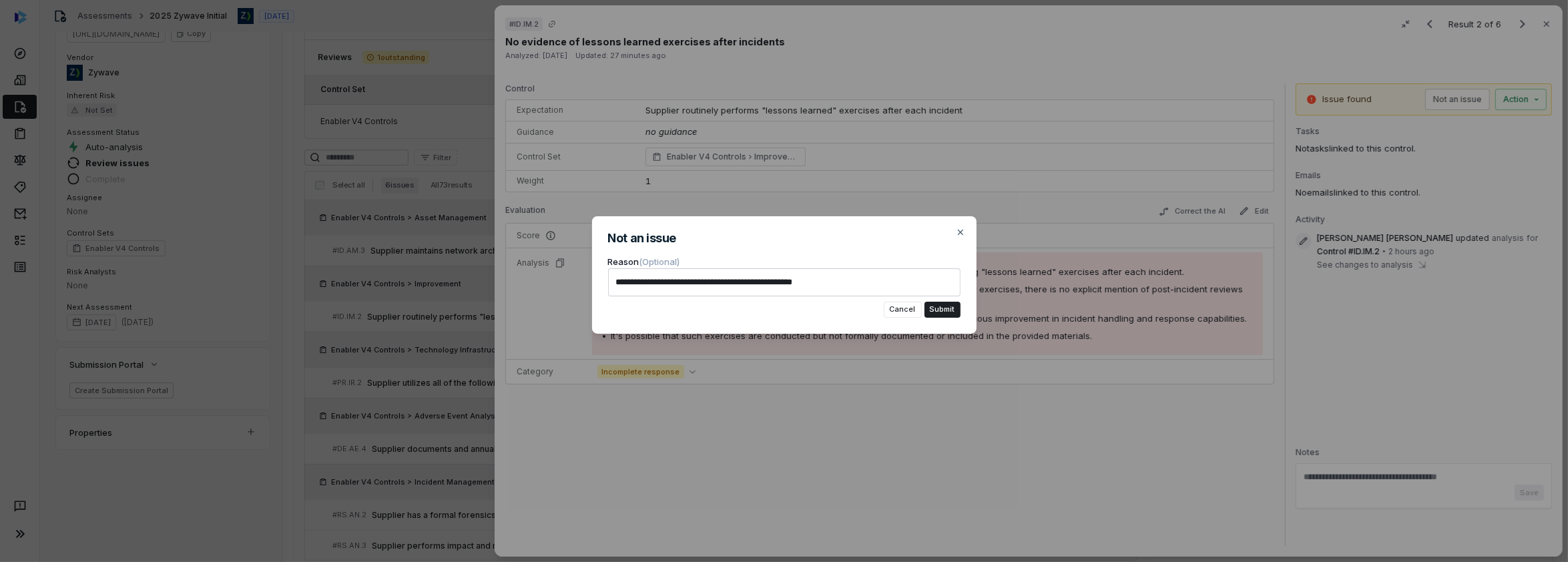 type on "*" 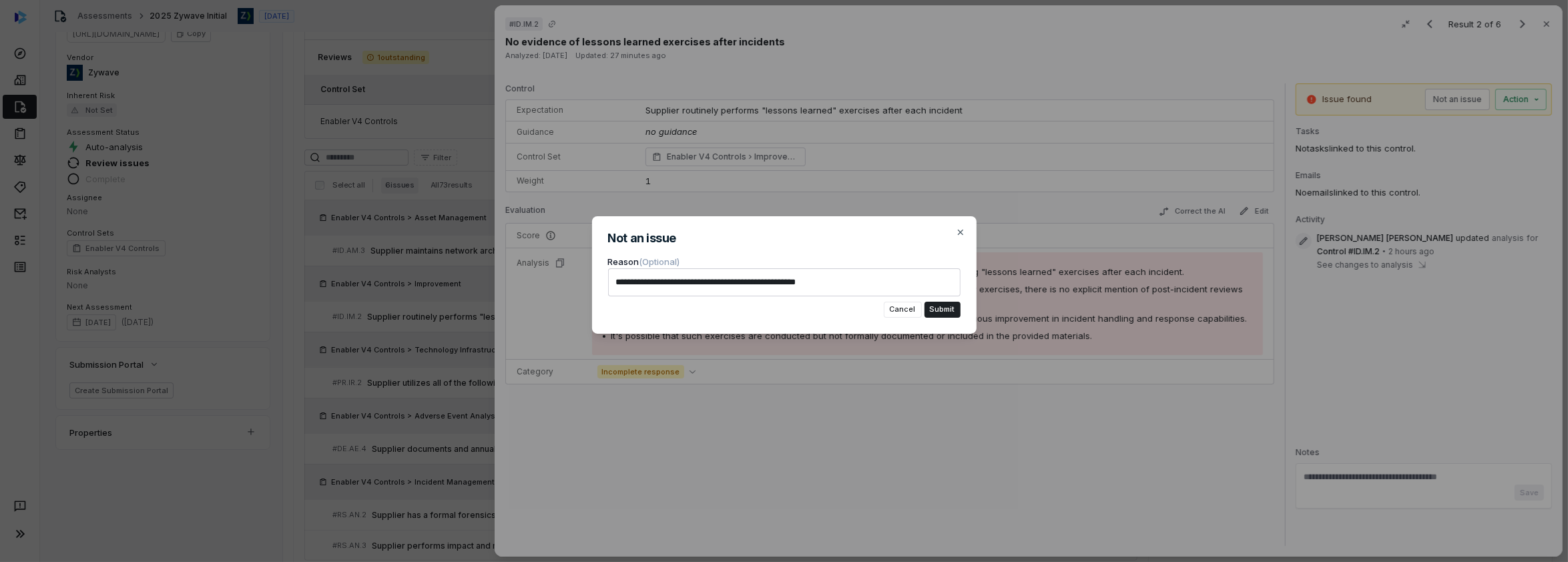type on "*" 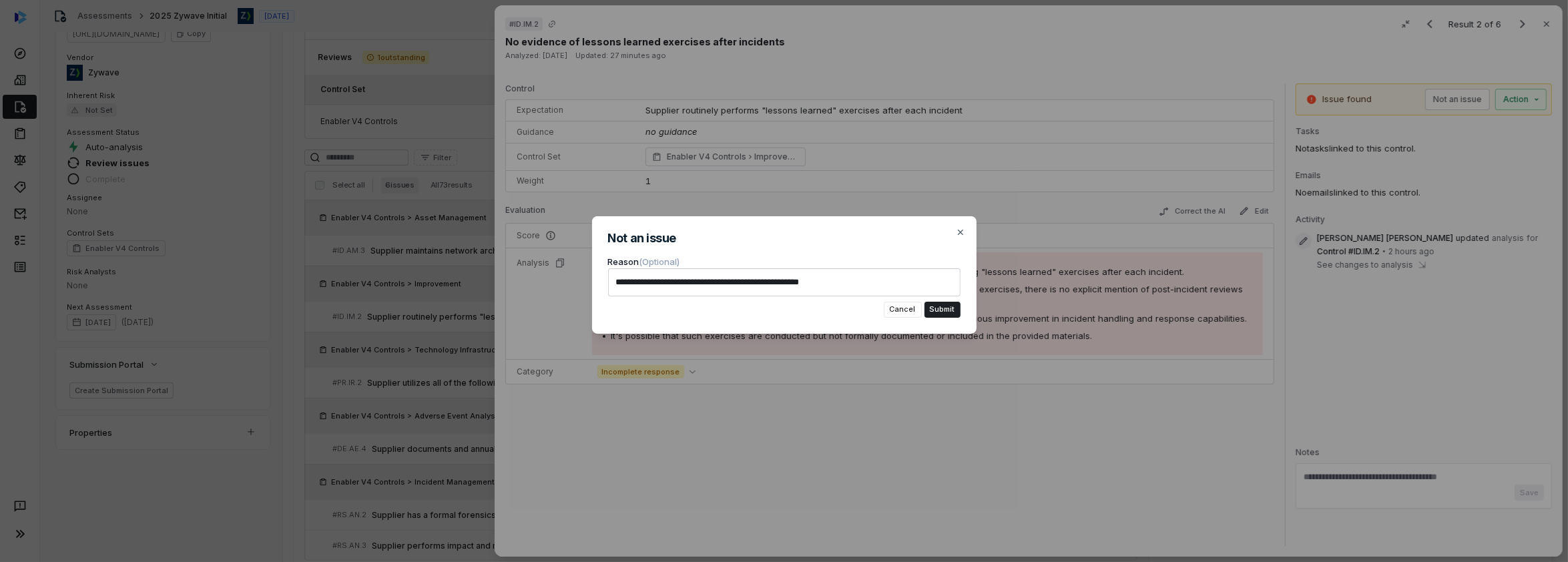 type on "*" 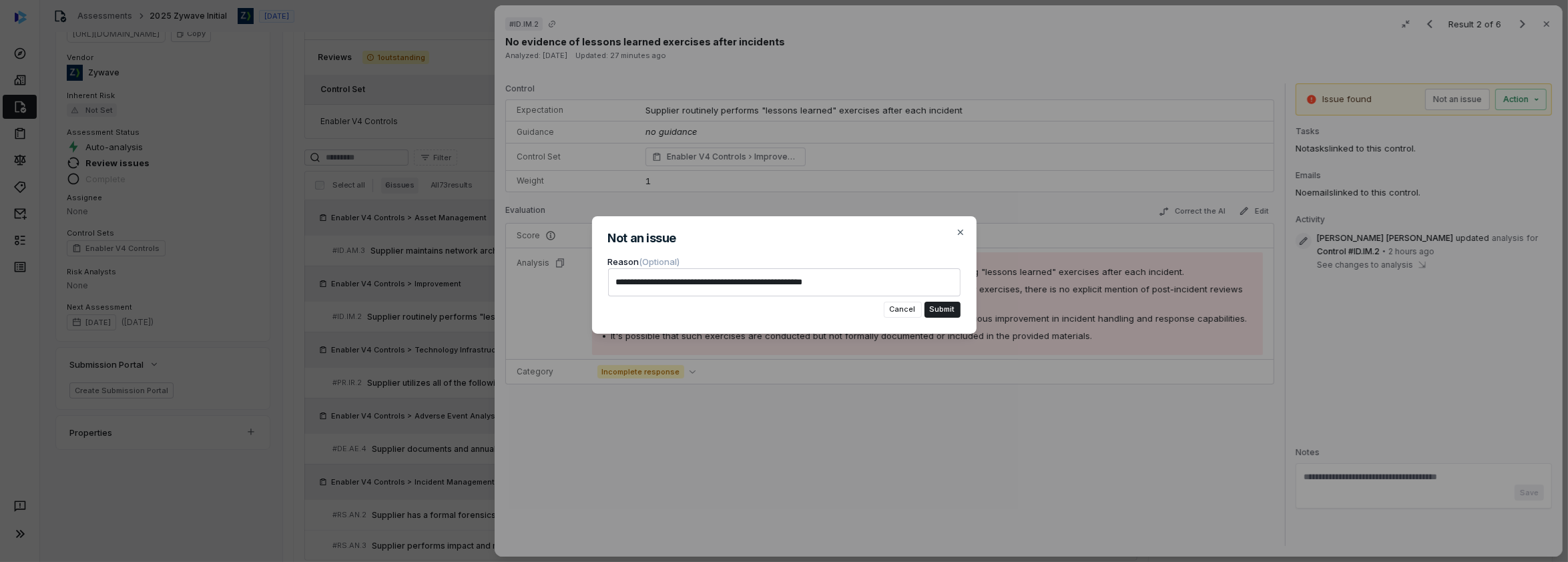 type on "*" 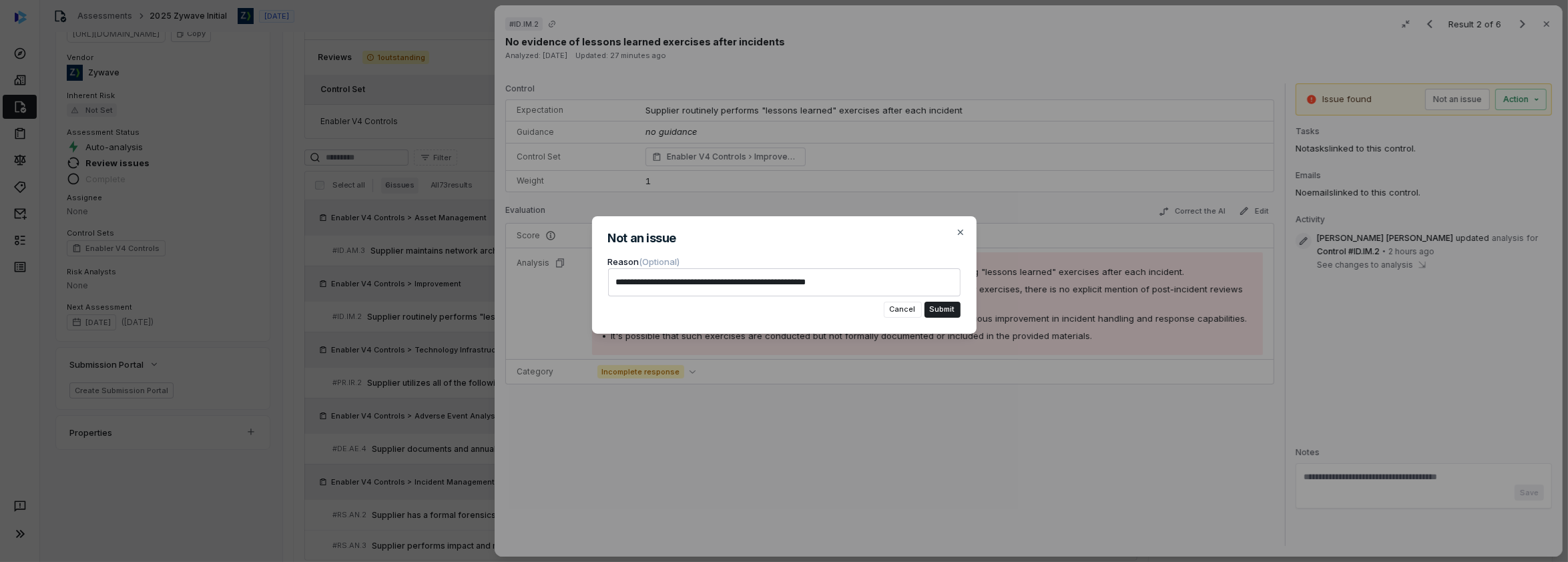 type on "*" 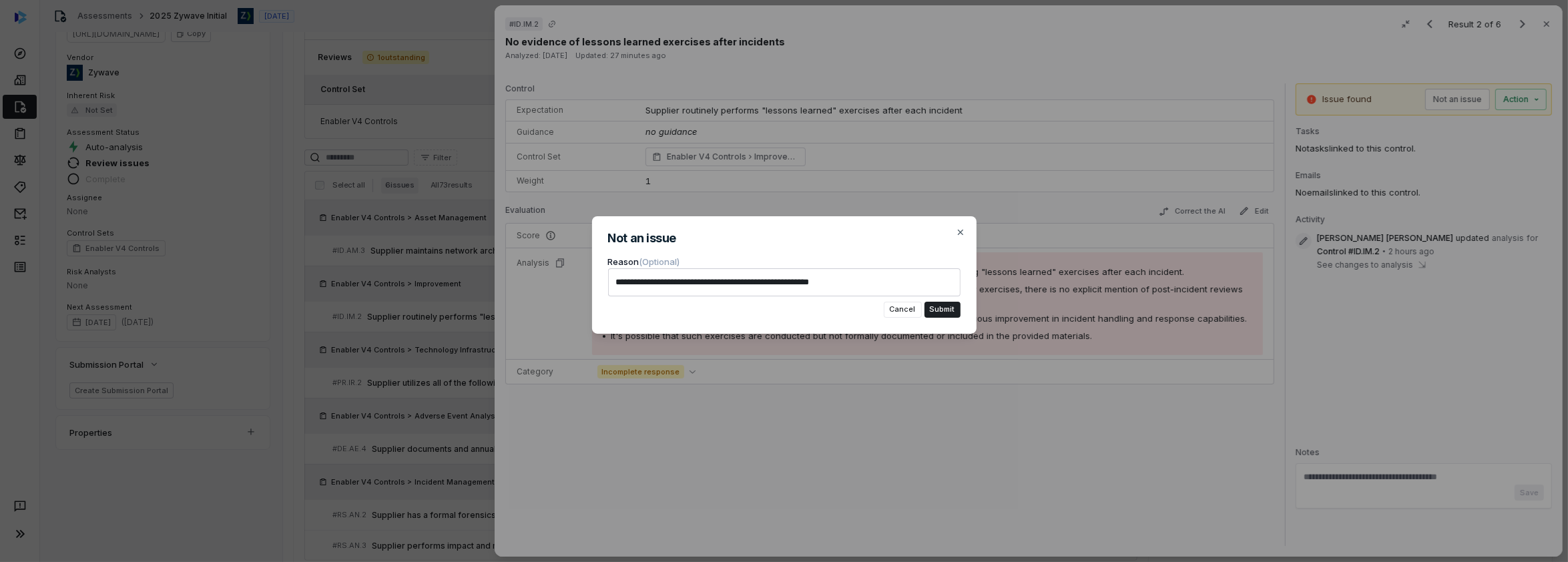 type on "*" 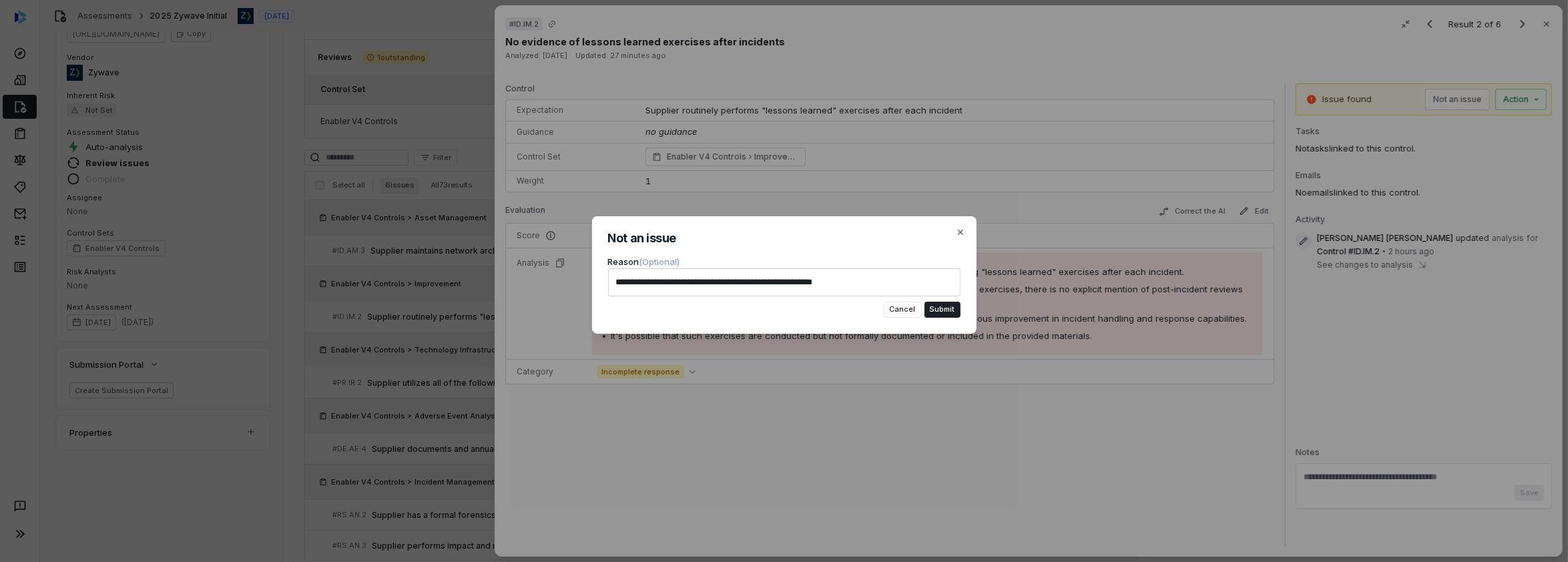 type on "*" 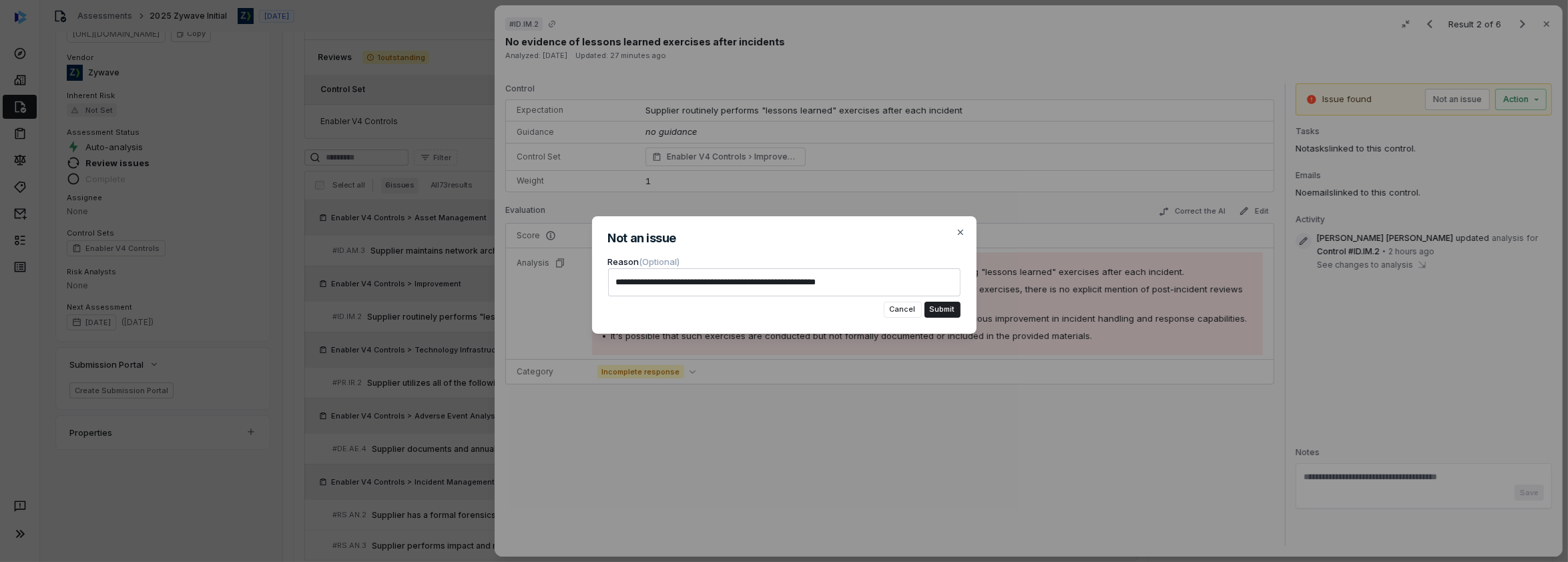 type on "*" 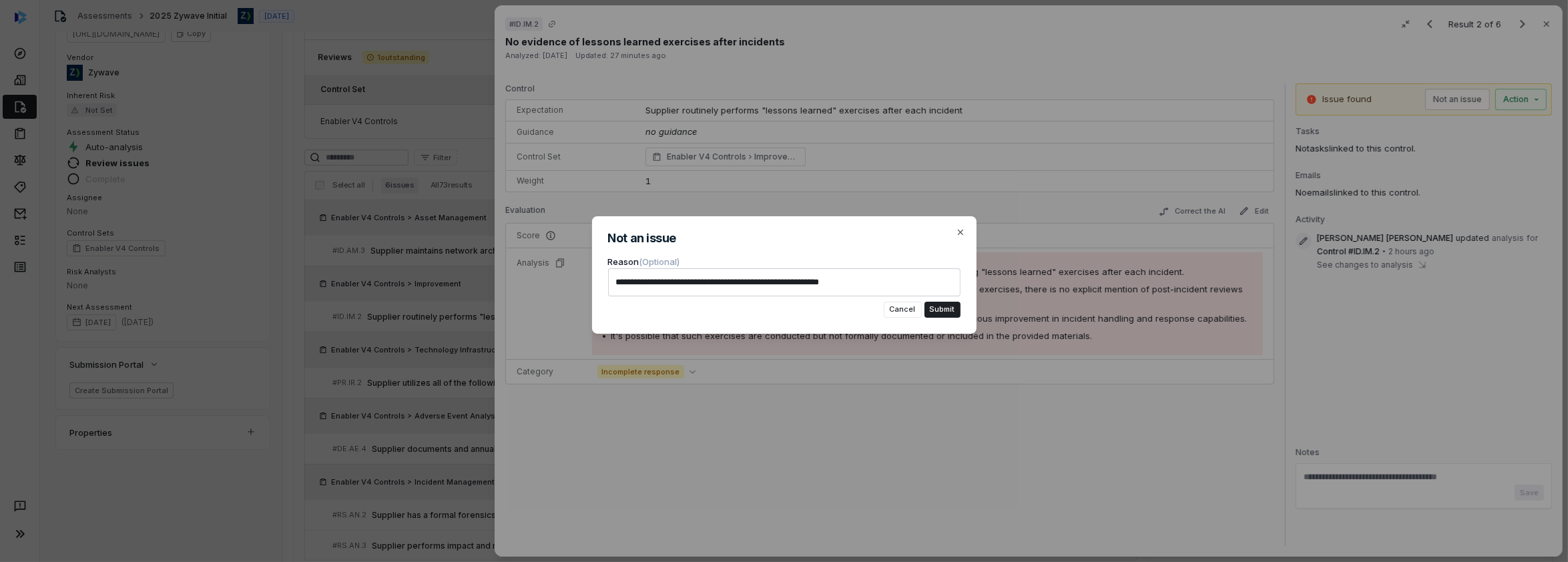 type on "*" 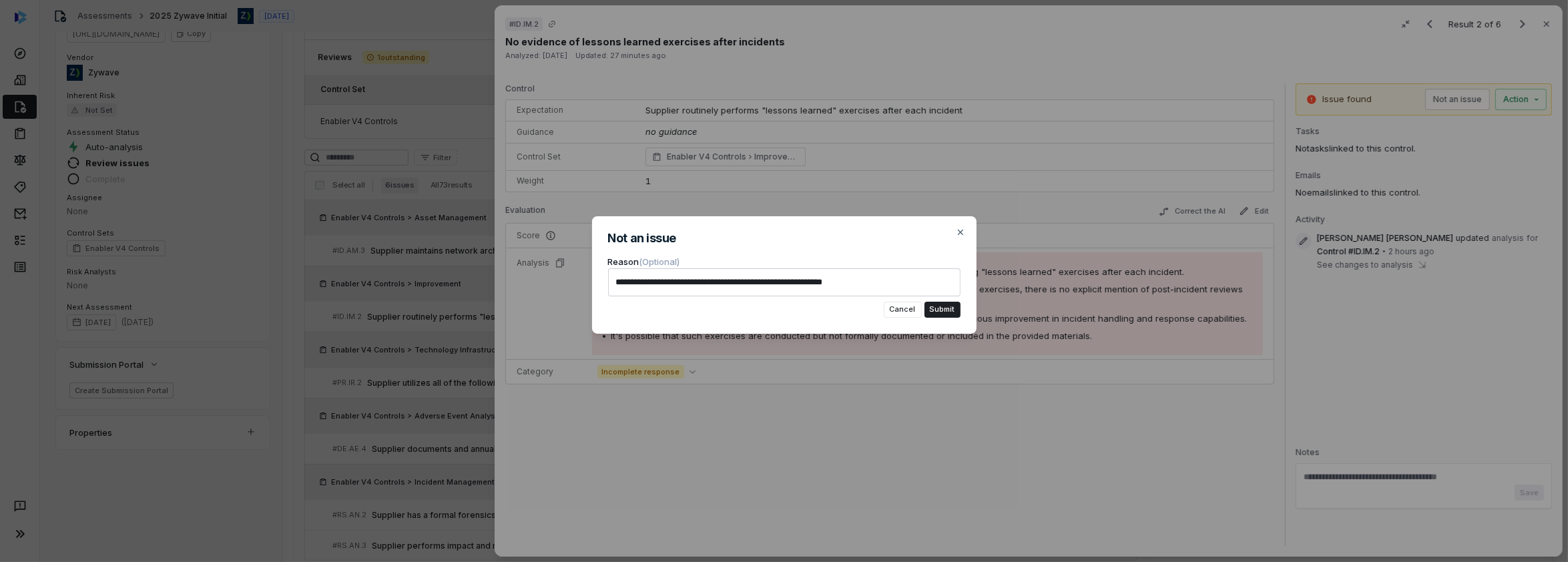 type on "*" 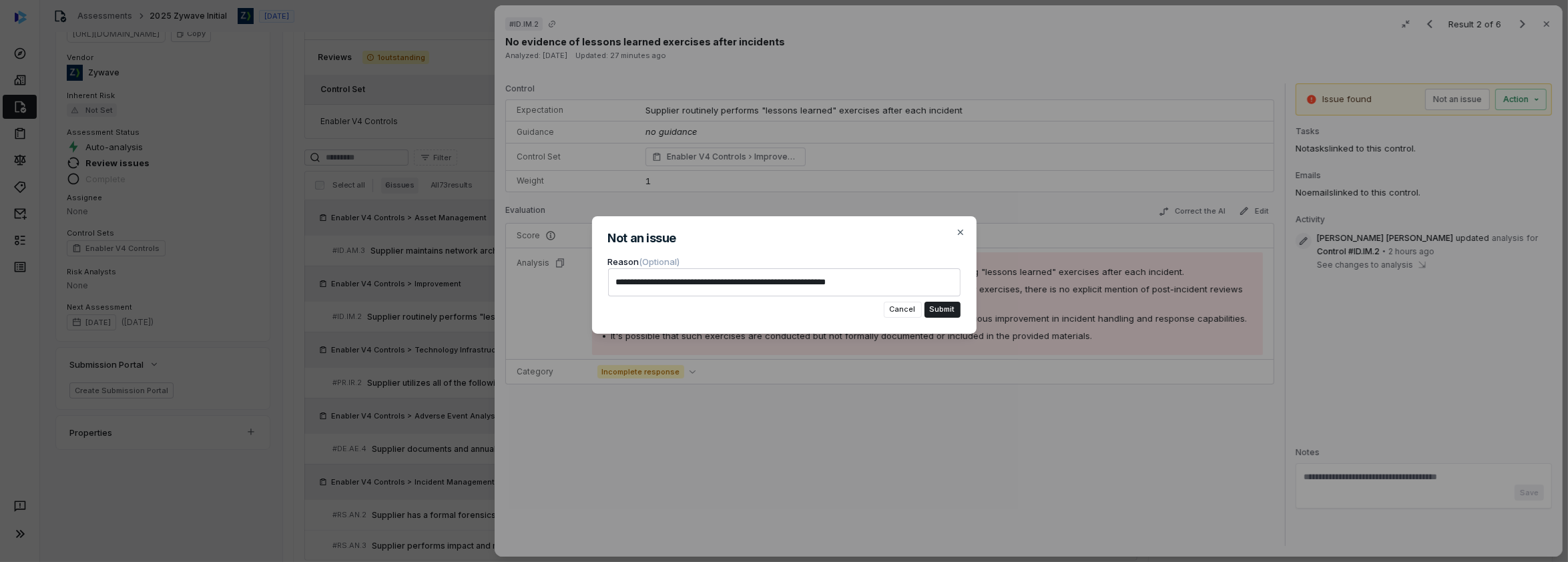 type on "*" 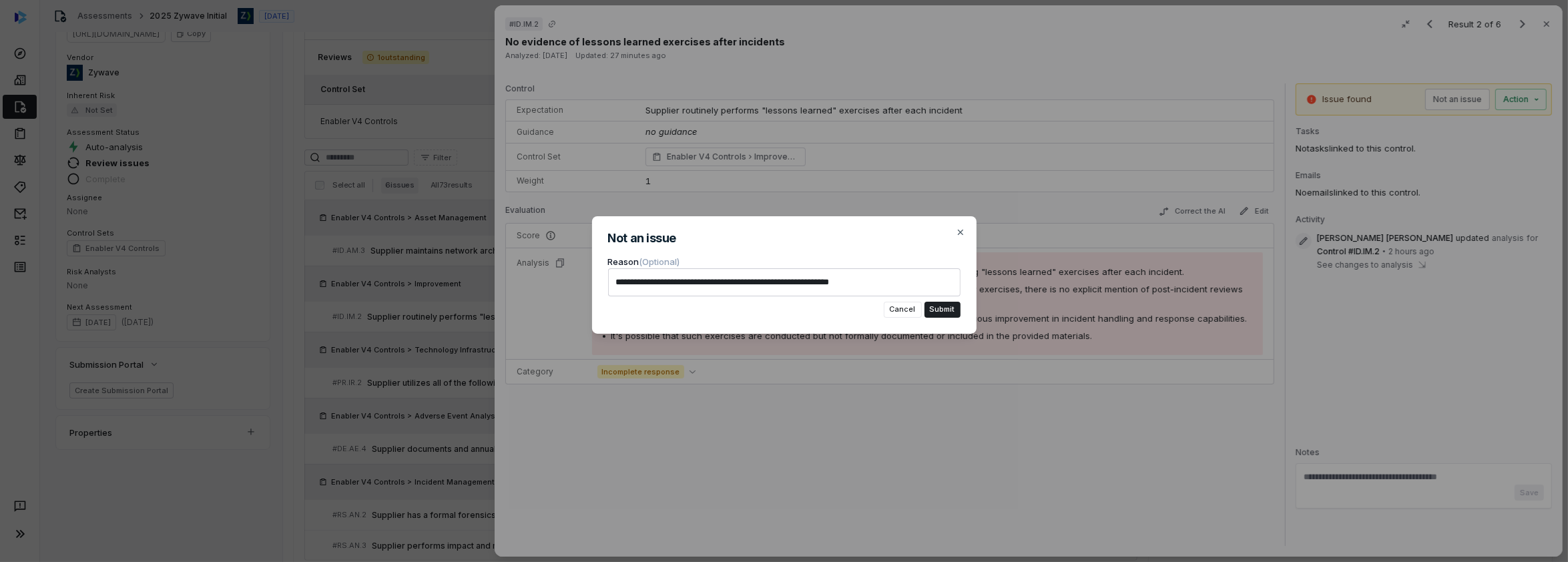 type on "*" 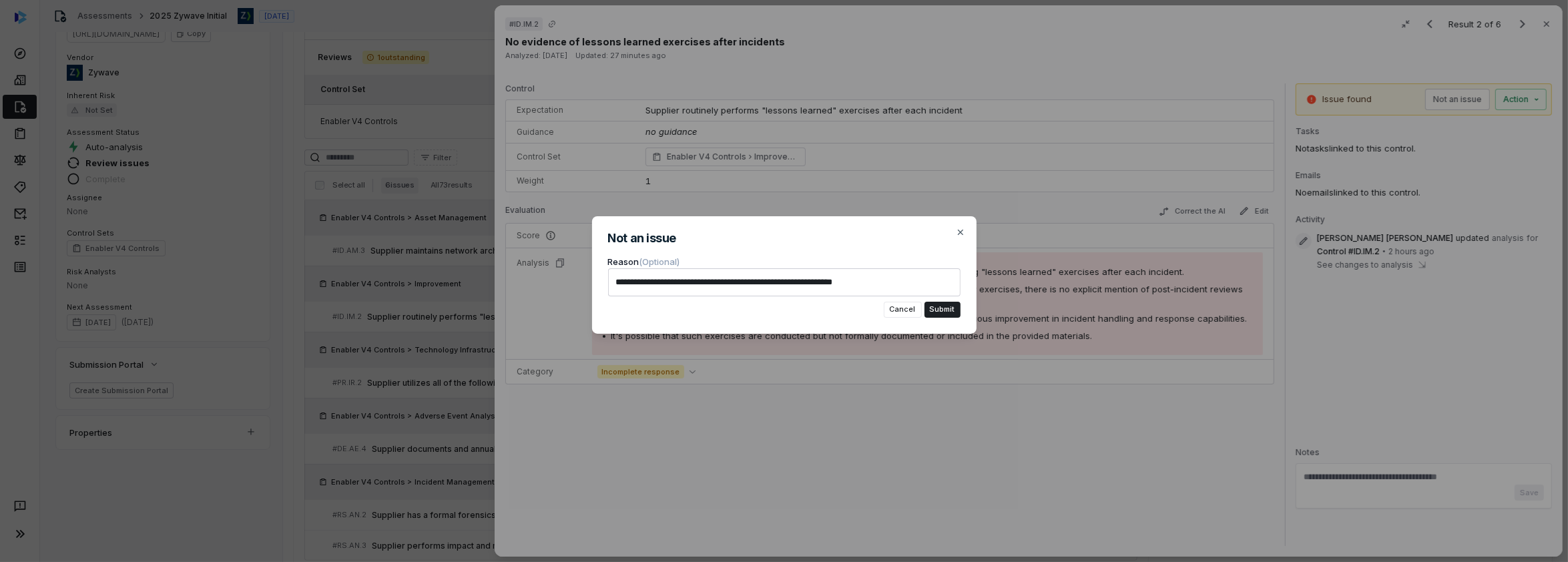 type on "*" 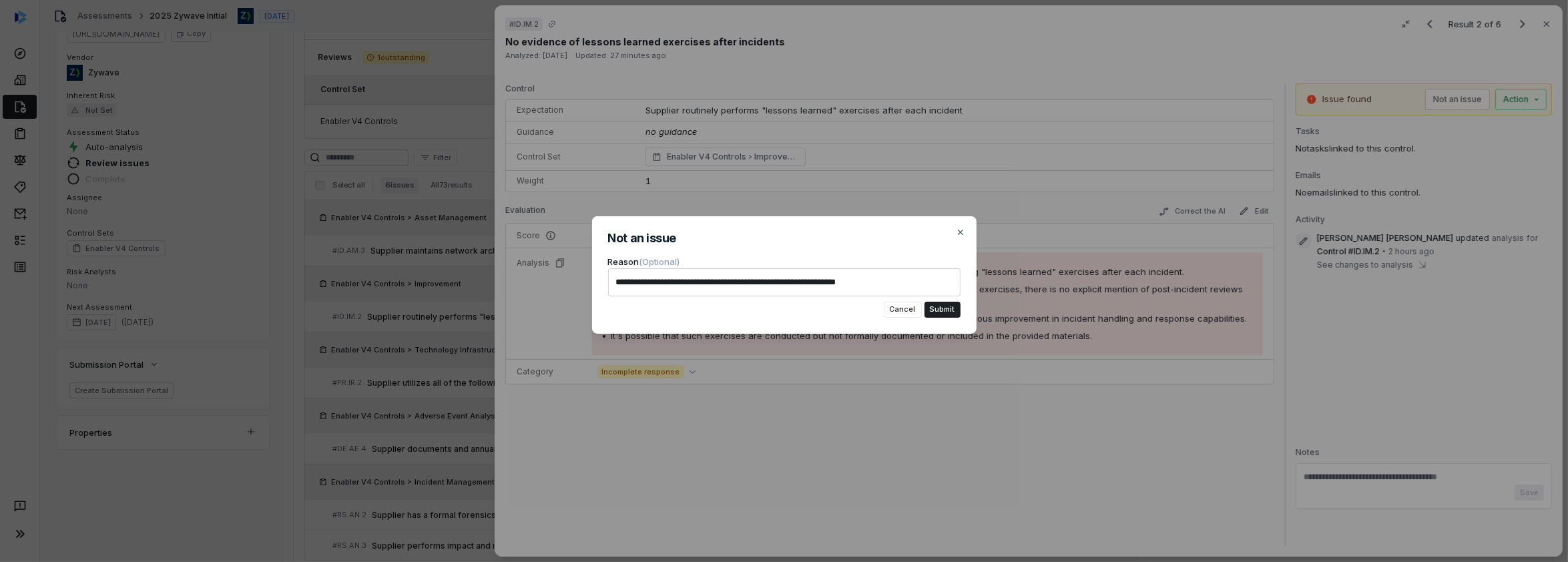 type on "*" 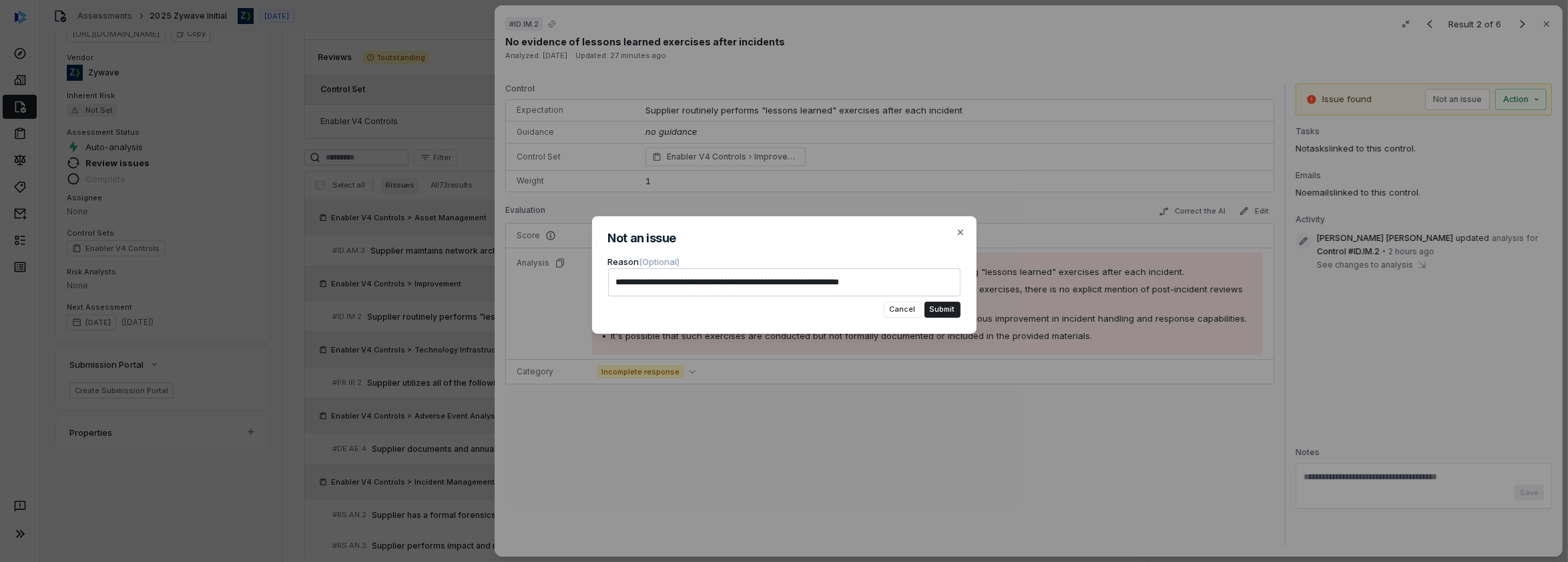 type on "*" 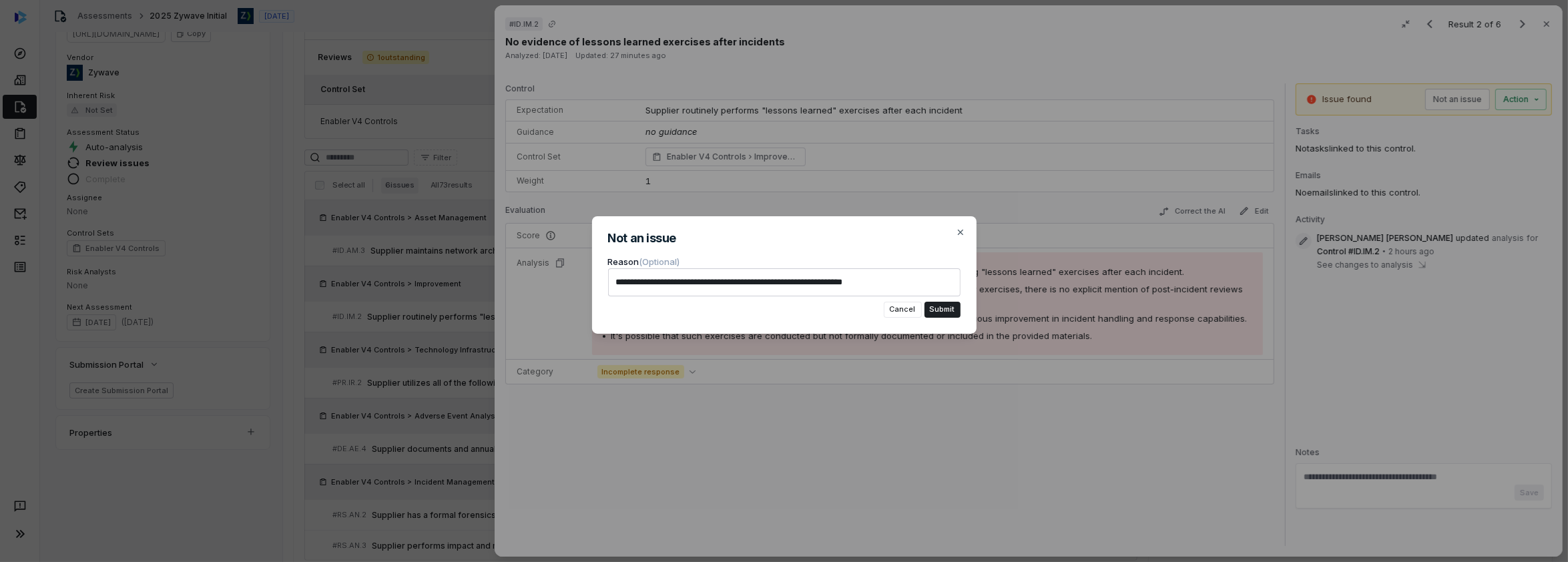 type on "*" 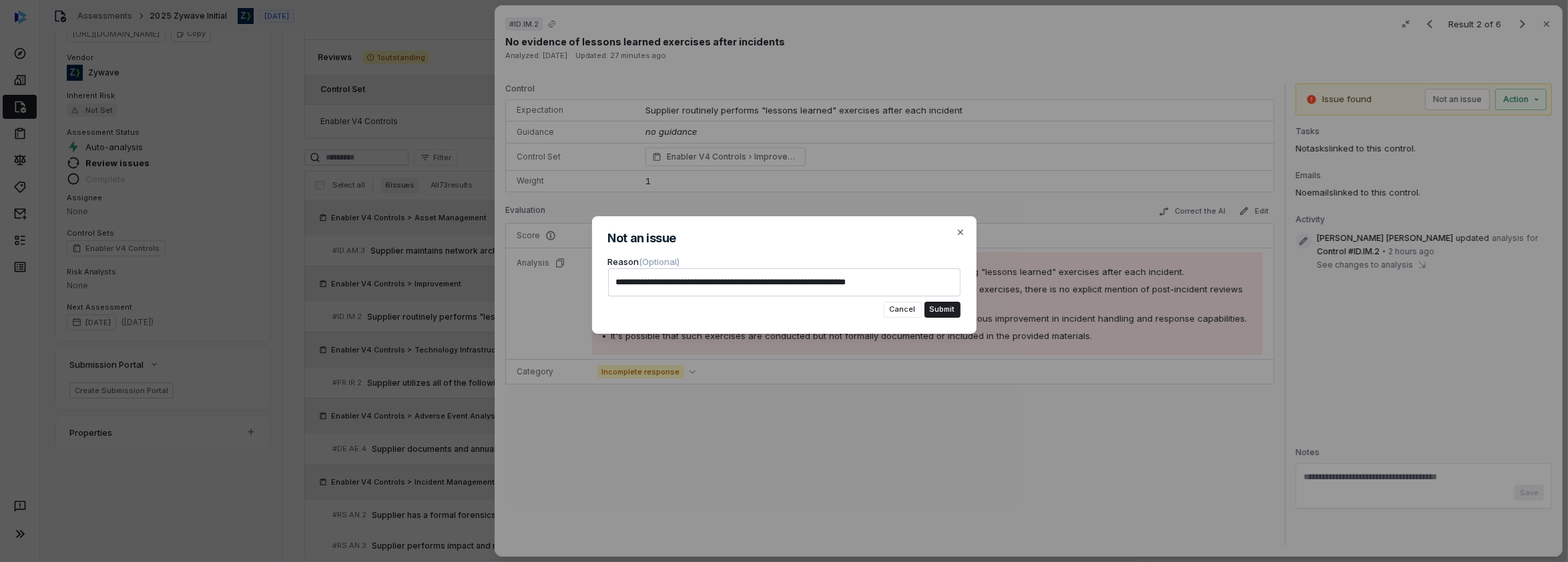 type on "*" 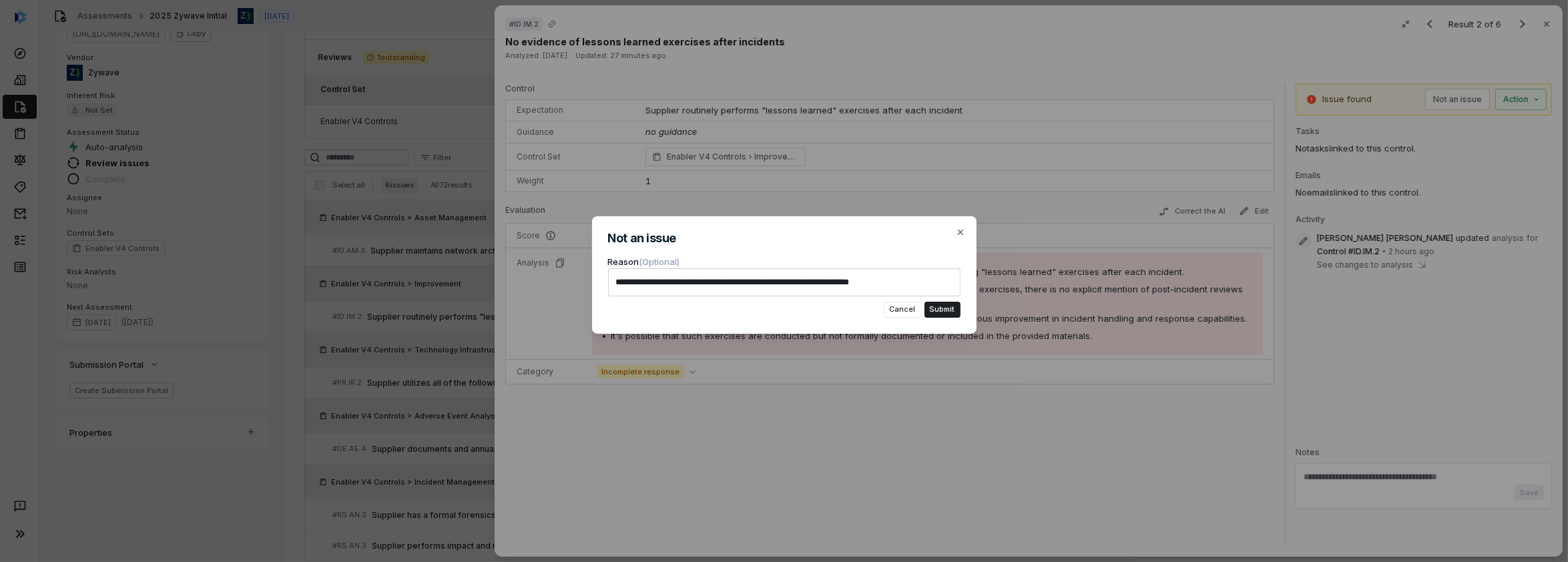 type on "*" 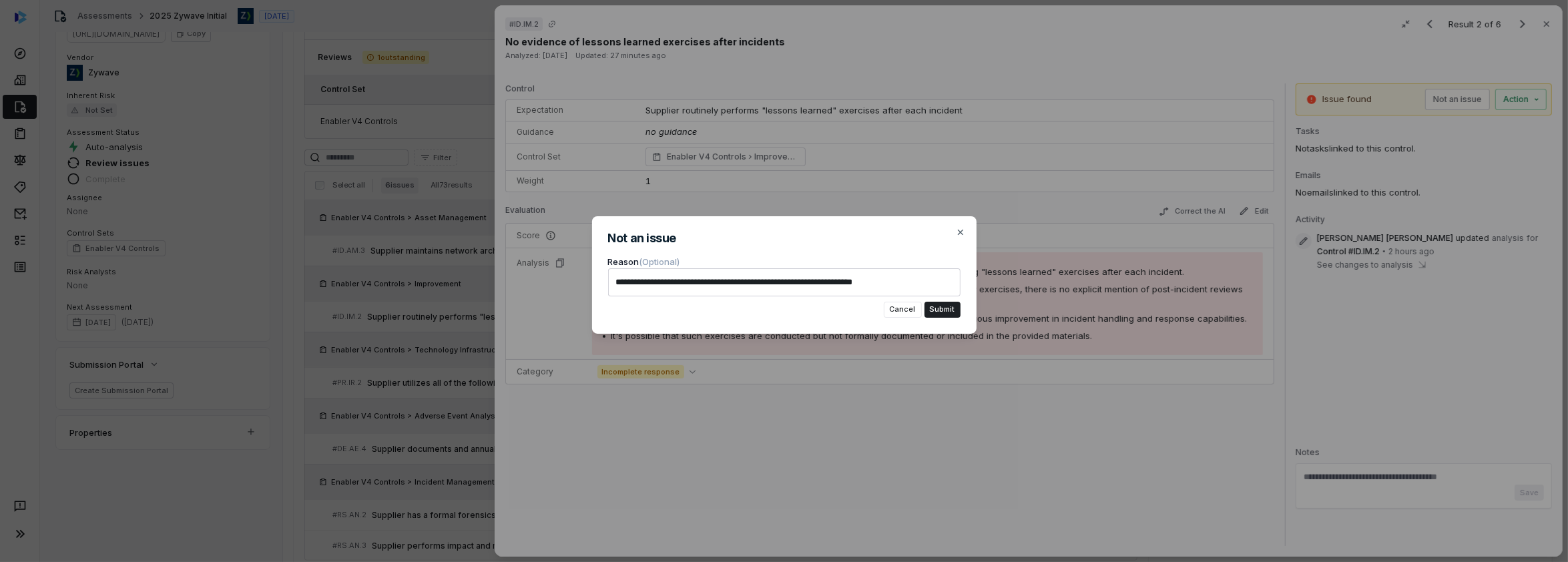 type on "*" 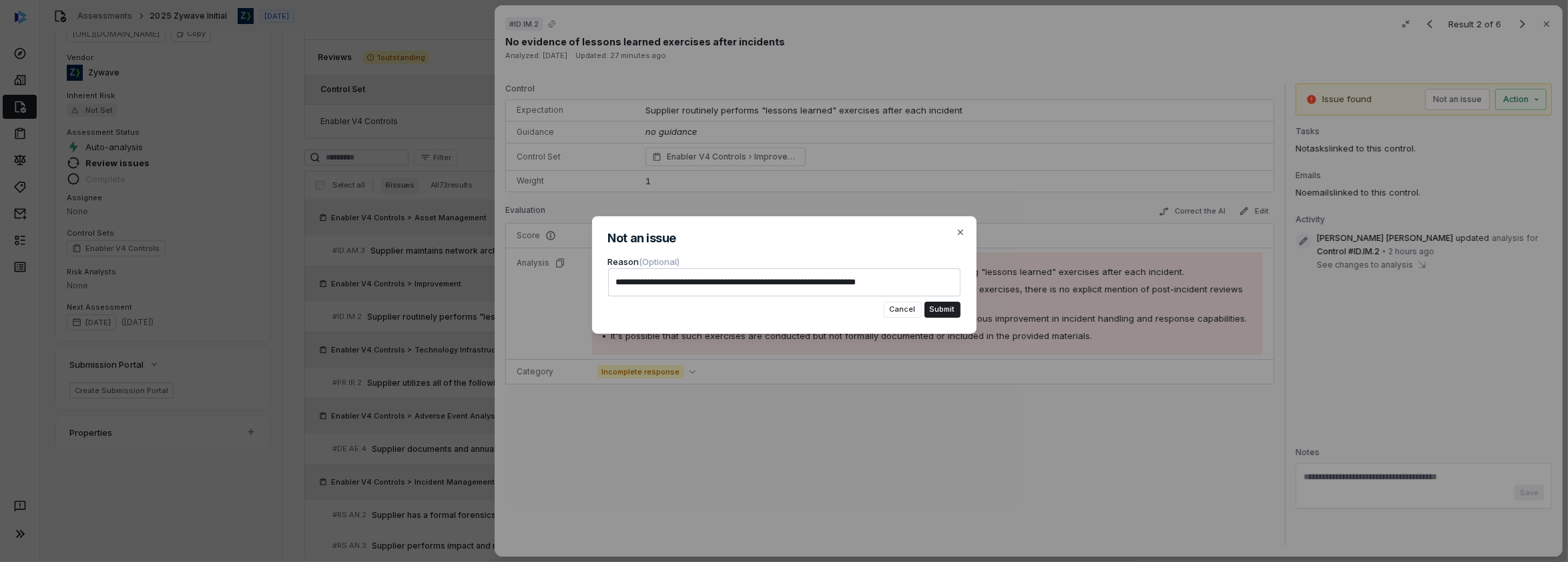 type on "*" 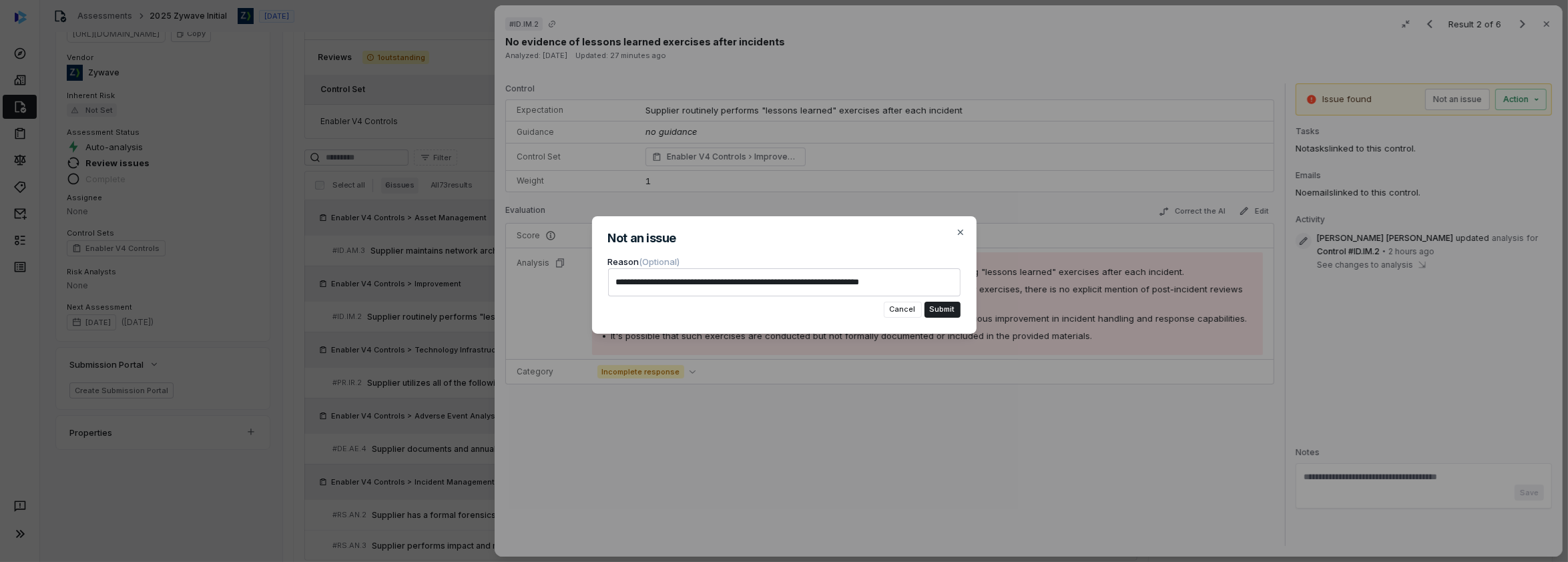 type on "*" 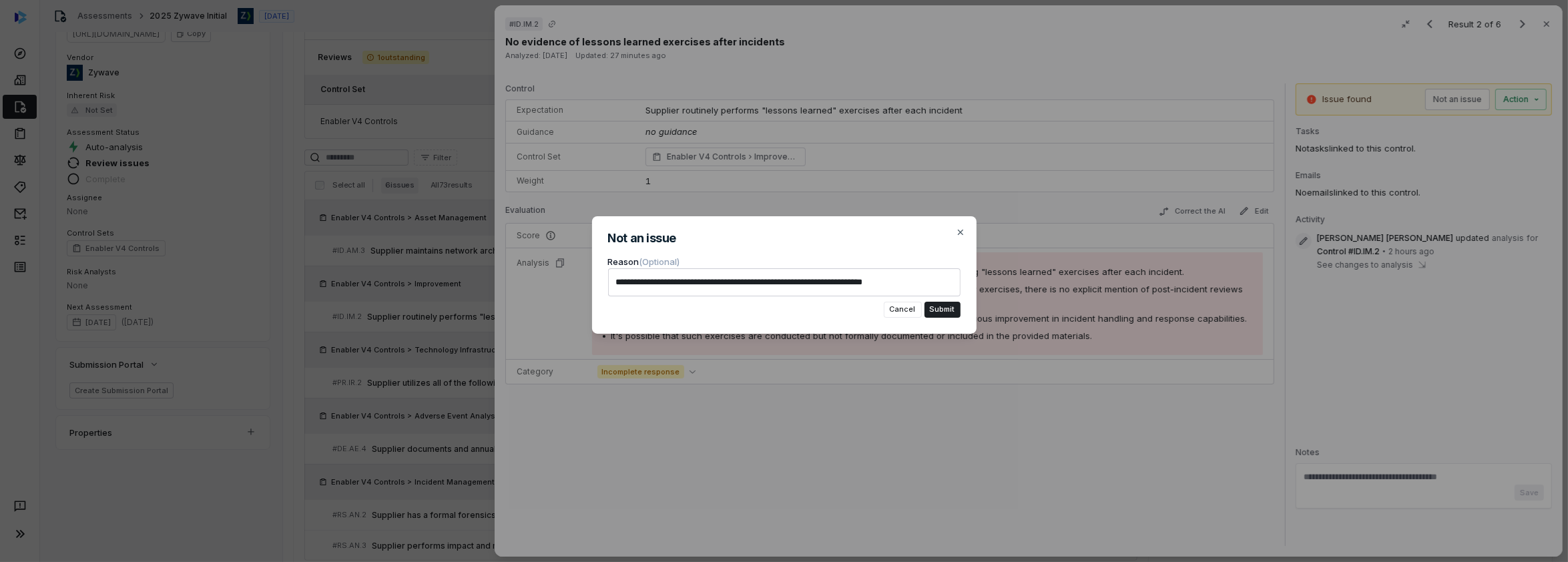 type on "*" 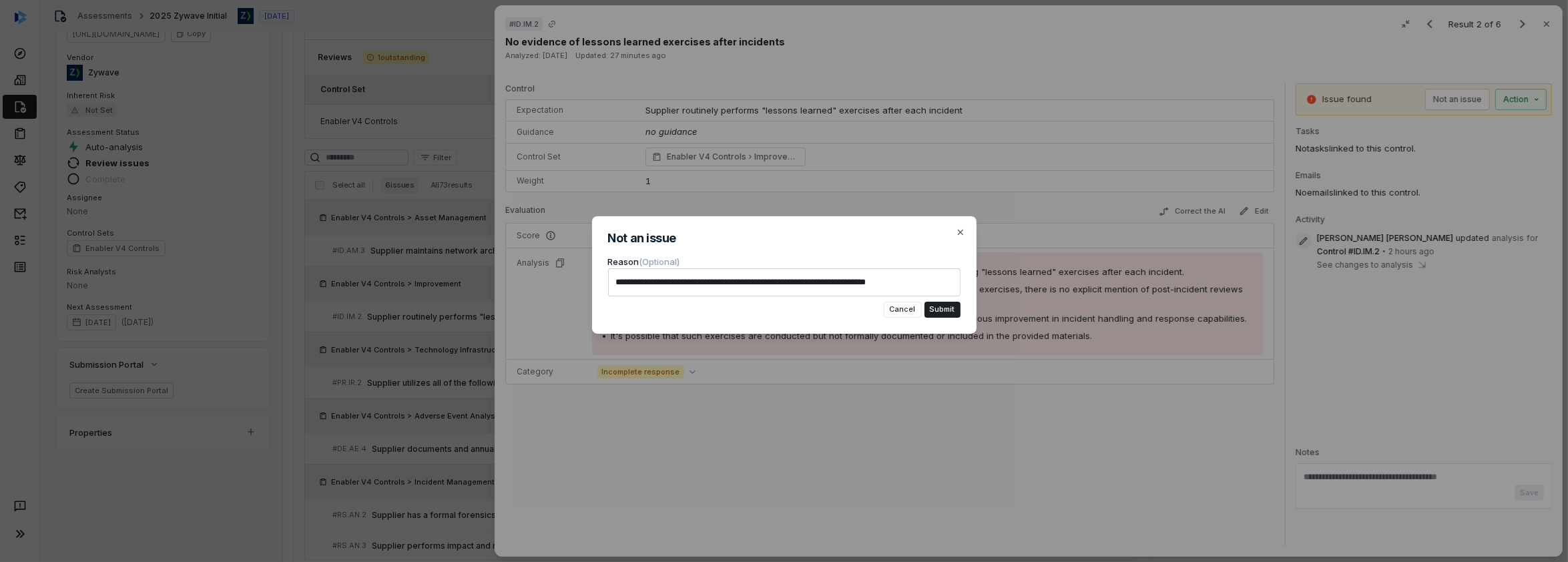 type on "*" 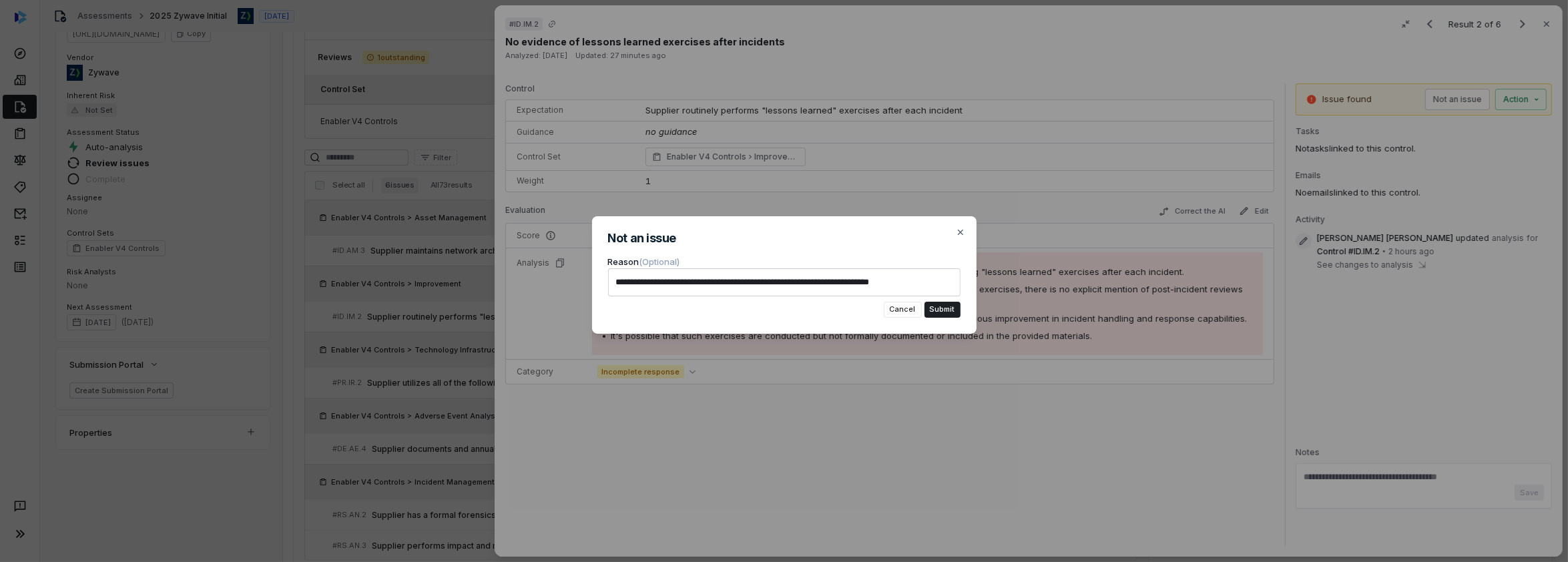 type on "*" 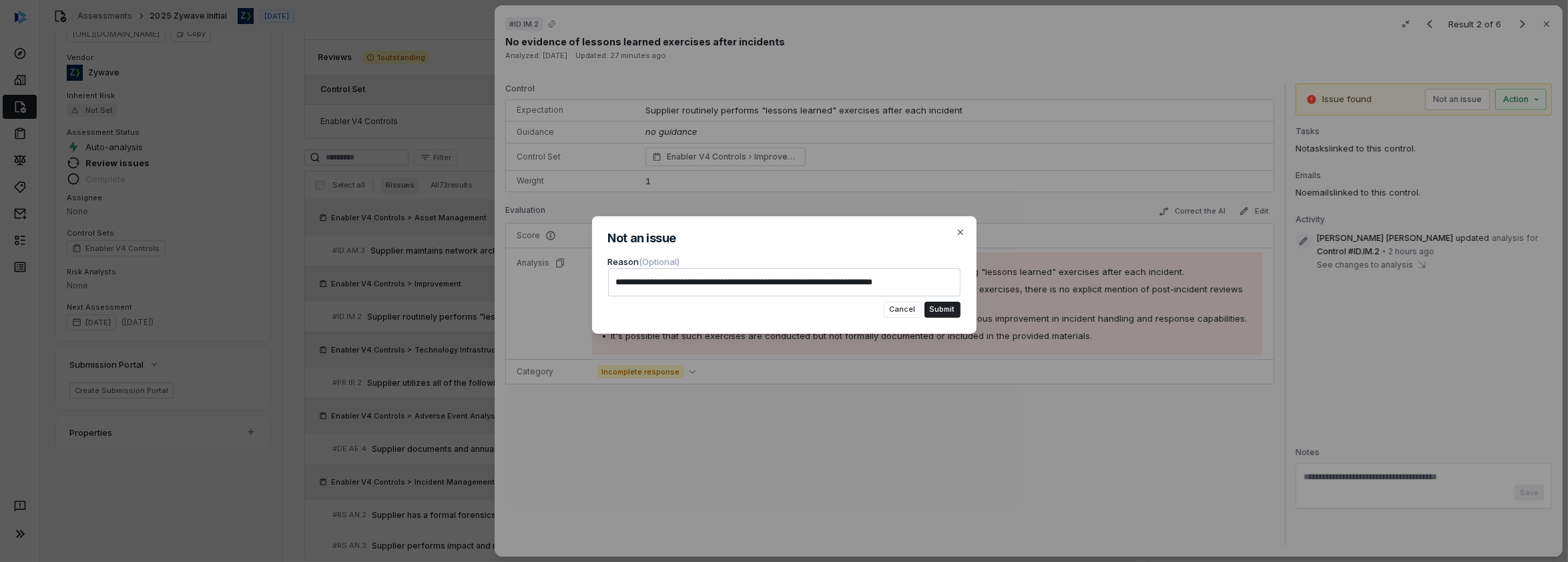 type on "*" 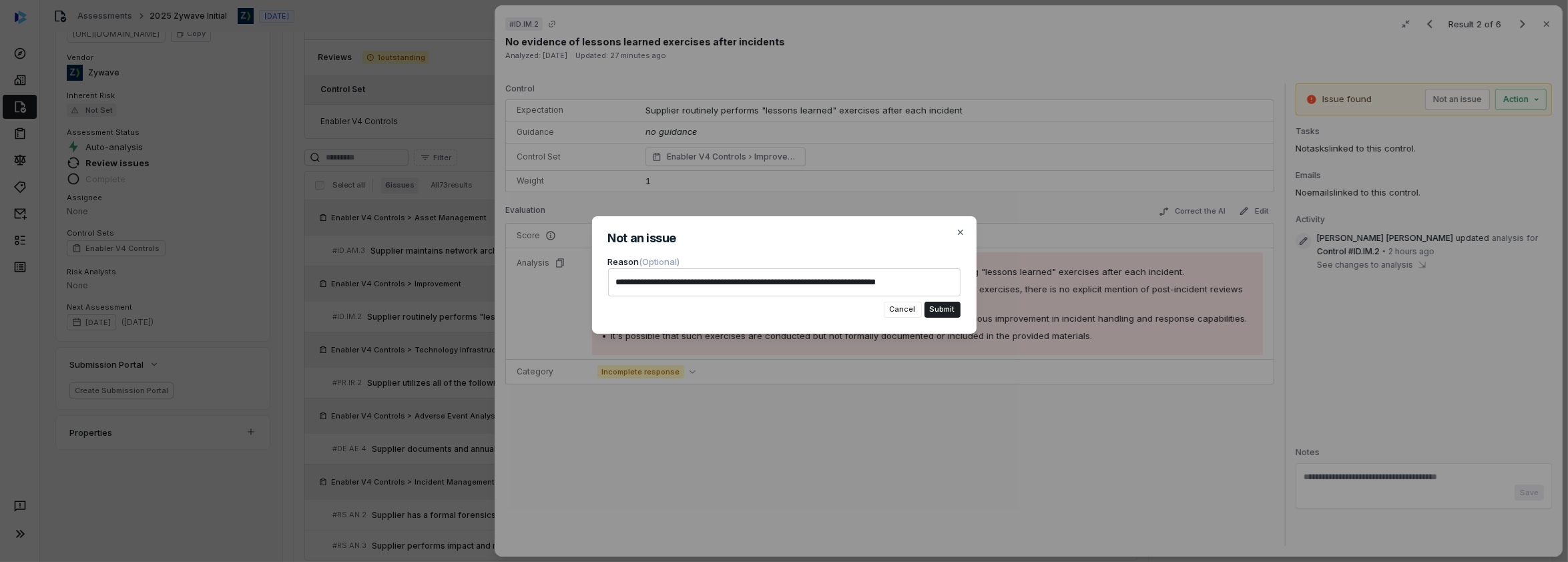 type on "*" 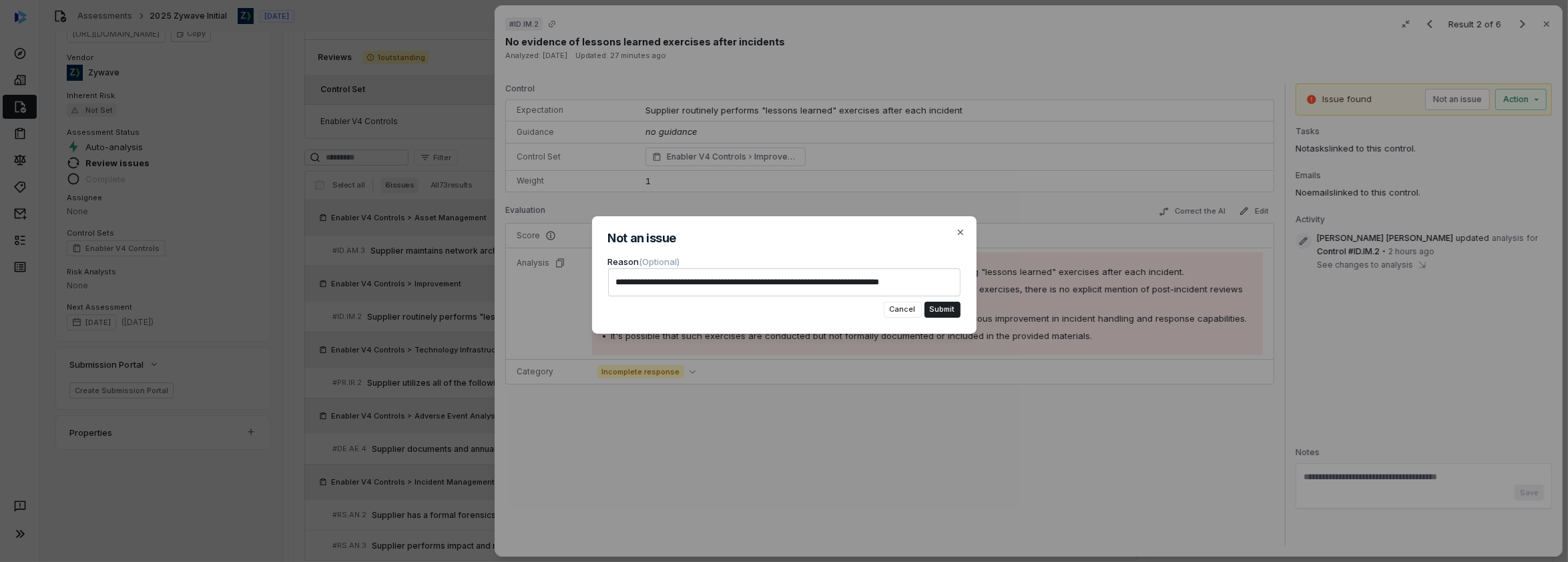 type on "*" 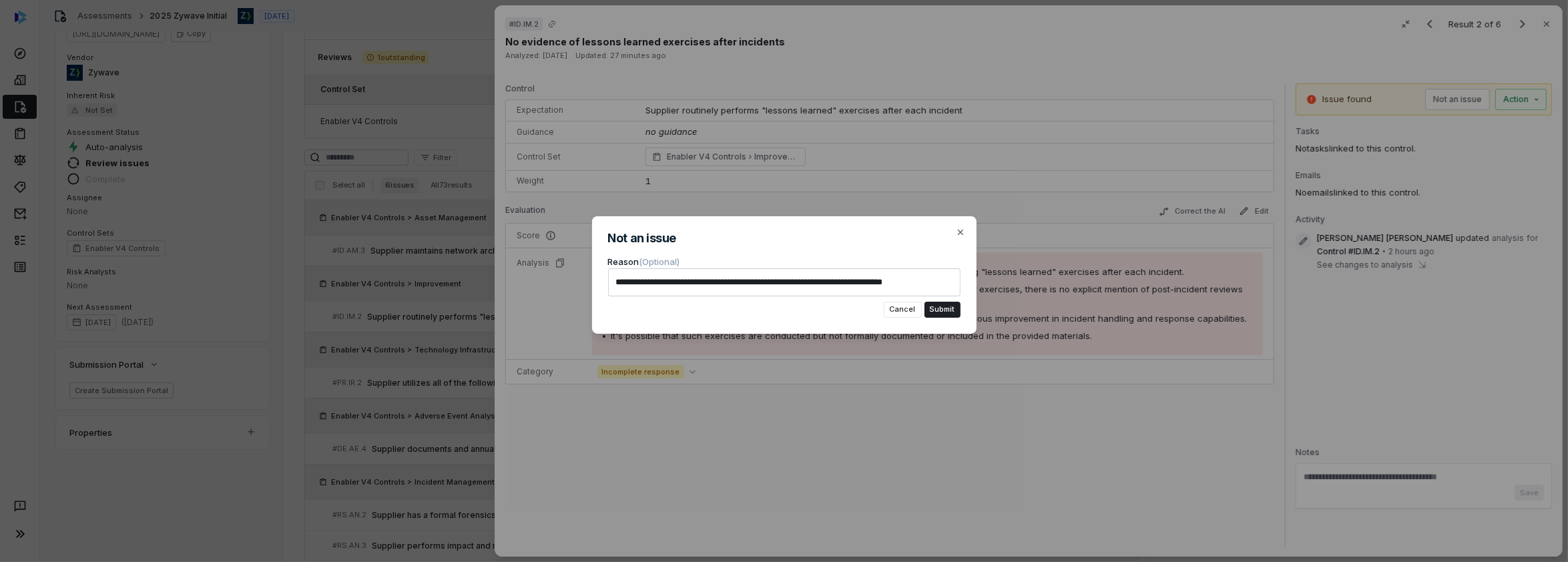 type 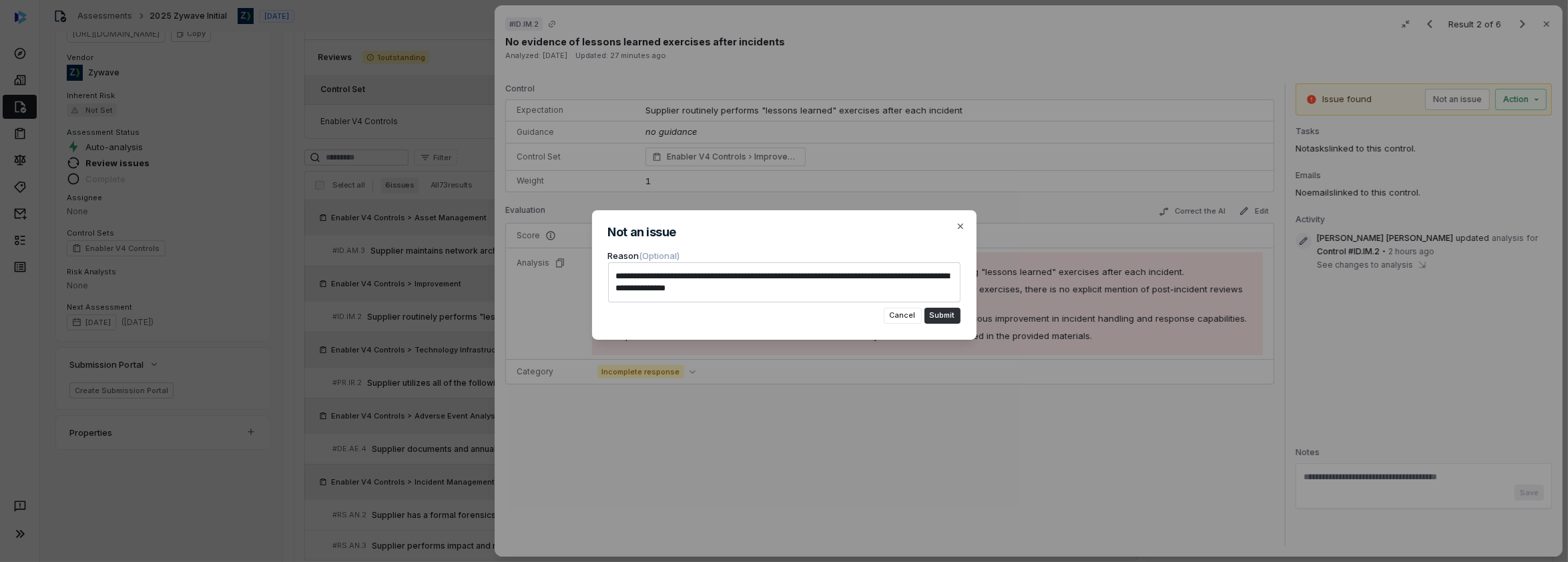 click on "Submit" at bounding box center [943, 316] 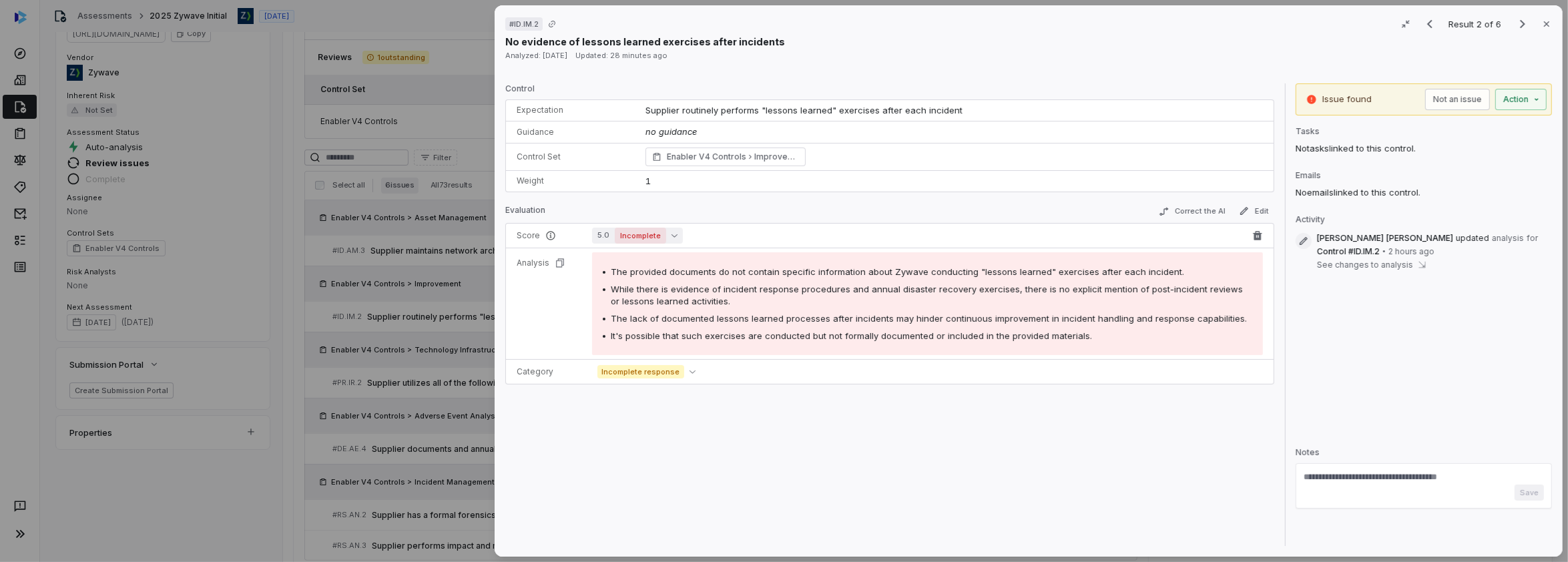 click 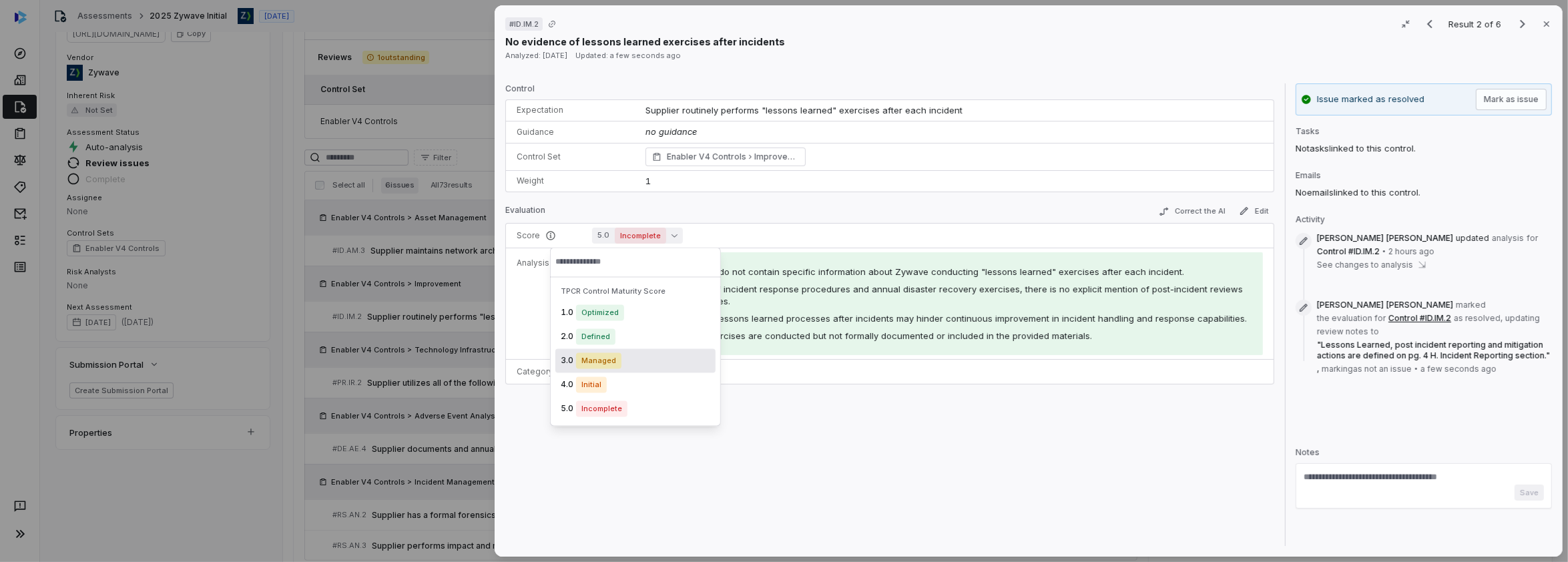 scroll, scrollTop: 72, scrollLeft: 0, axis: vertical 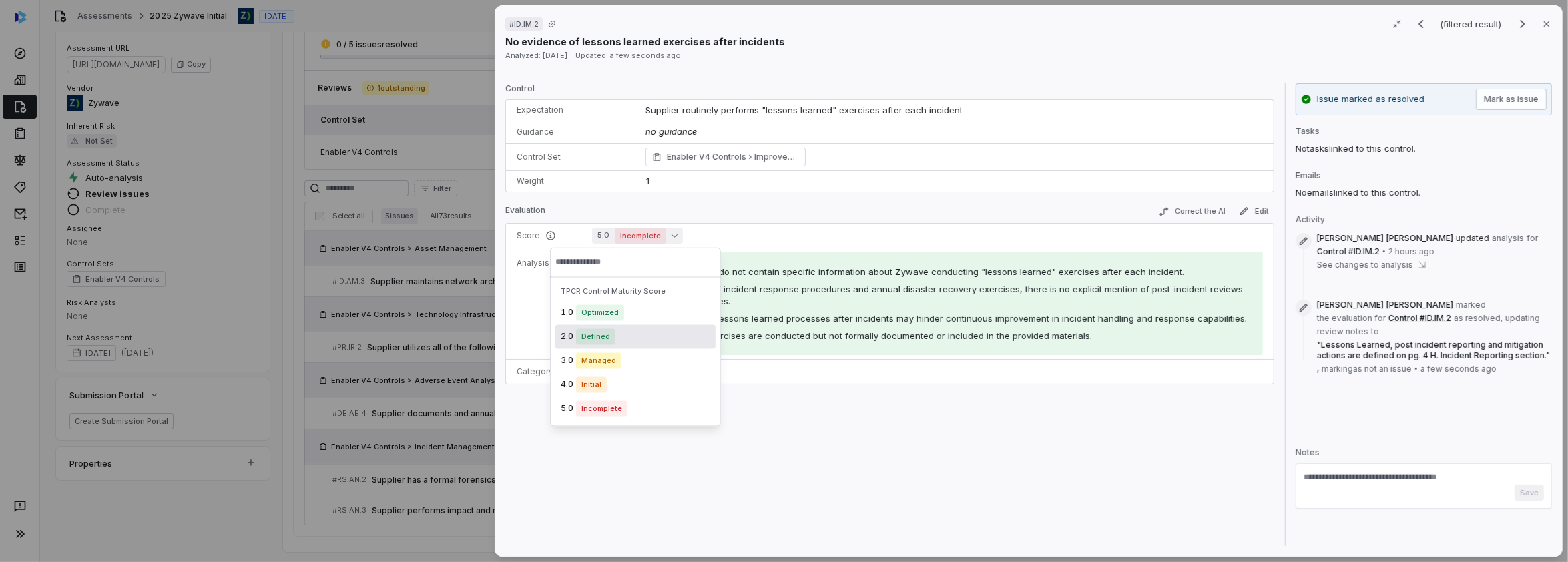 click on "Defined" at bounding box center (595, 337) 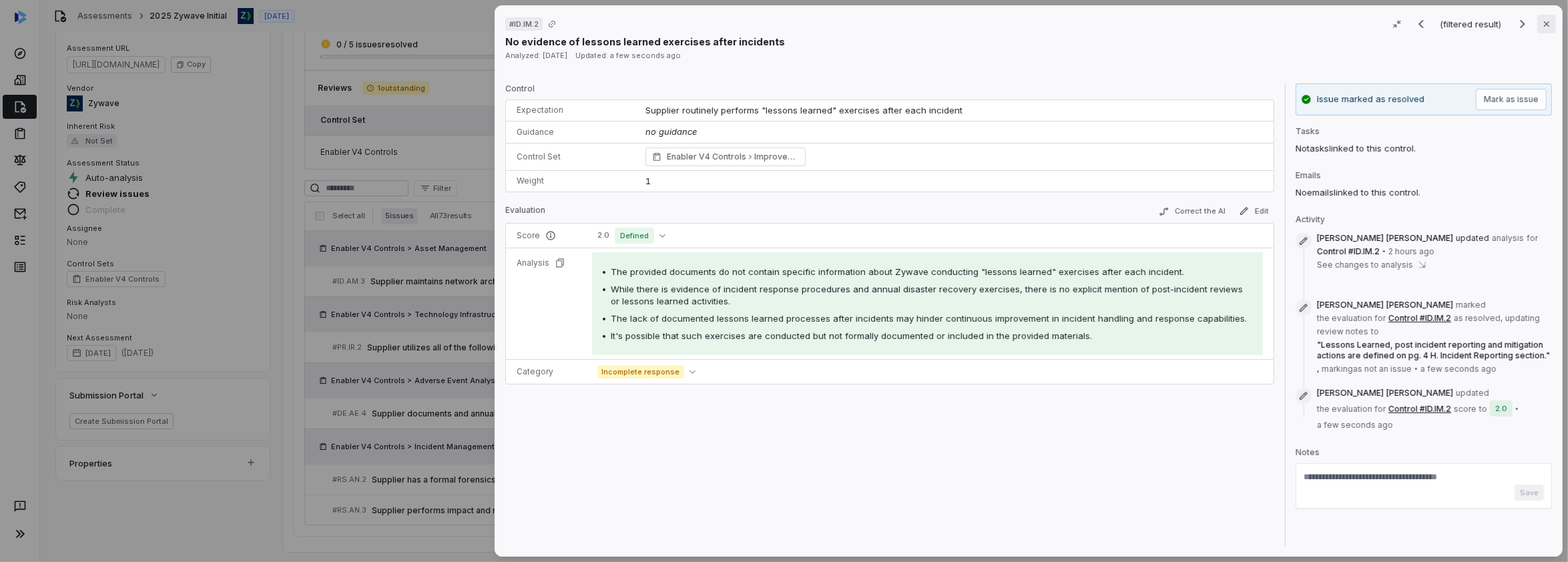 click 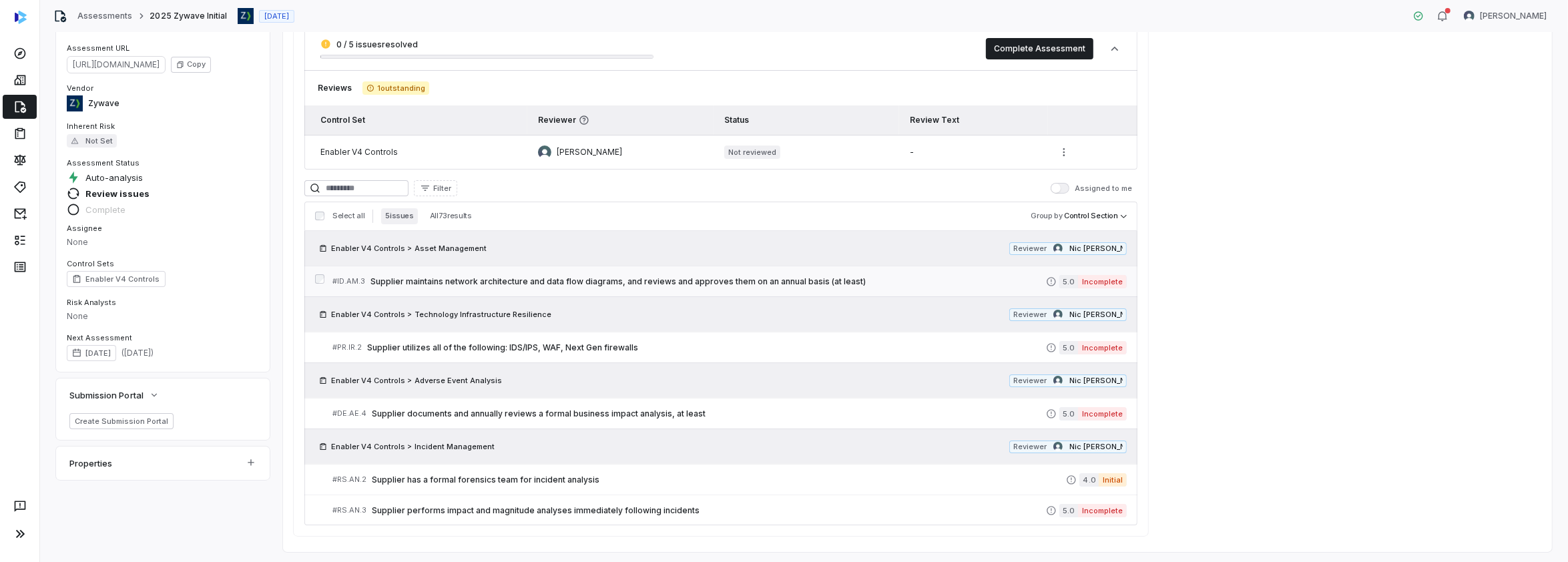 click on "Supplier maintains network architecture and data flow diagrams, and reviews and approves them on an annual basis (at least)" at bounding box center (708, 282) 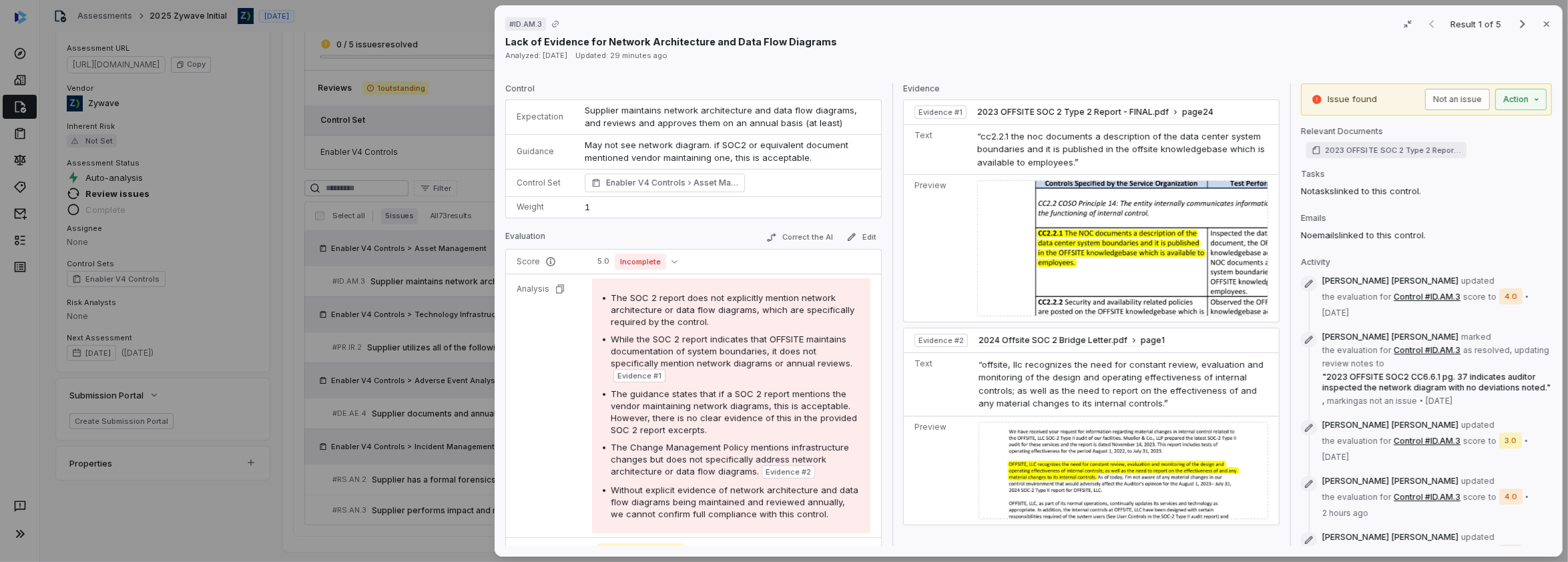 click on "Not an issue" at bounding box center [1457, 99] 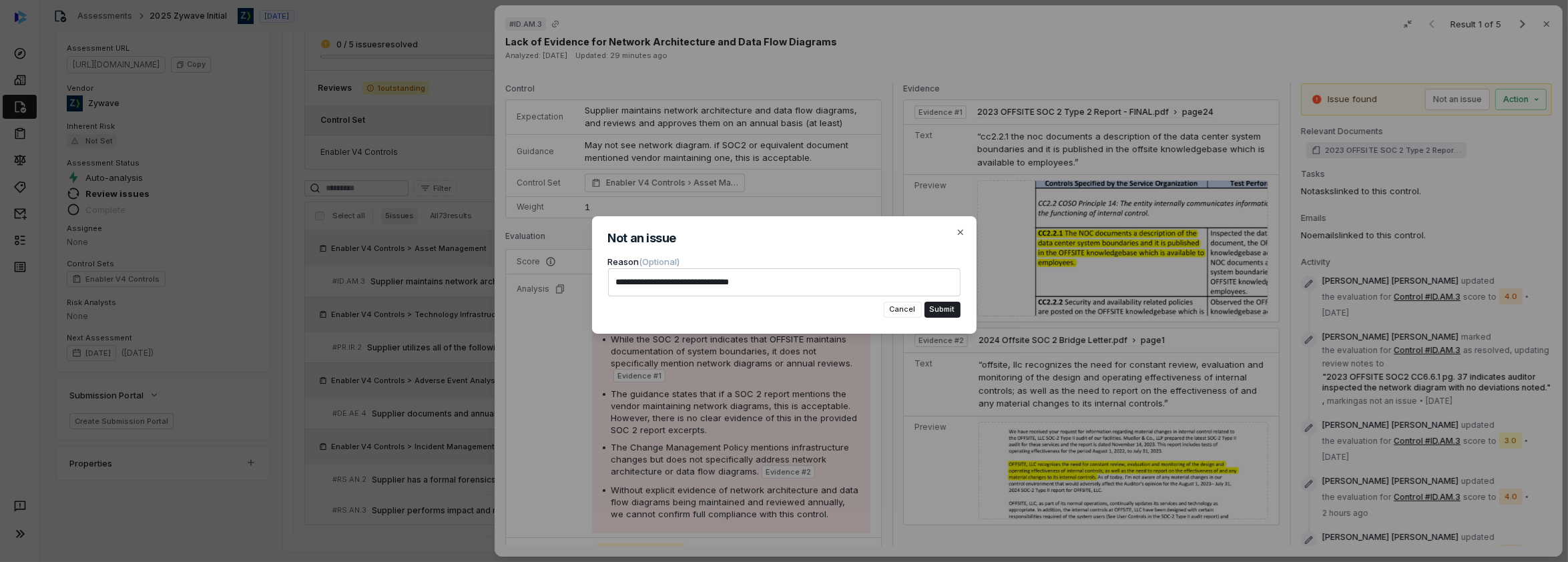 click on "**********" at bounding box center [784, 282] 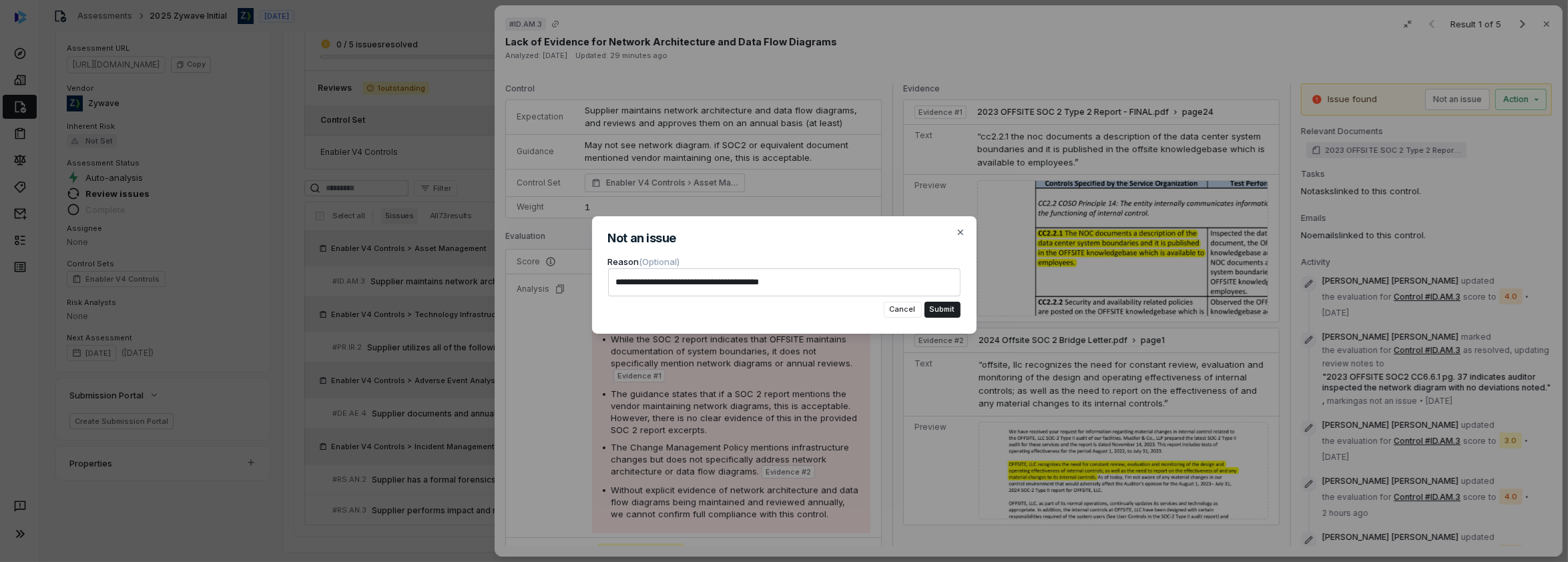 click on "**********" at bounding box center (784, 282) 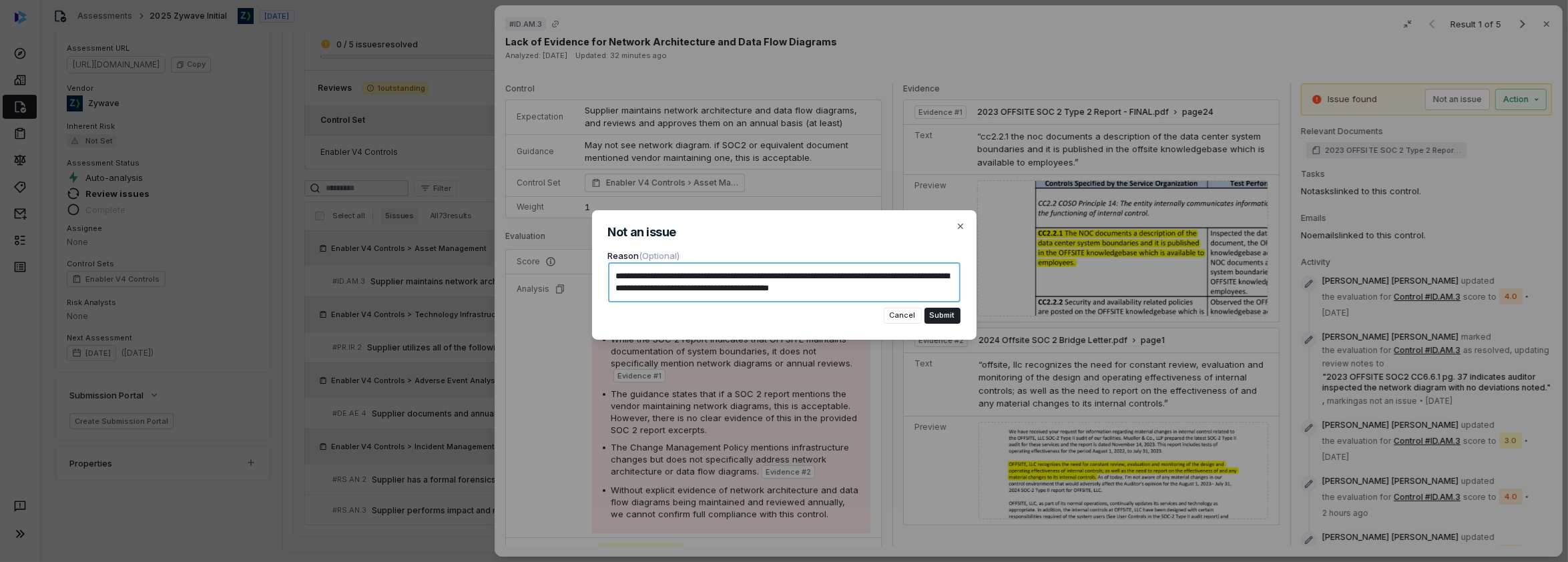 drag, startPoint x: 614, startPoint y: 273, endPoint x: 919, endPoint y: 287, distance: 305.3211 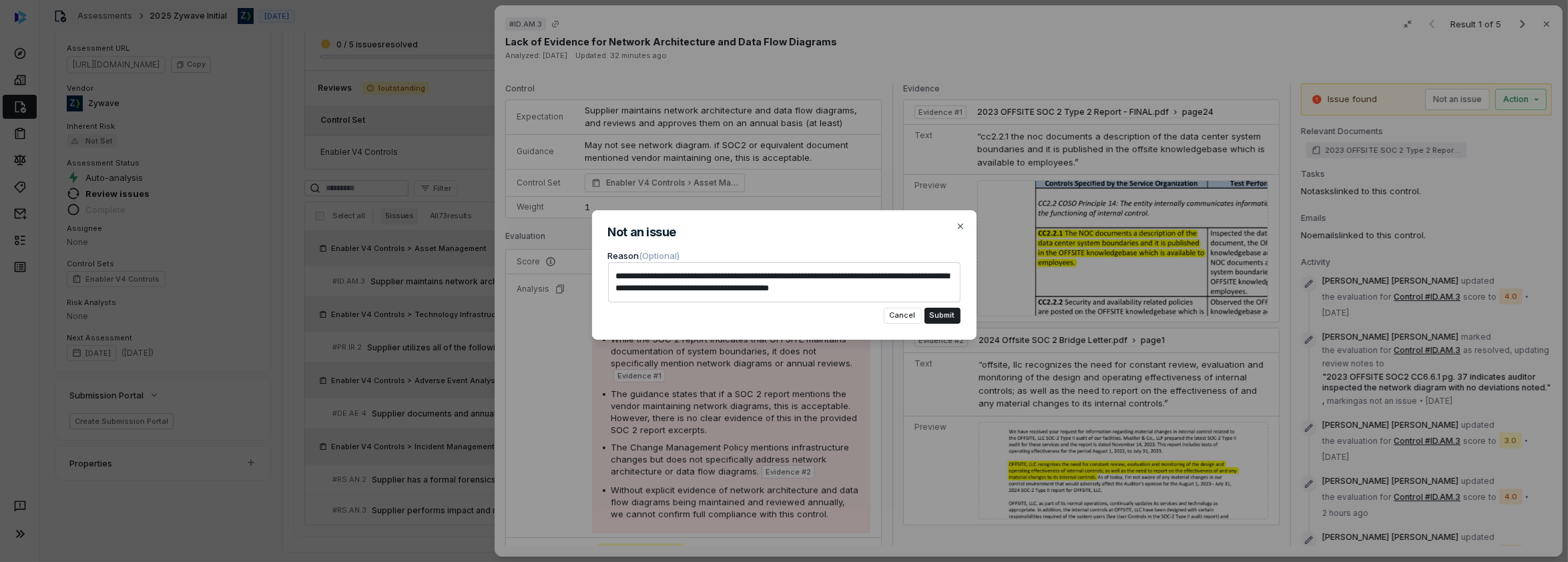click on "Cancel" at bounding box center (902, 316) 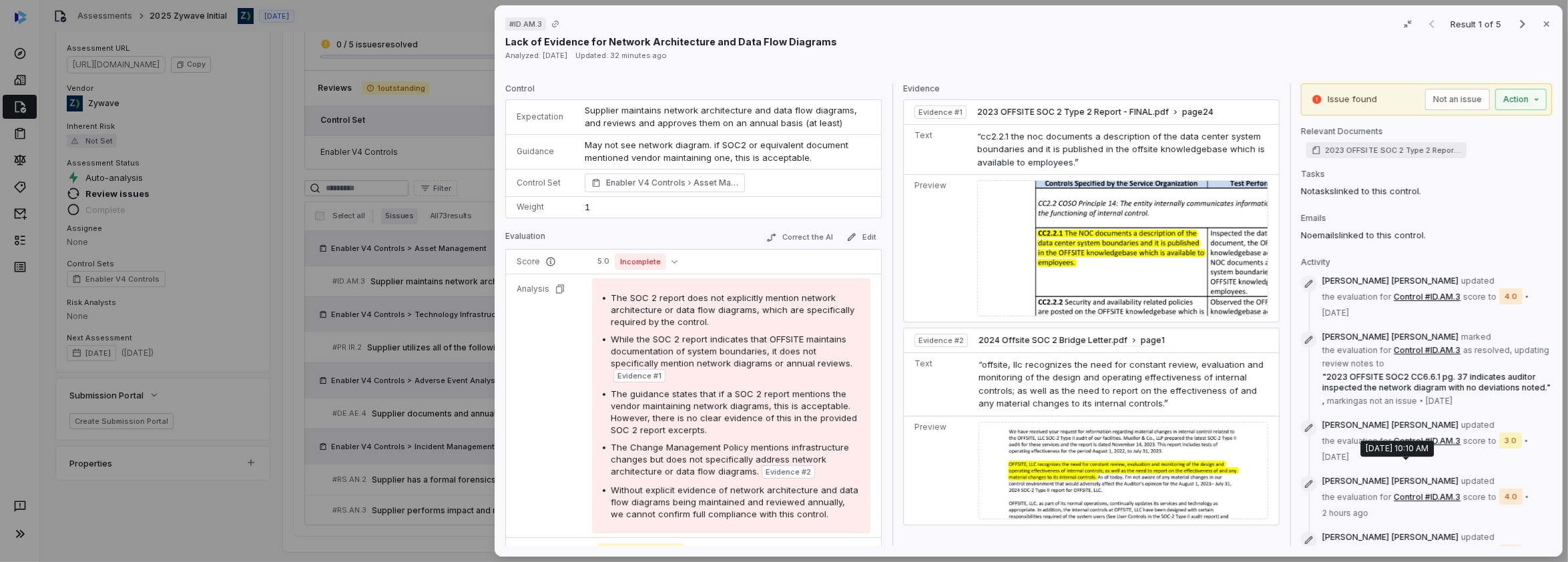 click on "2 hours ago" at bounding box center (1345, 513) 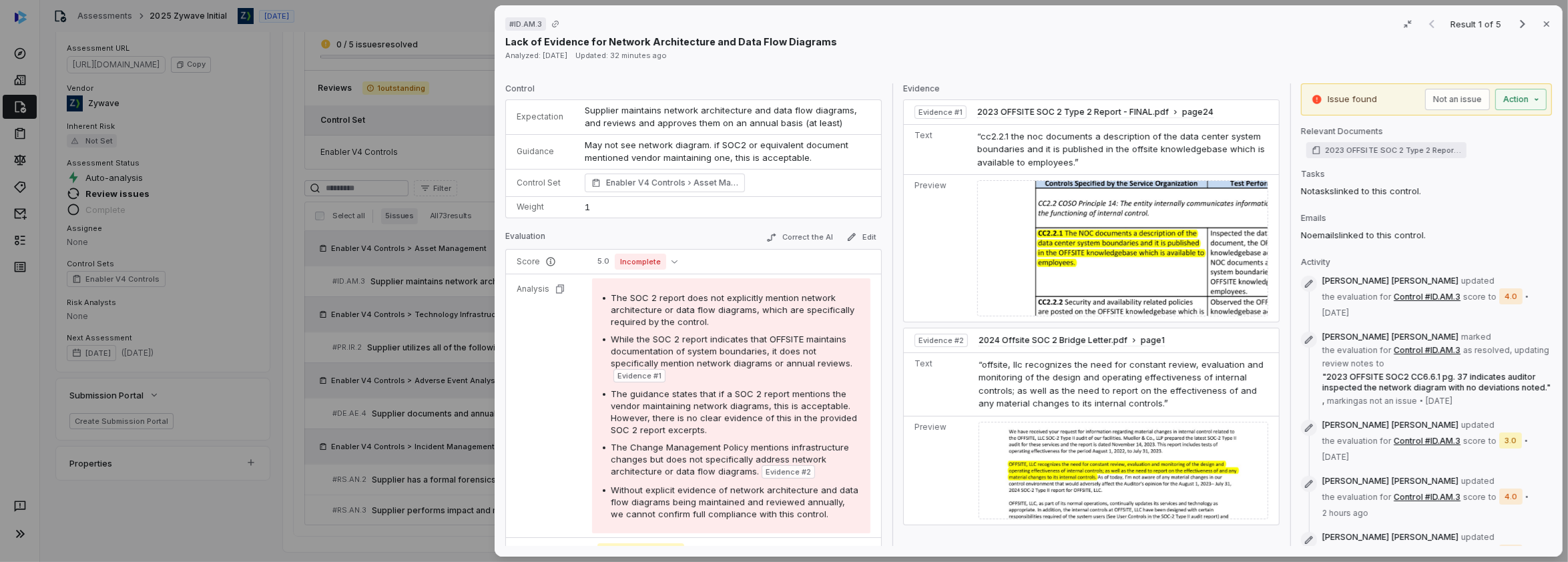 click on "Control #ID.AM.3" at bounding box center (1427, 497) 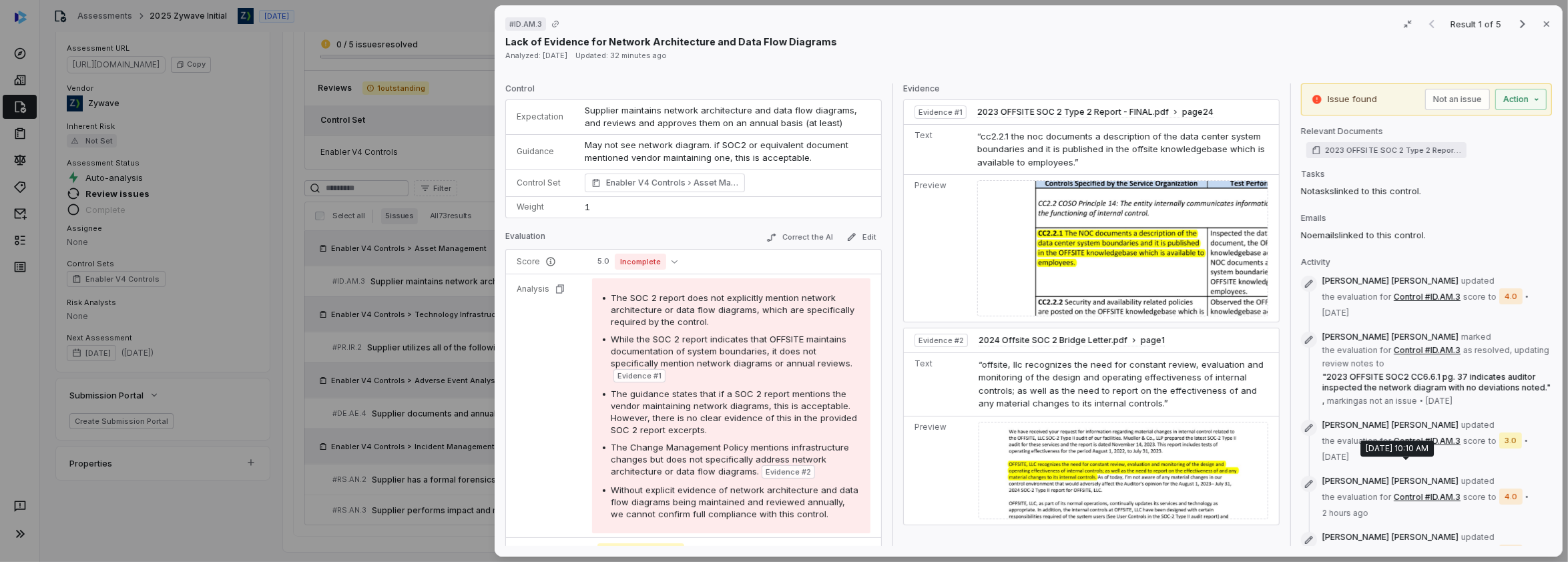 click on "2 hours ago" at bounding box center (1345, 513) 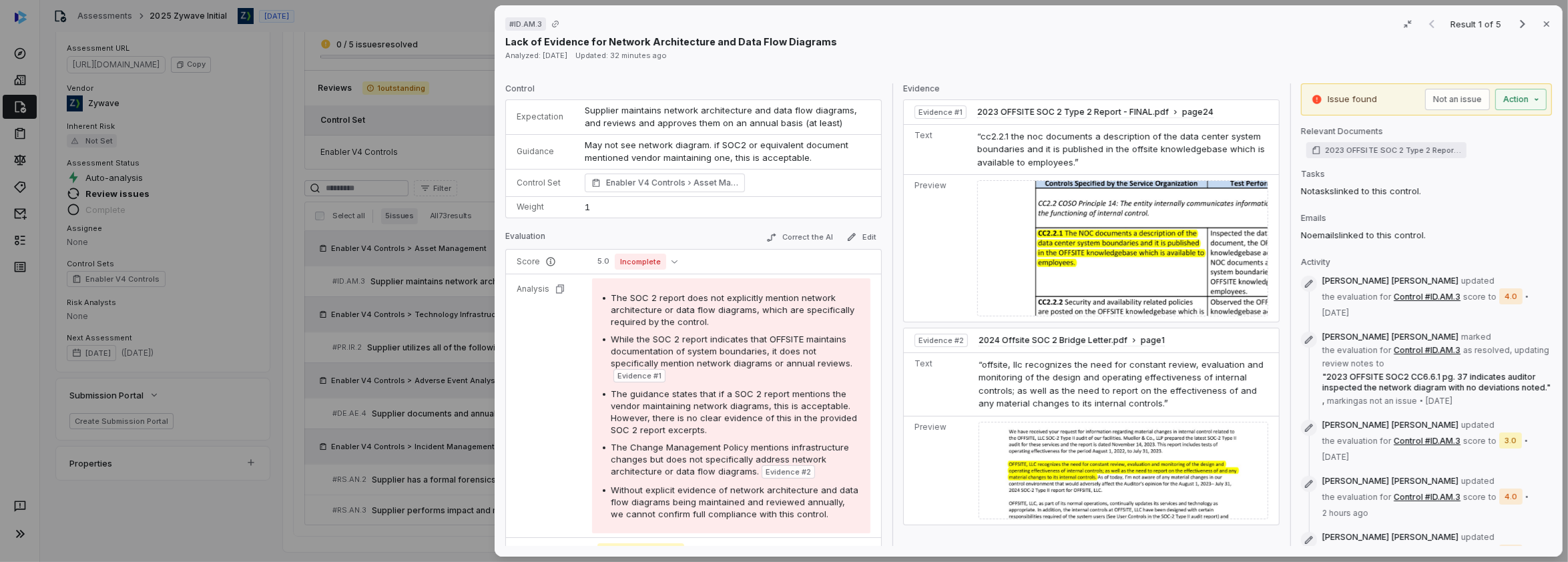 click on "[PERSON_NAME]" at bounding box center (1425, 481) 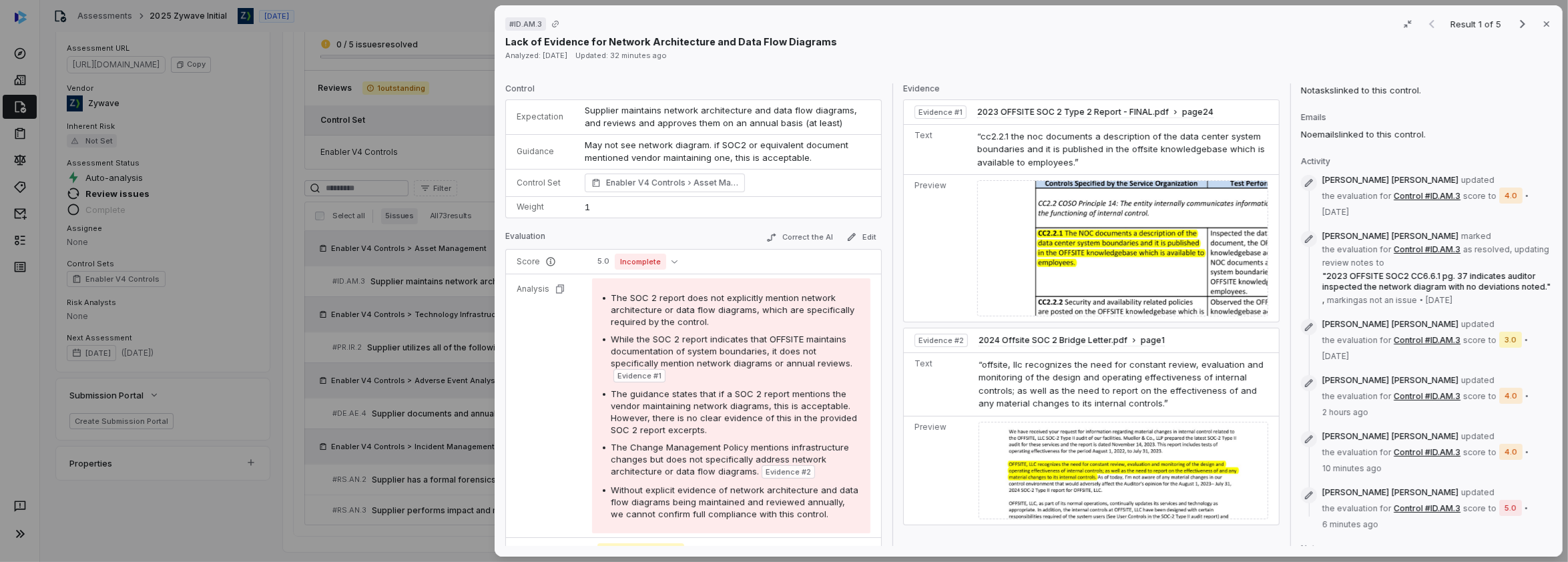 scroll, scrollTop: 126, scrollLeft: 0, axis: vertical 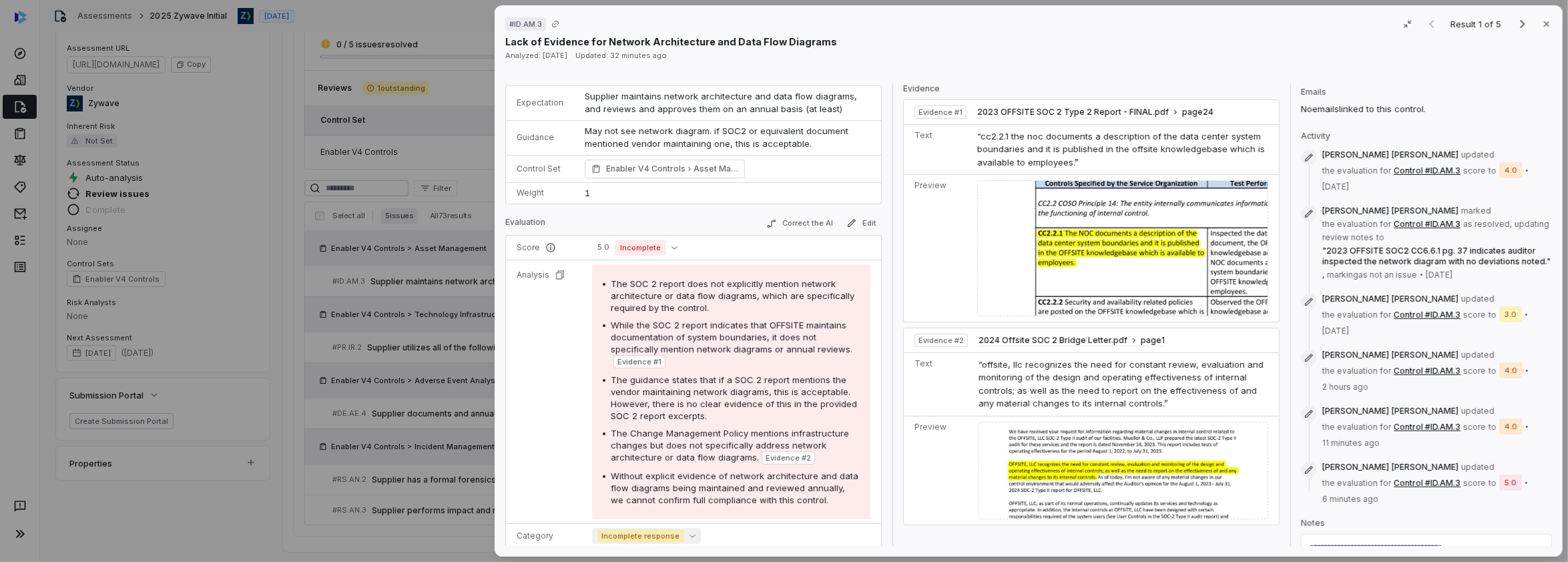 click 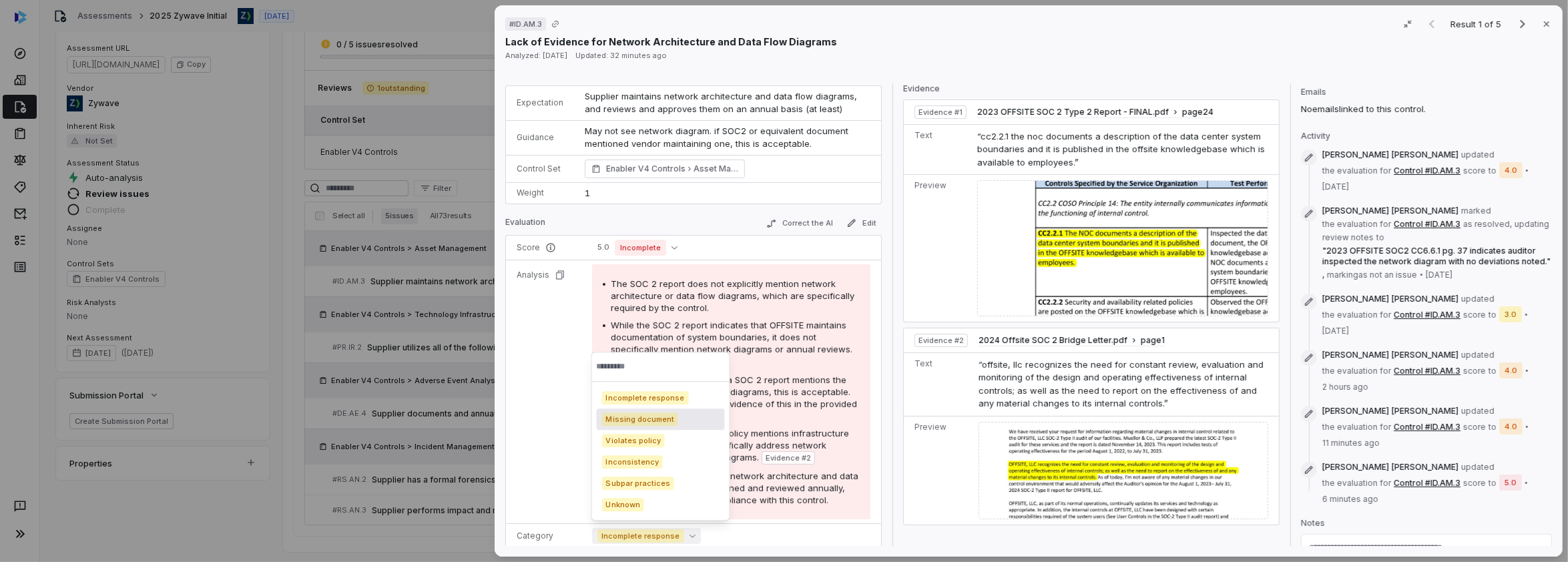 click on "Missing document" at bounding box center [640, 419] 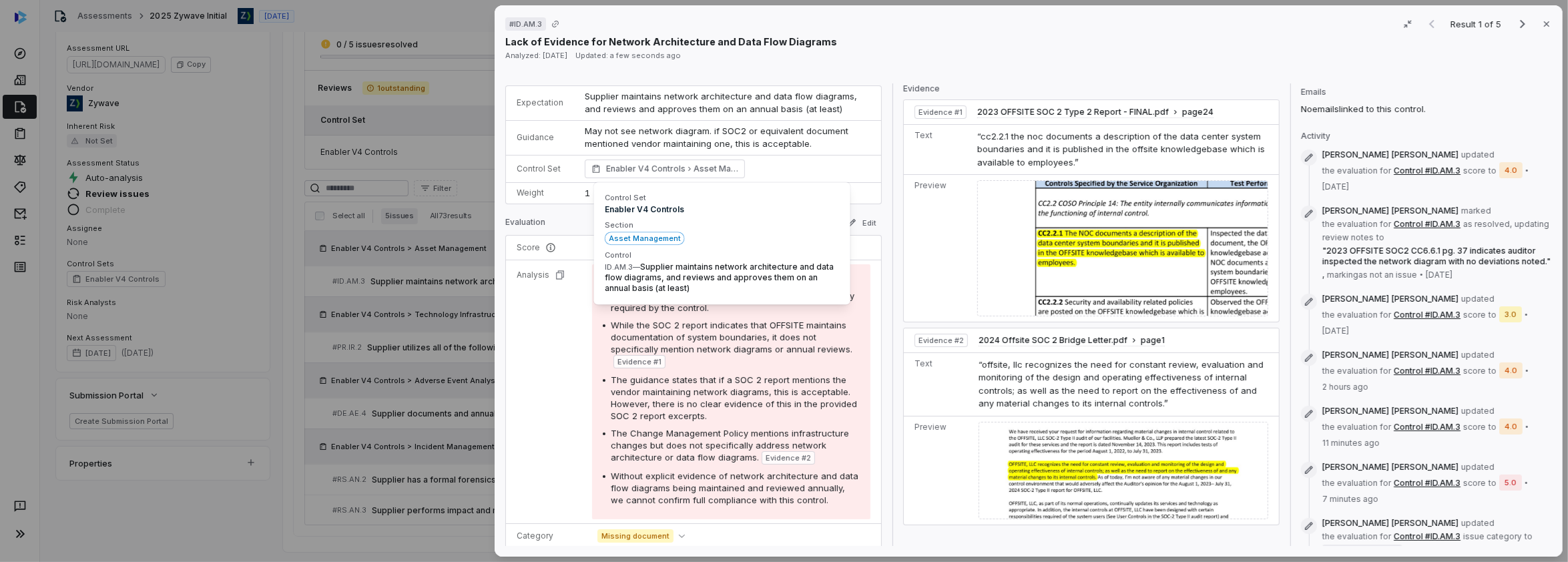 click on "Enabler V4 Controls Asset Management" at bounding box center [728, 169] 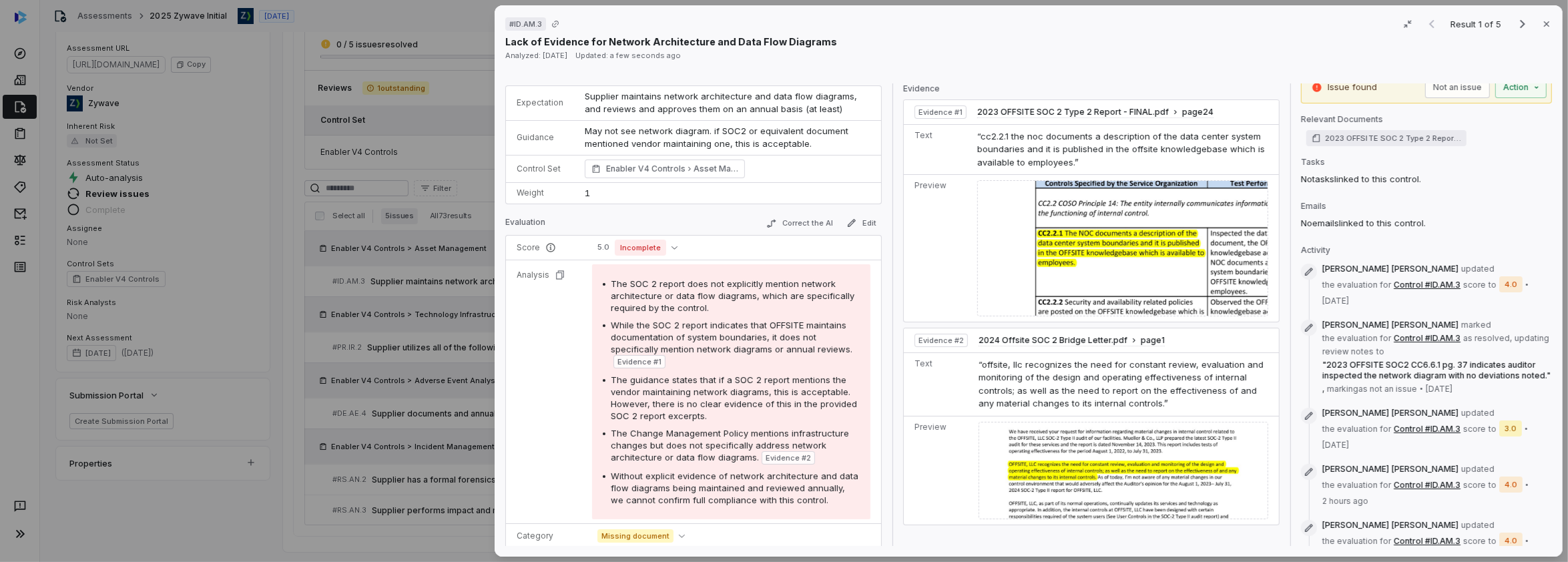 scroll, scrollTop: 0, scrollLeft: 0, axis: both 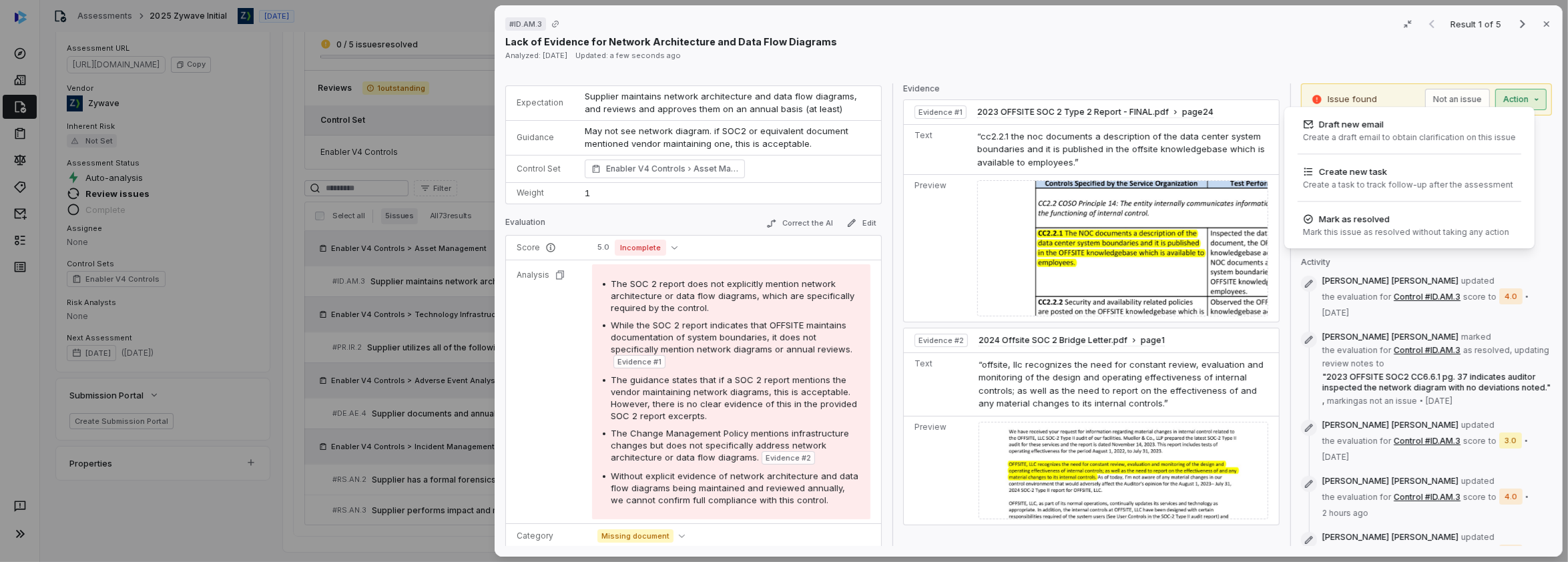 click on "# ID.AM.3 Result 1 of 5 Close Lack of Evidence for Network Architecture and Data Flow Diagrams Analyzed: [DATE] Updated: a few seconds ago Control Expectation Supplier maintains network architecture and data flow diagrams, and reviews and approves them on an annual basis (at least) Guidance May not see network diagram. if SOC2 or equivalent document mentioned vendor maintaining one, this is acceptable.  May not see network diagram. if SOC2 or equivalent document mentioned vendor maintaining one, this is acceptable.  Control Set Enabler V4 Controls Asset Management  Weight 1 Evaluation Correct the AI Edit   Score 5.0 Incomplete Analysis The SOC 2 report does not explicitly mention network architecture or data flow diagrams, which are specifically required by the control. While the SOC 2 report indicates that OFFSITE maintains documentation of system boundaries, it does not specifically mention network diagrams or annual reviews. Evidence # 1 Evidence # 2 Category Missing document Evidence Evidence # 1 24 2" at bounding box center [784, 281] 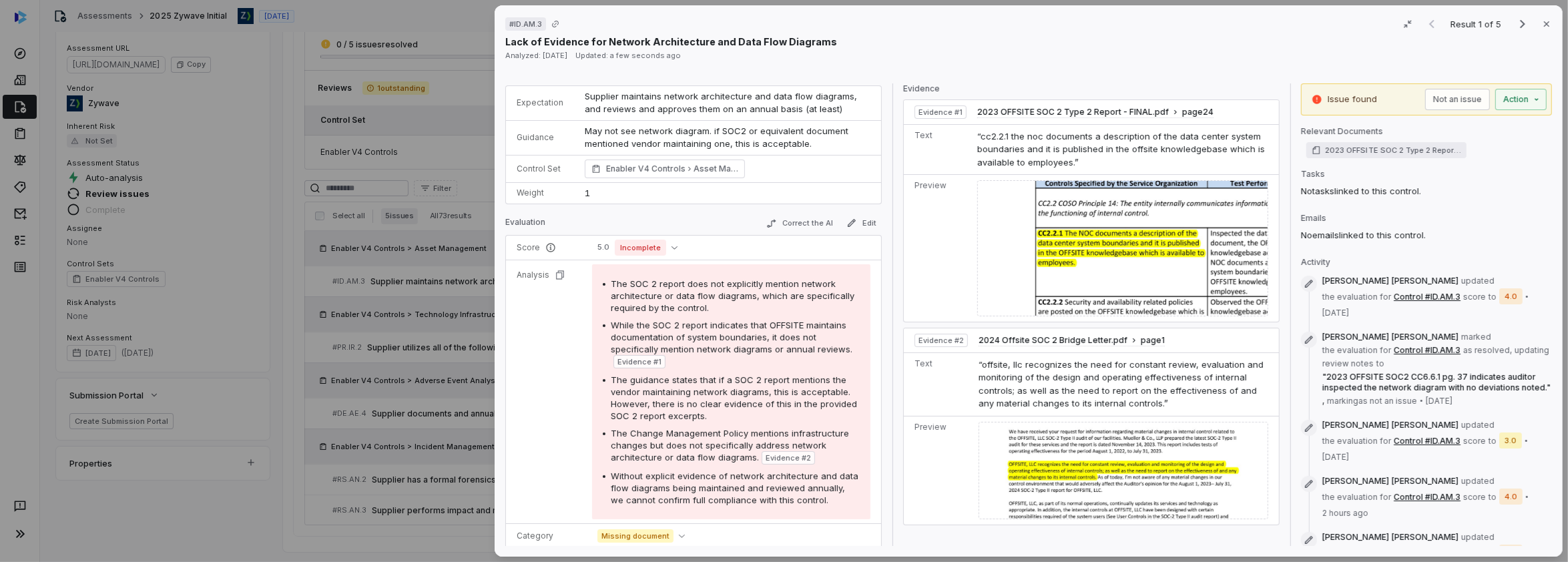 click on "# ID.AM.3 Result 1 of 5 Close Lack of Evidence for Network Architecture and Data Flow Diagrams Analyzed: [DATE] Updated: a few seconds ago Control Expectation Supplier maintains network architecture and data flow diagrams, and reviews and approves them on an annual basis (at least) Guidance May not see network diagram. if SOC2 or equivalent document mentioned vendor maintaining one, this is acceptable.  May not see network diagram. if SOC2 or equivalent document mentioned vendor maintaining one, this is acceptable.  Control Set Enabler V4 Controls Asset Management  Weight 1 Evaluation Correct the AI Edit   Score 5.0 Incomplete Analysis The SOC 2 report does not explicitly mention network architecture or data flow diagrams, which are specifically required by the control. While the SOC 2 report indicates that OFFSITE maintains documentation of system boundaries, it does not specifically mention network diagrams or annual reviews. Evidence # 1 Evidence # 2 Category Missing document Evidence Evidence # 1 24 2" at bounding box center (784, 281) 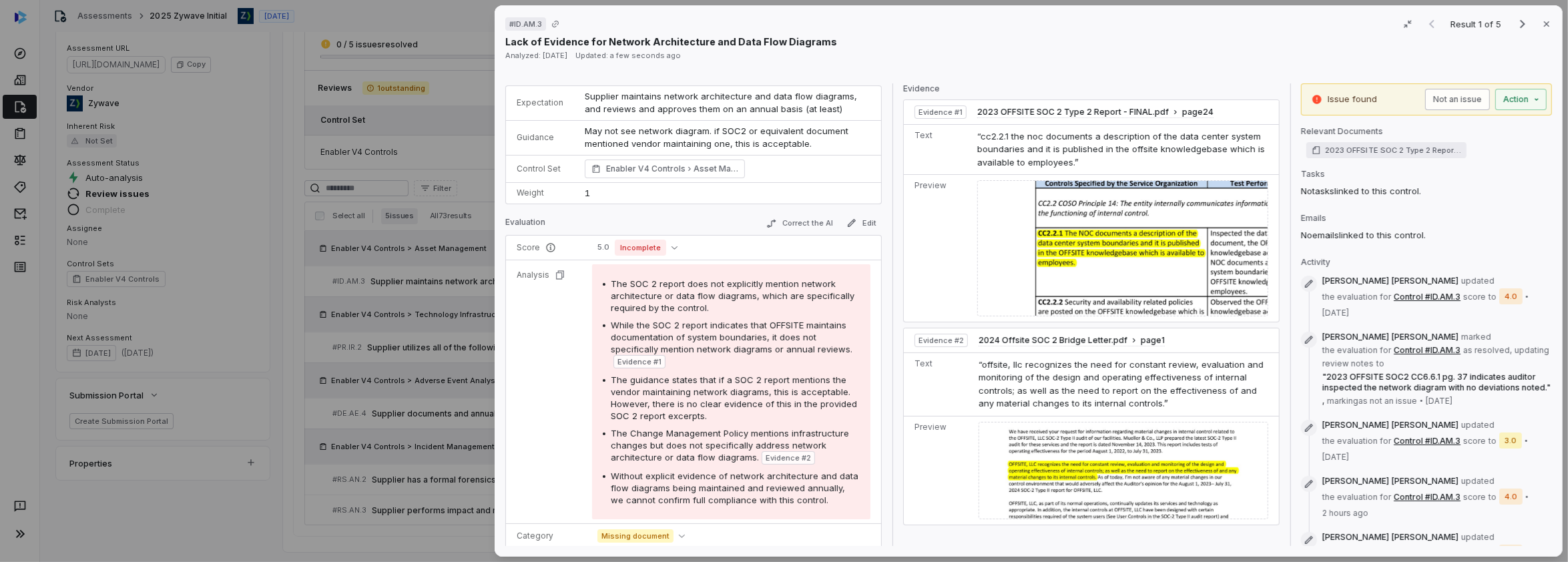 click on "Not an issue" at bounding box center [1457, 99] 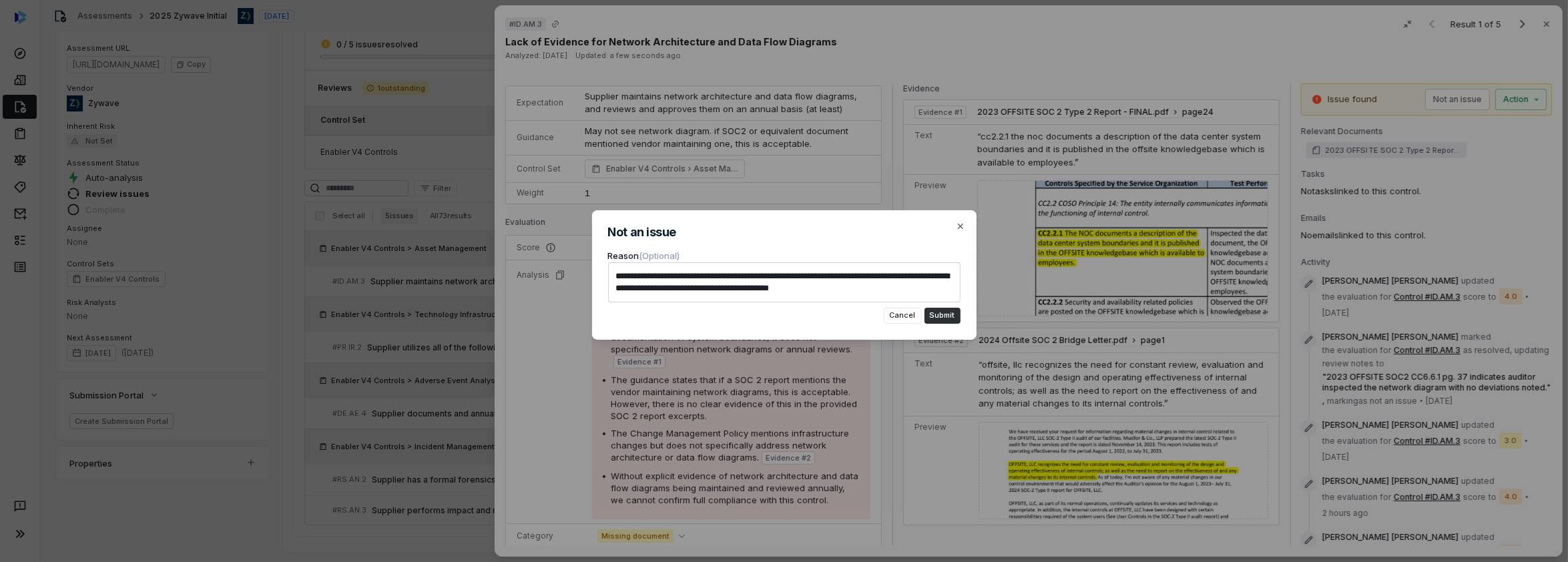 click on "Submit" at bounding box center (943, 316) 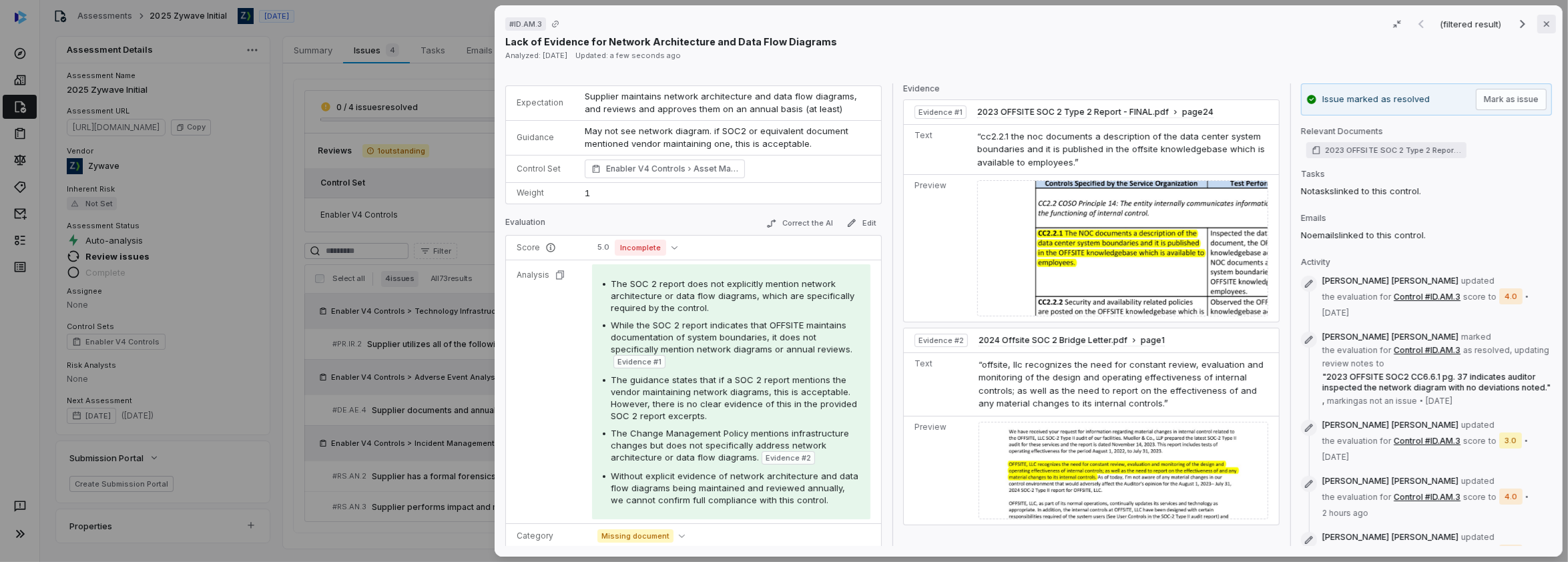 scroll, scrollTop: 7, scrollLeft: 0, axis: vertical 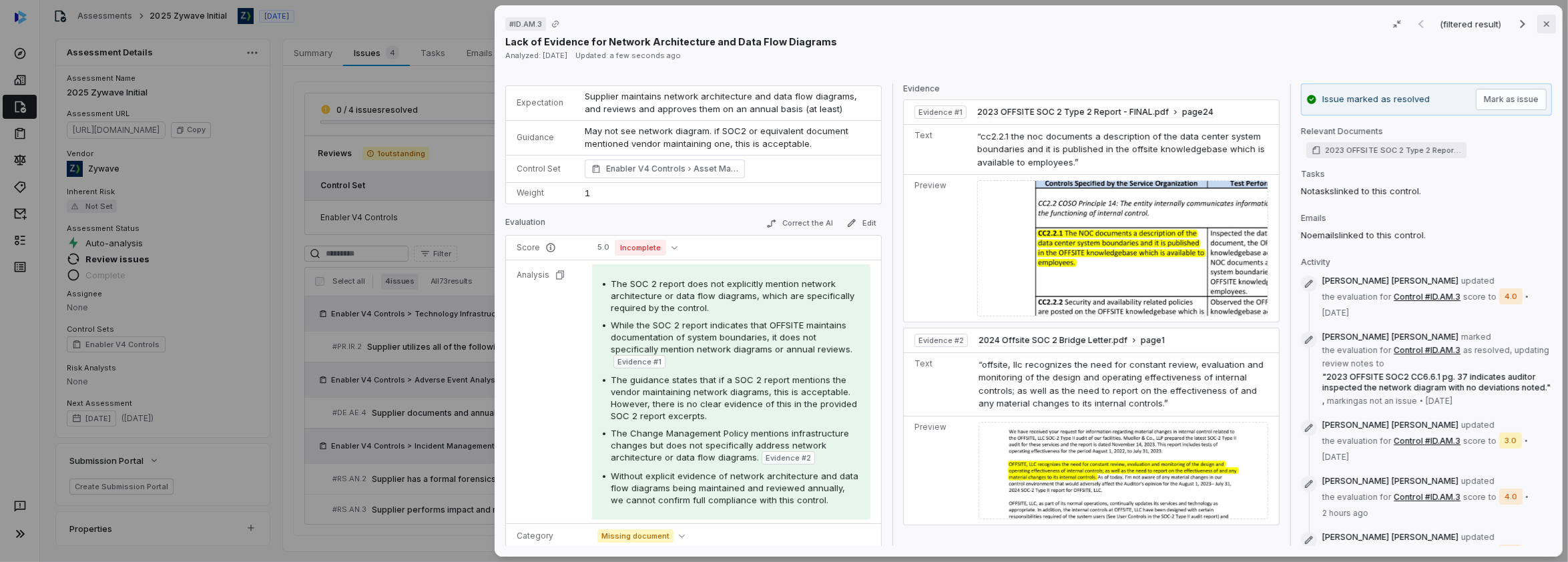 click 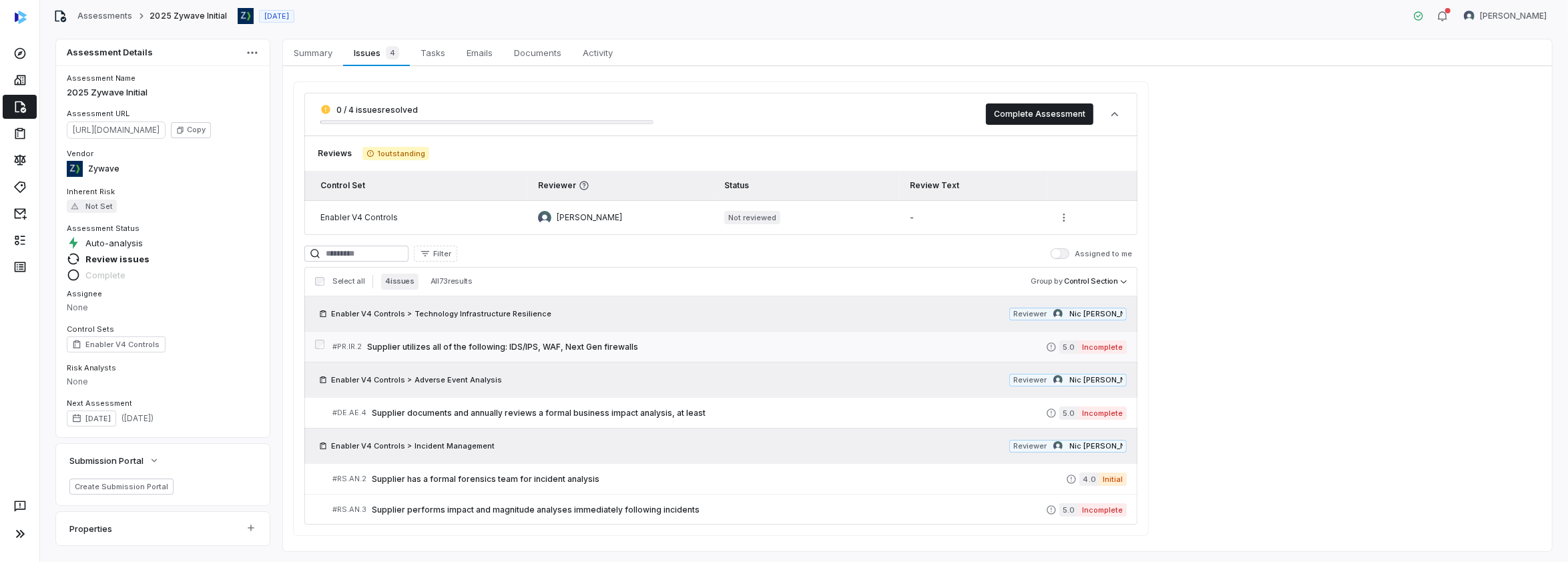 click on "Supplier utilizes all of the following: IDS/IPS, WAF, Next Gen firewalls" at bounding box center (706, 347) 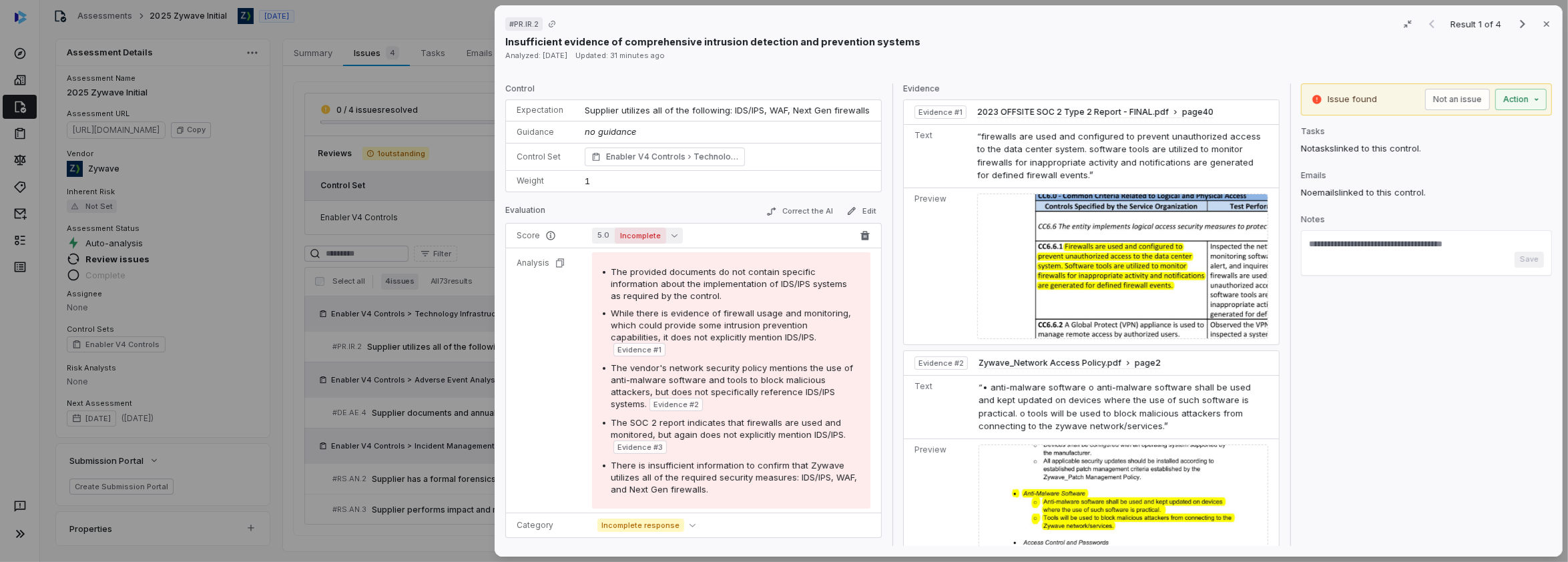 click 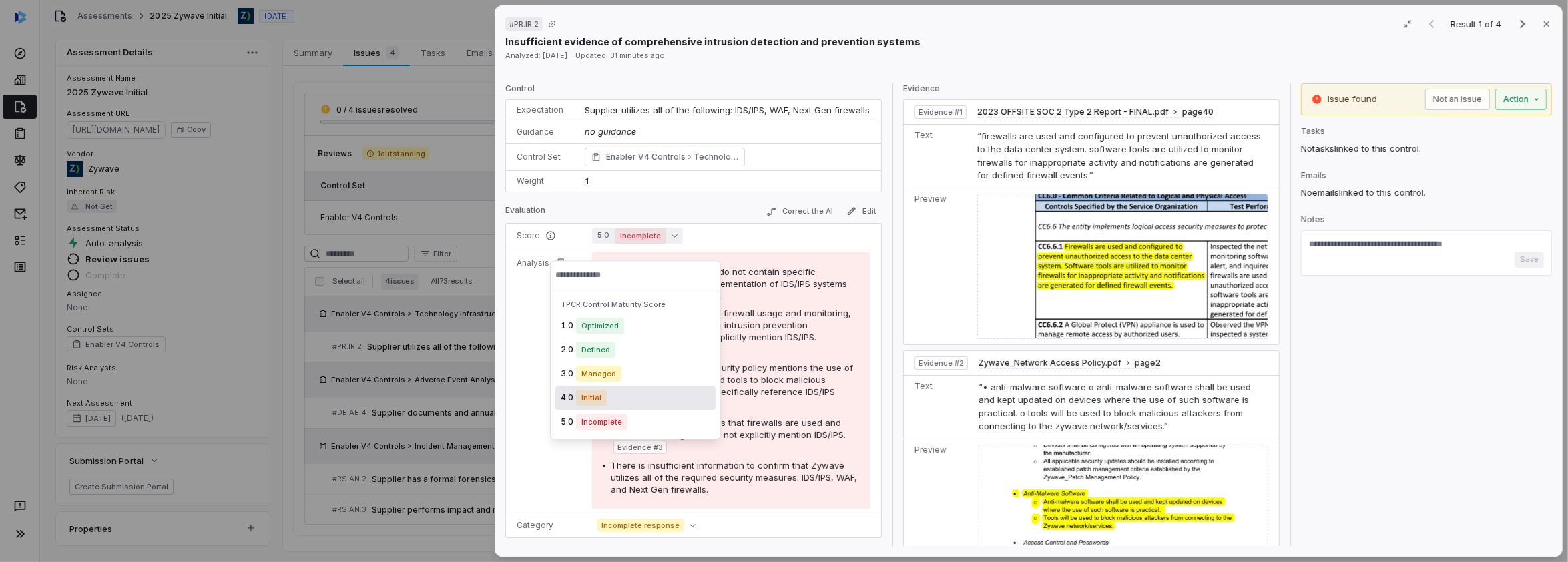 click on "Initial" at bounding box center [591, 398] 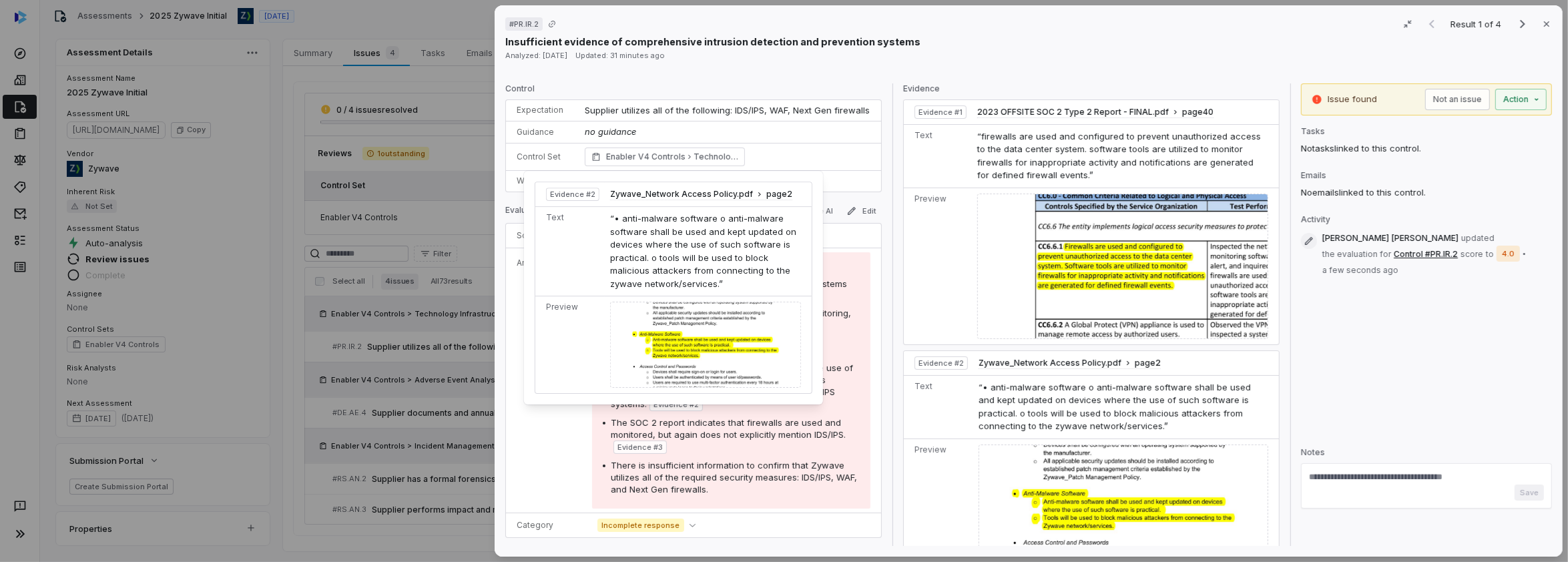 click on "Evidence # 2" at bounding box center (676, 404) 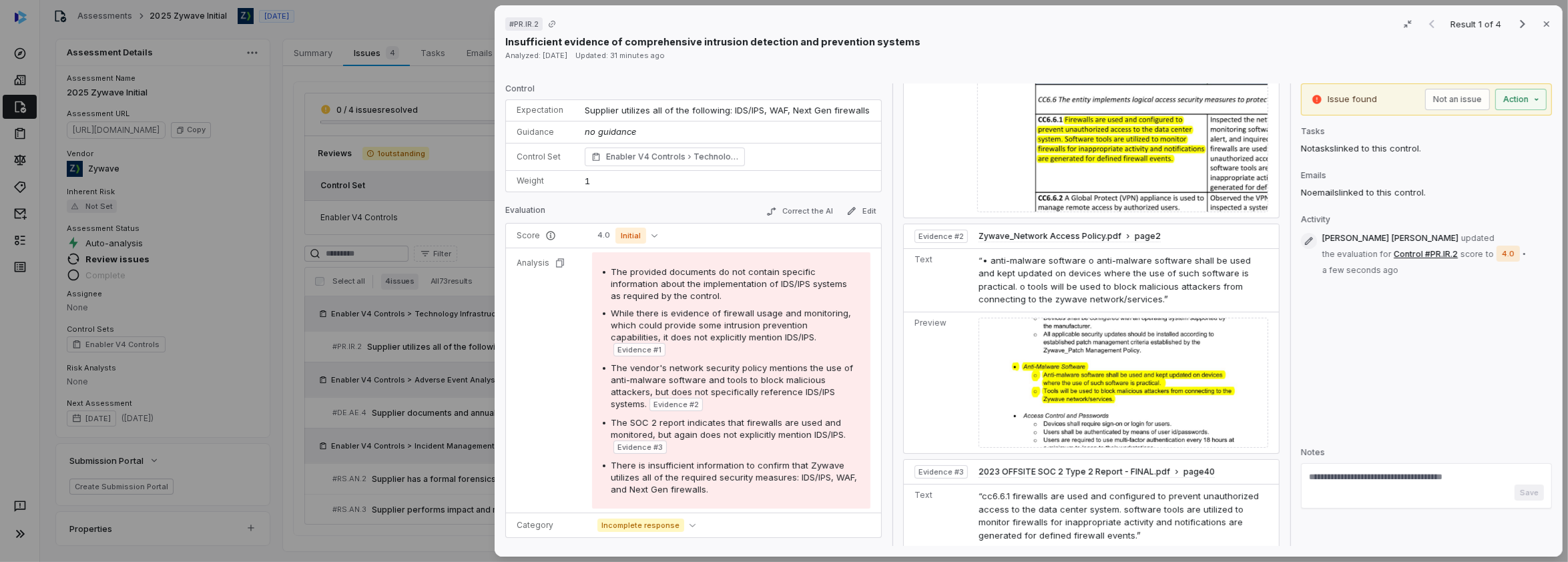 scroll, scrollTop: 133, scrollLeft: 0, axis: vertical 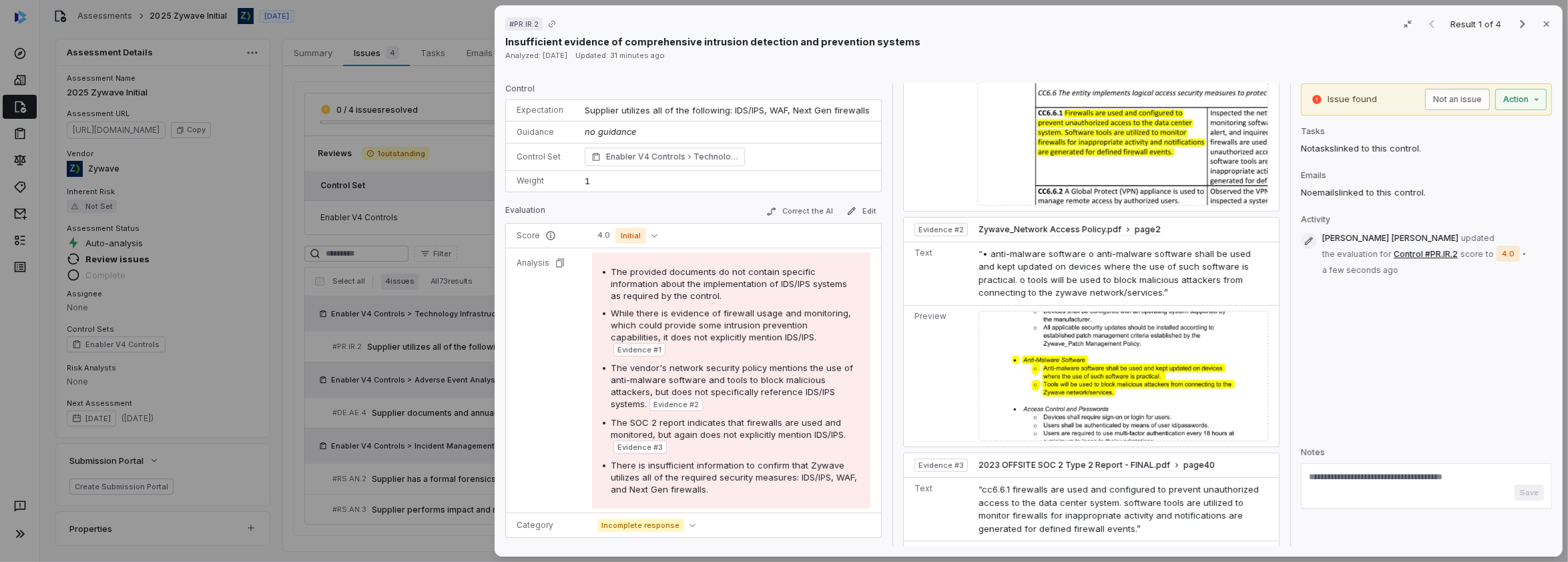 click on "Not an issue" at bounding box center (1457, 99) 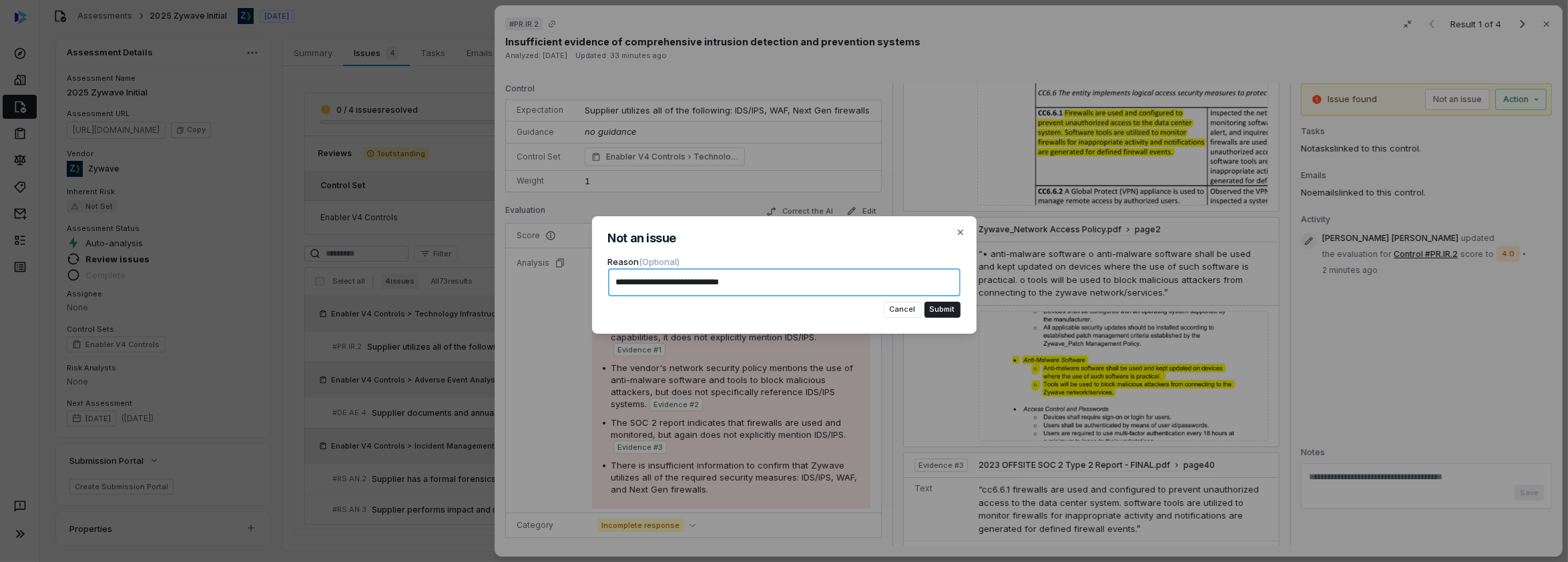 click on "**********" at bounding box center (784, 282) 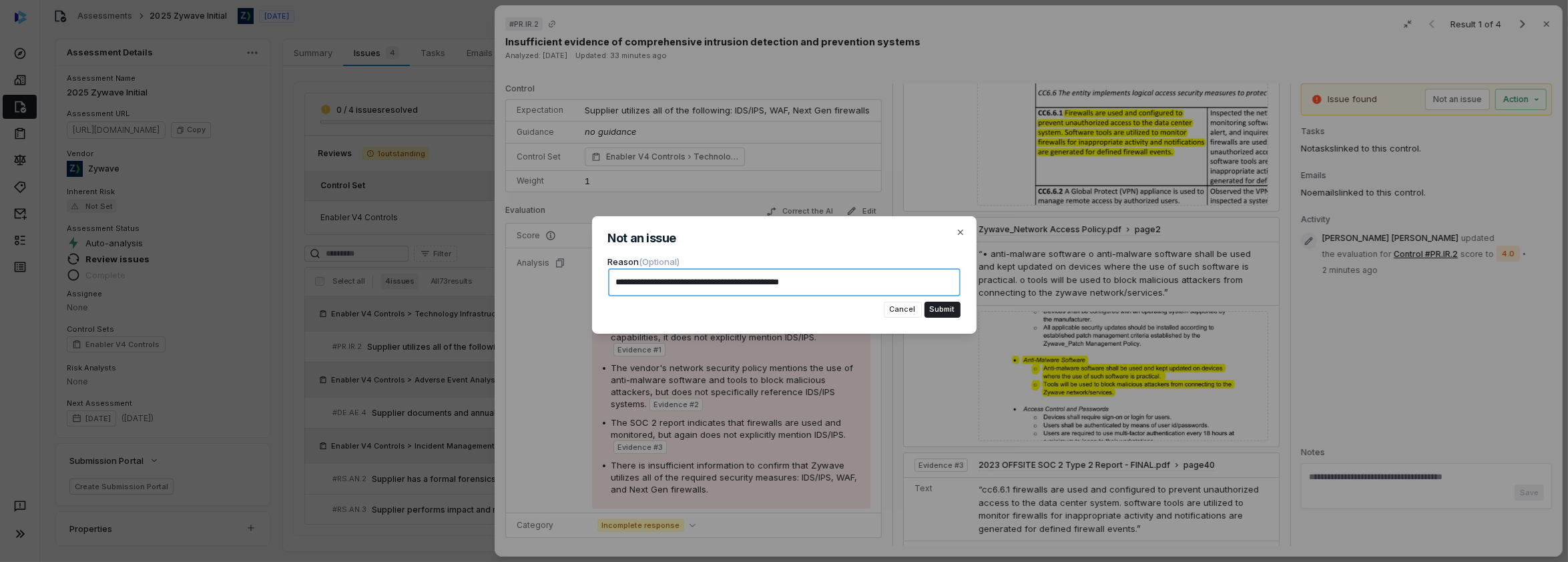 click on "**********" at bounding box center (784, 282) 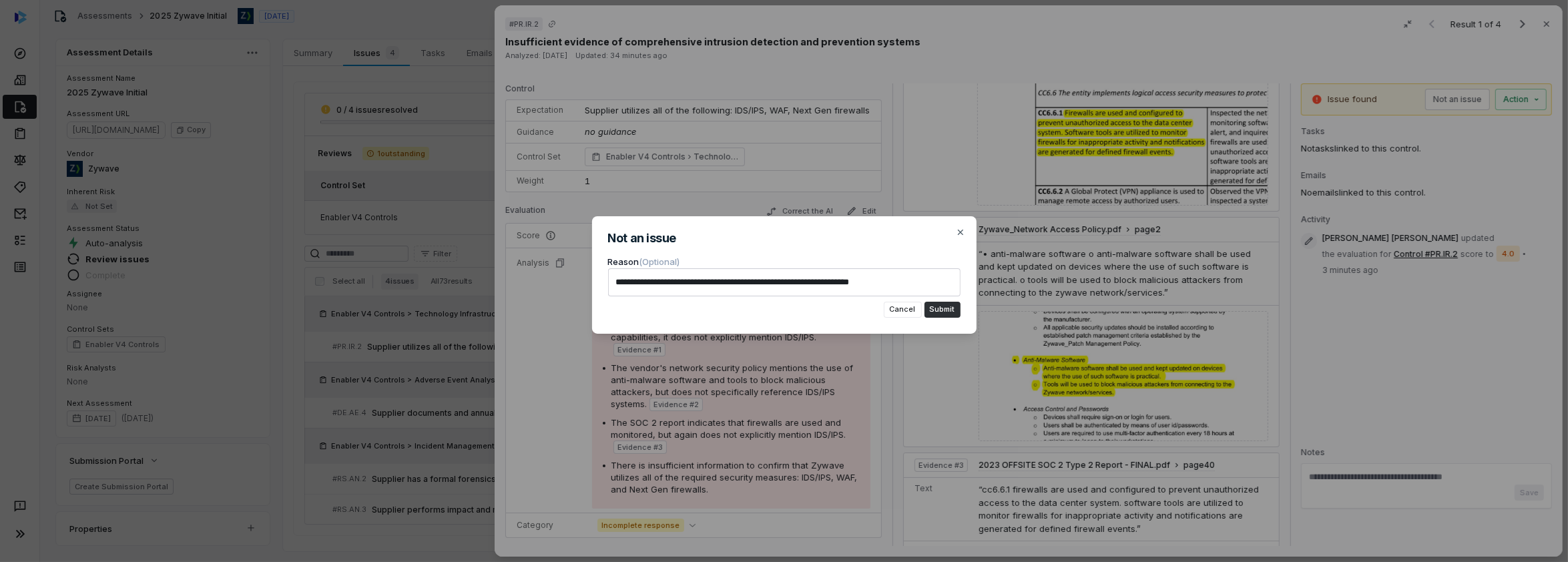 click on "Submit" at bounding box center [943, 310] 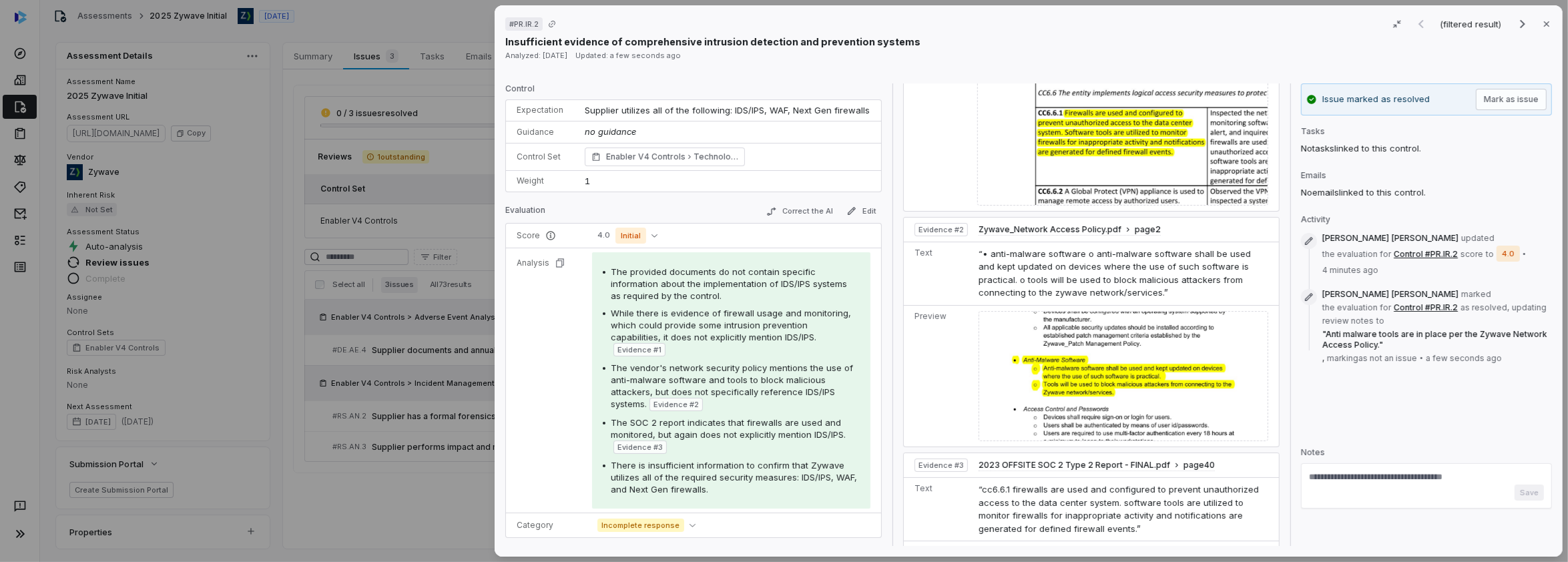 scroll, scrollTop: 2, scrollLeft: 0, axis: vertical 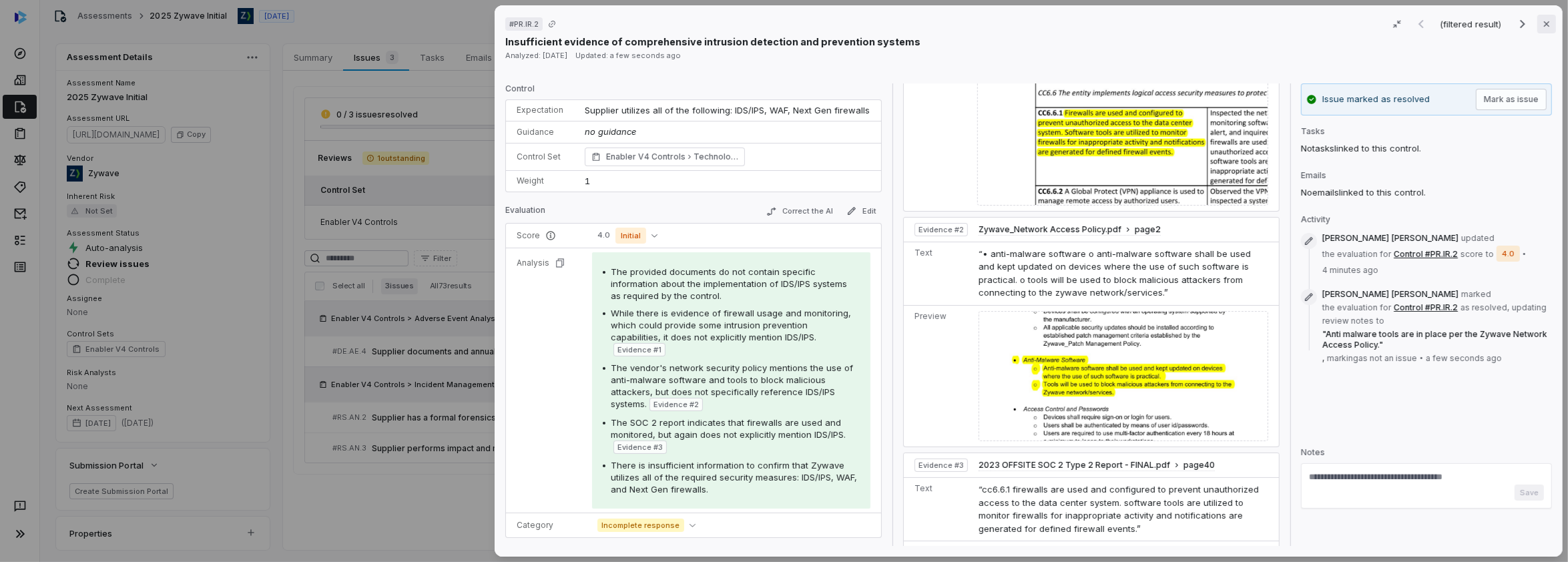 click 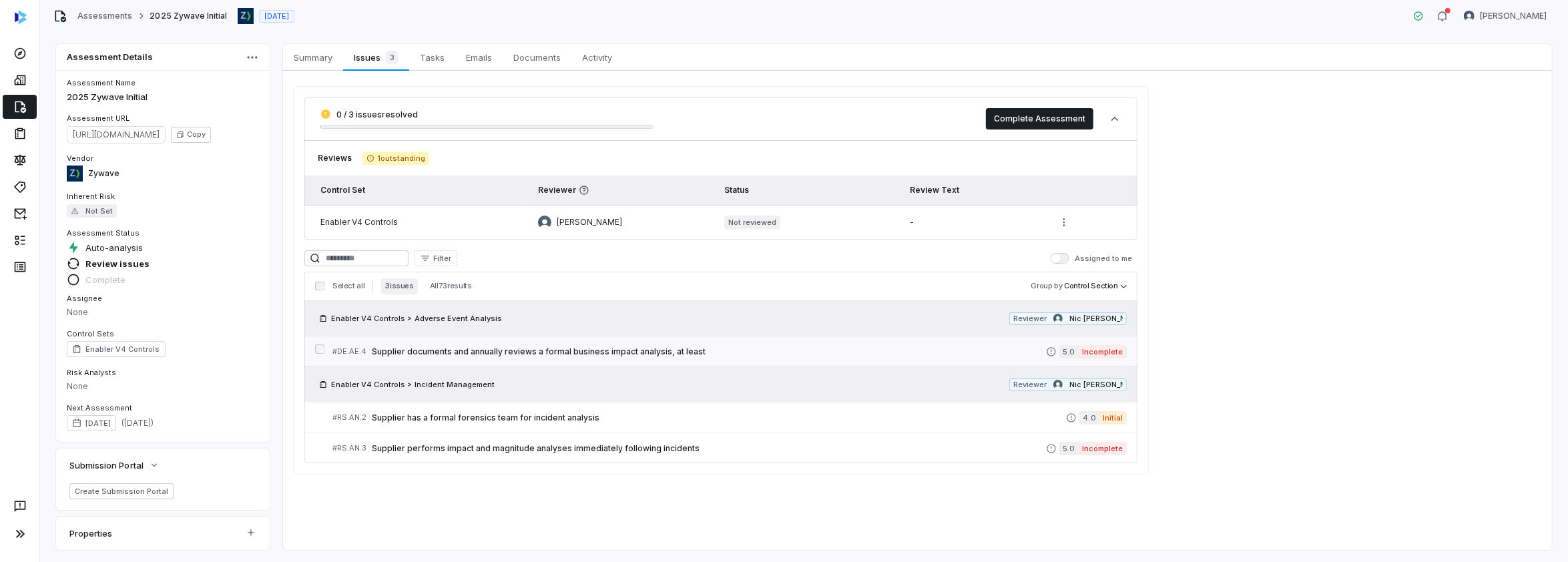 click on "Supplier documents and annually reviews a formal business impact analysis, at least" at bounding box center [709, 352] 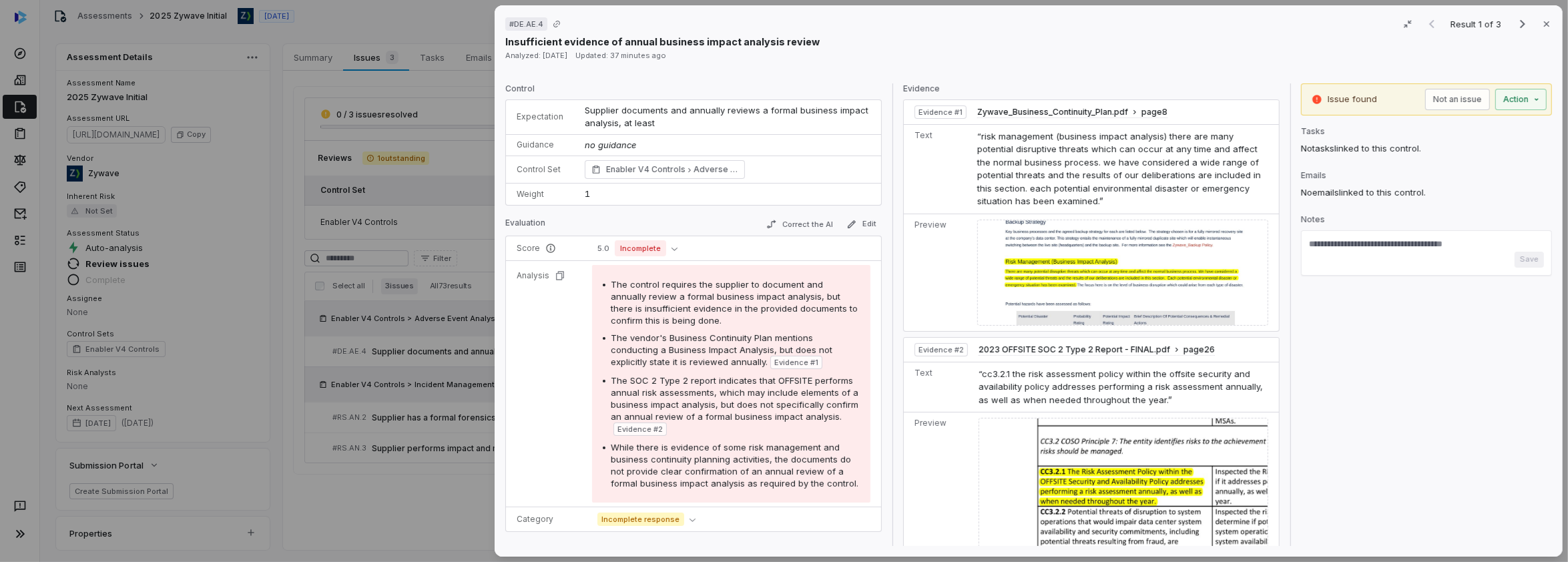 click on "Evidence # 1" at bounding box center [796, 362] 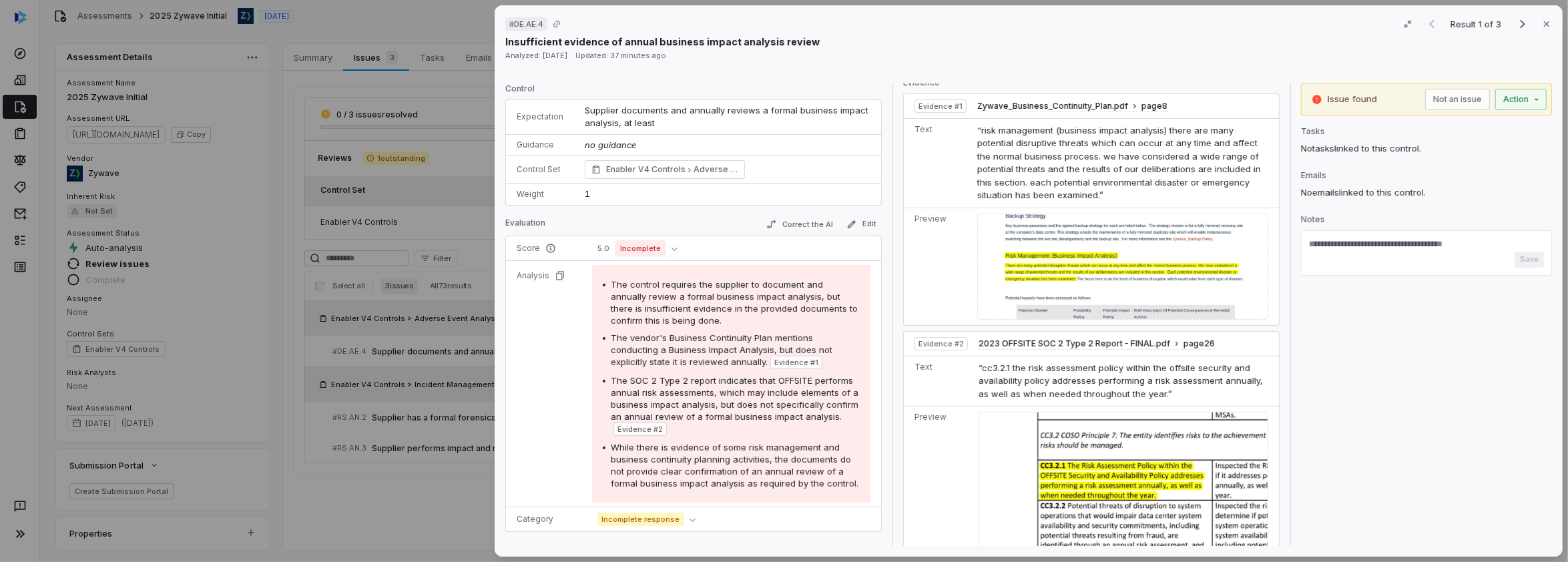 scroll, scrollTop: 7, scrollLeft: 0, axis: vertical 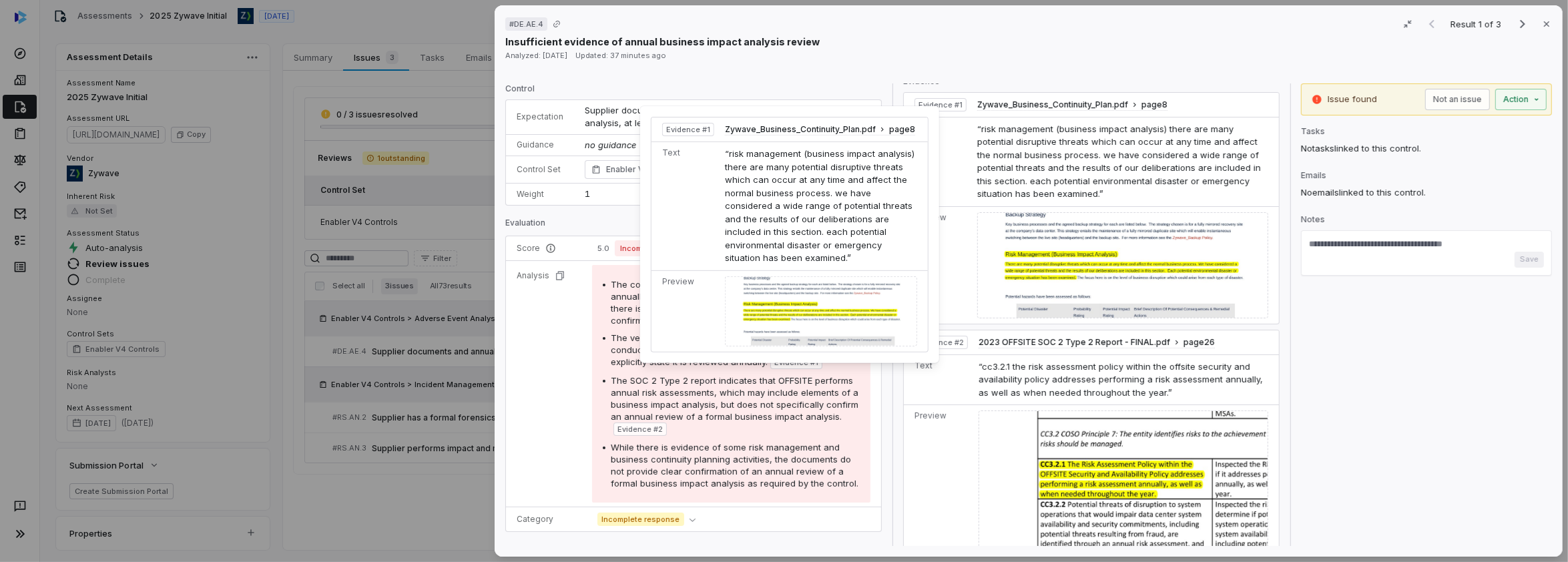 click on "Evidence # 1" at bounding box center (796, 362) 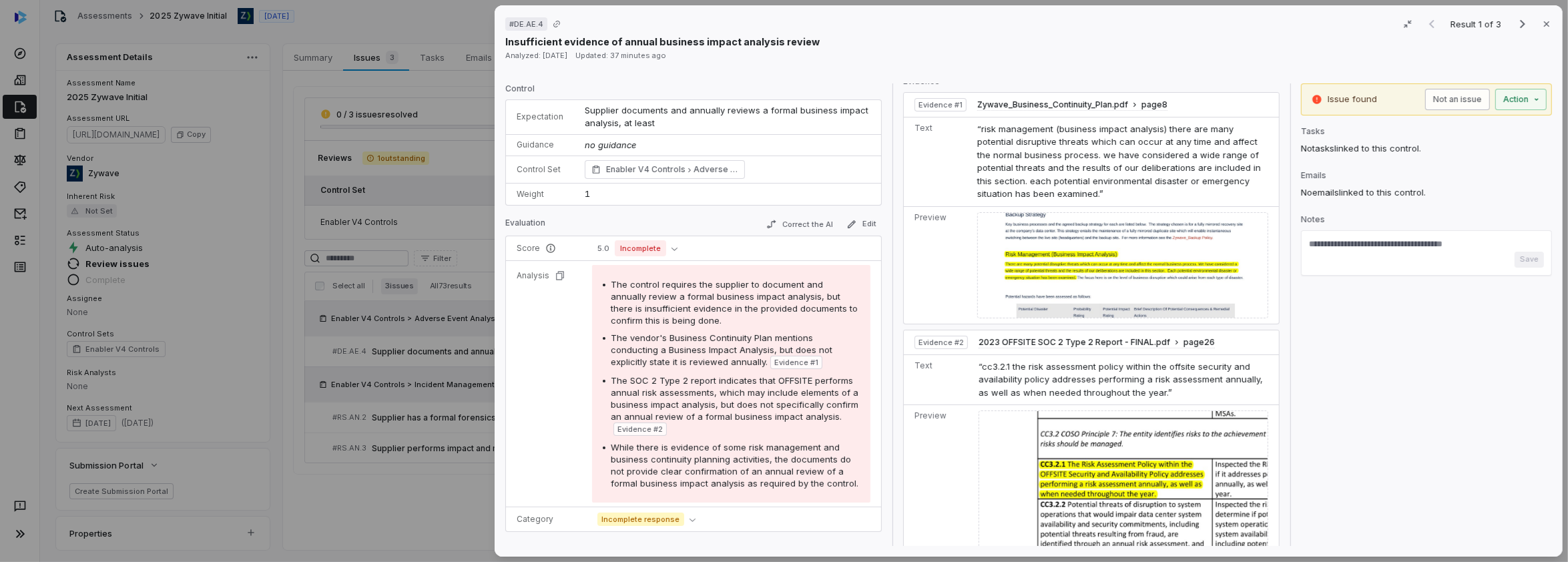 click on "Not an issue" at bounding box center [1457, 99] 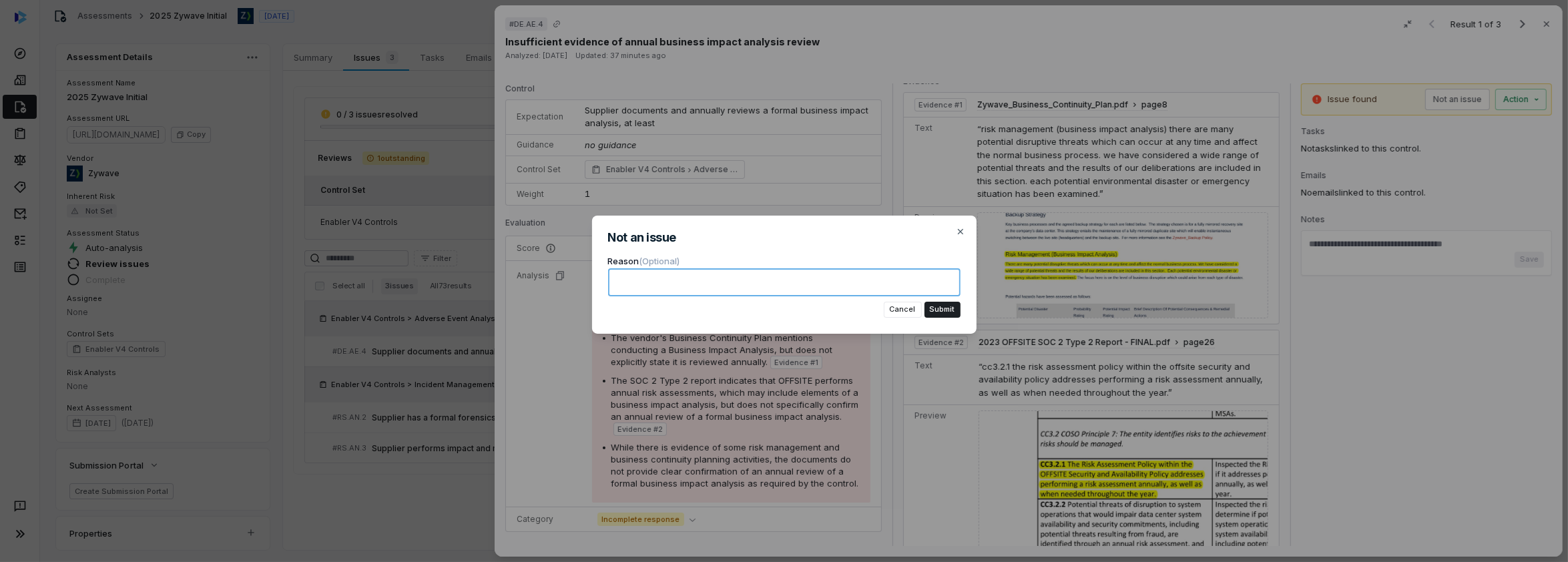 click at bounding box center [784, 282] 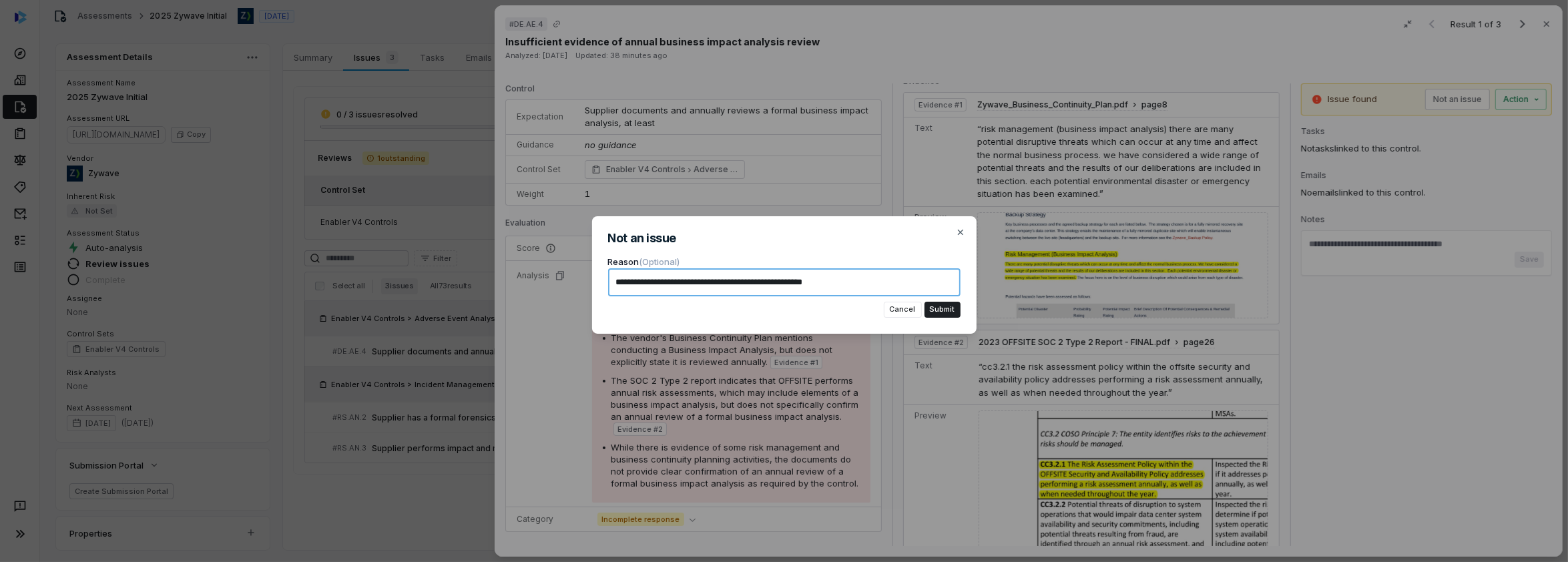 click on "**********" at bounding box center [784, 282] 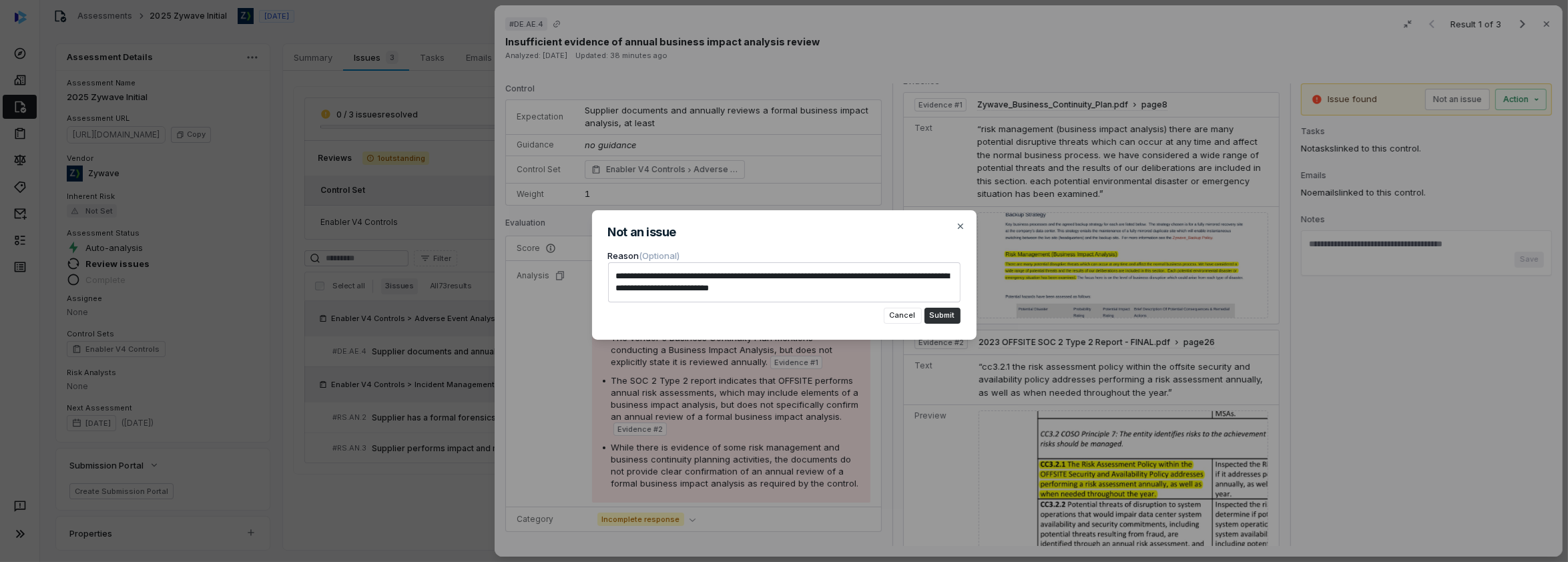 click on "Submit" at bounding box center [943, 316] 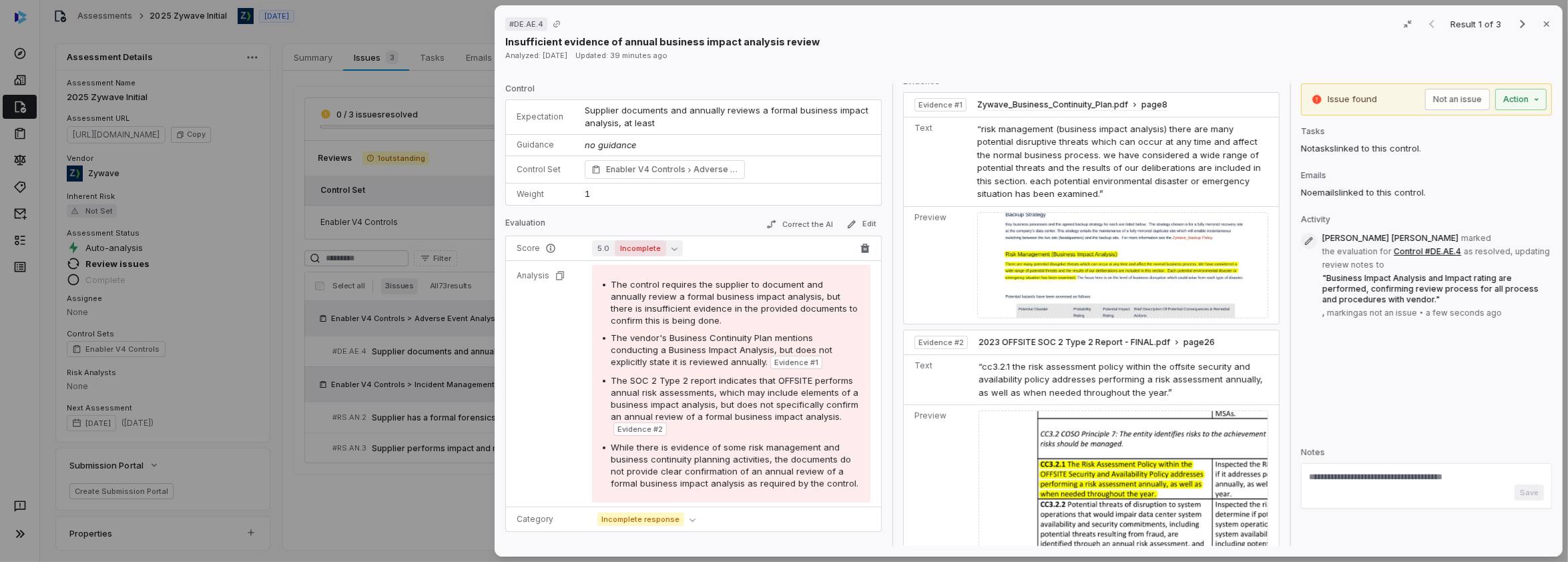 click on "5.0 Incomplete" at bounding box center [637, 248] 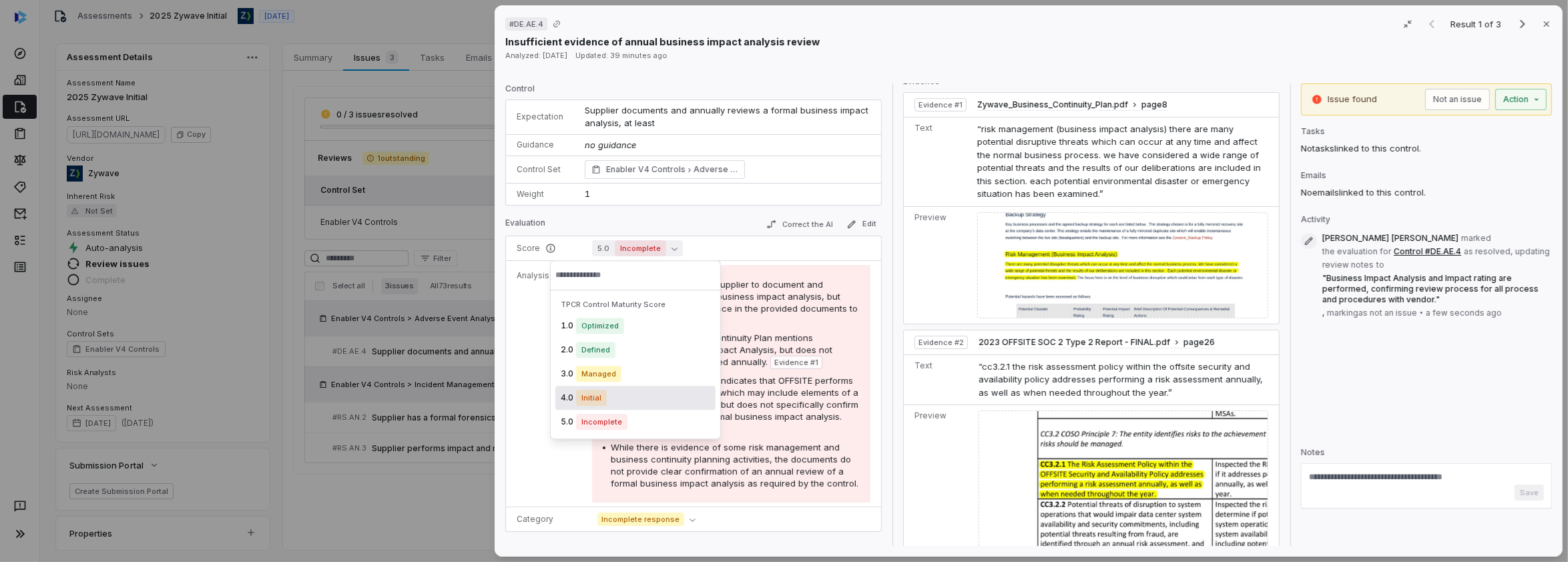 click on "Initial" at bounding box center [591, 398] 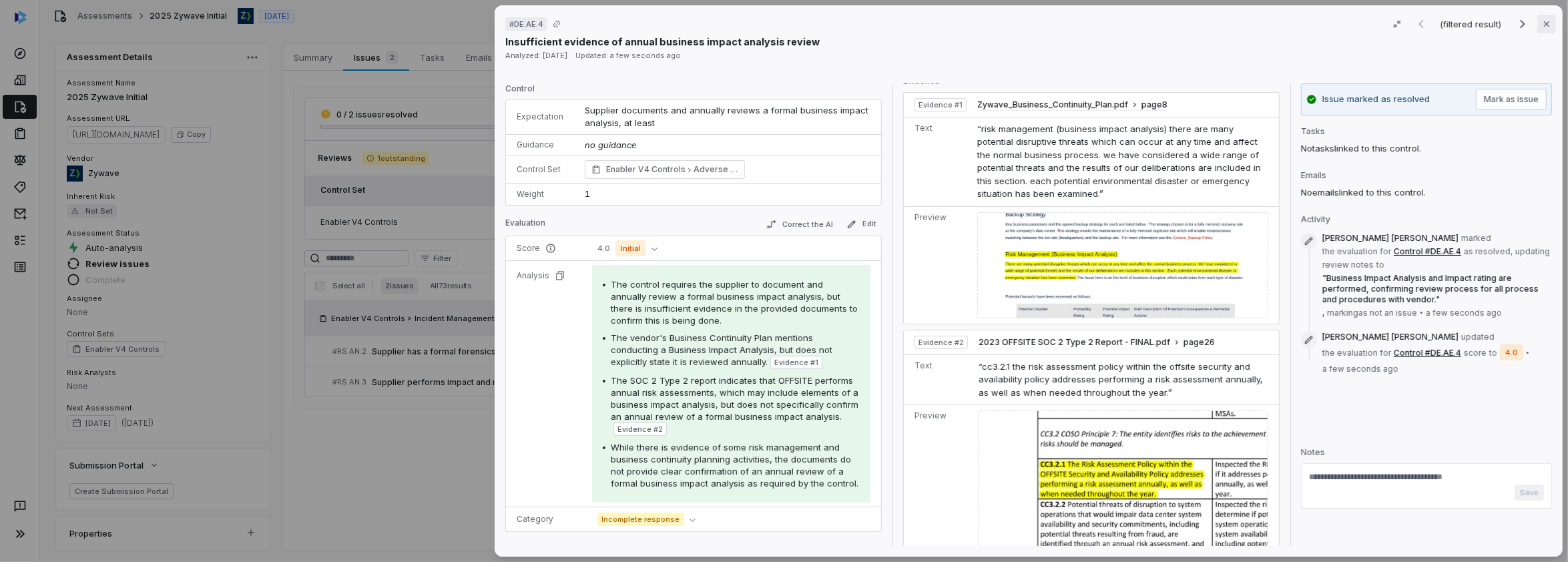 click 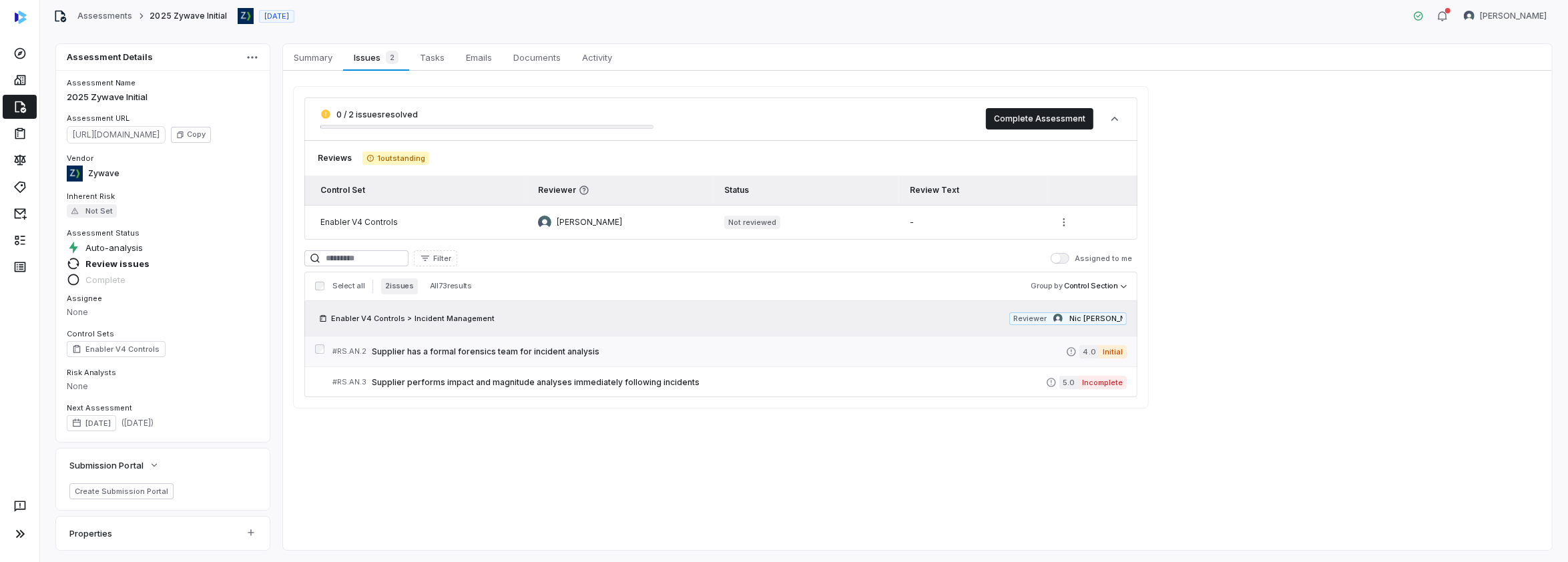click on "Supplier has a formal forensics team for incident analysis" at bounding box center [719, 352] 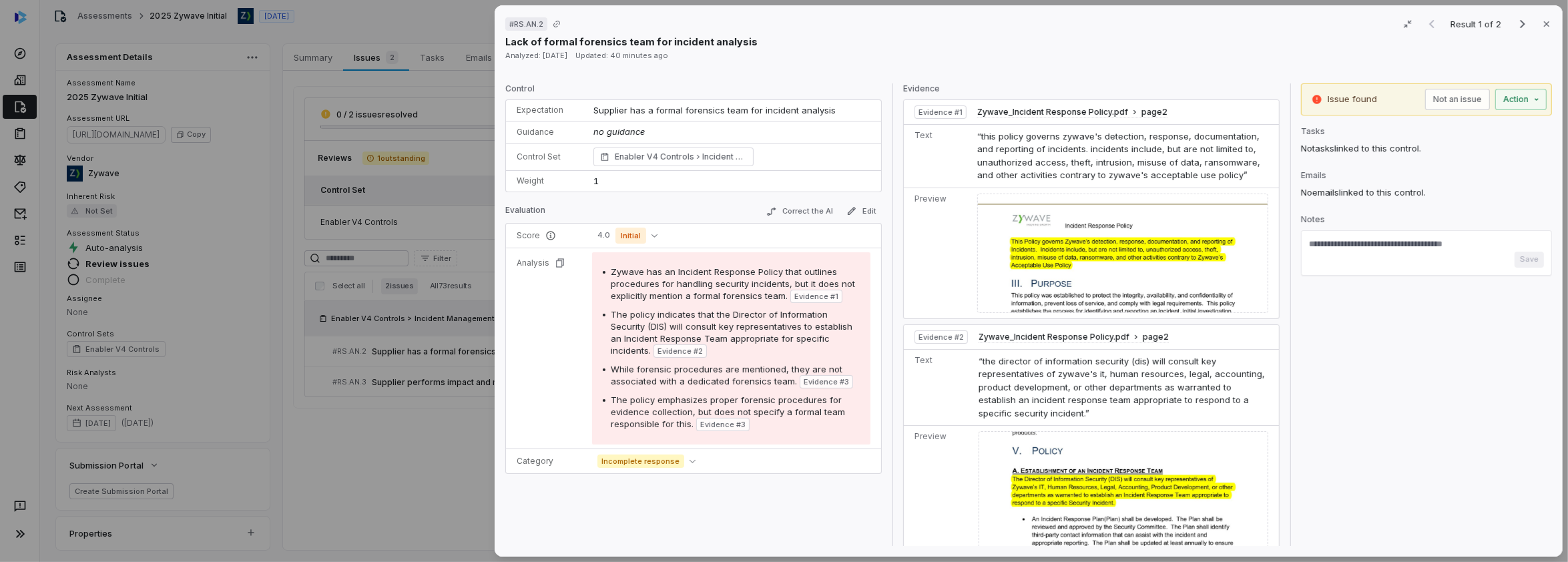 drag, startPoint x: 1211, startPoint y: 21, endPoint x: 1014, endPoint y: 23, distance: 197.01015 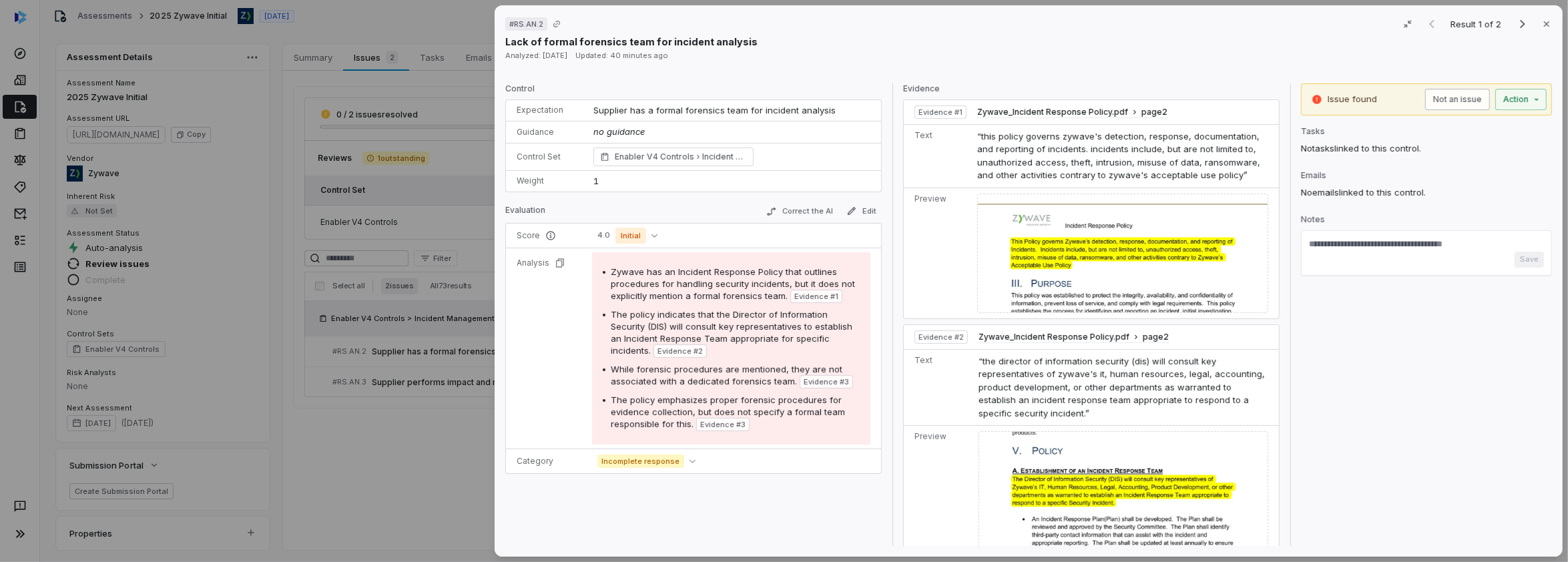 click on "Not an issue" at bounding box center (1457, 99) 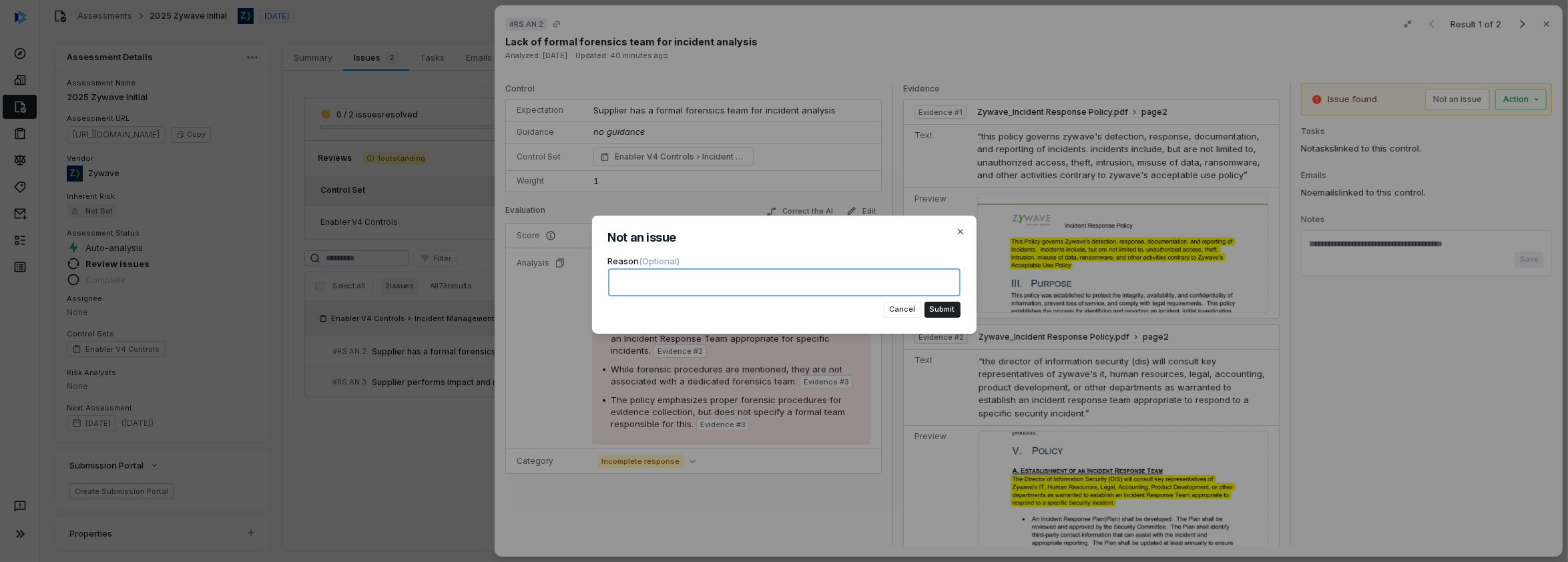 click at bounding box center (784, 282) 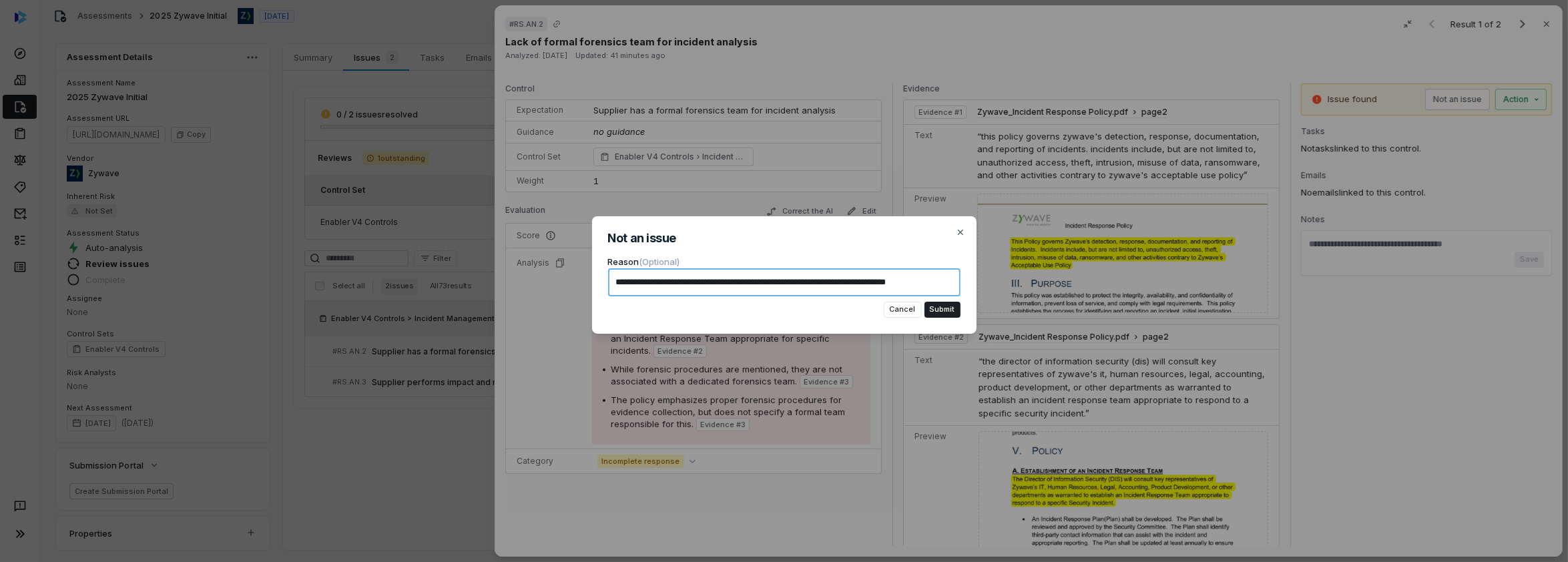 scroll, scrollTop: 0, scrollLeft: 0, axis: both 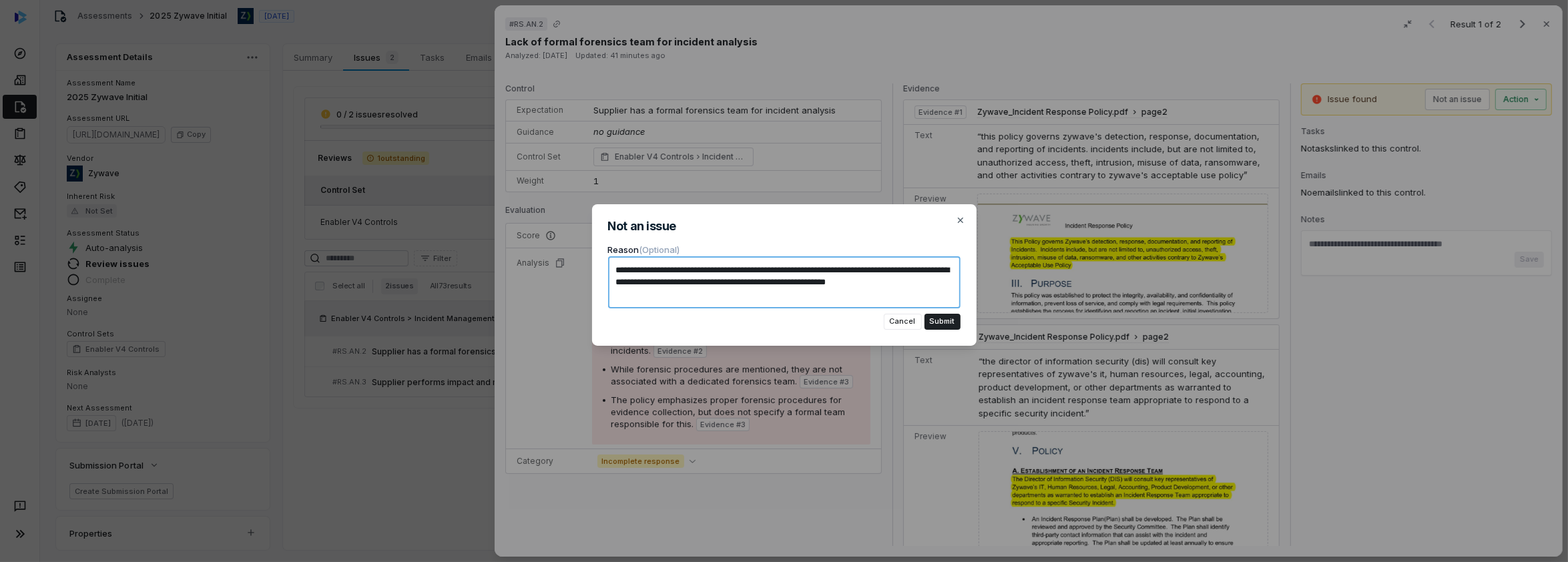 click on "**********" at bounding box center [784, 282] 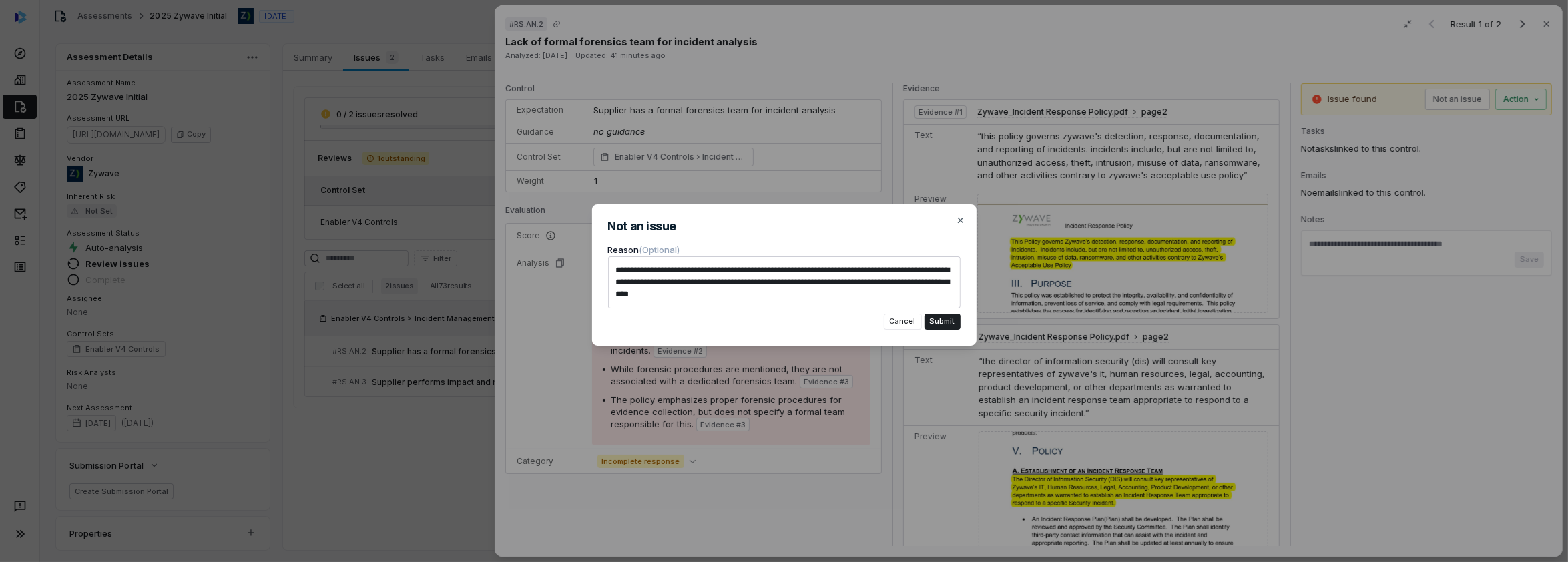 click on "**********" at bounding box center (784, 275) 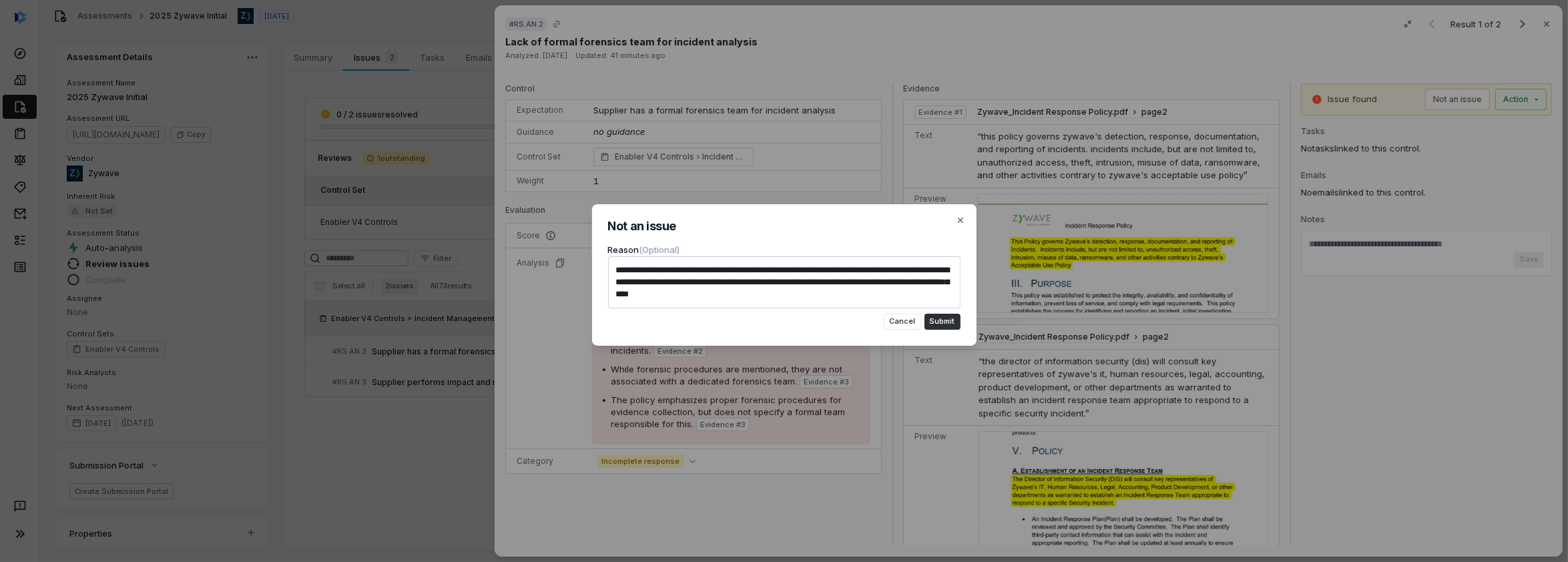 click on "Submit" at bounding box center (943, 322) 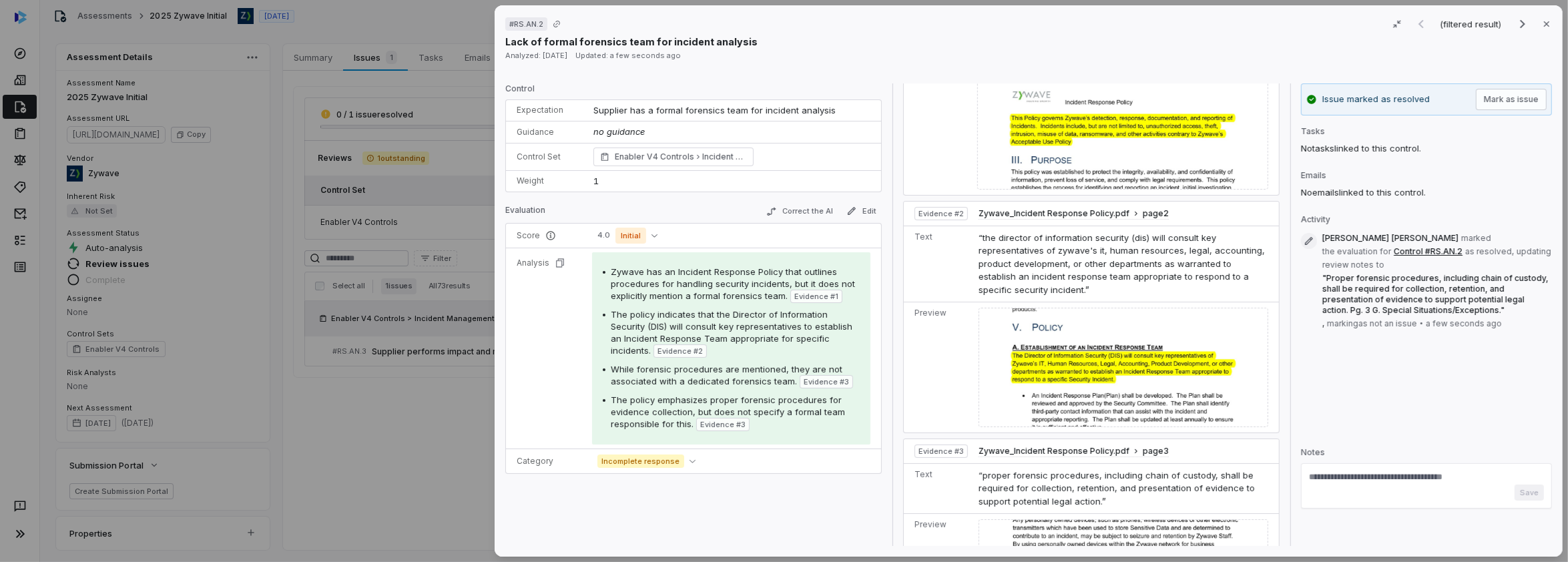 scroll, scrollTop: 196, scrollLeft: 0, axis: vertical 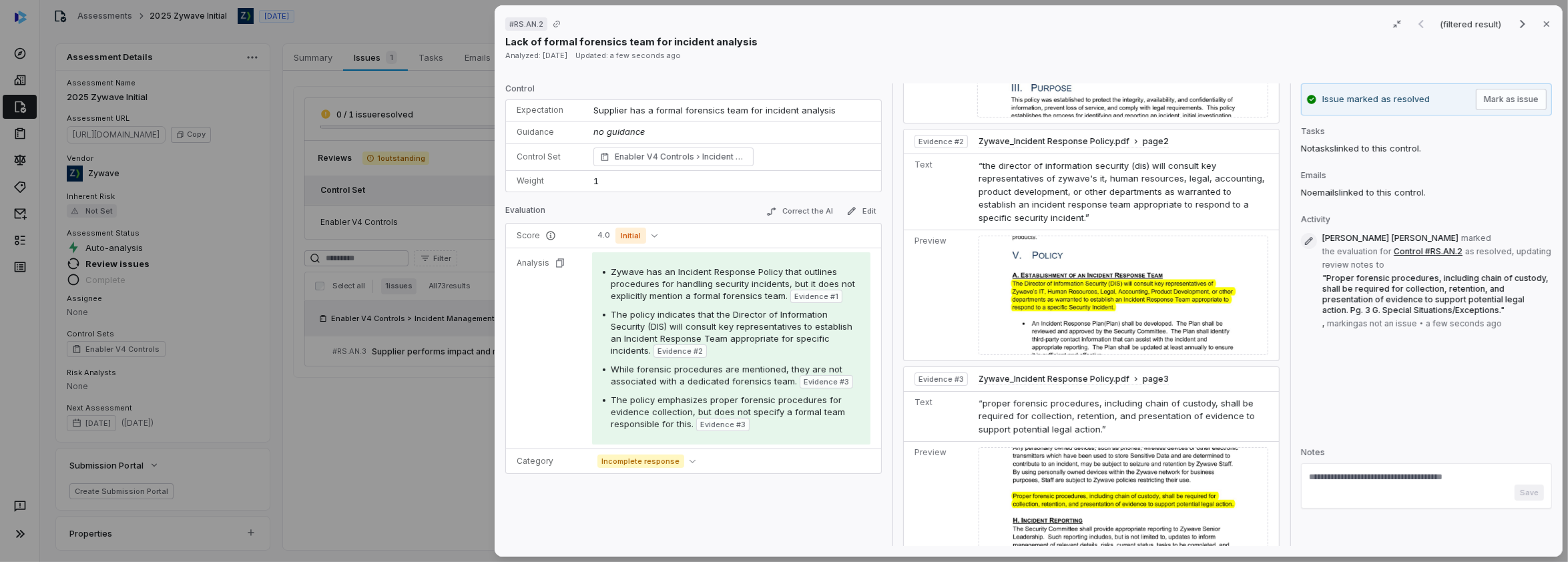 click at bounding box center [1123, 499] 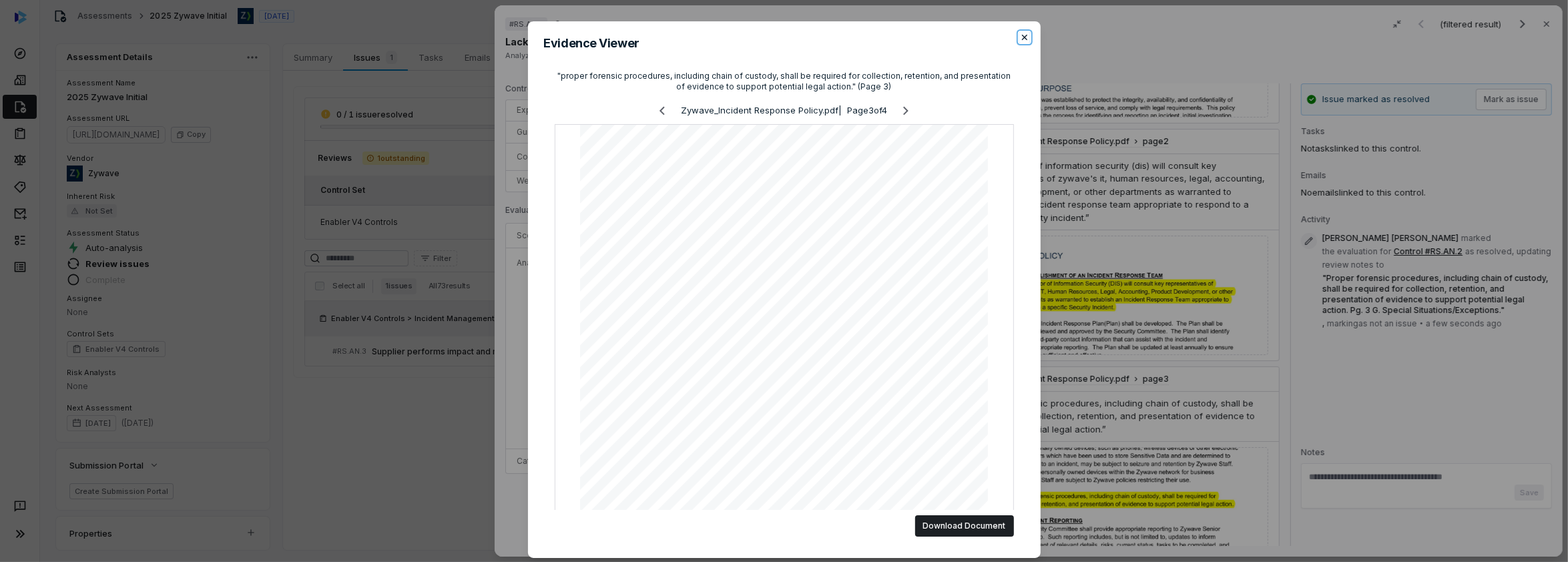 click 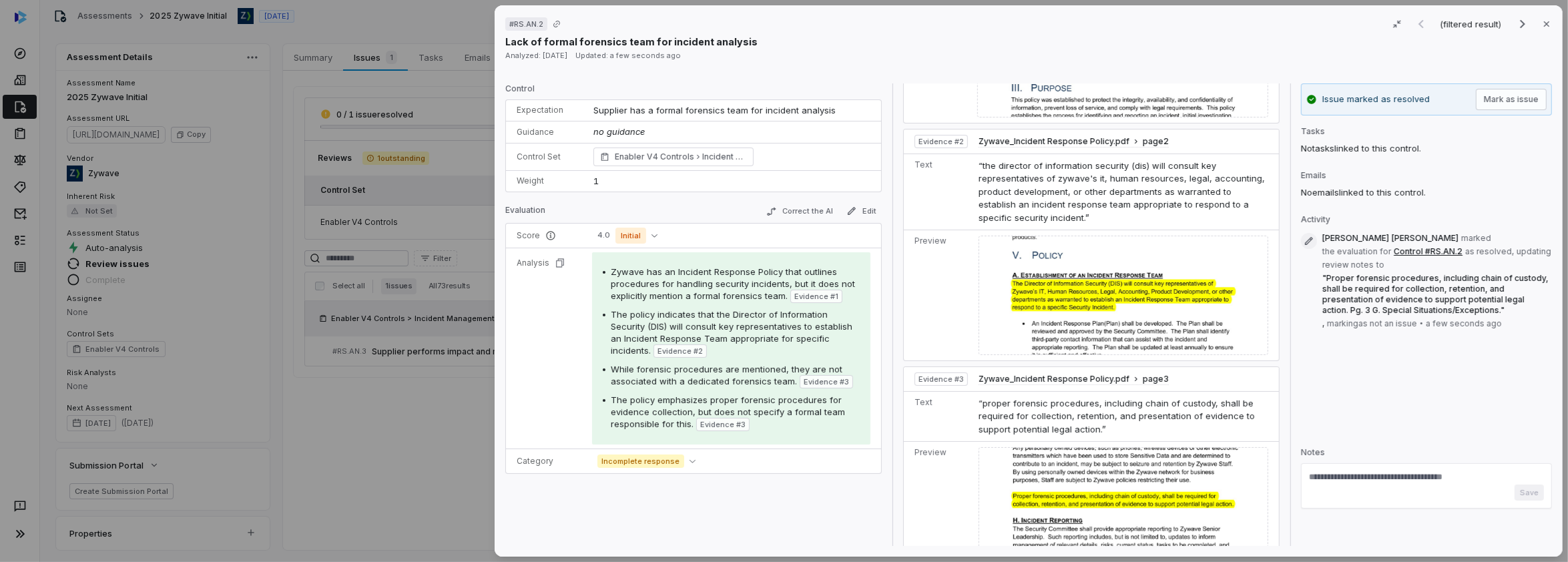 click 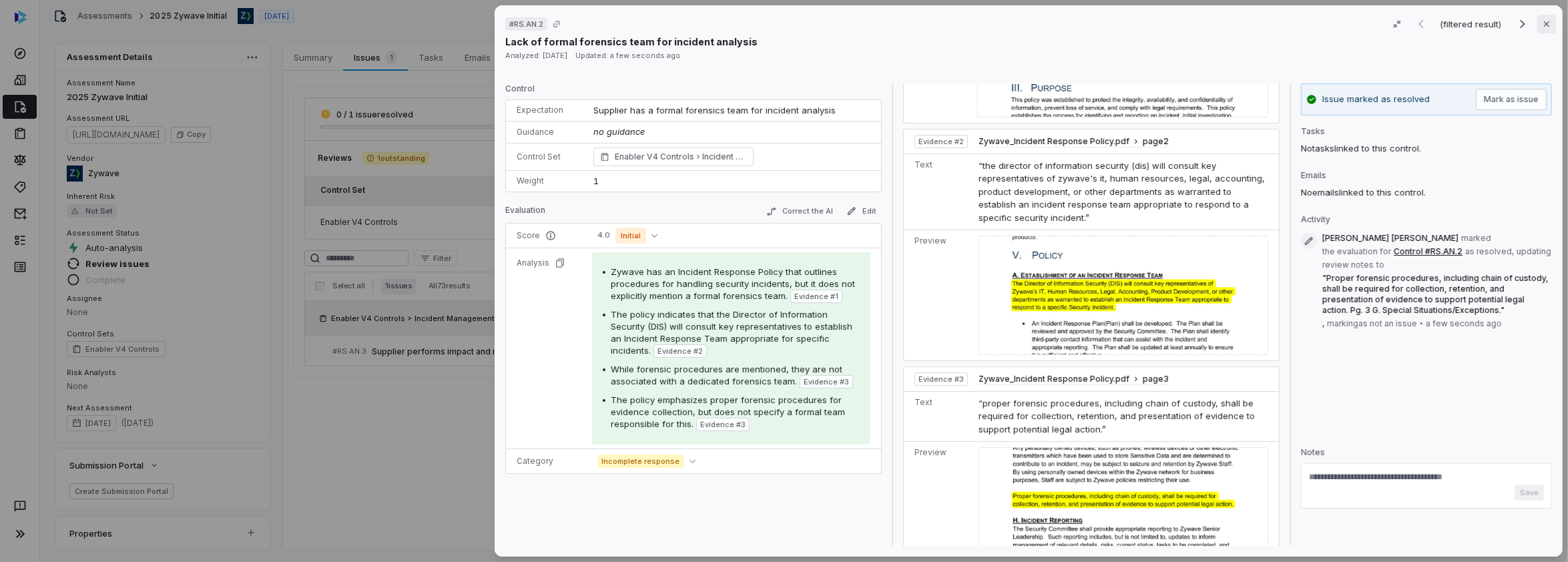 click 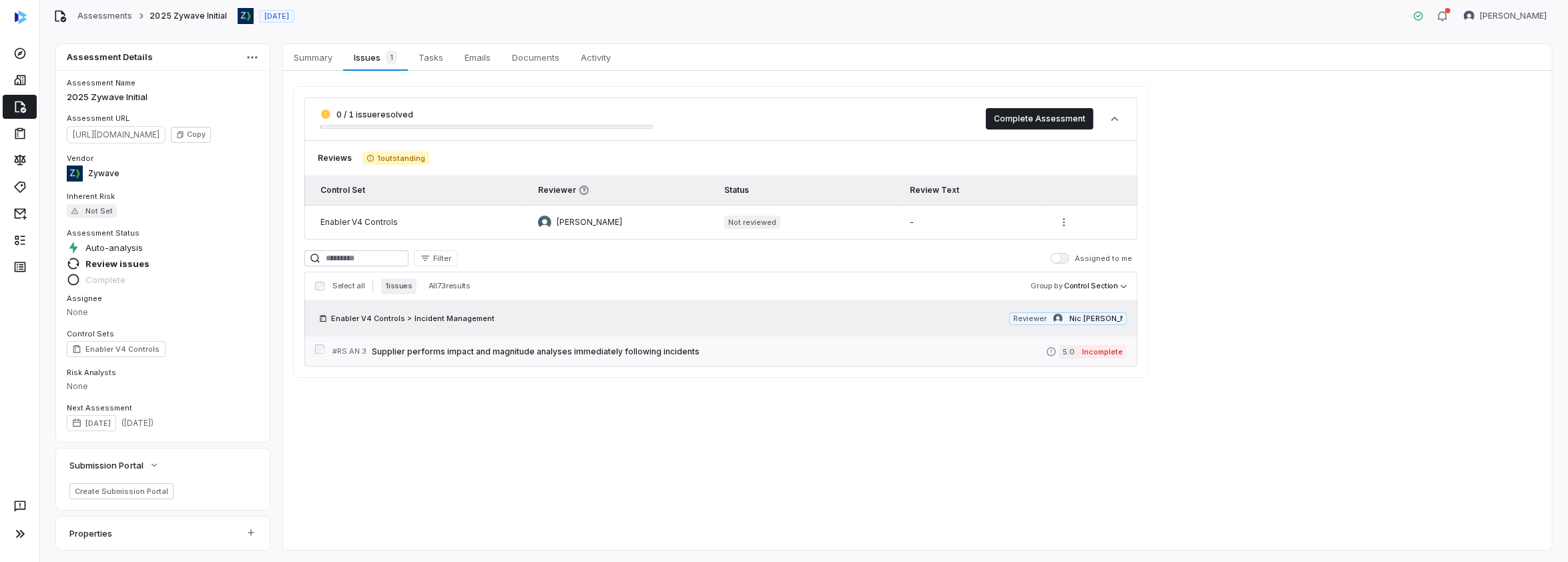 click on "Supplier performs impact and magnitude analyses immediately following incidents" at bounding box center [709, 352] 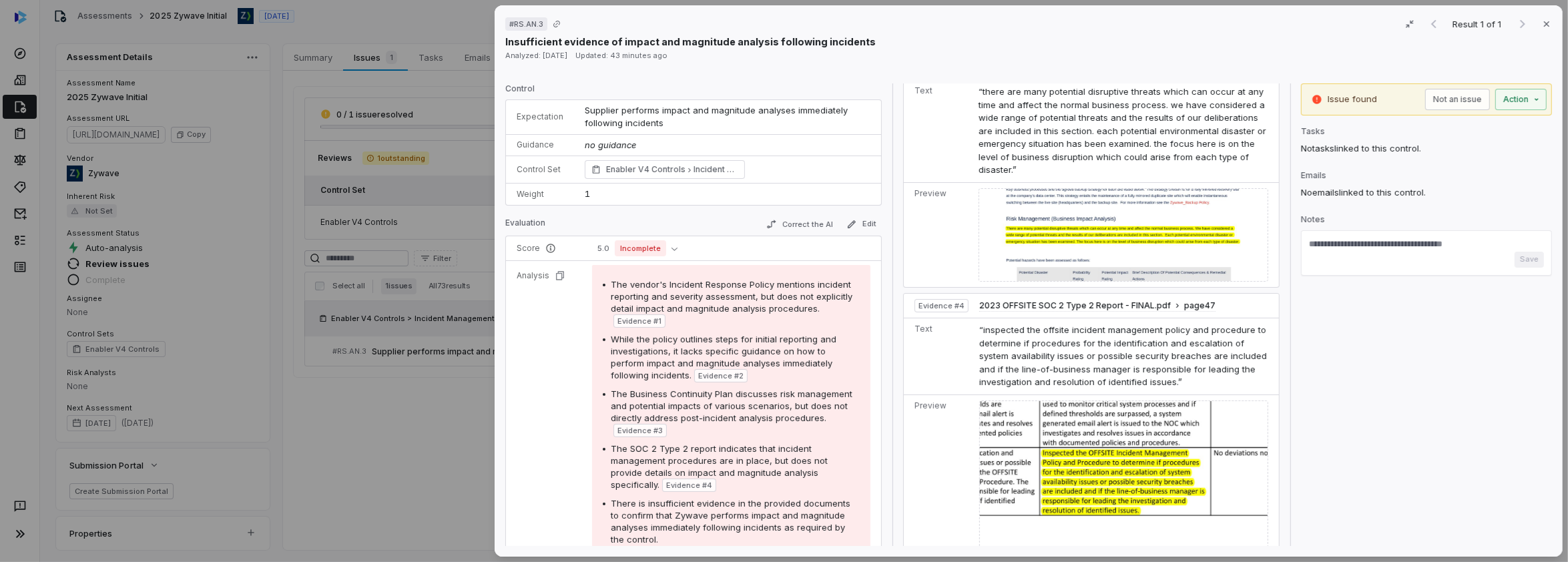 scroll, scrollTop: 523, scrollLeft: 0, axis: vertical 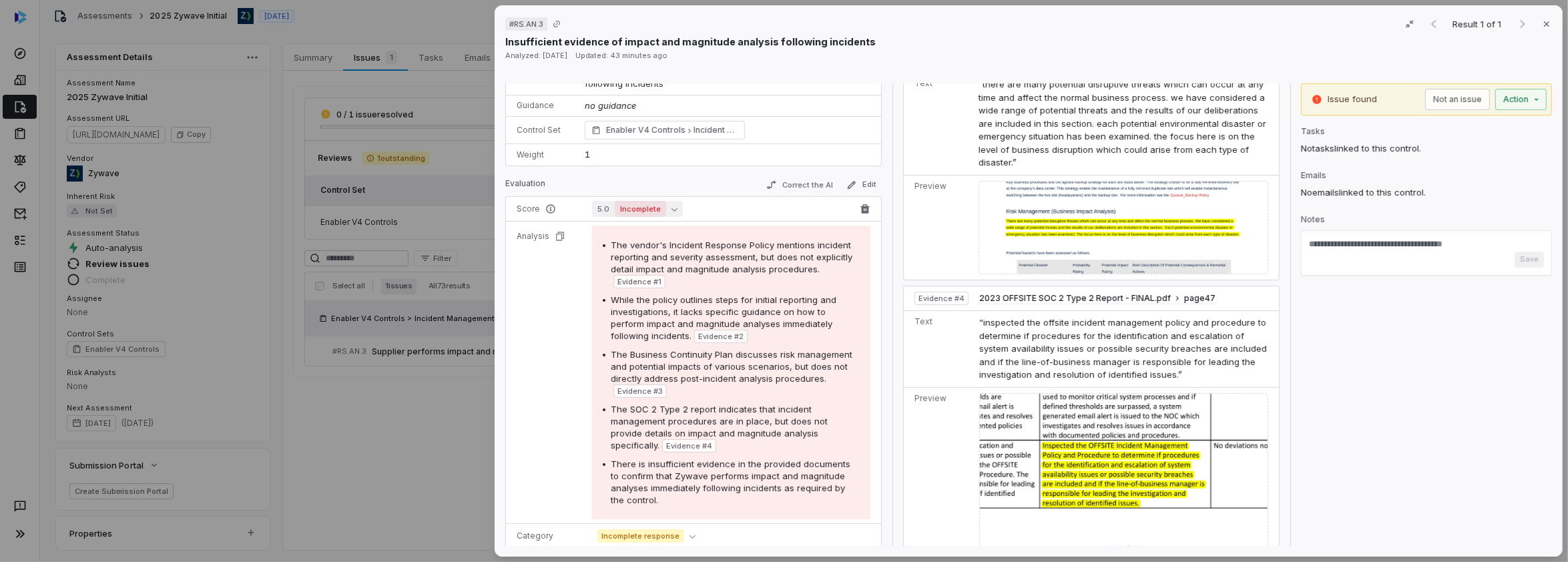 click 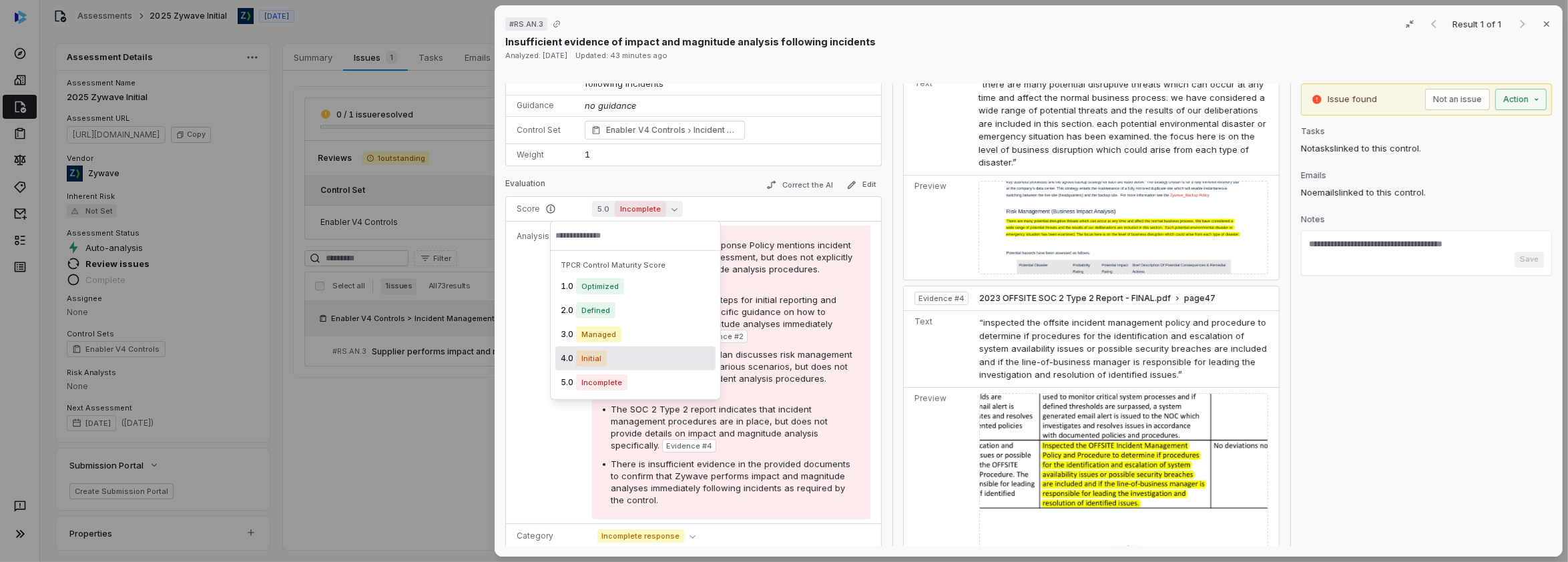 click on "Initial" at bounding box center [591, 358] 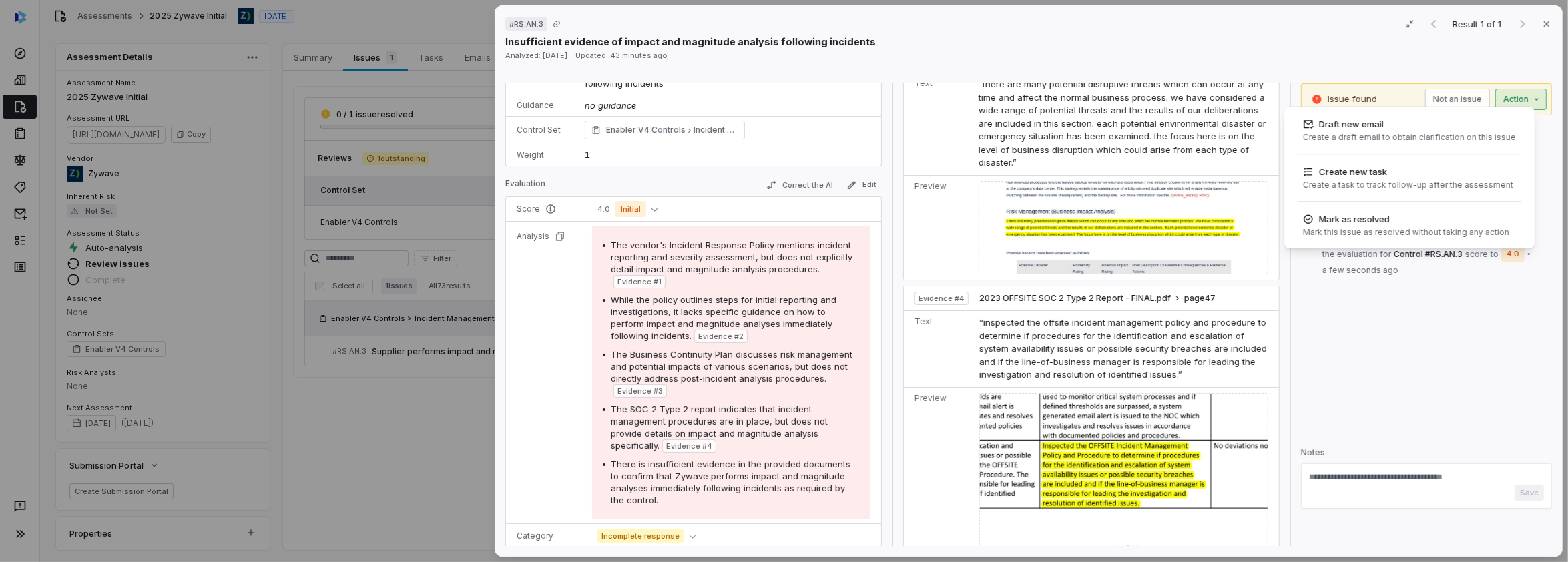 click on "# RS.AN.3 Result 1 of 1 Close Insufficient evidence of impact and magnitude analysis following incidents Analyzed: [DATE] Updated: 43 minutes ago Control Expectation Supplier performs impact and magnitude analyses immediately following incidents Guidance no guidance Control Set Enabler V4 Controls Incident Management  Weight 1 Evaluation Correct the AI Edit   Score 4.0 Initial Analysis The vendor's Incident Response Policy mentions incident reporting and severity assessment, but does not explicitly detail impact and magnitude analysis procedures. Evidence # 1 While the policy outlines steps for initial reporting and investigations, it lacks specific guidance on how to perform impact and magnitude analyses immediately following incidents. Evidence # 2 The Business Continuity Plan discusses risk management and potential impacts of various scenarios, but does not directly address post-incident analysis procedures. Evidence # 3 Evidence # 4 Category Incomplete response Evidence Evidence # 1 page  3 Text 2 2 3" at bounding box center [784, 281] 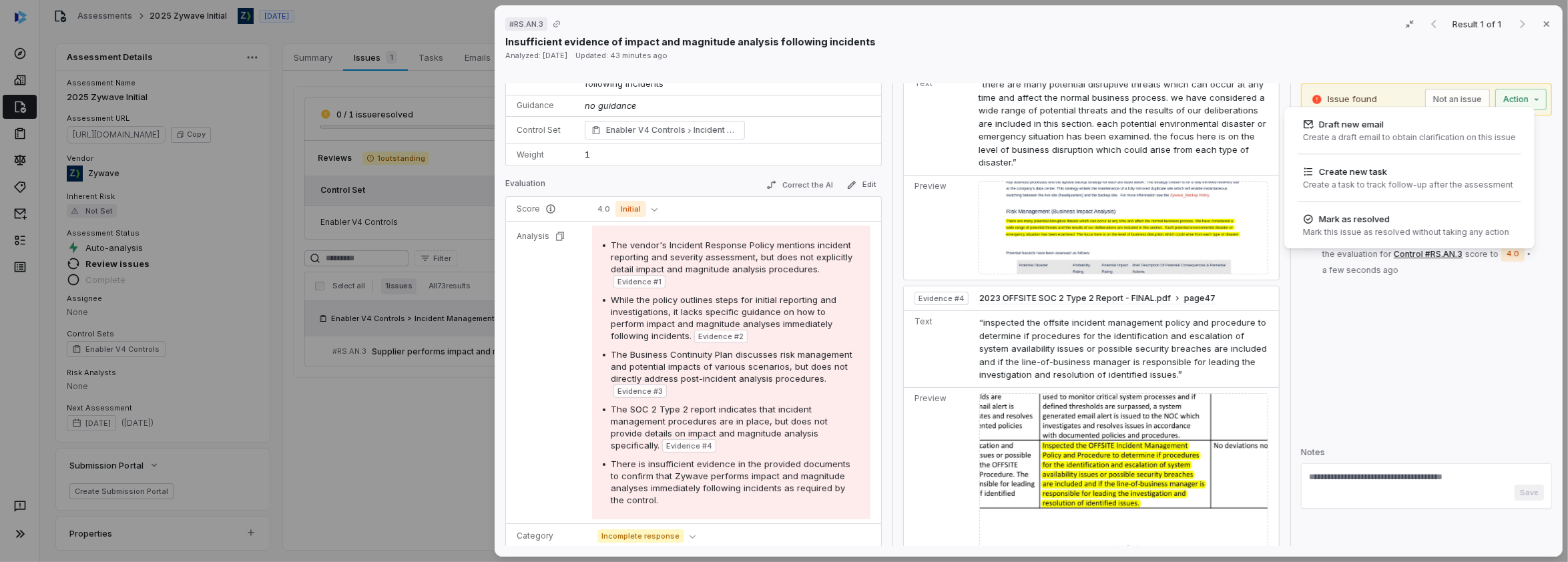 click on "# RS.AN.3 Result 1 of 1 Close Insufficient evidence of impact and magnitude analysis following incidents Analyzed: [DATE] Updated: 43 minutes ago Control Expectation Supplier performs impact and magnitude analyses immediately following incidents Guidance no guidance Control Set Enabler V4 Controls Incident Management  Weight 1 Evaluation Correct the AI Edit   Score 4.0 Initial Analysis The vendor's Incident Response Policy mentions incident reporting and severity assessment, but does not explicitly detail impact and magnitude analysis procedures. Evidence # 1 While the policy outlines steps for initial reporting and investigations, it lacks specific guidance on how to perform impact and magnitude analyses immediately following incidents. Evidence # 2 The Business Continuity Plan discusses risk management and potential impacts of various scenarios, but does not directly address post-incident analysis procedures. Evidence # 3 Evidence # 4 Category Incomplete response Evidence Evidence # 1 page  3 Text 2 2 3" at bounding box center (784, 281) 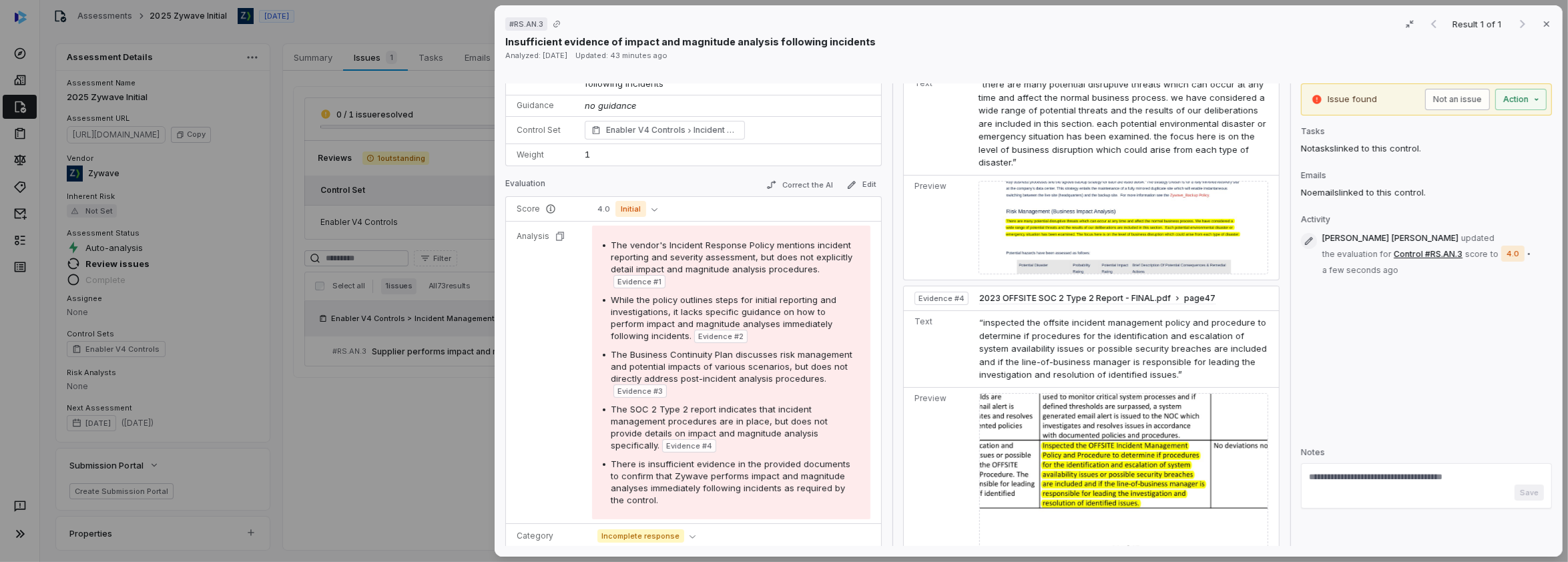 click on "Not an issue" at bounding box center (1457, 99) 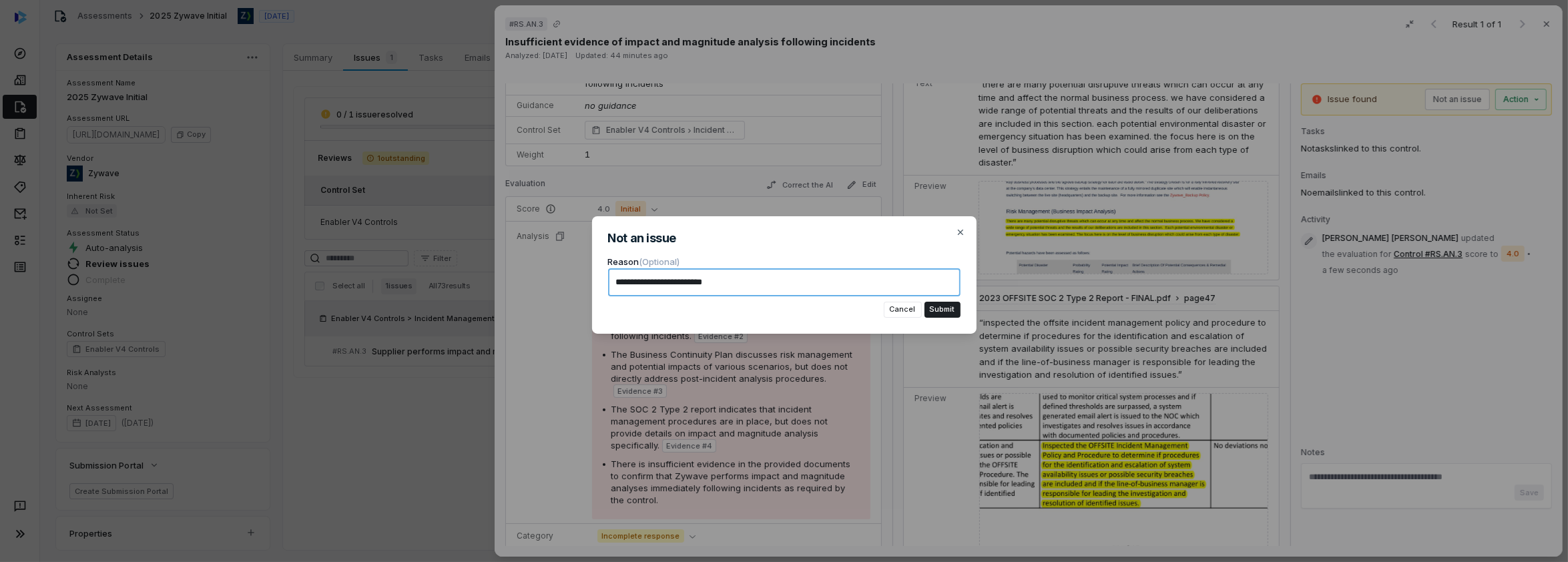 click on "**********" at bounding box center (784, 282) 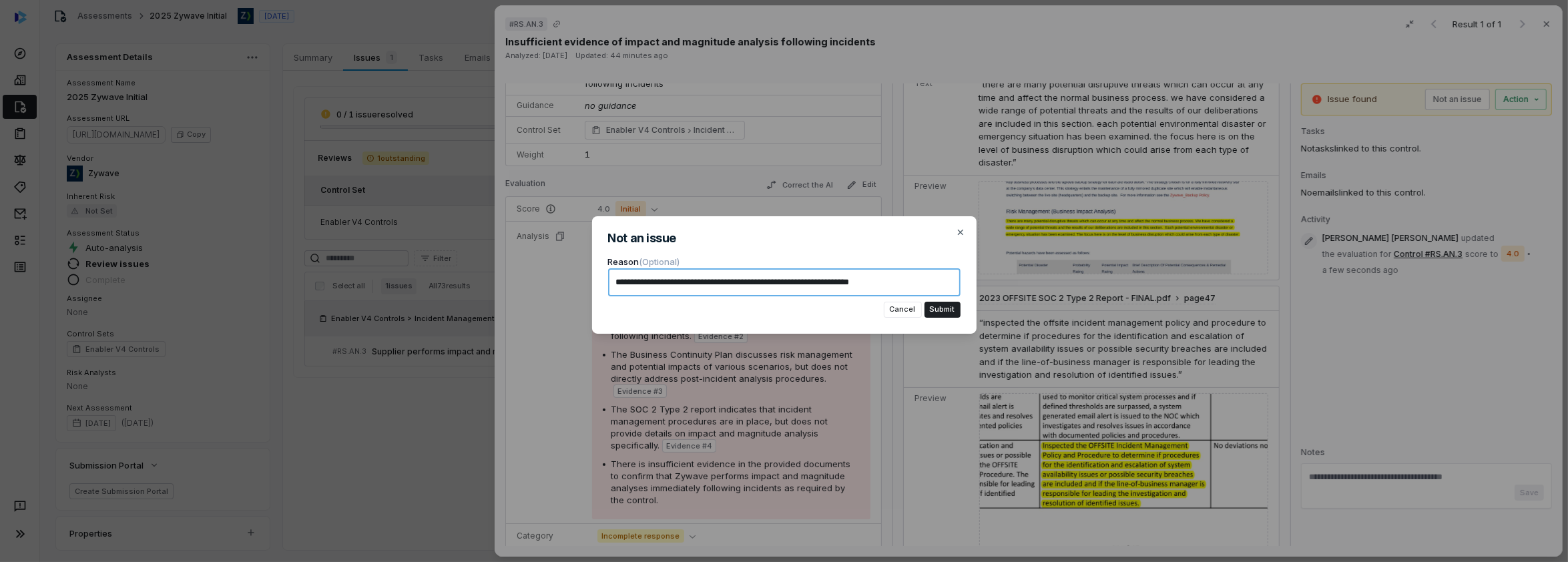 click on "**********" at bounding box center [784, 282] 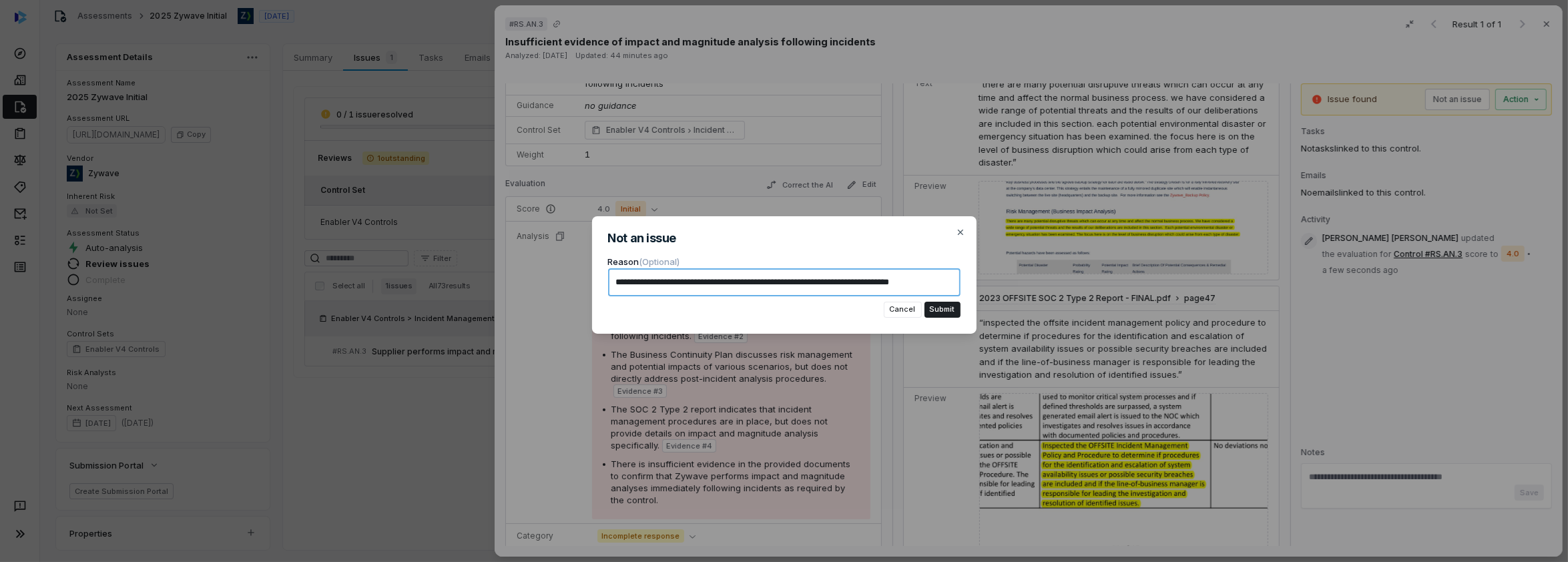 click on "**********" at bounding box center (784, 282) 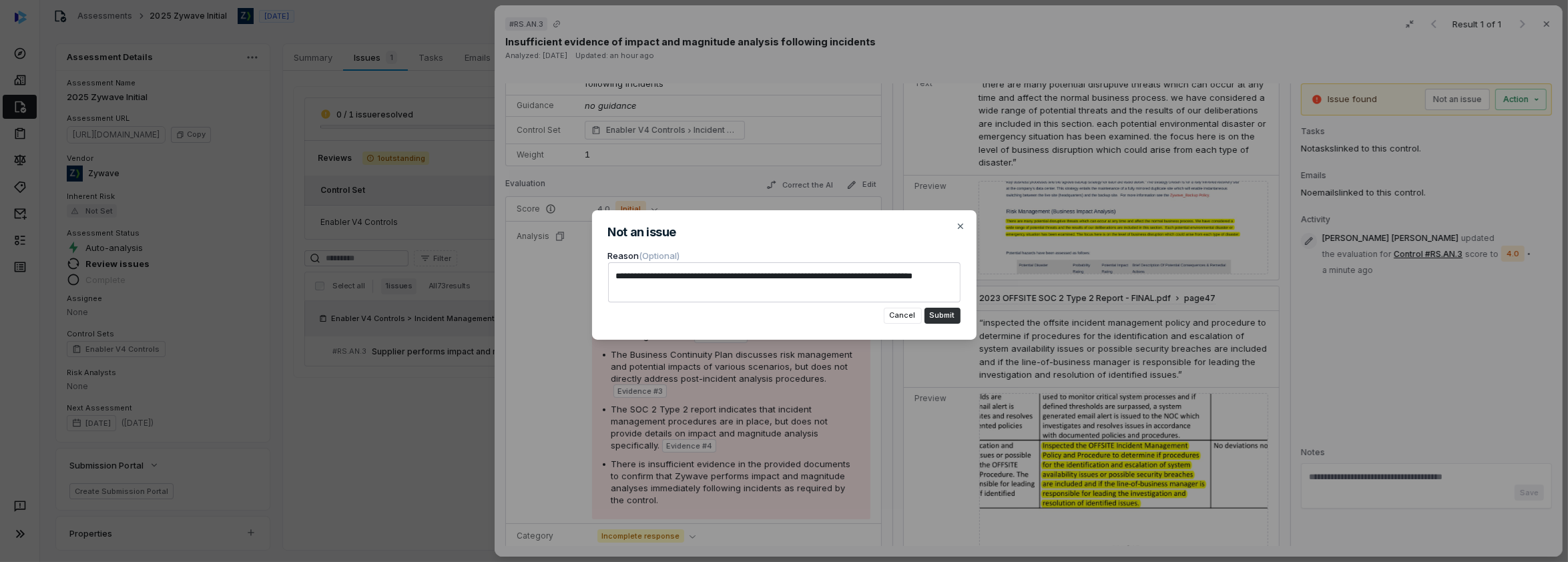 click on "Submit" at bounding box center (943, 316) 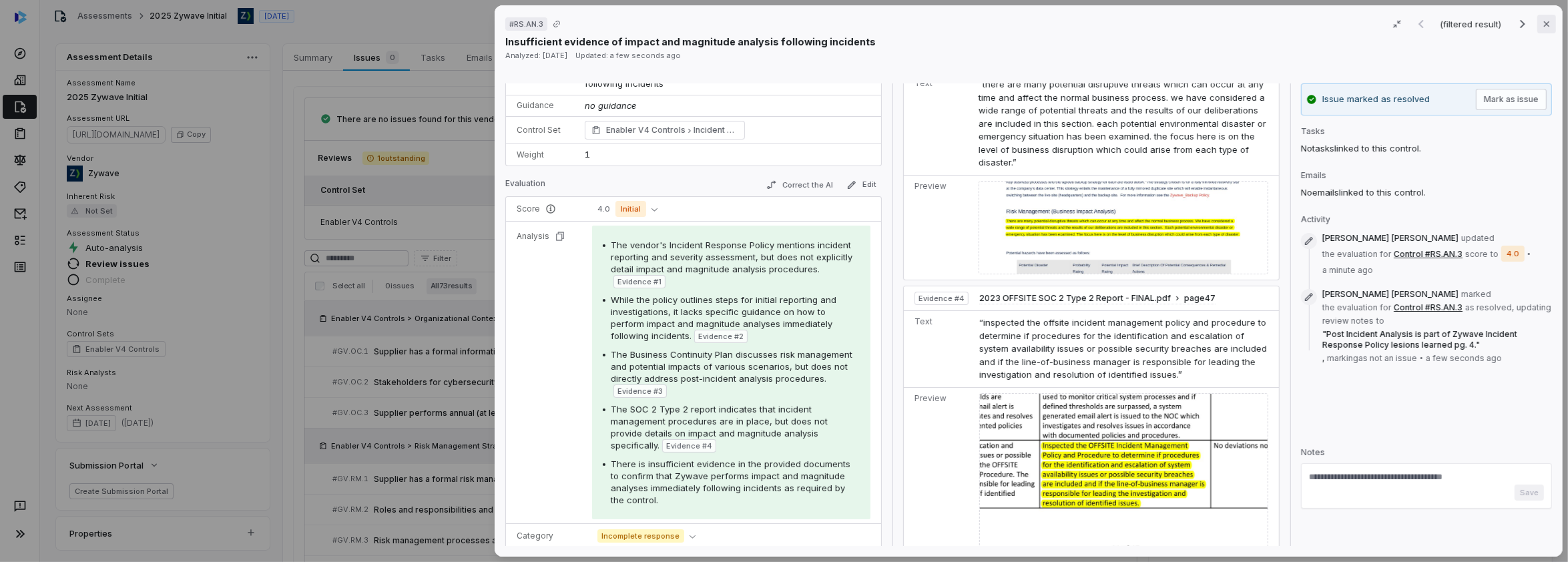 click 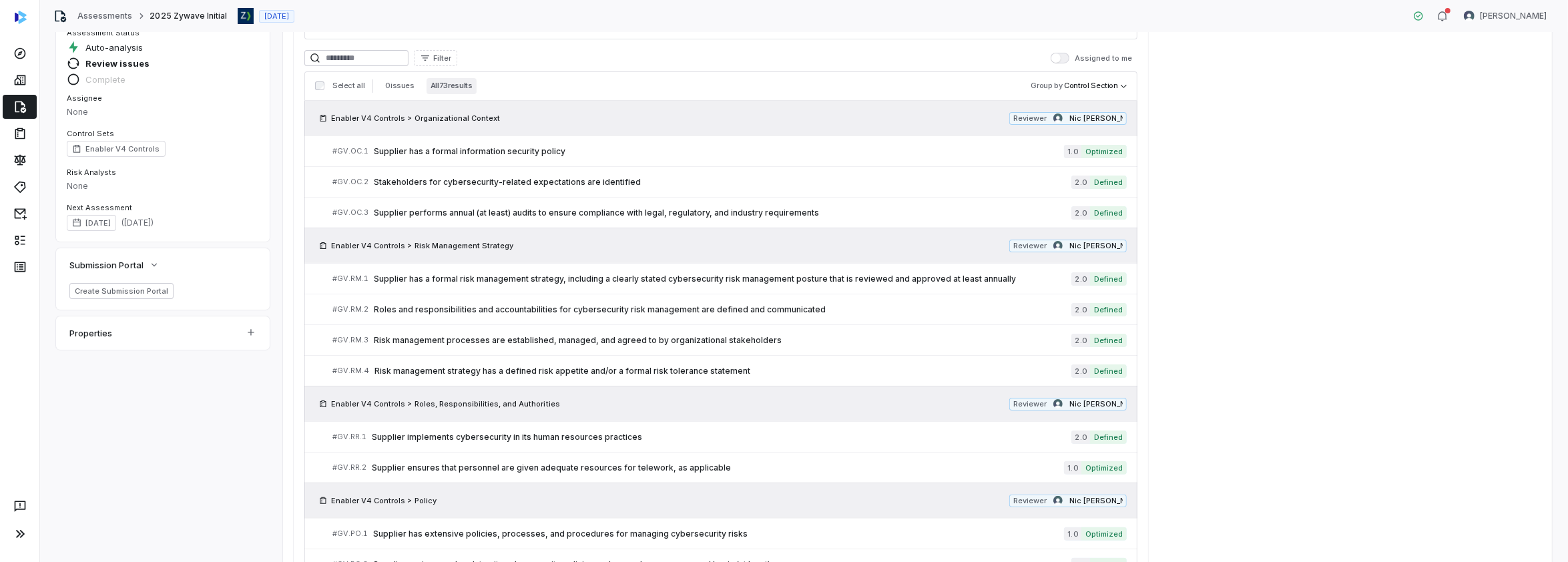 scroll, scrollTop: 269, scrollLeft: 0, axis: vertical 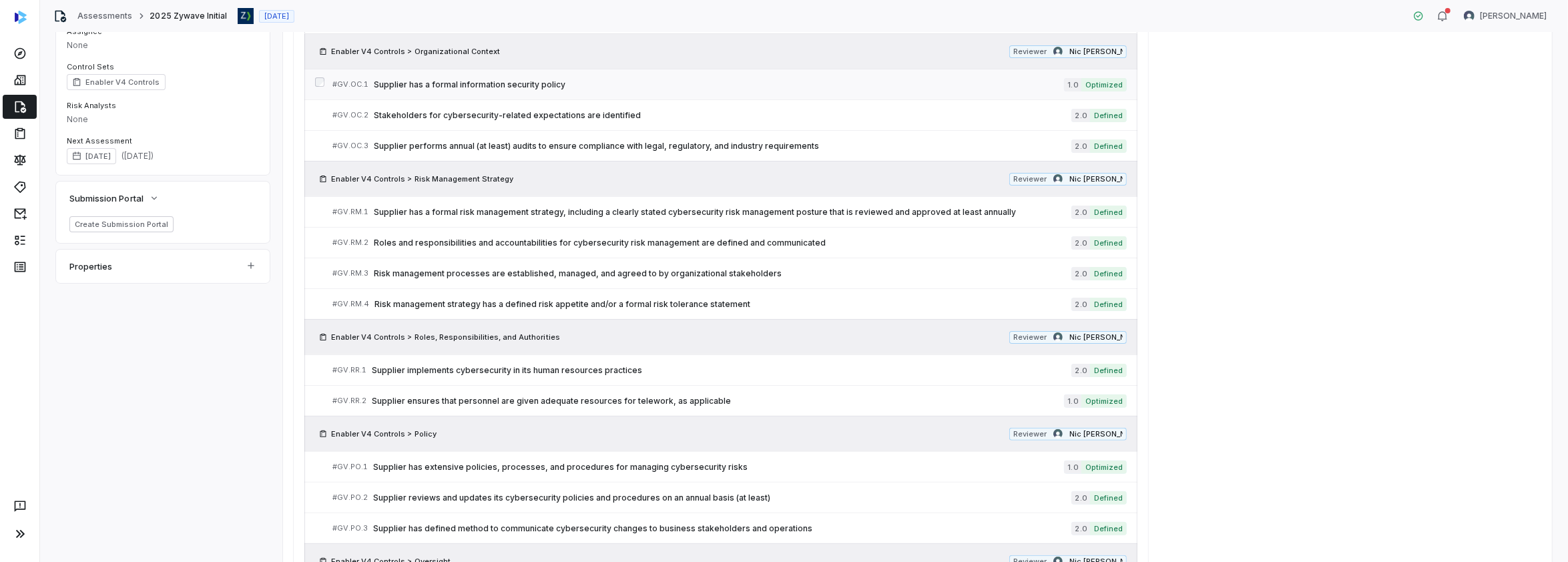 click on "Supplier has a formal information security policy" at bounding box center (719, 85) 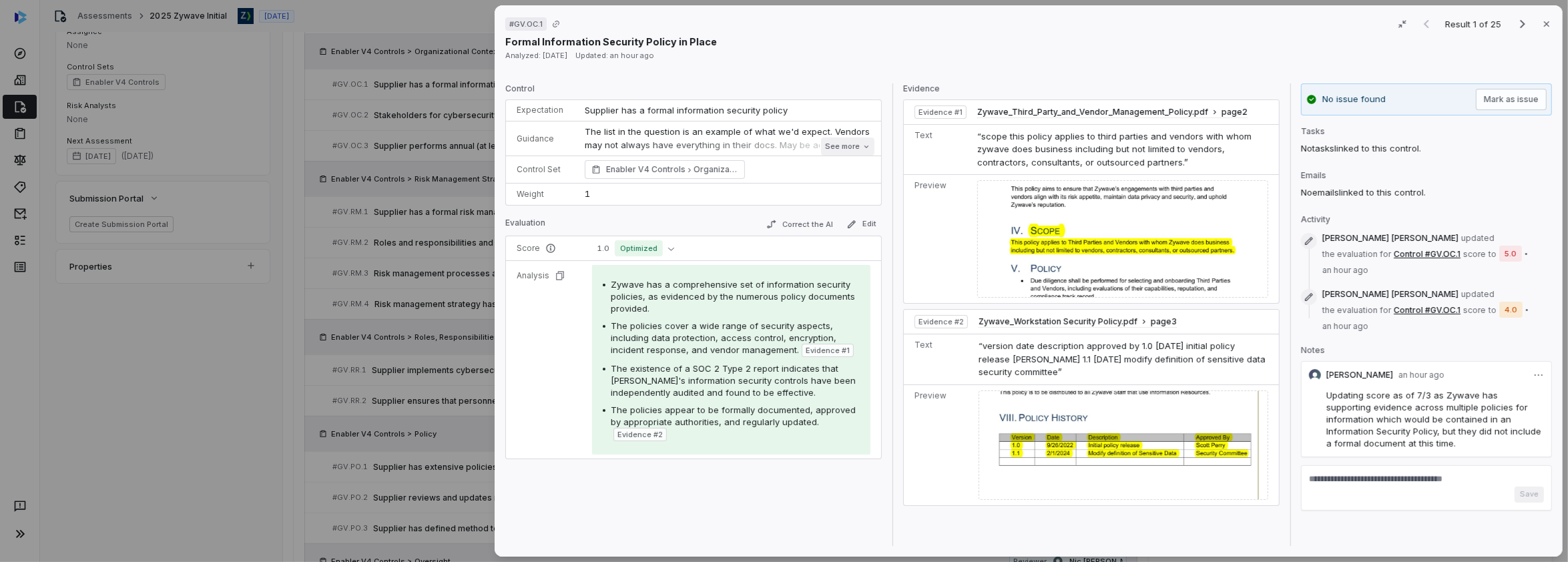 click on "See more" at bounding box center [848, 146] 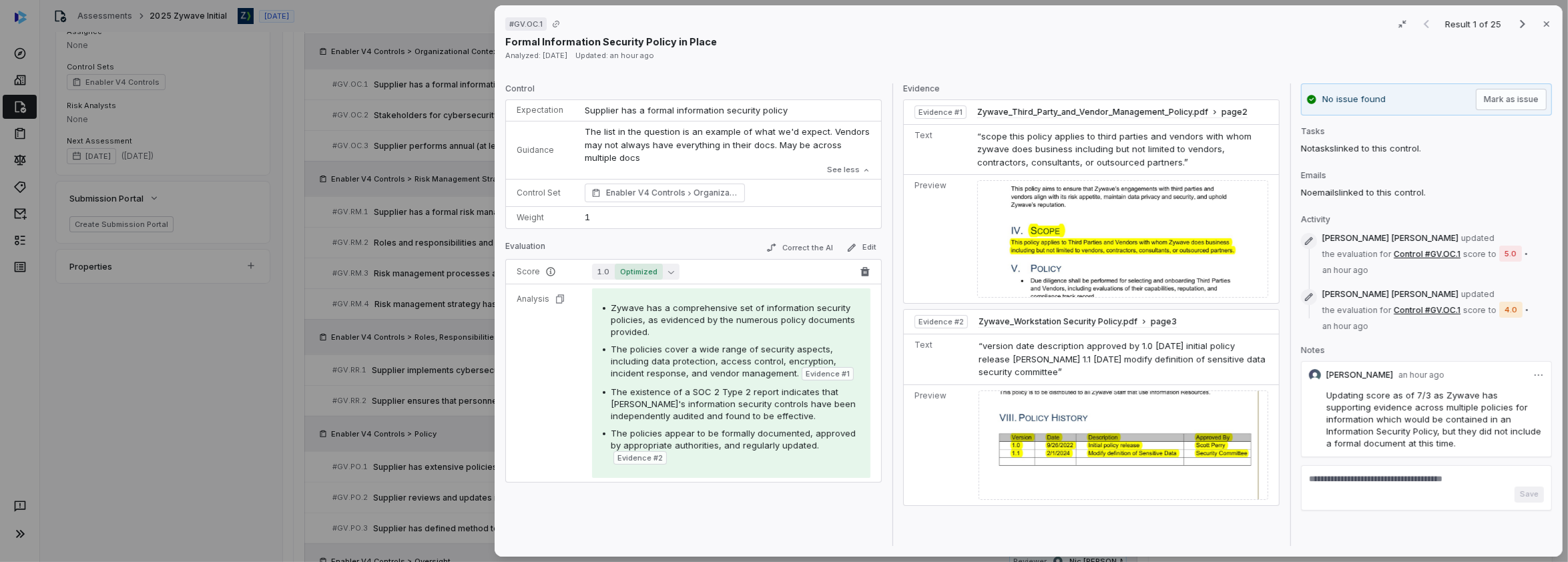 click 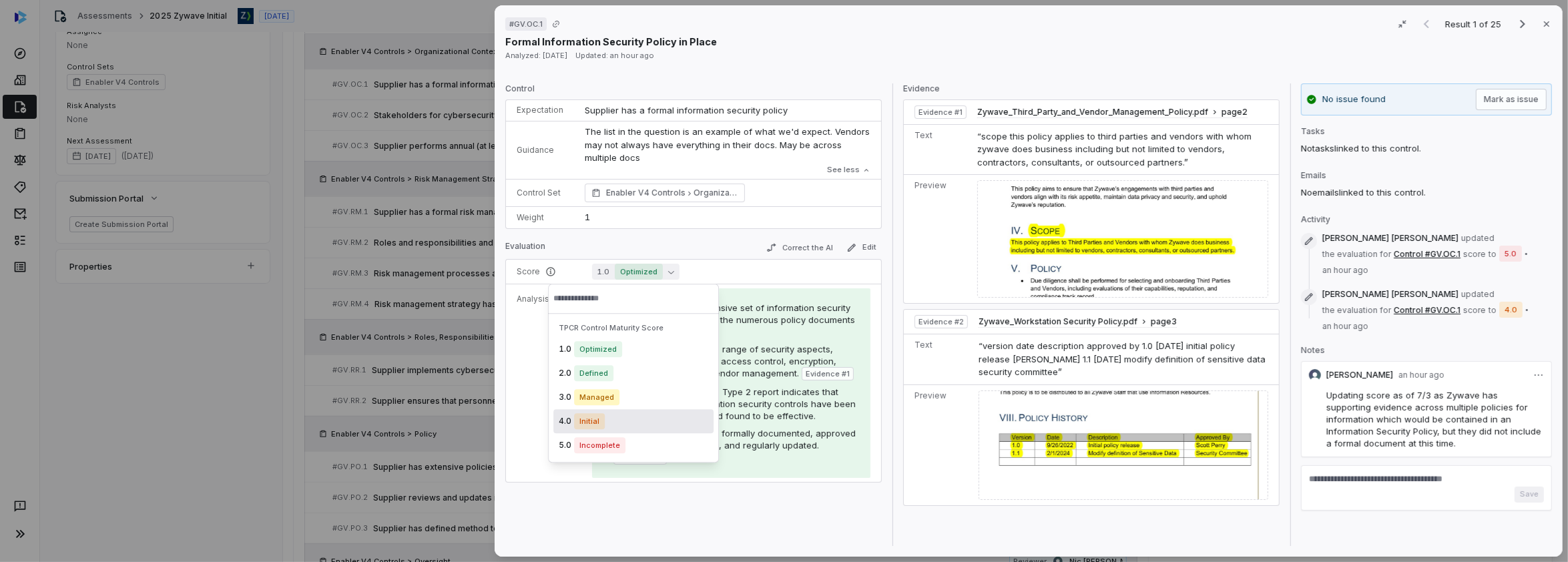click on "Initial" at bounding box center (589, 421) 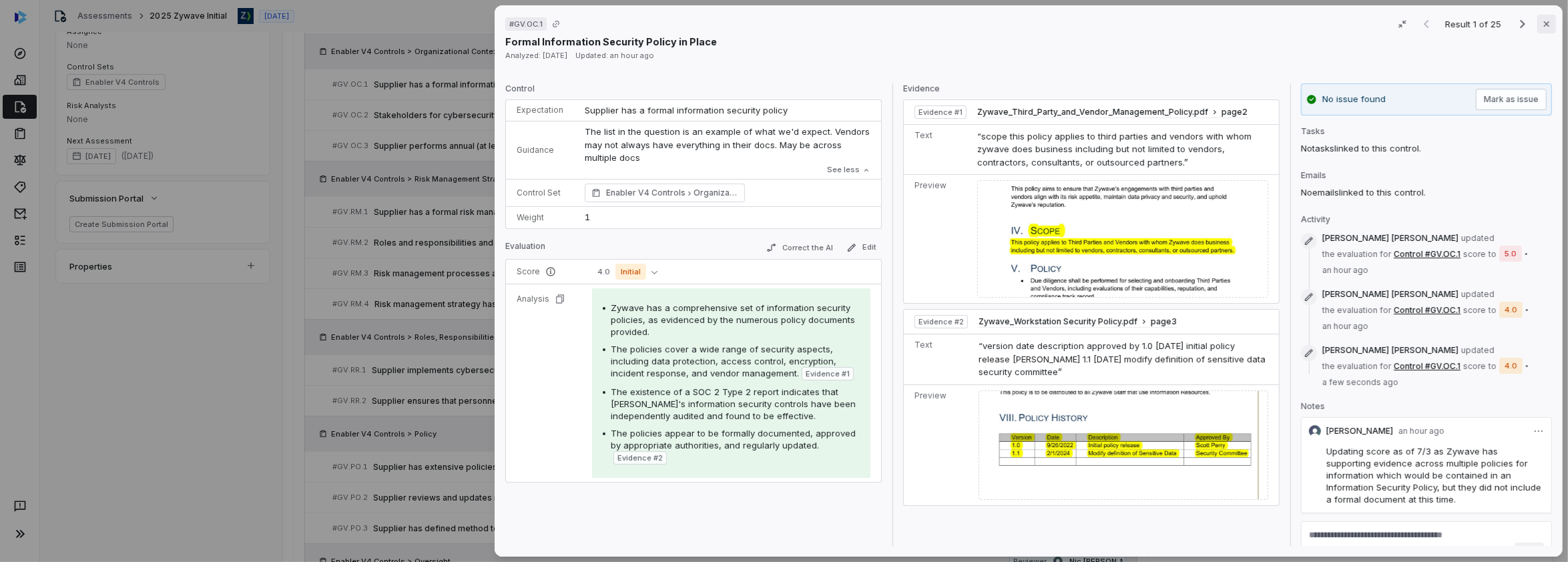 click 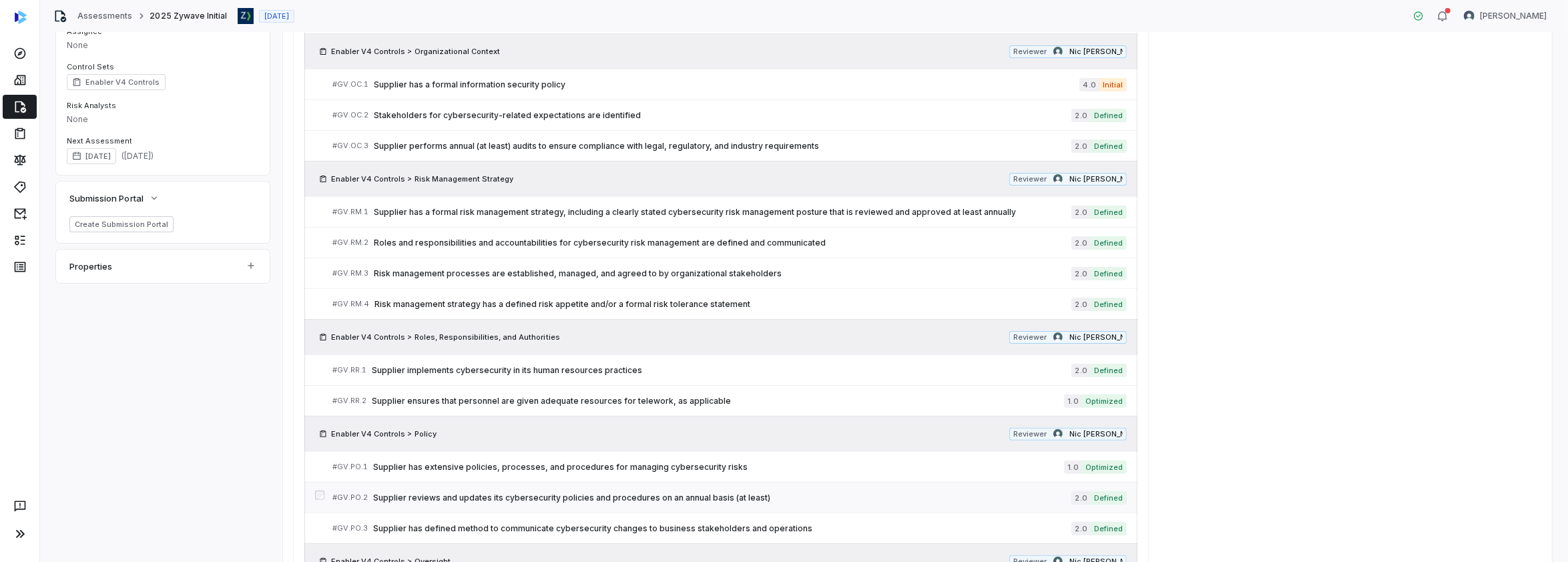 click on "Supplier reviews and updates its cybersecurity policies and procedures on an annual basis (at least)" at bounding box center [722, 498] 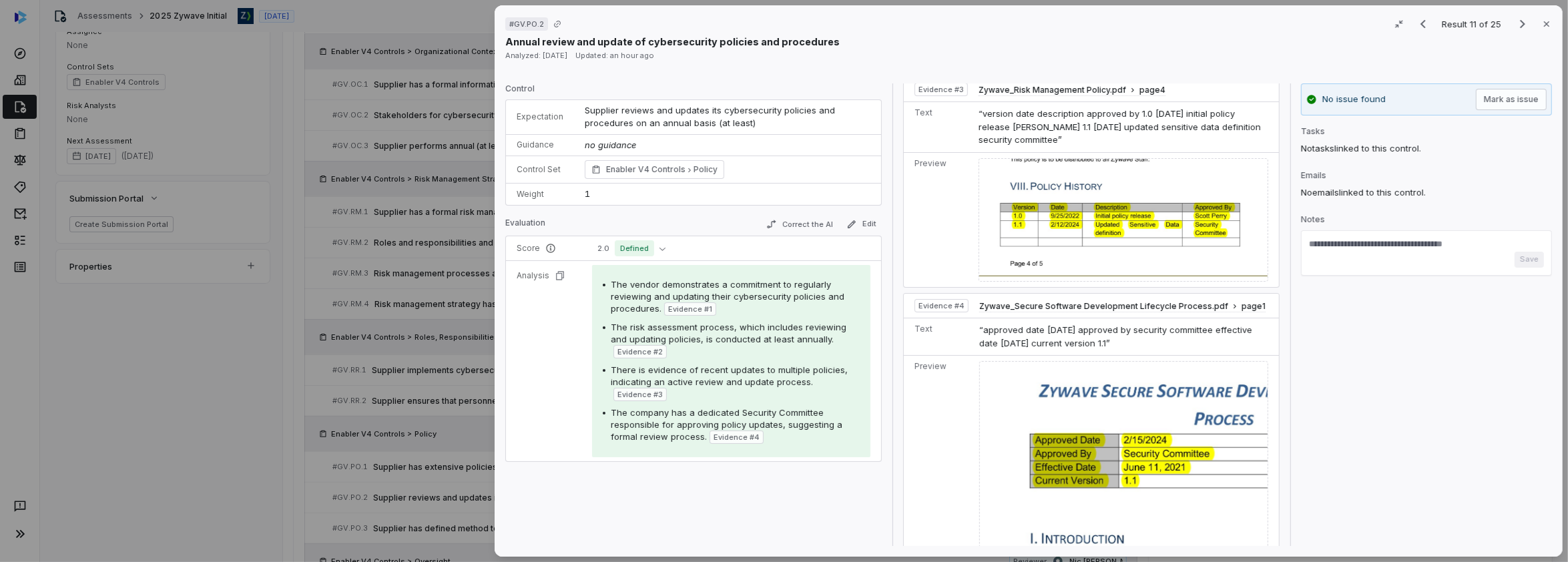 scroll, scrollTop: 506, scrollLeft: 0, axis: vertical 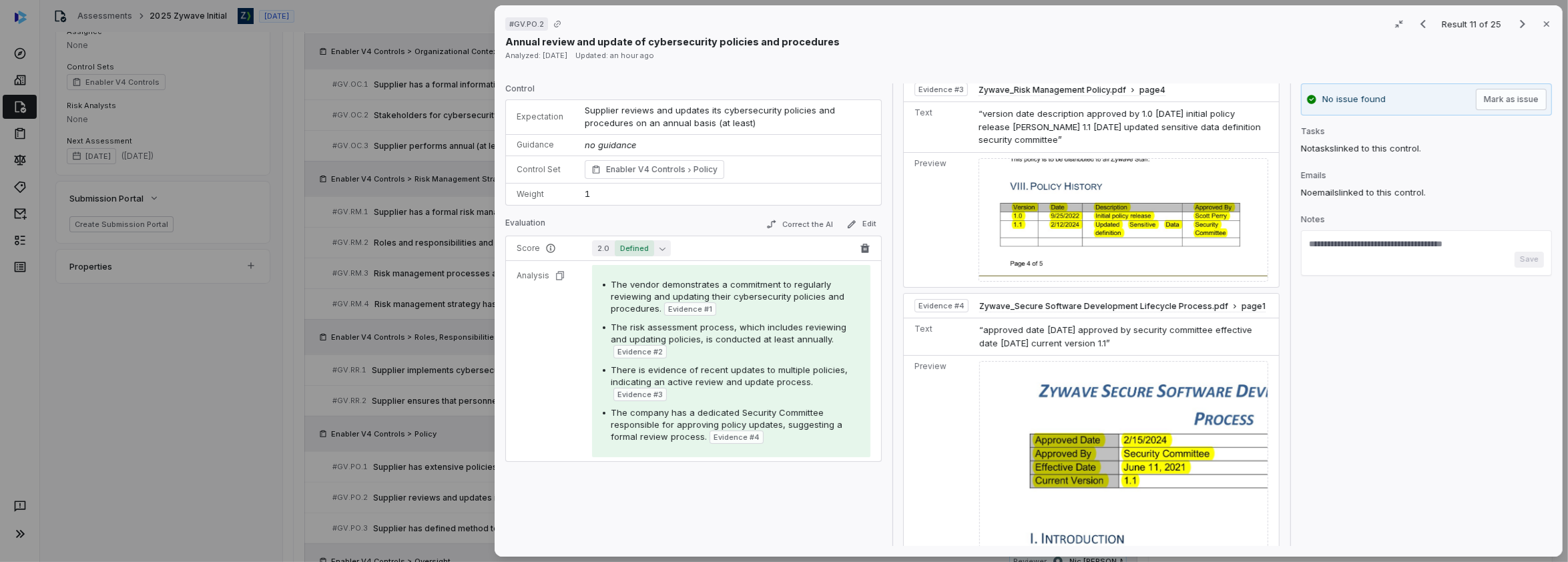 click 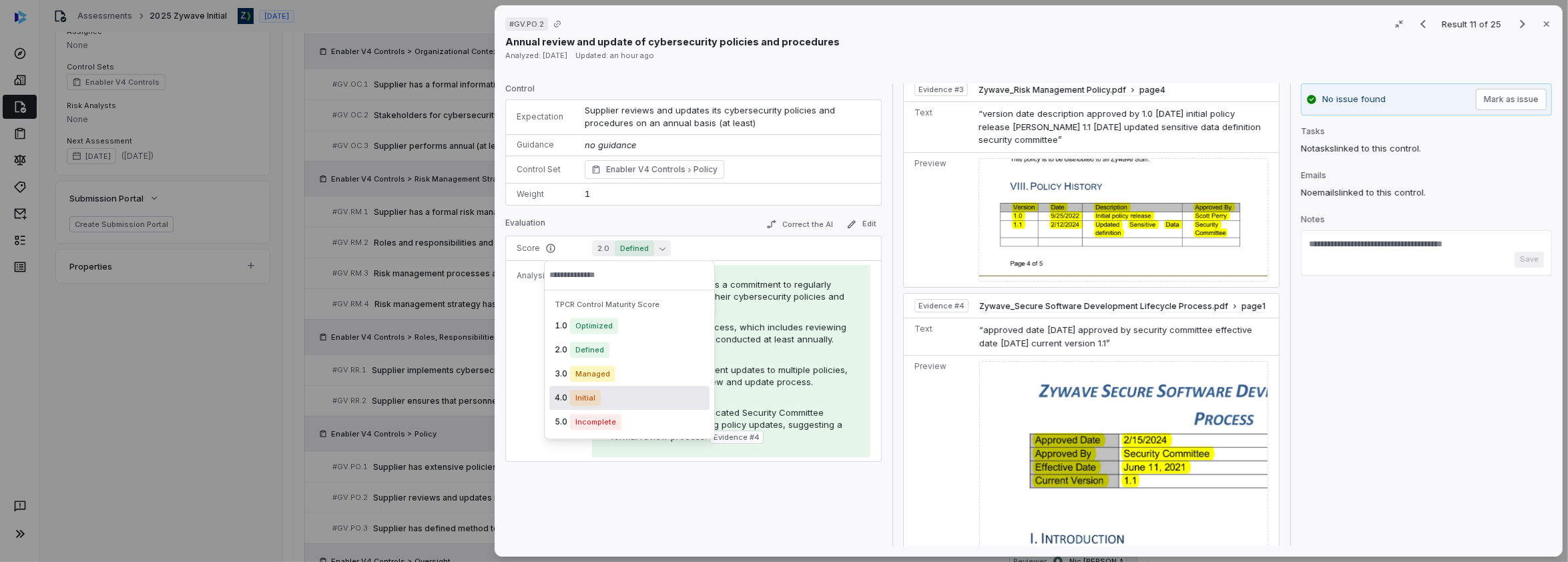 click on "Initial" at bounding box center (585, 398) 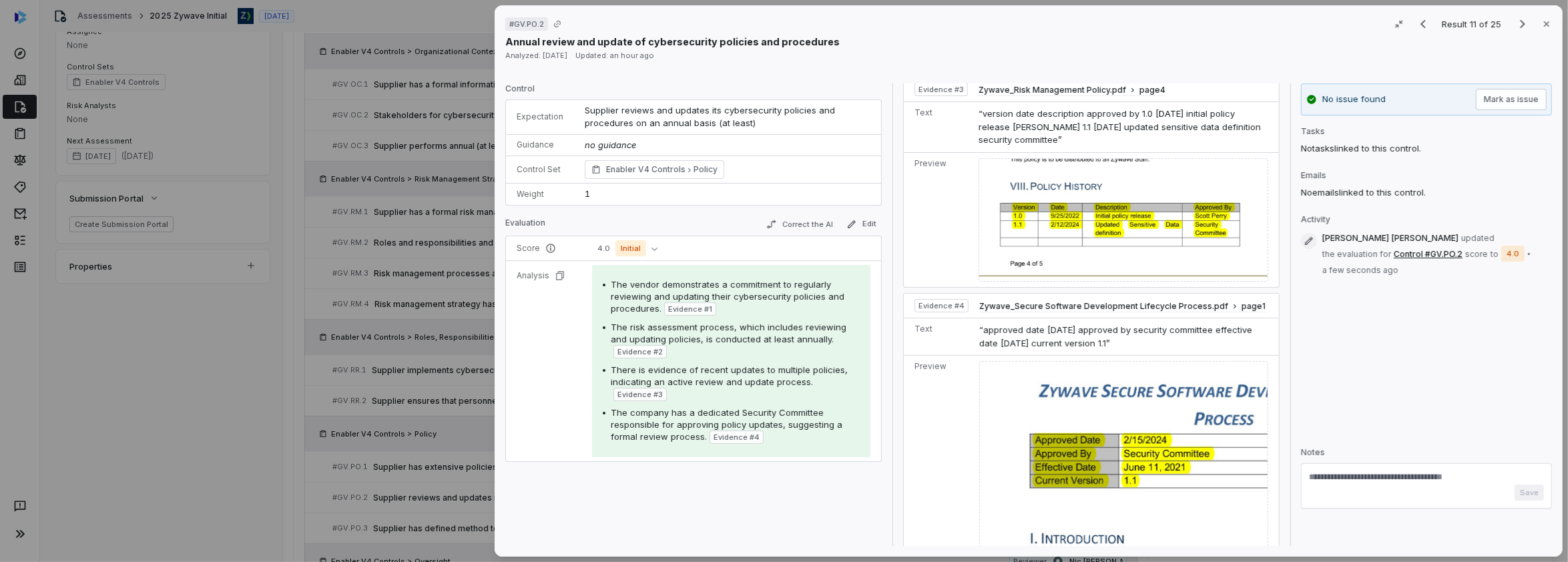 click at bounding box center [1426, 478] 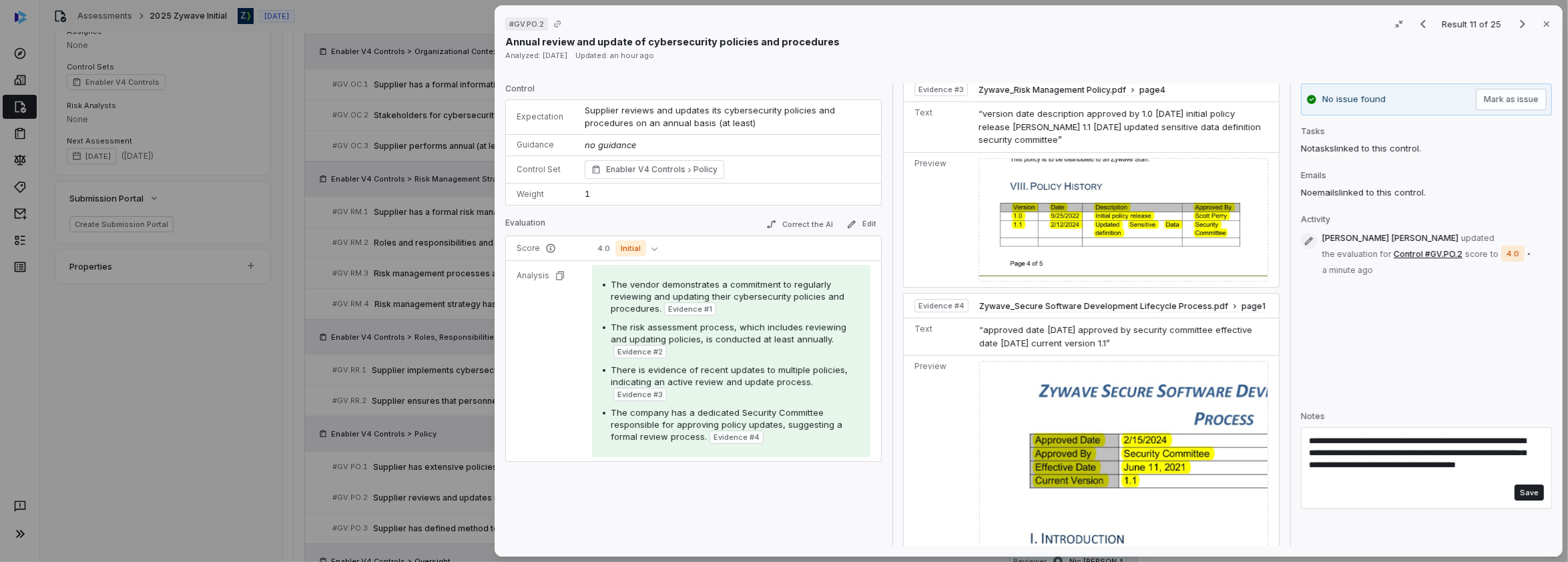 click on "**********" at bounding box center [1422, 459] 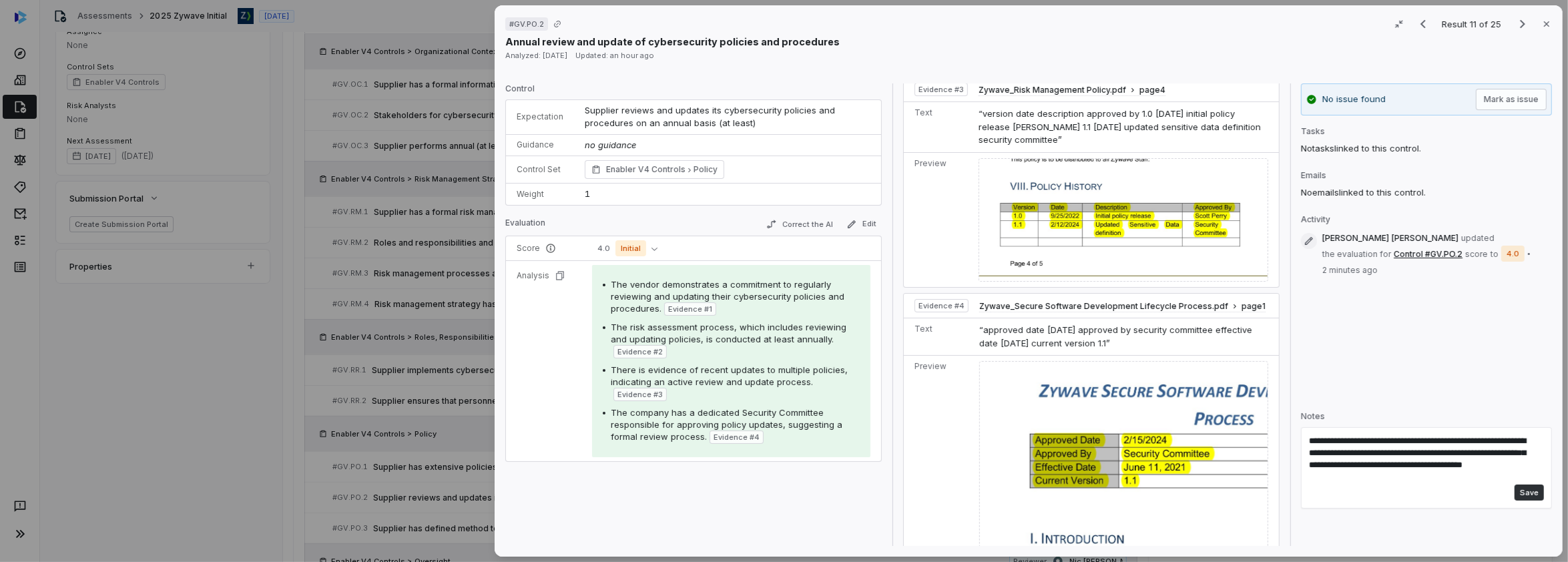 click on "Save" at bounding box center (1529, 493) 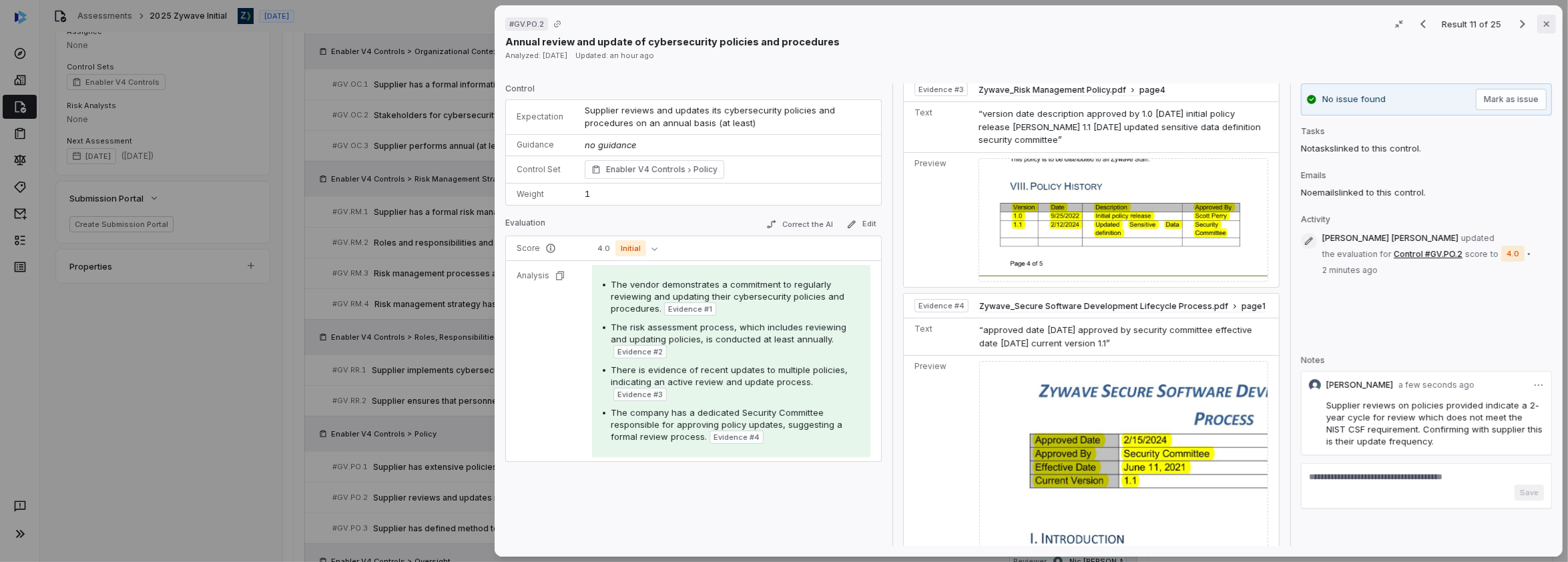 click 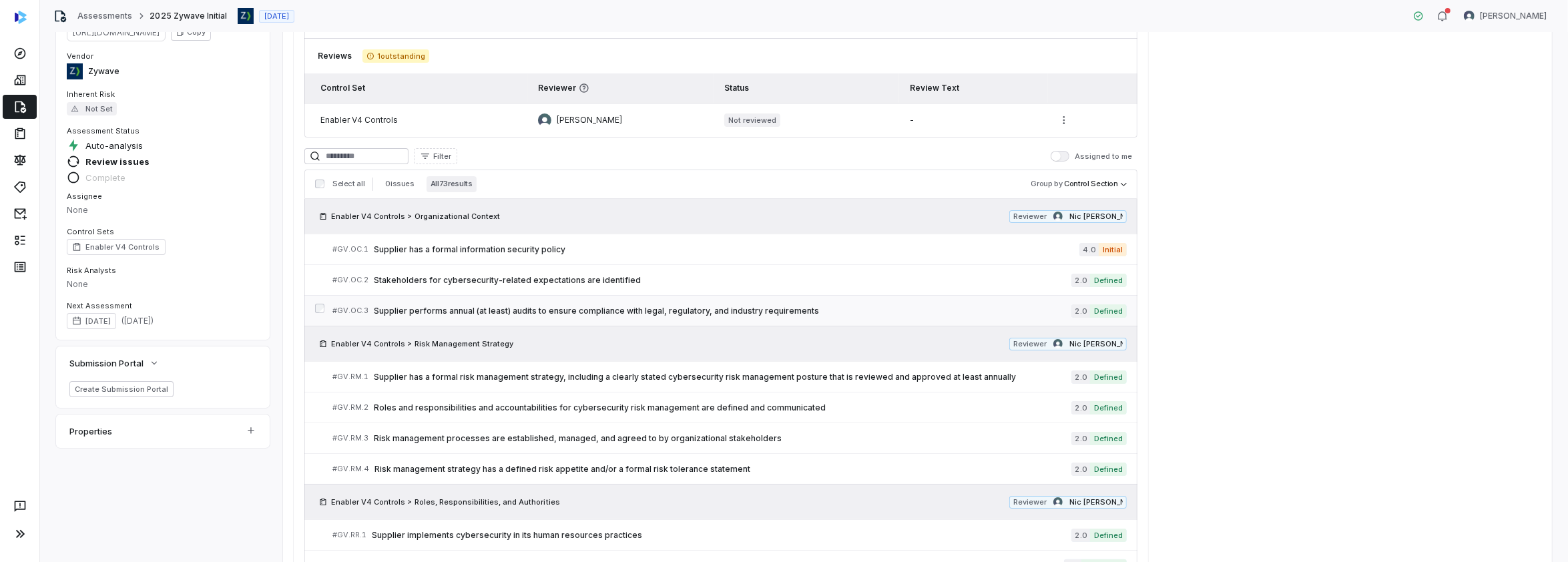 scroll, scrollTop: 0, scrollLeft: 0, axis: both 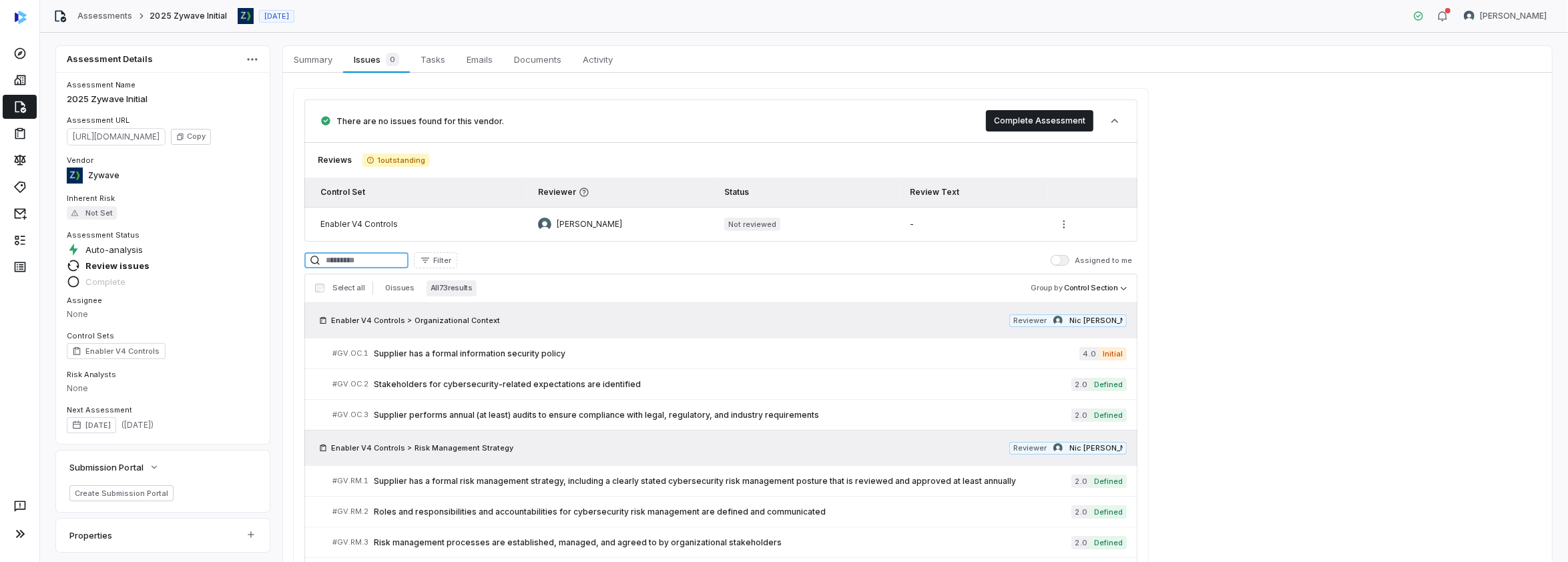 click at bounding box center (356, 260) 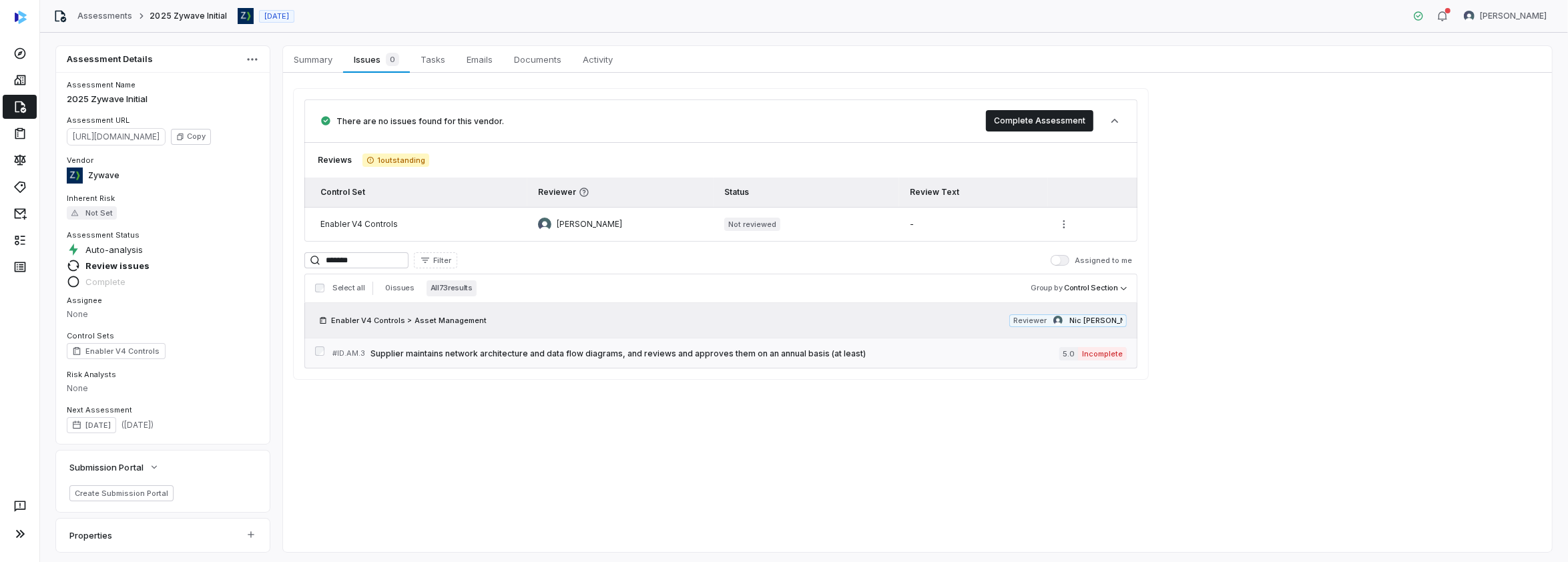 click on "Supplier maintains network architecture and data flow diagrams, and reviews and approves them on an annual basis (at least)" at bounding box center [715, 354] 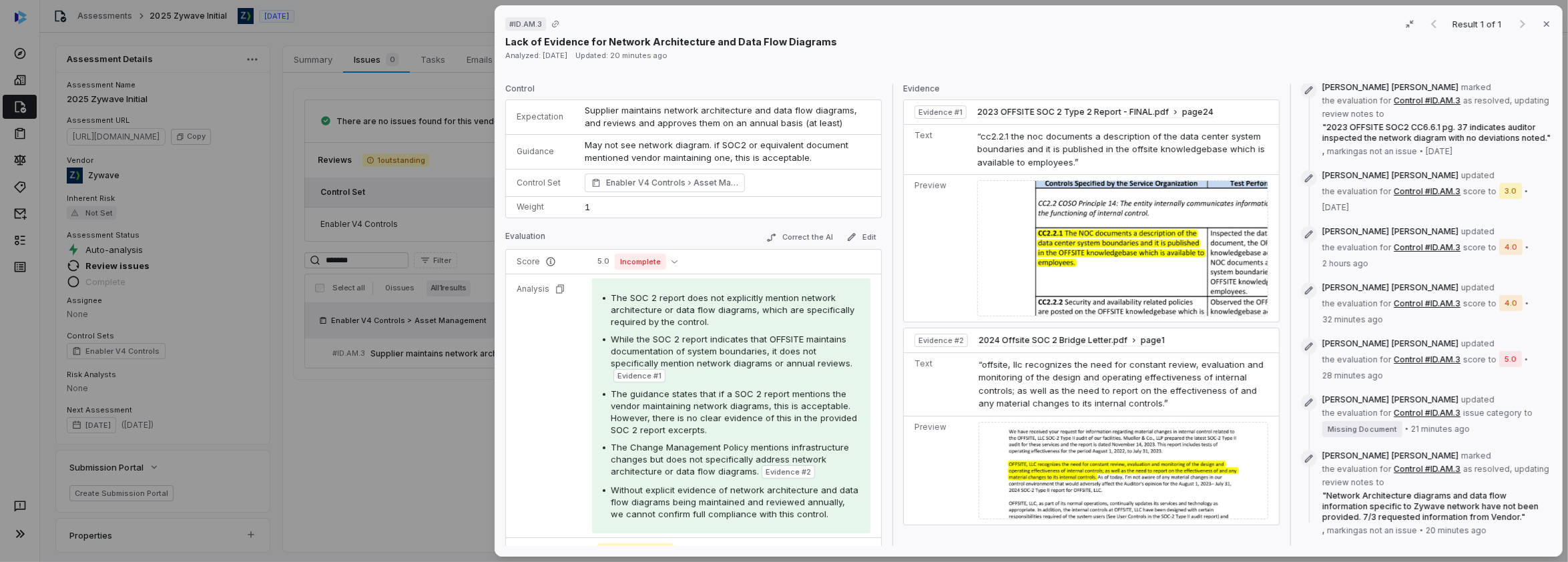 scroll, scrollTop: 254, scrollLeft: 0, axis: vertical 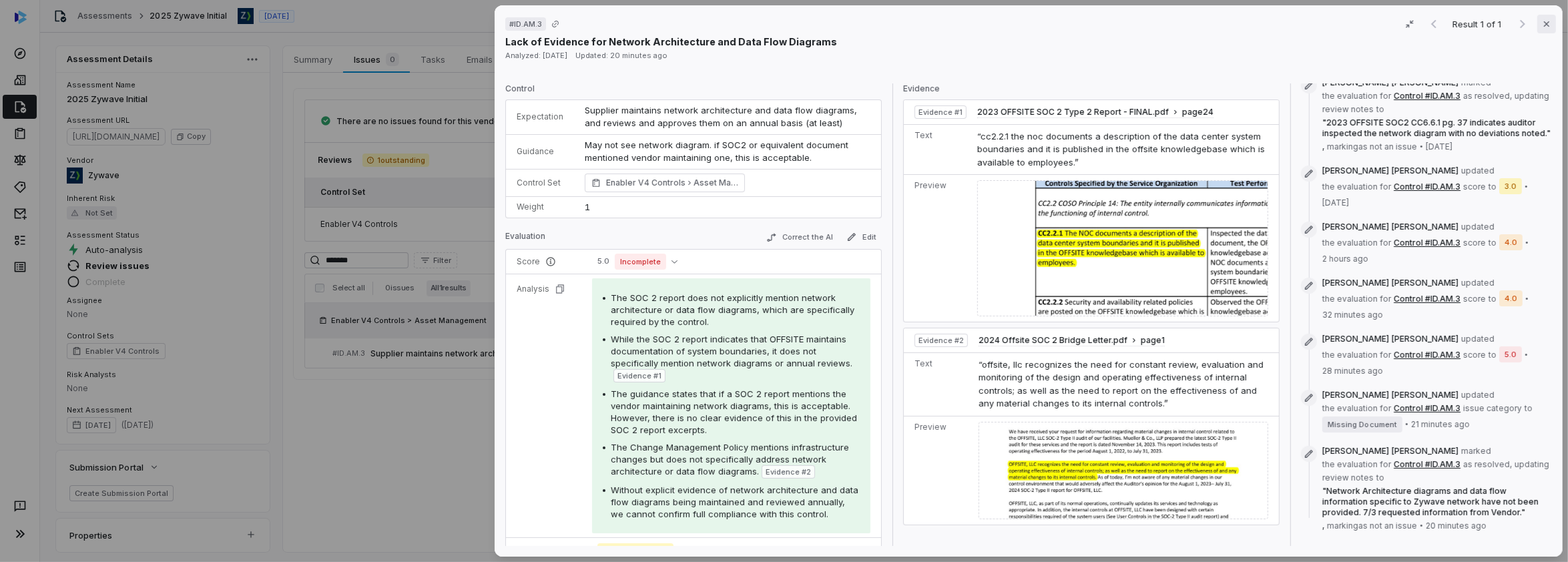 click 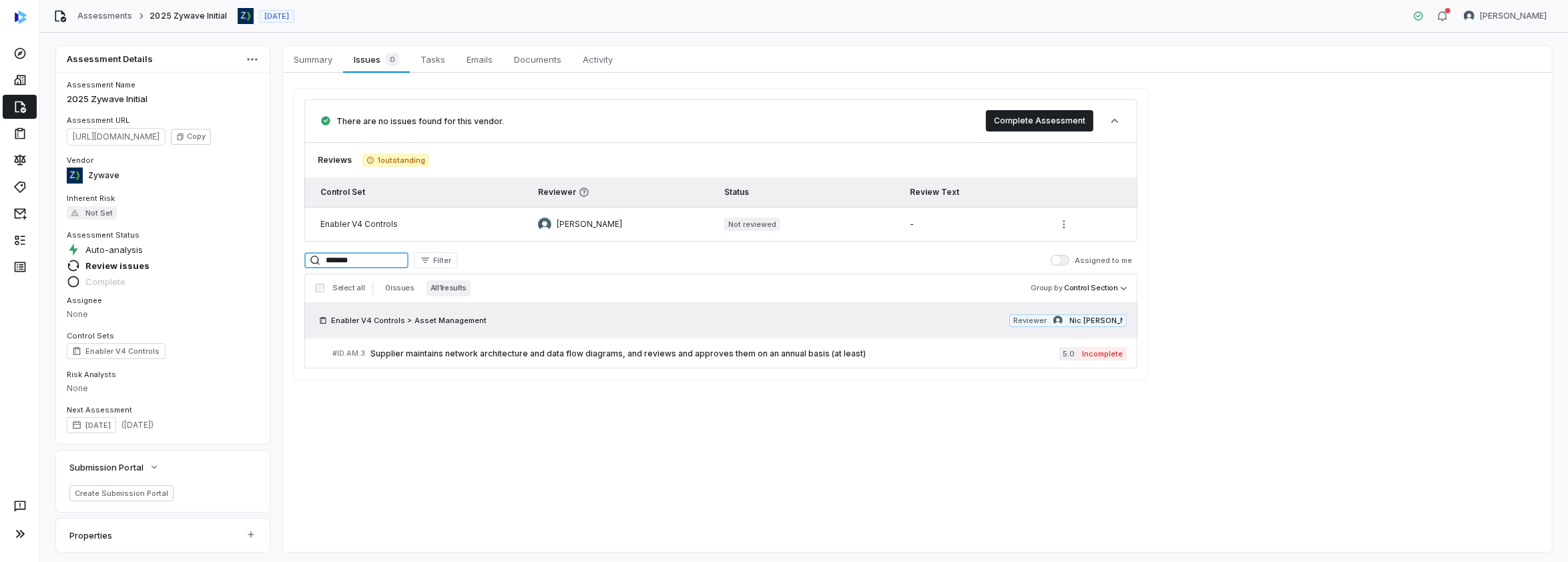 drag, startPoint x: 367, startPoint y: 262, endPoint x: 298, endPoint y: 266, distance: 69.11584 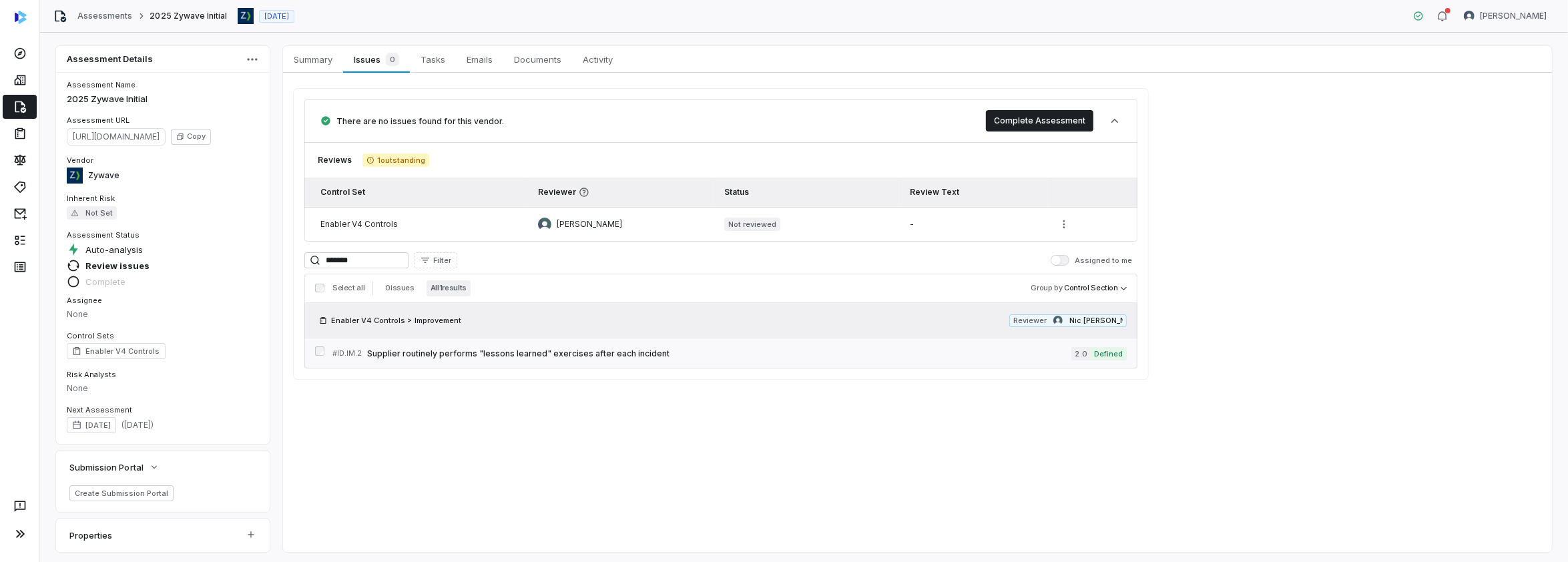 click on "Supplier routinely performs "lessons learned" exercises after each incident" at bounding box center [719, 354] 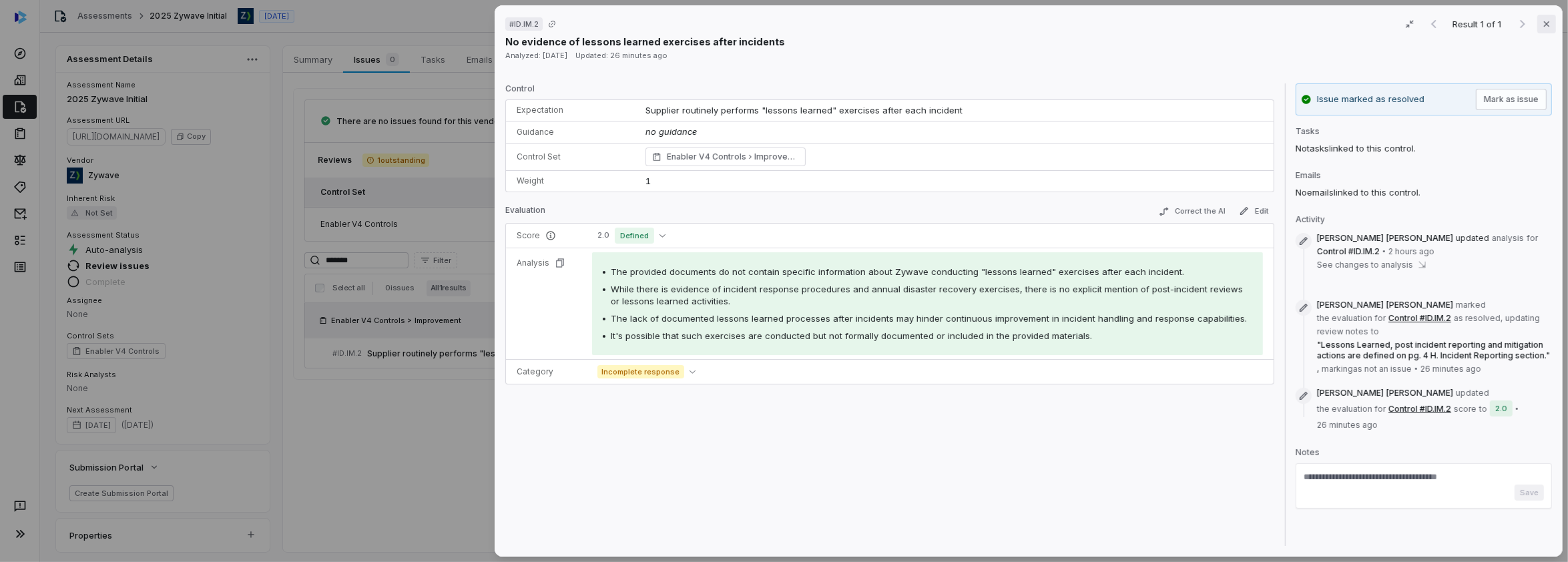 click 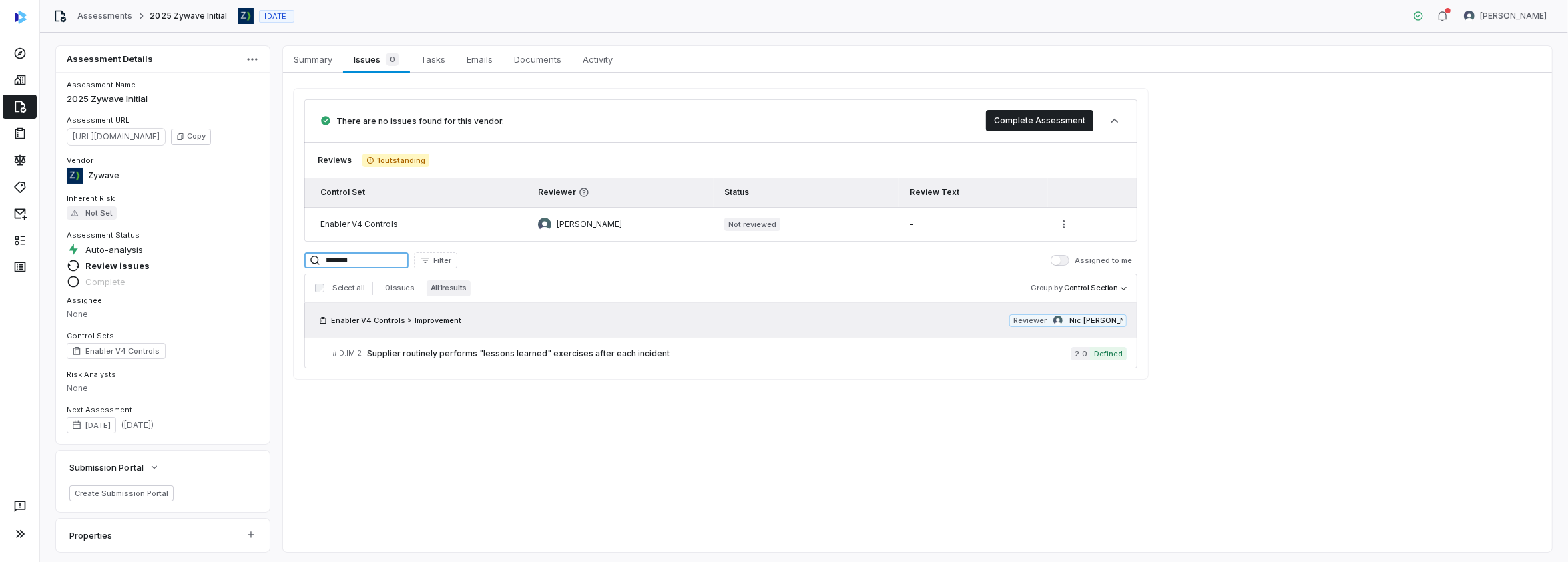 drag, startPoint x: 362, startPoint y: 262, endPoint x: 303, endPoint y: 262, distance: 59 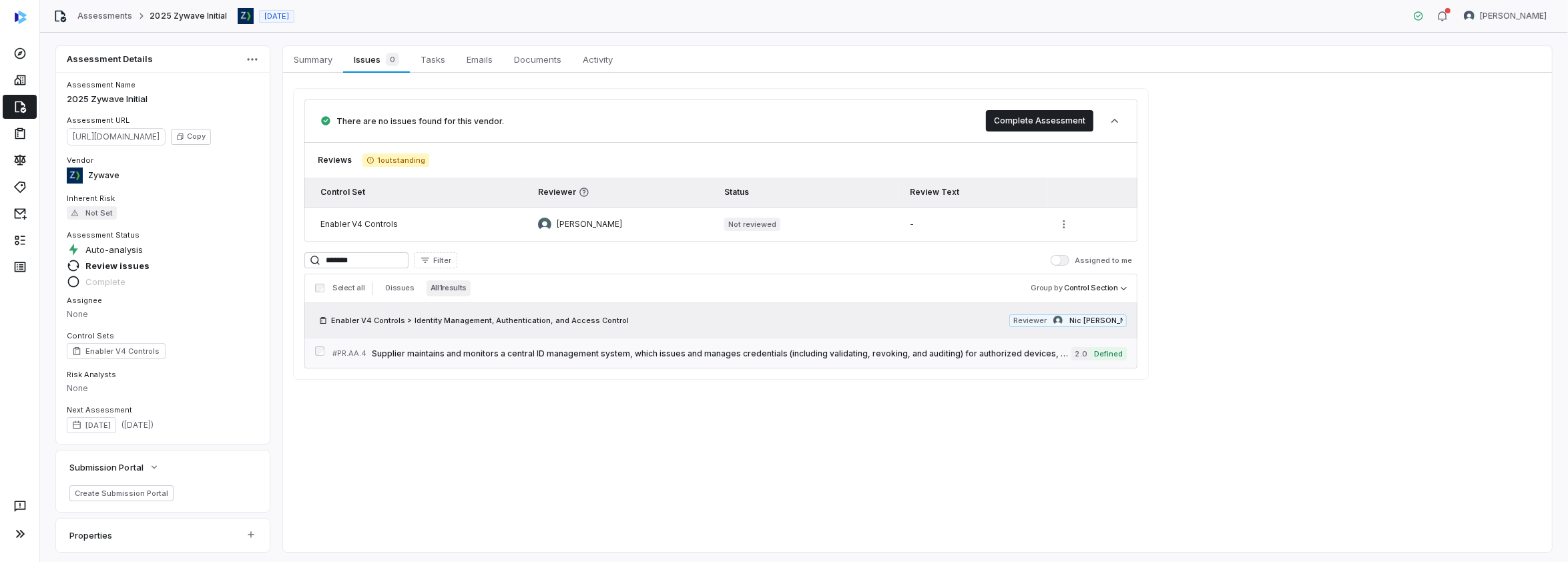 click on "Supplier maintains and monitors a central ID management system, which issues and manages credentials (including validating, revoking, and auditing) for authorized devices, users, systems, processes" at bounding box center (722, 354) 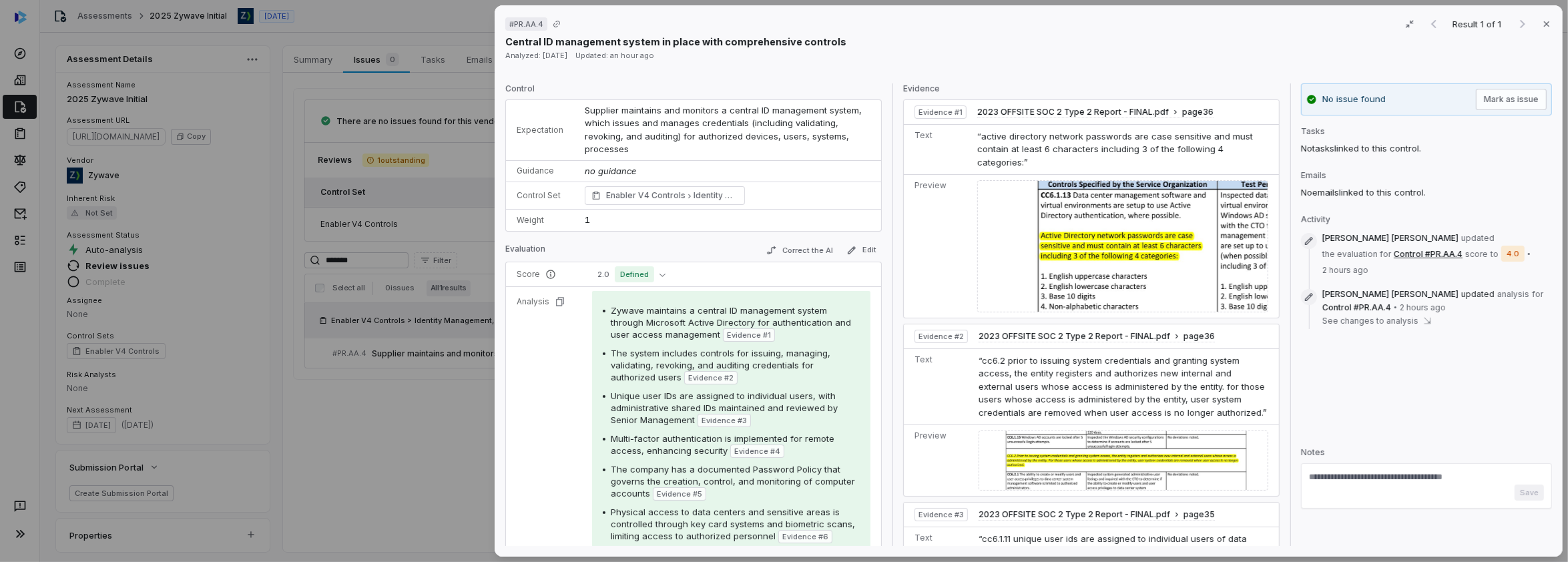 click on "See changes to analysis" at bounding box center (1370, 321) 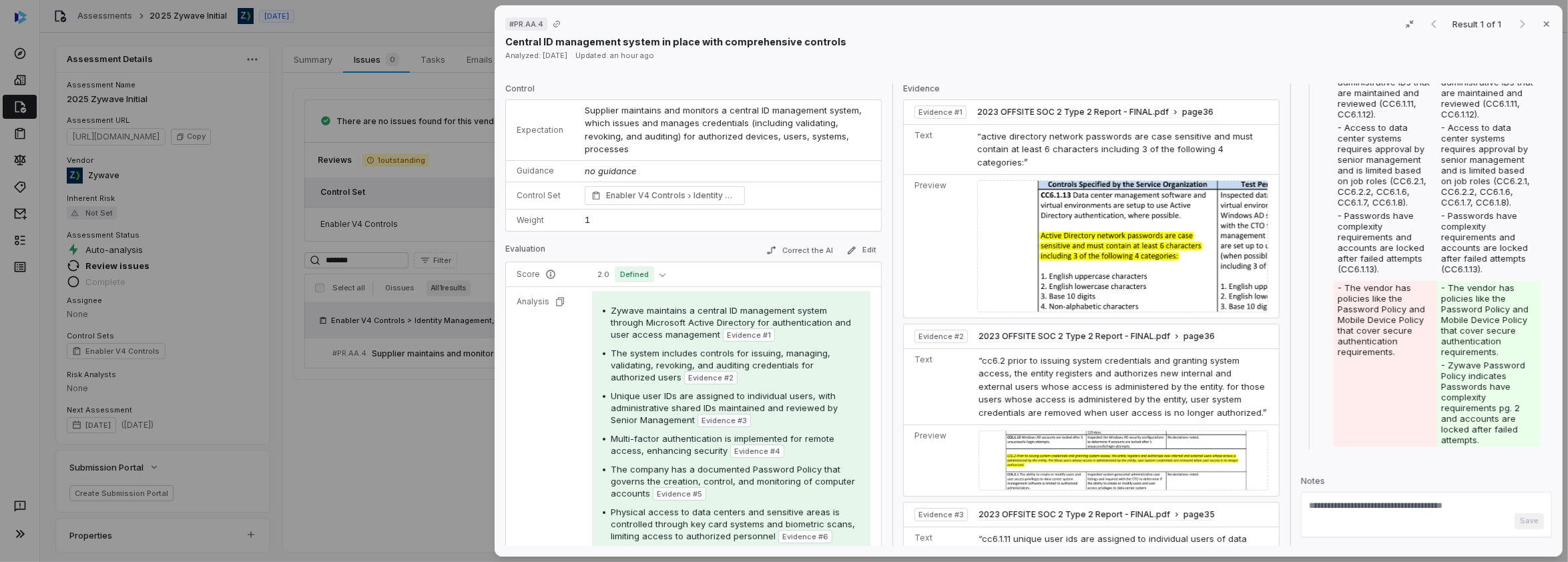 scroll, scrollTop: 492, scrollLeft: 0, axis: vertical 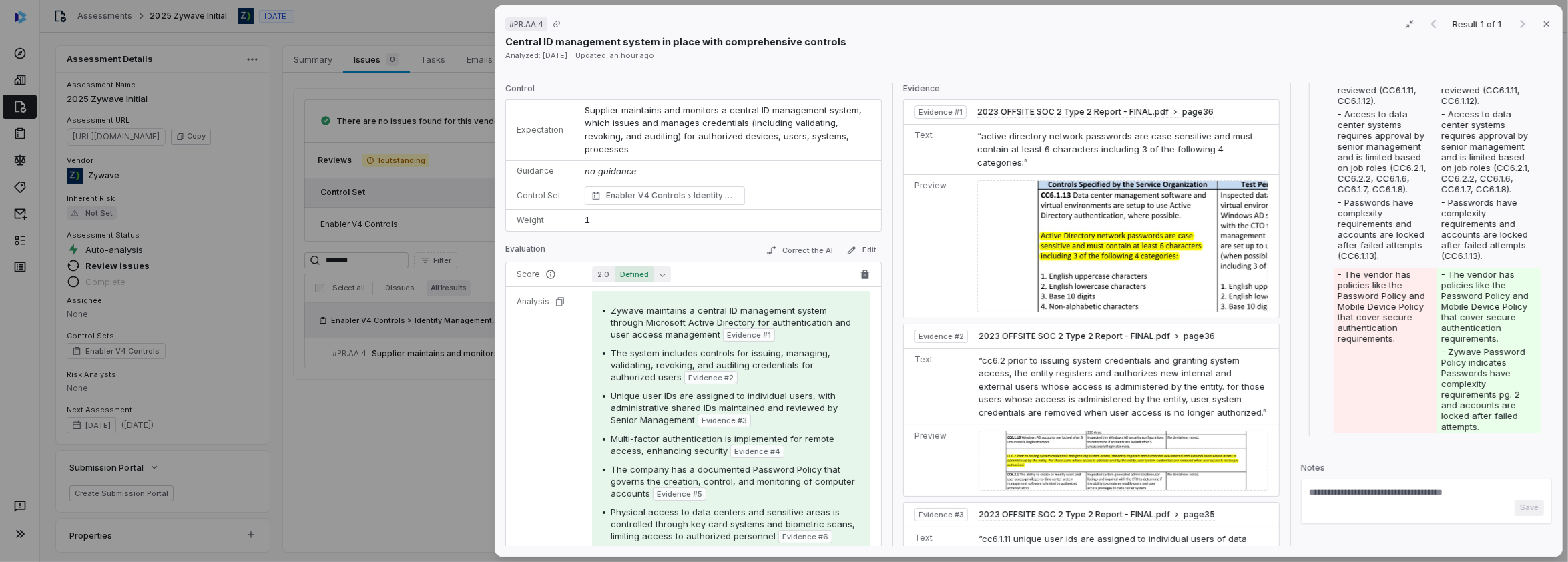 click on "2.0 Defined" at bounding box center (631, 274) 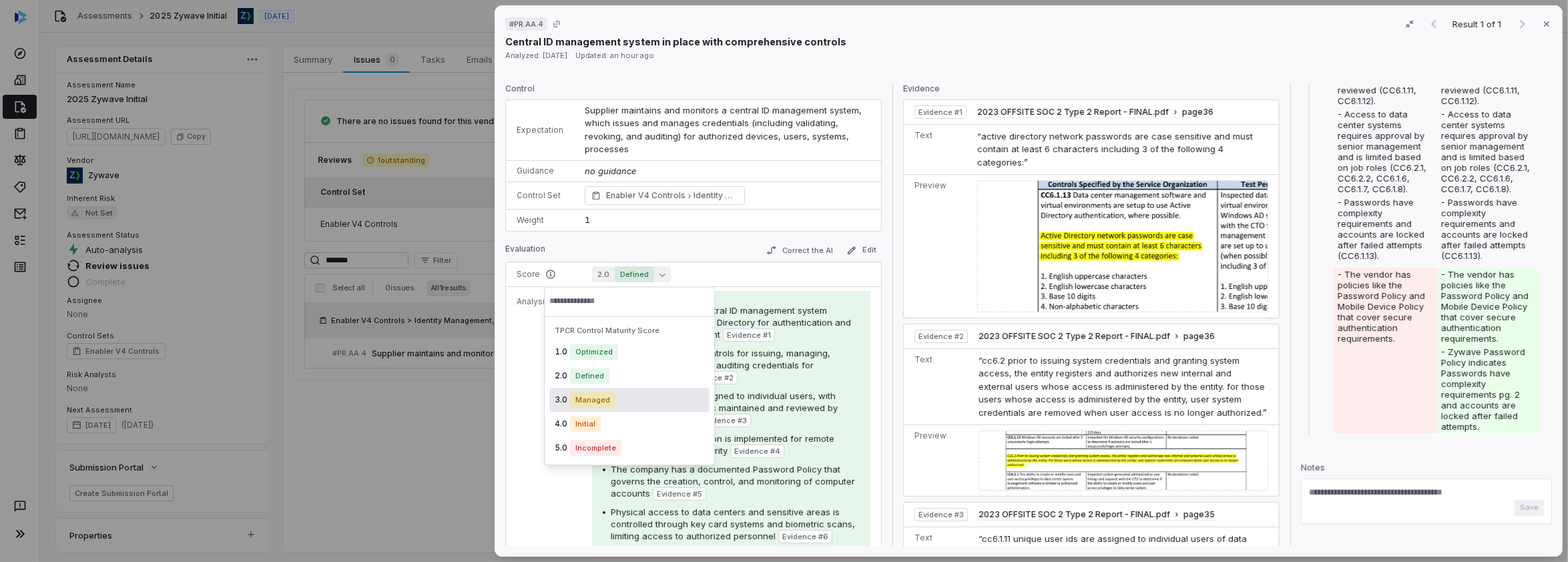 click on "1.0 Optimized 2.0 Defined 3.0 Managed 4.0 Initial 5.0 Incomplete" at bounding box center [629, 400] 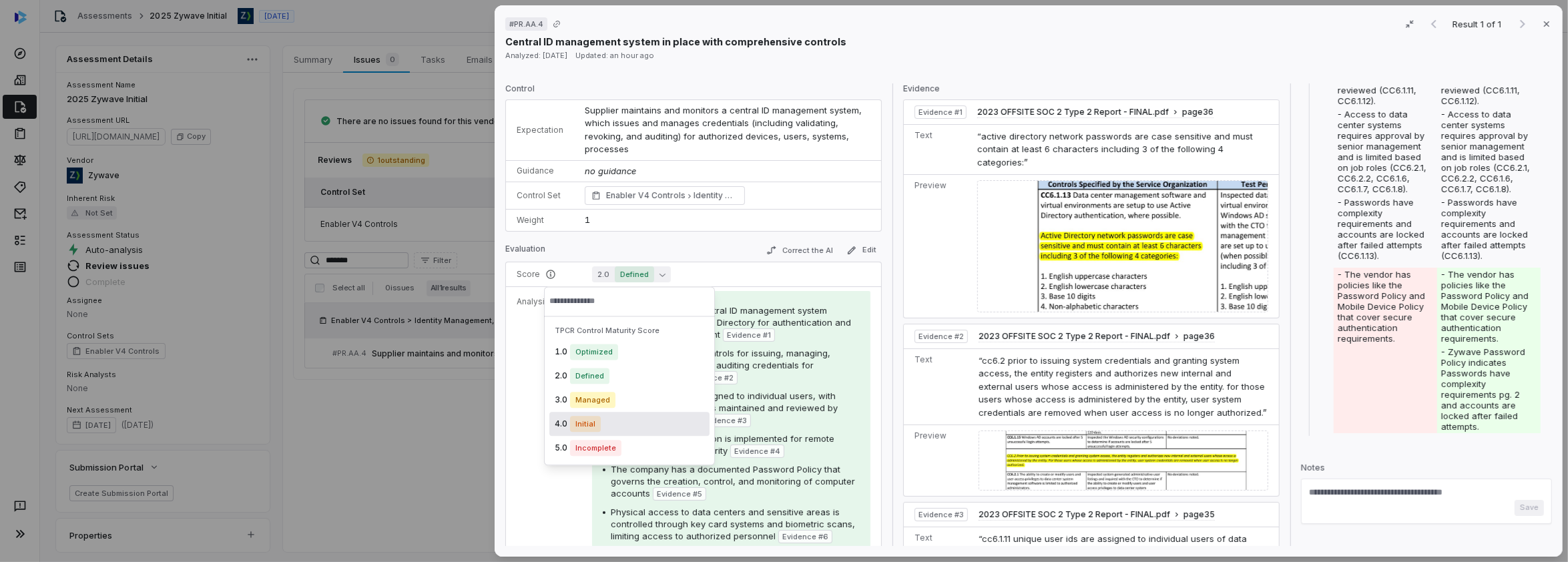 click on "Initial" at bounding box center [585, 424] 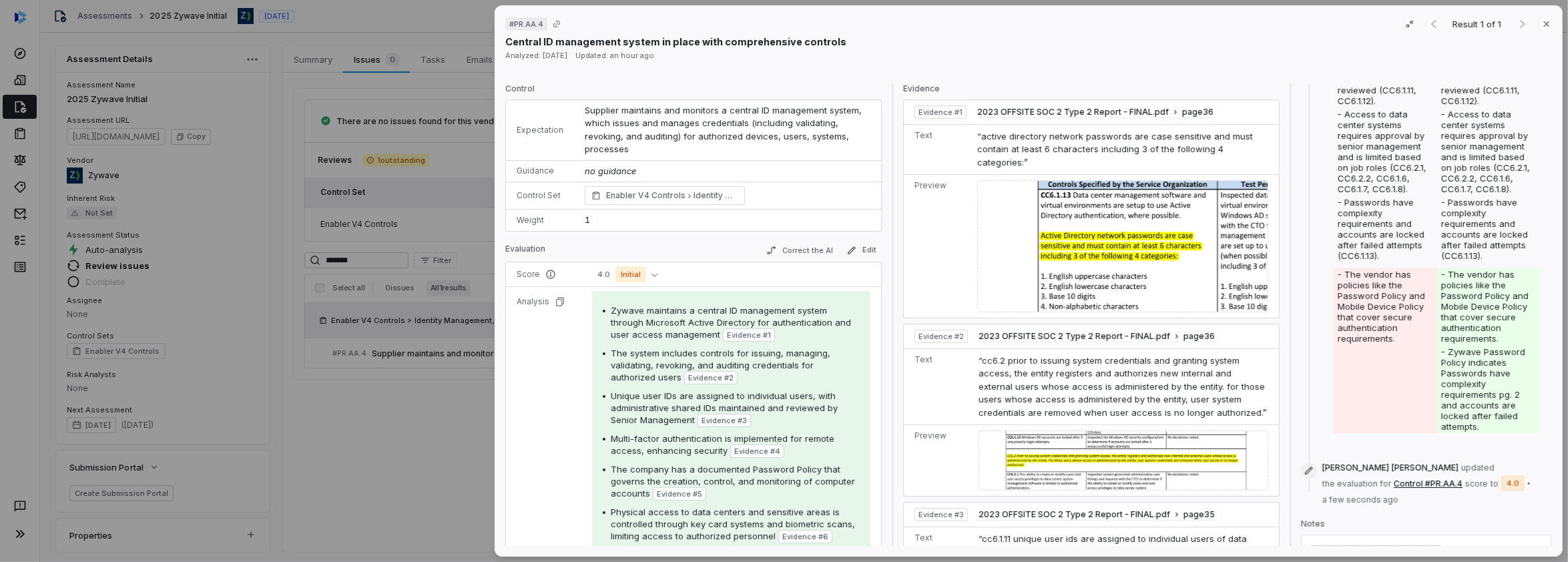 click at bounding box center [1426, 549] 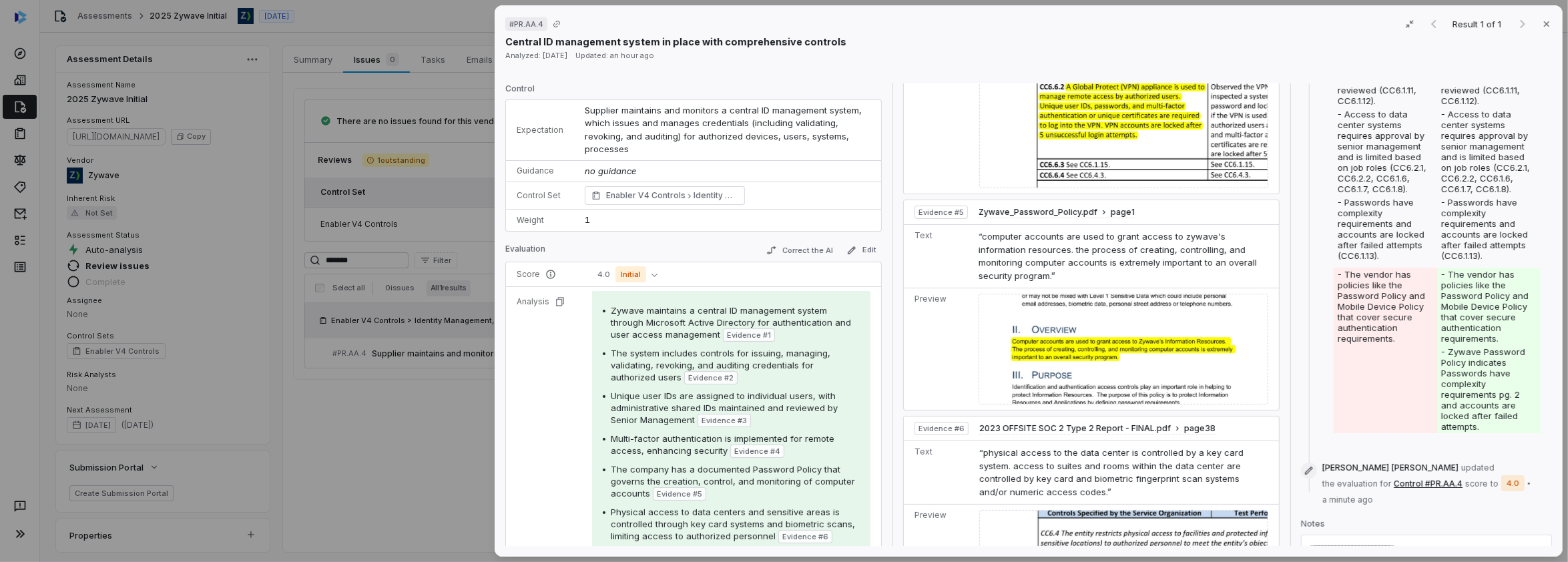 scroll, scrollTop: 758, scrollLeft: 0, axis: vertical 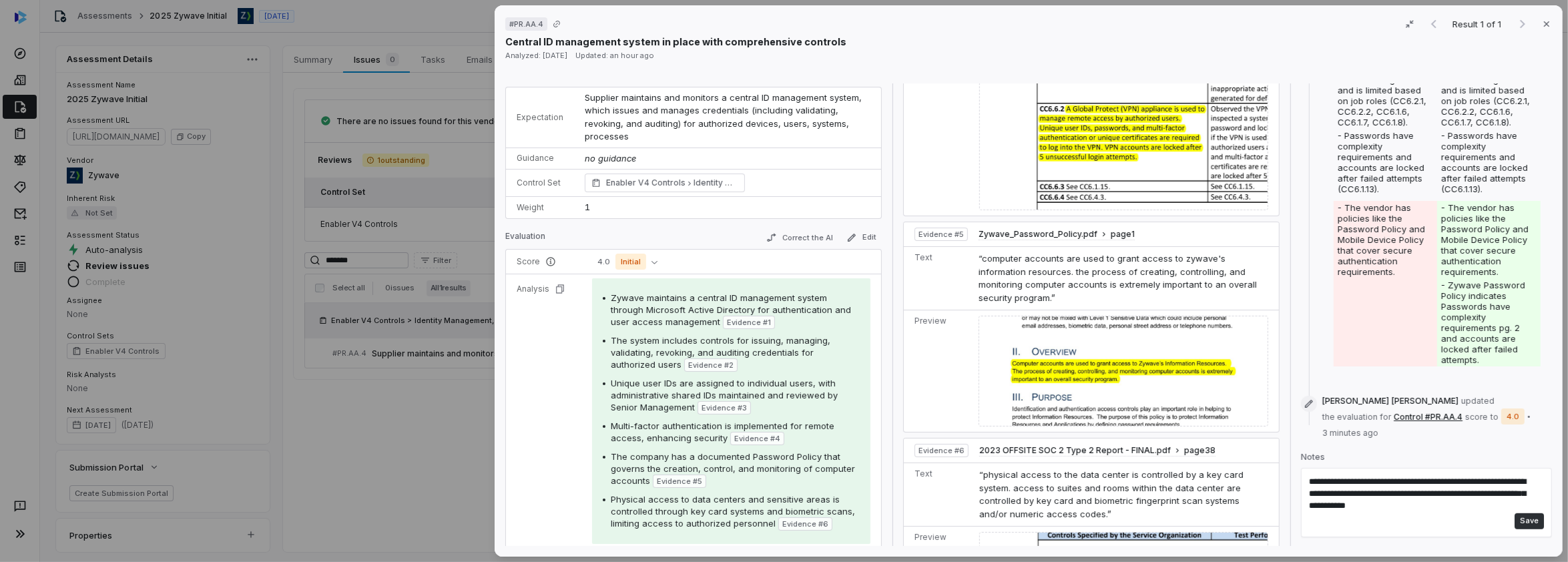 click on "Save" at bounding box center (1529, 521) 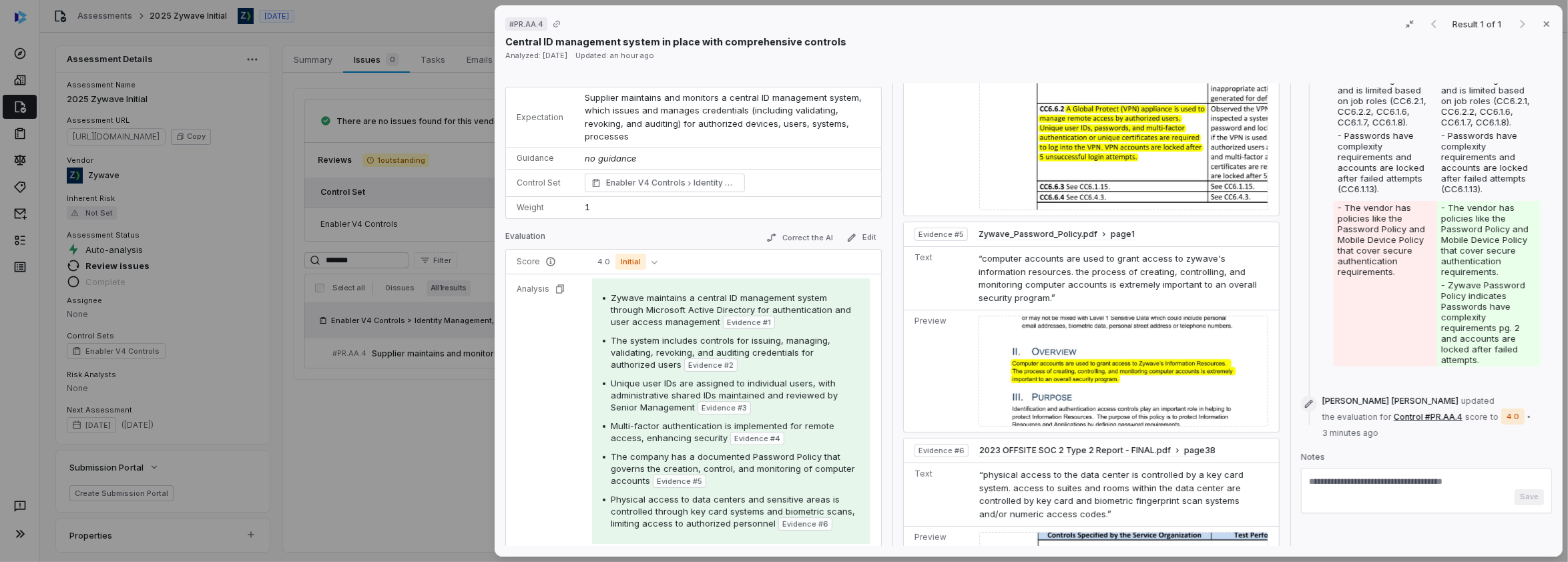 scroll, scrollTop: 559, scrollLeft: 0, axis: vertical 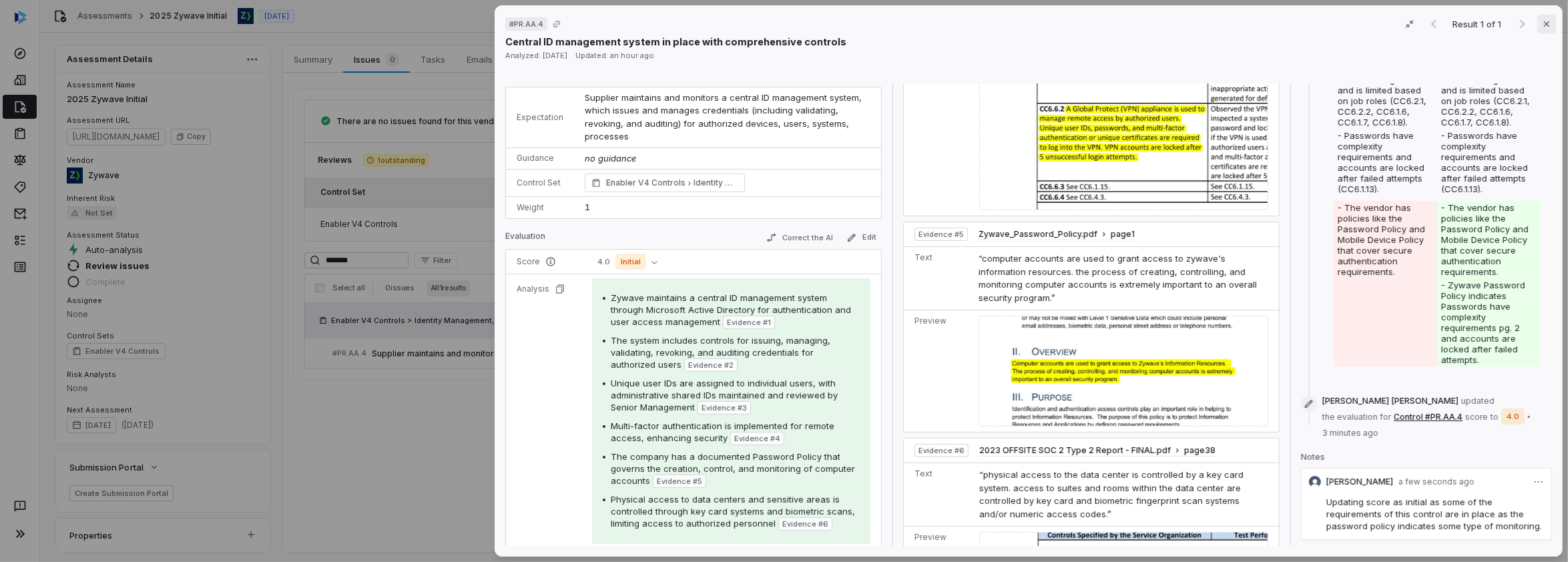 click 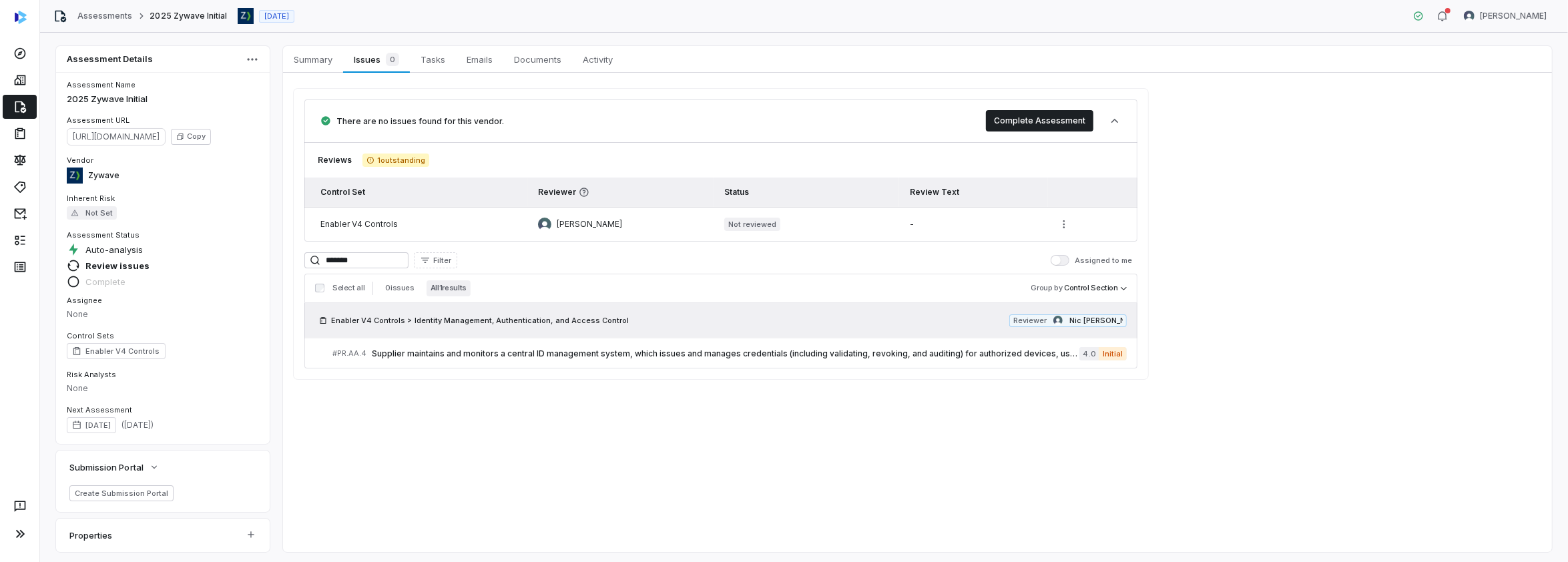 click on "There are no issues found for this vendor. Complete Assessment Reviews 1  outstanding Control Set Reviewer  Status Review Text Enabler V4 Controls [PERSON_NAME] Not reviewed - ******* Filter Assigned to me Select all 0  issues All  1  results Group by   Control Section Enabler V4 Controls    > Identity Management, Authentication, and Access Control  Reviewer [PERSON_NAME] # PR.AA.4 Supplier maintains and monitors a central ID management system, which issues and manages credentials (including validating, revoking, and auditing) for authorized devices, users, systems, processes 4.0 Initial" at bounding box center [721, 234] 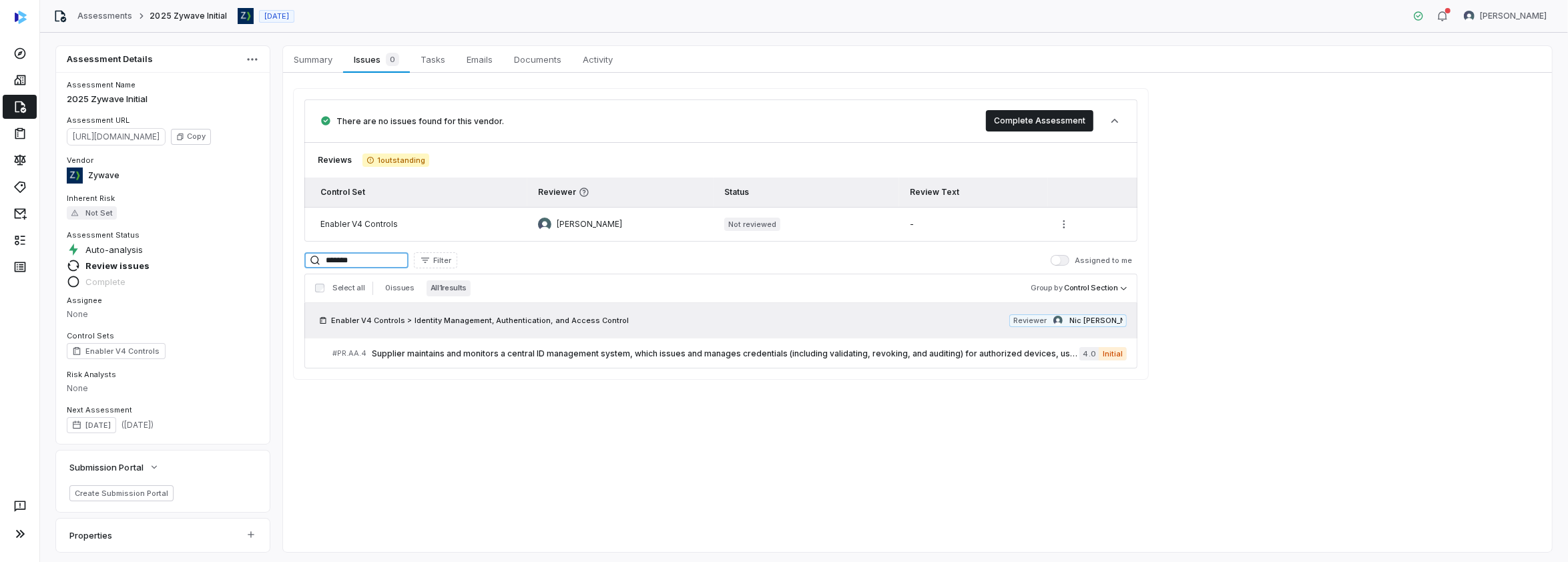 click on "*******" at bounding box center [356, 260] 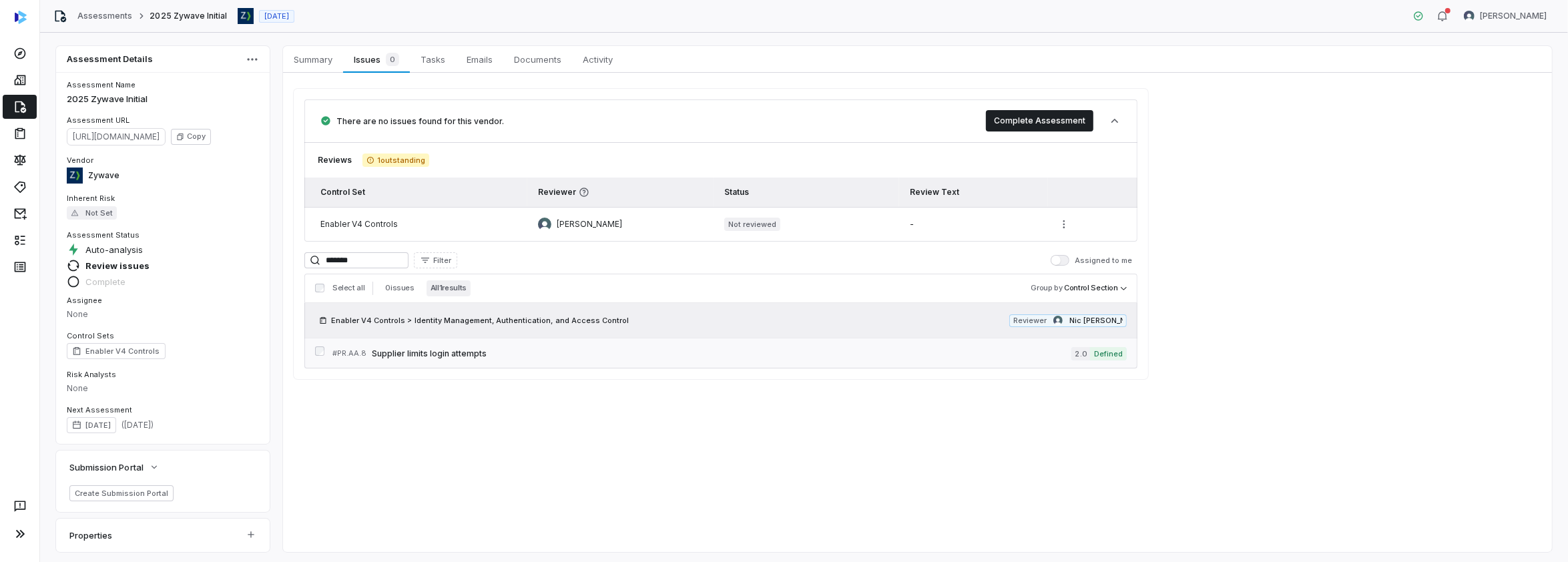 click on "Supplier limits login attempts" at bounding box center (722, 354) 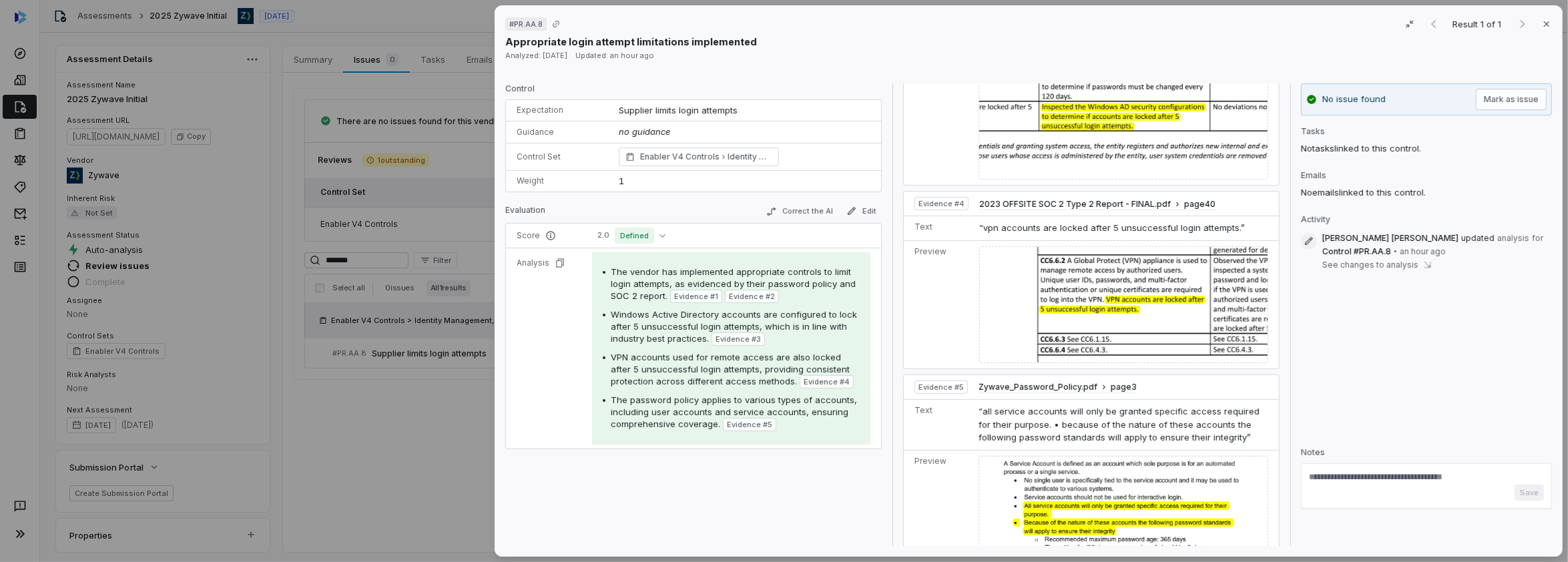 scroll, scrollTop: 522, scrollLeft: 0, axis: vertical 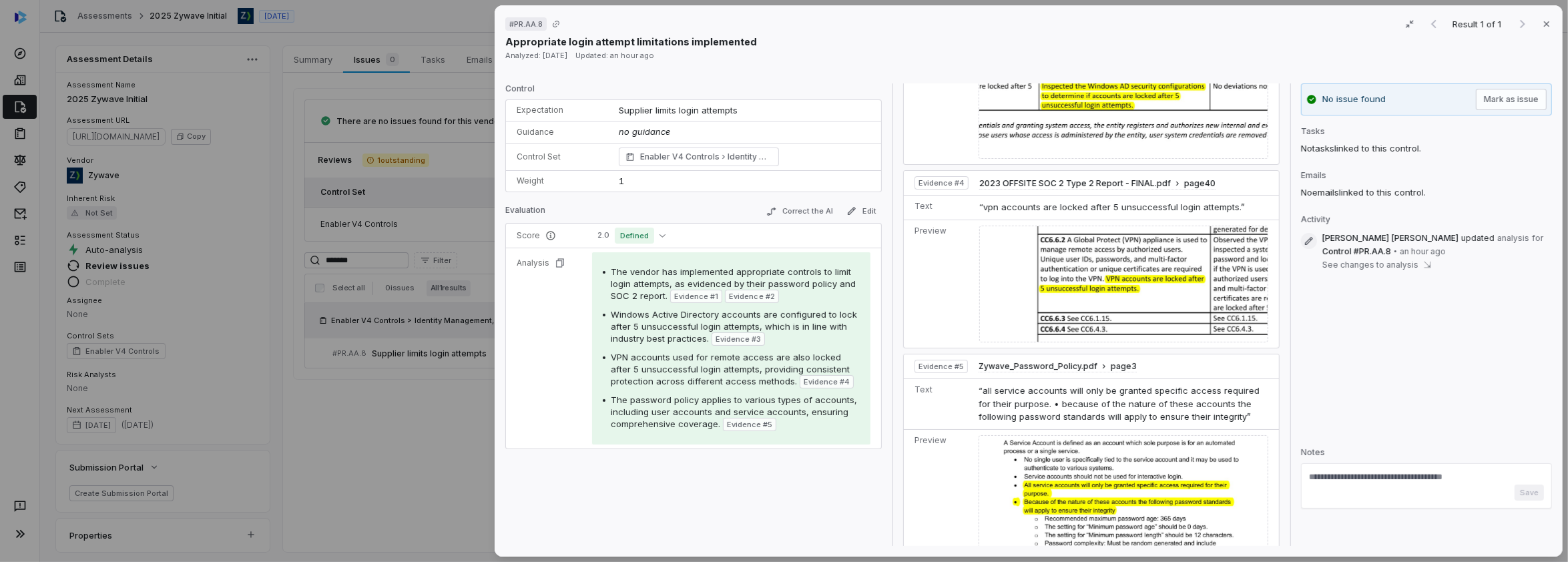 click 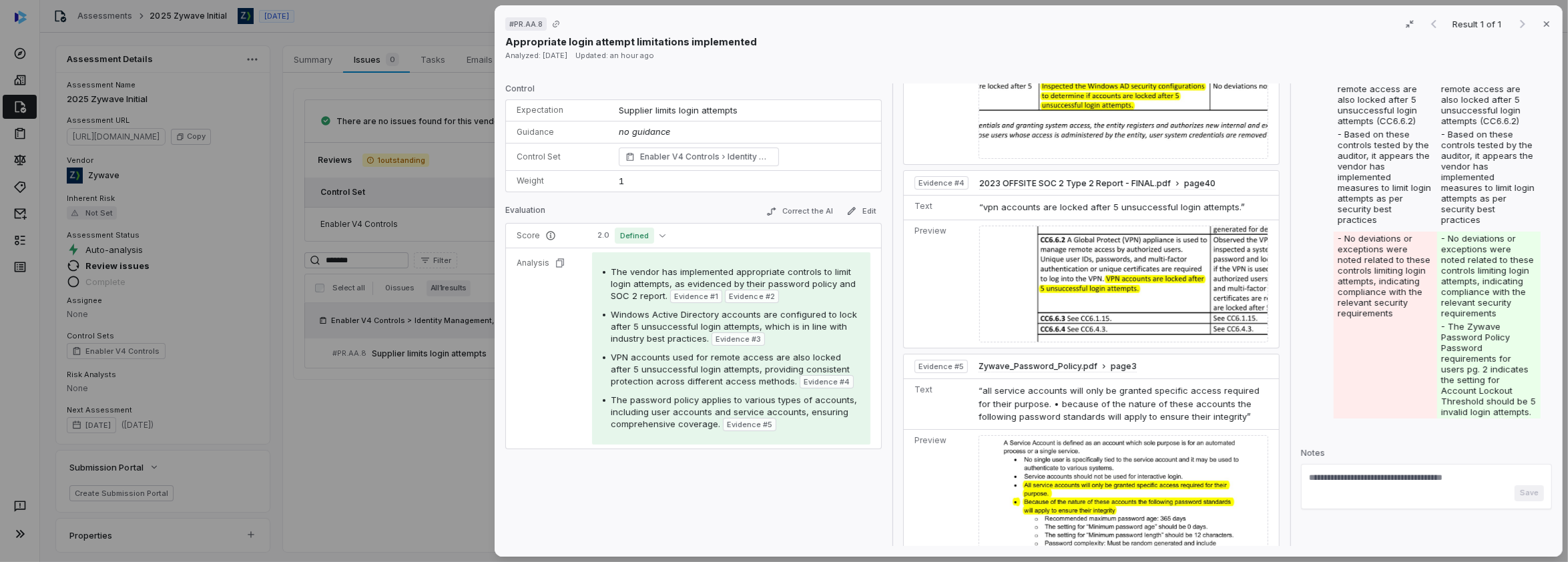 scroll, scrollTop: 340, scrollLeft: 0, axis: vertical 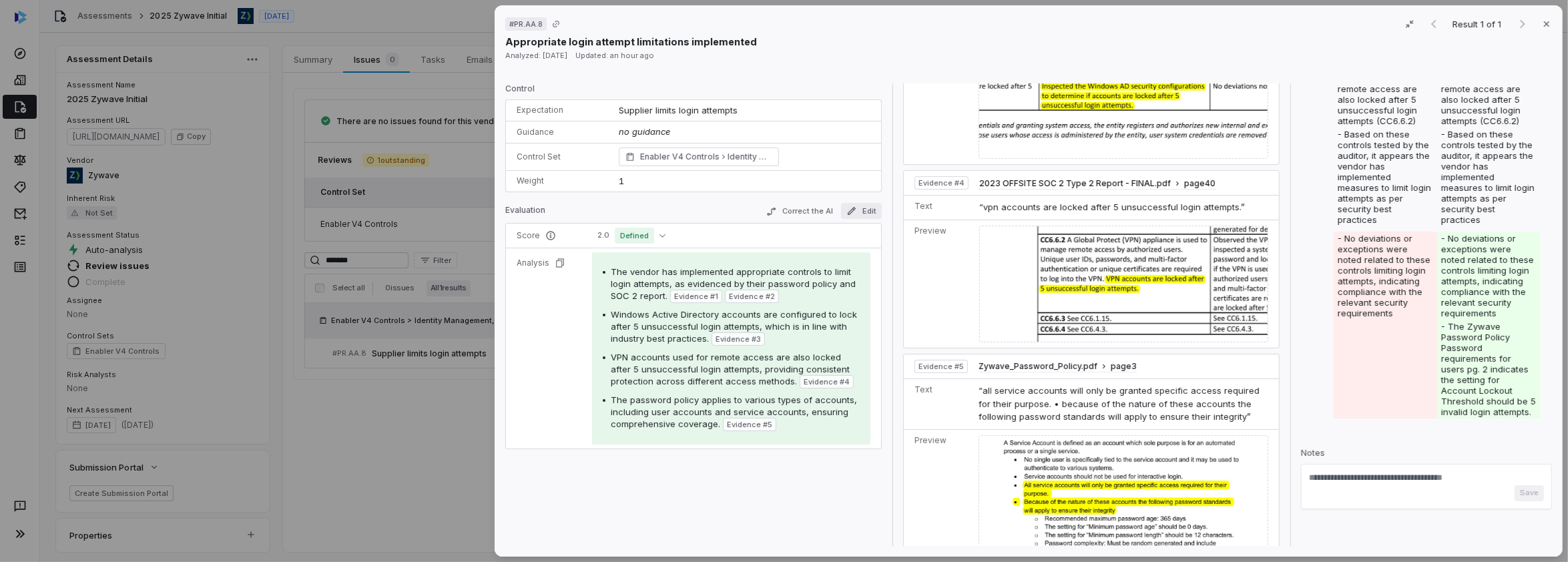 click on "Edit" at bounding box center (861, 211) 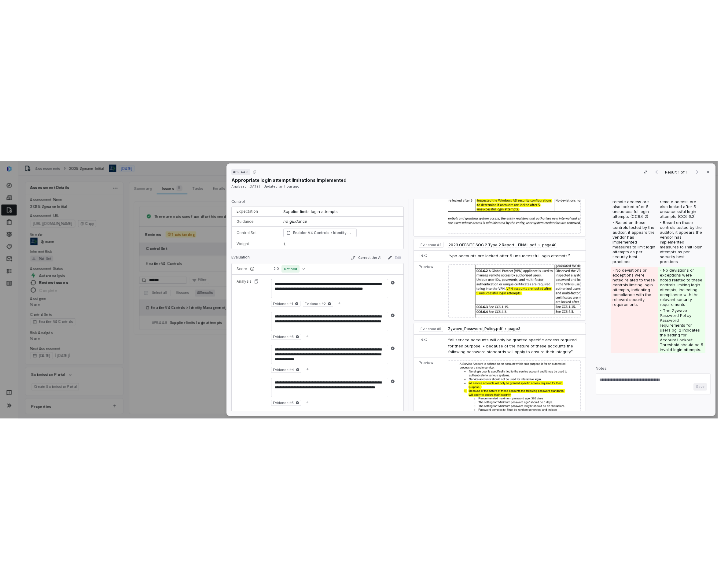 scroll, scrollTop: 59, scrollLeft: 0, axis: vertical 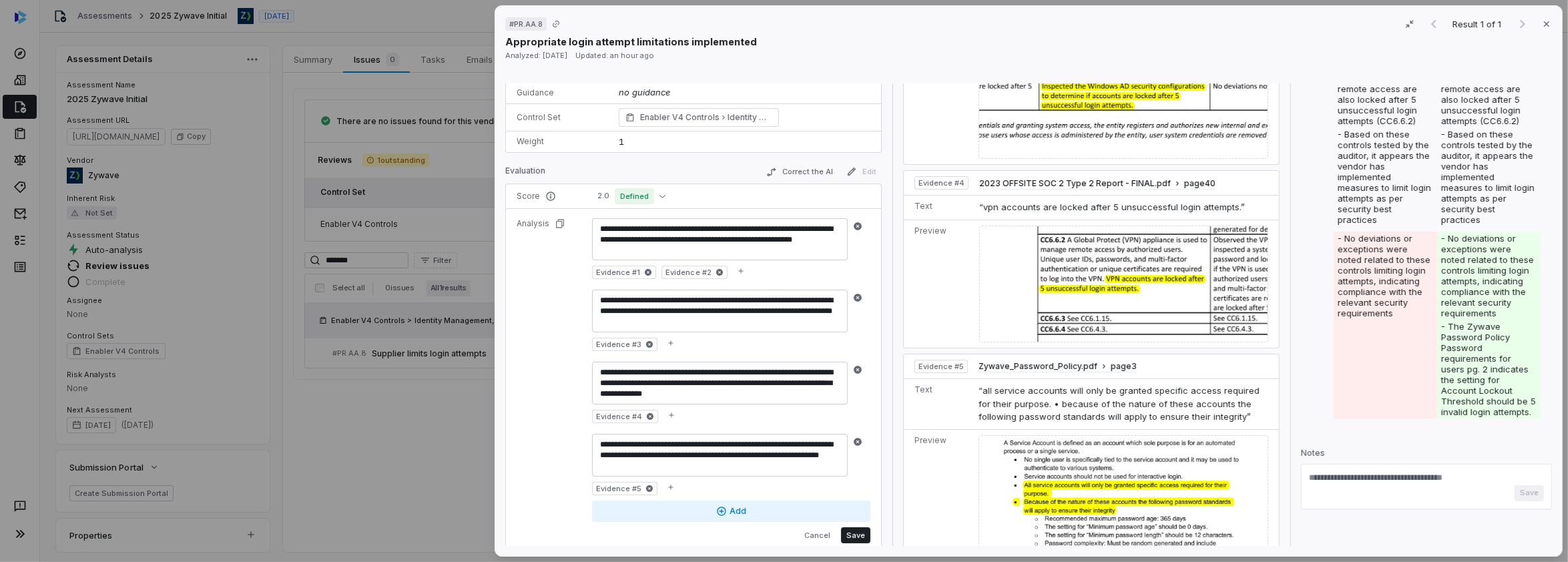 click on "Add" at bounding box center (731, 511) 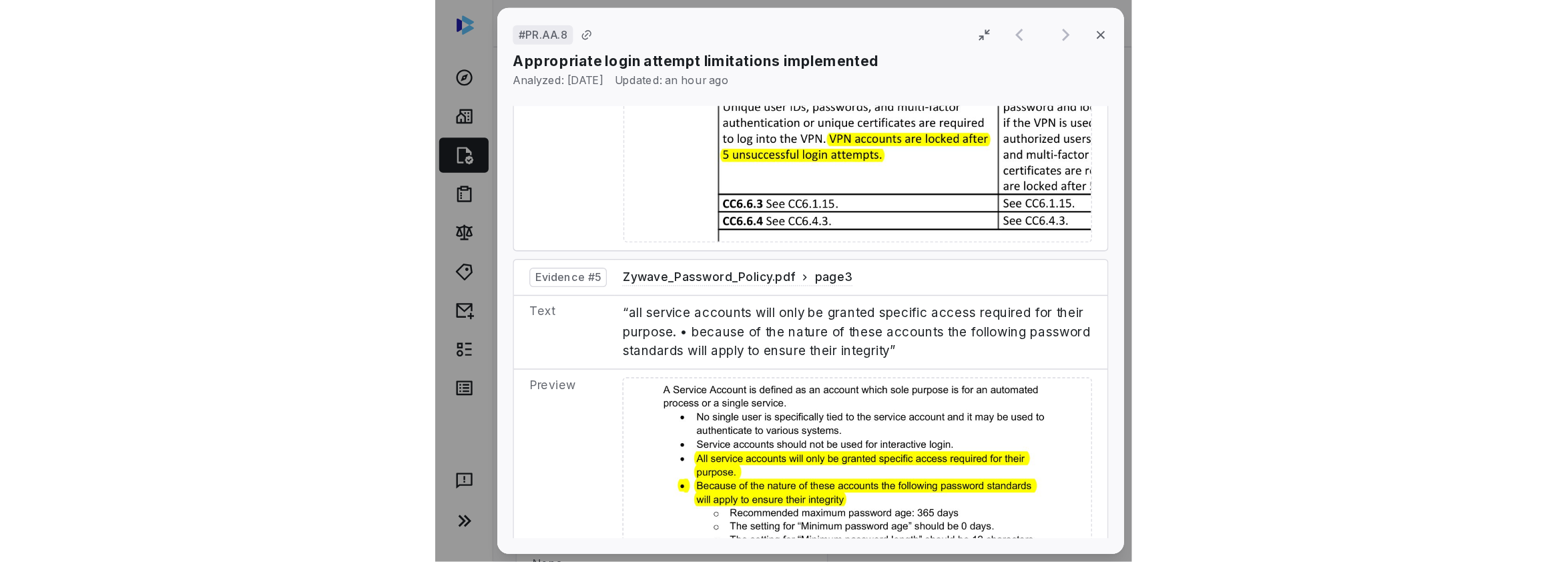 scroll, scrollTop: 1408, scrollLeft: 0, axis: vertical 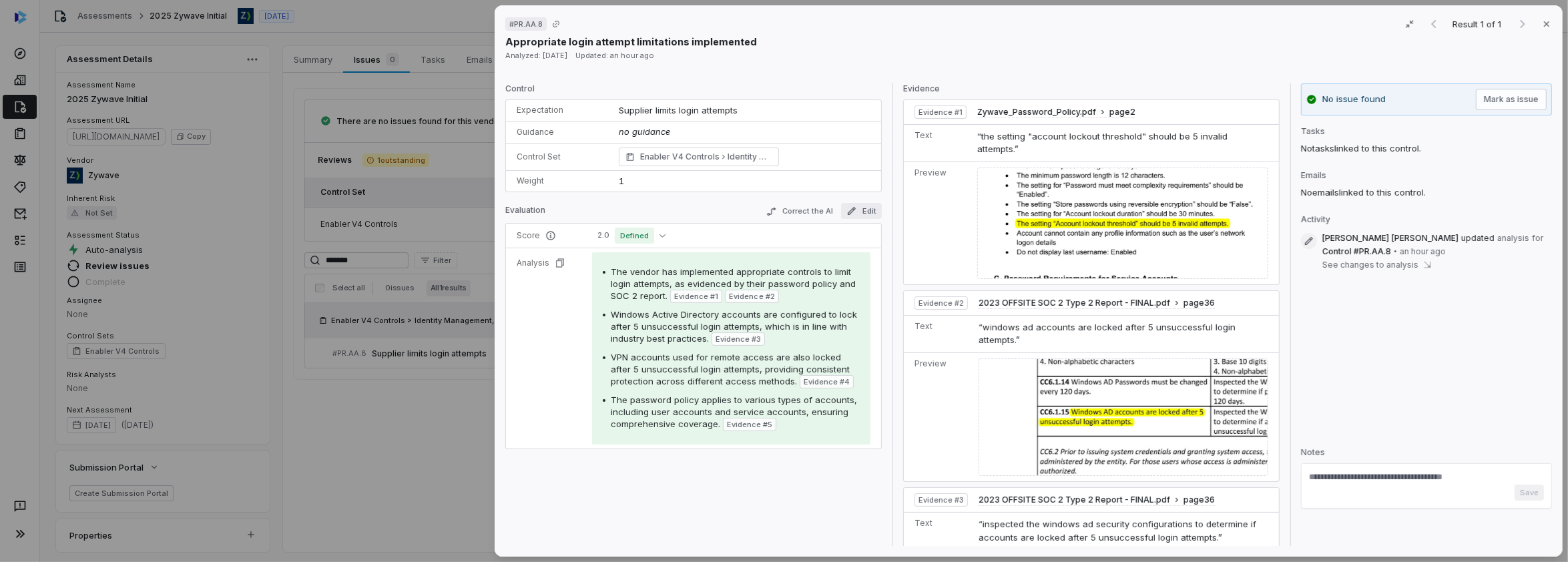click on "Edit" at bounding box center [861, 211] 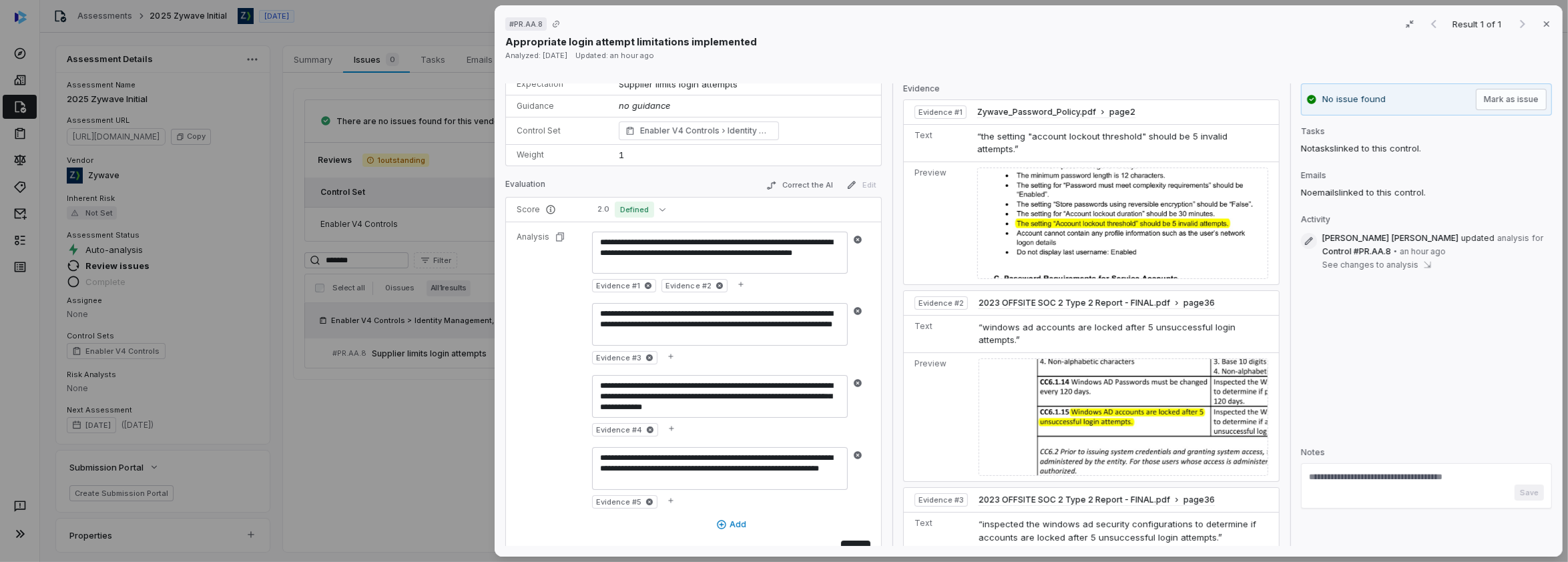 scroll, scrollTop: 39, scrollLeft: 0, axis: vertical 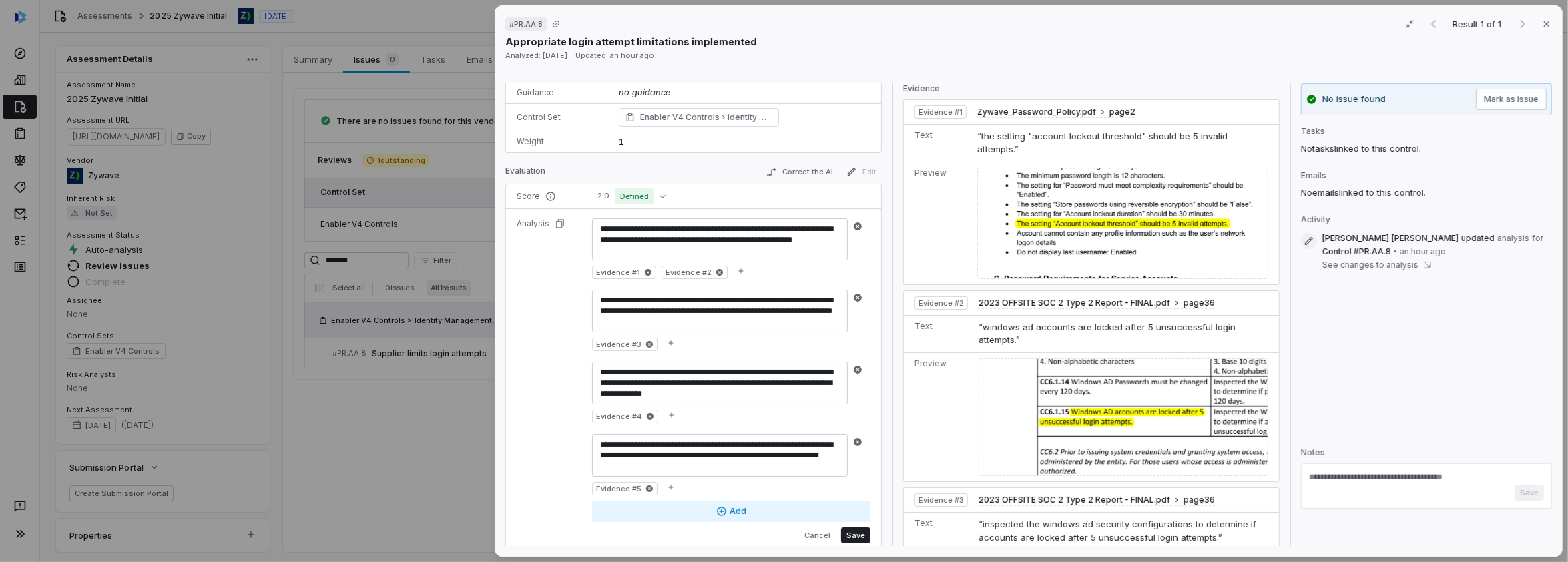 click on "Add" at bounding box center (731, 511) 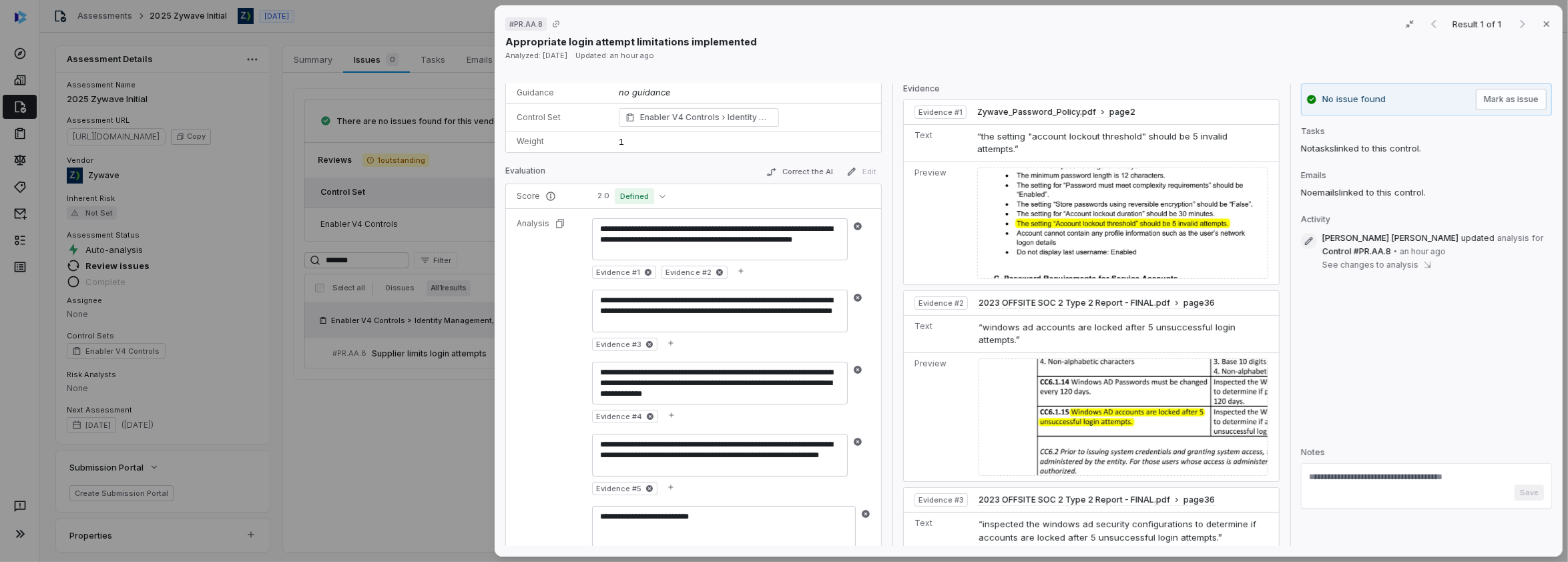 click on "**********" at bounding box center (724, 527) 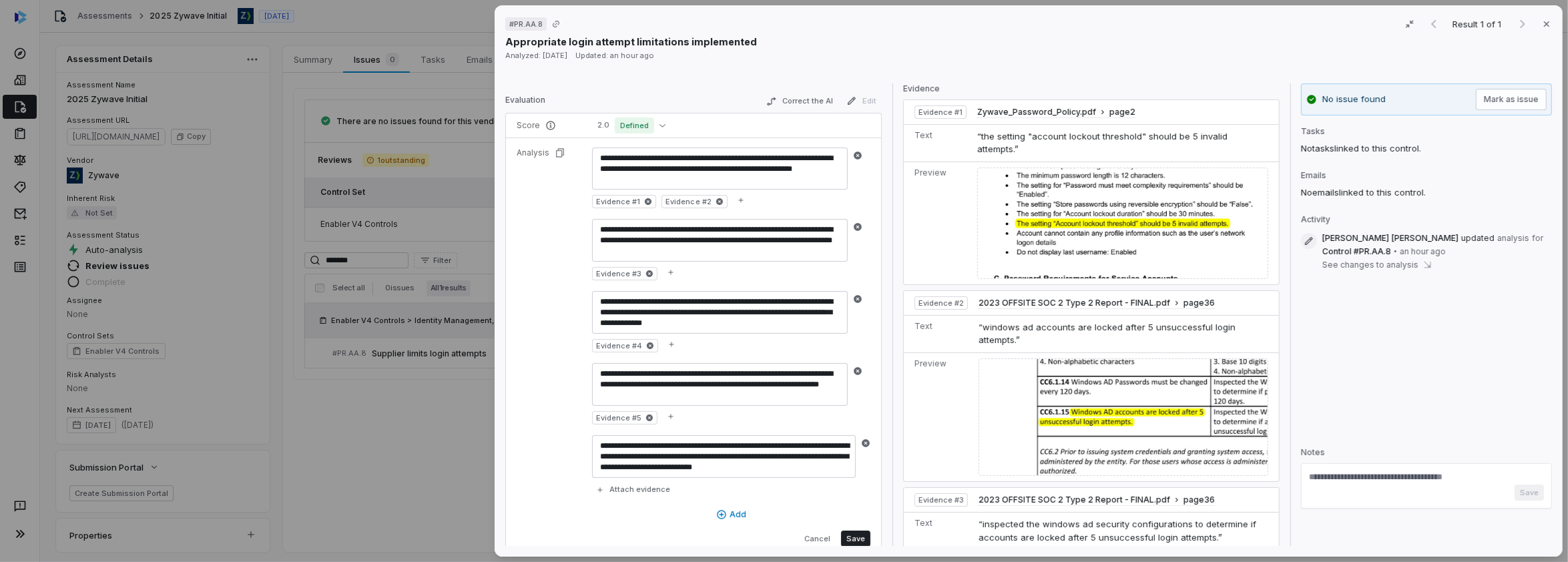 scroll, scrollTop: 113, scrollLeft: 0, axis: vertical 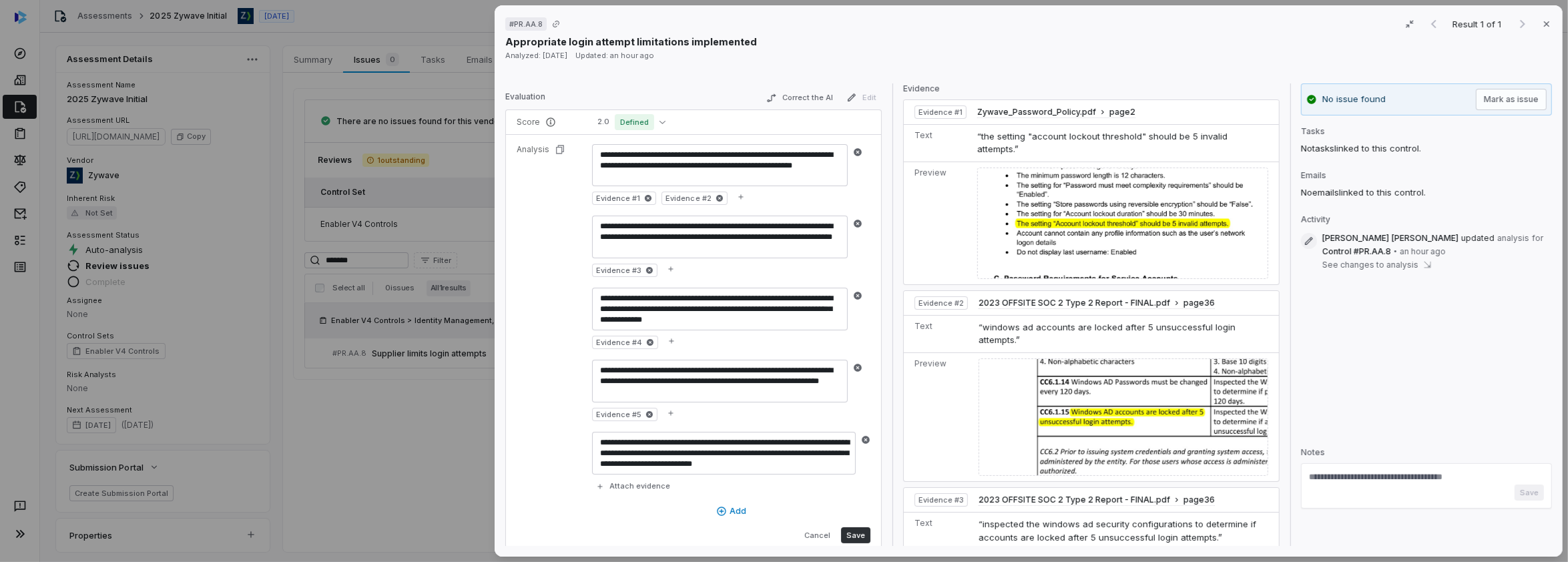 click on "Save" at bounding box center [856, 535] 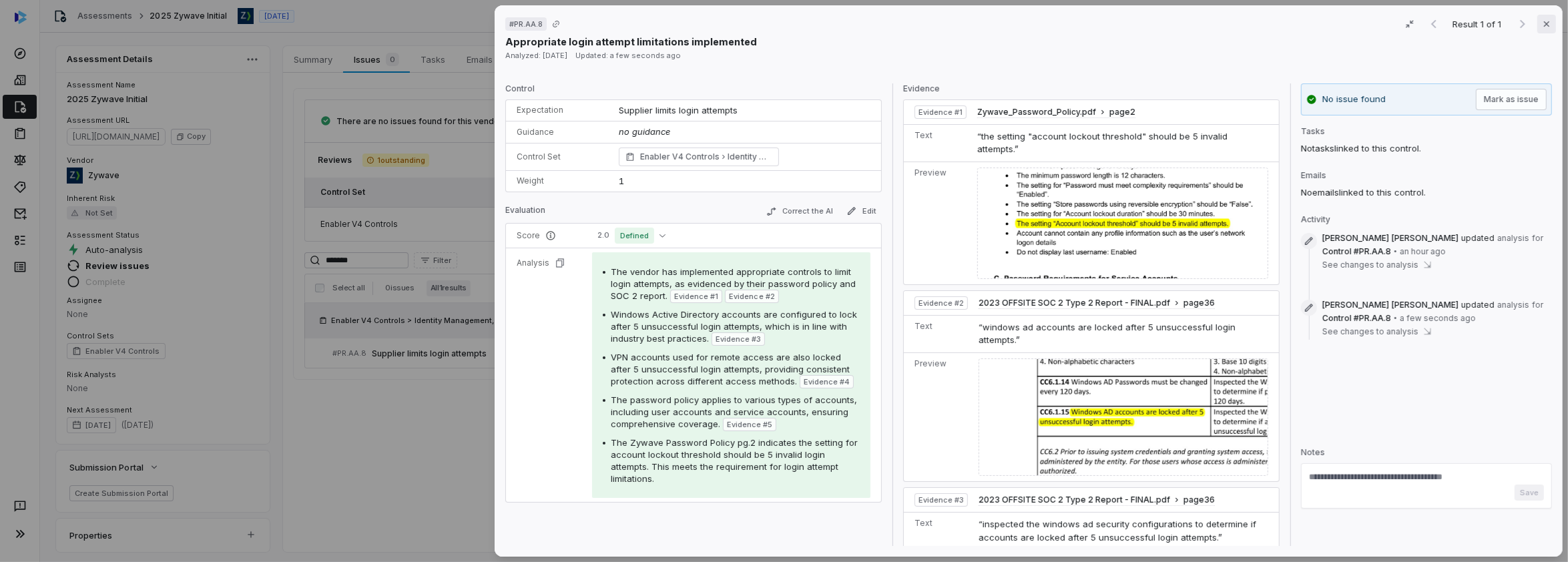 click 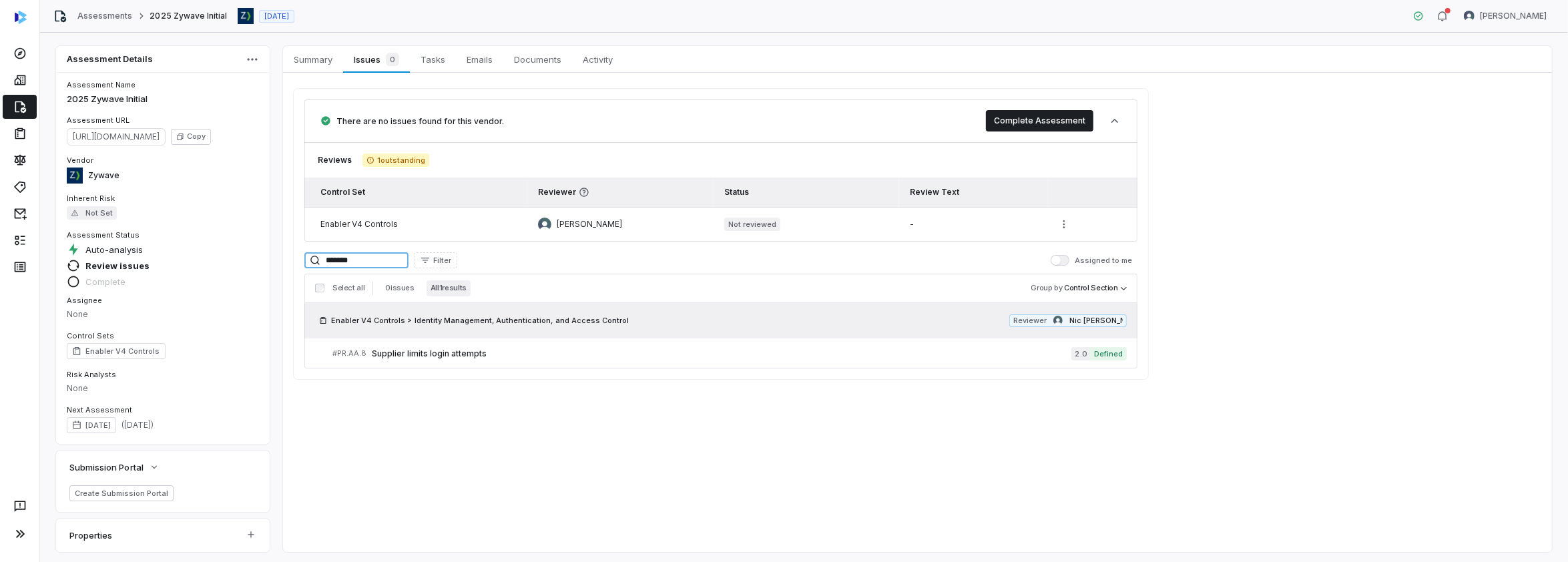 drag, startPoint x: 357, startPoint y: 260, endPoint x: 294, endPoint y: 250, distance: 63.78871 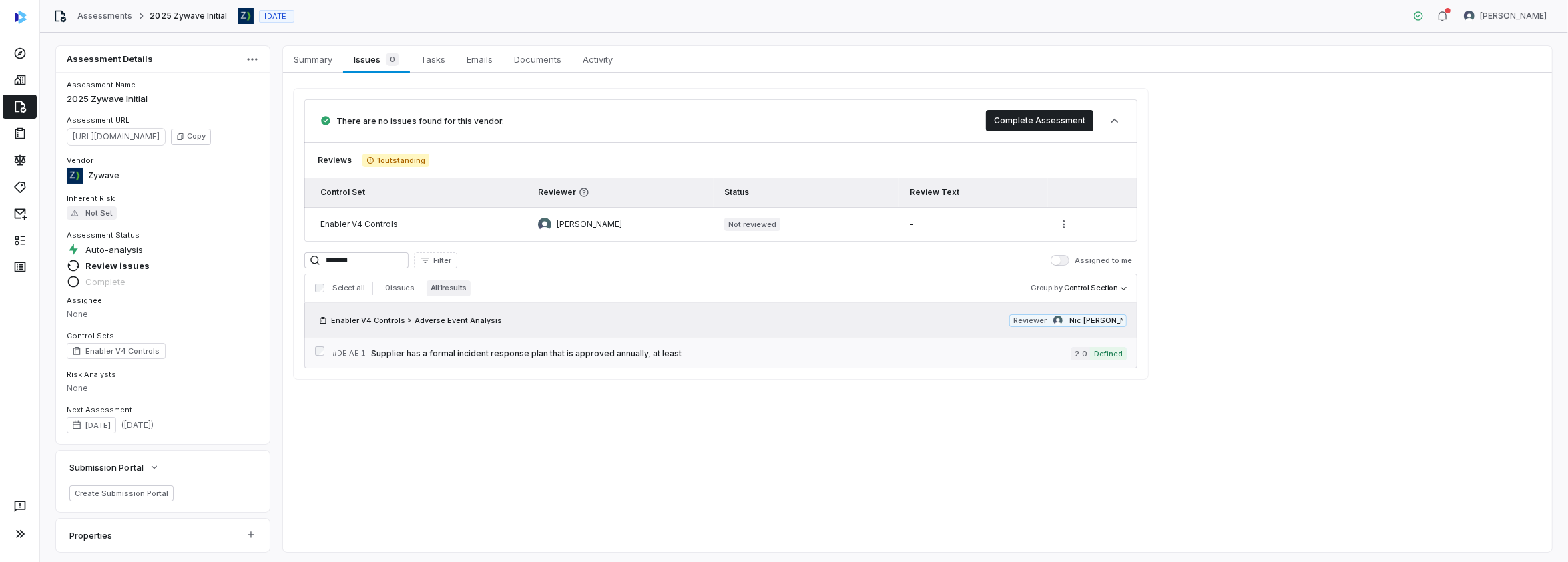 click on "Supplier has a formal incident response plan that is approved annually, at least" at bounding box center (721, 354) 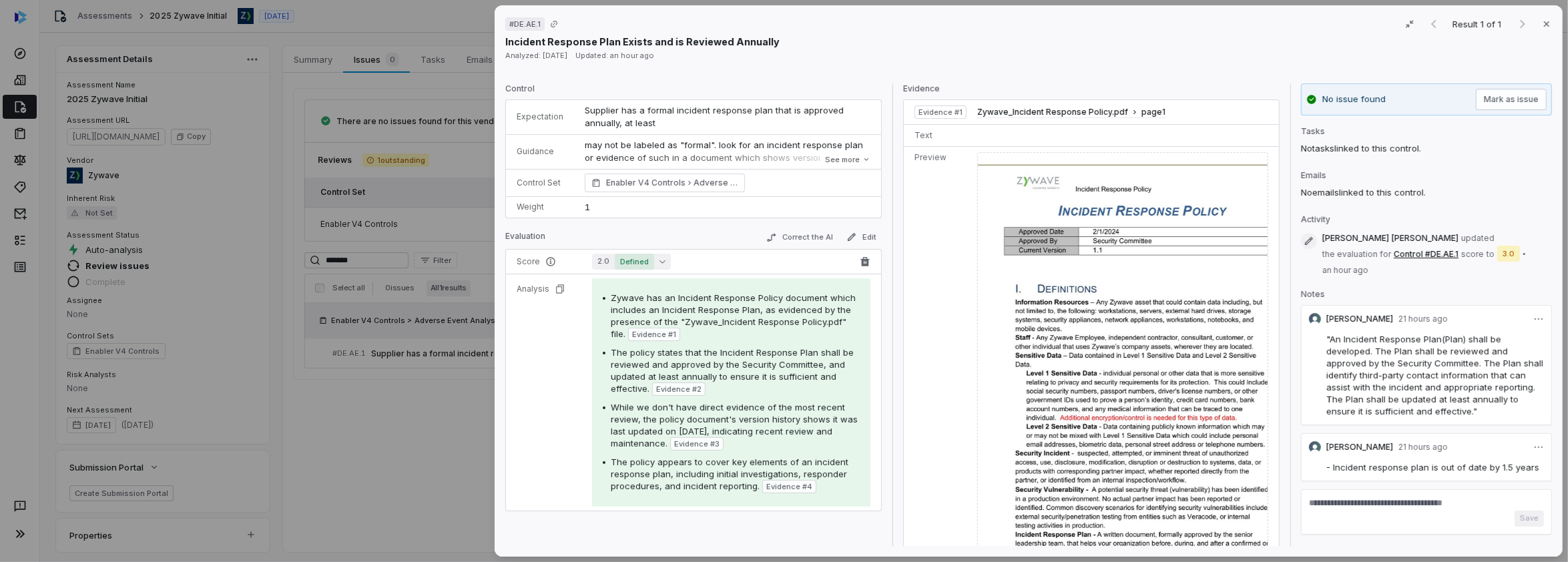click 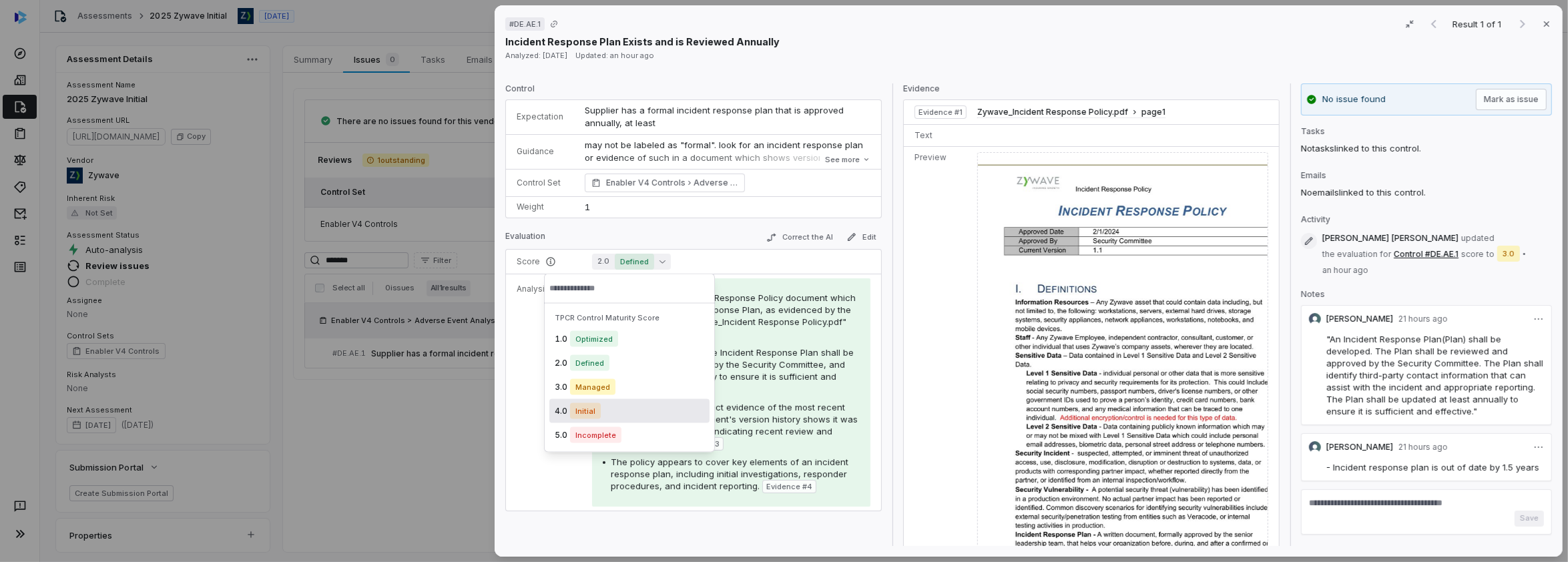 click on "Initial" at bounding box center (585, 411) 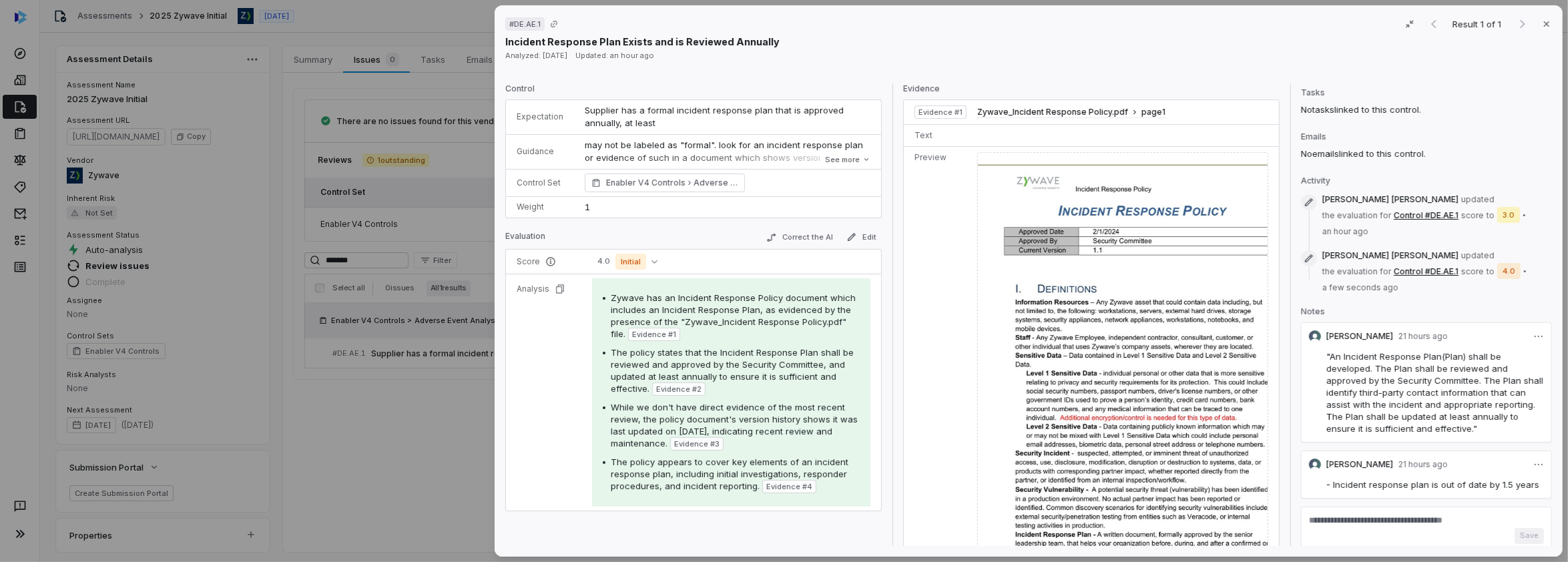 scroll, scrollTop: 54, scrollLeft: 0, axis: vertical 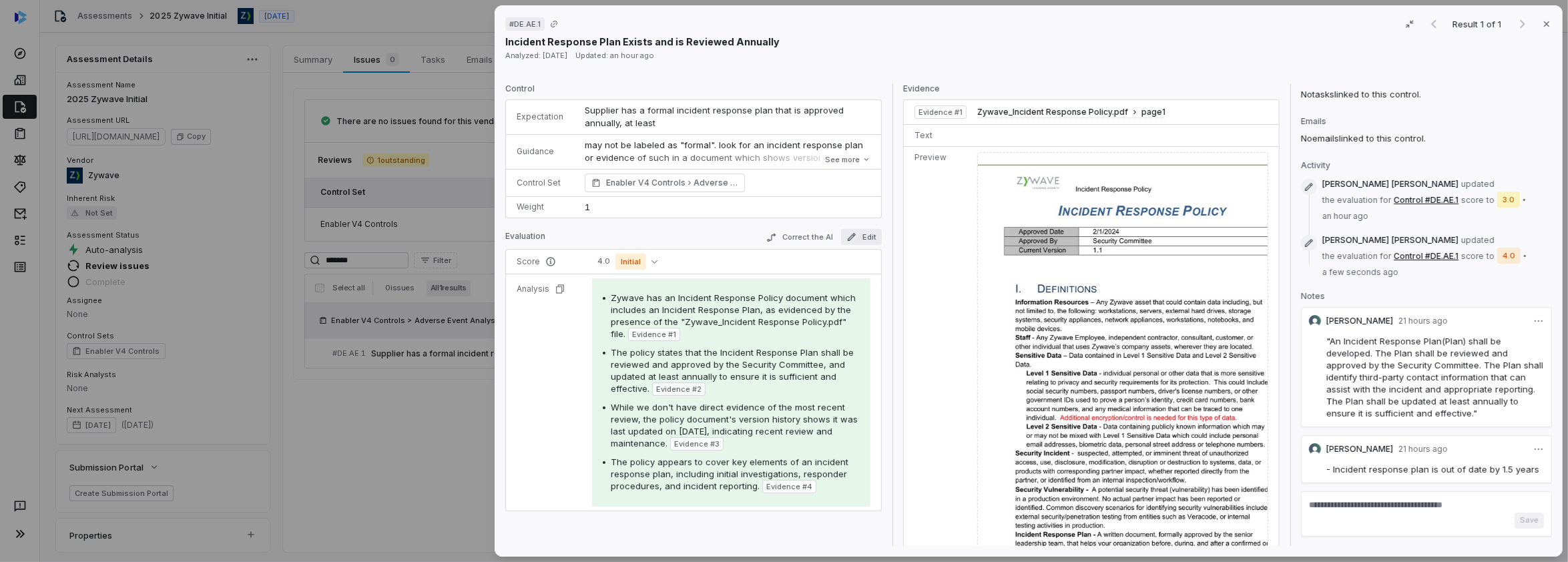 click on "Edit" at bounding box center (861, 237) 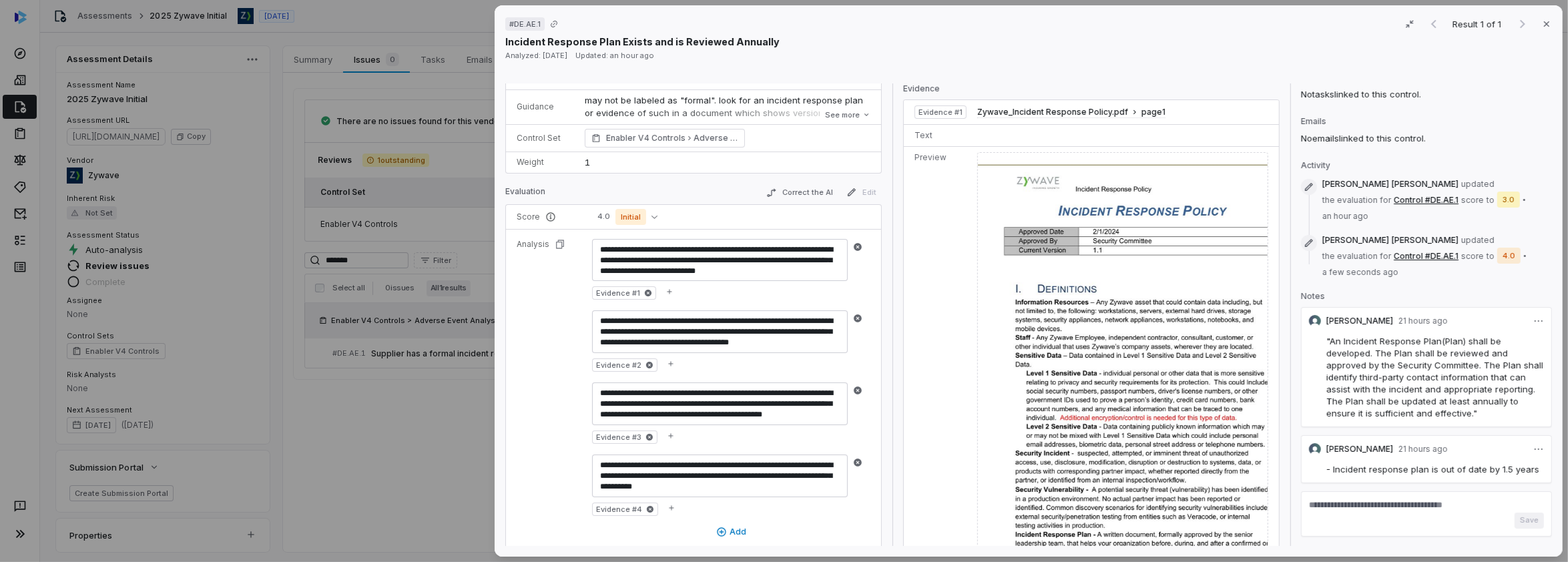 scroll, scrollTop: 65, scrollLeft: 0, axis: vertical 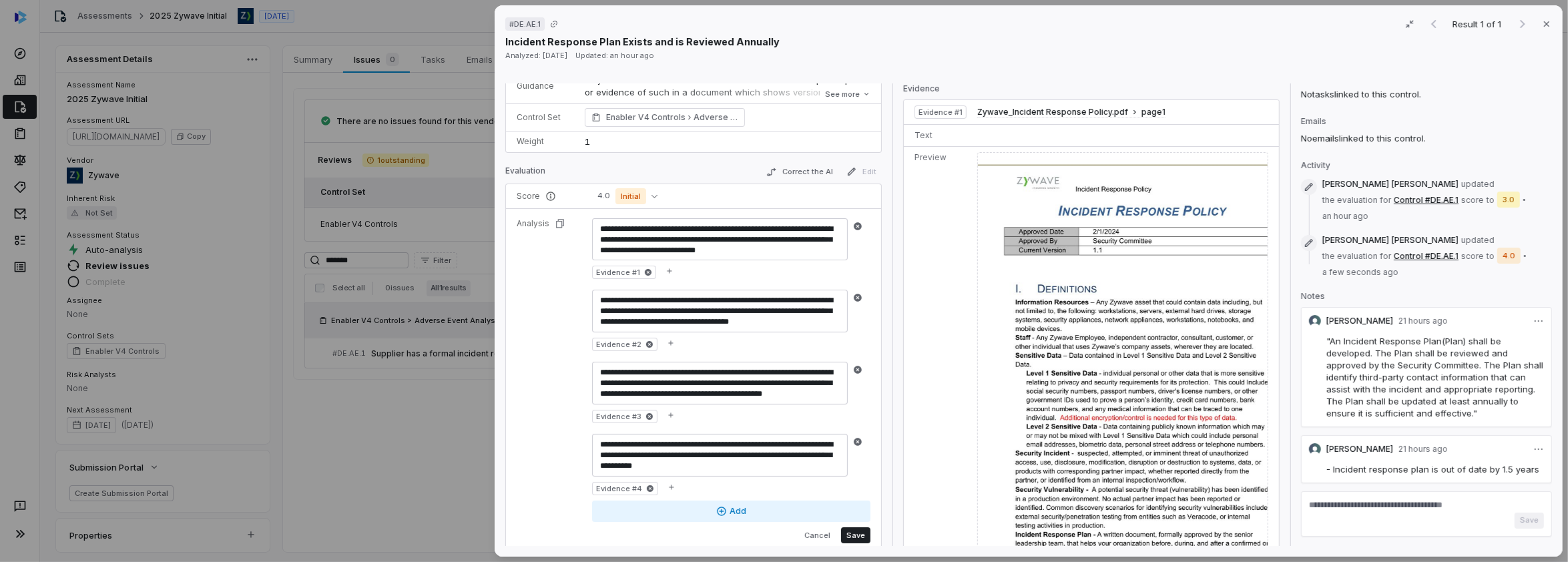click on "Add" at bounding box center (731, 511) 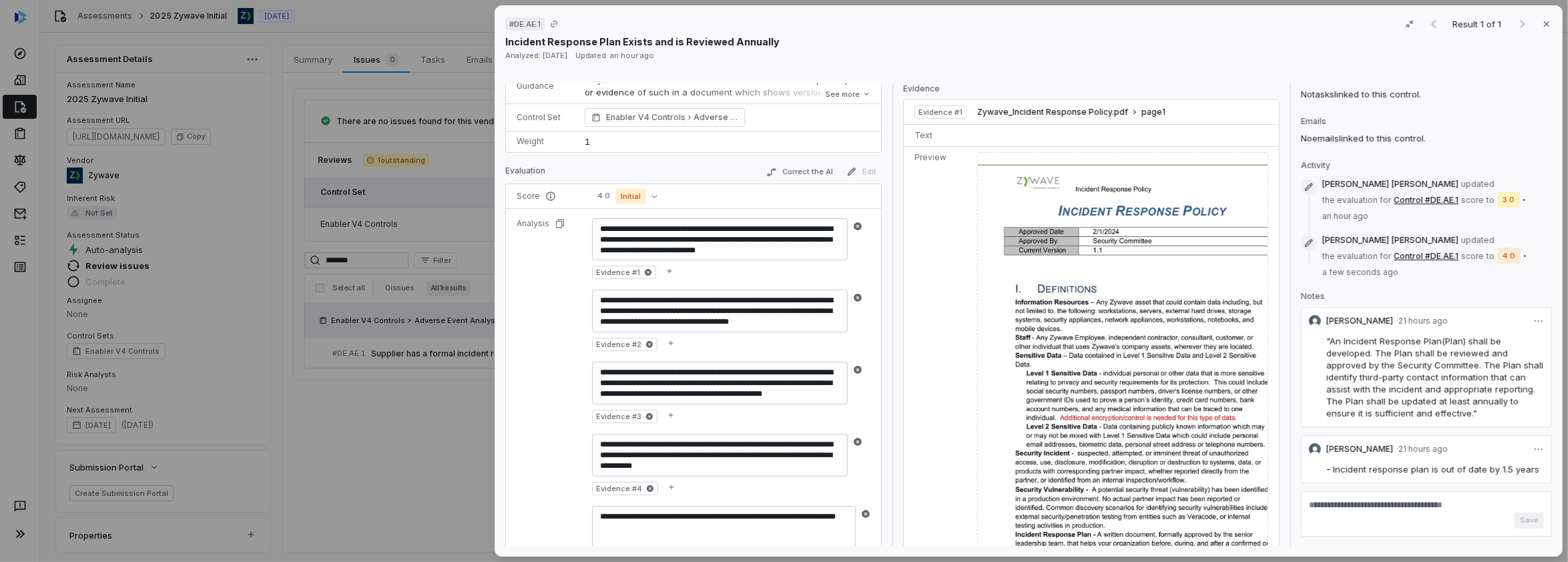 drag, startPoint x: 688, startPoint y: 515, endPoint x: 711, endPoint y: 539, distance: 33.24154 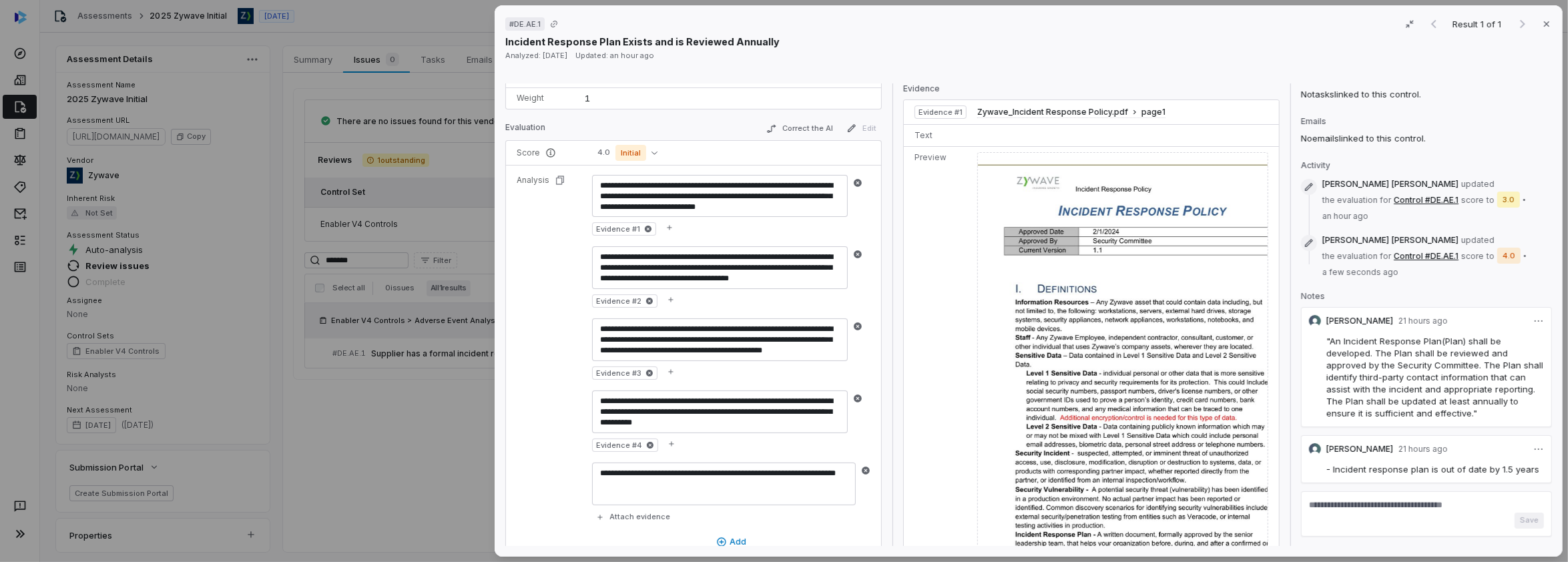 scroll, scrollTop: 139, scrollLeft: 0, axis: vertical 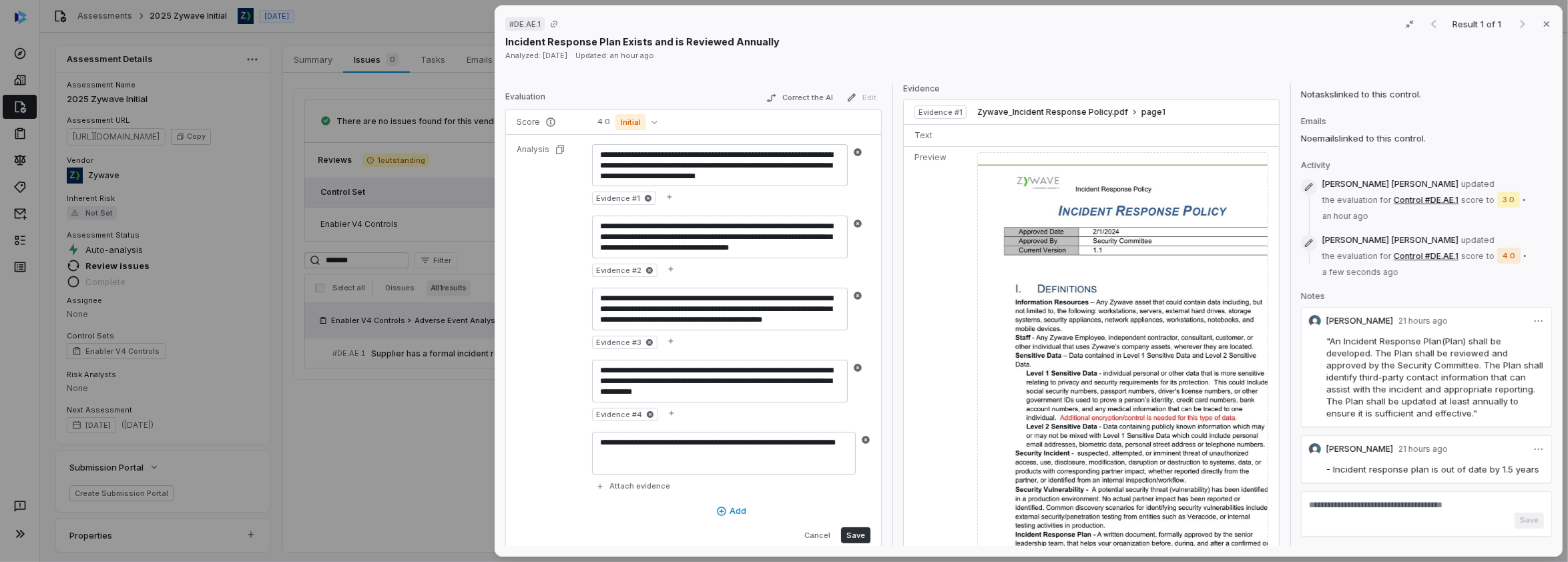 click on "Save" at bounding box center (856, 535) 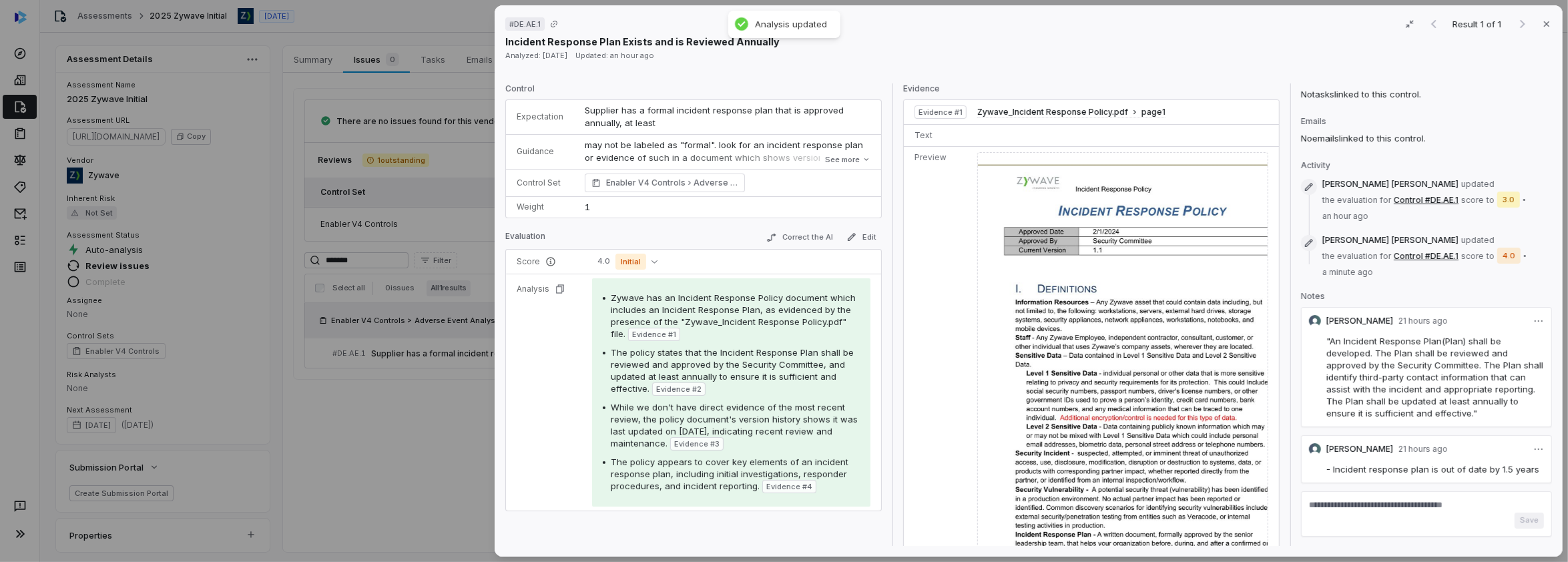 scroll, scrollTop: 0, scrollLeft: 0, axis: both 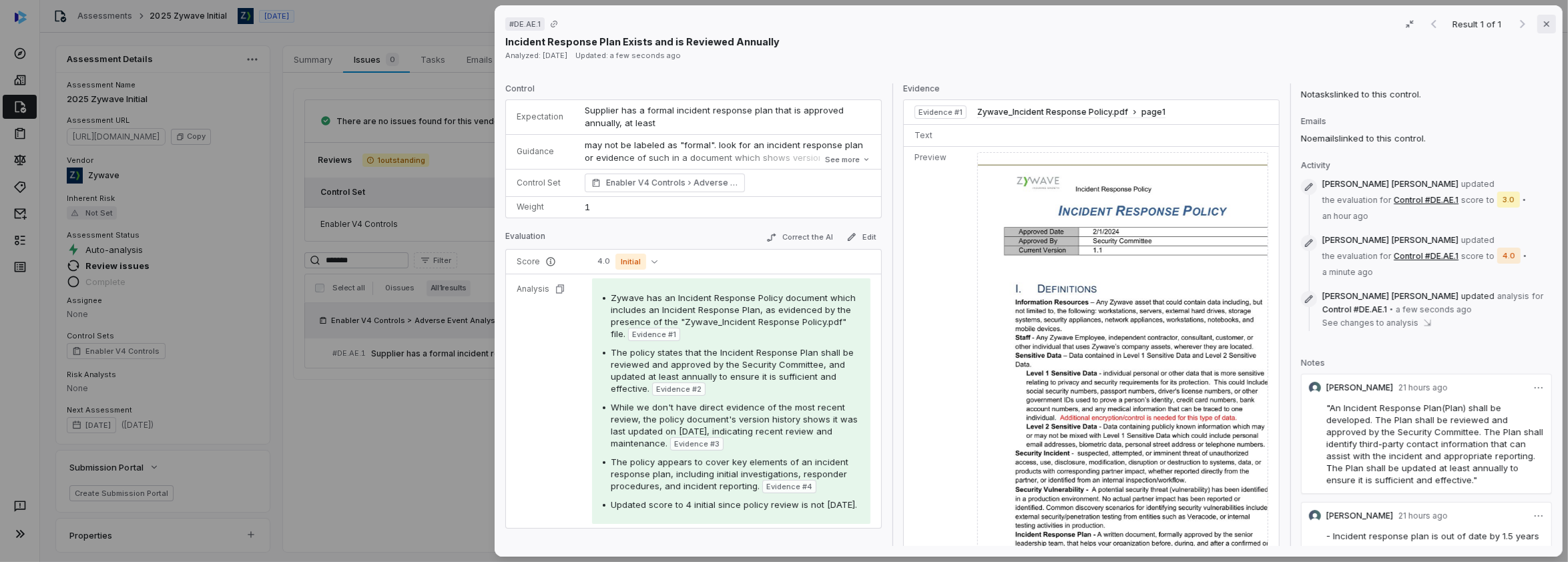 click 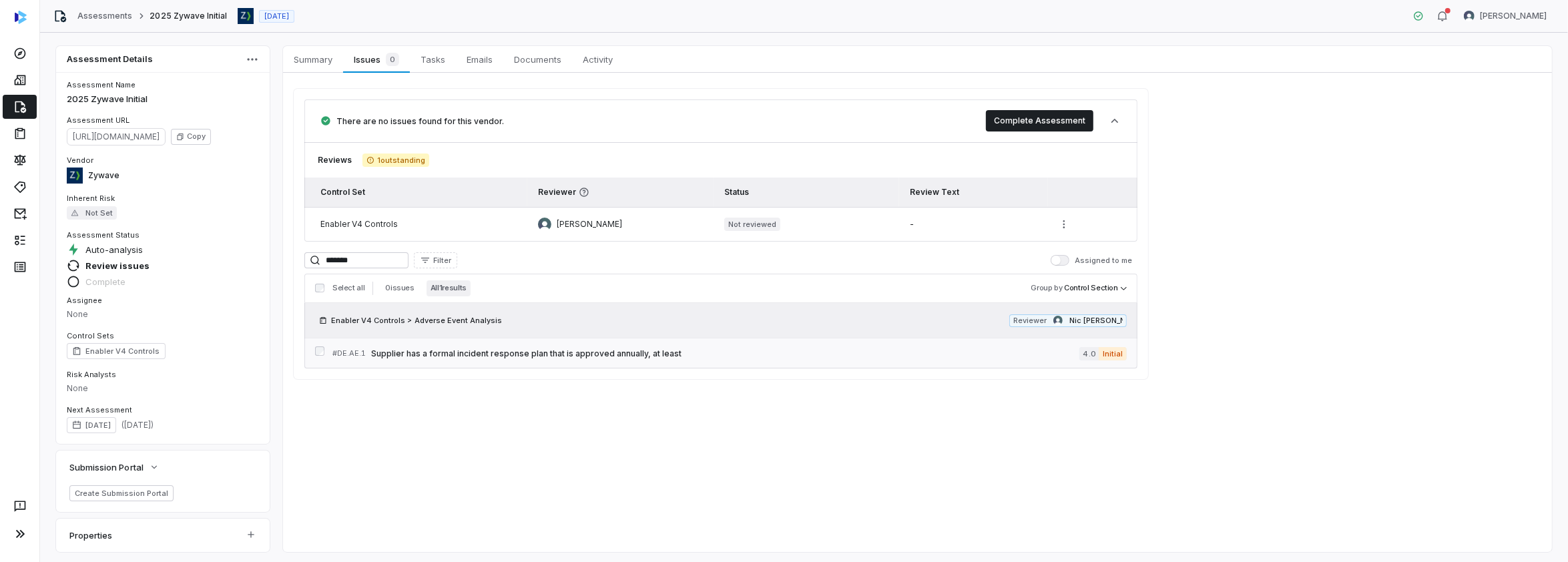 click on "Supplier has a formal incident response plan that is approved annually, at least" at bounding box center (725, 354) 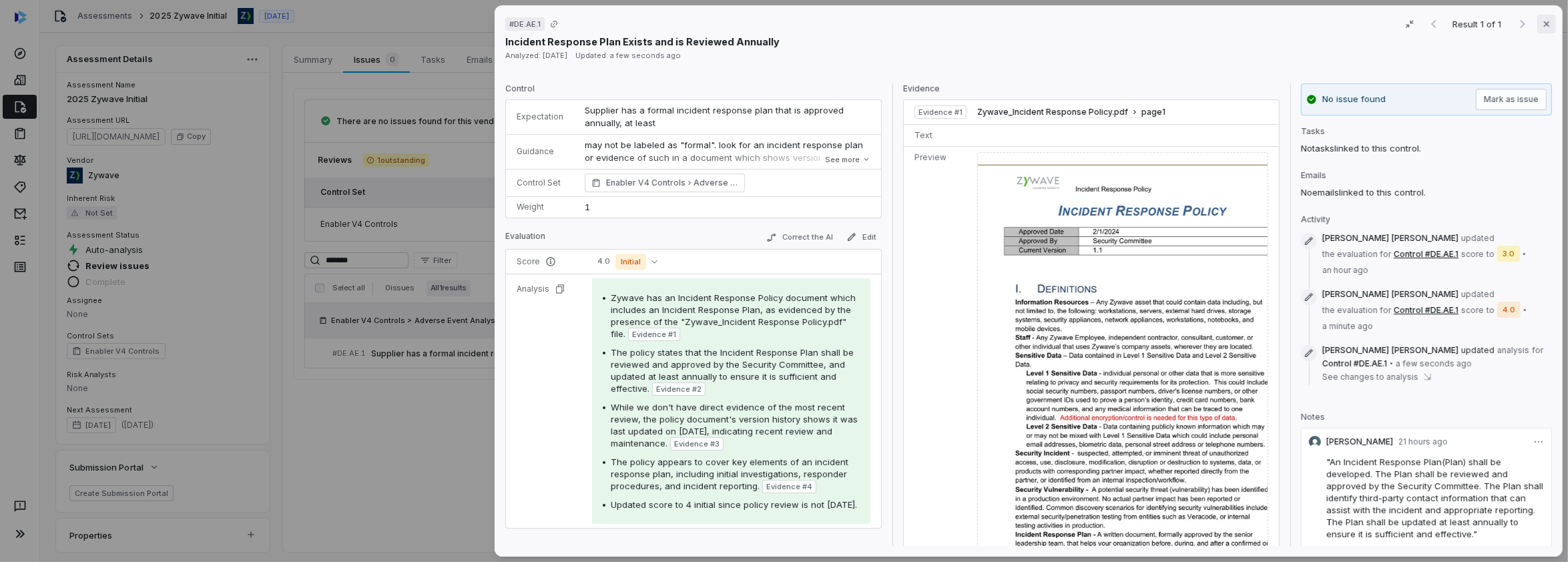 click 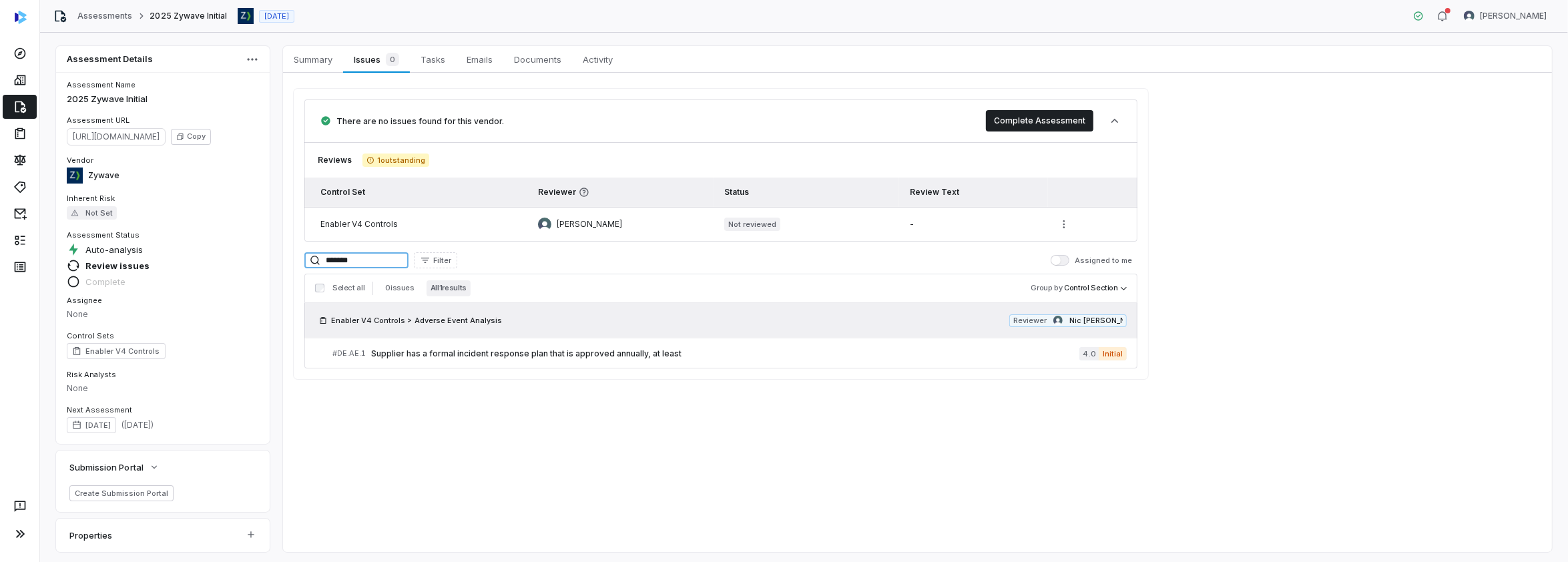 drag, startPoint x: 367, startPoint y: 262, endPoint x: 286, endPoint y: 259, distance: 81.05554 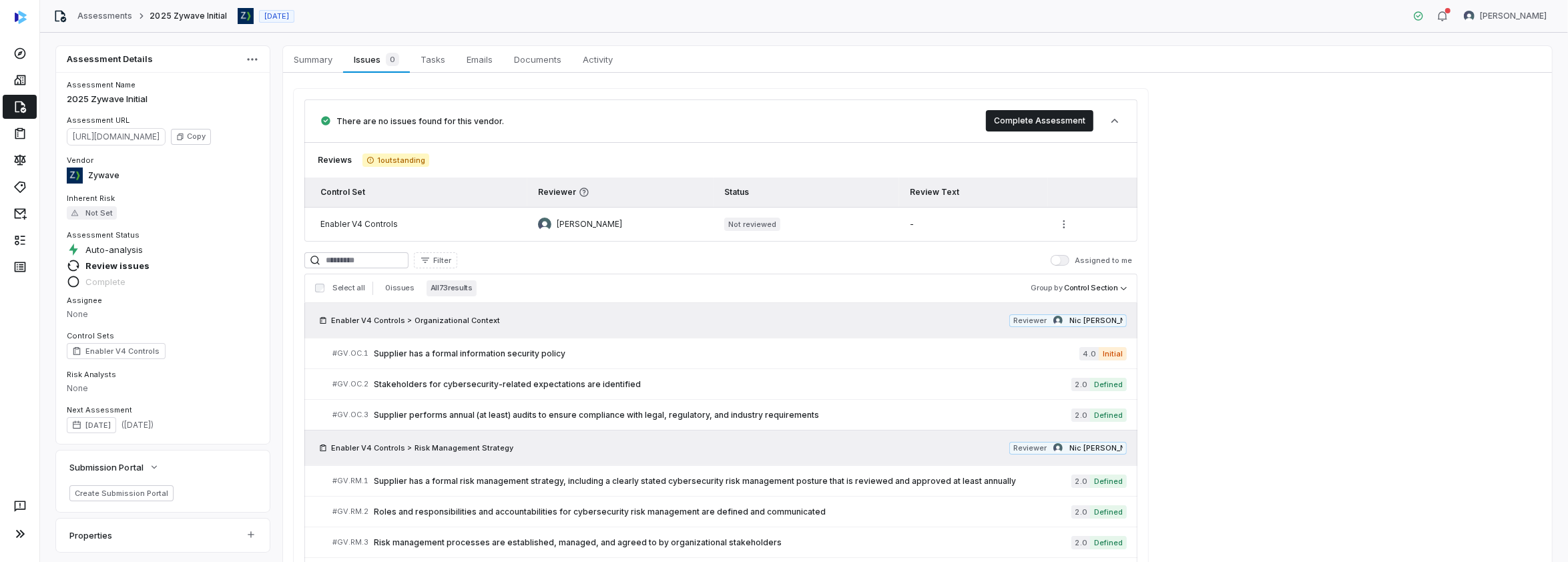 click on "Reviews 1  outstanding" at bounding box center (721, 160) 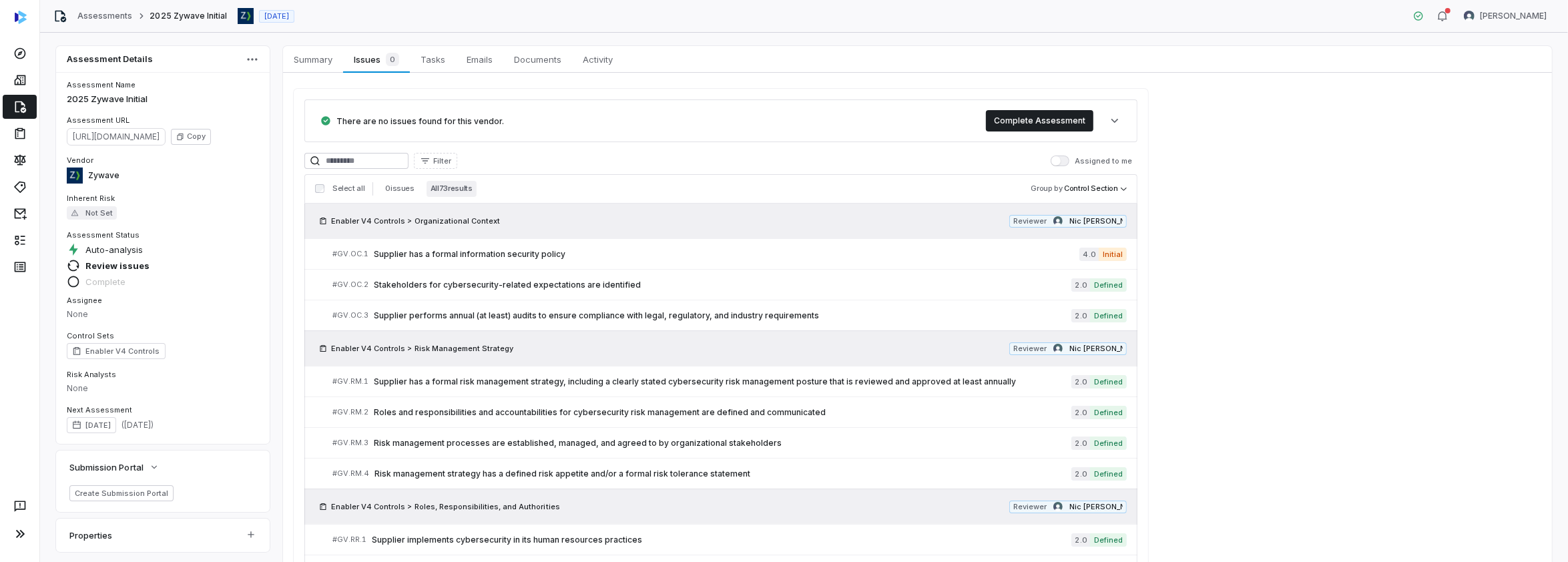 click on "There are no issues found for this vendor." at bounding box center [420, 121] 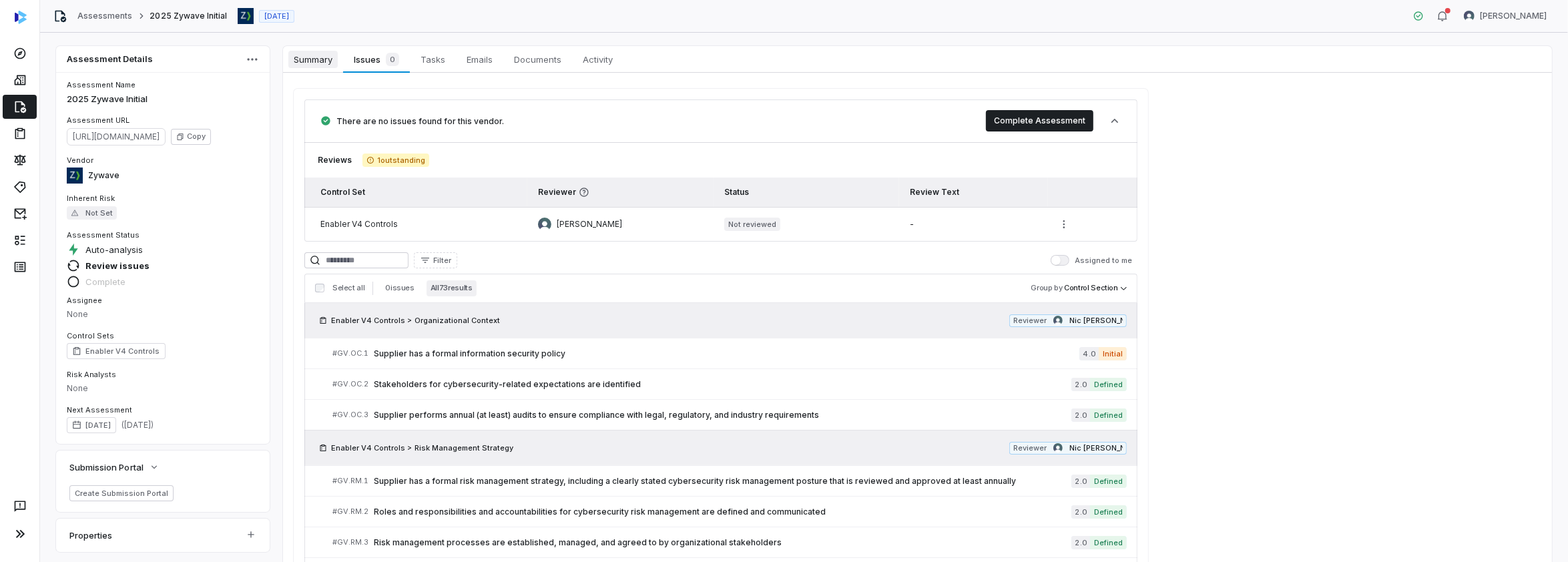 click on "Summary" at bounding box center [313, 59] 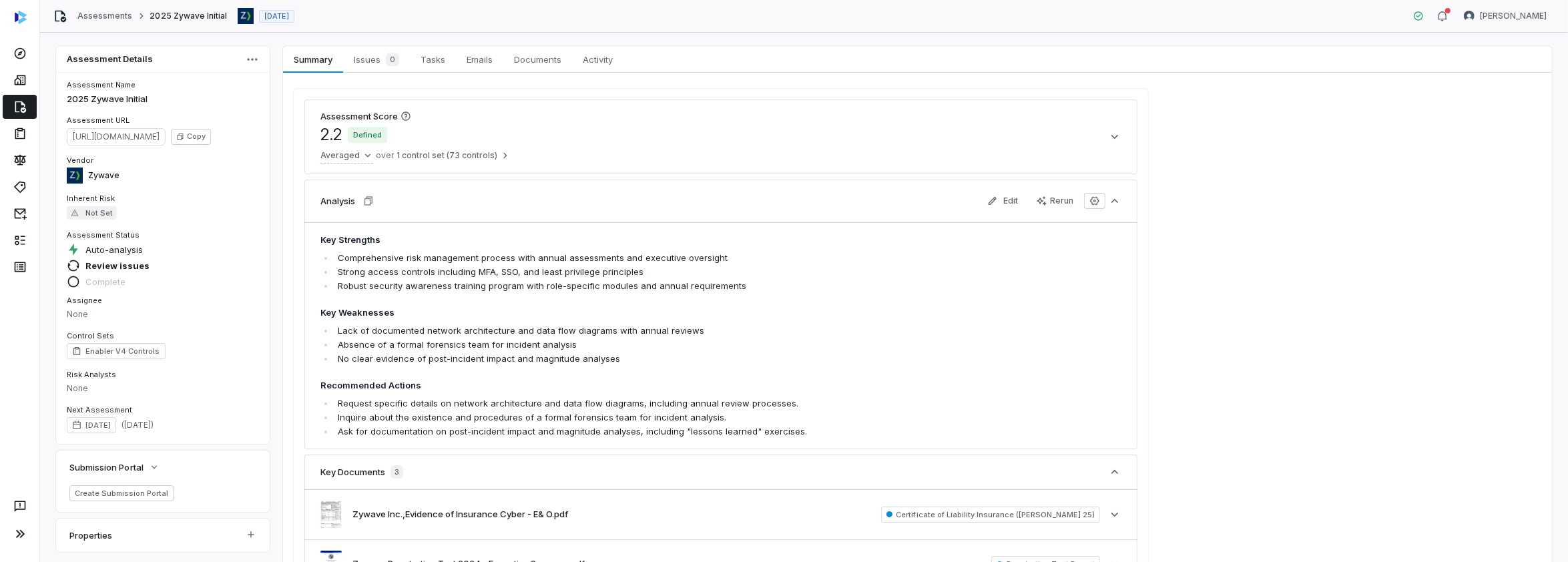 click on "Assessment Score 2.2 Defined Averaged over 1 control set (73 controls)" at bounding box center (721, 137) 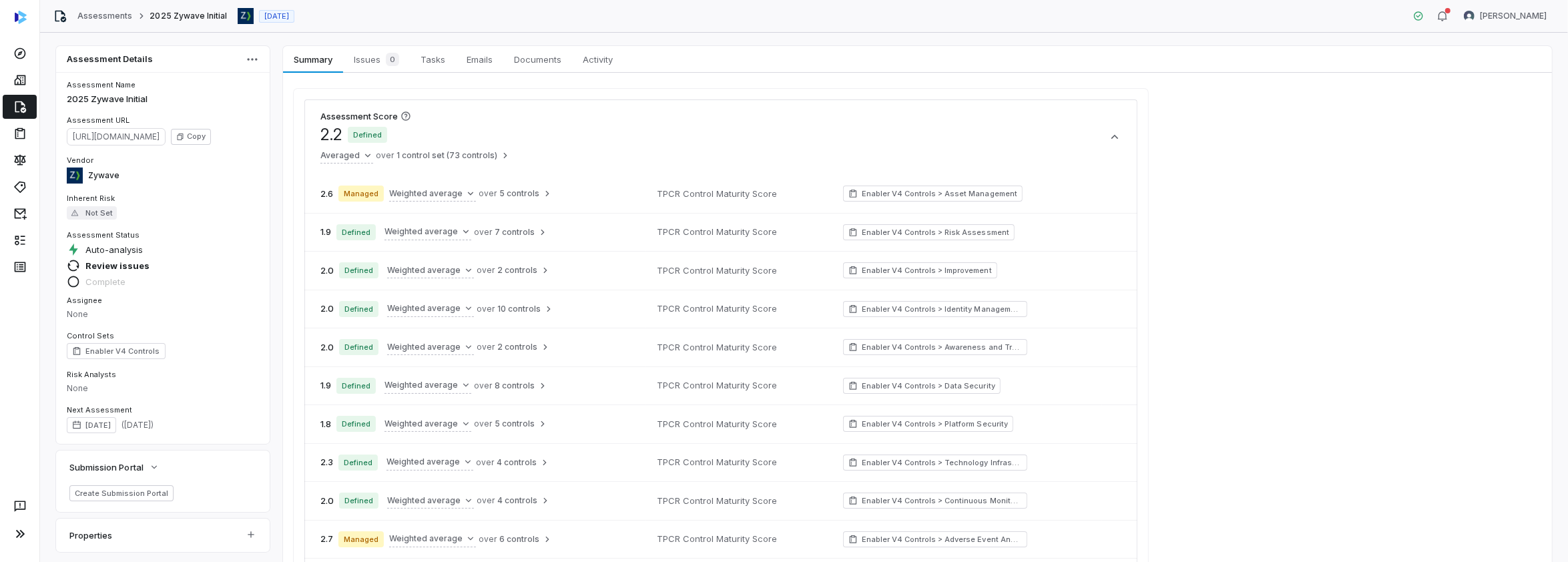 scroll, scrollTop: 284, scrollLeft: 0, axis: vertical 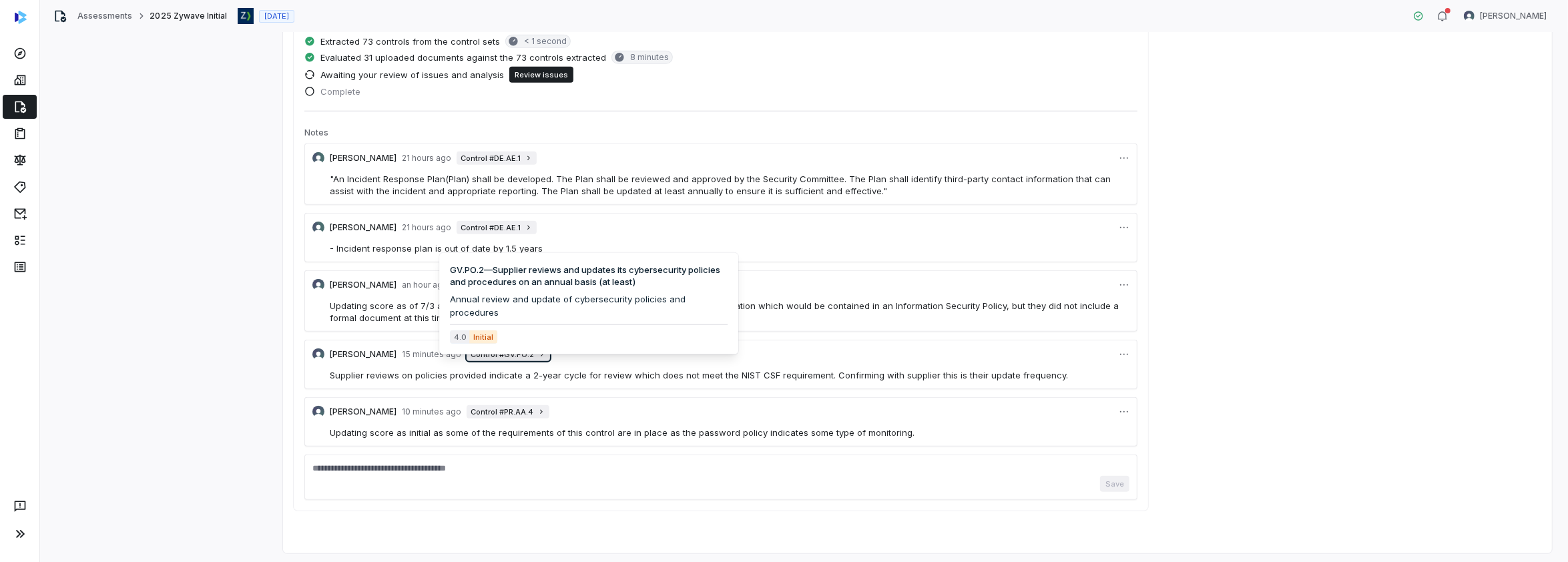 click on "Control # GV.PO.2" at bounding box center (508, 354) 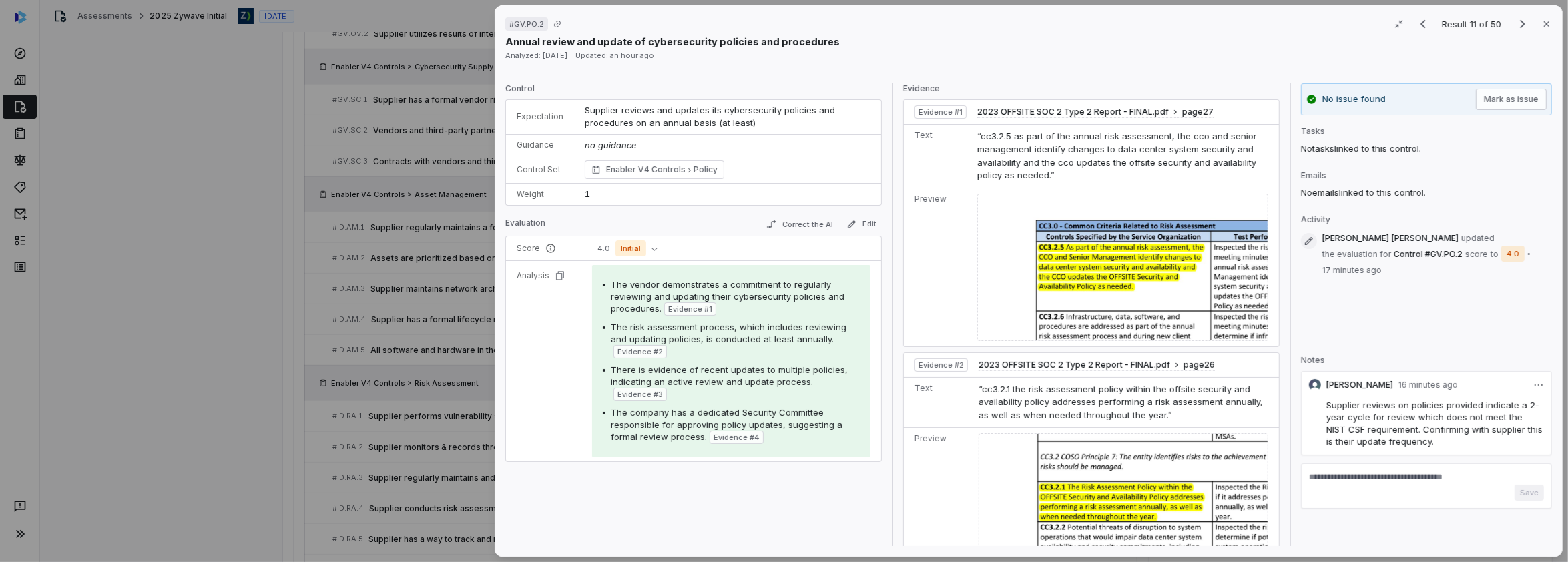 scroll, scrollTop: 1068, scrollLeft: 0, axis: vertical 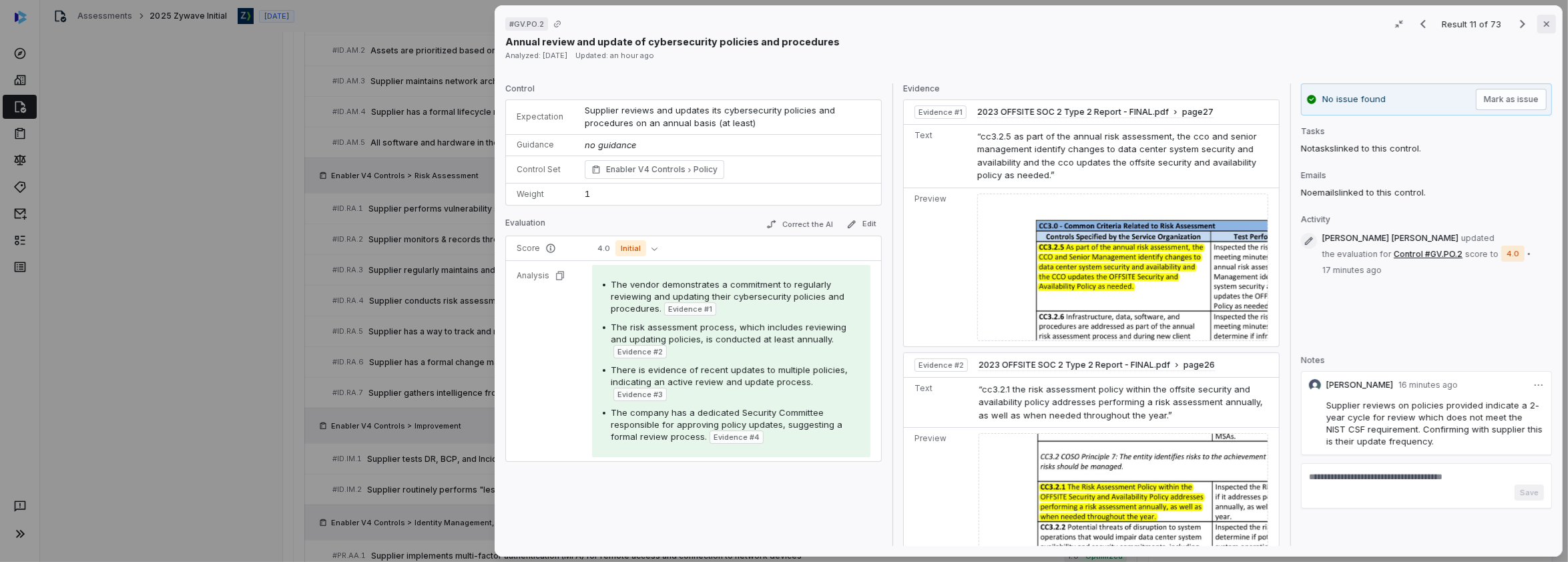 click 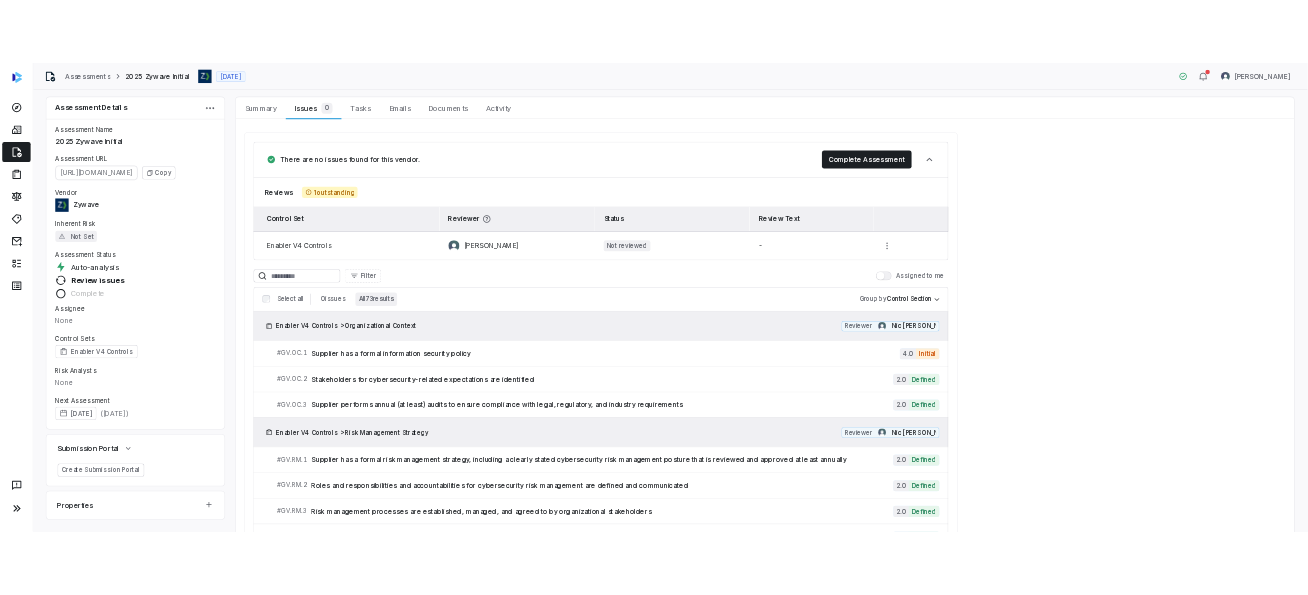 scroll, scrollTop: 0, scrollLeft: 0, axis: both 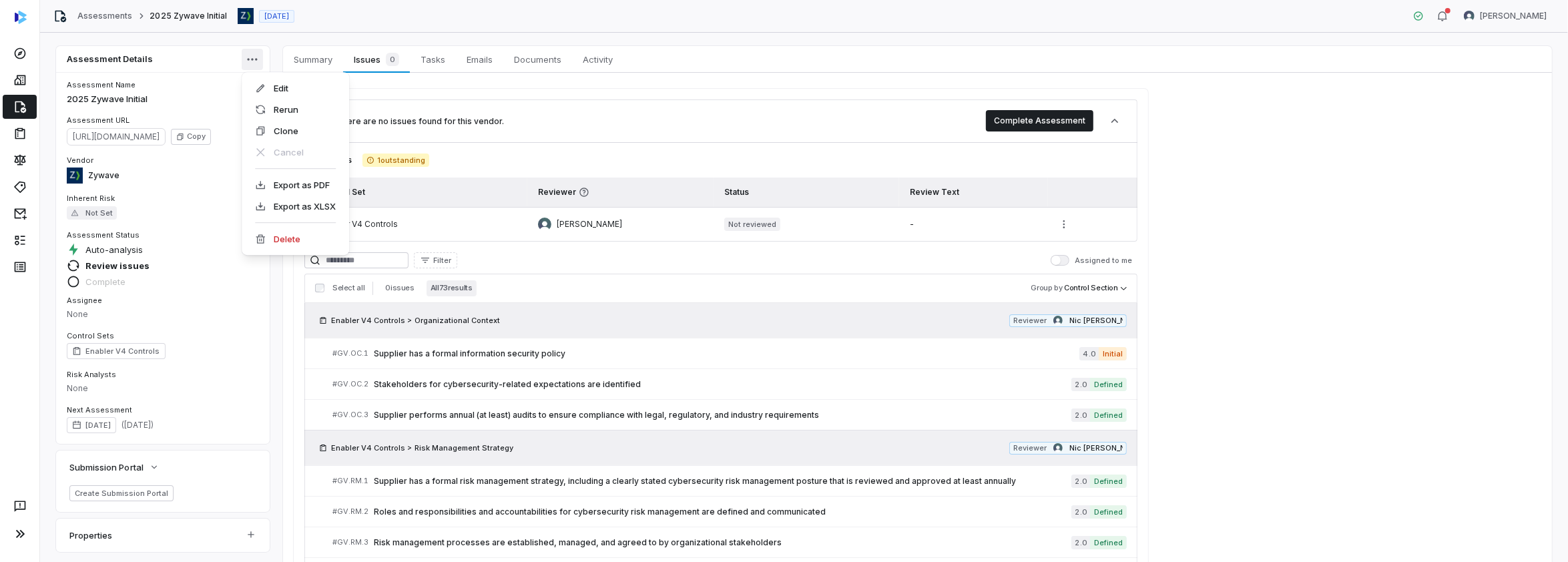 click on "Assessments 2025 Zywave Initial [DATE] [PERSON_NAME] Assessment Details Assessment Name 2025 Zywave Initial Assessment URL  [URL][DOMAIN_NAME] Copy Vendor Zywave Inherent Risk Not Set Assessment Status Auto-analysis Review issues Complete Assignee None Control Sets Enabler V4 Controls Risk Analysts None Next Assessment [DATE] ( [DATE] ) Submission Portal Create Submission Portal Properties Summary Summary Issues 0 Issues 0 Tasks Tasks Emails Emails Documents Documents Activity Activity There are no issues found for this vendor. Complete Assessment Reviews 1  outstanding Control Set Reviewer  Status Review Text Enabler V4 Controls [PERSON_NAME] Not reviewed - Filter Assigned to me Select all 0  issues All  73  results Group by   Control Section Enabler V4 Controls    > Organizational Context  Reviewer [PERSON_NAME] # GV.OC.1 Supplier has a formal information security policy 4.0 Initial # GV.OC.2 2.0 Defined #" at bounding box center (784, 281) 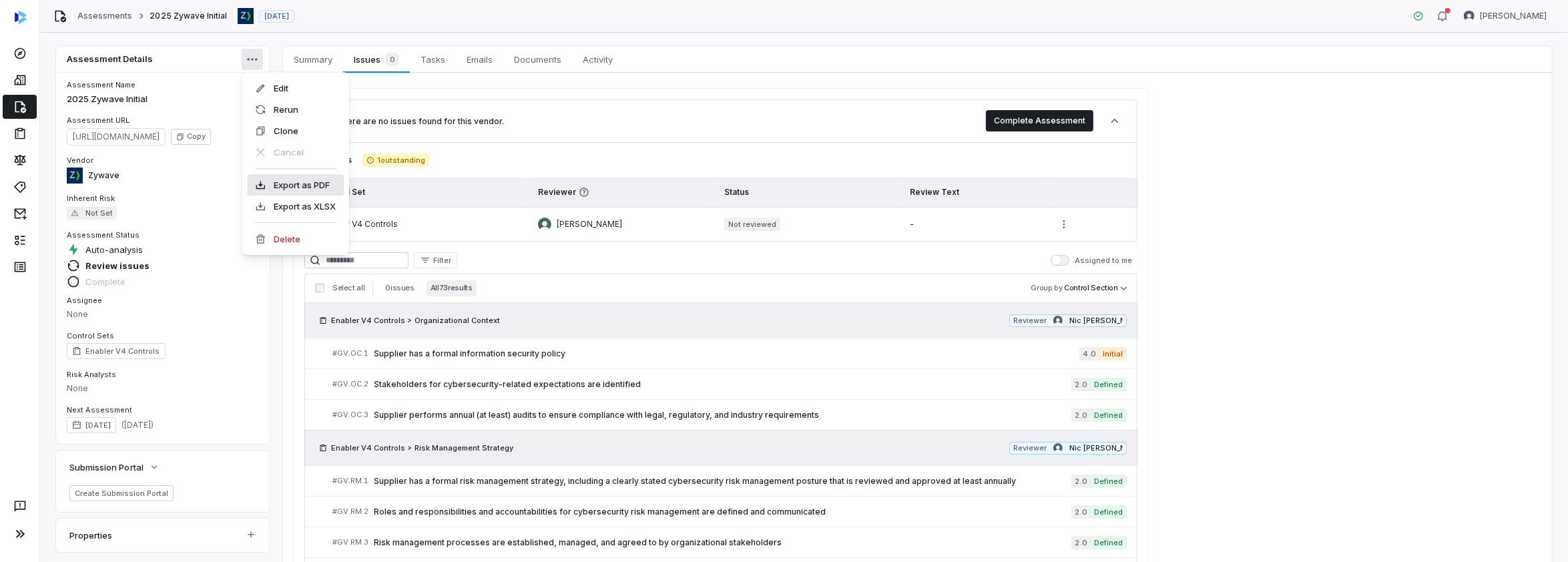 click on "Export as PDF" at bounding box center [295, 185] 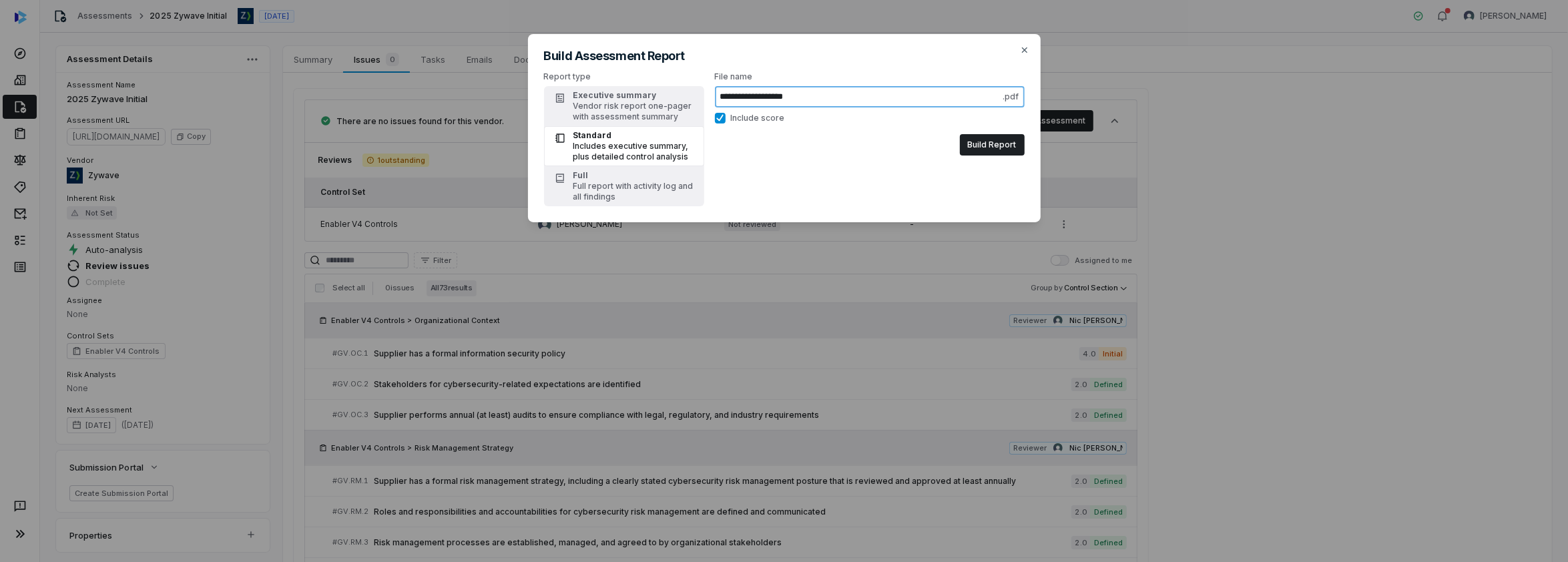 click on "**********" at bounding box center [870, 97] 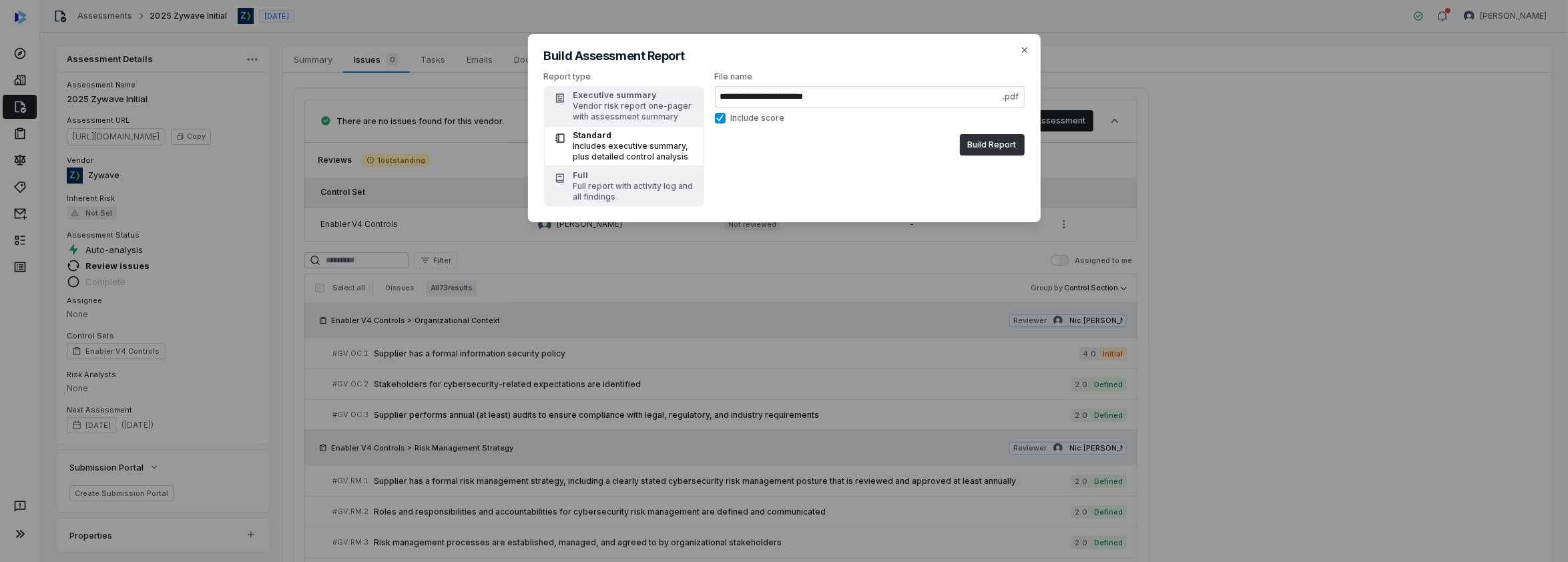 click on "Build Report" at bounding box center (992, 145) 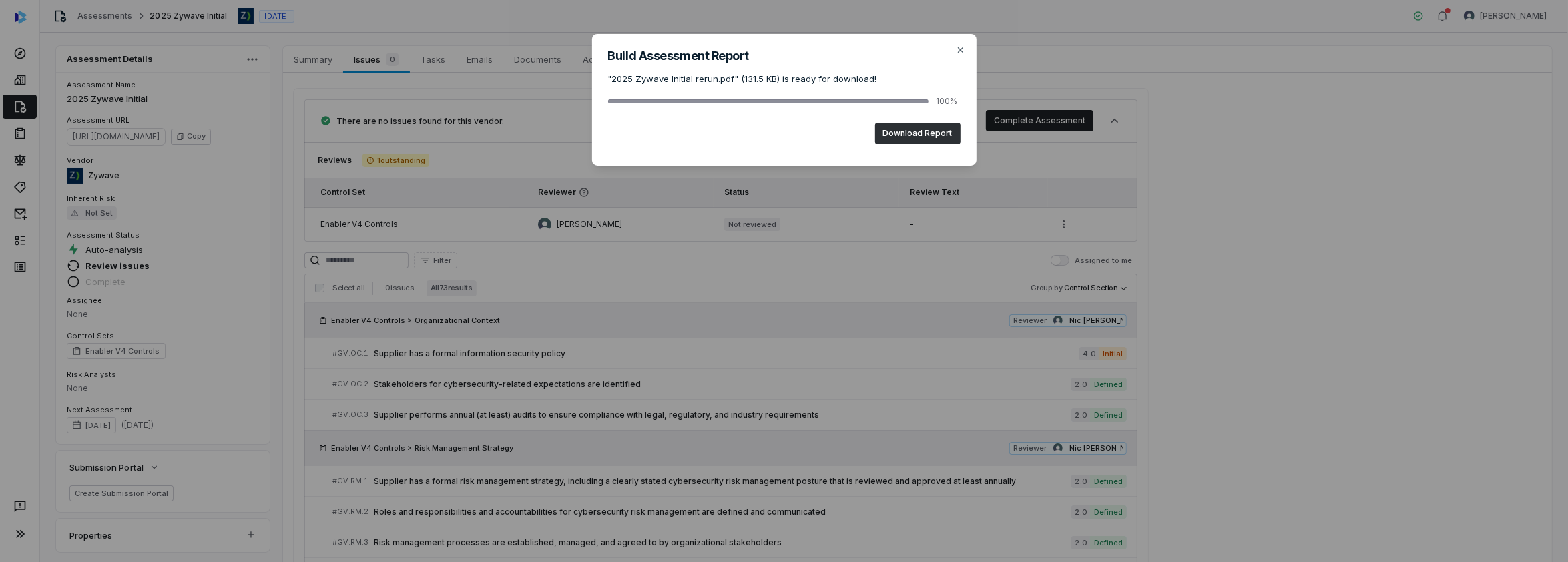 click on "Download Report" at bounding box center (918, 133) 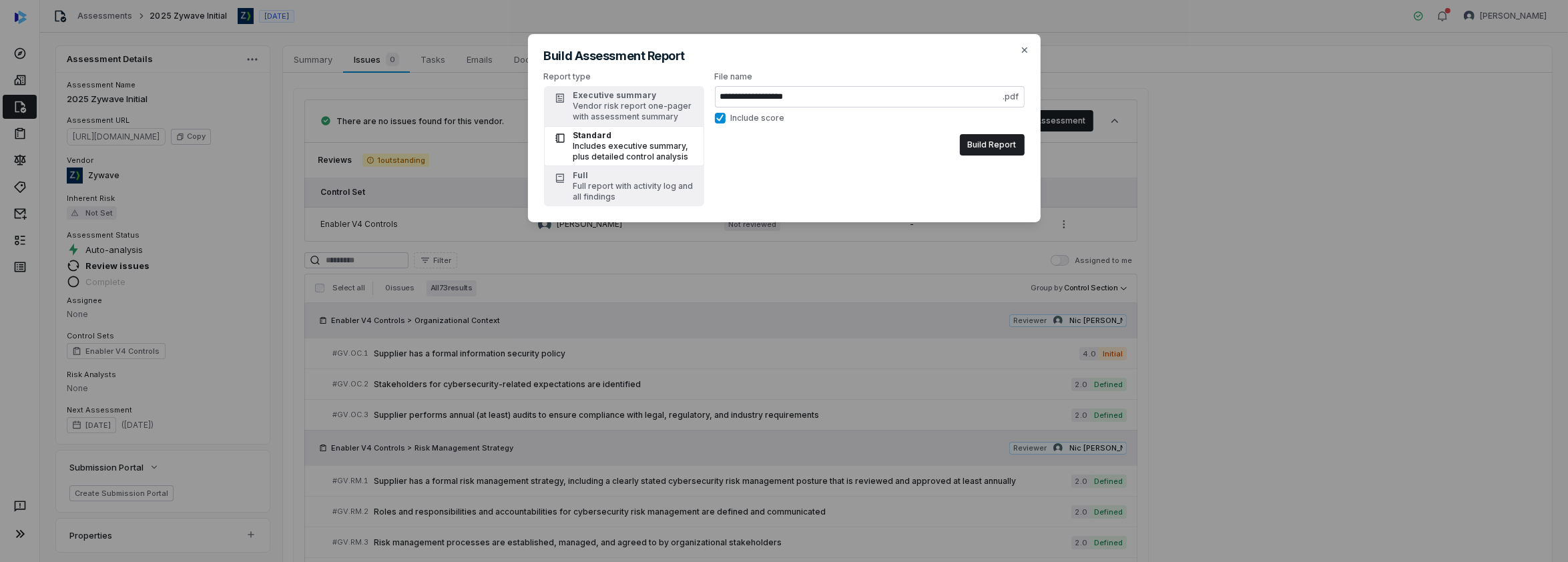 click on "**********" at bounding box center (784, 281) 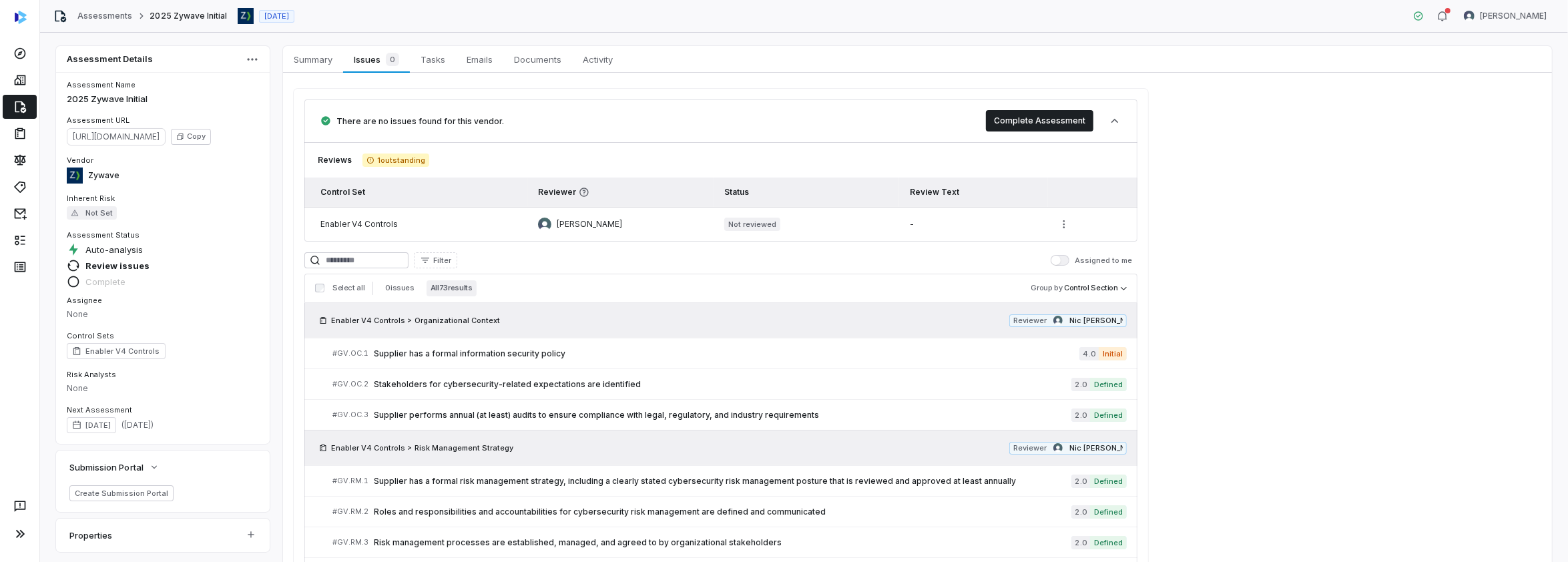 click on "1  outstanding" at bounding box center (396, 160) 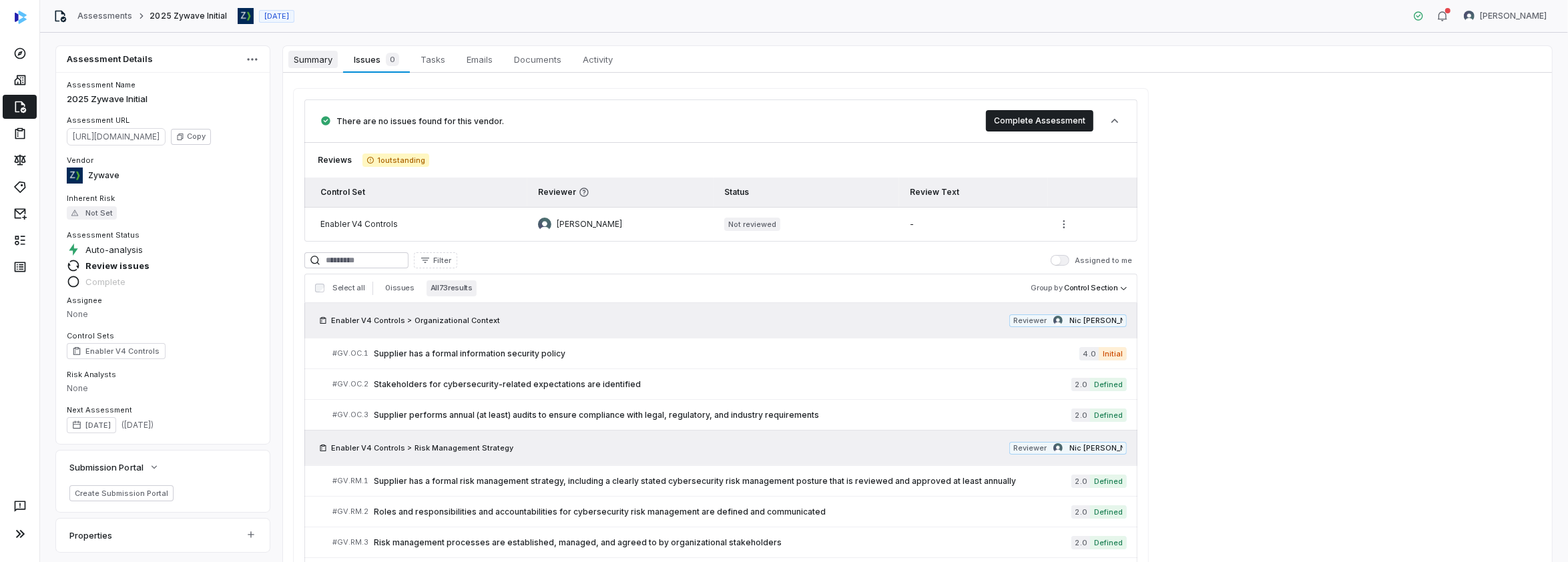 click on "Summary" at bounding box center [313, 59] 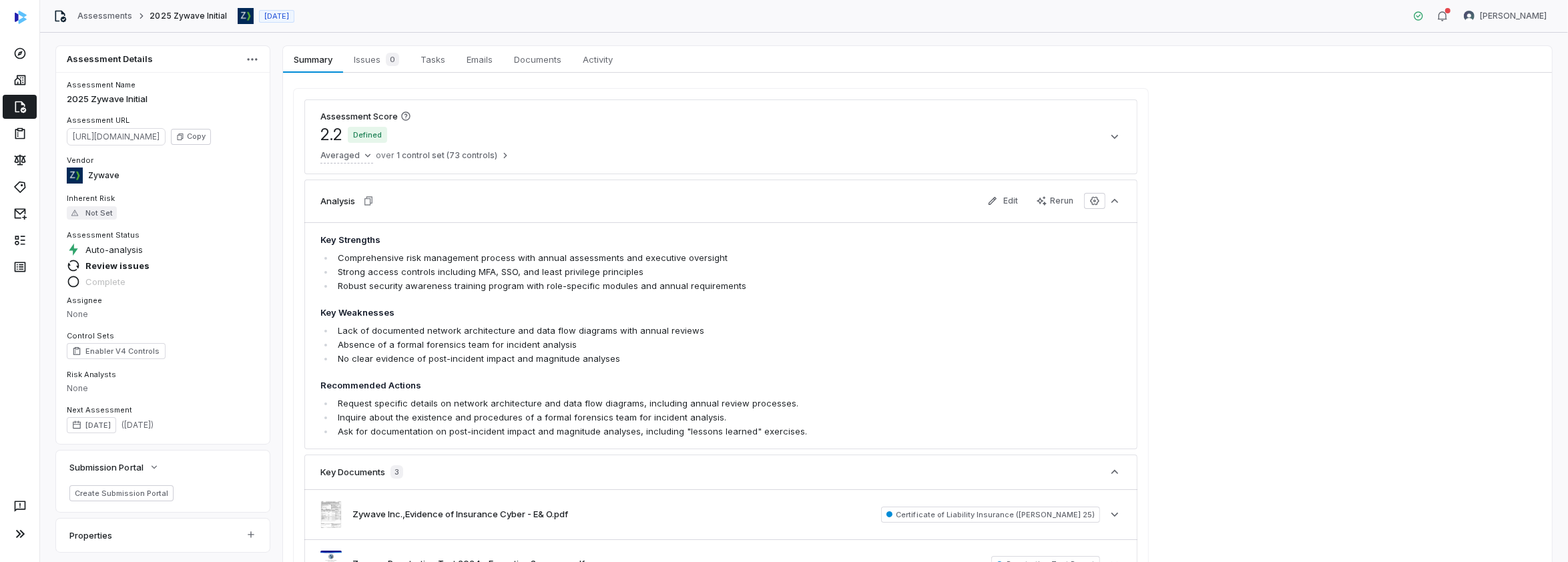 click on "Assessment Score 2.2 Defined Averaged over 1 control set (73 controls)" at bounding box center (721, 137) 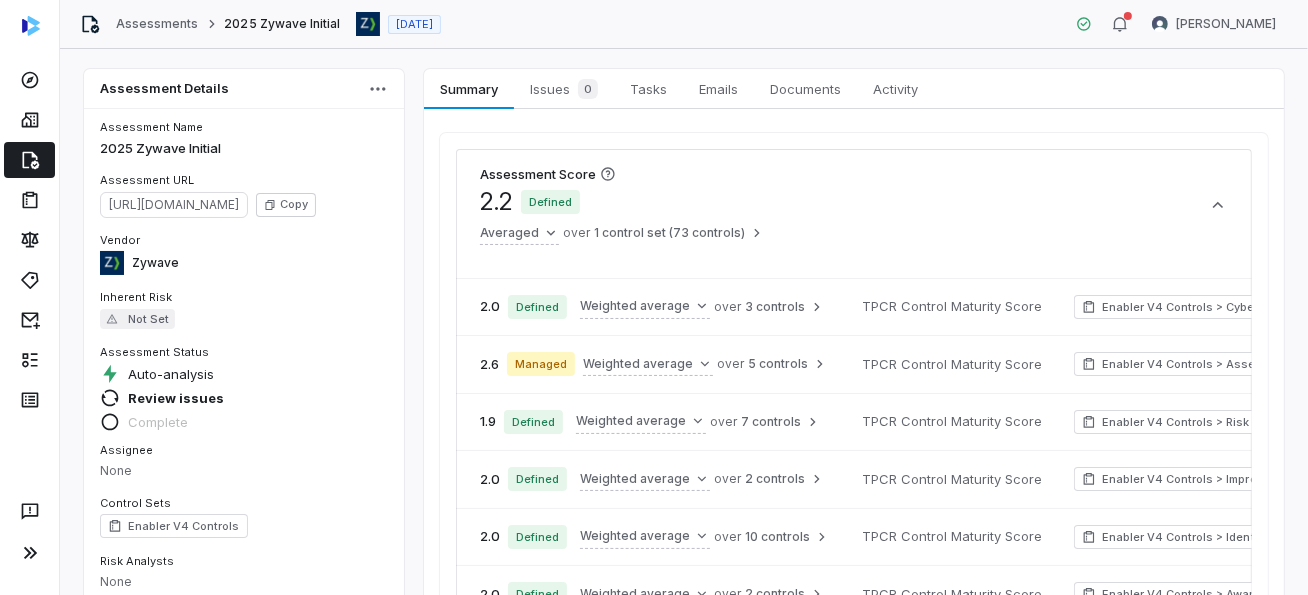 scroll, scrollTop: 426, scrollLeft: 0, axis: vertical 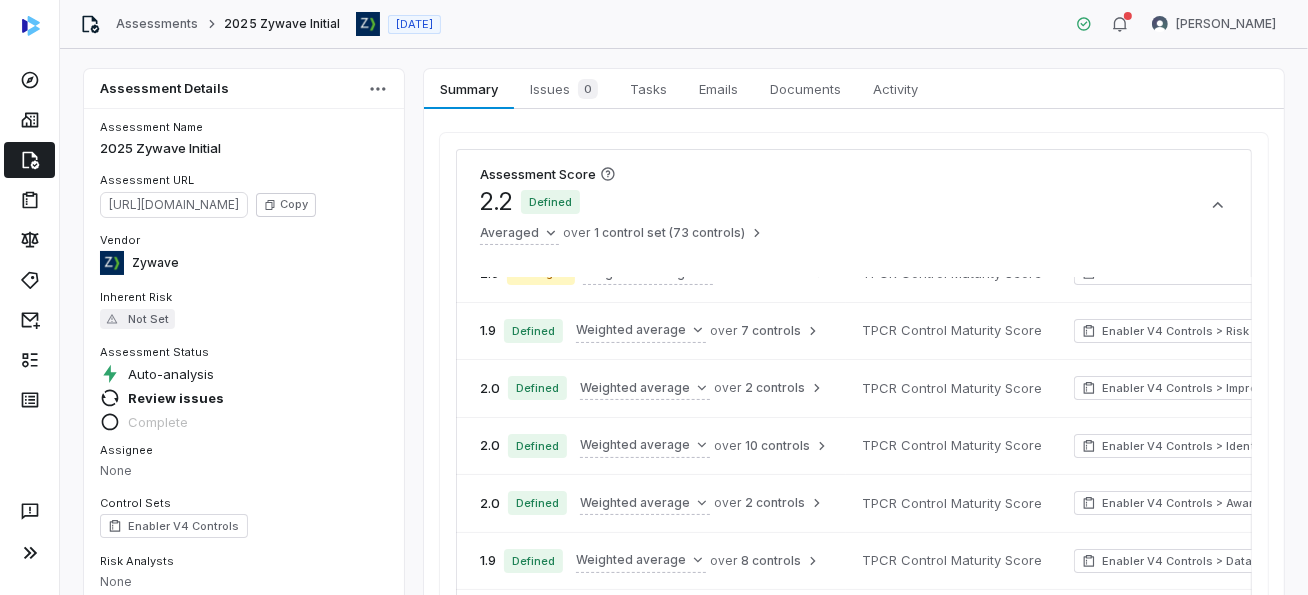 click on "Defined" at bounding box center [533, 331] 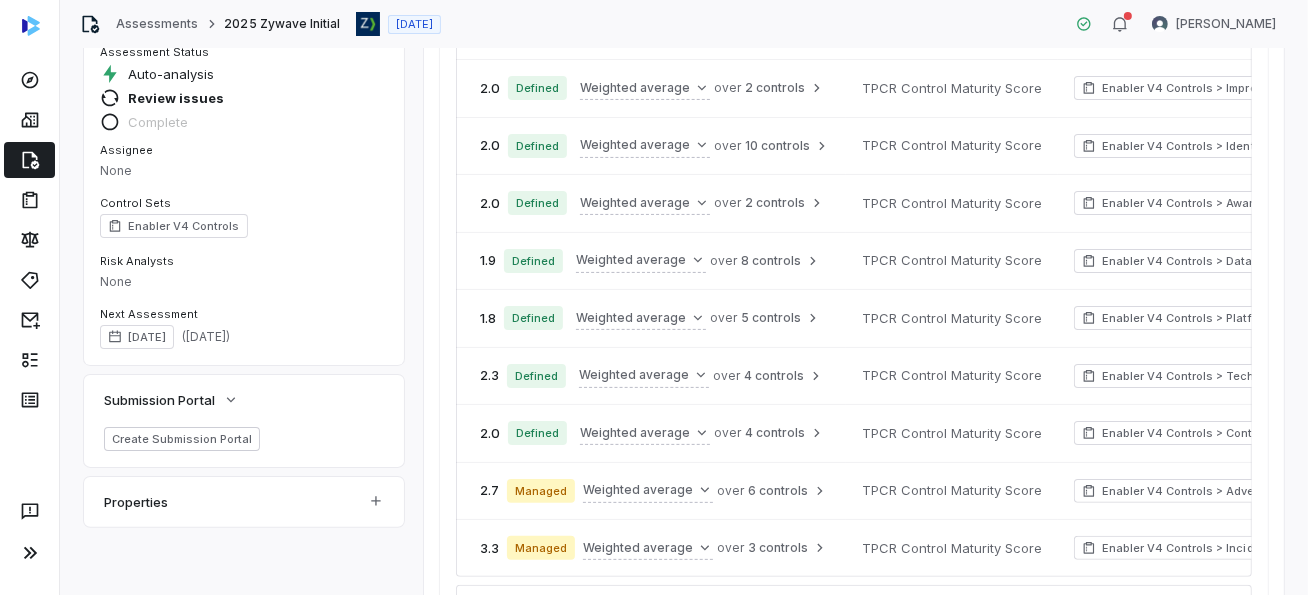 scroll, scrollTop: 400, scrollLeft: 0, axis: vertical 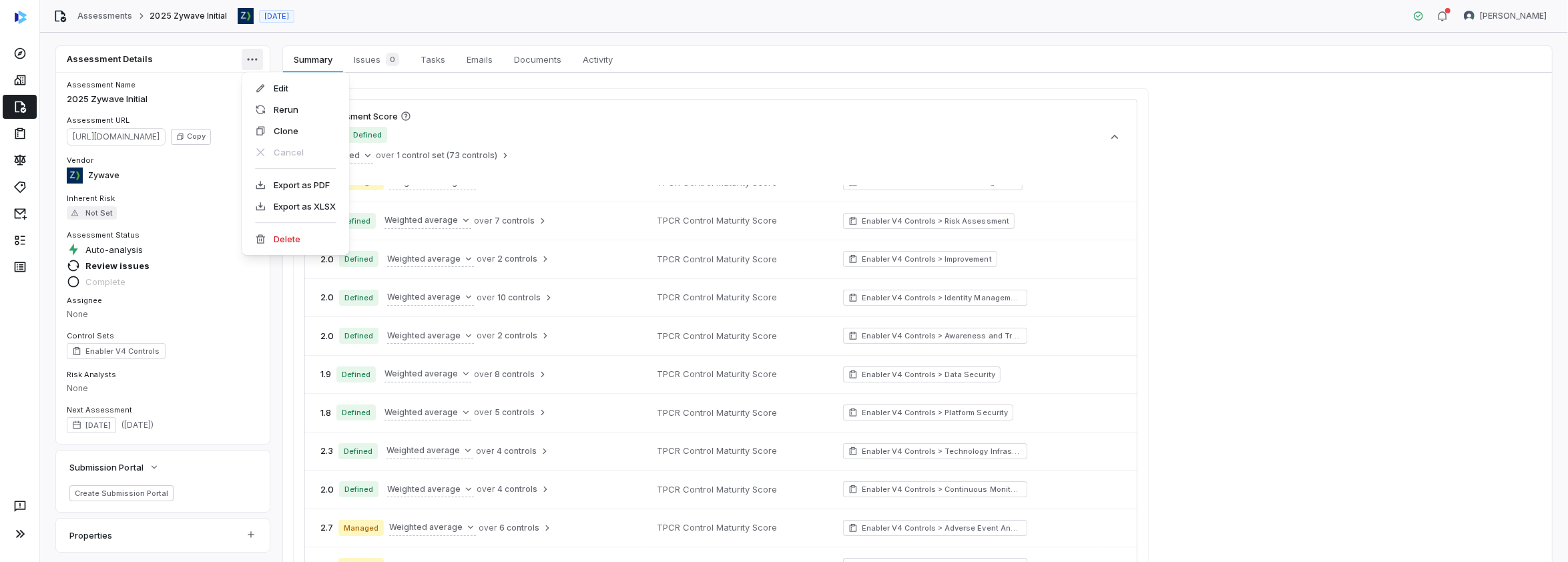 click on "Assessments 2025 Zywave Initial [DATE] [PERSON_NAME] Assessment Details Assessment Name 2025 Zywave Initial Assessment URL  [URL][DOMAIN_NAME] Copy Vendor Zywave Inherent Risk Not Set Assessment Status Auto-analysis Review issues Complete Assignee None Control Sets Enabler V4 Controls Risk Analysts None Next Assessment [DATE] ( [DATE] ) Submission Portal Create Submission Portal Properties Summary Summary Issues 0 Issues 0 Tasks Tasks Emails Emails Documents Documents Activity Activity Assessment Score 2.2 Defined Averaged over 1 control set (73 controls) Score Scale Control Section 2.7 Managed Weighted average over 3 controls TPCR Control Maturity Score Enabler V4 Controls > Organizational Context  2.0 Defined Weighted average over 4 controls TPCR Control Maturity Score Enabler V4 Controls > Risk Management Strategy  1.5 Defined Weighted average over 2 controls TPCR Control Maturity Score 2.3 Defined over 2.0 over" at bounding box center (784, 281) 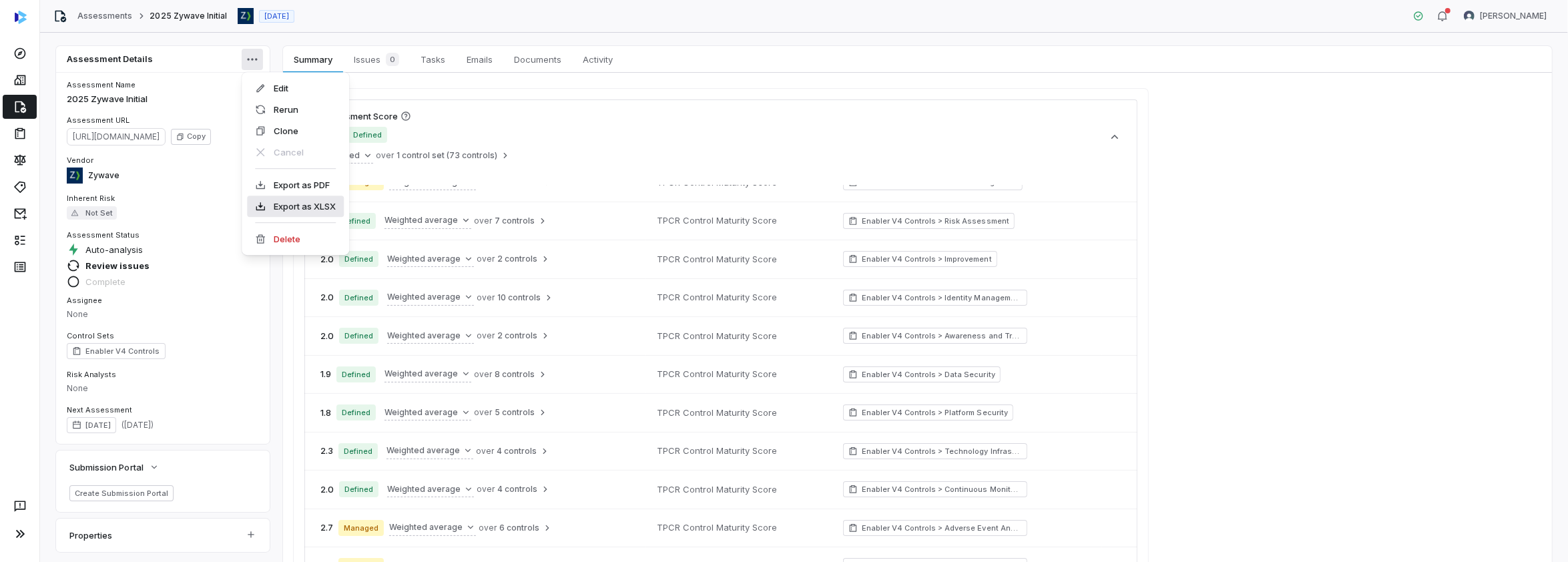 click on "Export as XLSX" at bounding box center (295, 206) 